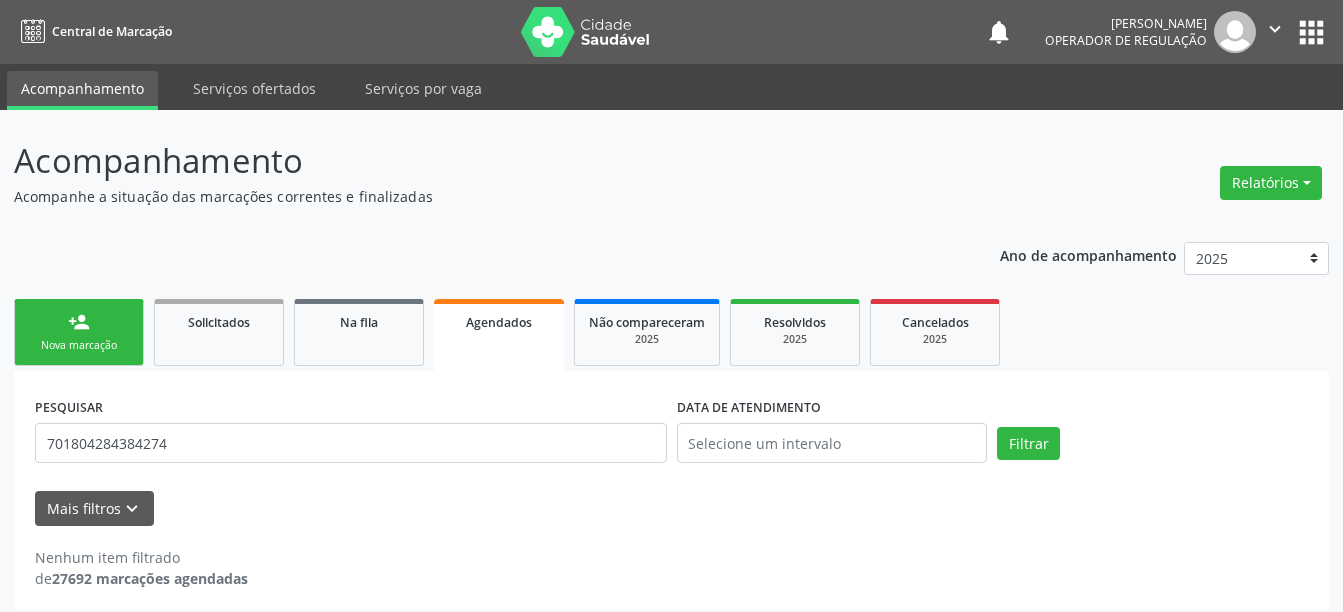 click on "Agendados" at bounding box center [499, 322] 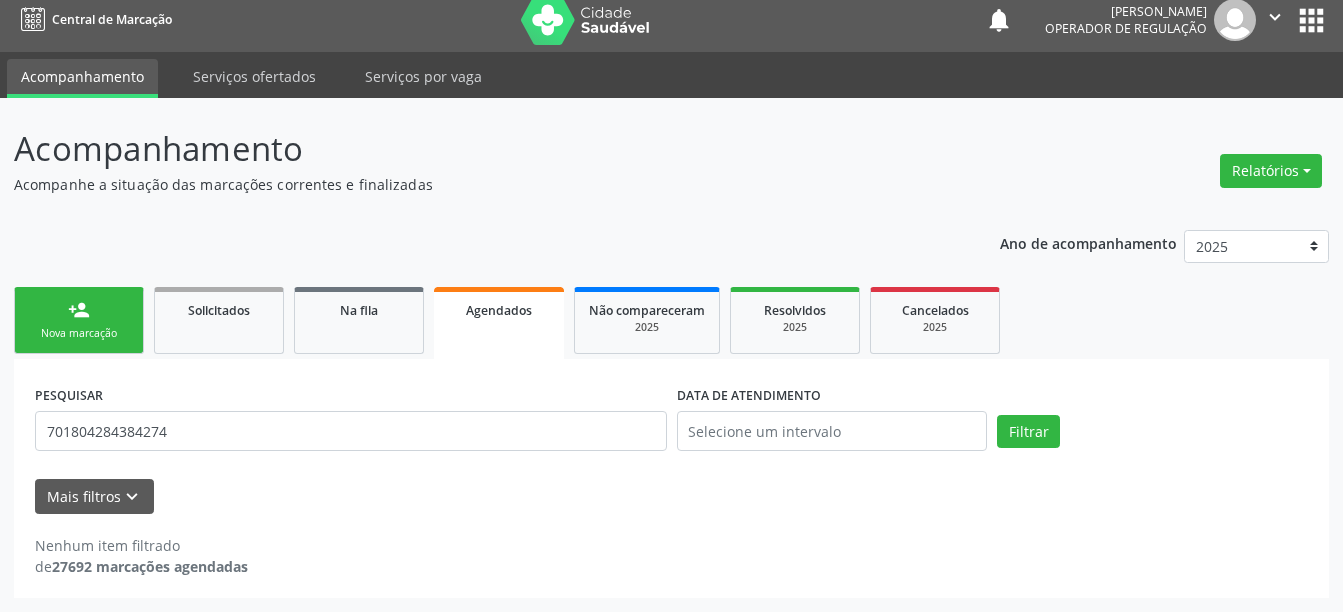 scroll, scrollTop: 12, scrollLeft: 0, axis: vertical 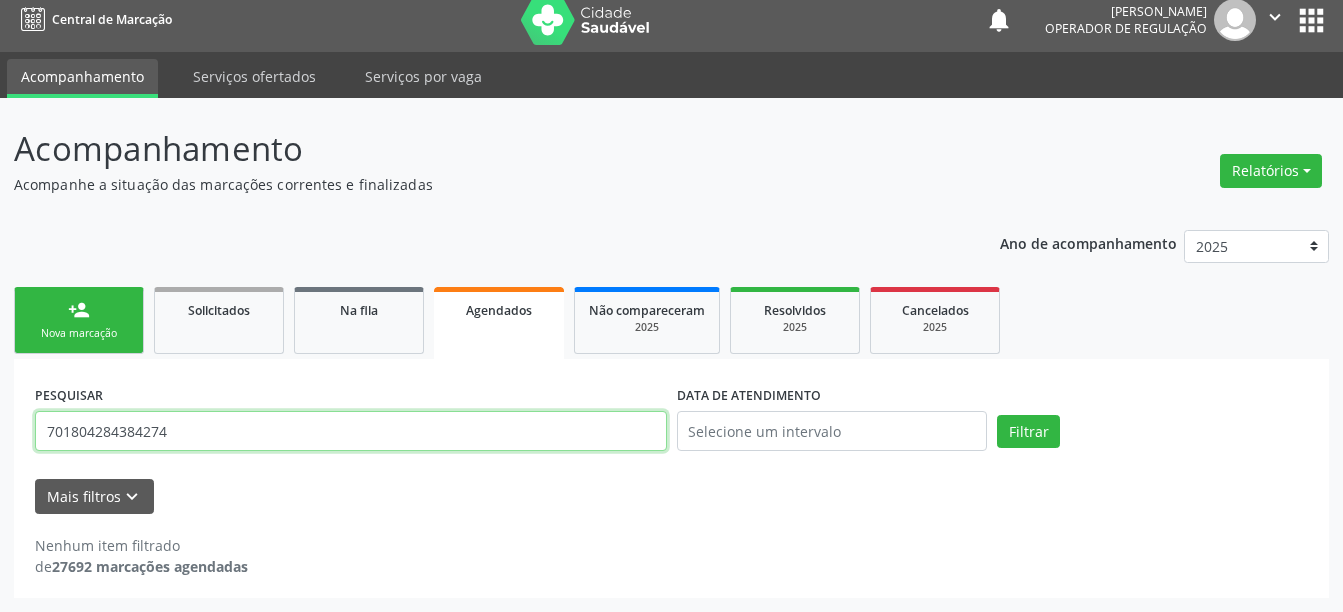 click on "701804284384274" at bounding box center (351, 431) 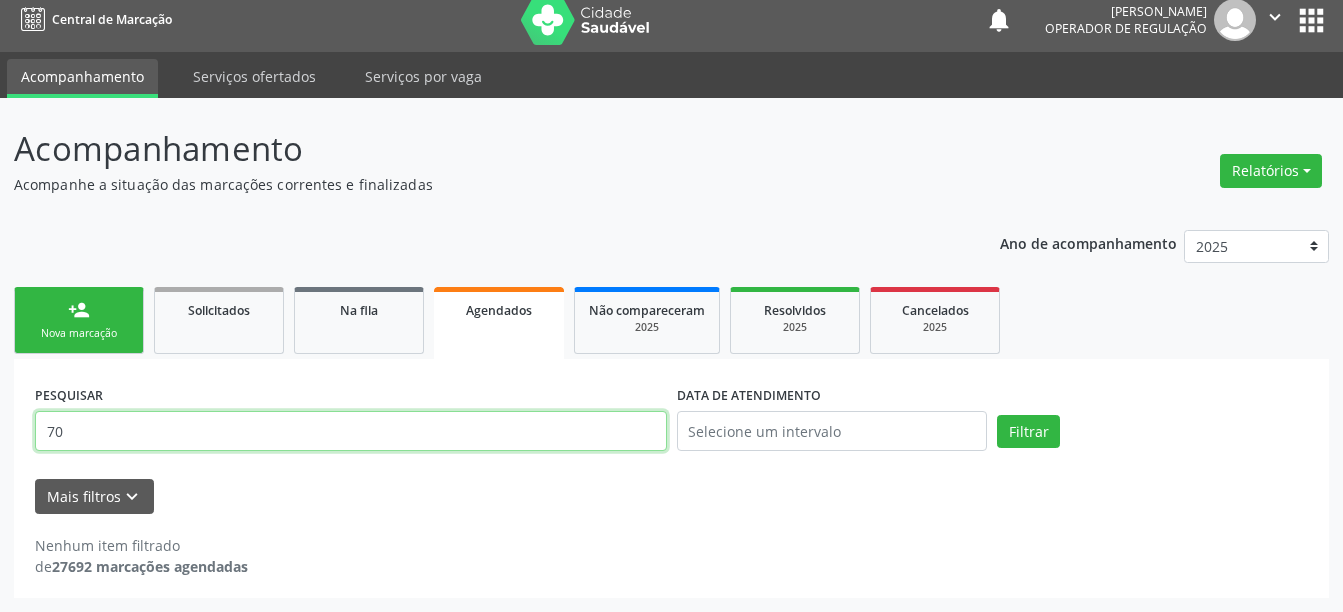 type on "7" 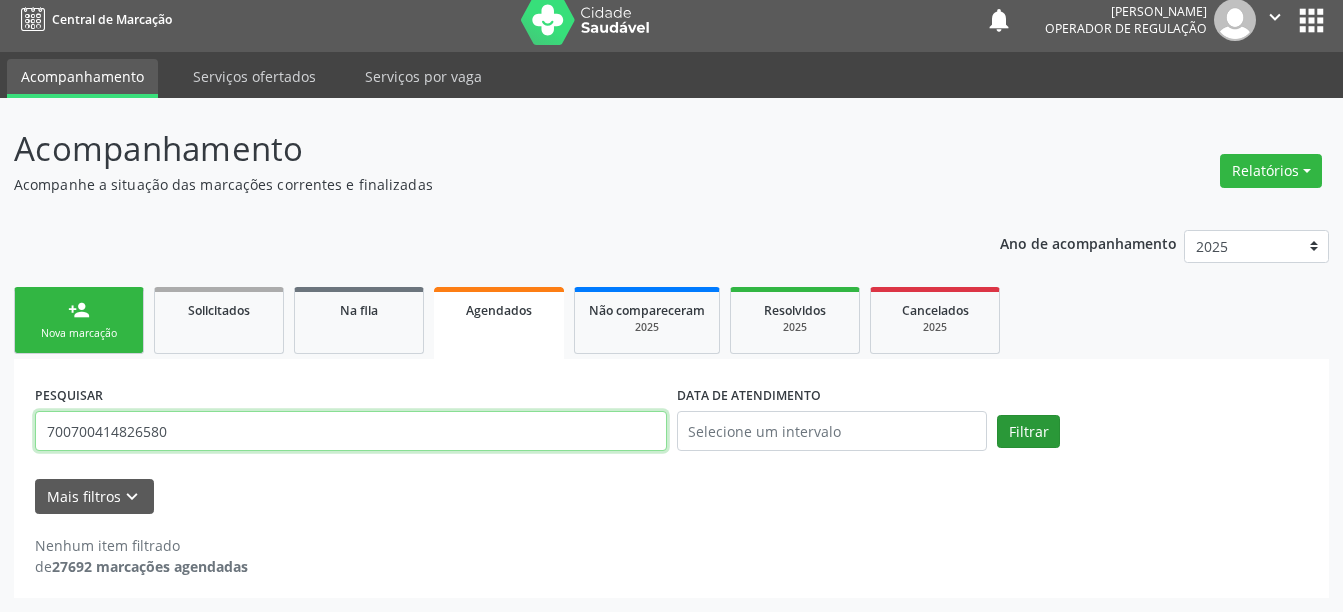 type on "700700414826580" 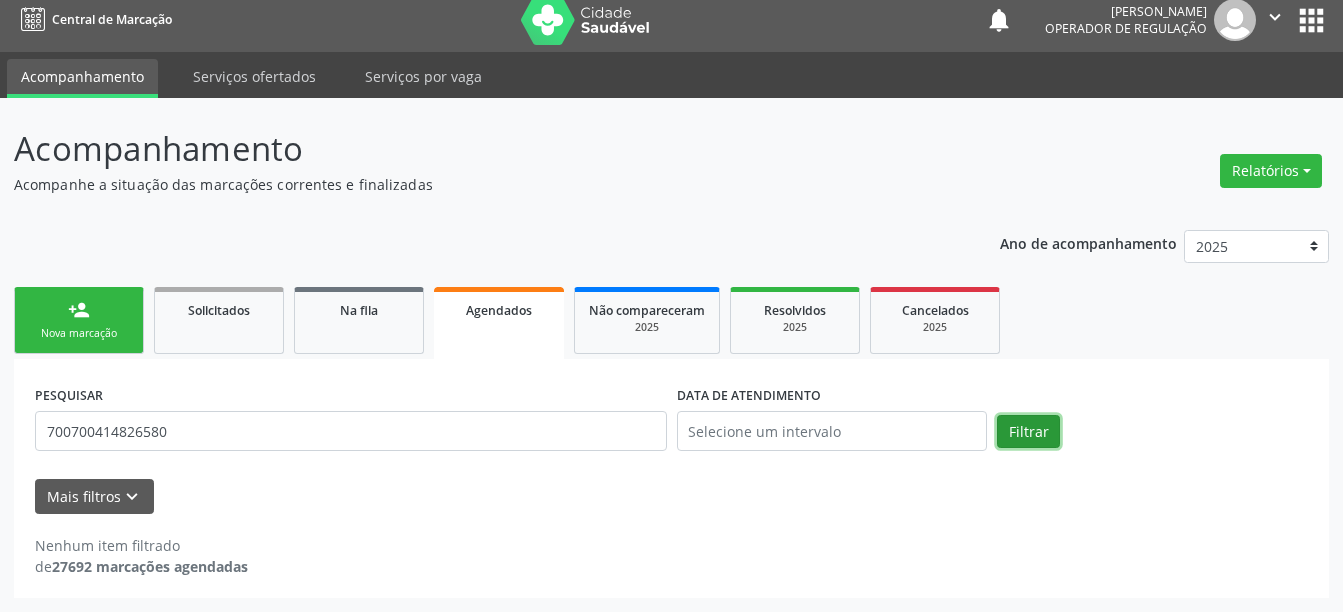 click on "Filtrar" at bounding box center (1028, 432) 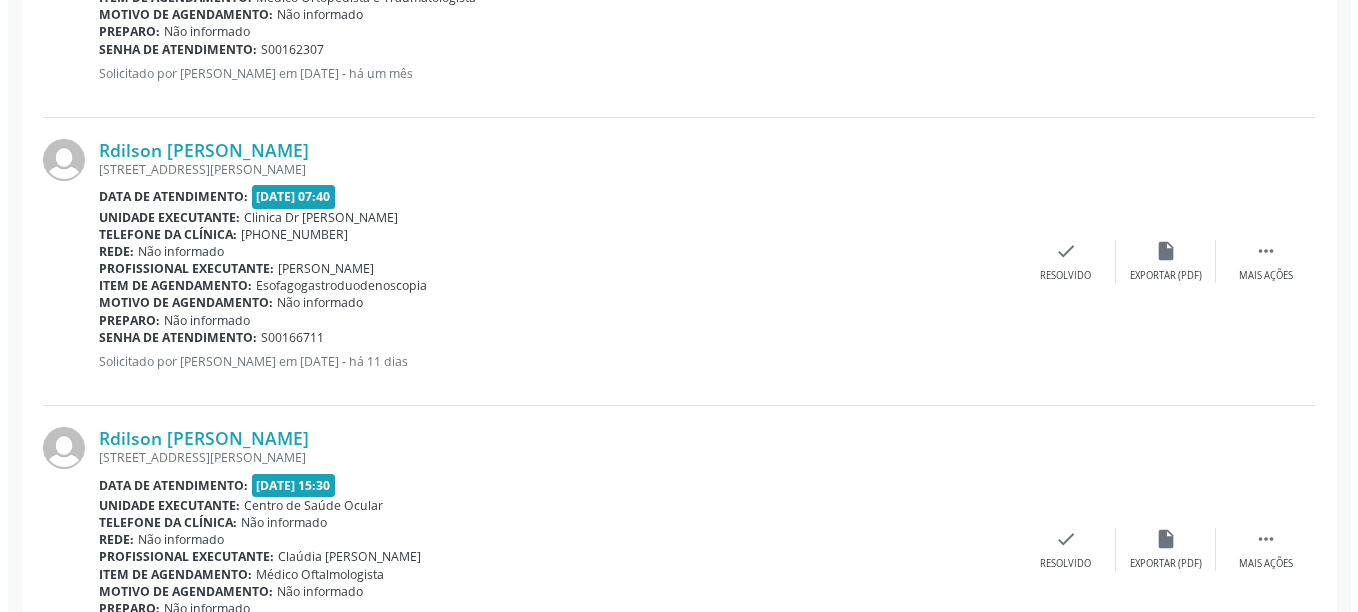 scroll, scrollTop: 892, scrollLeft: 0, axis: vertical 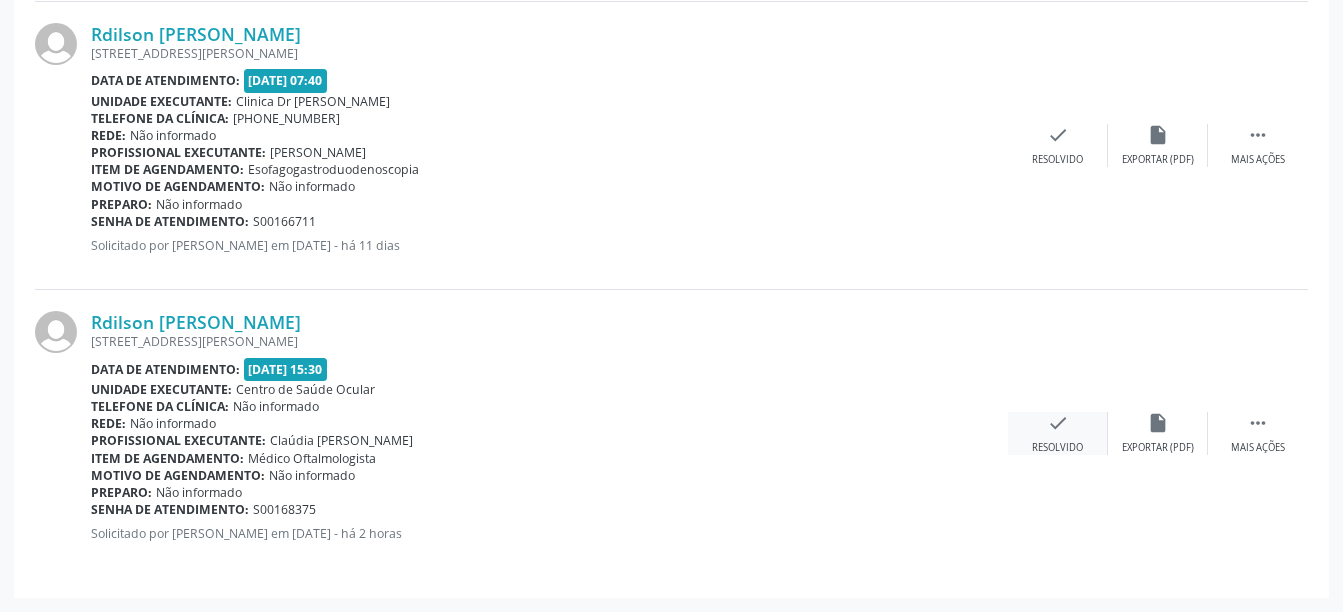 click on "check" at bounding box center [1058, 423] 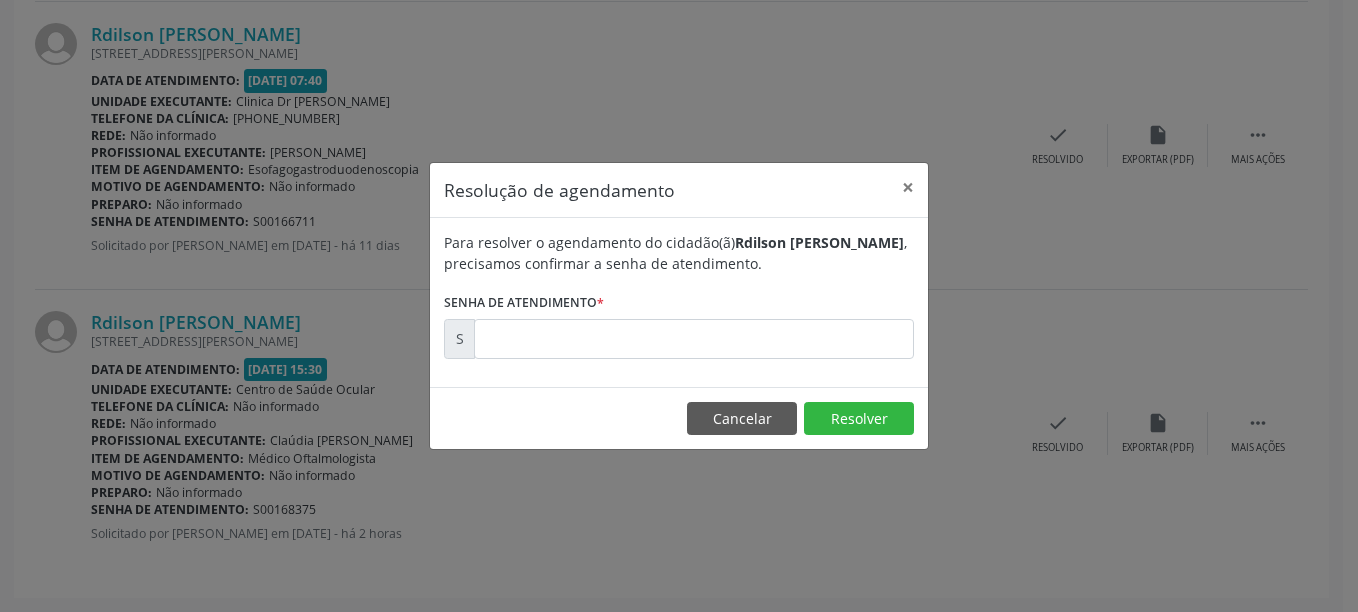 click on "Para resolver o agendamento do cidadão(ã)  [PERSON_NAME] ,
precisamos confirmar a senha de atendimento.
Senha de atendimento
*
S" at bounding box center (679, 302) 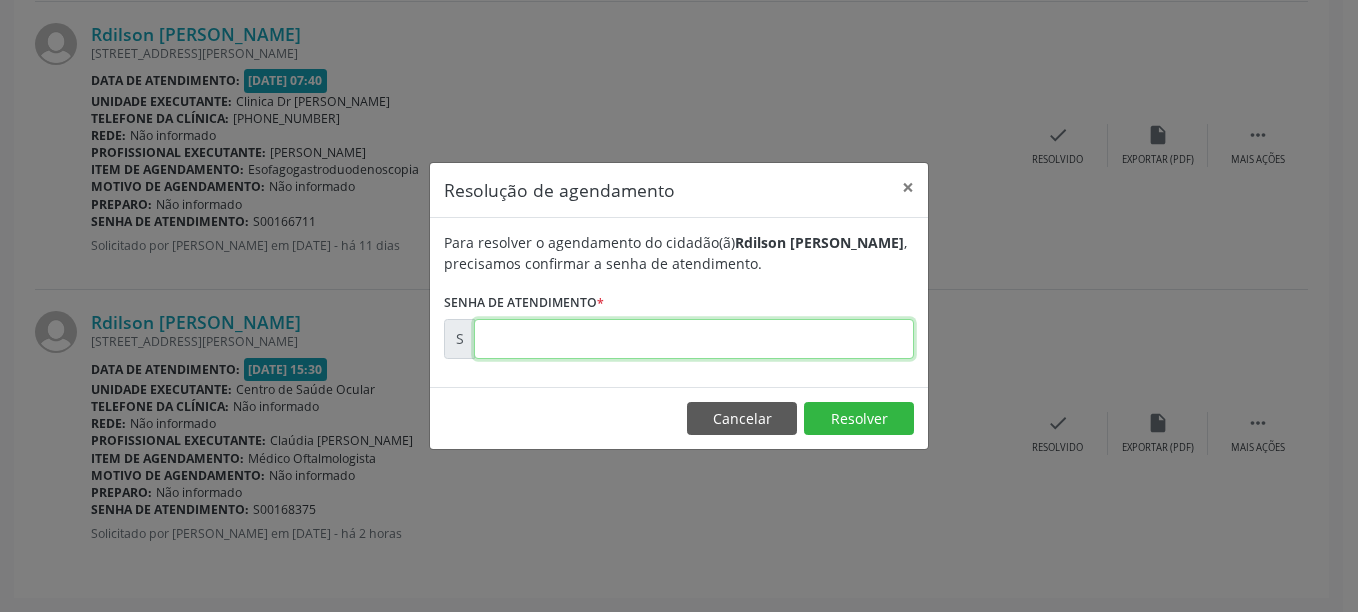 click at bounding box center [694, 339] 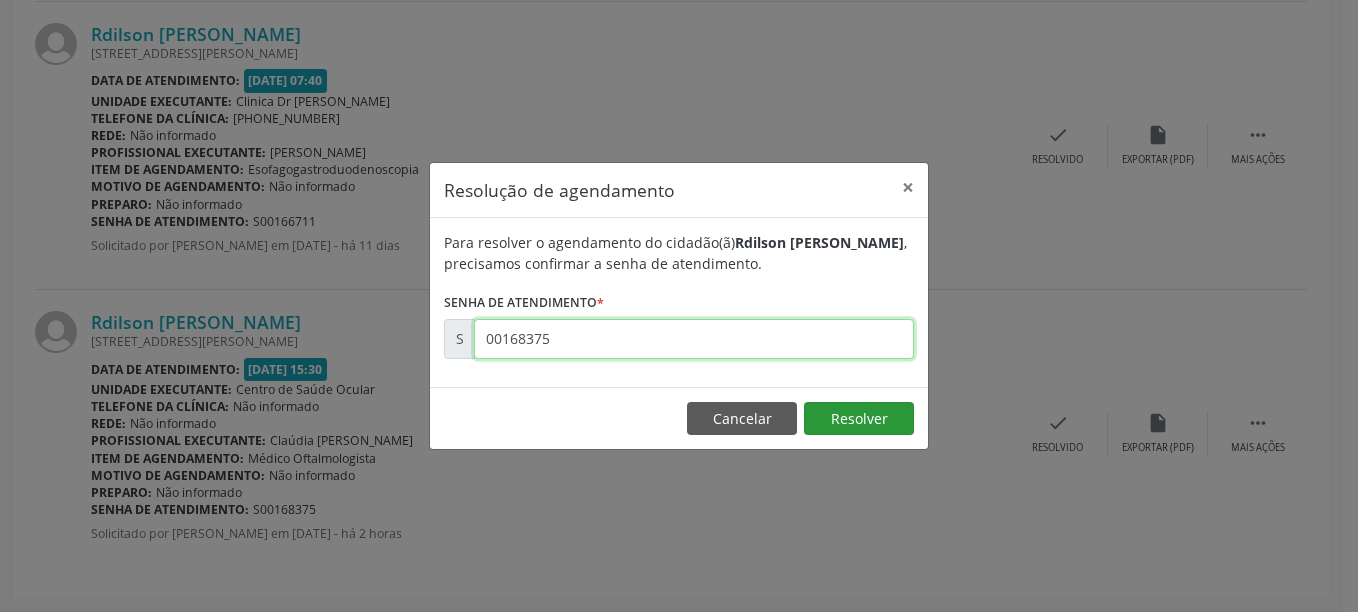 type on "00168375" 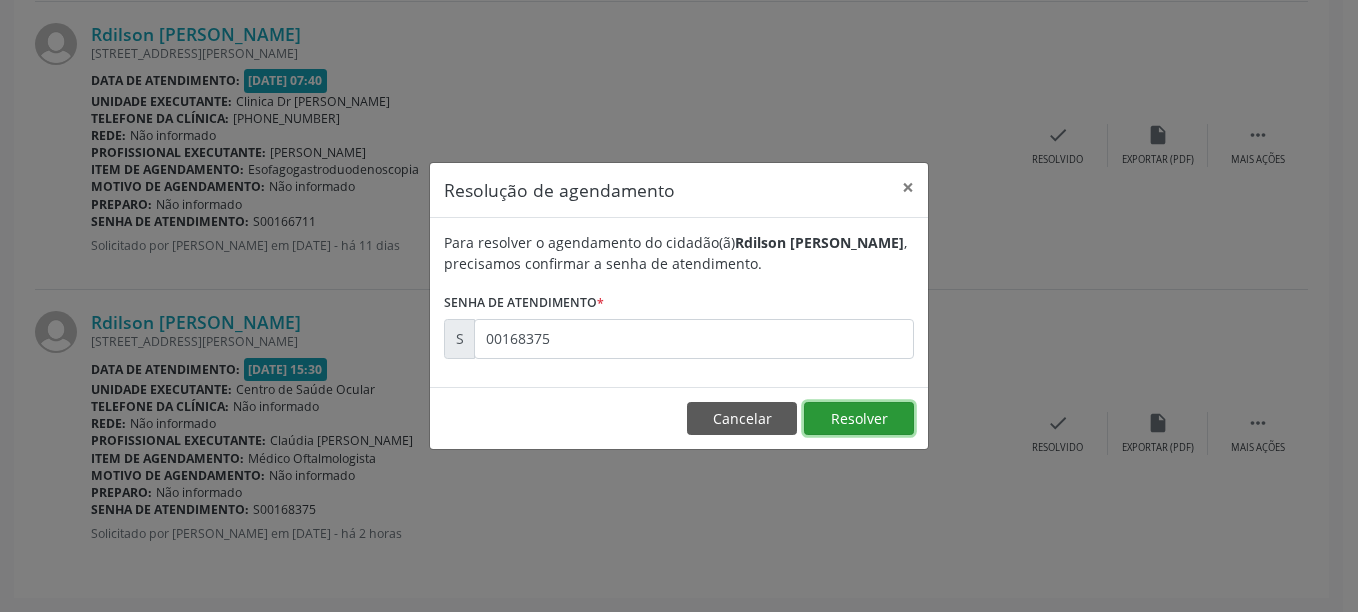 click on "Resolver" at bounding box center (859, 419) 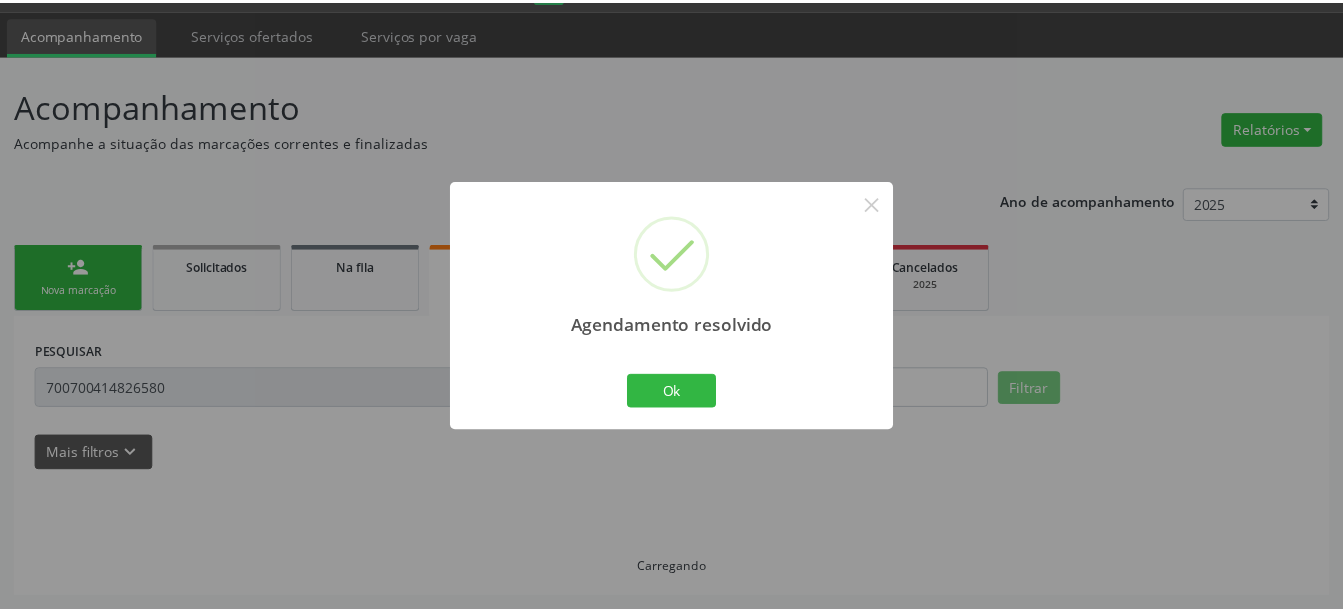 scroll, scrollTop: 55, scrollLeft: 0, axis: vertical 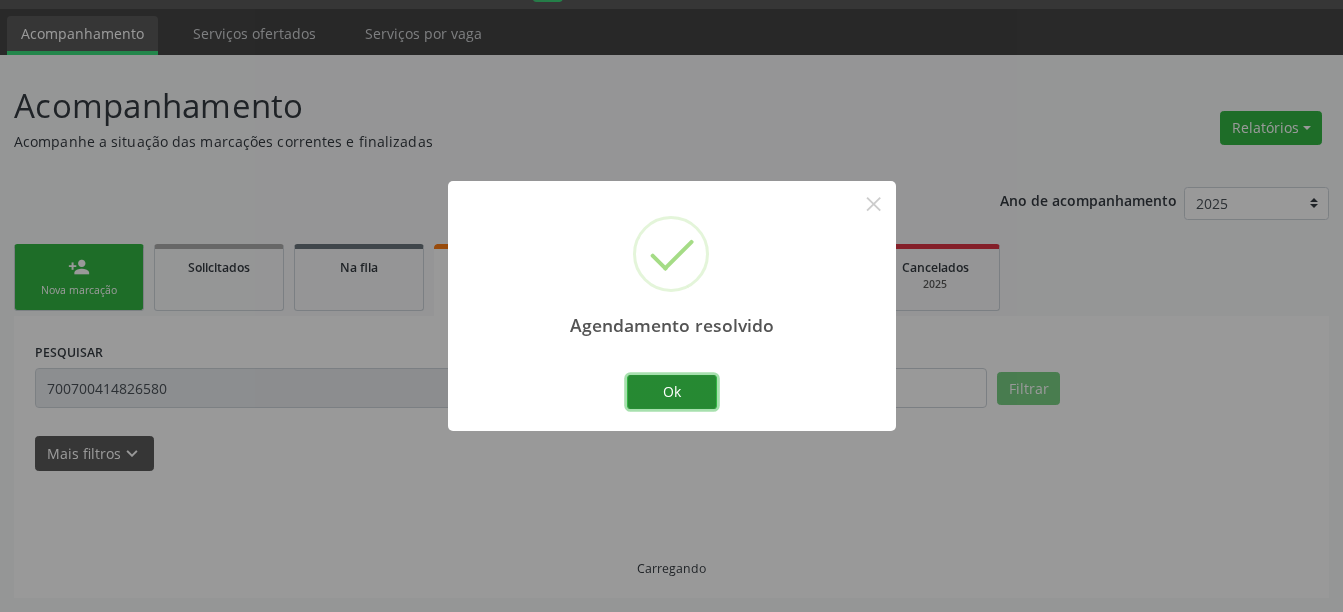 click on "Ok" at bounding box center (672, 392) 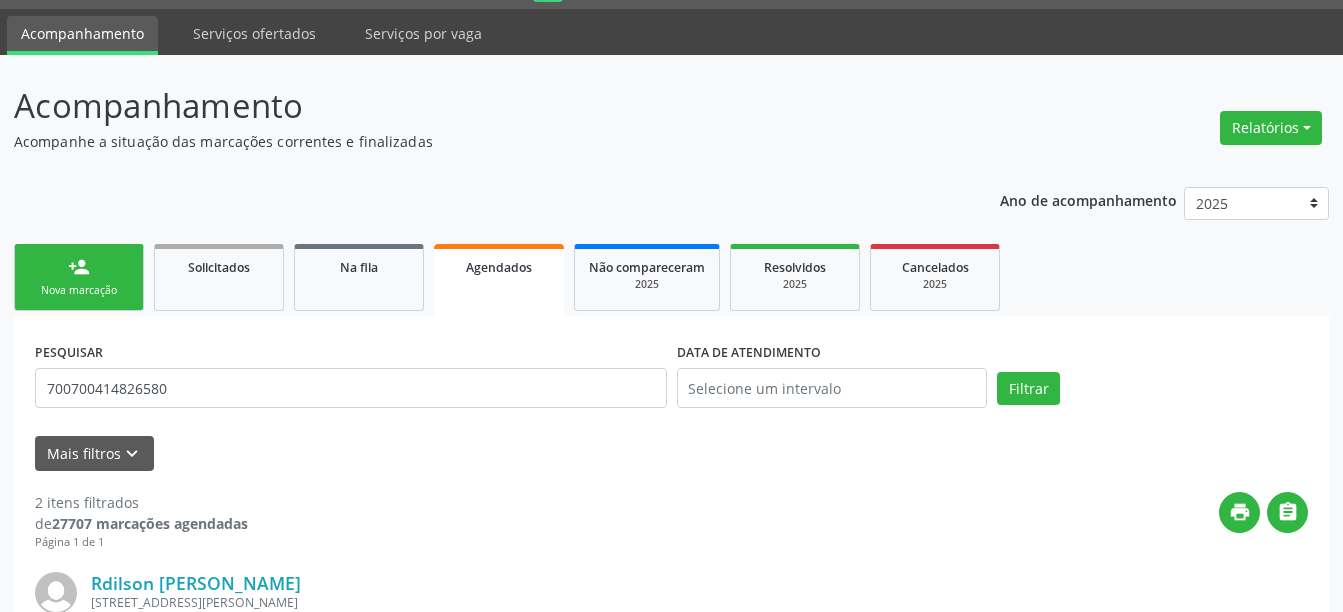 click on "Agendados" at bounding box center (499, 267) 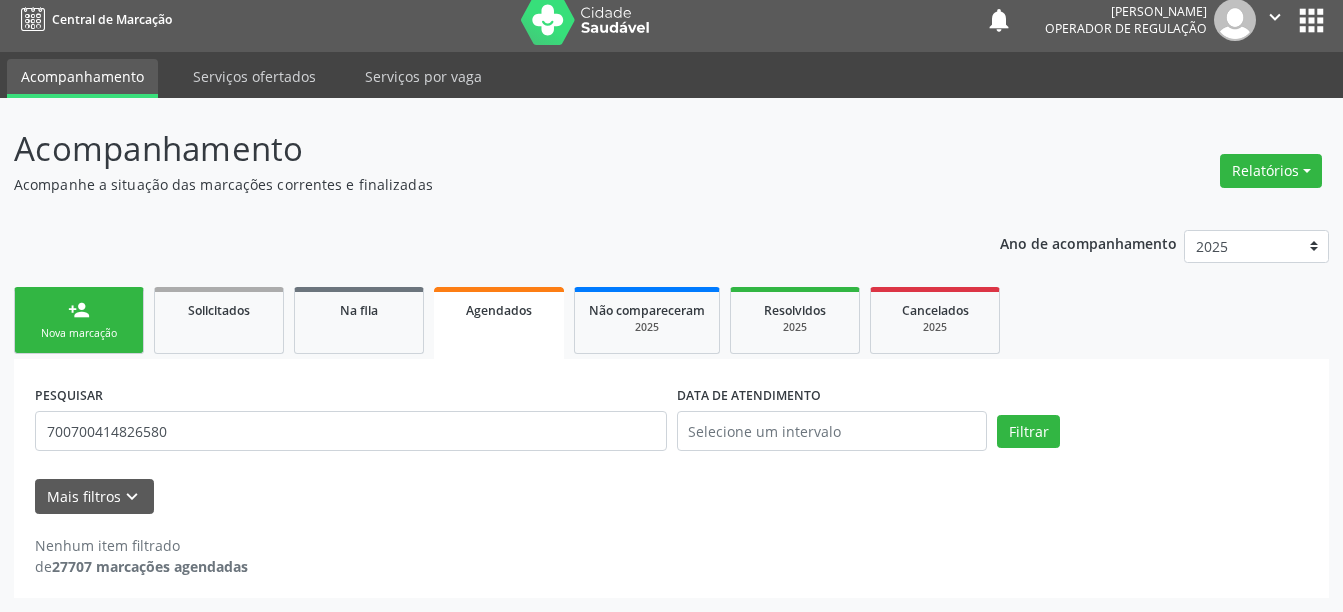 scroll, scrollTop: 12, scrollLeft: 0, axis: vertical 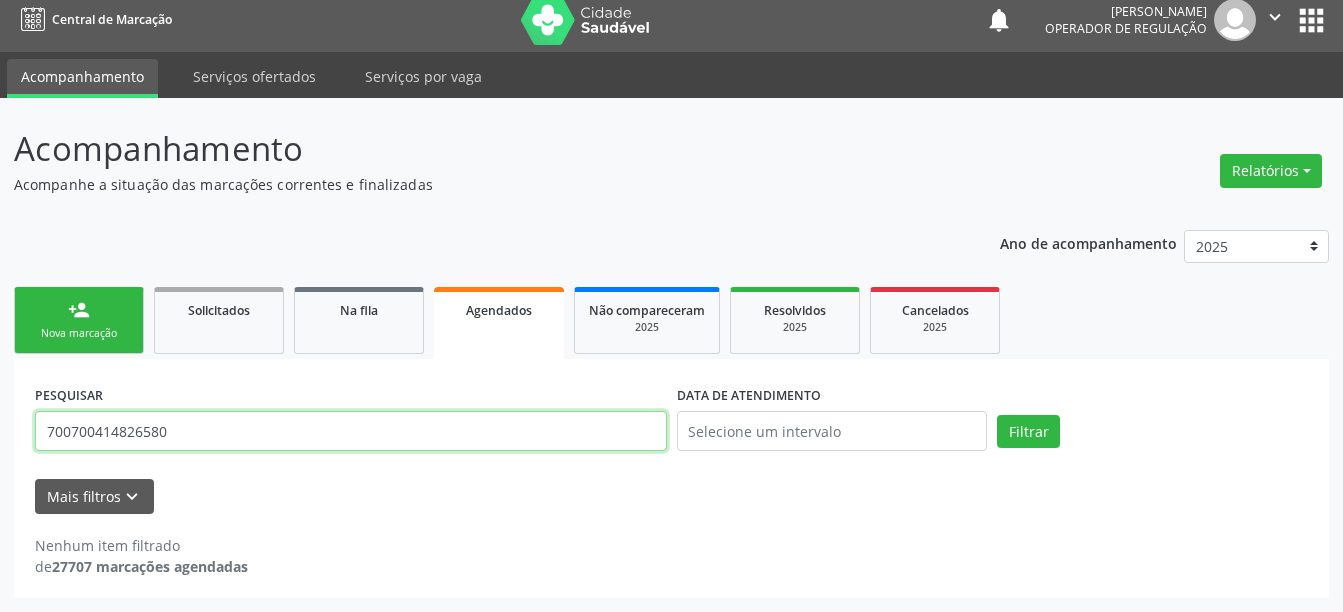 click on "700700414826580" at bounding box center [351, 431] 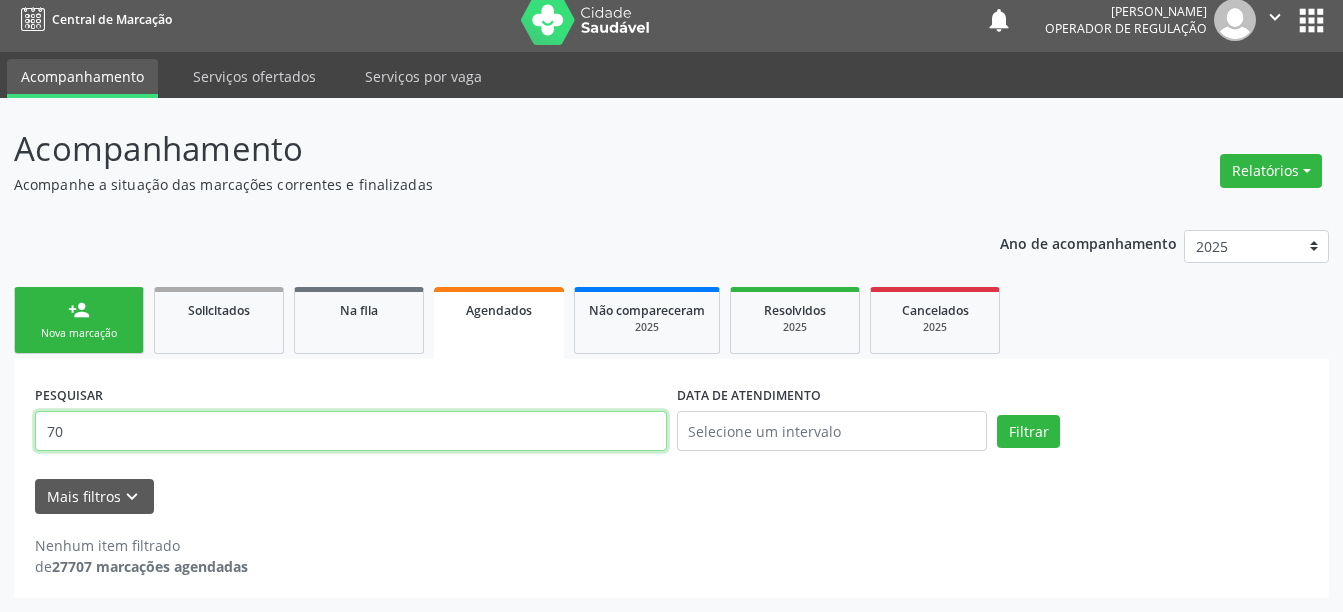 type on "7" 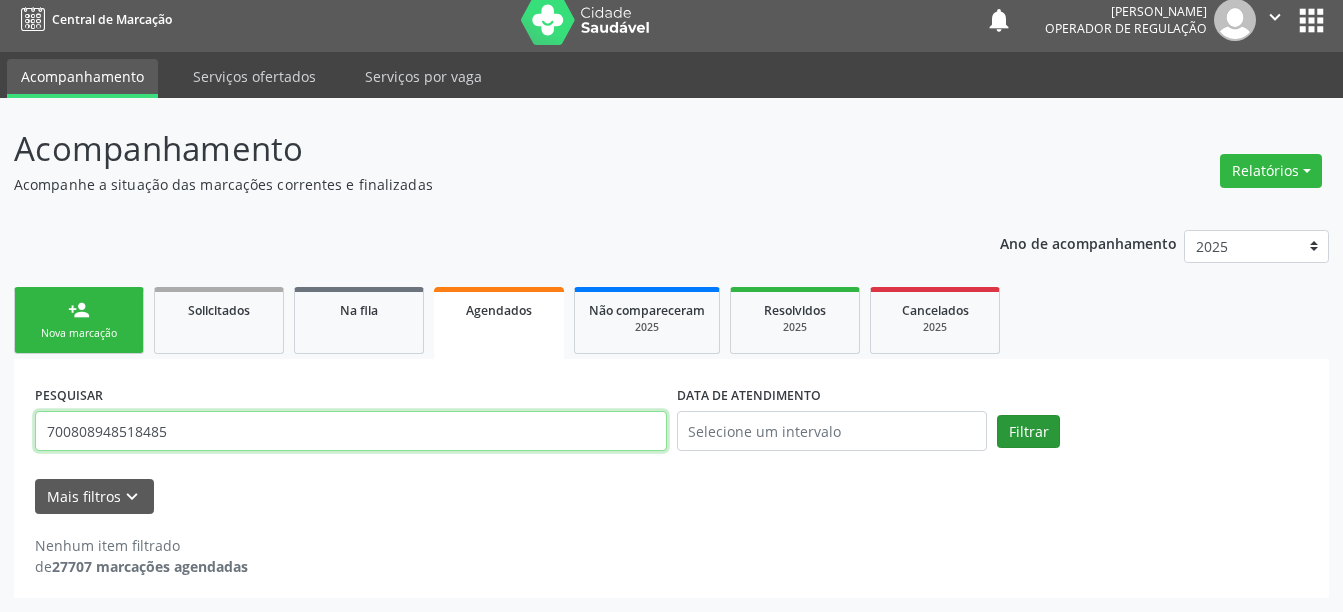type on "700808948518485" 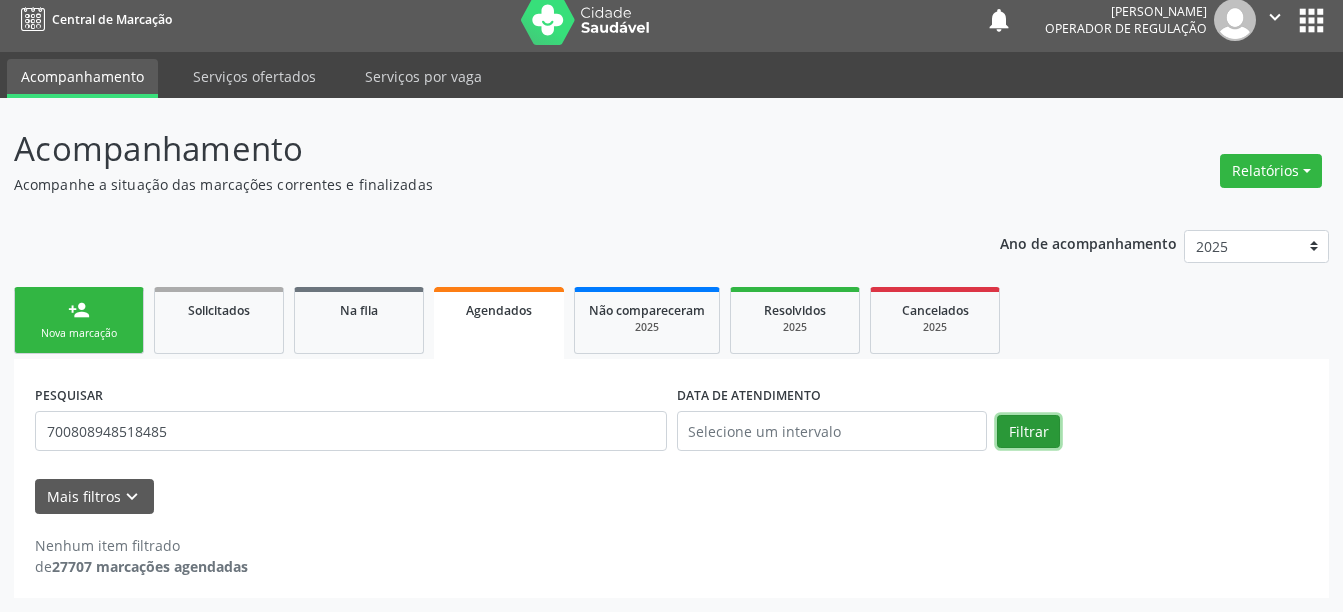 click on "Filtrar" at bounding box center [1028, 432] 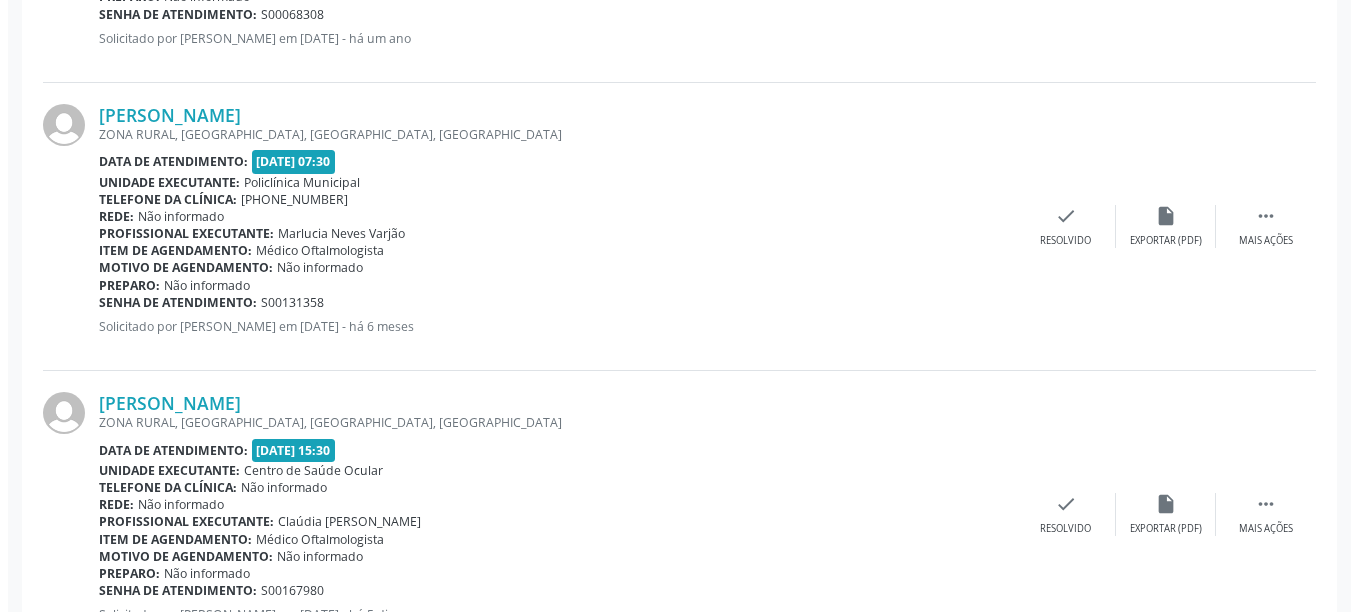 scroll, scrollTop: 892, scrollLeft: 0, axis: vertical 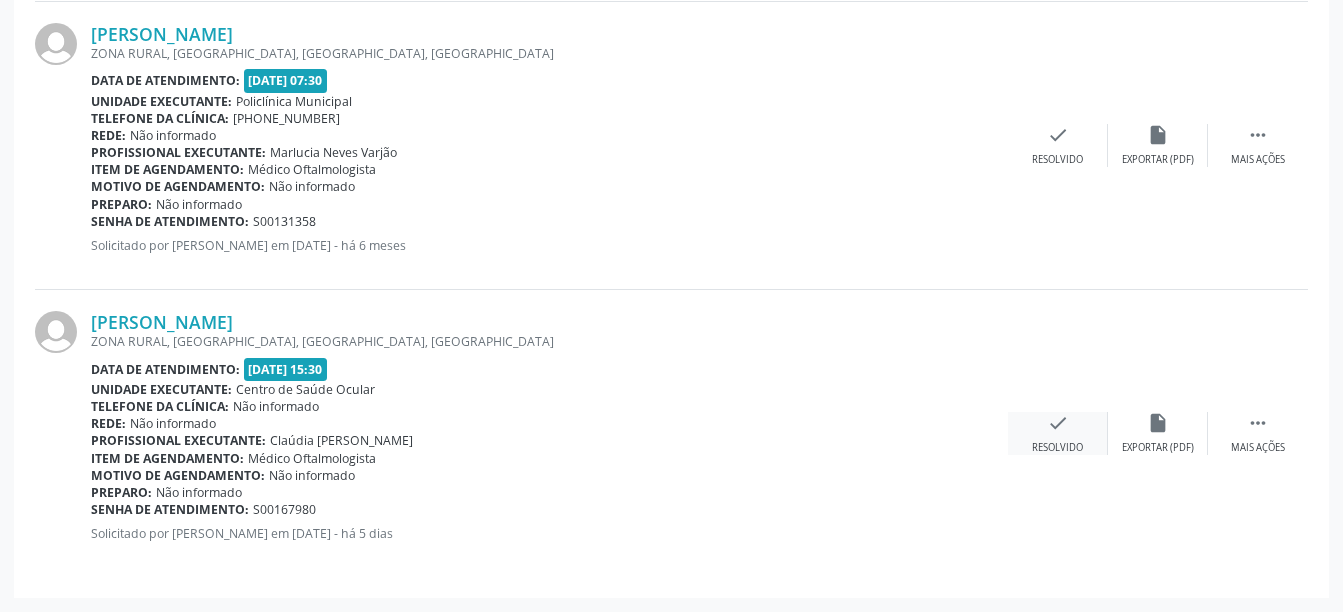 click on "check" at bounding box center [1058, 423] 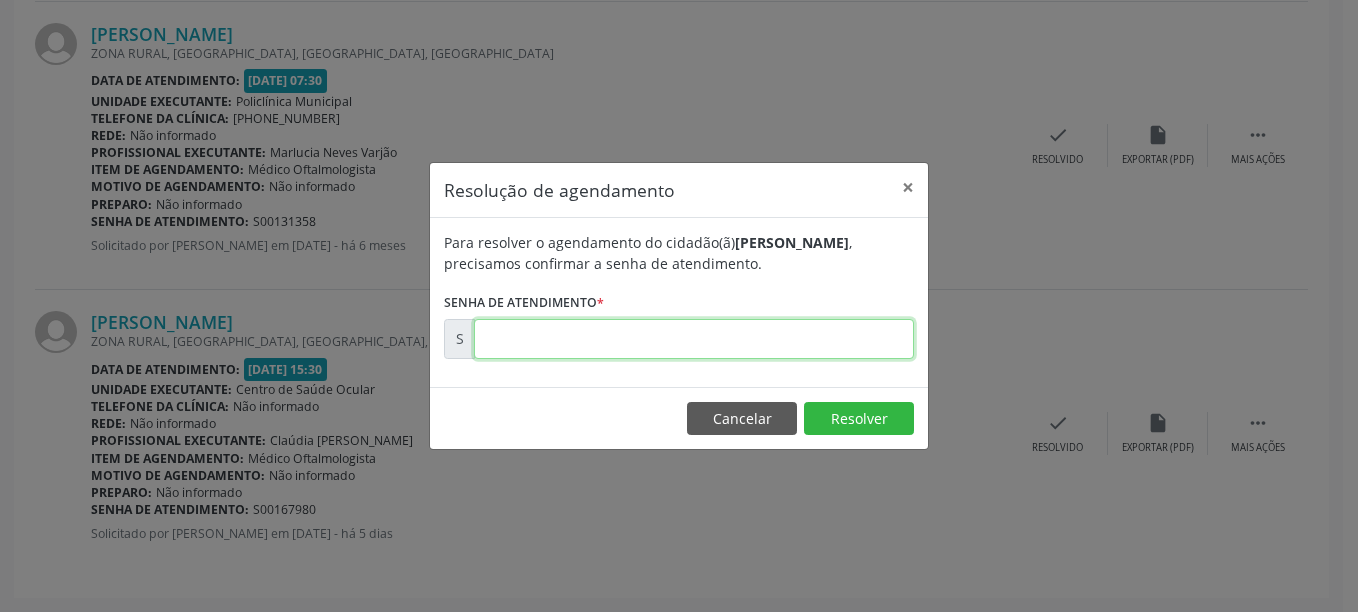 click at bounding box center [694, 339] 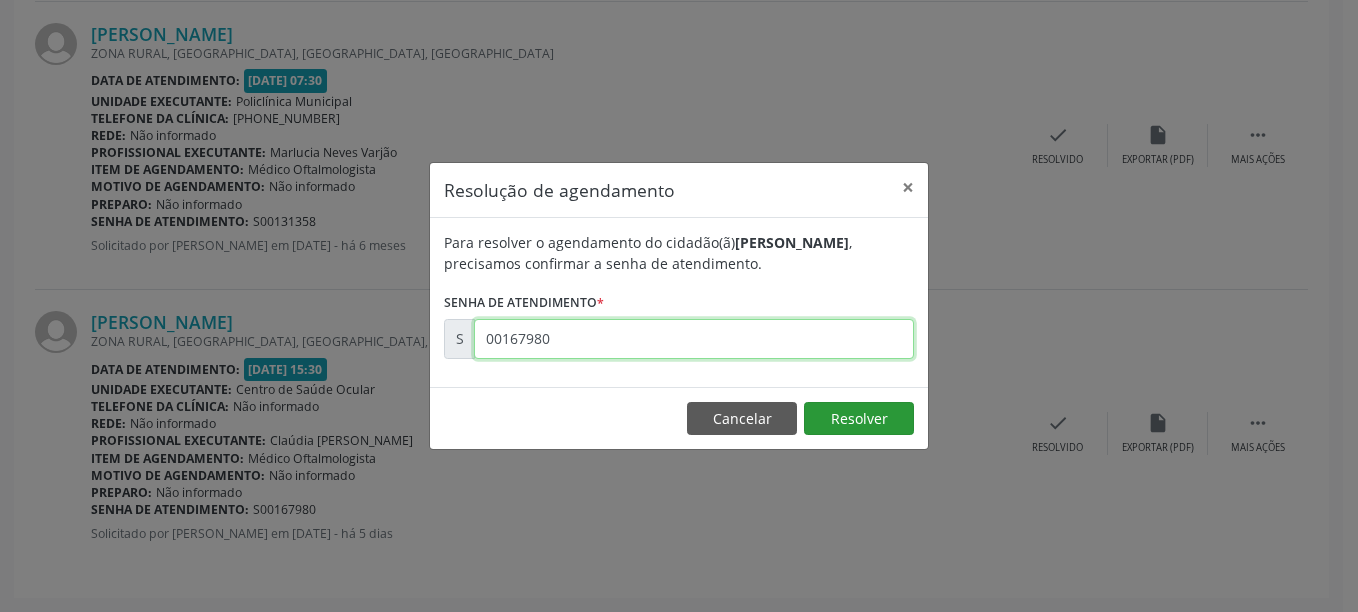 type on "00167980" 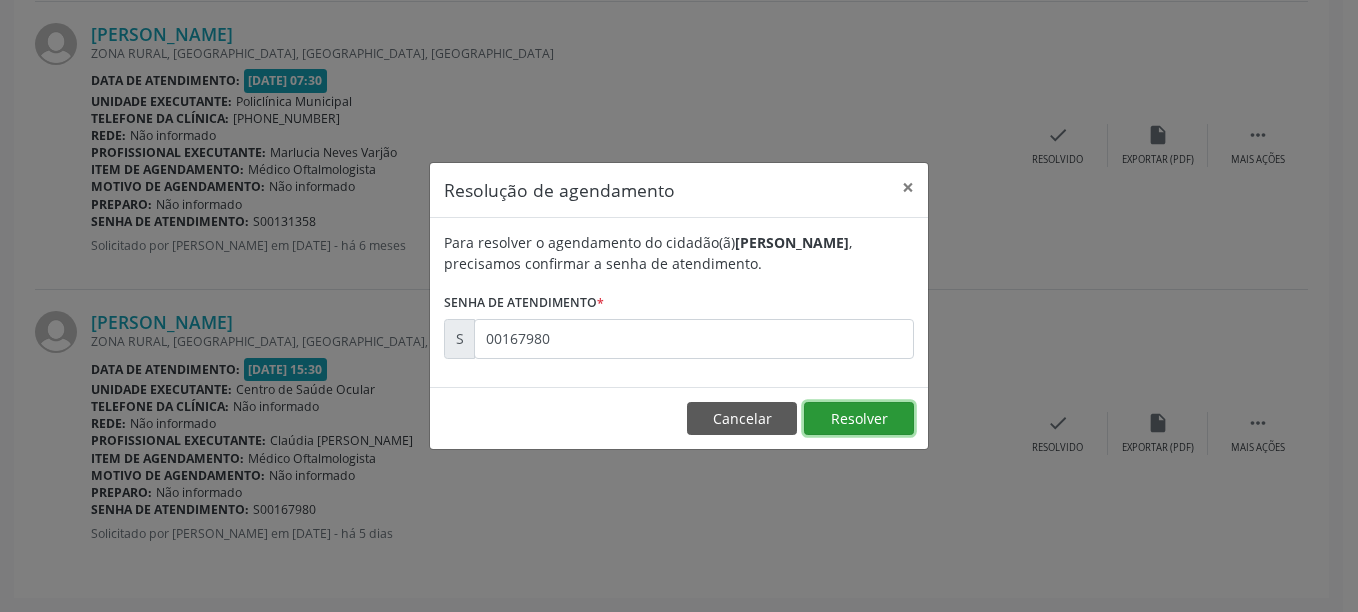 click on "Resolver" at bounding box center (859, 419) 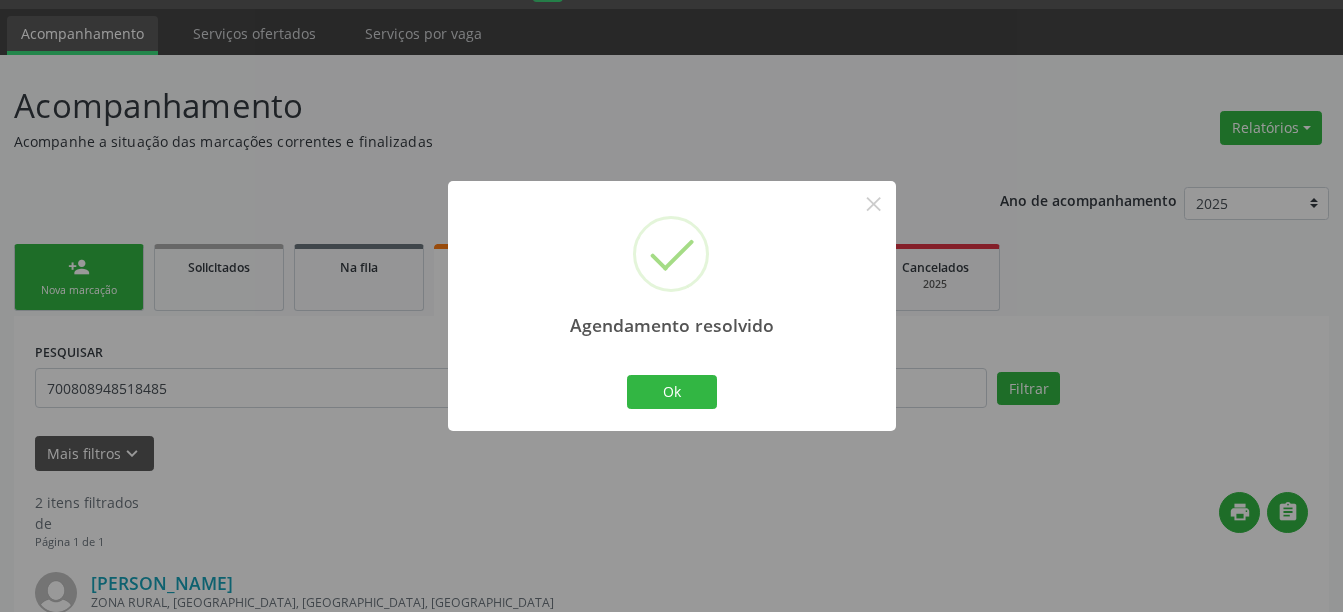 scroll, scrollTop: 604, scrollLeft: 0, axis: vertical 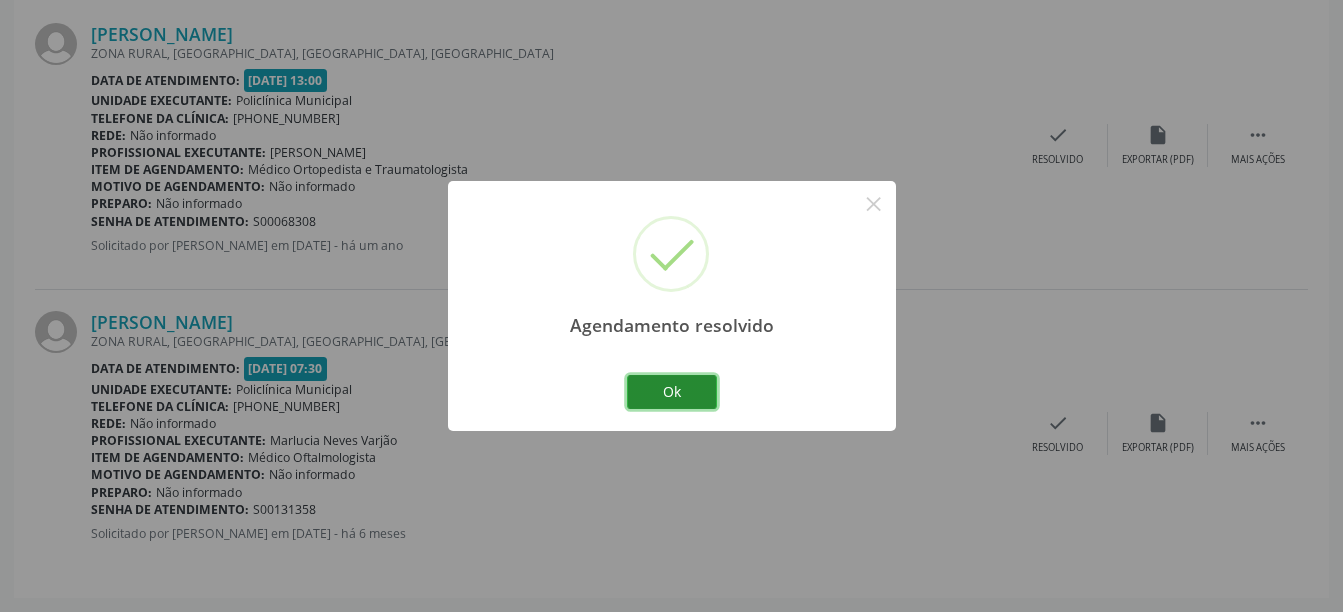 click on "Ok" at bounding box center [672, 392] 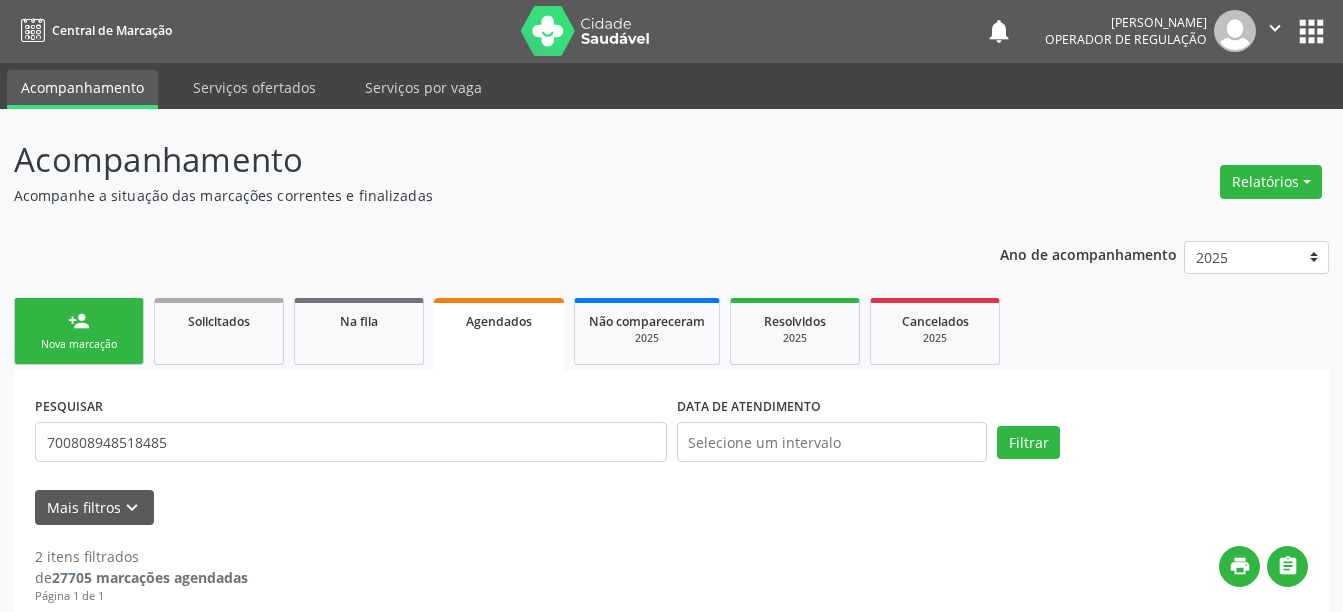 scroll, scrollTop: 0, scrollLeft: 0, axis: both 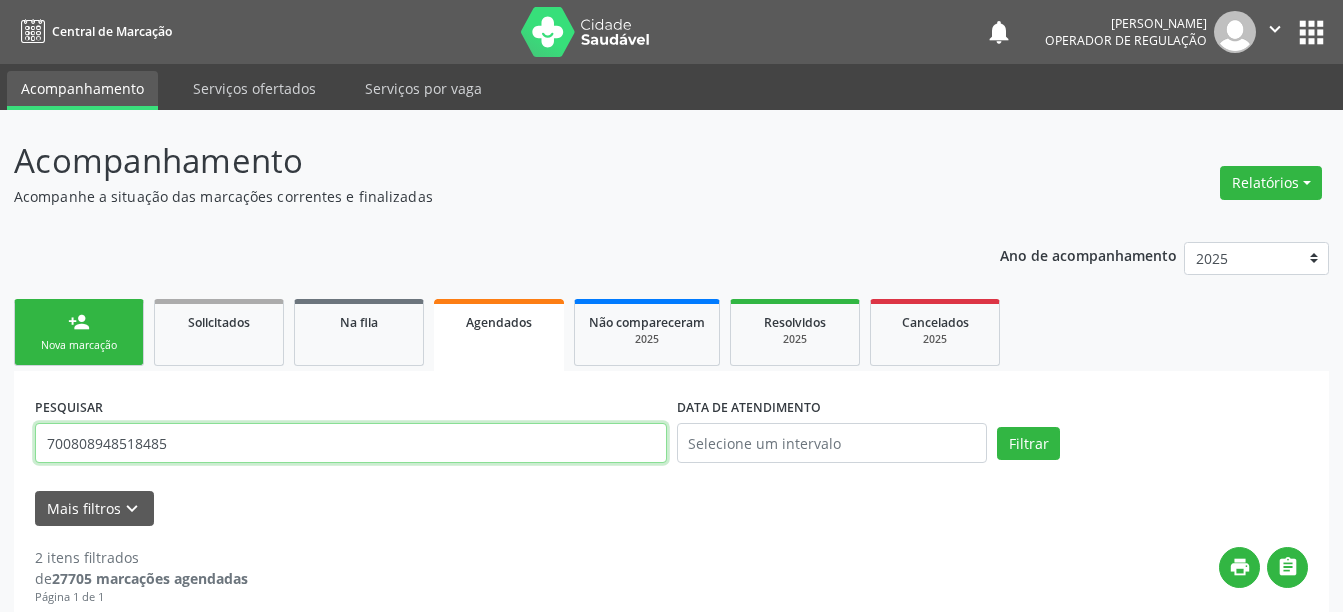 drag, startPoint x: 343, startPoint y: 429, endPoint x: 350, endPoint y: 462, distance: 33.734257 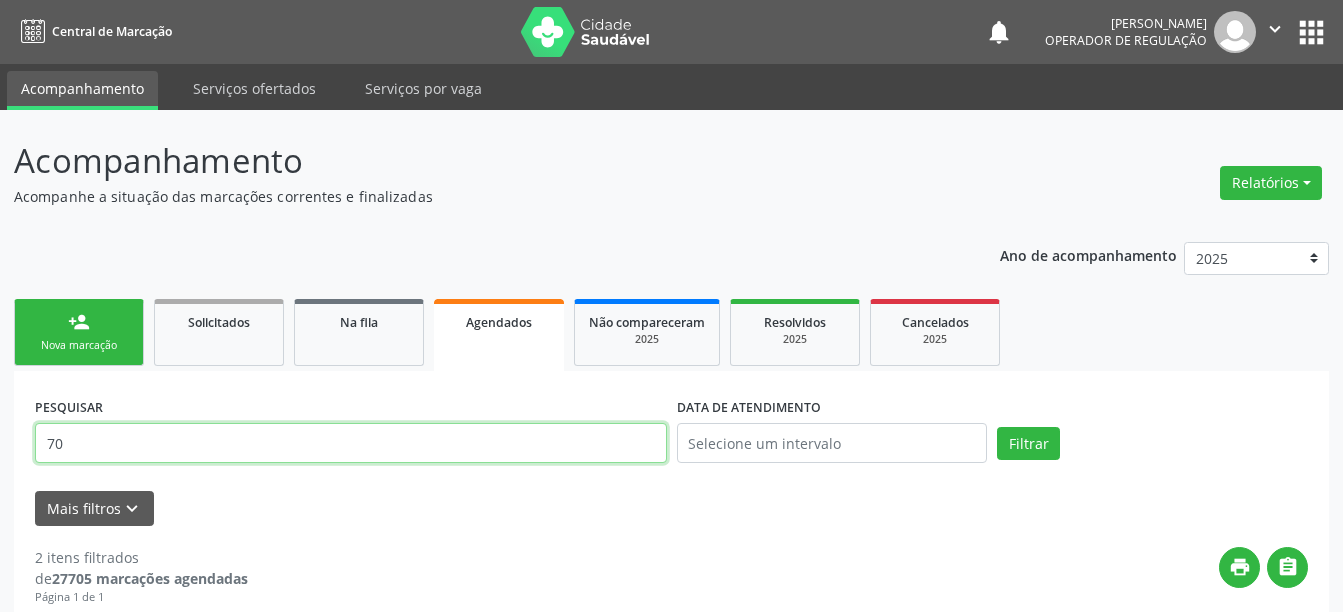 type on "7" 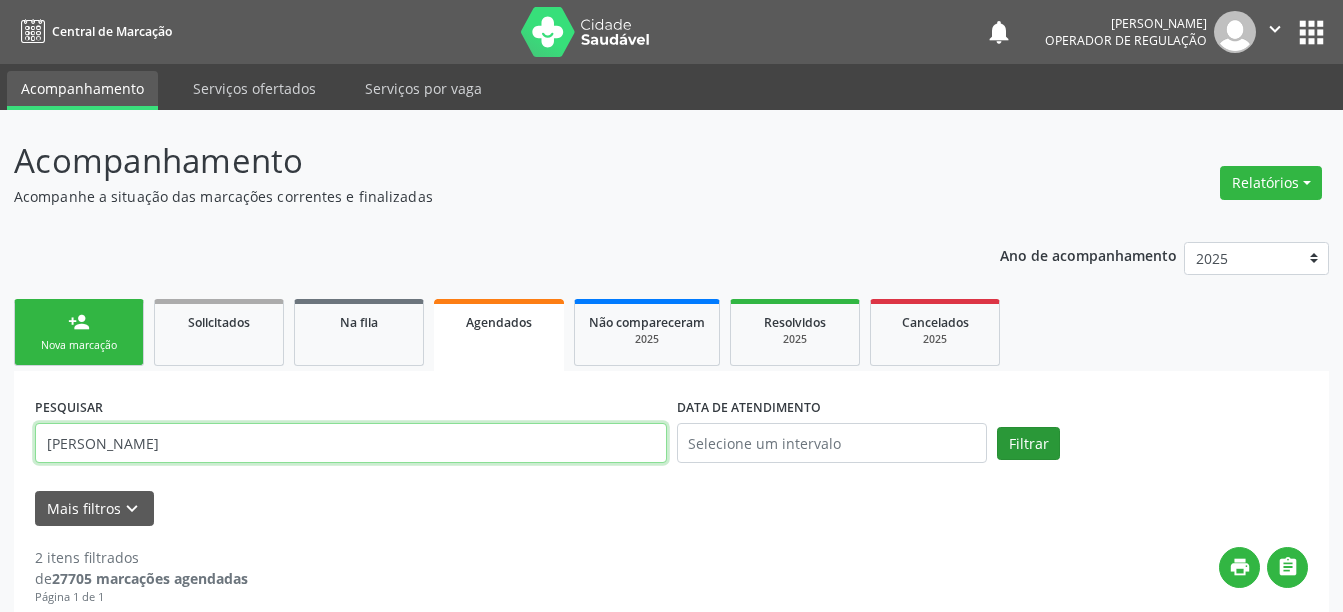 type on "[PERSON_NAME]" 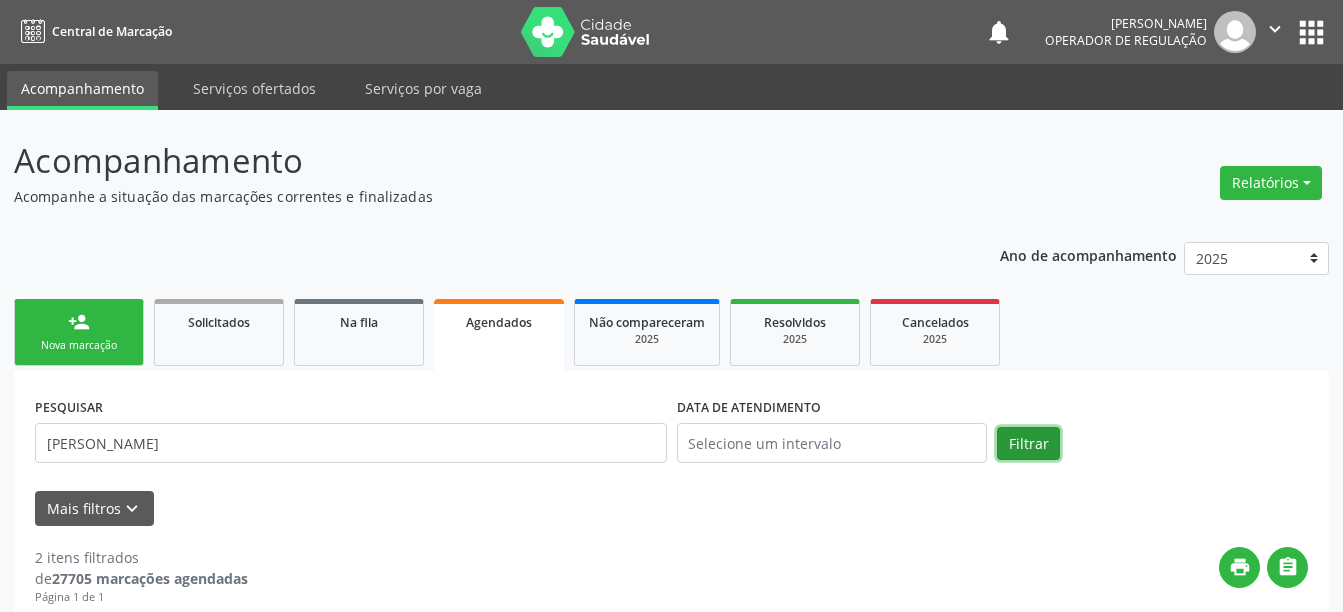 click on "Filtrar" at bounding box center [1028, 444] 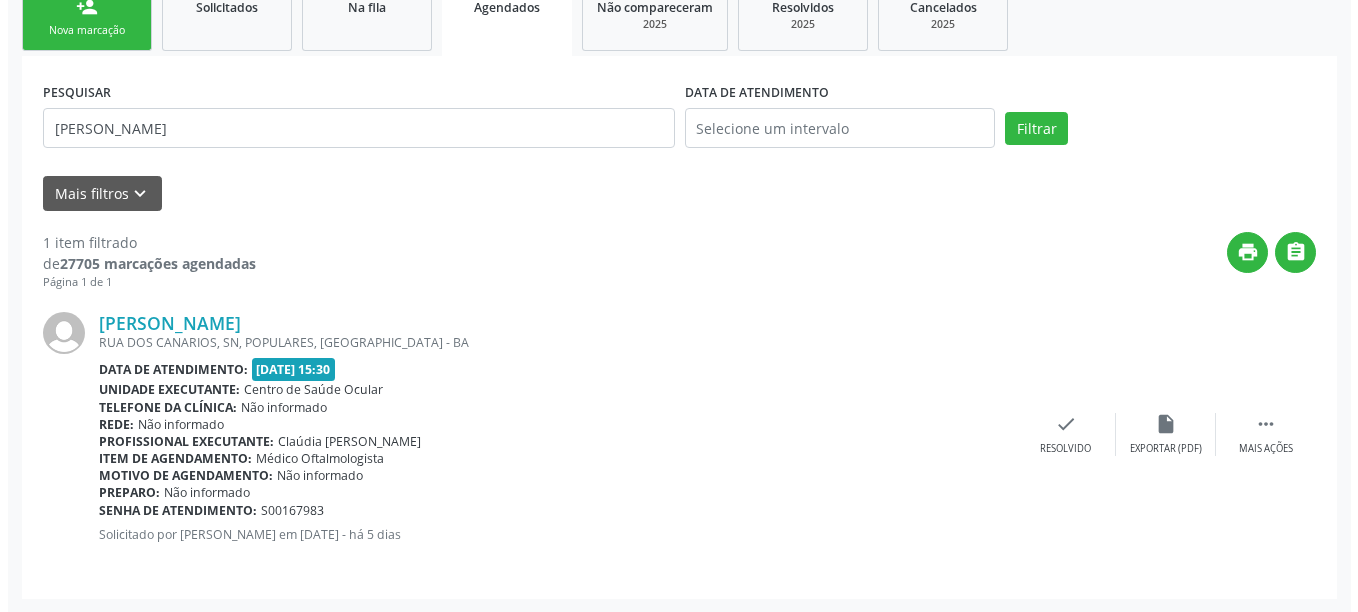 scroll, scrollTop: 316, scrollLeft: 0, axis: vertical 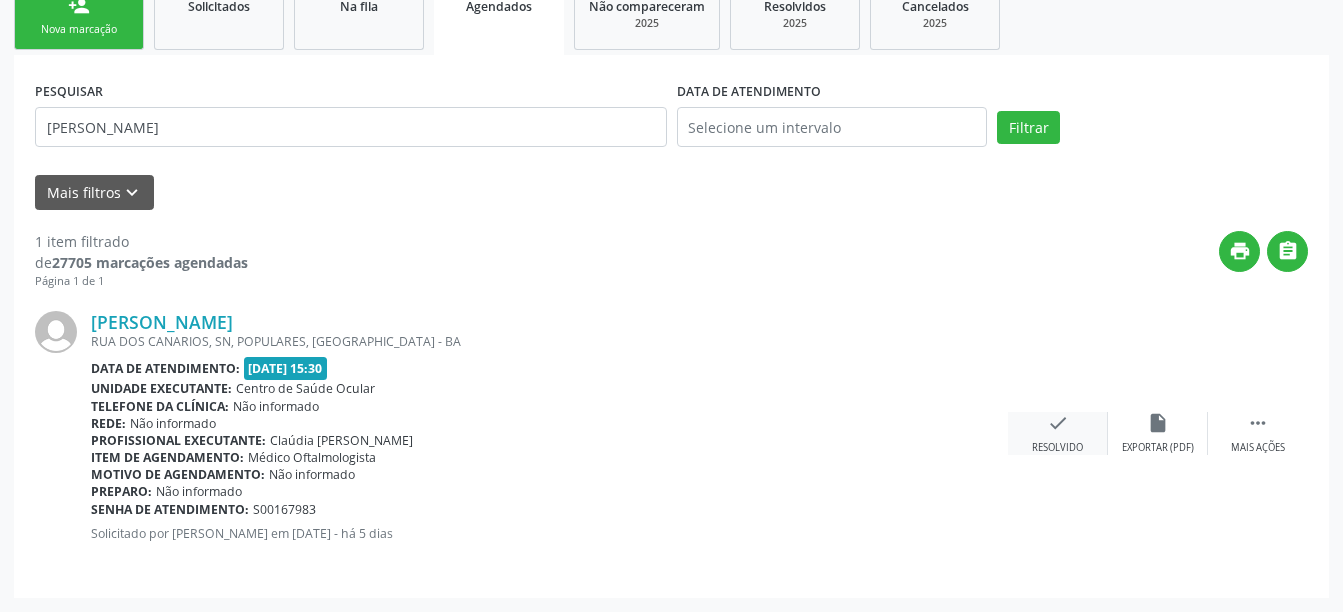 click on "check
Resolvido" at bounding box center [1058, 433] 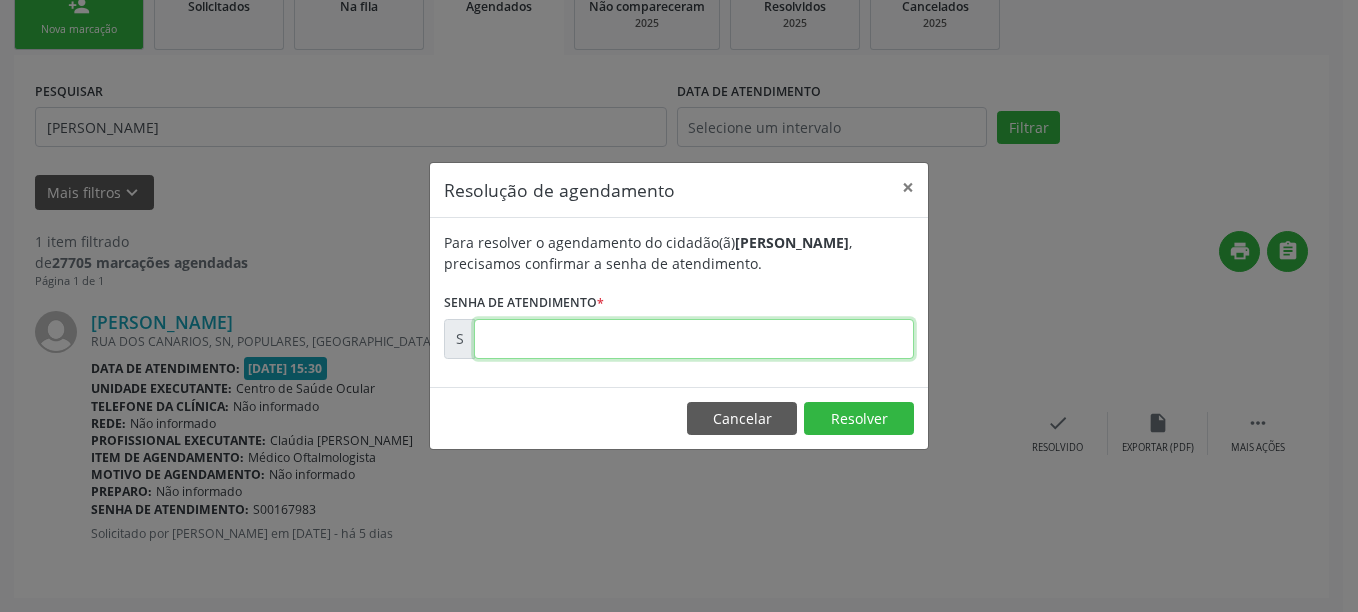 click at bounding box center (694, 339) 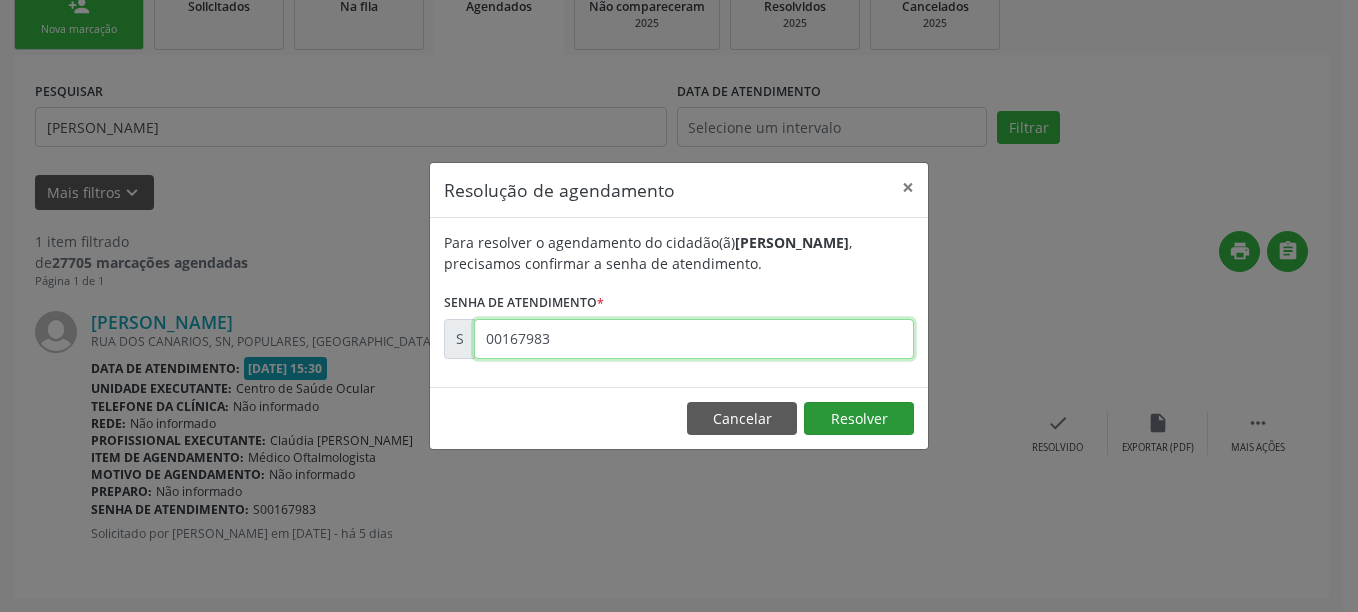 type on "00167983" 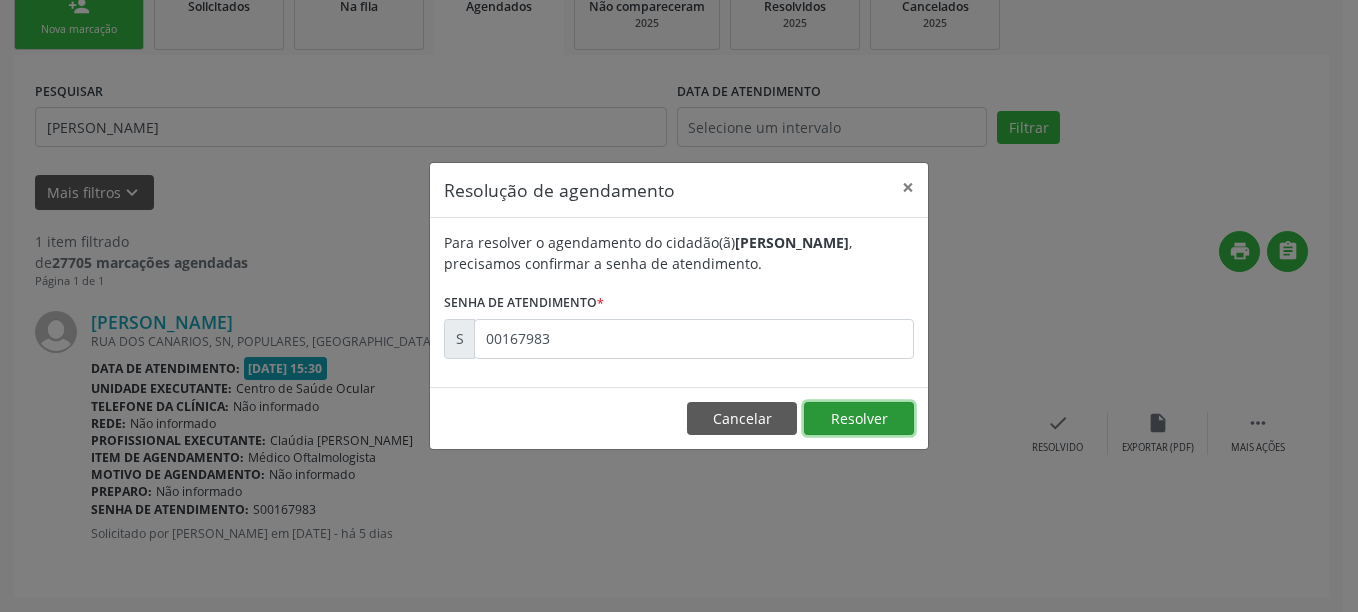 click on "Resolver" at bounding box center [859, 419] 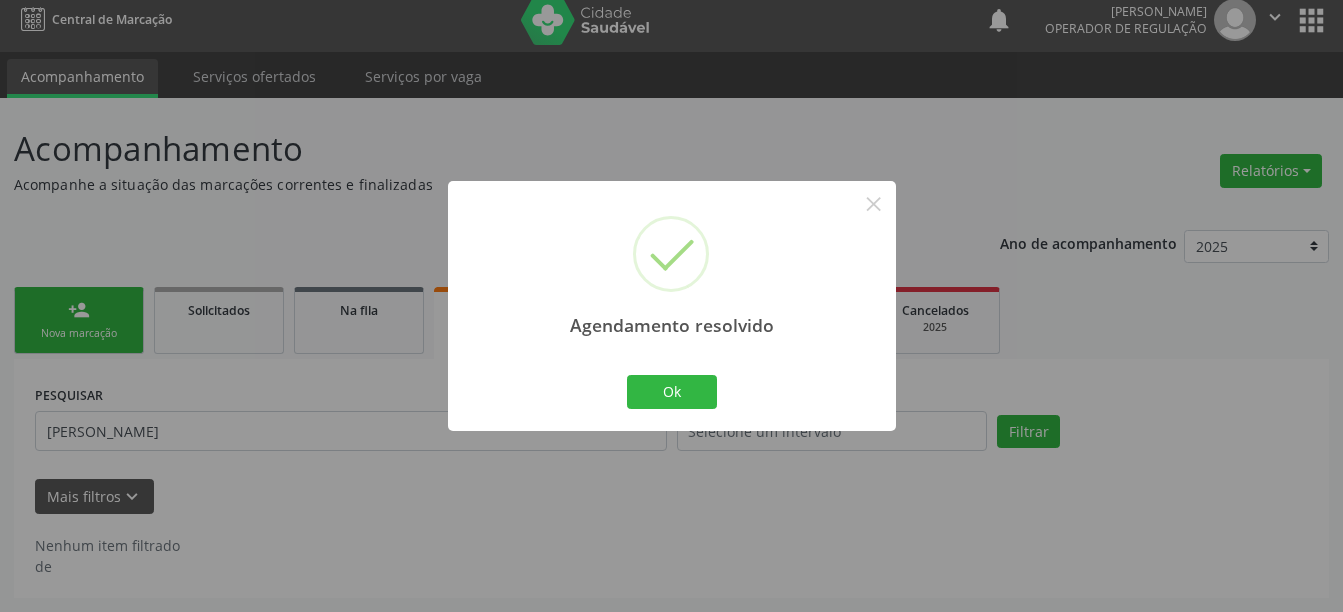scroll, scrollTop: 12, scrollLeft: 0, axis: vertical 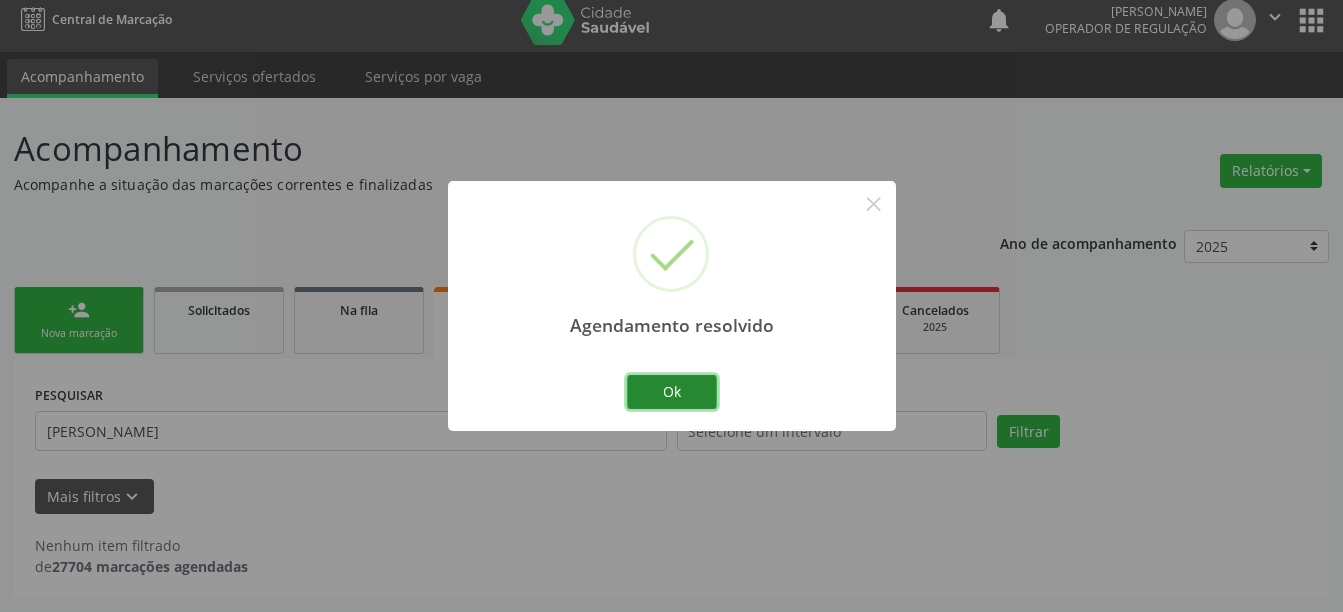click on "Ok" at bounding box center [672, 392] 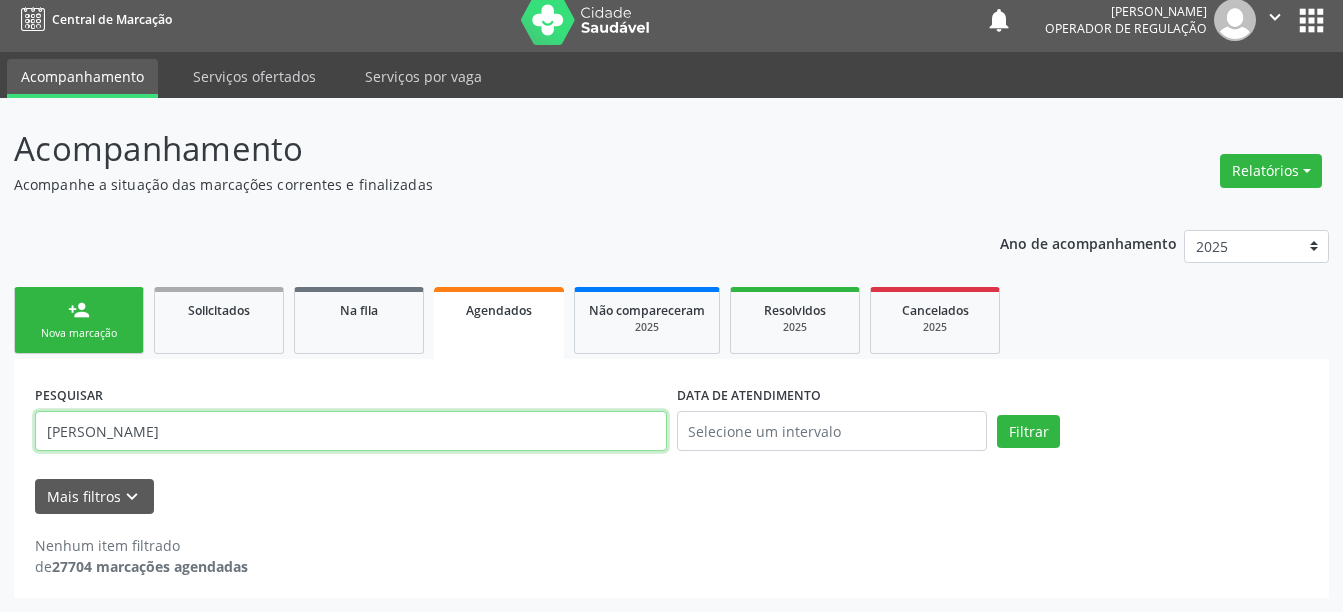 click on "[PERSON_NAME]" at bounding box center [351, 431] 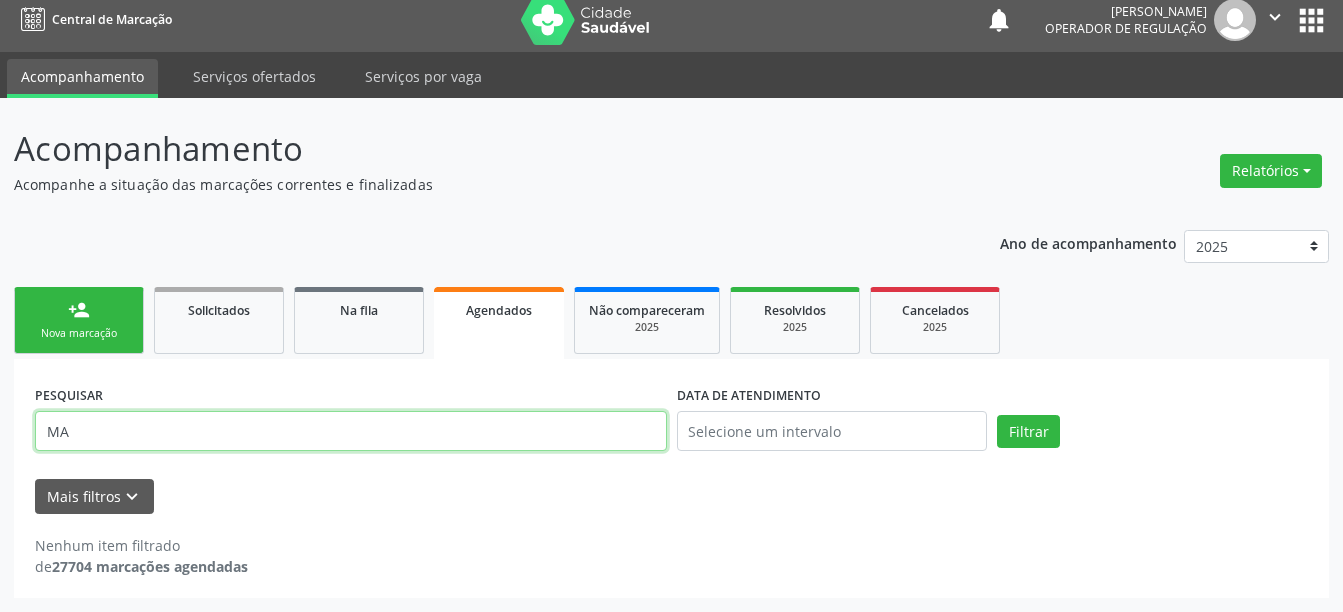 type on "M" 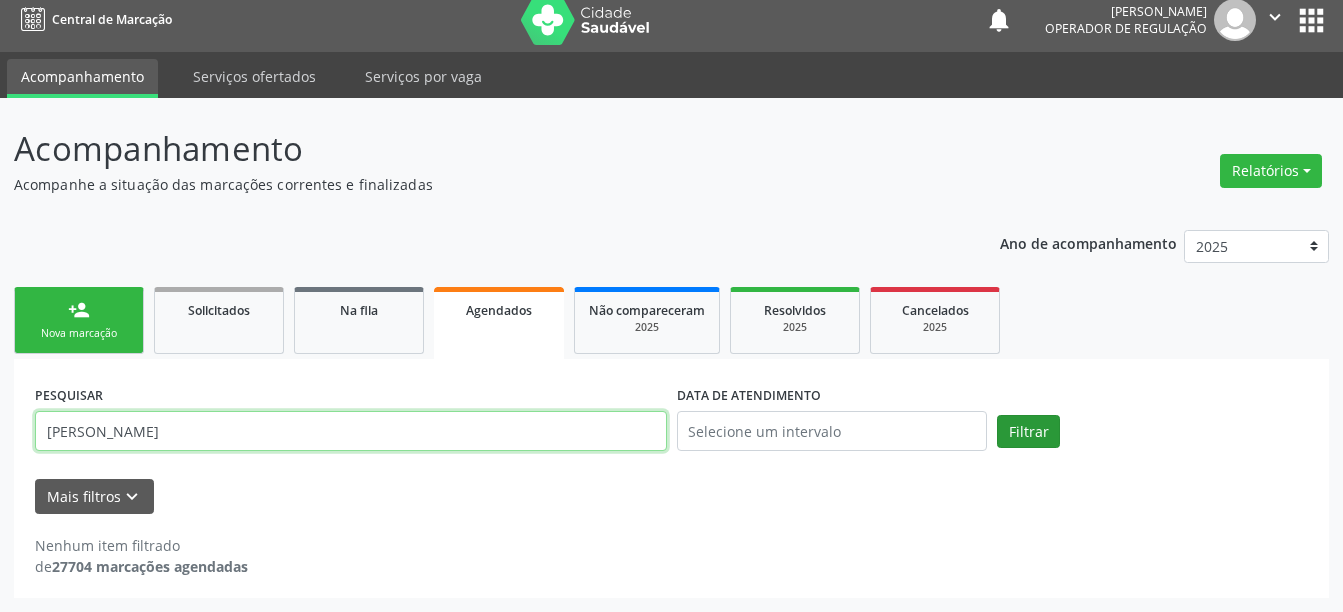 type on "[PERSON_NAME]" 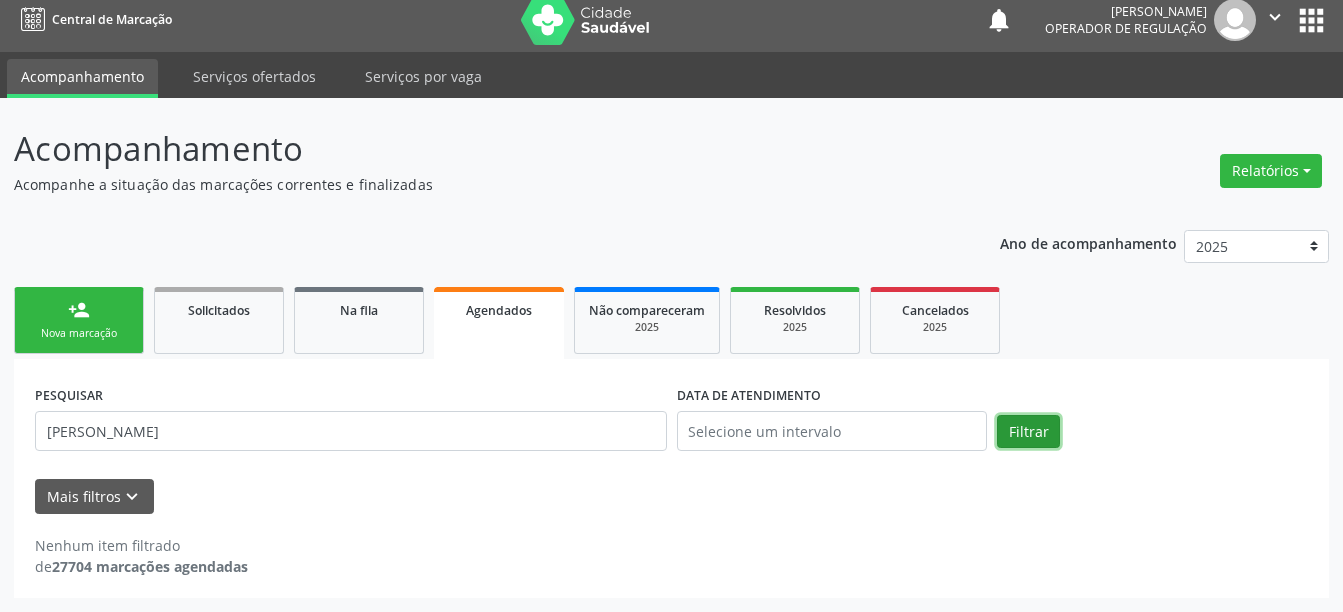 click on "Filtrar" at bounding box center [1028, 432] 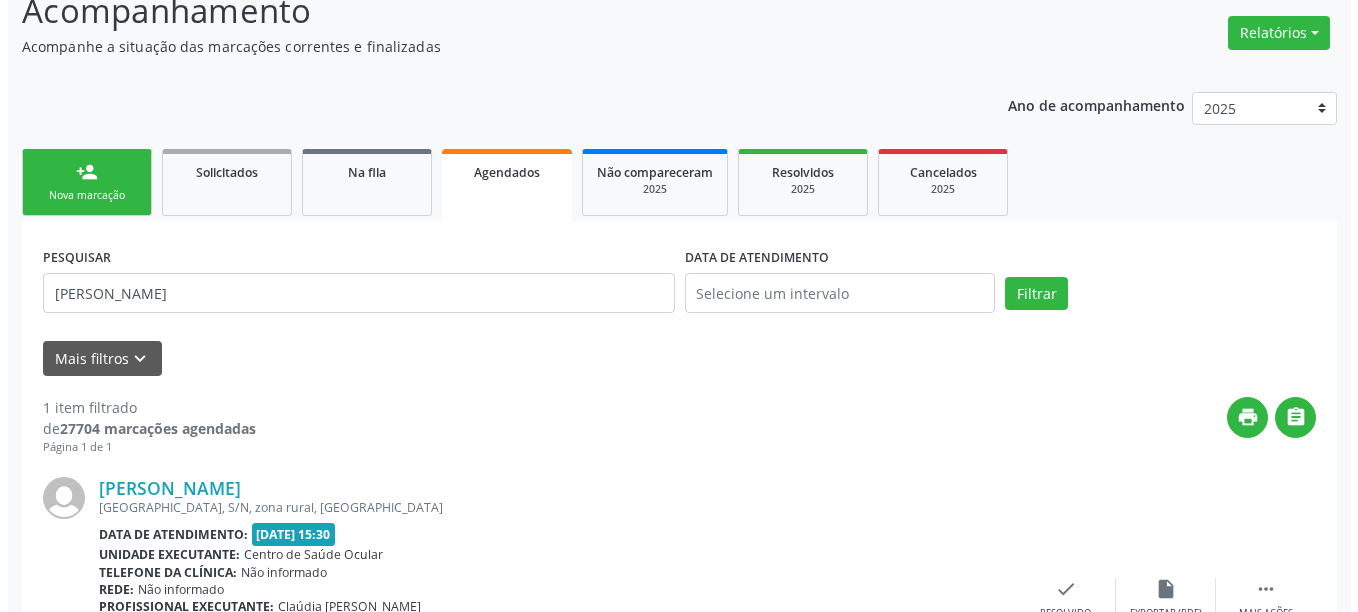 scroll, scrollTop: 316, scrollLeft: 0, axis: vertical 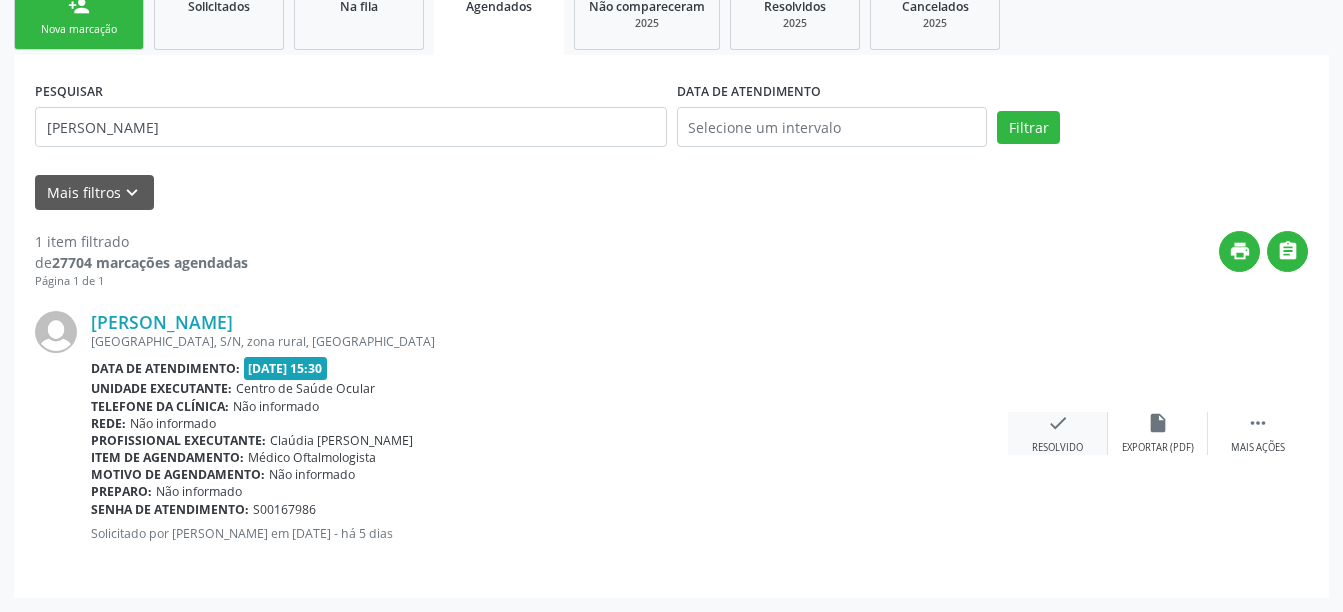 click on "check" at bounding box center (1058, 423) 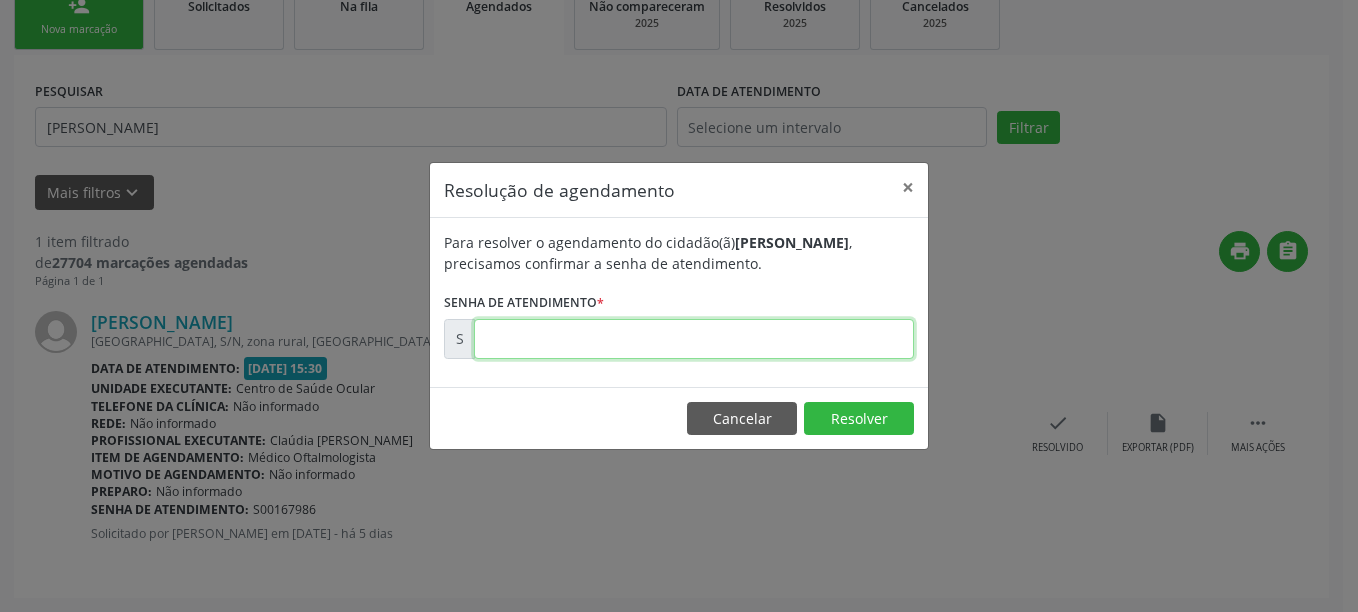 click at bounding box center [694, 339] 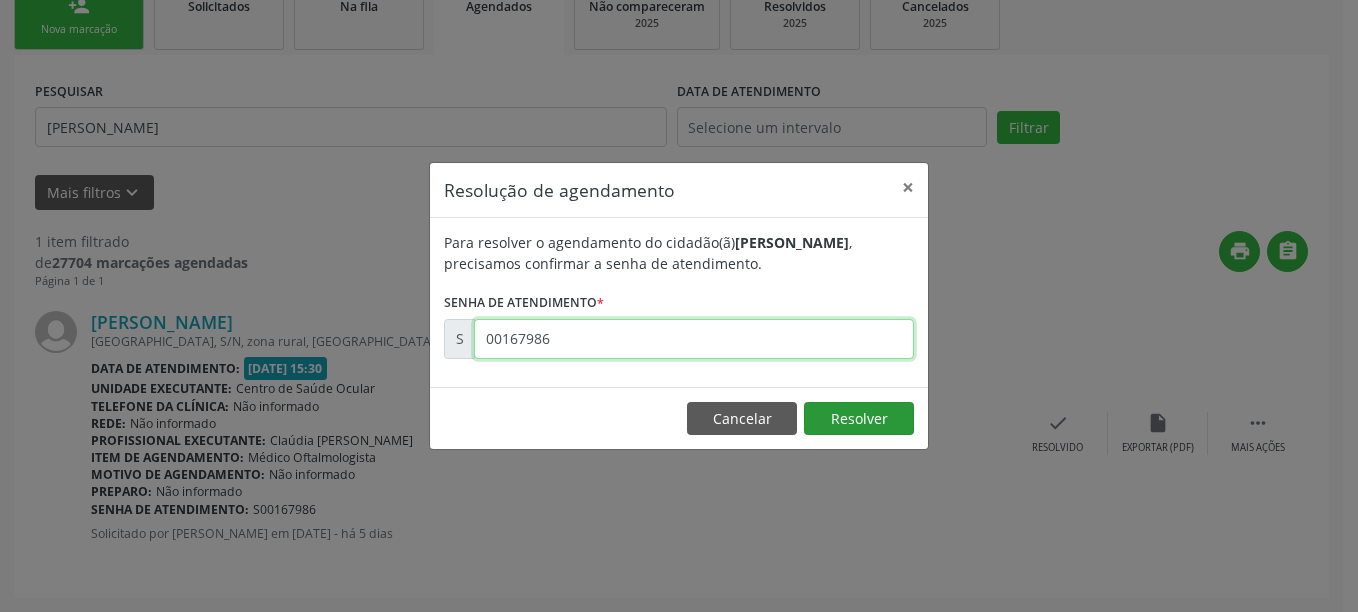 type on "00167986" 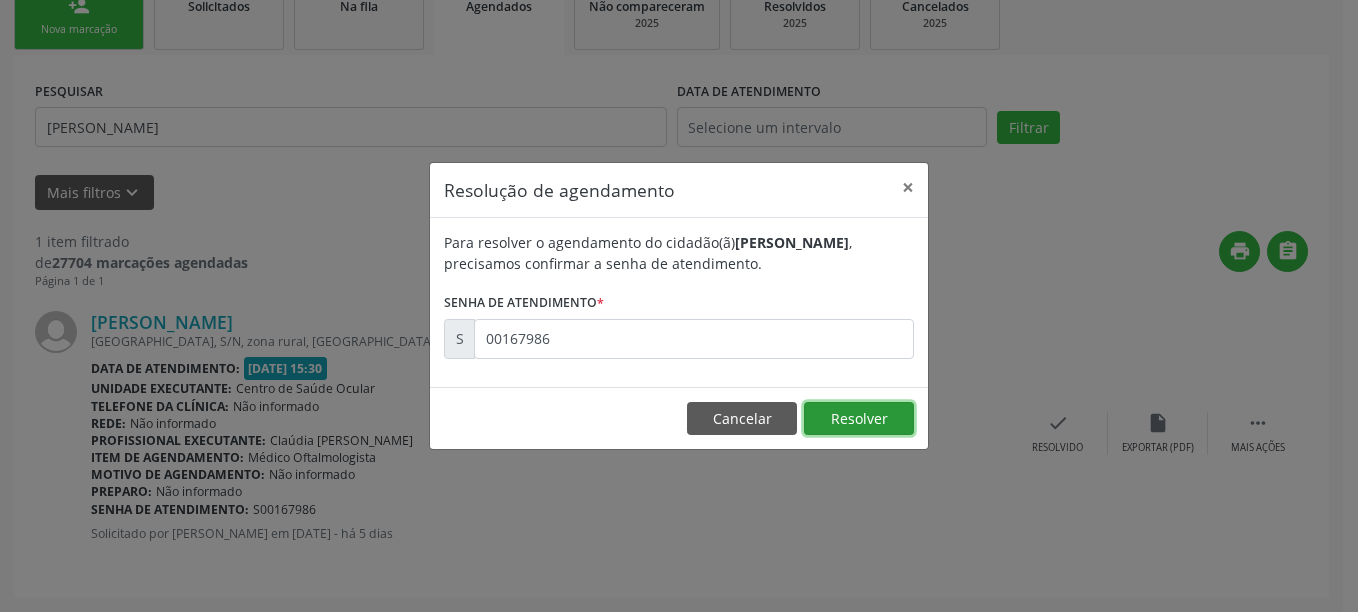 click on "Resolver" at bounding box center [859, 419] 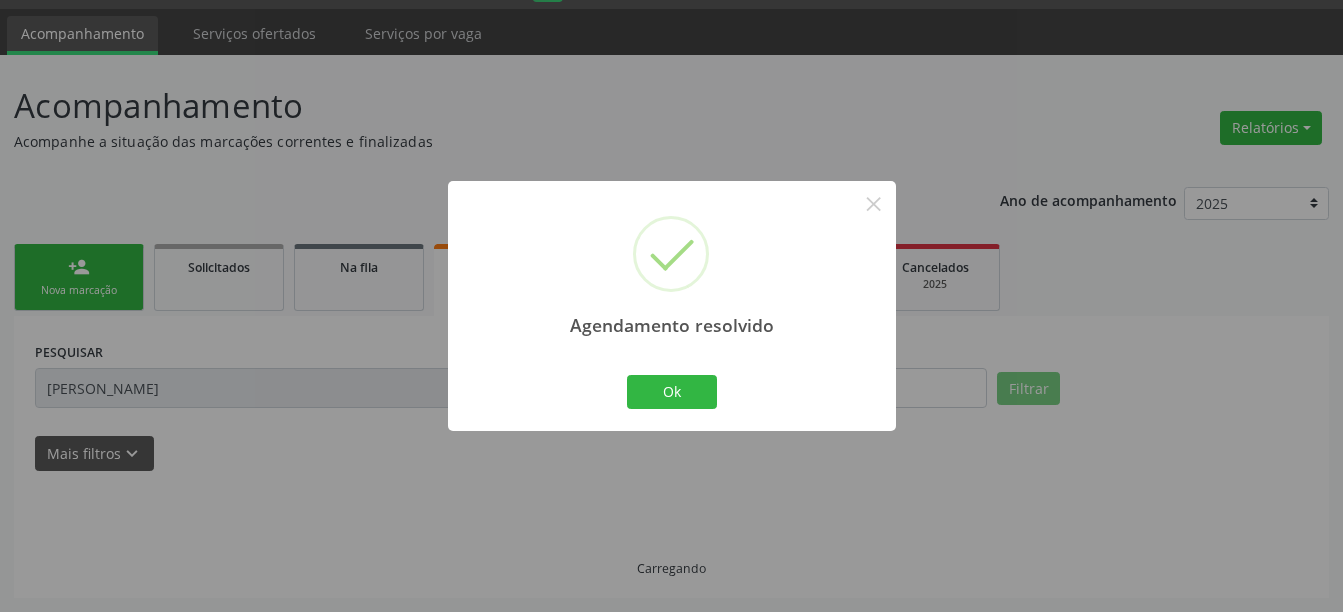 scroll, scrollTop: 12, scrollLeft: 0, axis: vertical 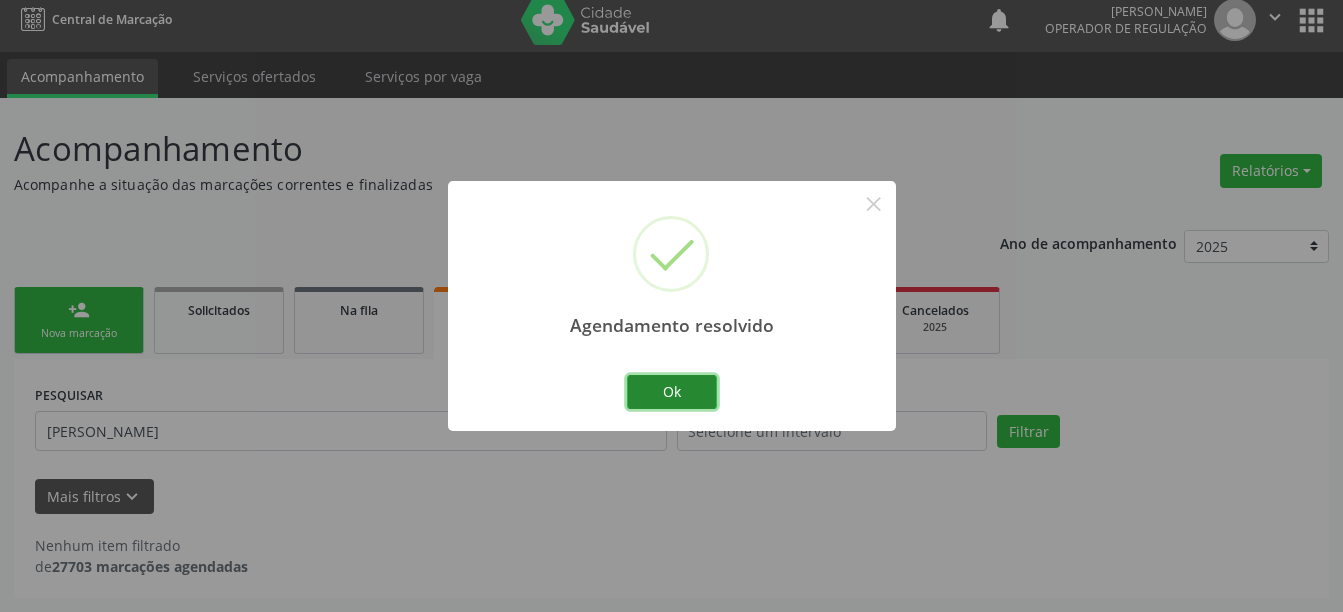 click on "Ok" at bounding box center (672, 392) 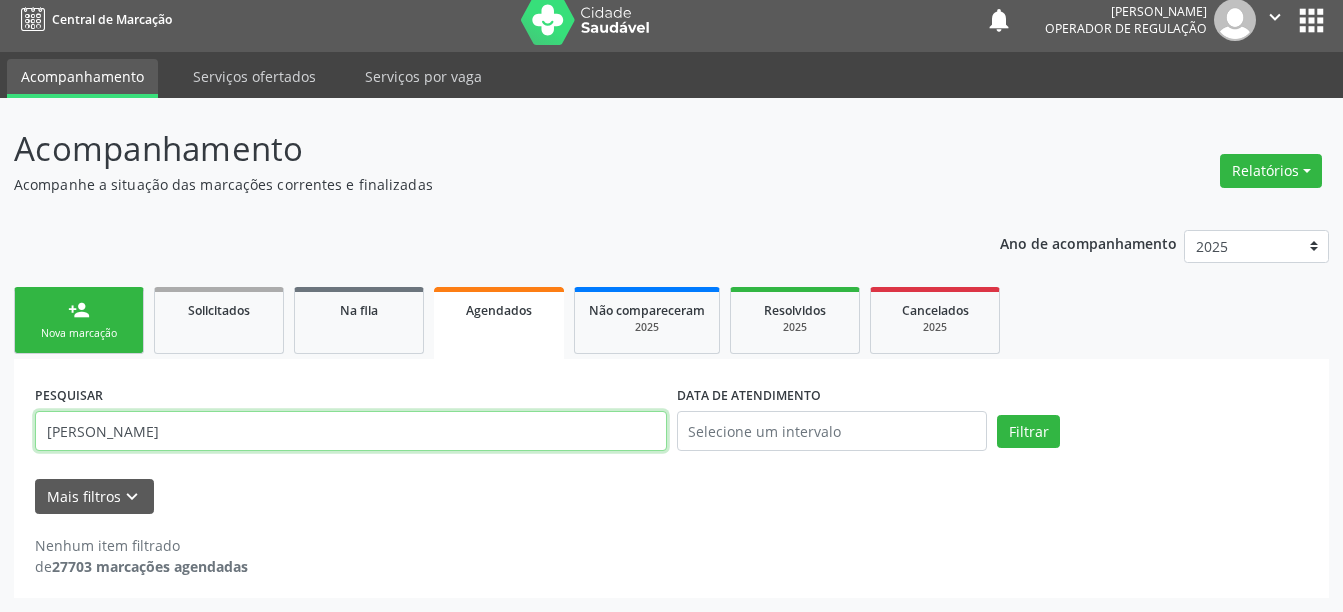 click on "[PERSON_NAME]" at bounding box center (351, 431) 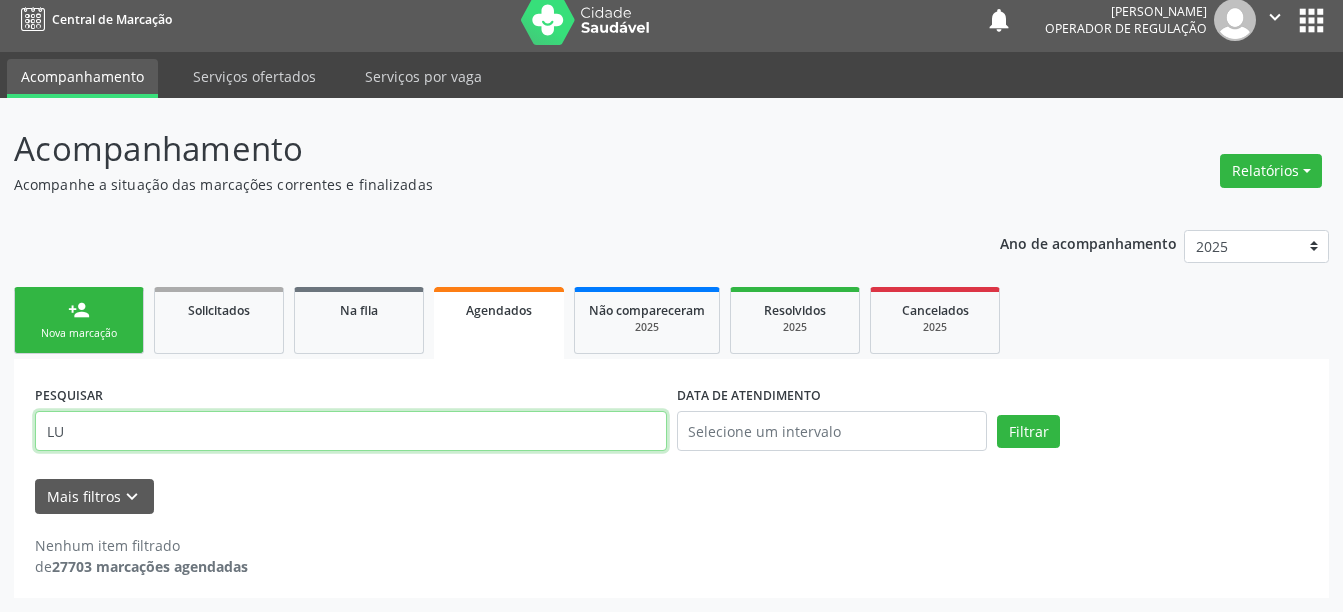 type on "L" 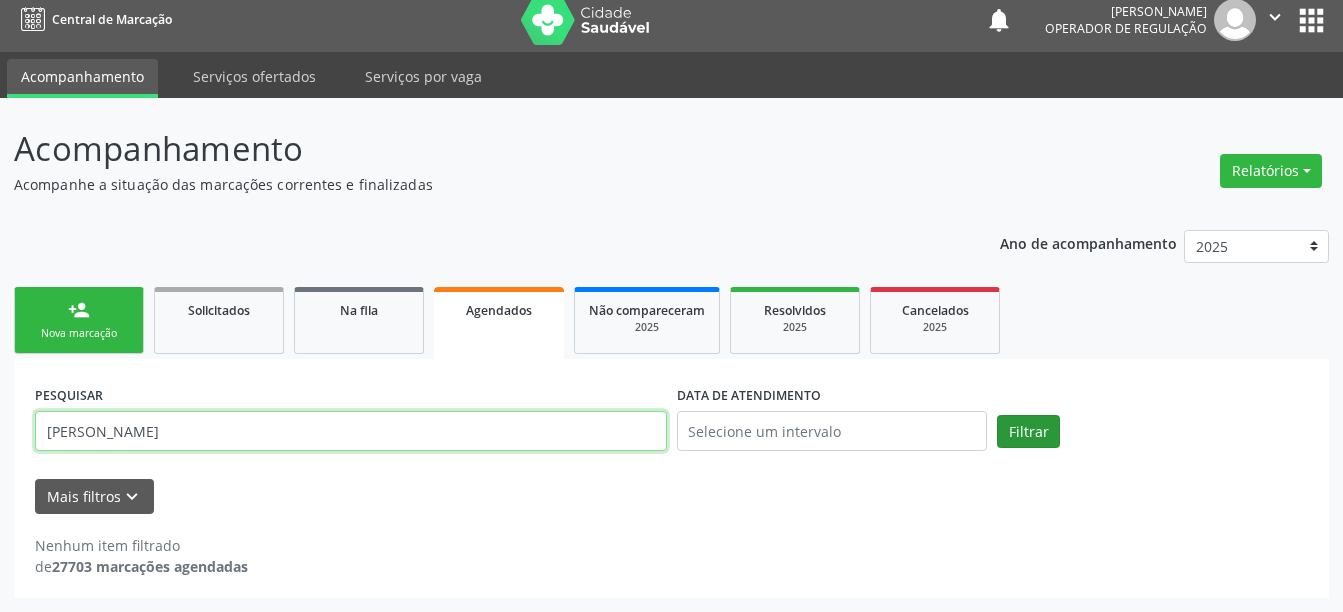 type on "[PERSON_NAME]" 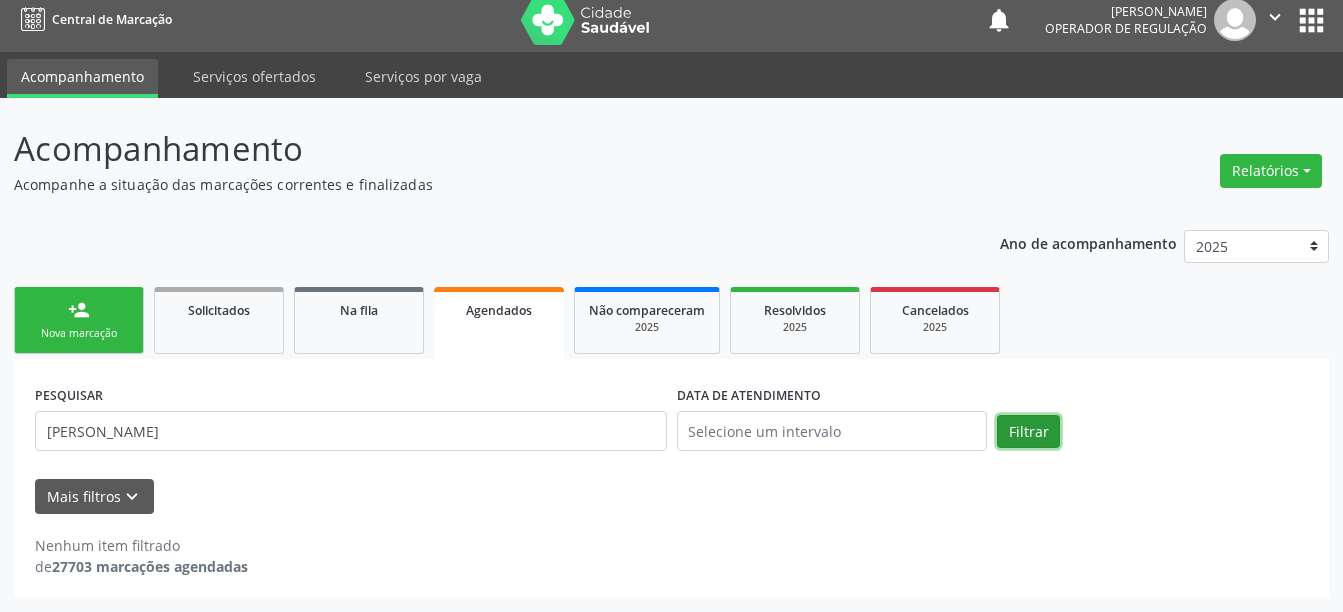 click on "Filtrar" at bounding box center [1028, 432] 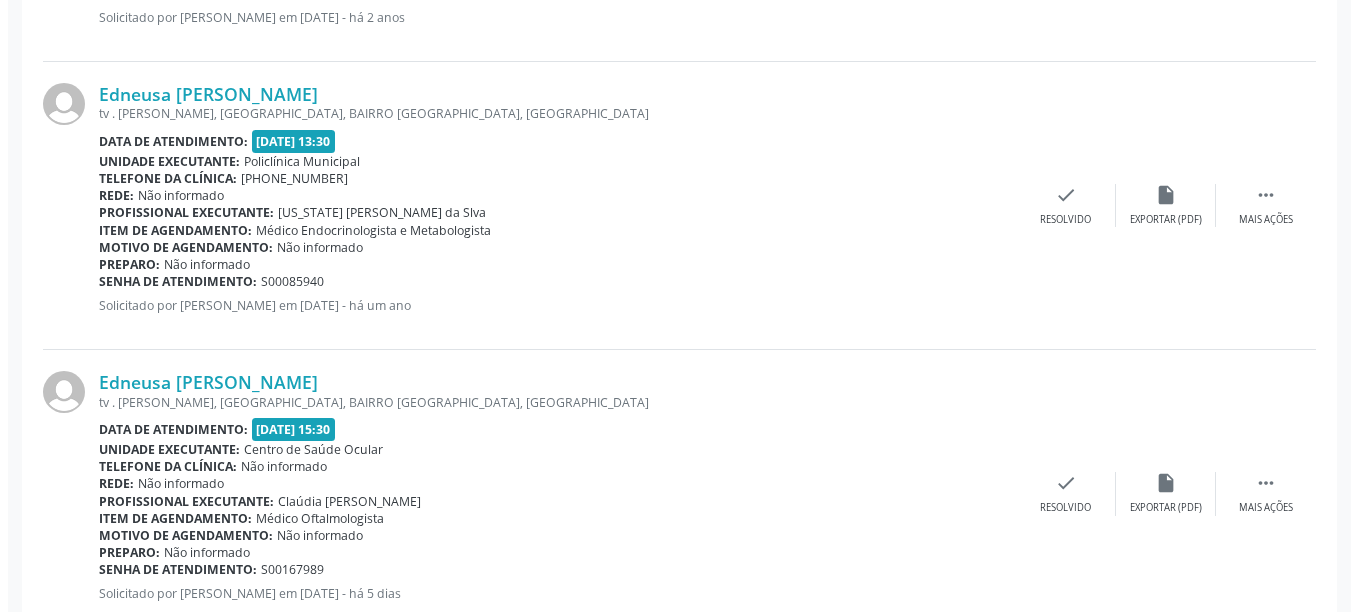 scroll, scrollTop: 3487, scrollLeft: 0, axis: vertical 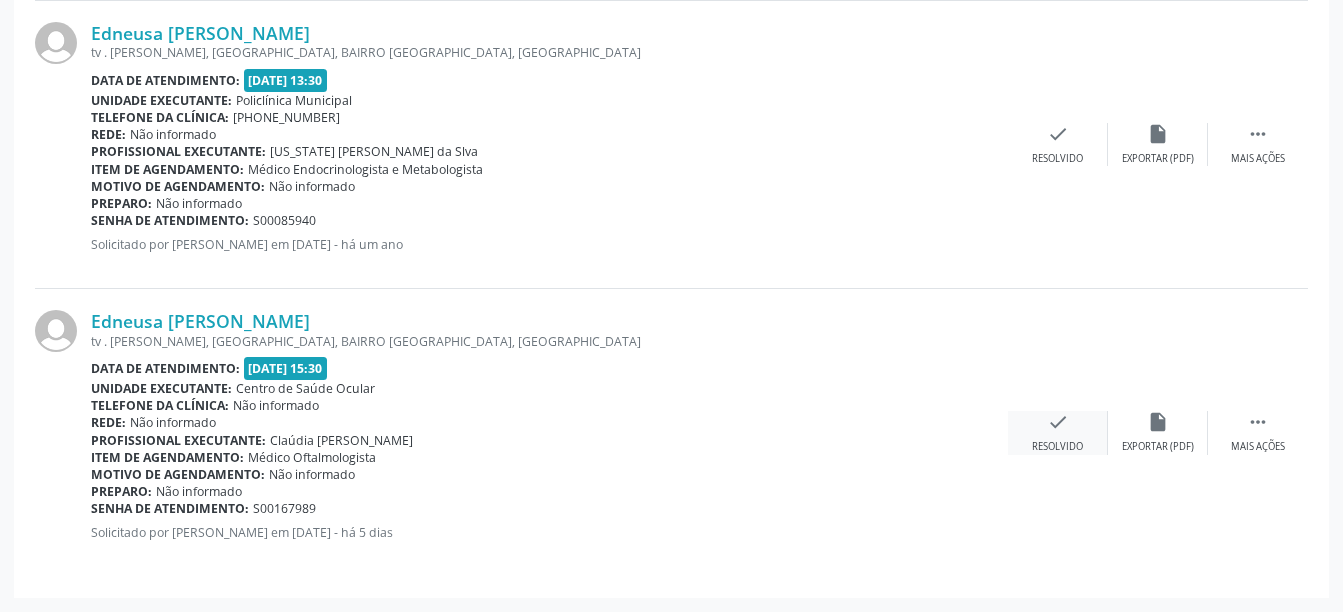 click on "check" at bounding box center [1058, 422] 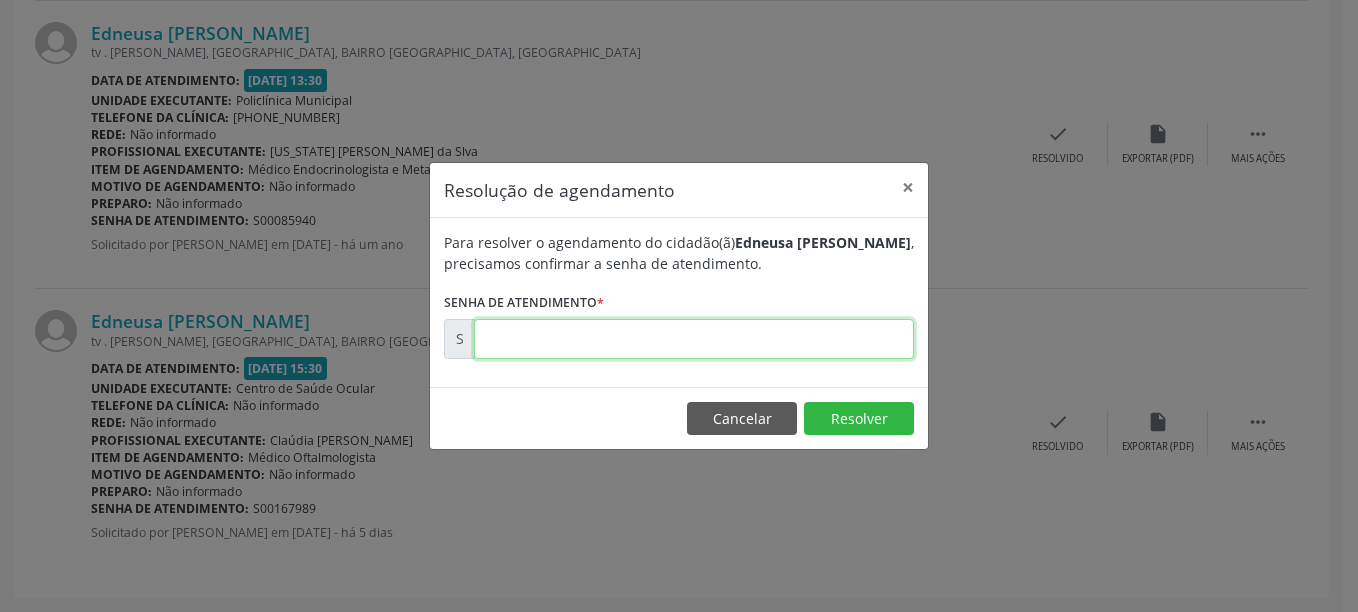 click at bounding box center (694, 339) 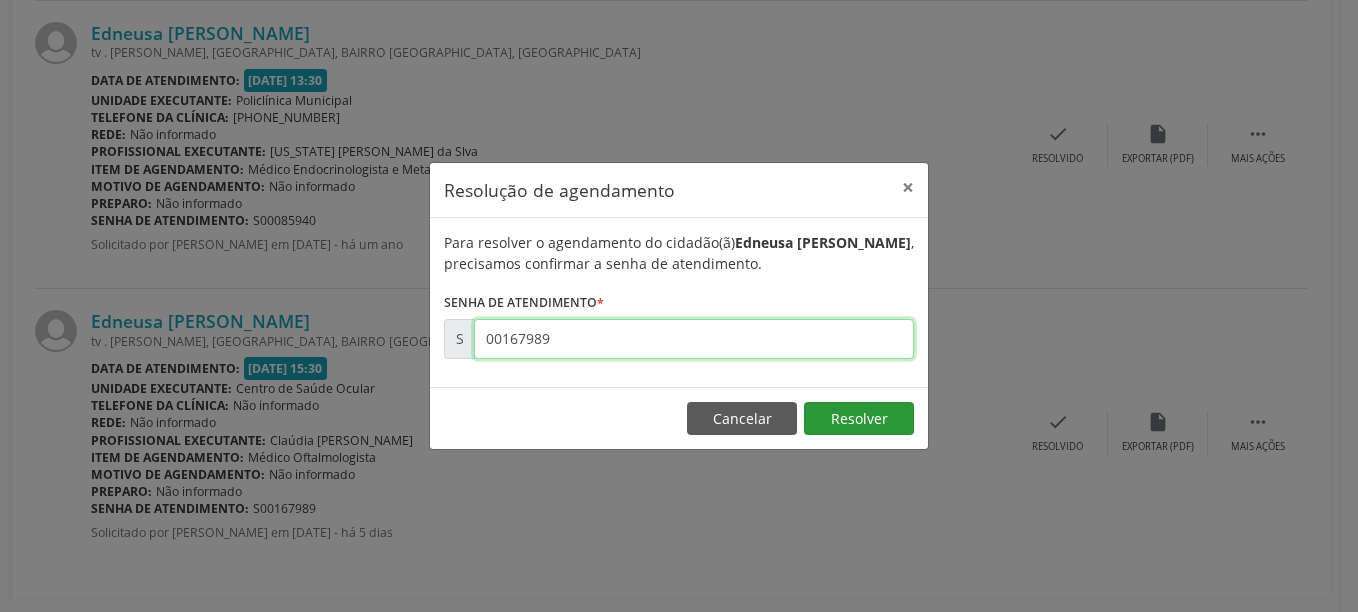type on "00167989" 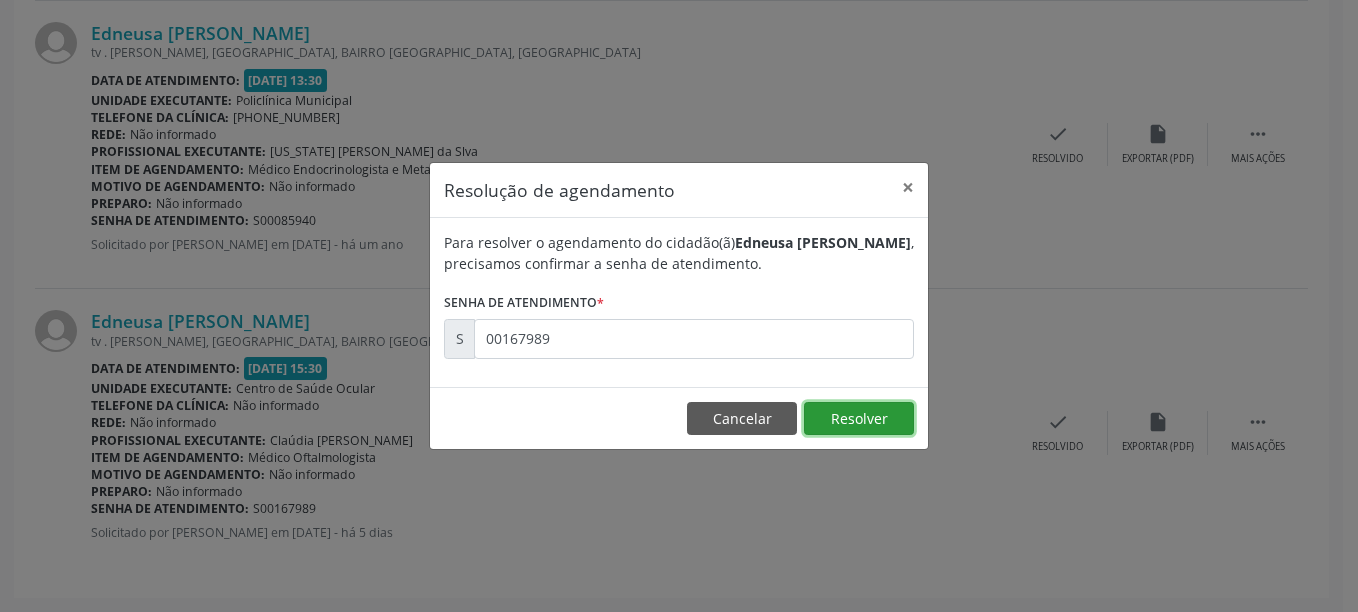 click on "Resolver" at bounding box center (859, 419) 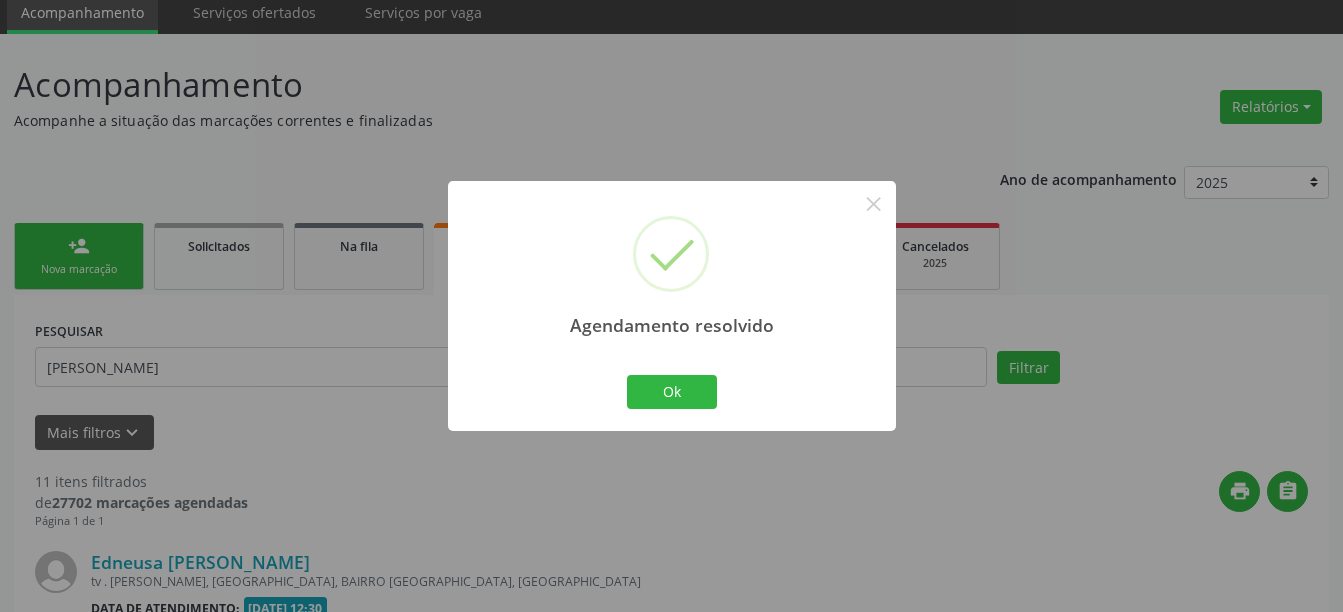scroll, scrollTop: 3198, scrollLeft: 0, axis: vertical 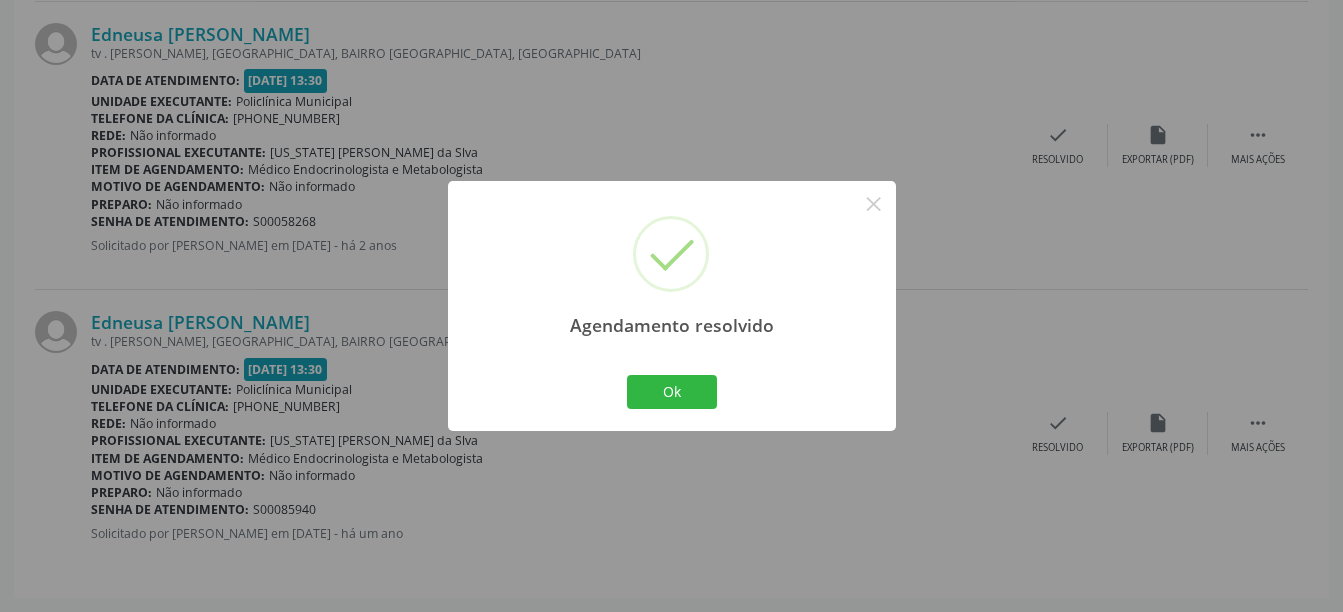 click on "Ok Cancel" at bounding box center [671, 392] 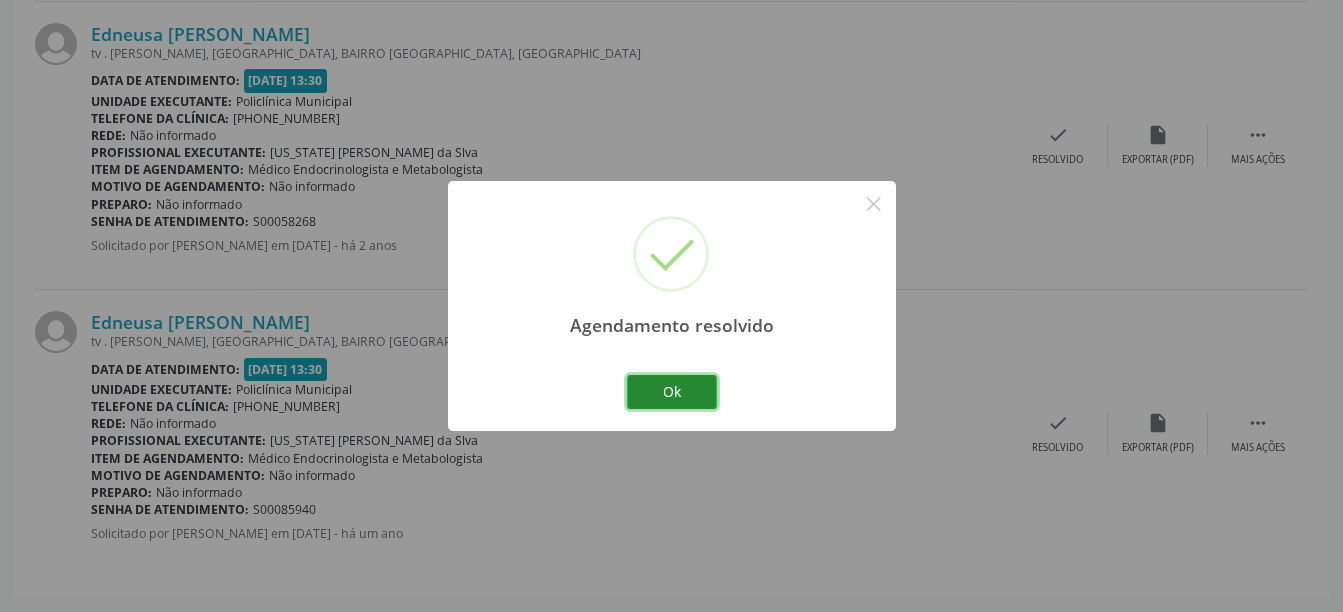 click on "Ok" at bounding box center (672, 392) 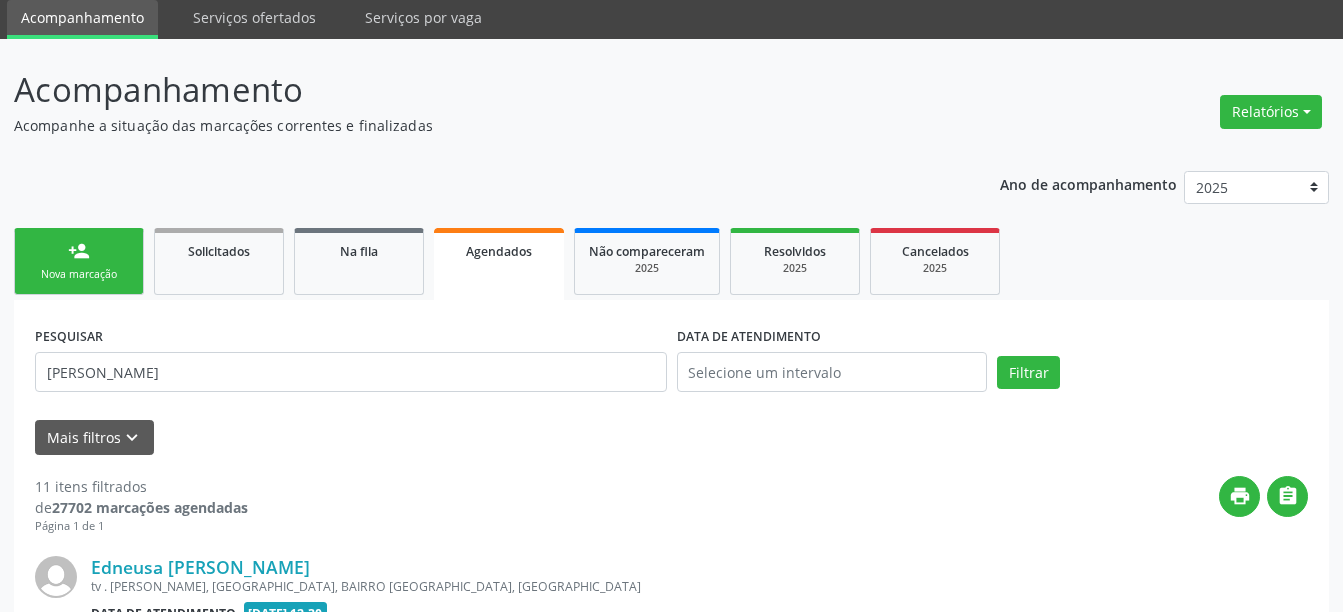 scroll, scrollTop: 0, scrollLeft: 0, axis: both 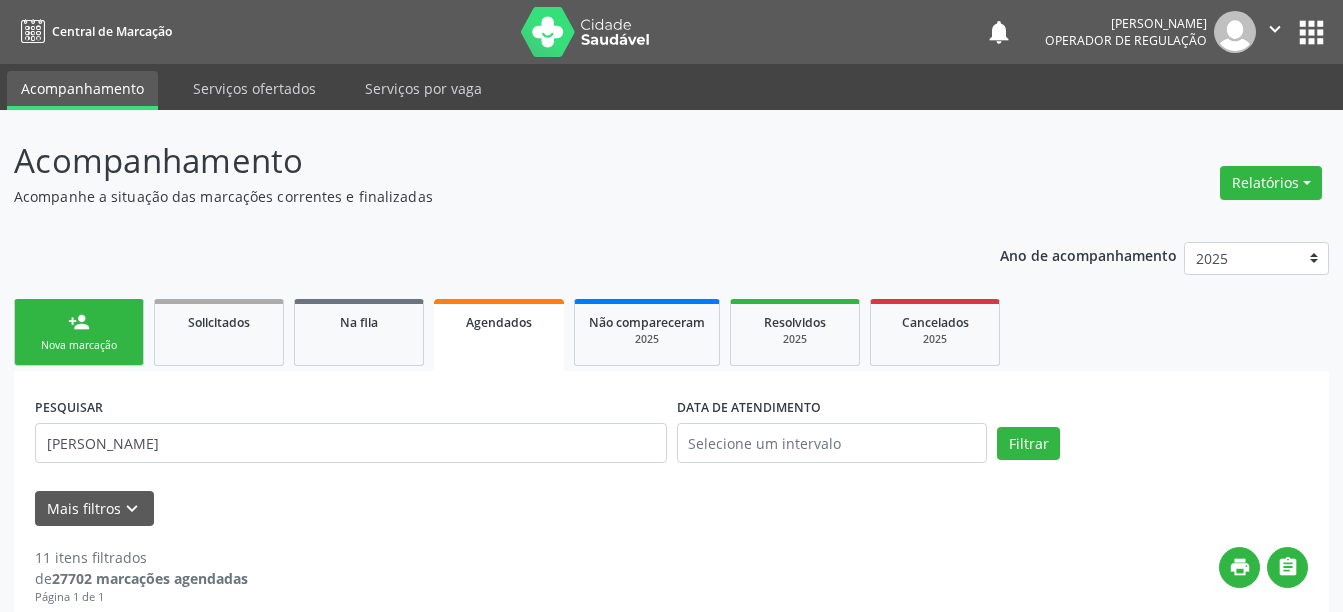click on "Agendados" at bounding box center (499, 322) 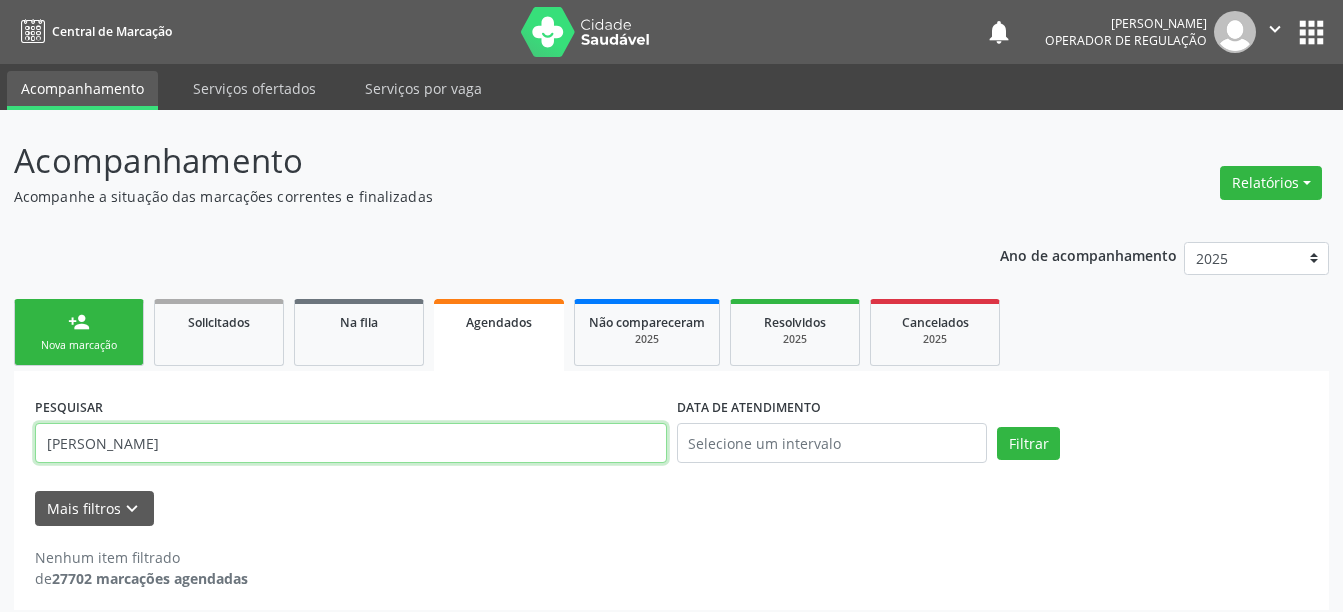 click on "[PERSON_NAME]" at bounding box center (351, 443) 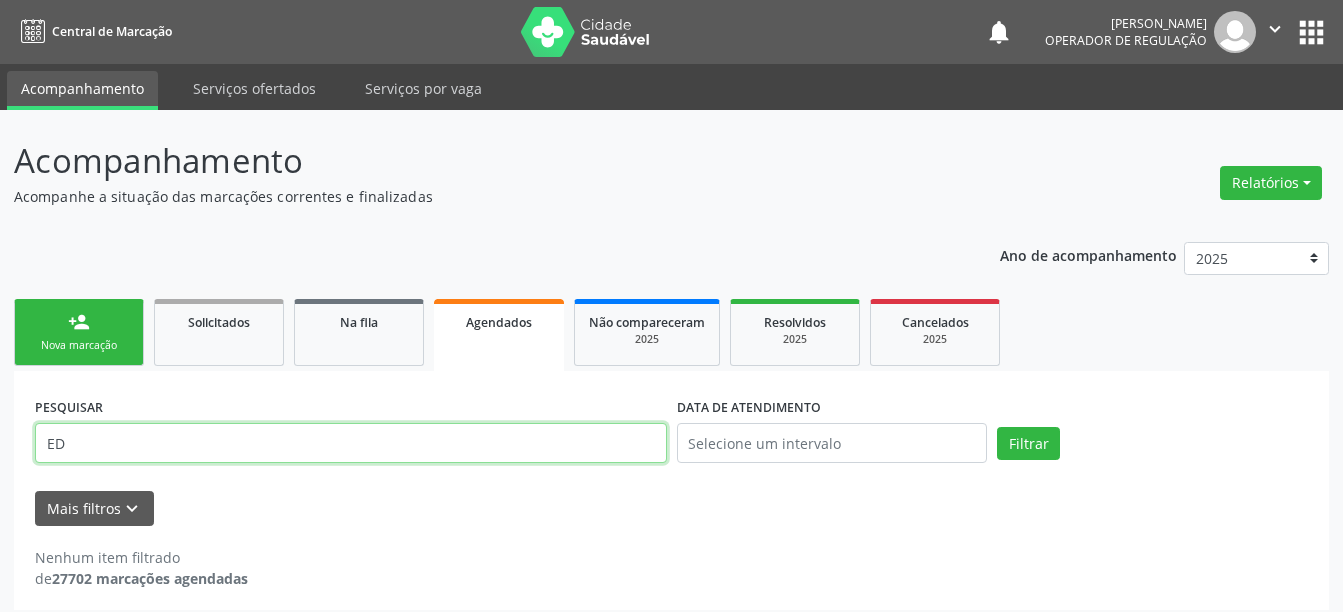type on "E" 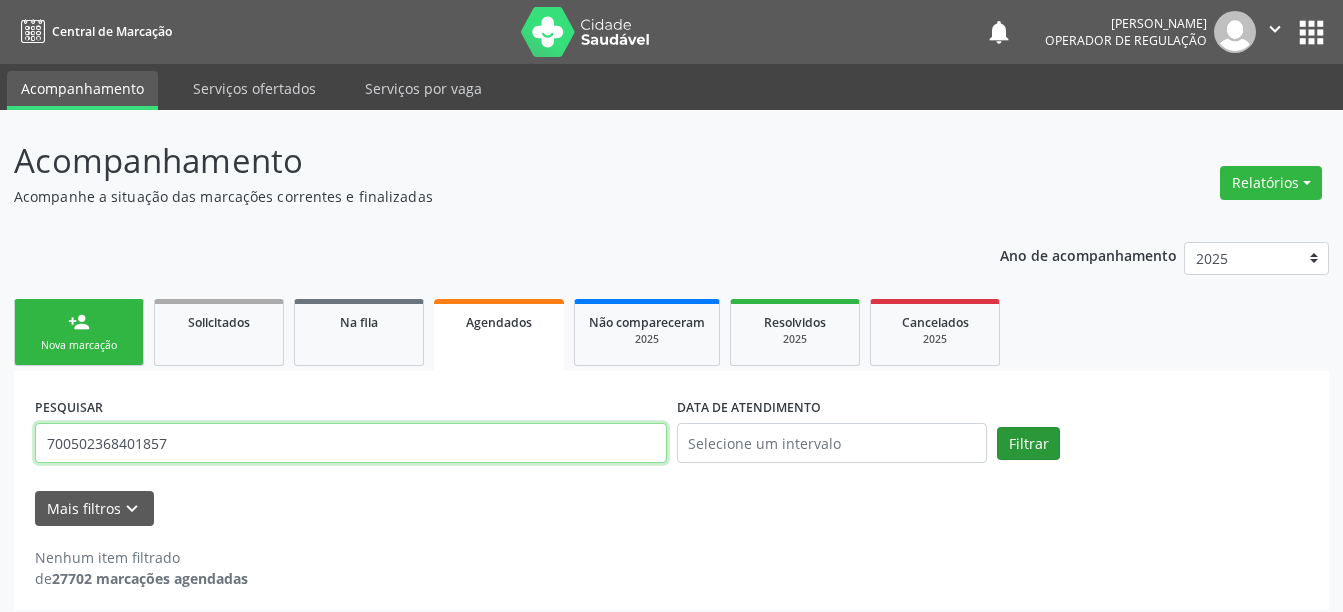 type on "700502368401857" 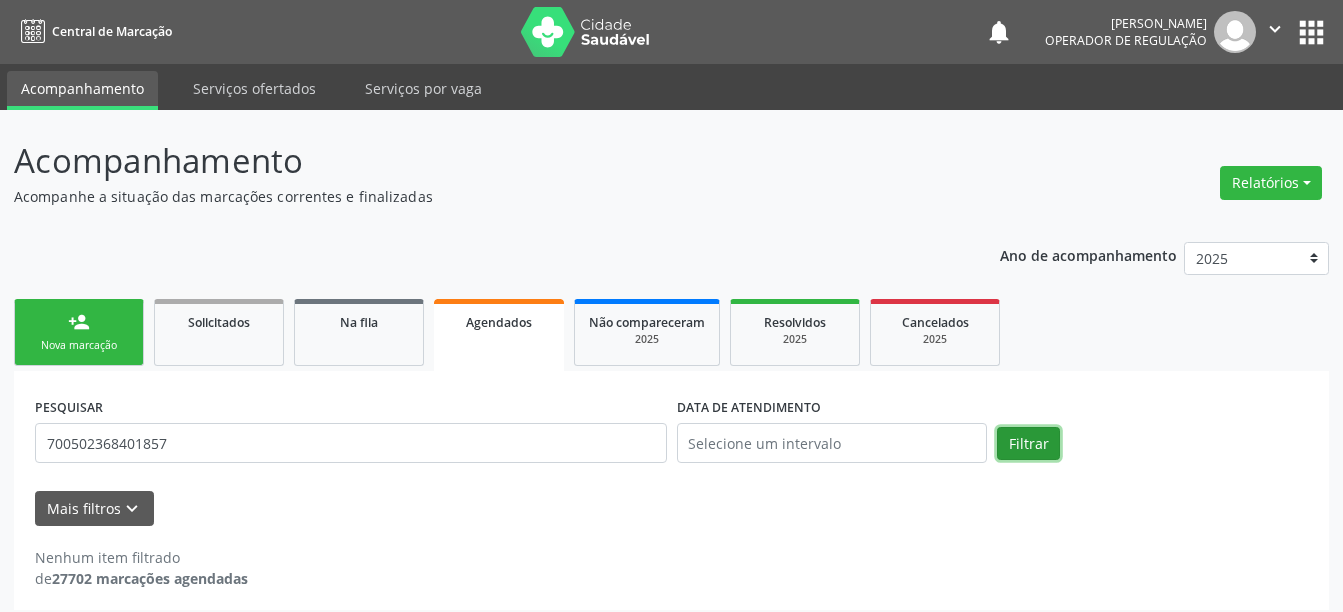 click on "Filtrar" at bounding box center [1028, 444] 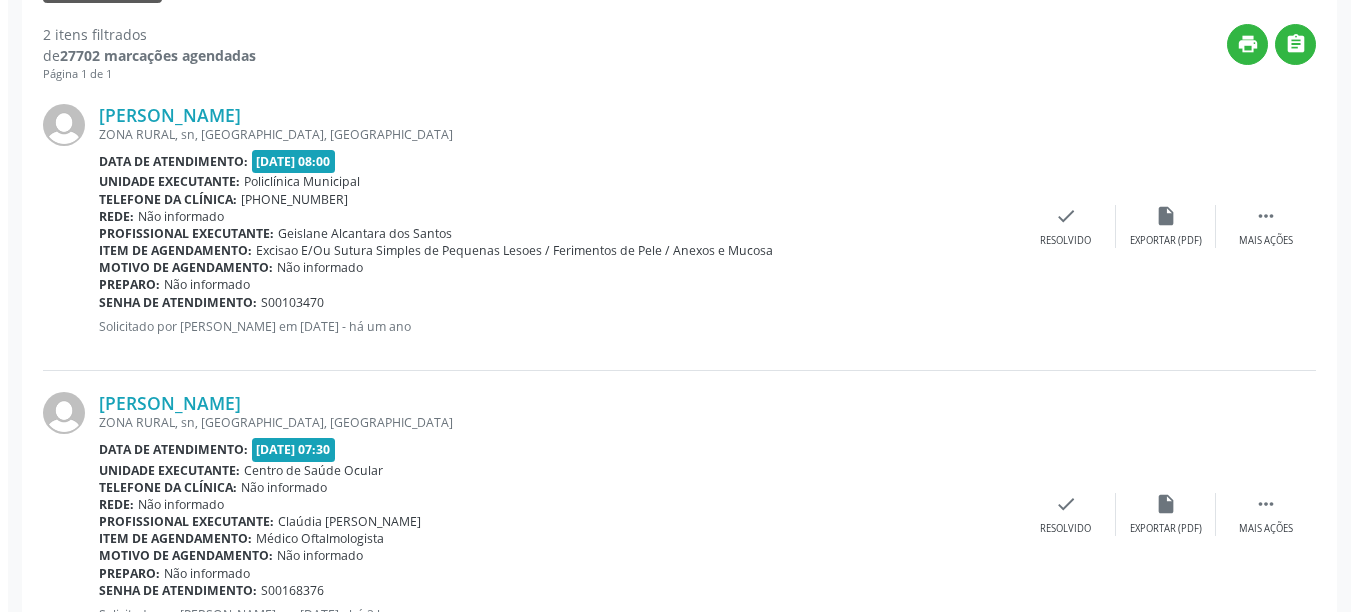 scroll, scrollTop: 604, scrollLeft: 0, axis: vertical 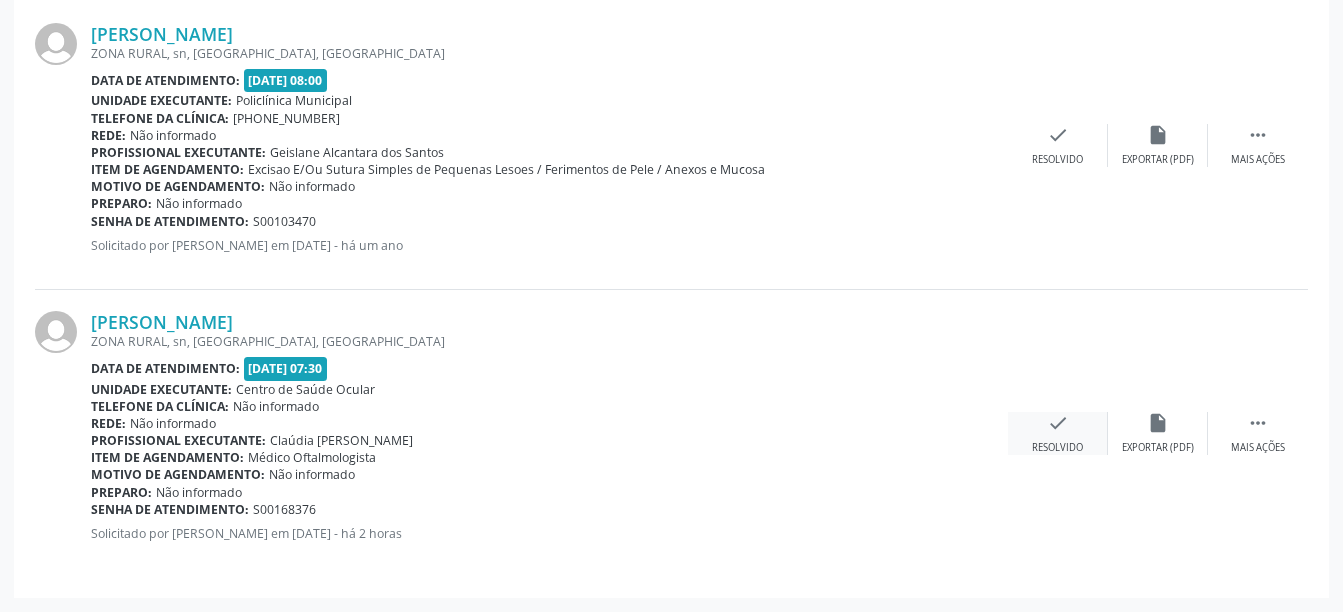 click on "check" at bounding box center [1058, 423] 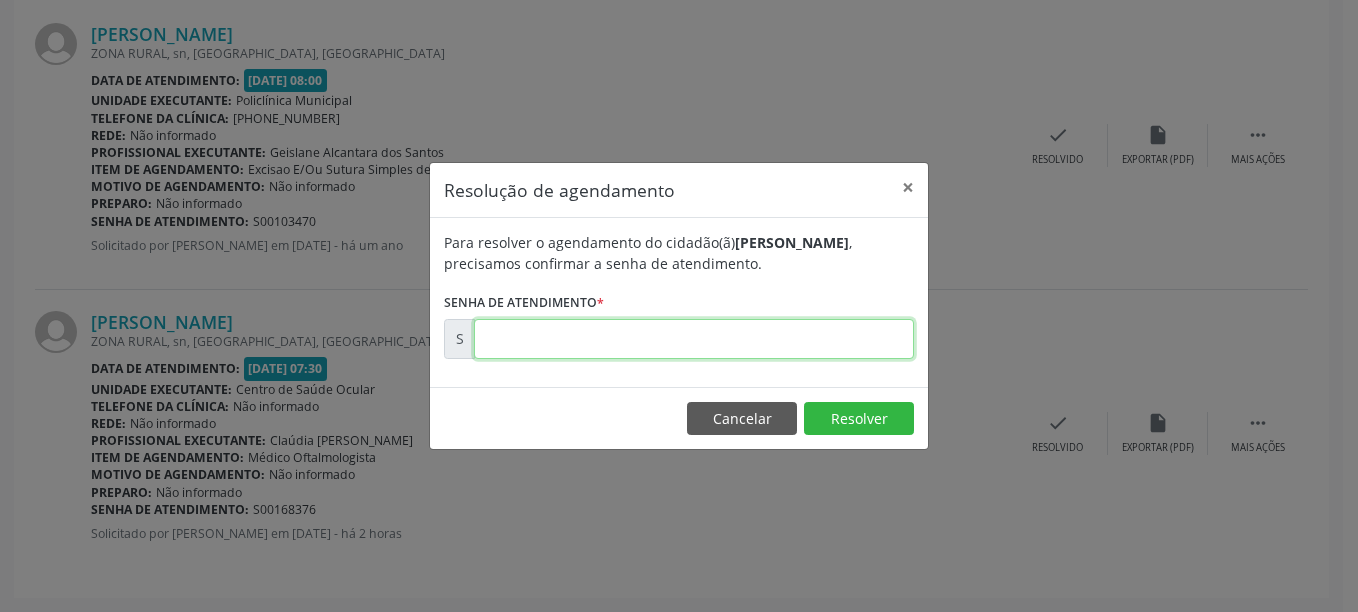 click at bounding box center (694, 339) 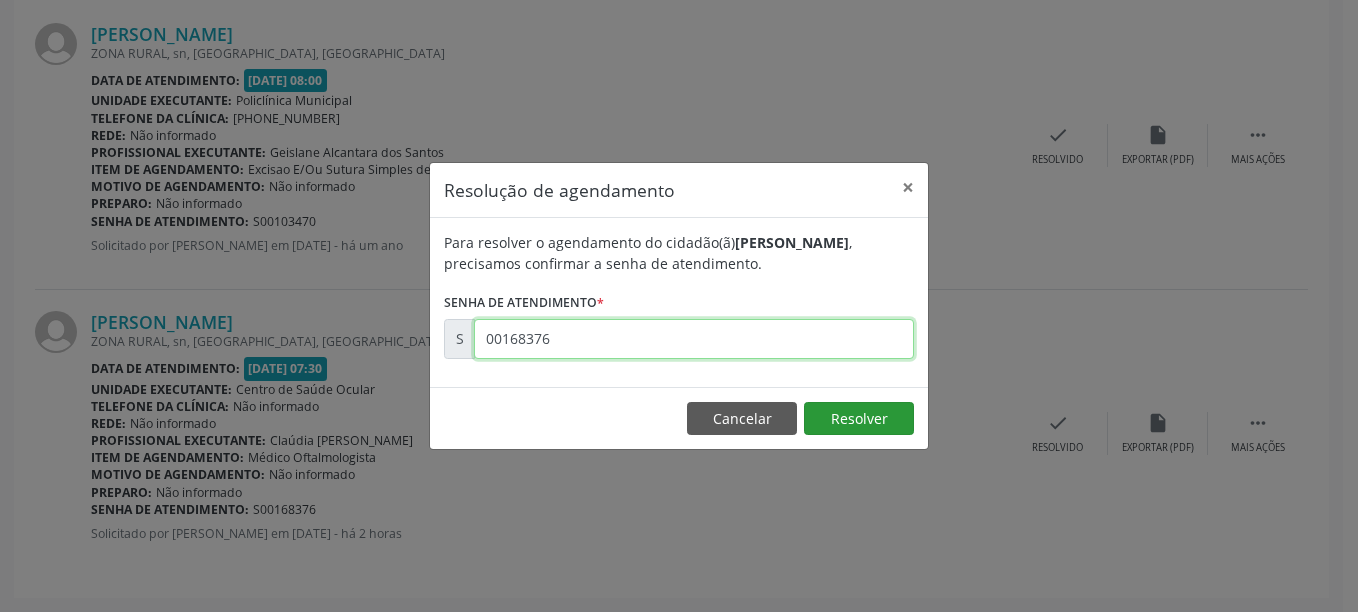 type on "00168376" 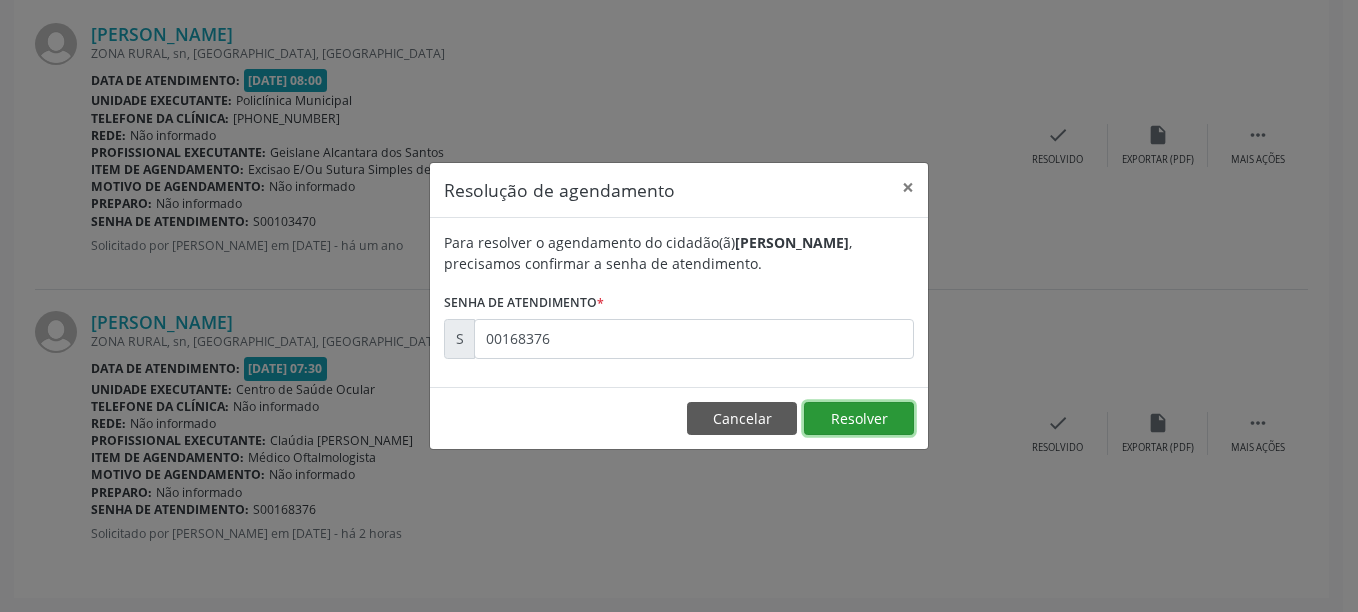 click on "Resolver" at bounding box center [859, 419] 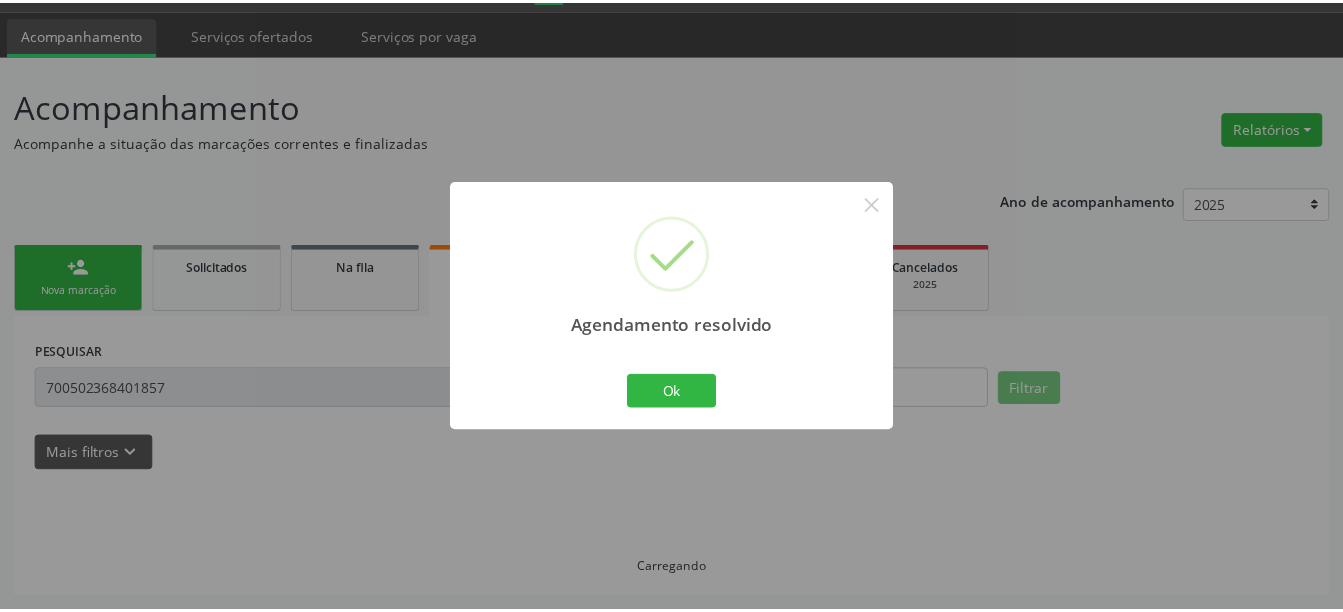 scroll, scrollTop: 55, scrollLeft: 0, axis: vertical 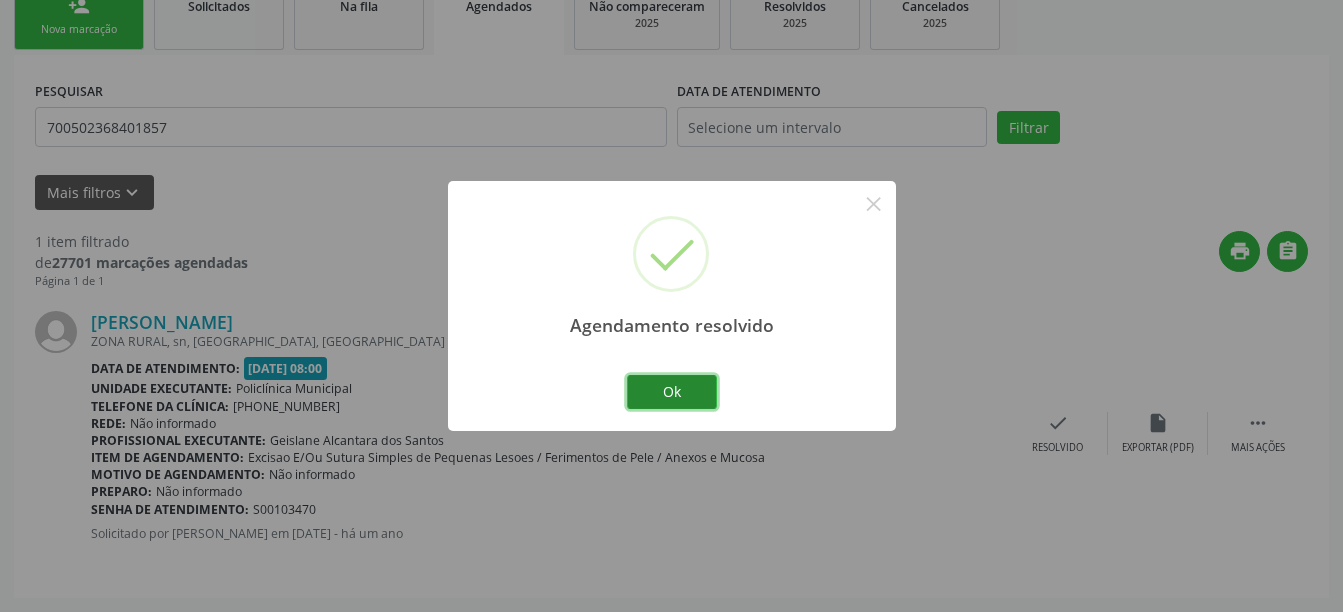 click on "Ok" at bounding box center (672, 392) 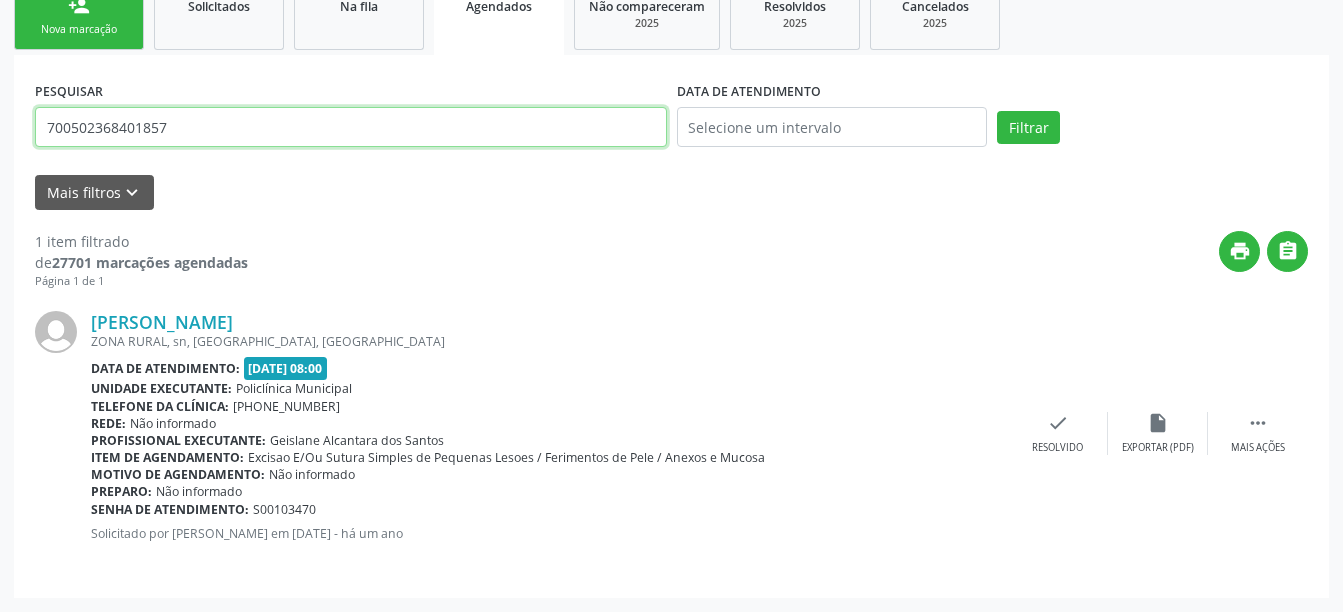 click on "700502368401857" at bounding box center [351, 127] 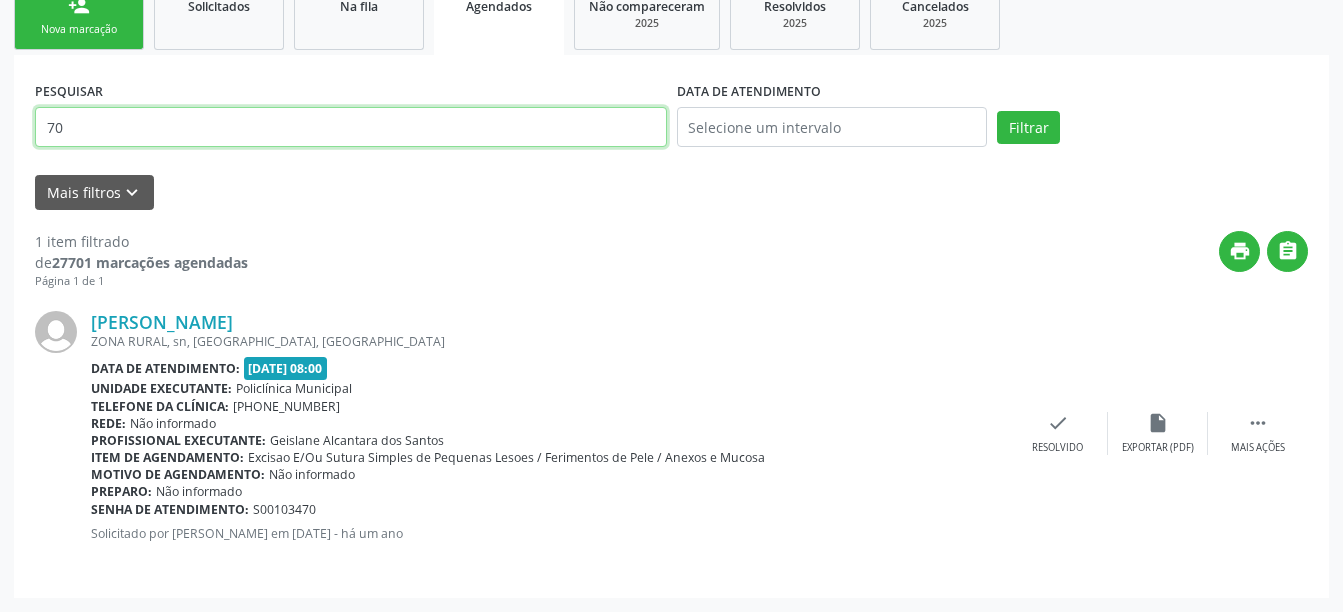 type on "7" 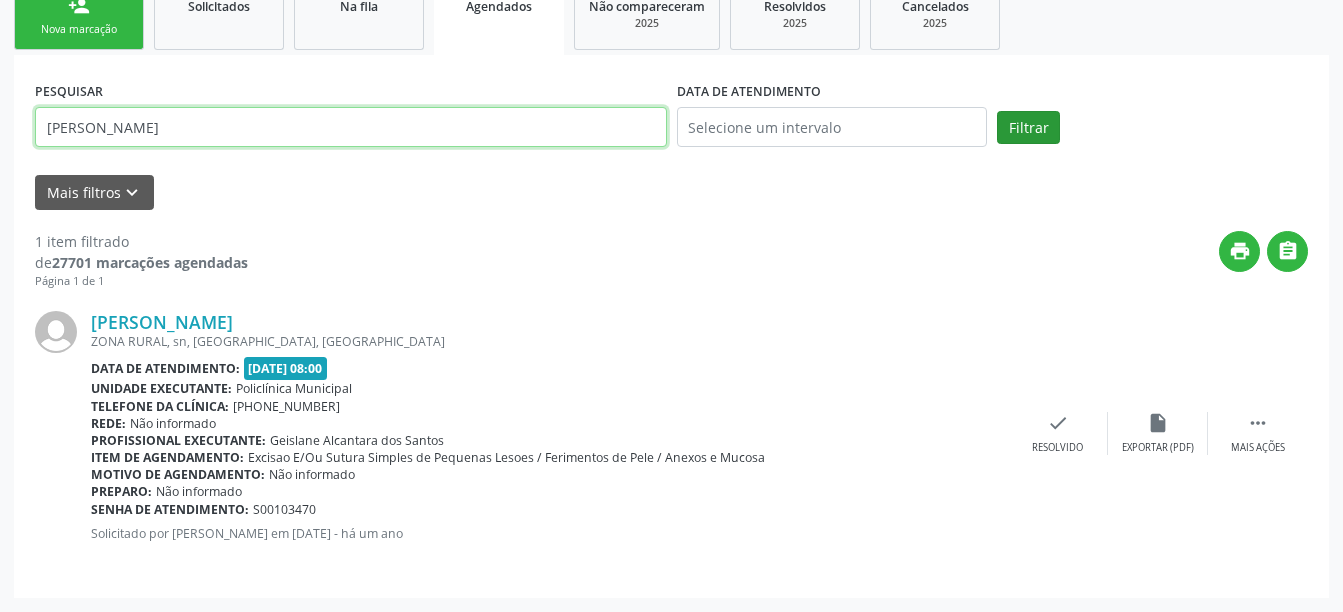 type on "[PERSON_NAME]" 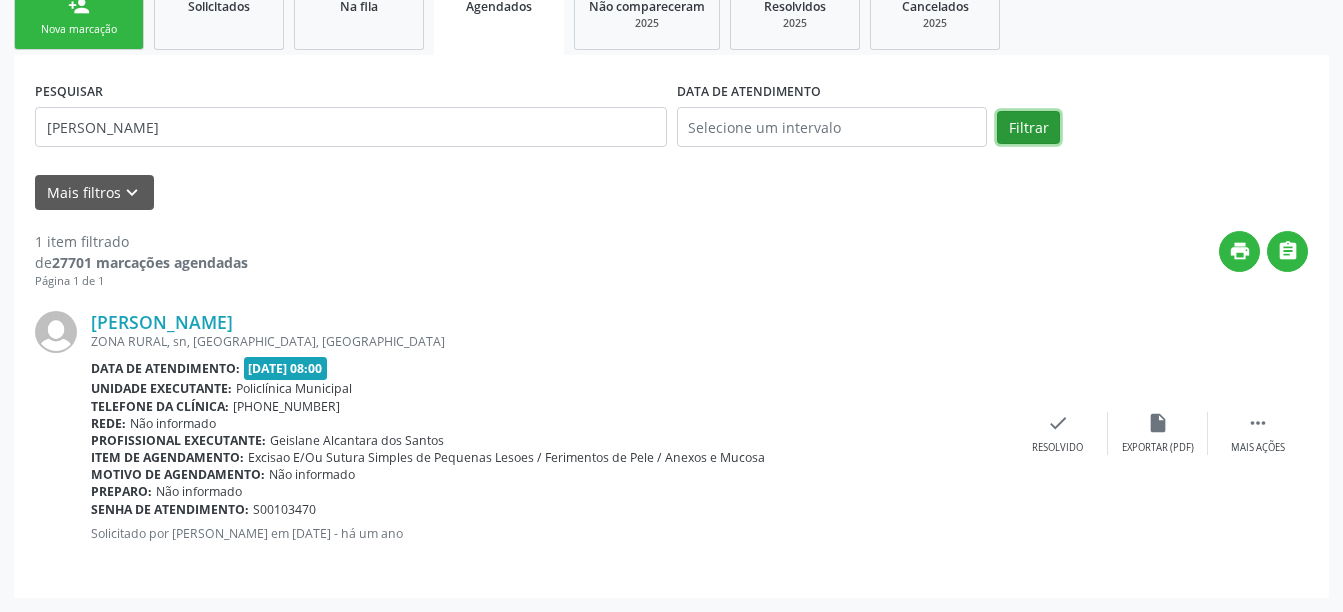 click on "Filtrar" at bounding box center (1028, 128) 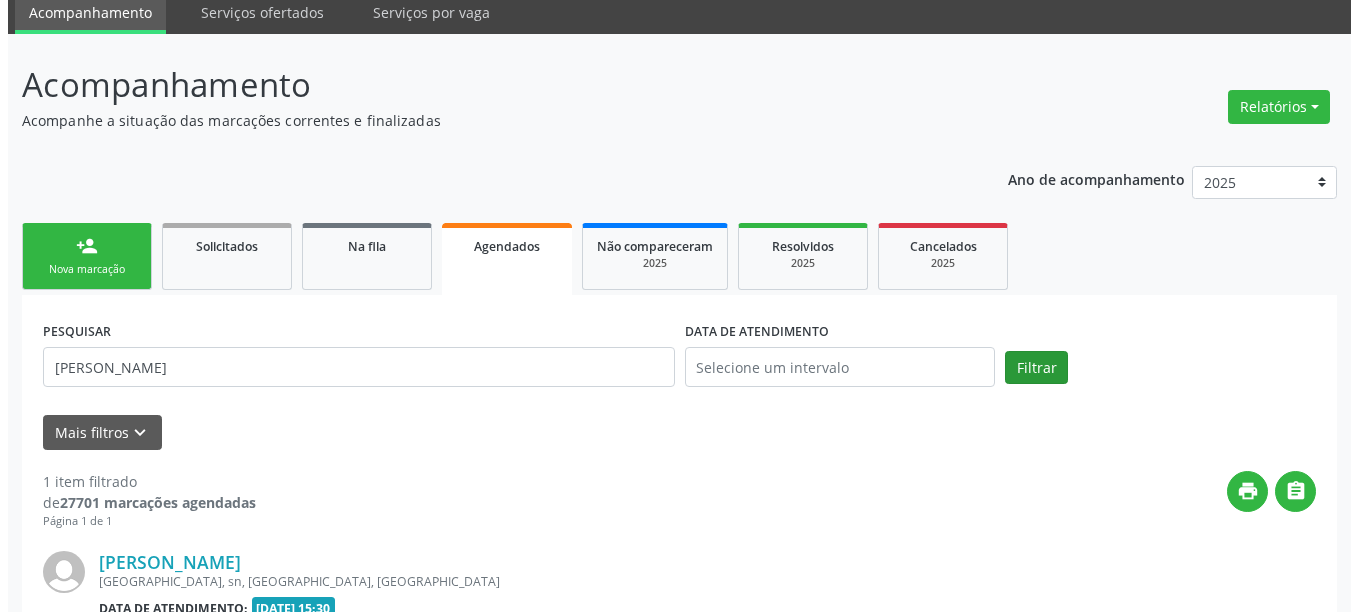 scroll, scrollTop: 316, scrollLeft: 0, axis: vertical 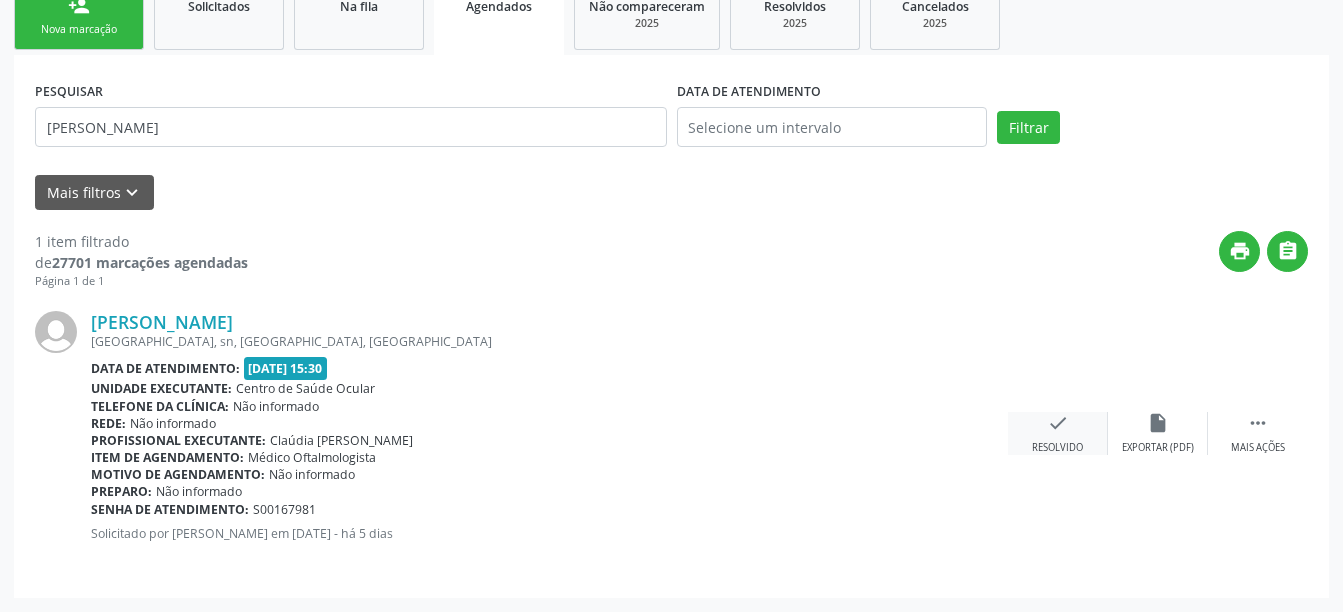 click on "check" at bounding box center (1058, 423) 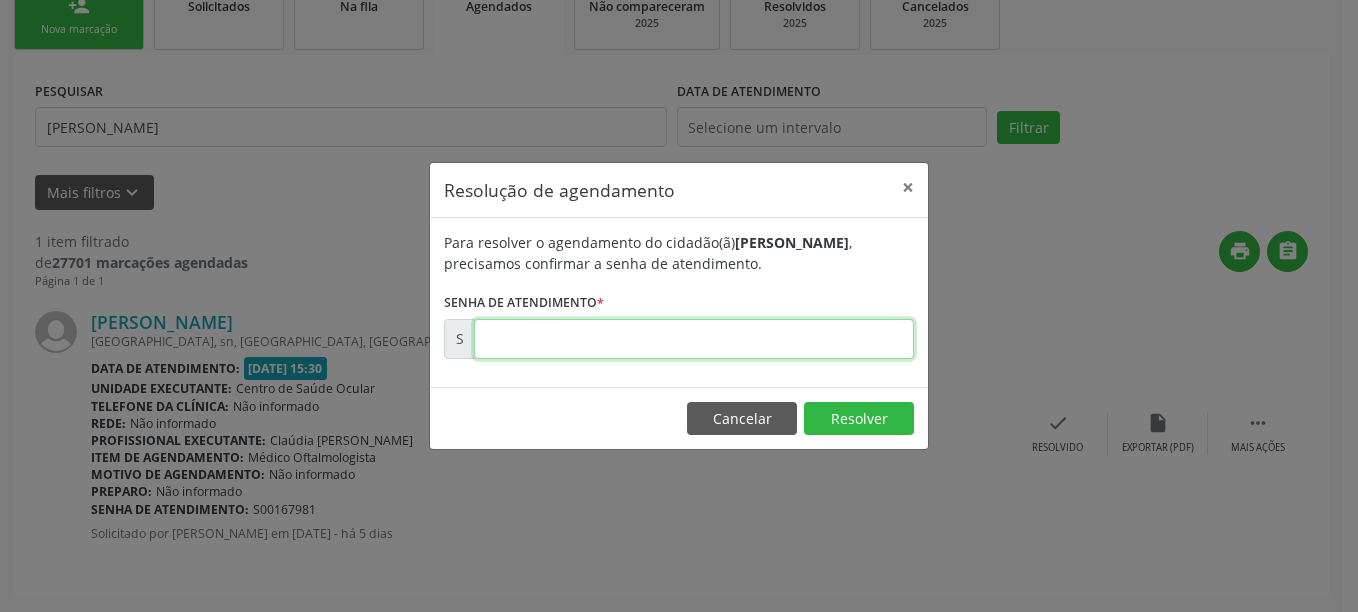 click at bounding box center [694, 339] 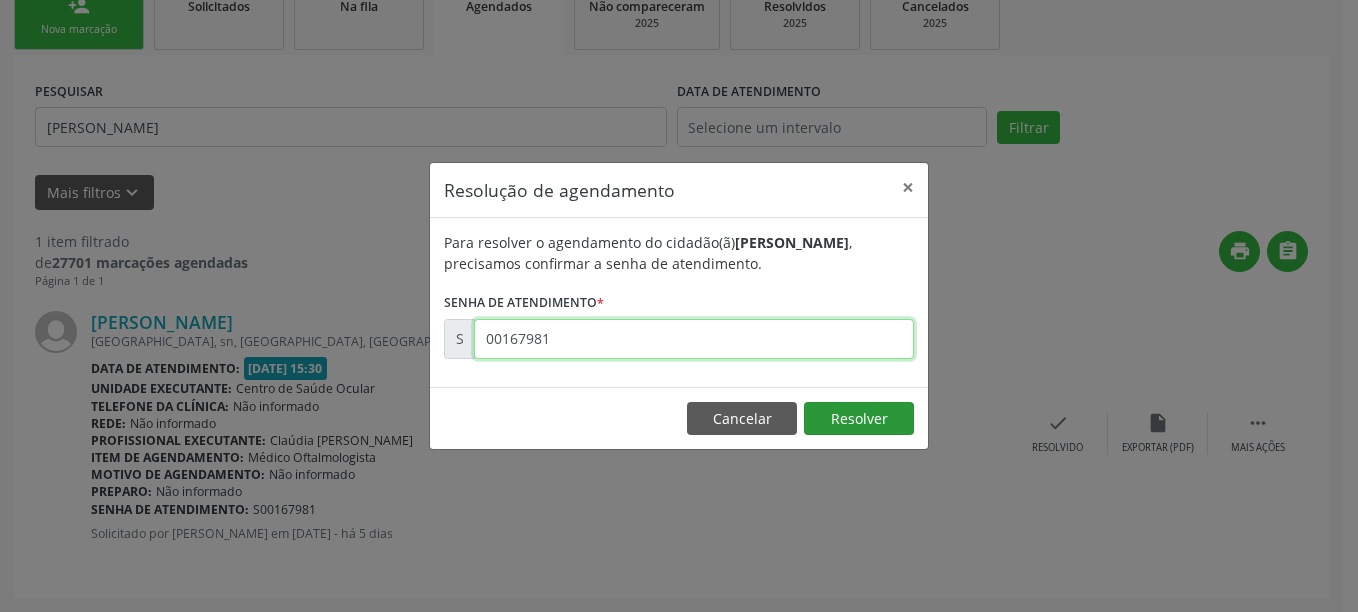 type on "00167981" 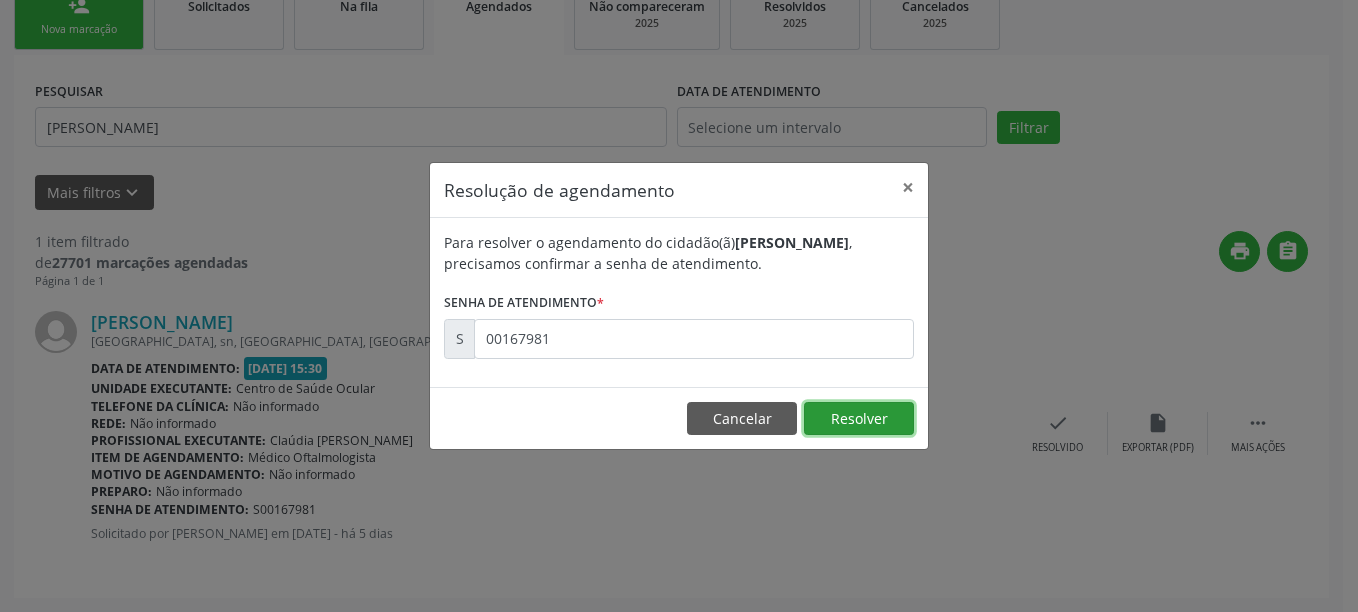 click on "Resolver" at bounding box center (859, 419) 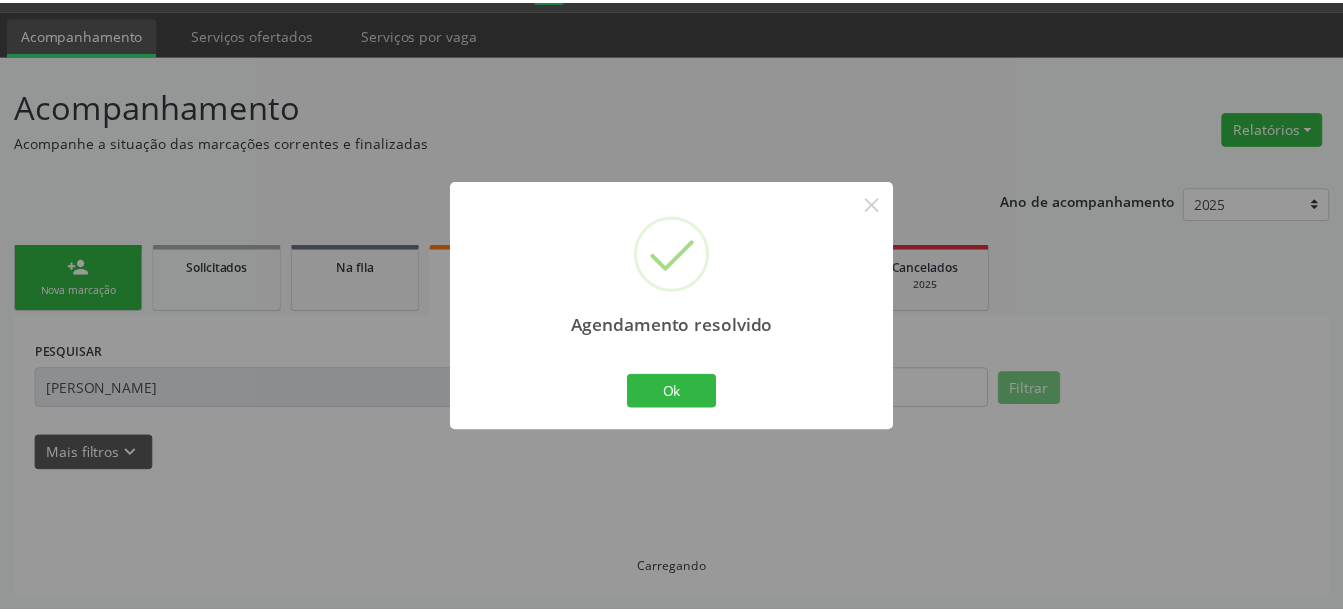 scroll, scrollTop: 55, scrollLeft: 0, axis: vertical 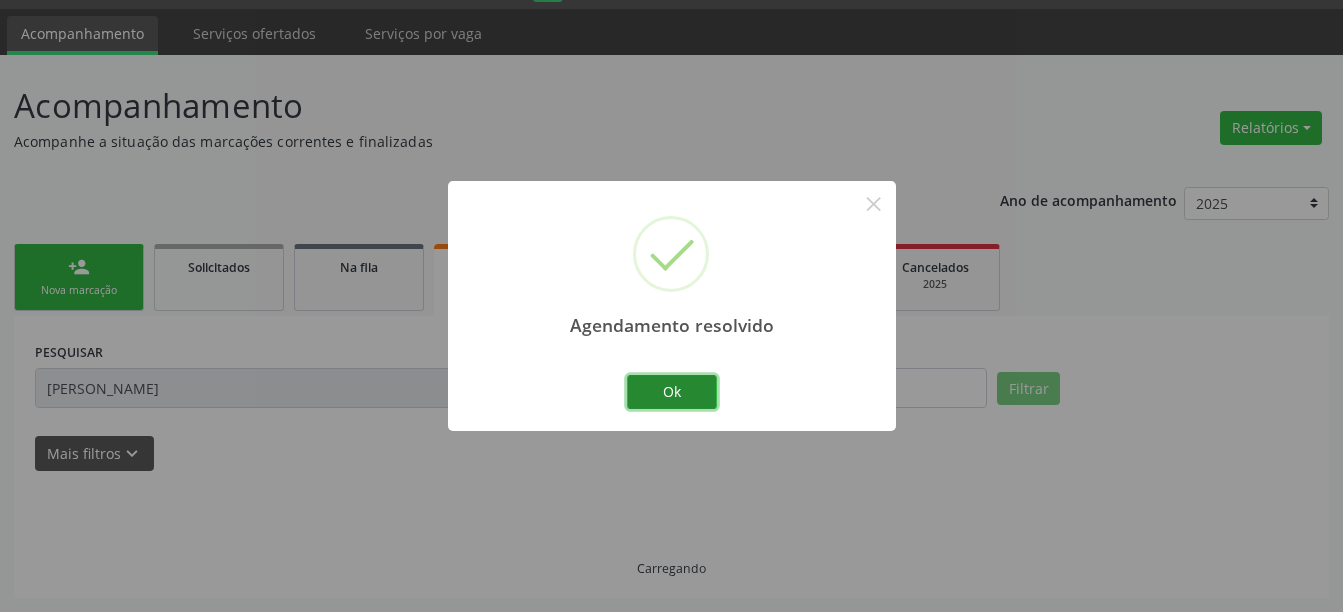 click on "Ok" at bounding box center [672, 392] 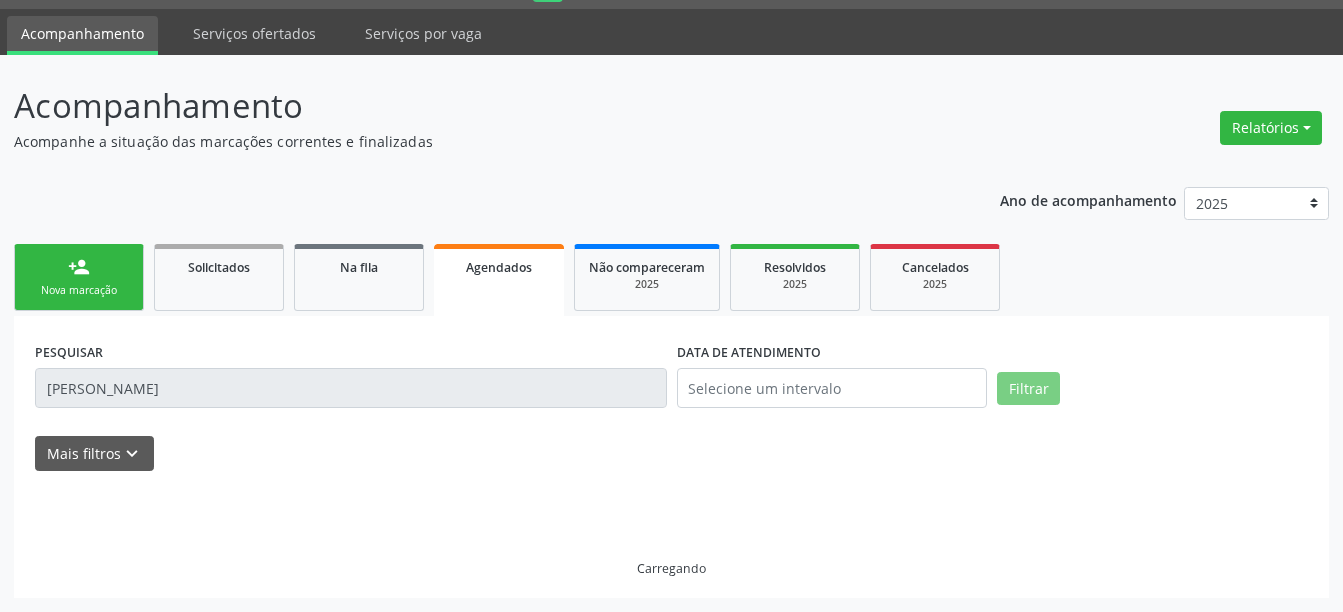 scroll, scrollTop: 12, scrollLeft: 0, axis: vertical 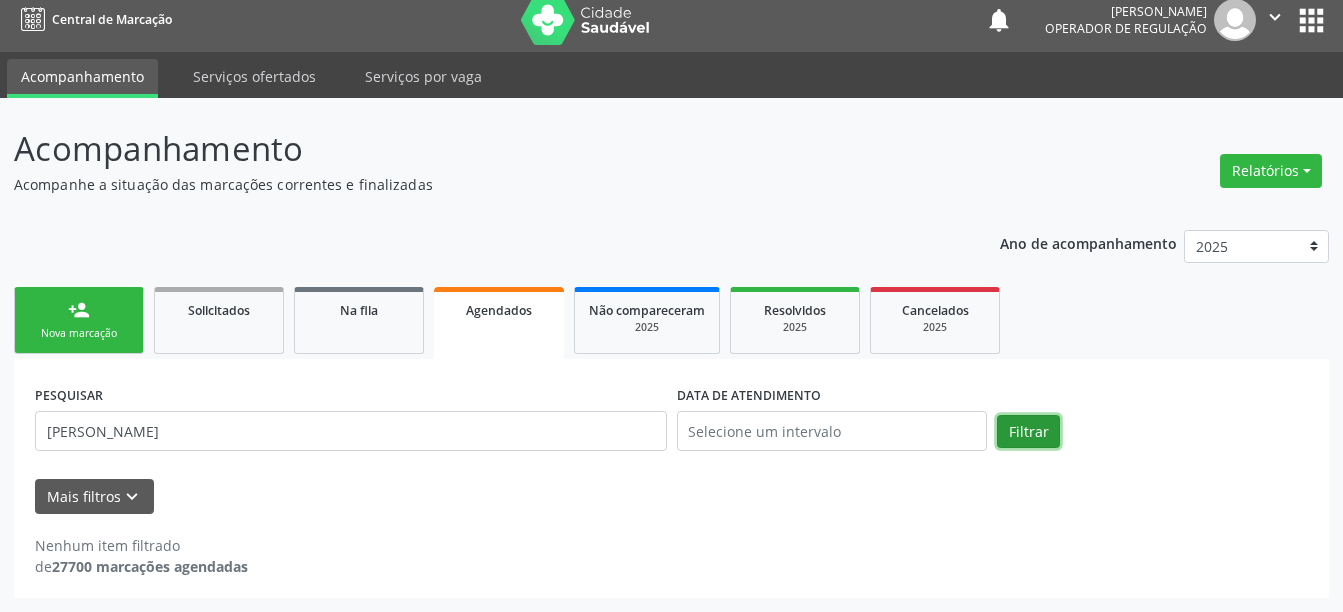 click on "Filtrar" at bounding box center [1028, 432] 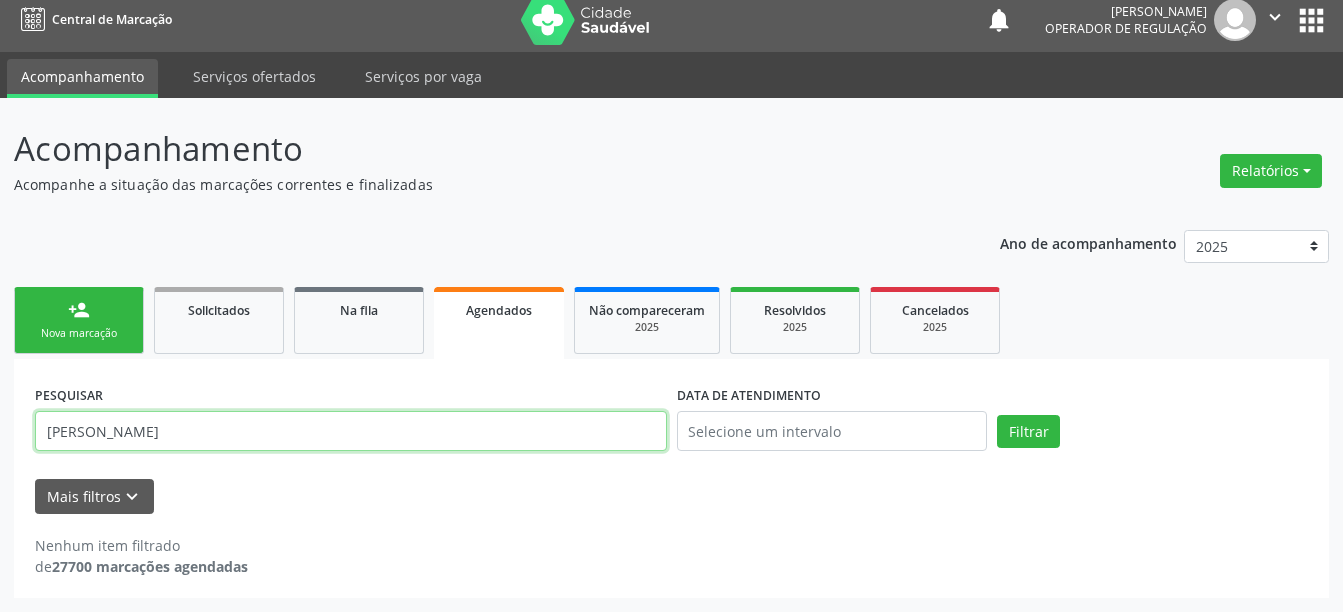 drag, startPoint x: 568, startPoint y: 438, endPoint x: 593, endPoint y: 488, distance: 55.9017 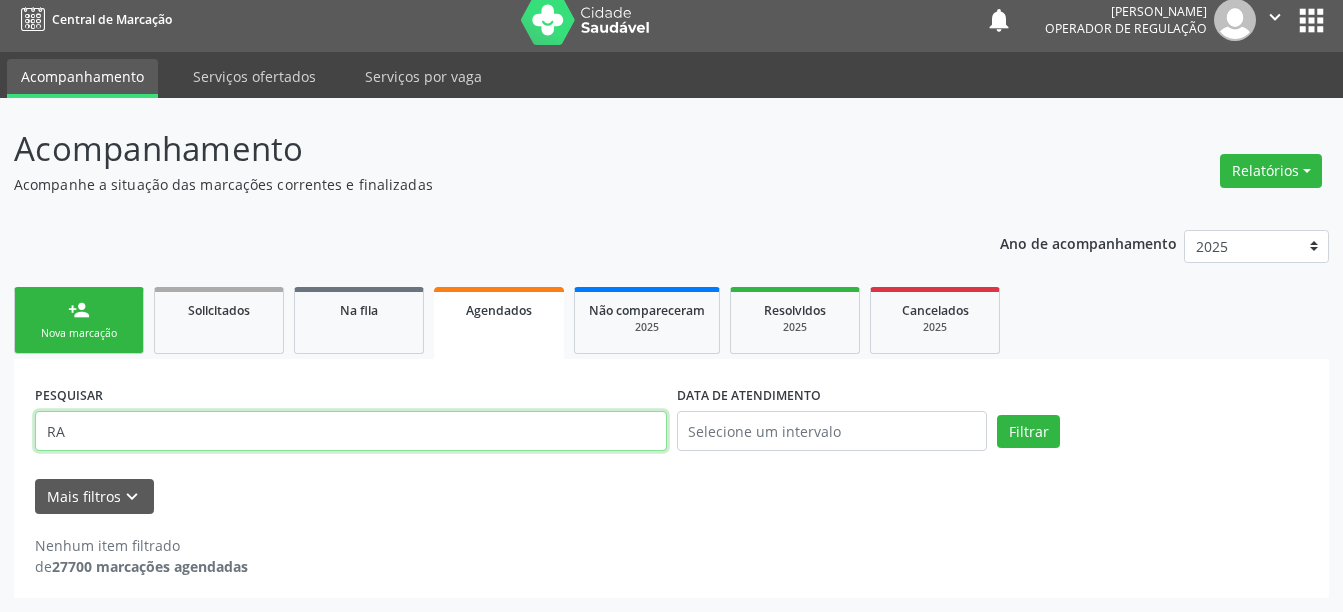 type on "R" 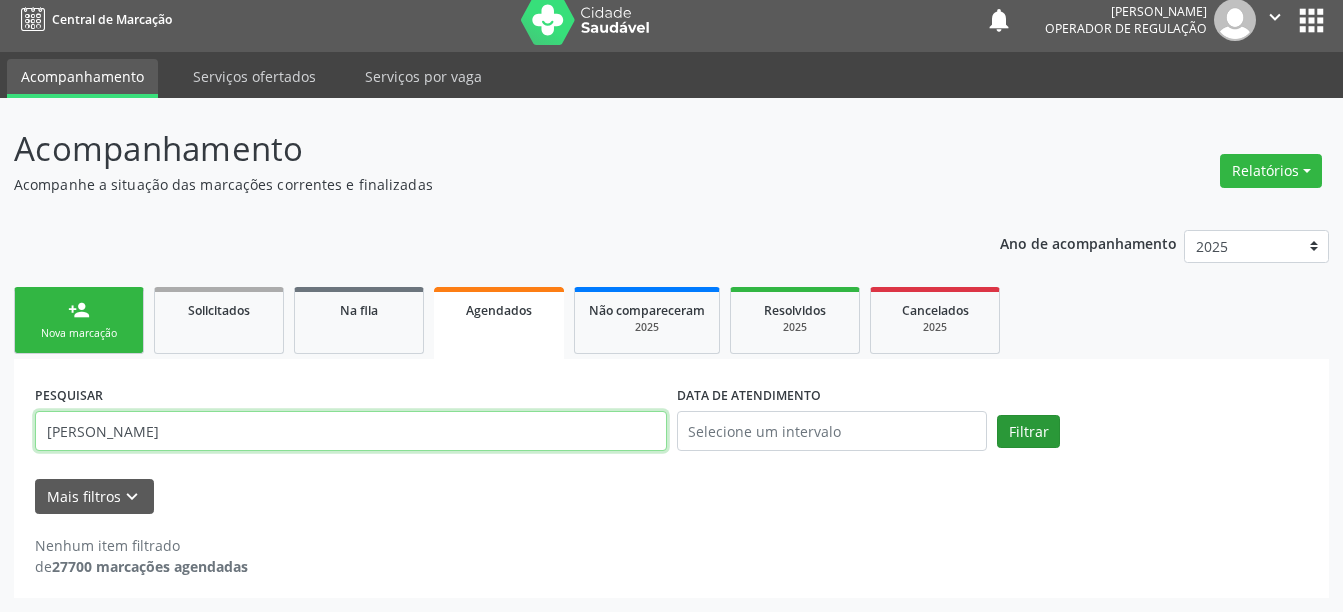type on "[PERSON_NAME]" 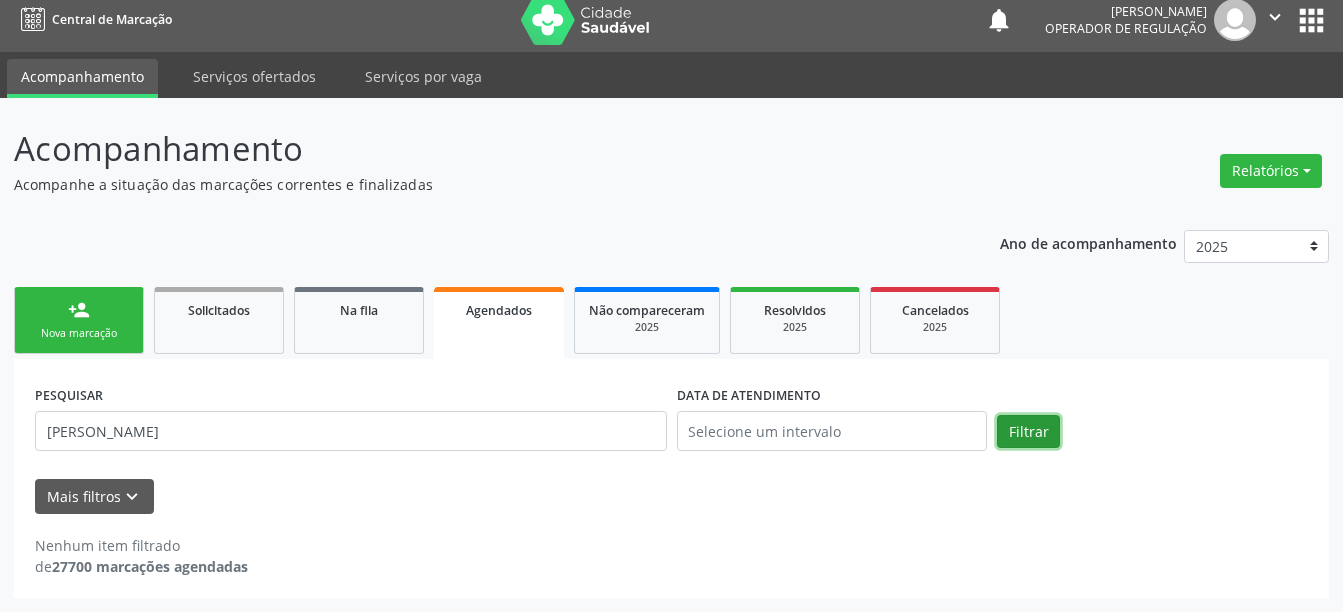 click on "Filtrar" at bounding box center [1028, 432] 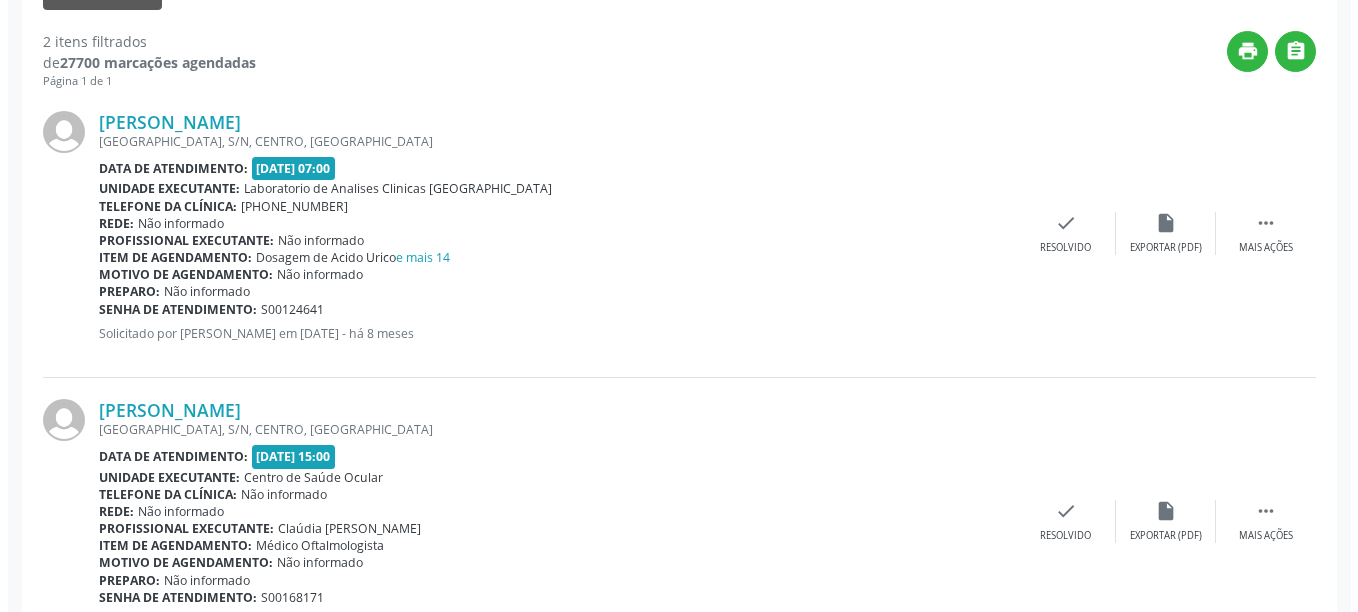scroll, scrollTop: 604, scrollLeft: 0, axis: vertical 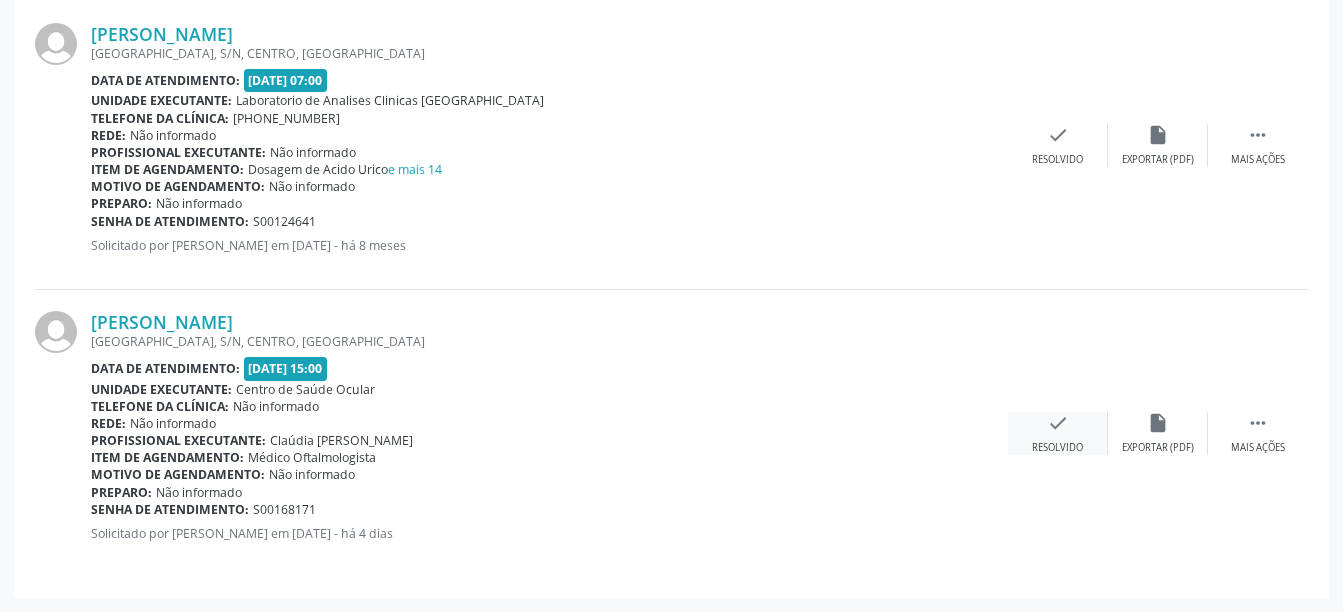click on "check" at bounding box center [1058, 423] 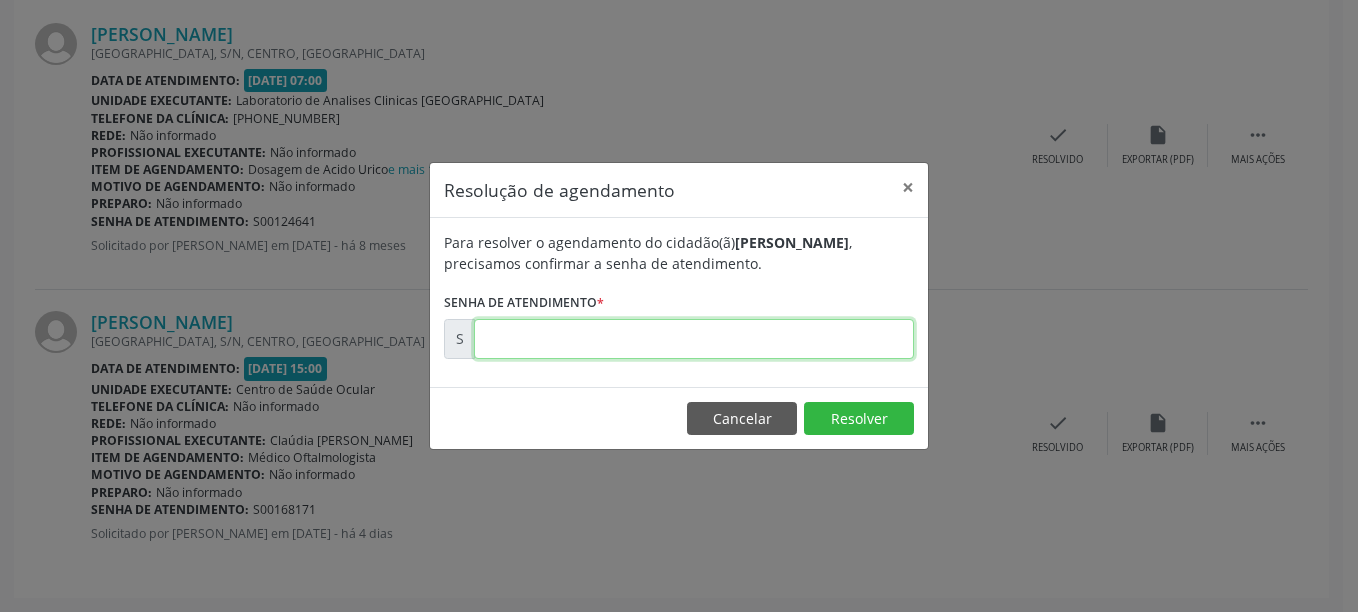 click at bounding box center [694, 339] 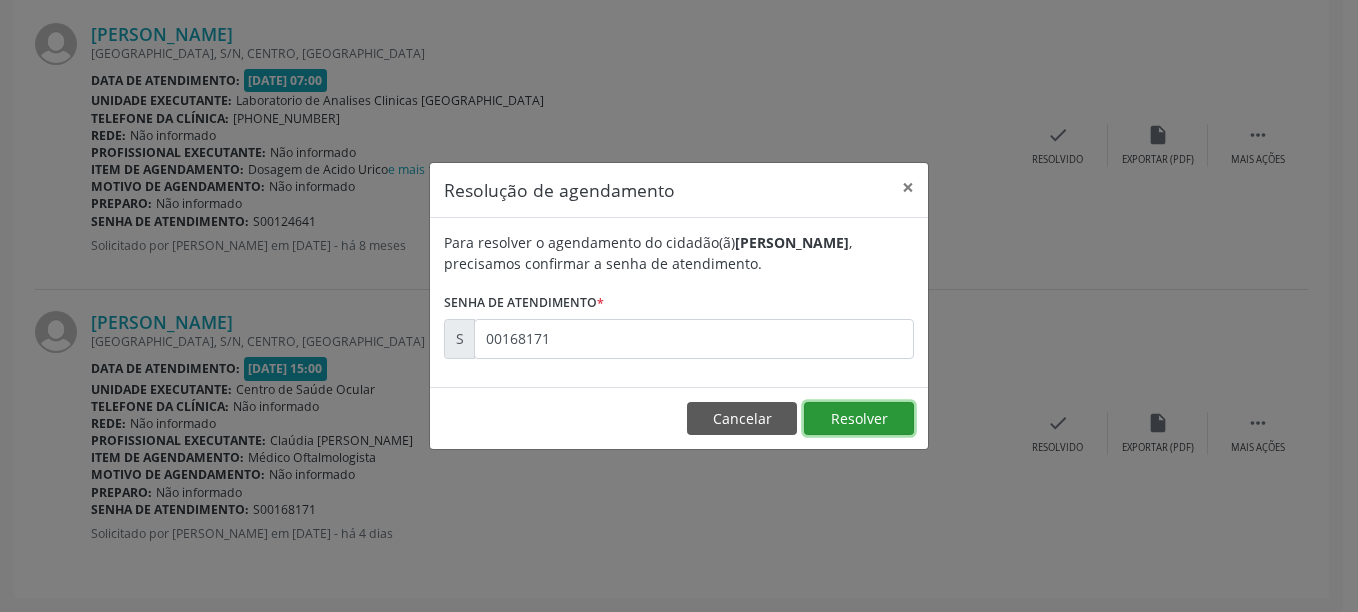 click on "Resolver" at bounding box center [859, 419] 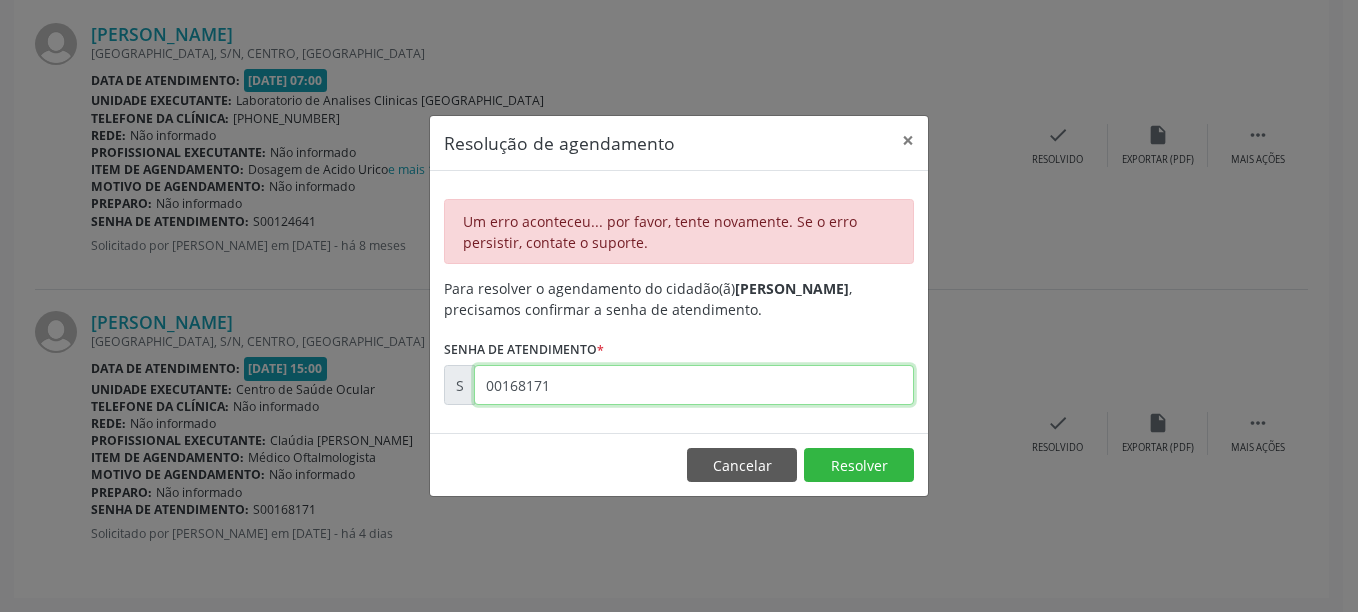 click on "00168171" at bounding box center [694, 385] 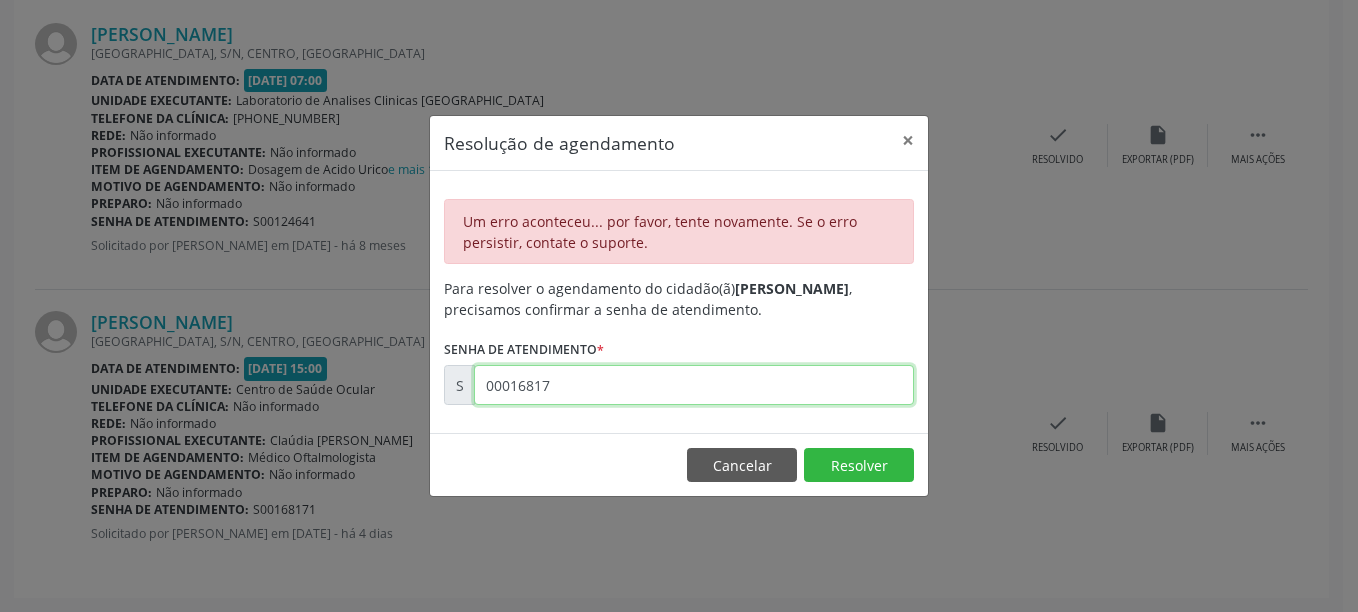 type on "00168171" 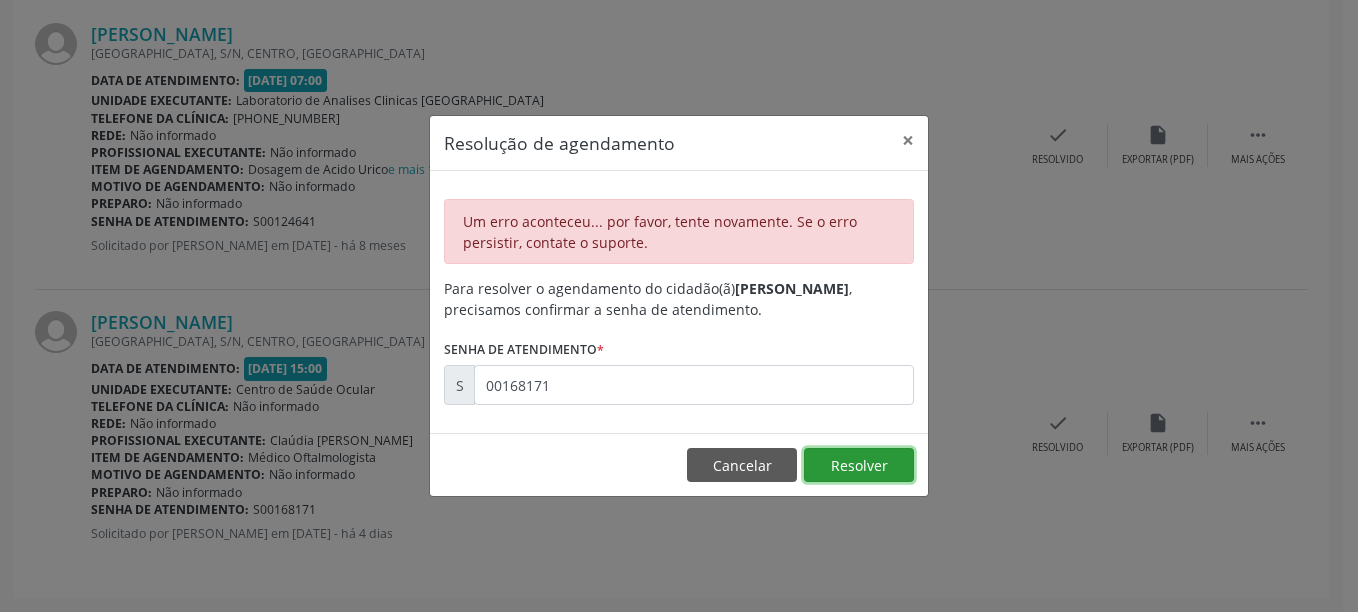 click on "Resolver" at bounding box center [859, 465] 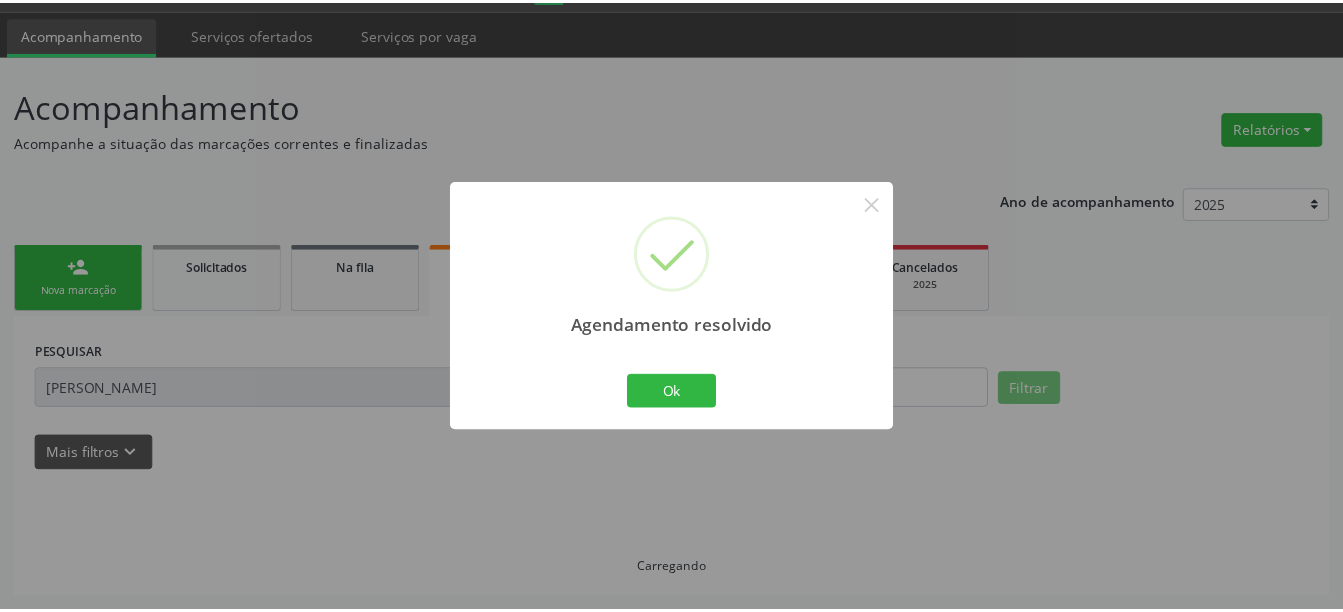 scroll, scrollTop: 55, scrollLeft: 0, axis: vertical 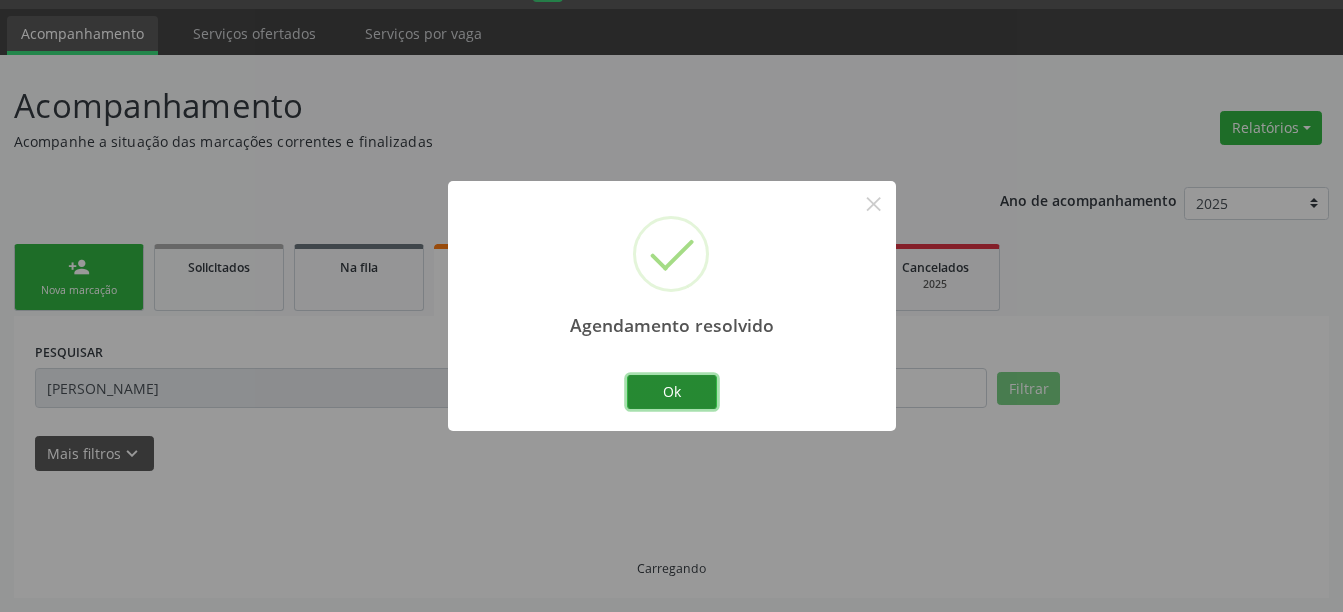 click on "Ok" at bounding box center [672, 392] 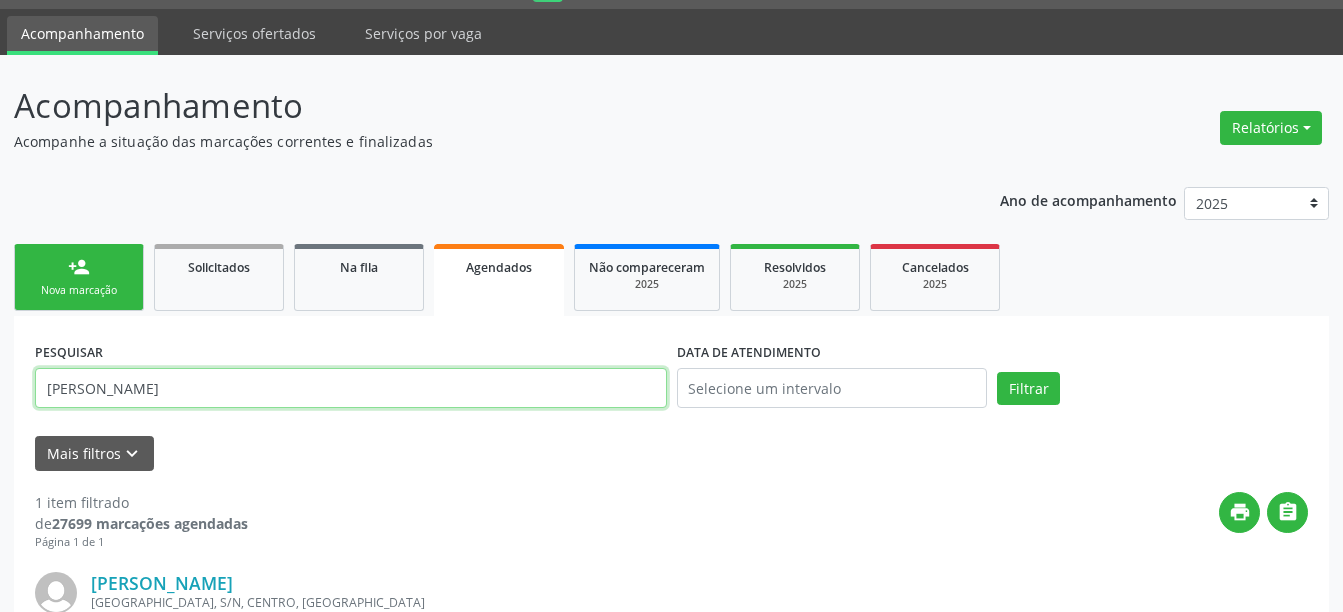 click on "[PERSON_NAME]" at bounding box center [351, 388] 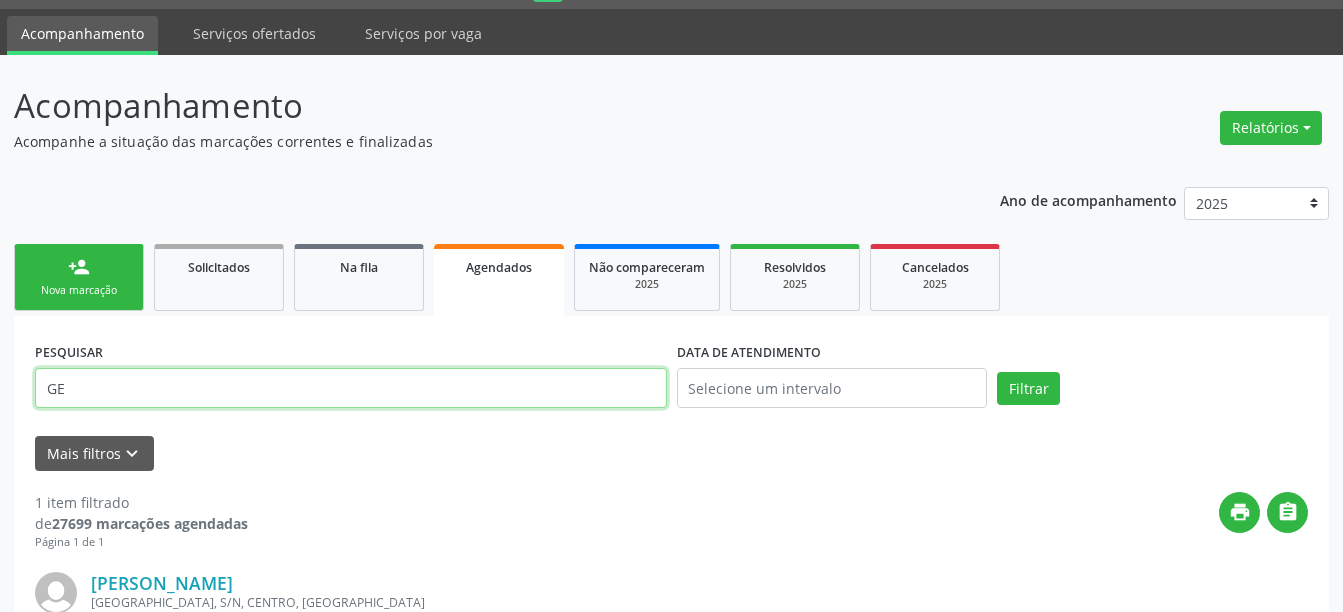 type on "G" 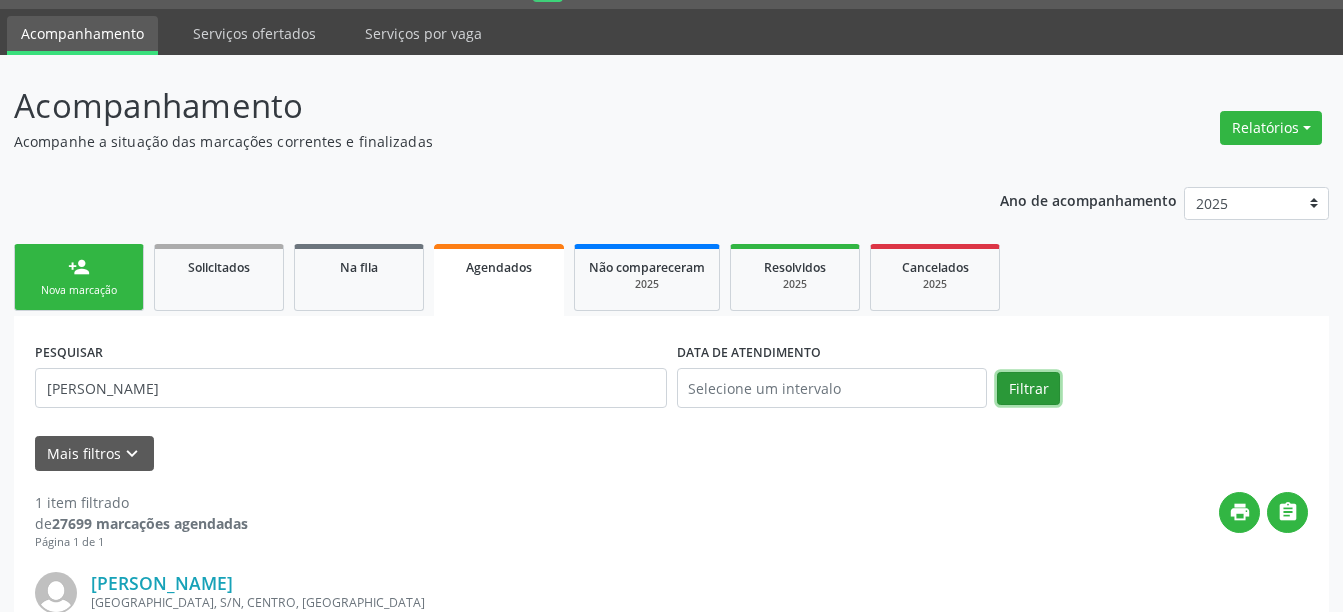 click on "Filtrar" at bounding box center (1028, 389) 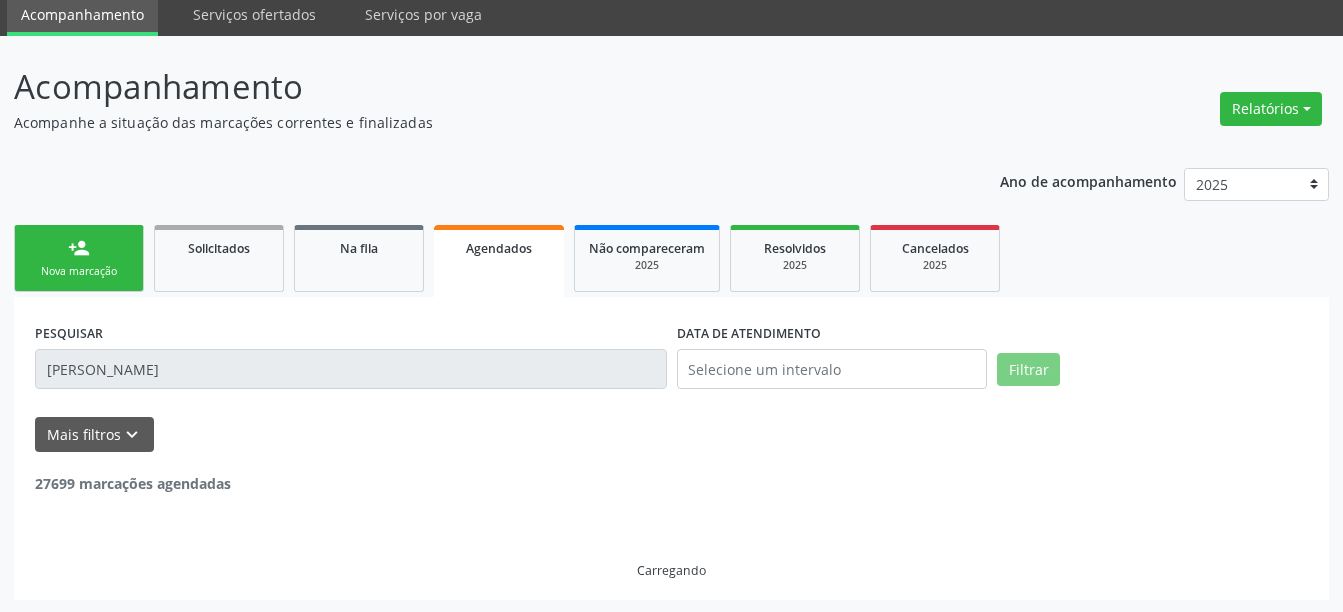 scroll, scrollTop: 76, scrollLeft: 0, axis: vertical 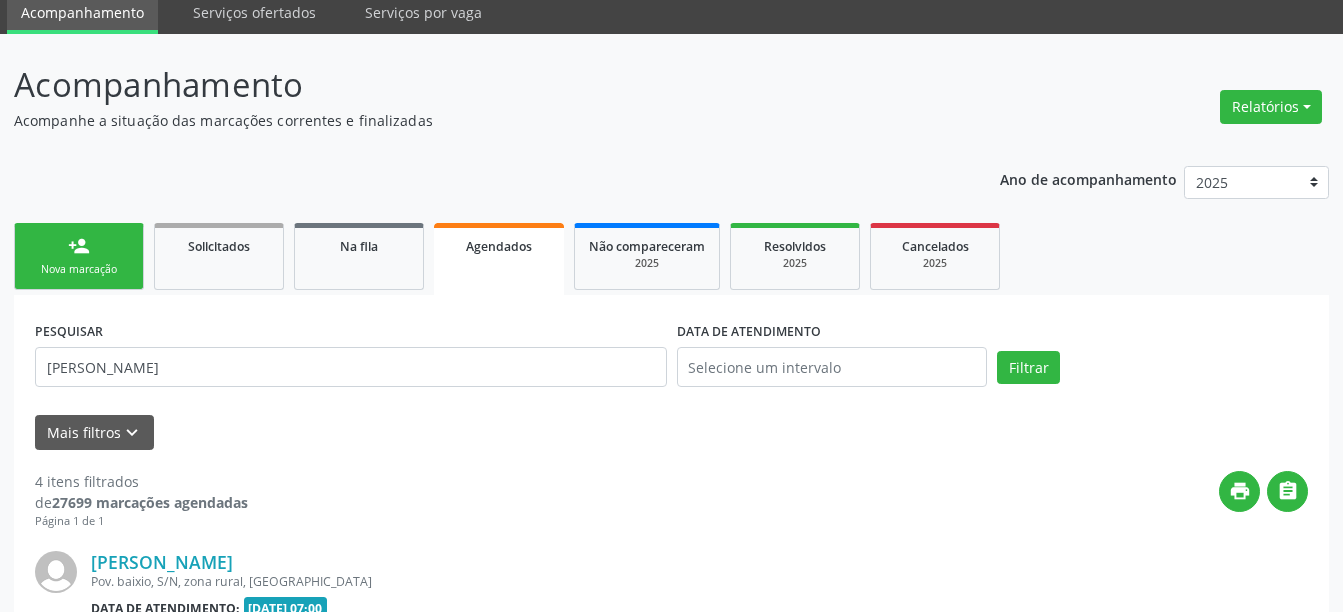 drag, startPoint x: 355, startPoint y: 319, endPoint x: 356, endPoint y: 373, distance: 54.00926 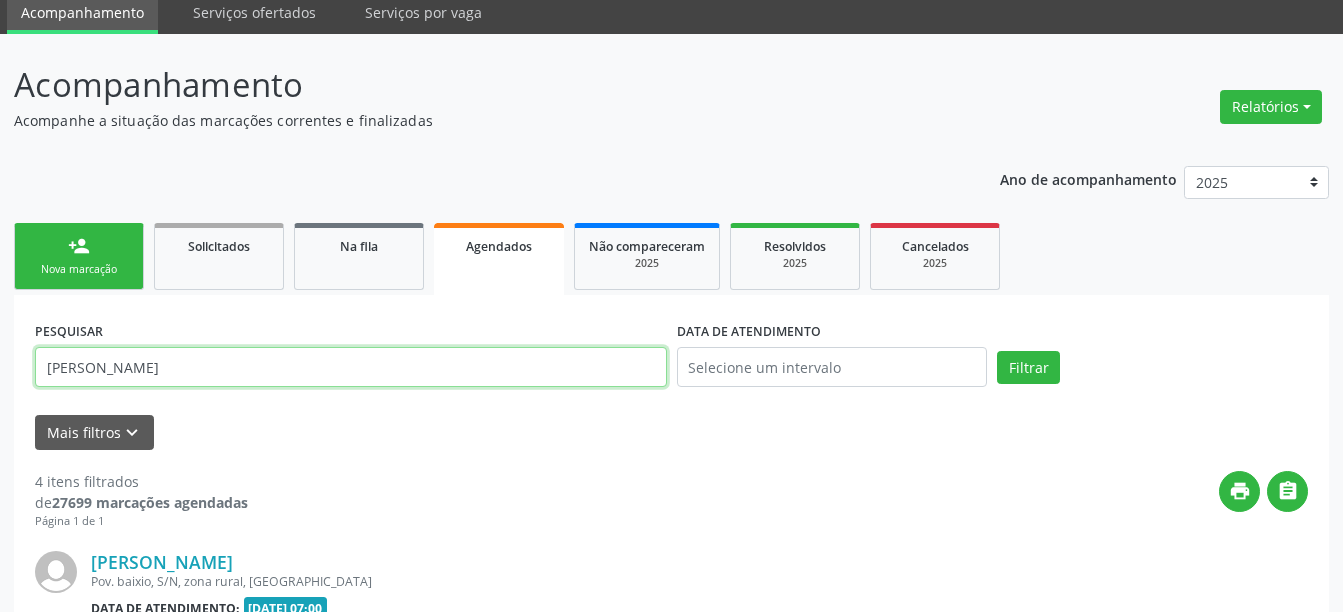 click on "[PERSON_NAME]" at bounding box center [351, 367] 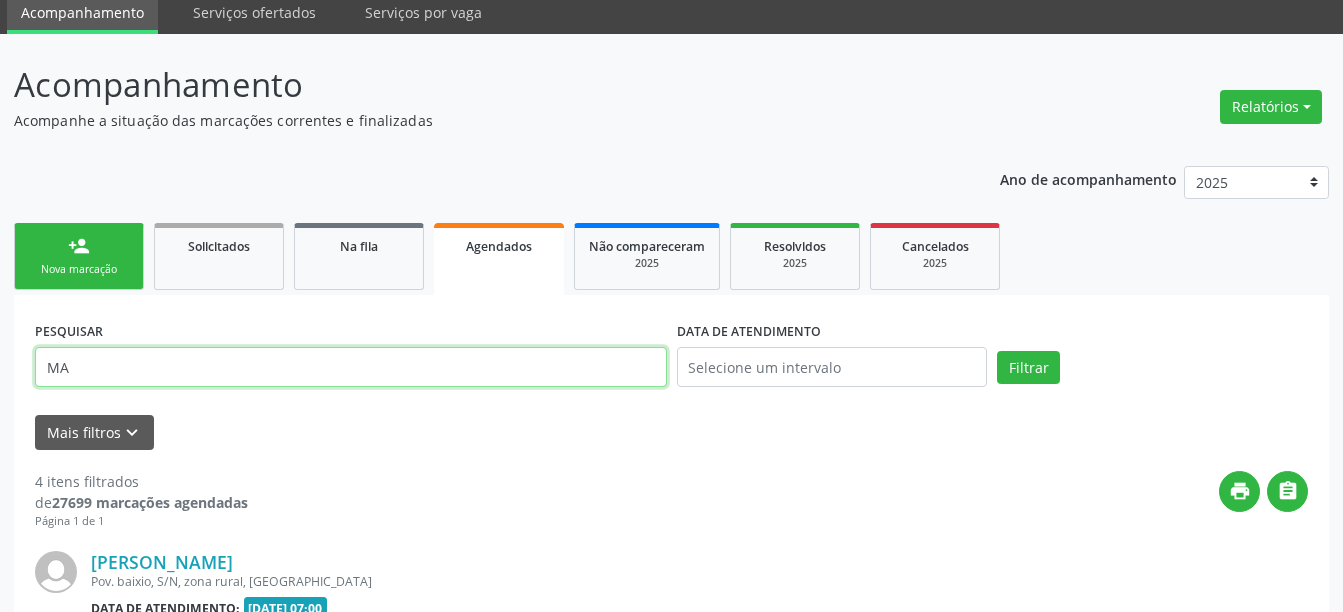 type on "M" 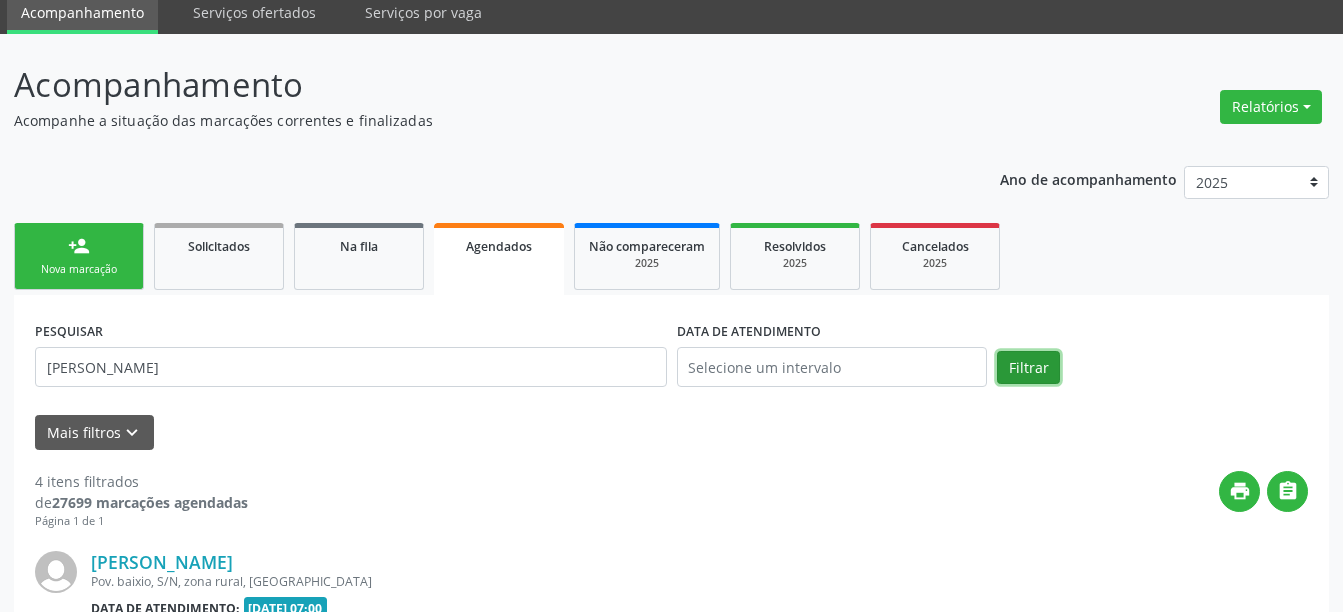 click on "Filtrar" at bounding box center [1028, 368] 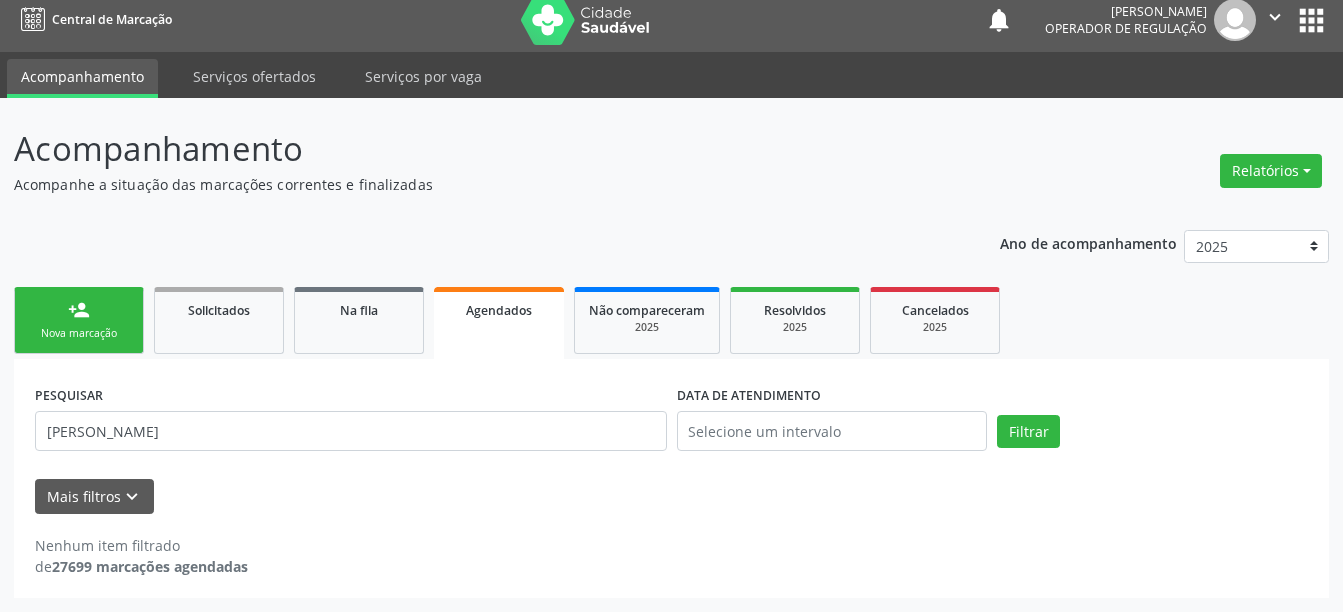 scroll, scrollTop: 12, scrollLeft: 0, axis: vertical 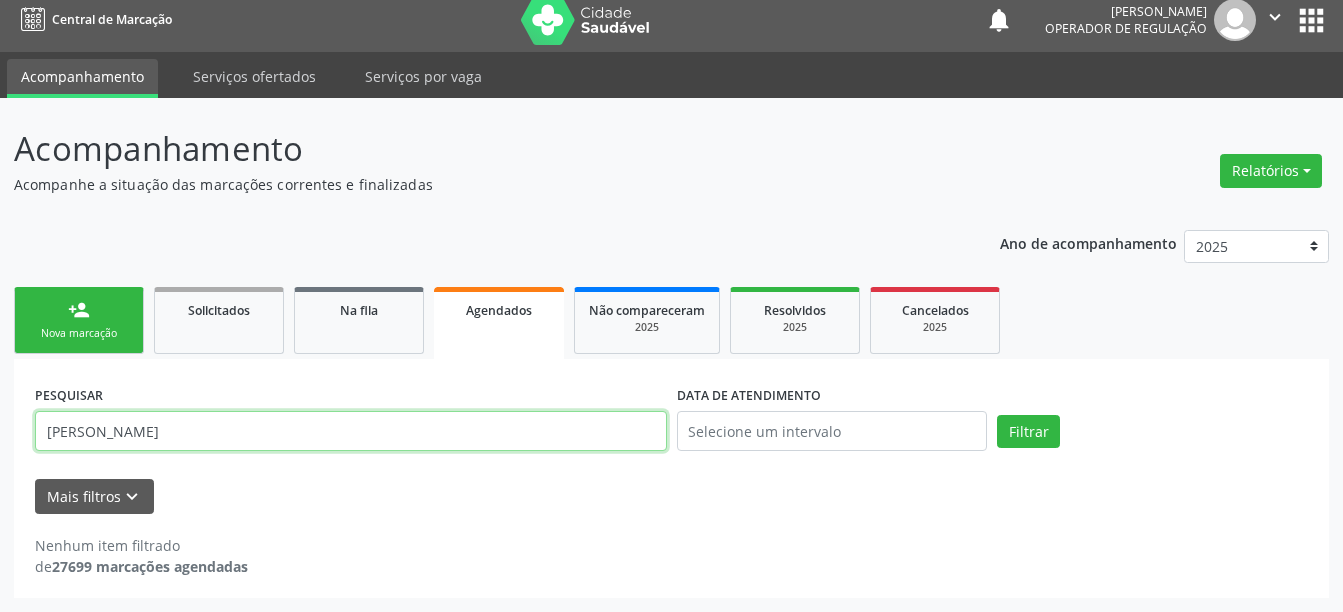 click on "[PERSON_NAME]" at bounding box center [351, 431] 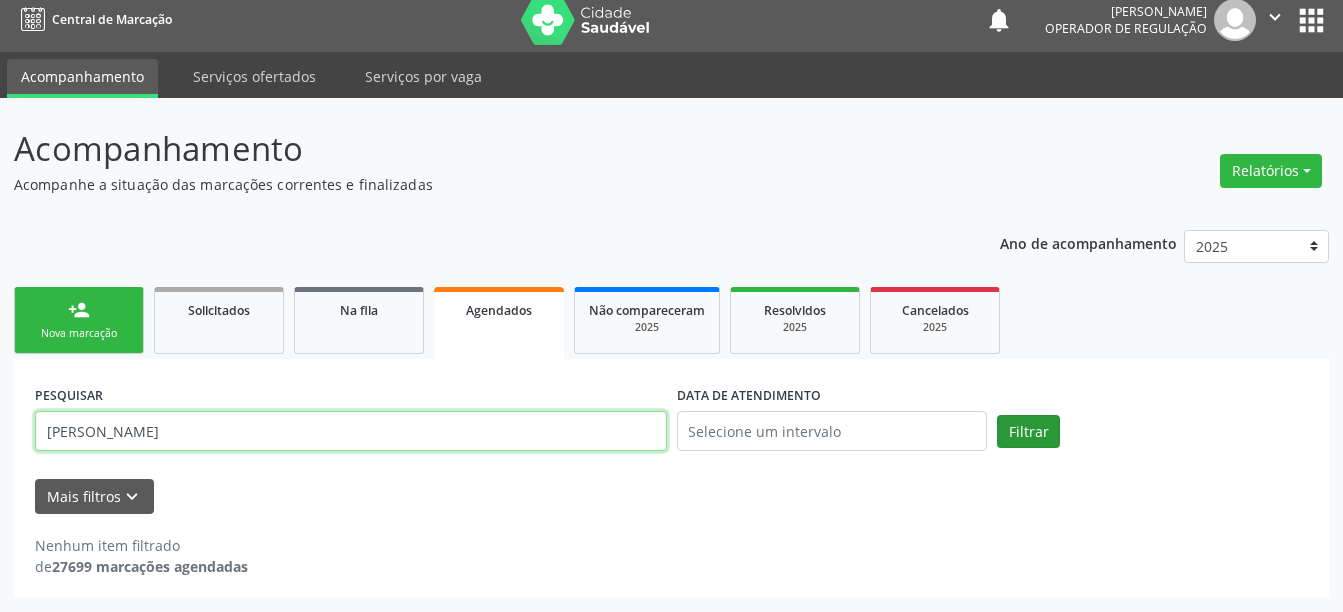 type on "[PERSON_NAME]" 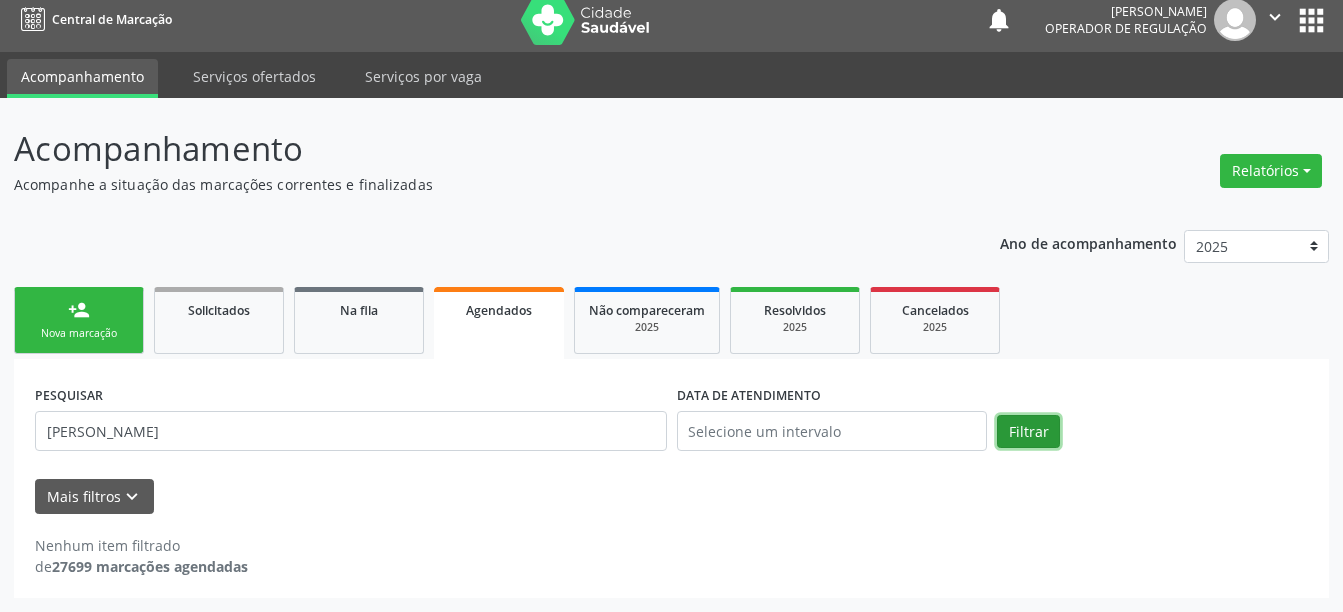 click on "Filtrar" at bounding box center [1028, 432] 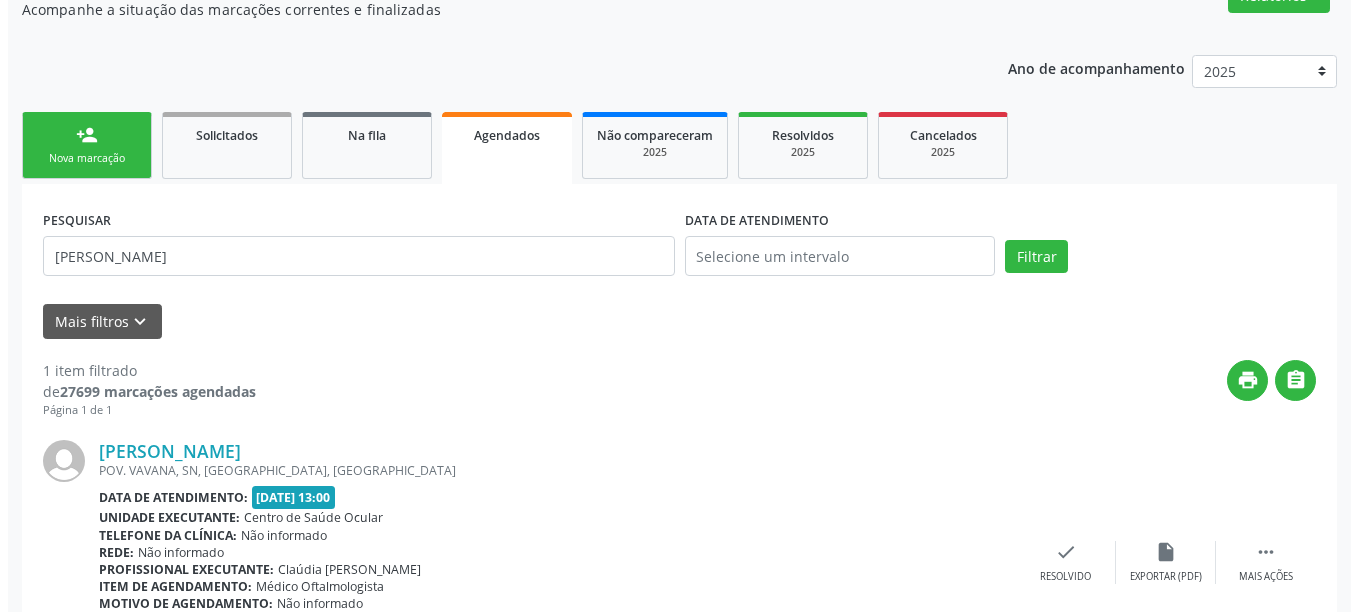scroll, scrollTop: 316, scrollLeft: 0, axis: vertical 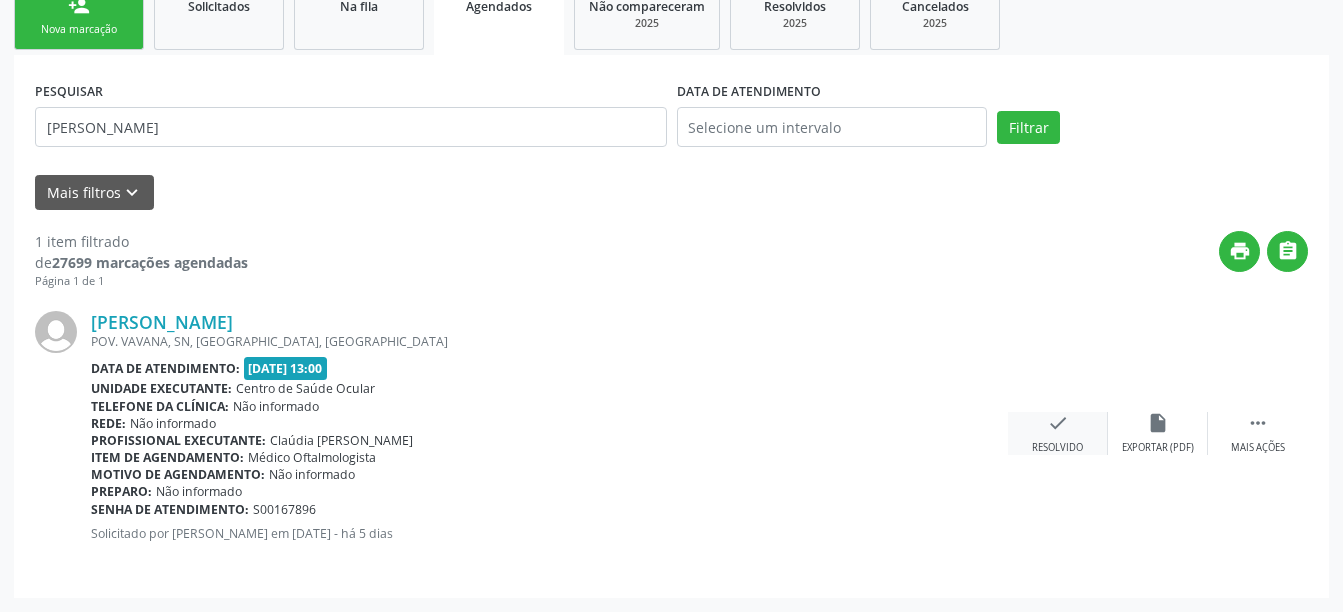 click on "check" at bounding box center [1058, 423] 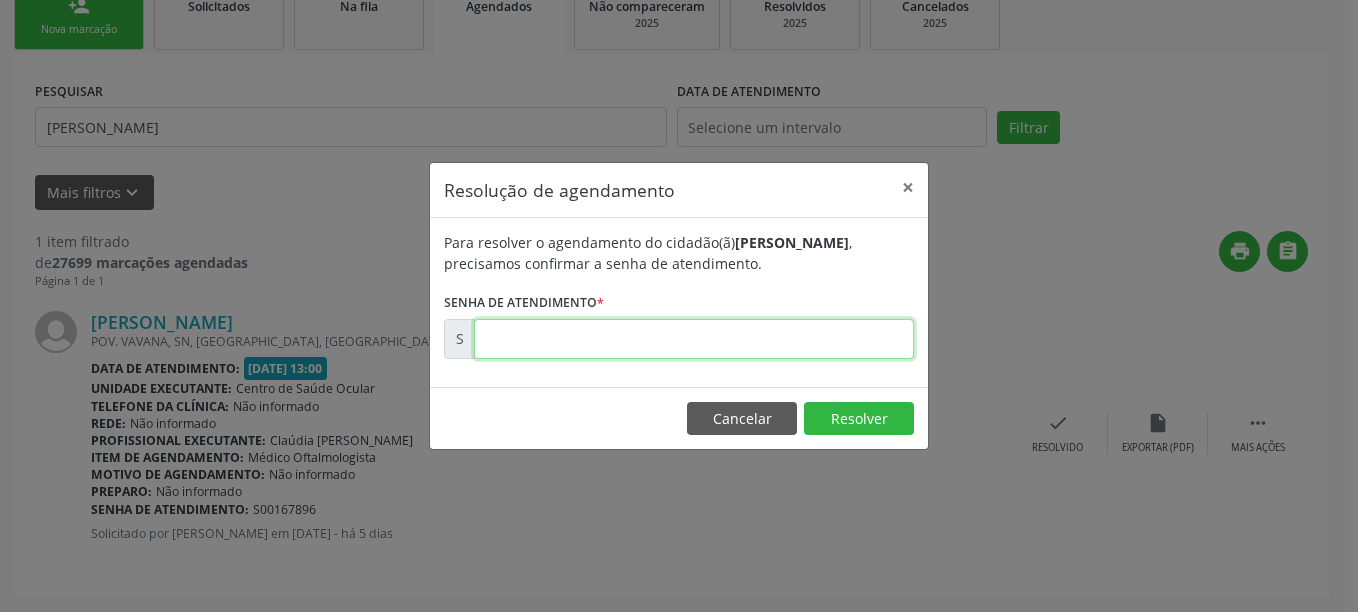 click at bounding box center [694, 339] 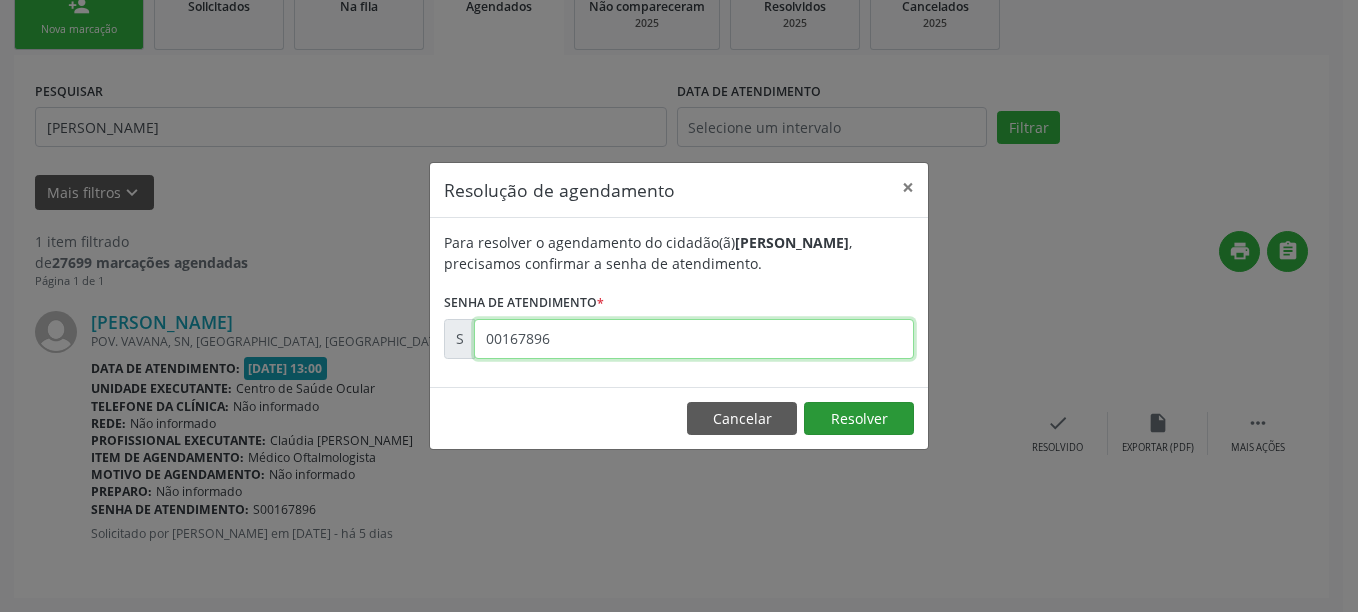 type on "00167896" 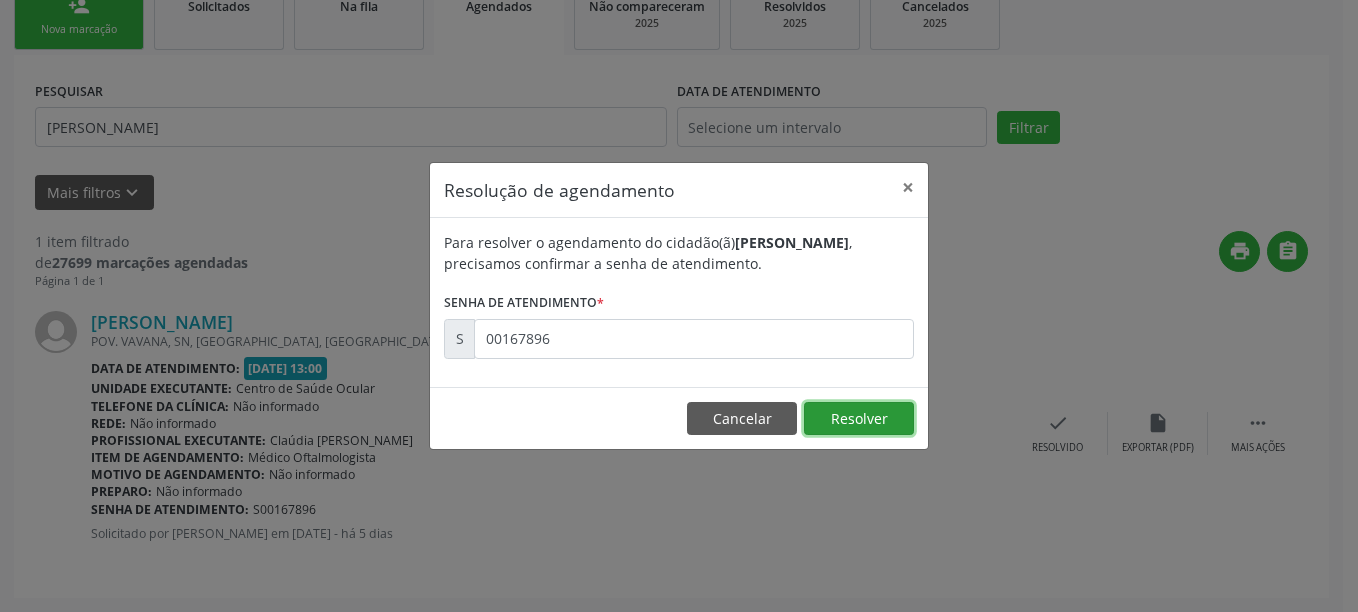 click on "Resolver" at bounding box center (859, 419) 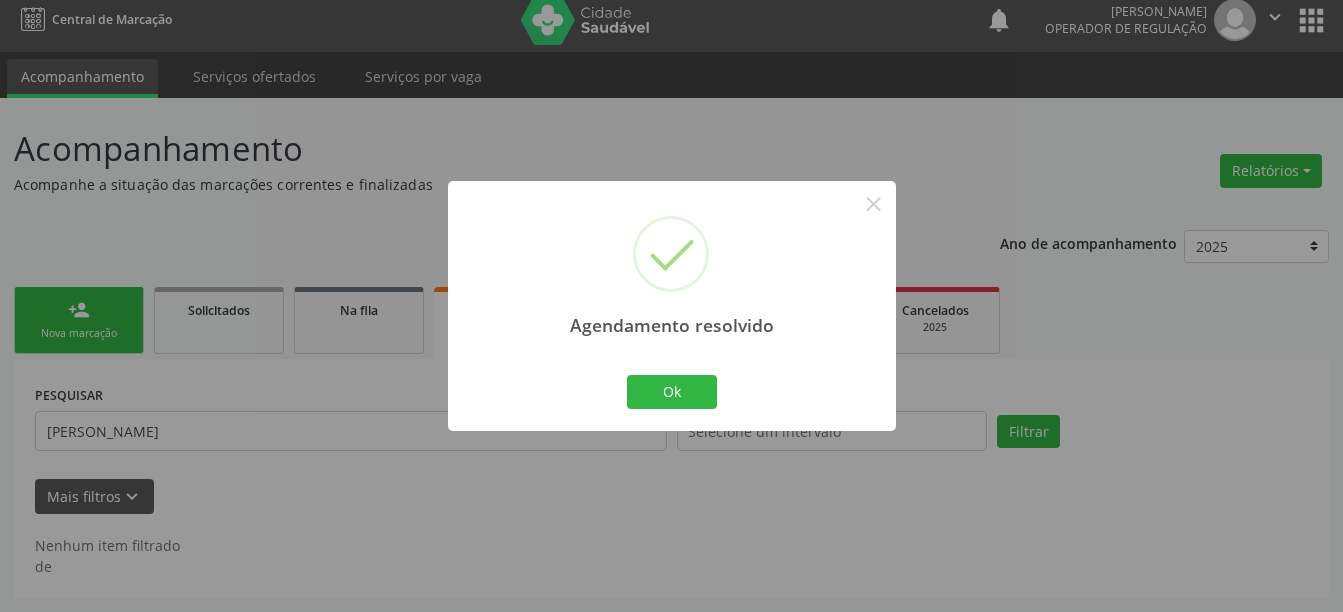 scroll, scrollTop: 12, scrollLeft: 0, axis: vertical 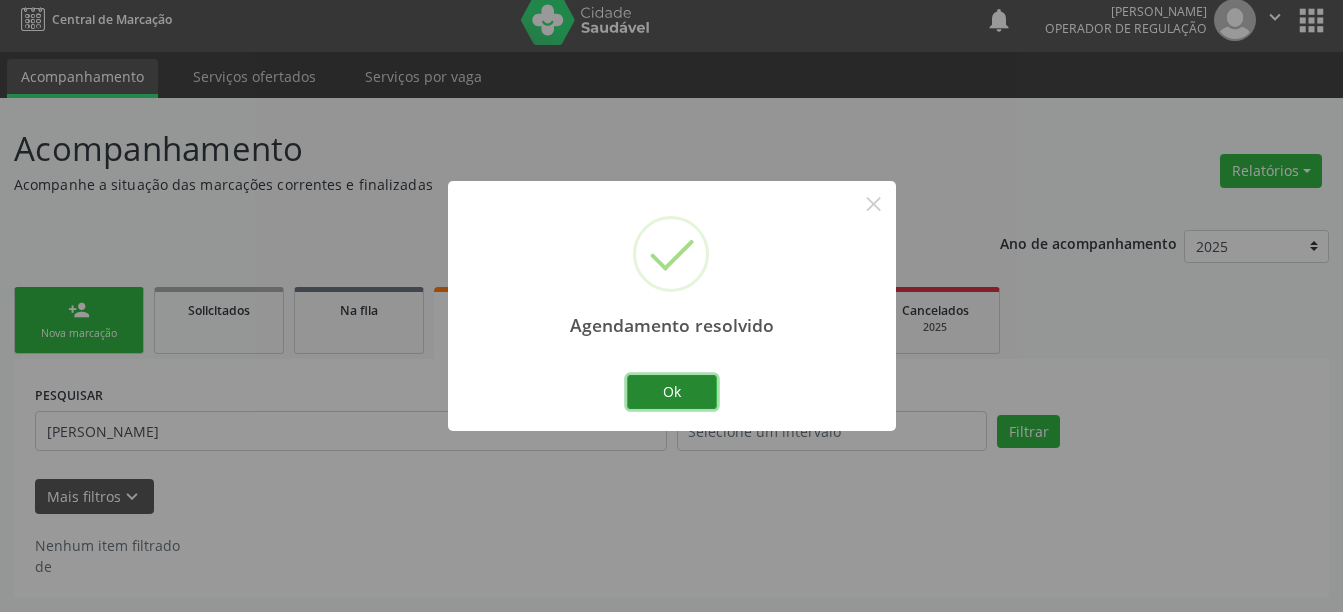 click on "Ok" at bounding box center (672, 392) 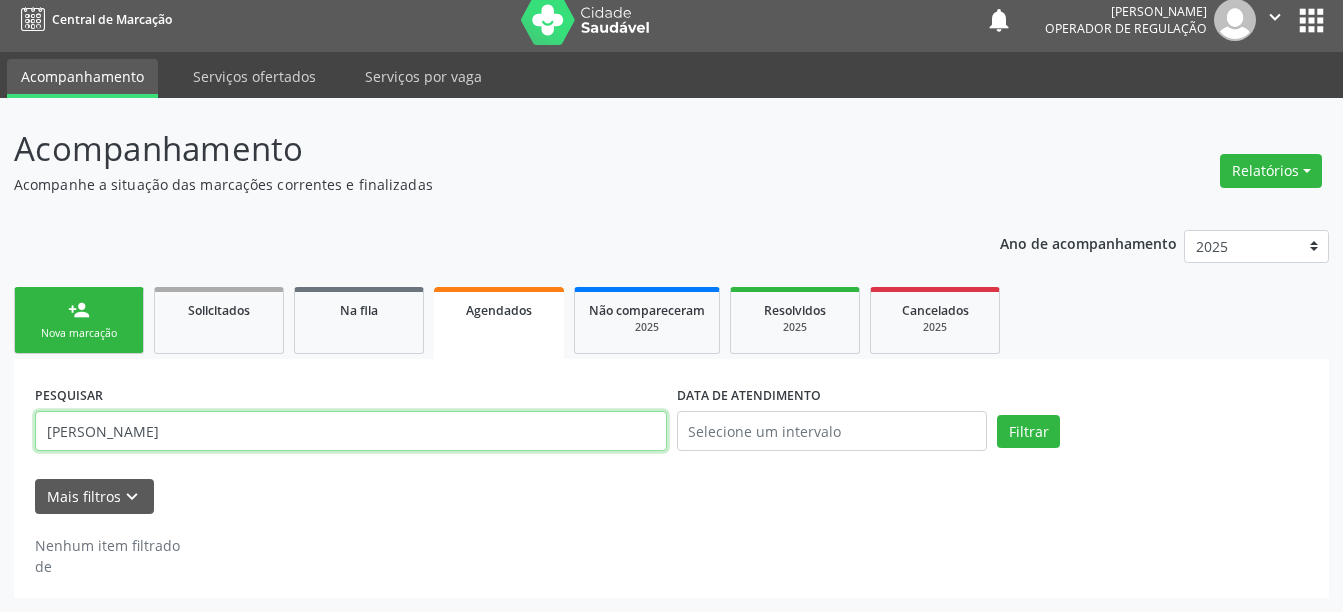 click on "[PERSON_NAME]" at bounding box center (351, 431) 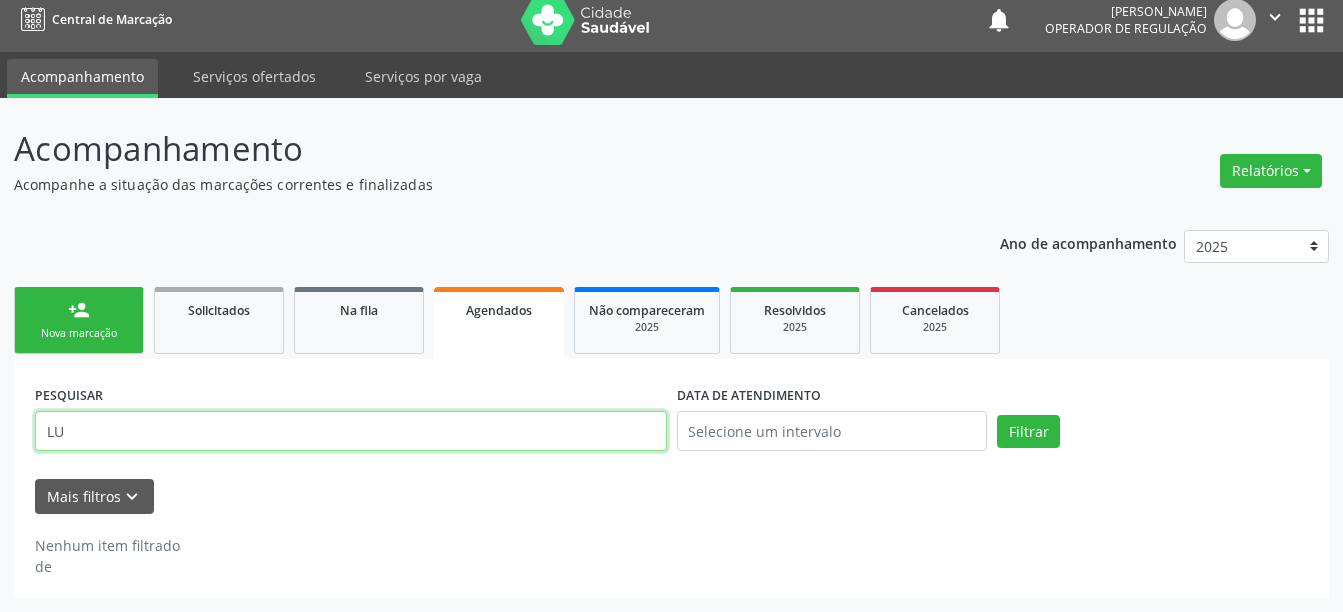 type on "L" 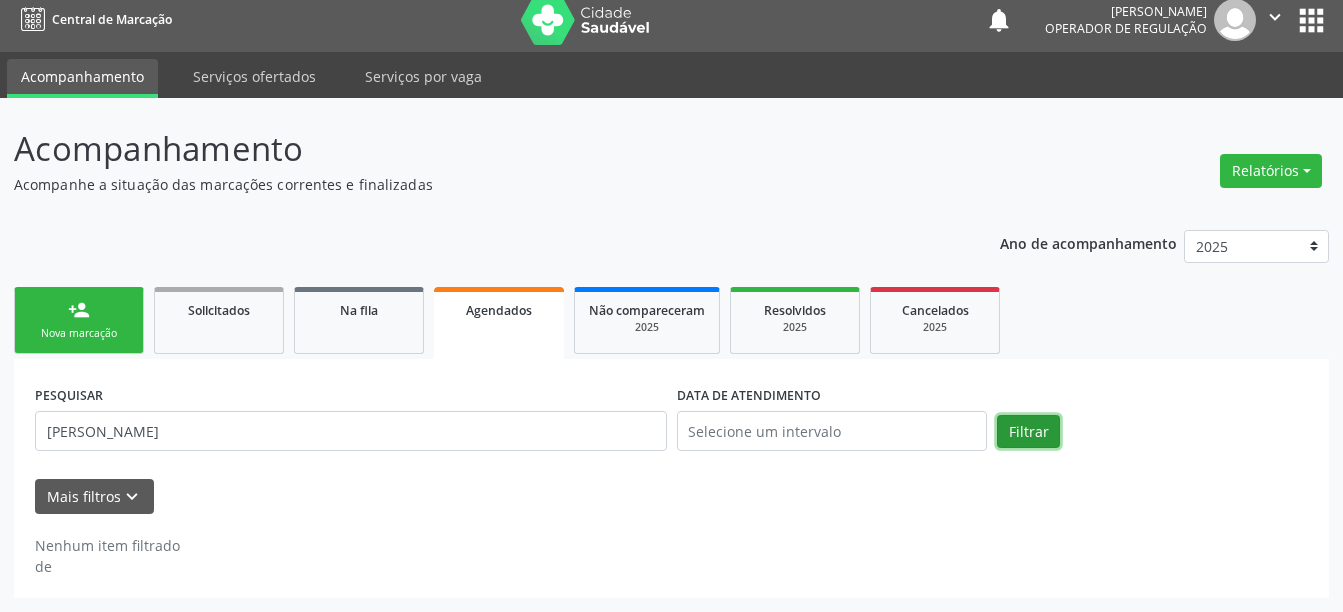 click on "Filtrar" at bounding box center (1028, 432) 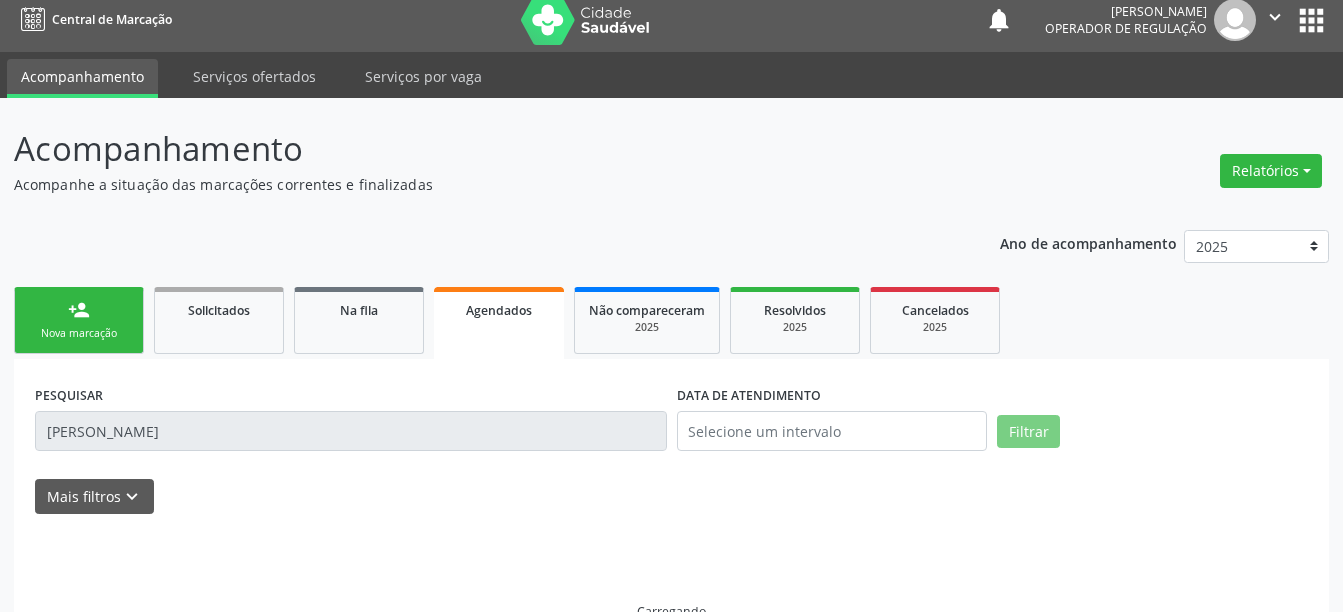 scroll, scrollTop: 55, scrollLeft: 0, axis: vertical 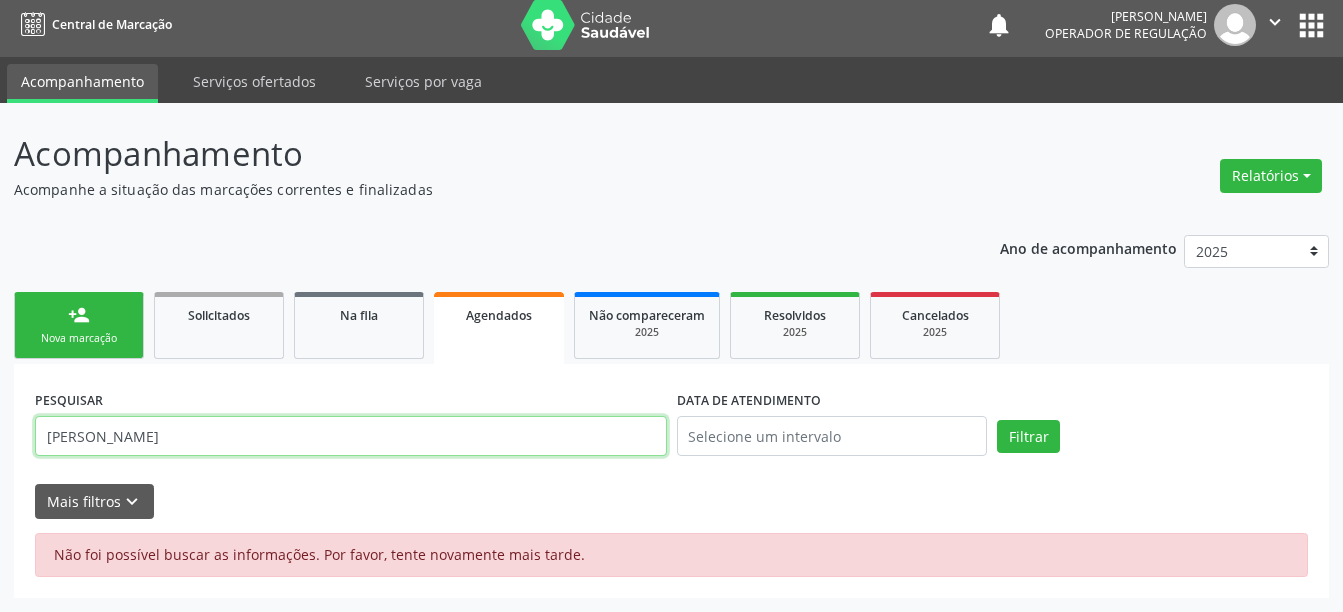 click on "[PERSON_NAME]" at bounding box center [351, 436] 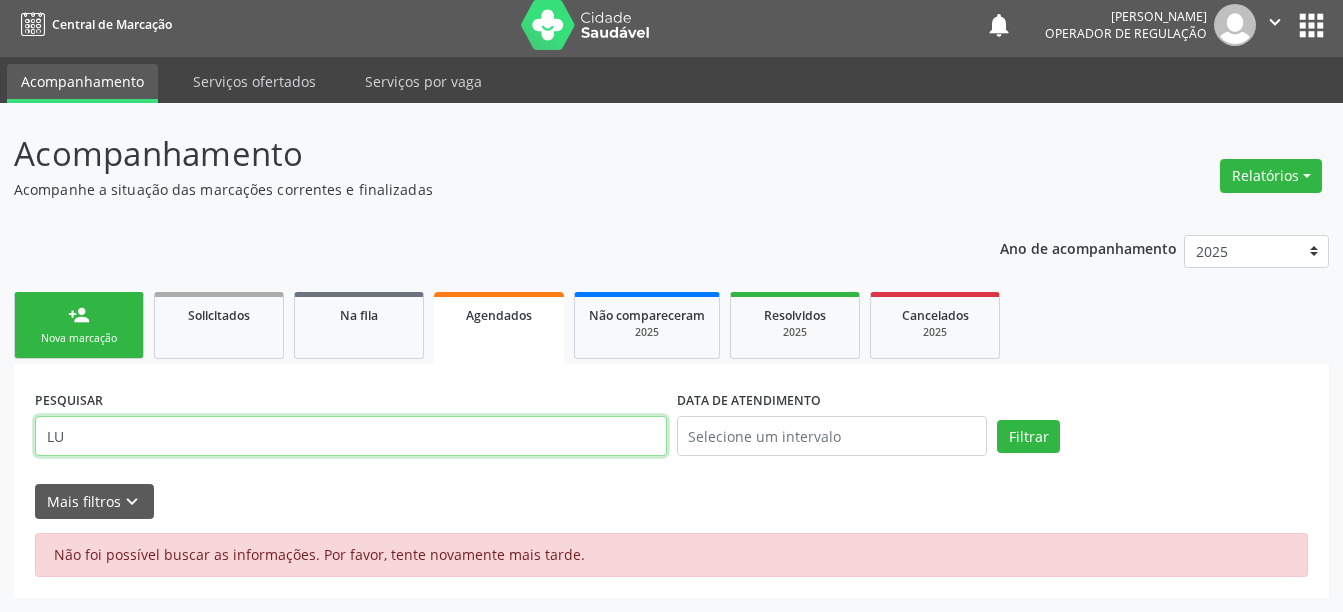 type on "L" 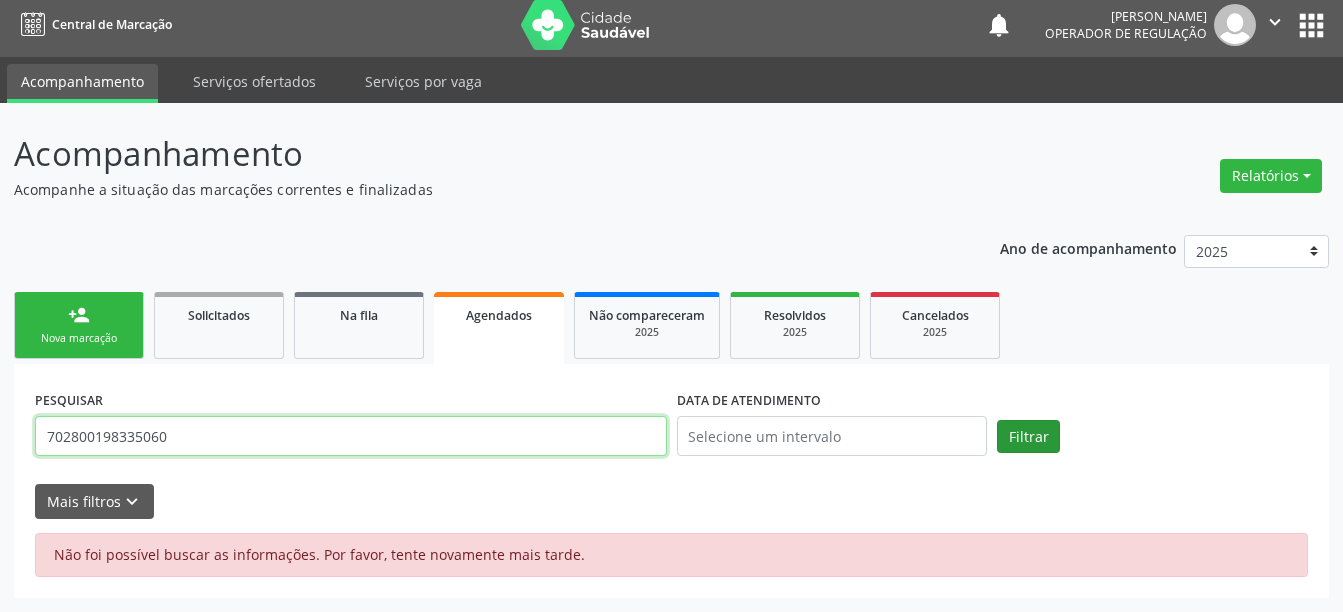 type on "702800198335060" 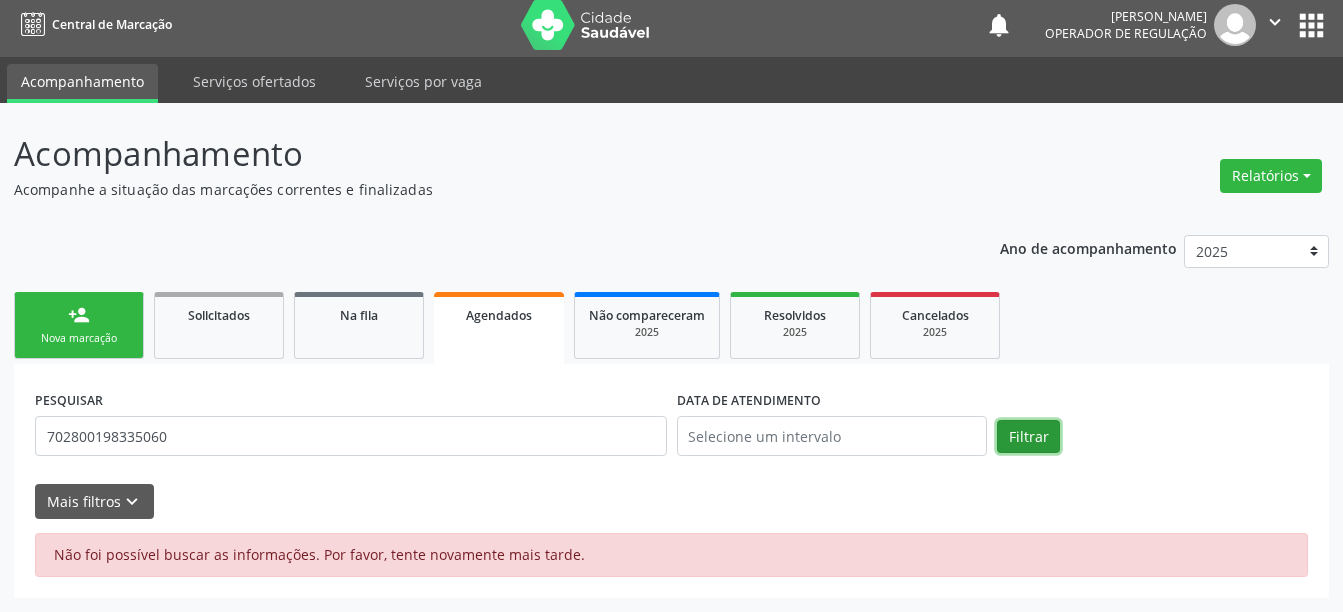 click on "Filtrar" at bounding box center (1028, 437) 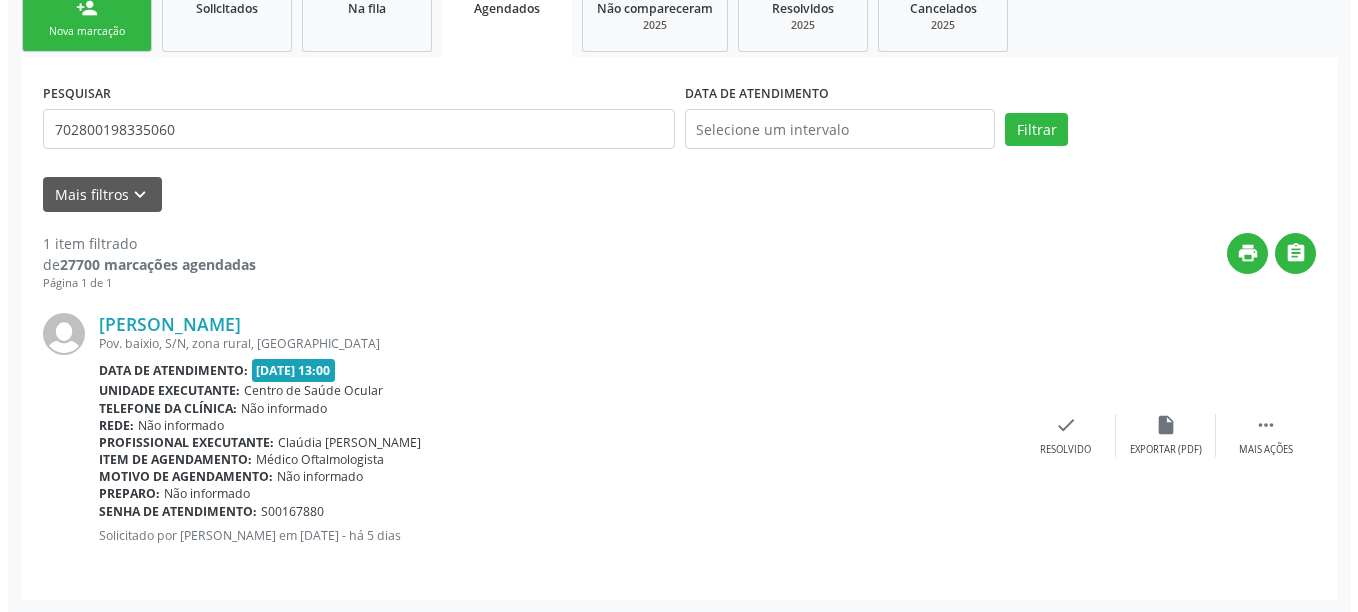 scroll, scrollTop: 316, scrollLeft: 0, axis: vertical 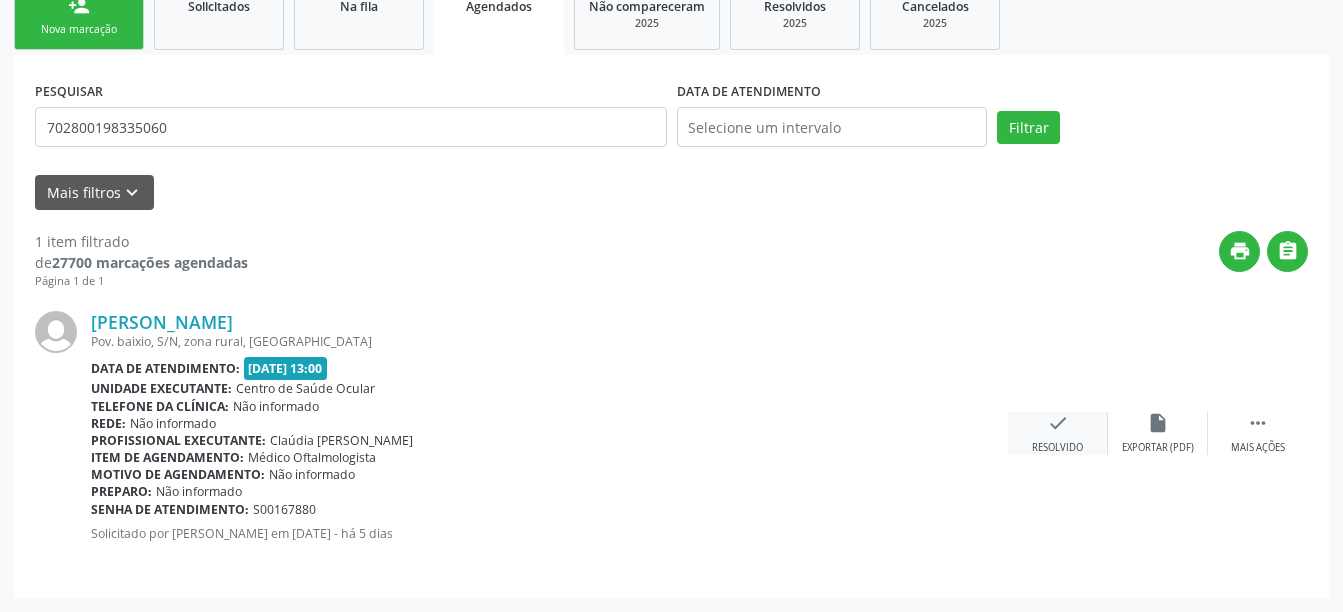 click on "check" at bounding box center [1058, 423] 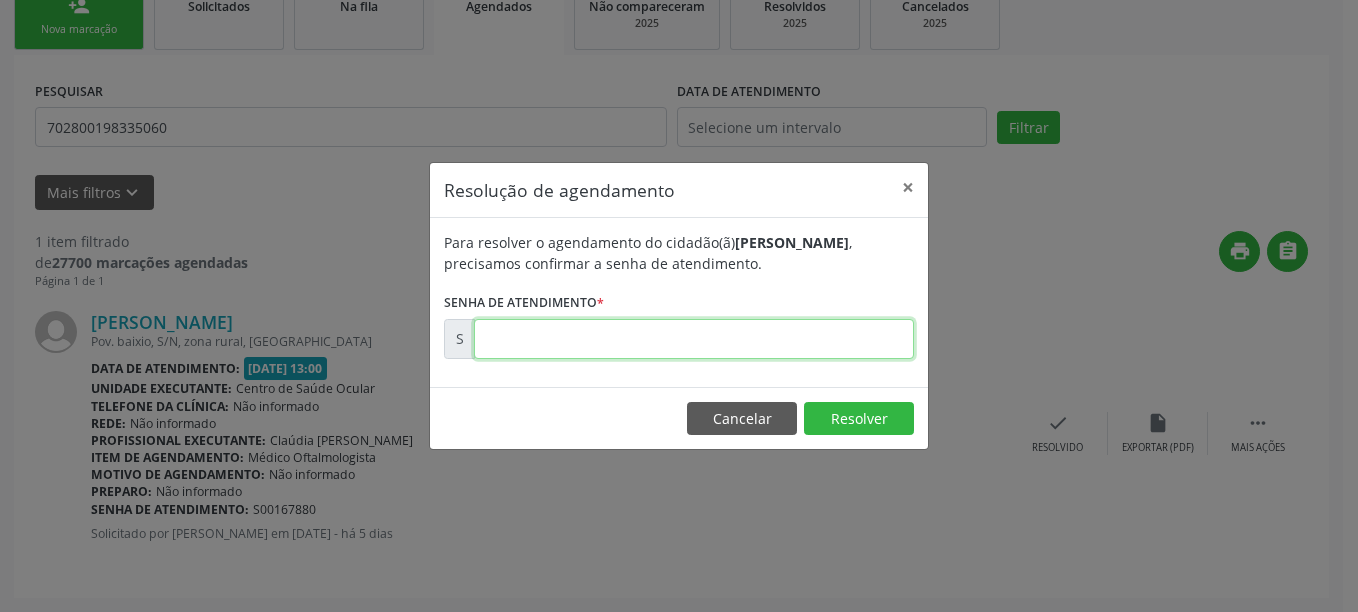 click at bounding box center [694, 339] 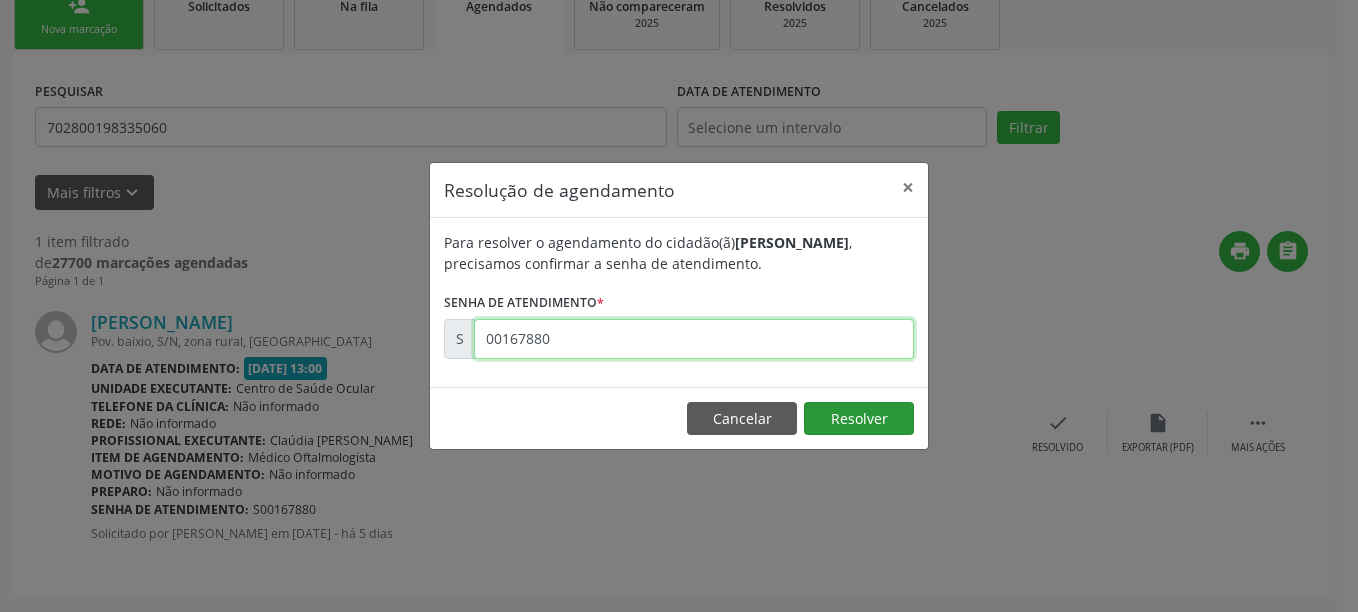 type on "00167880" 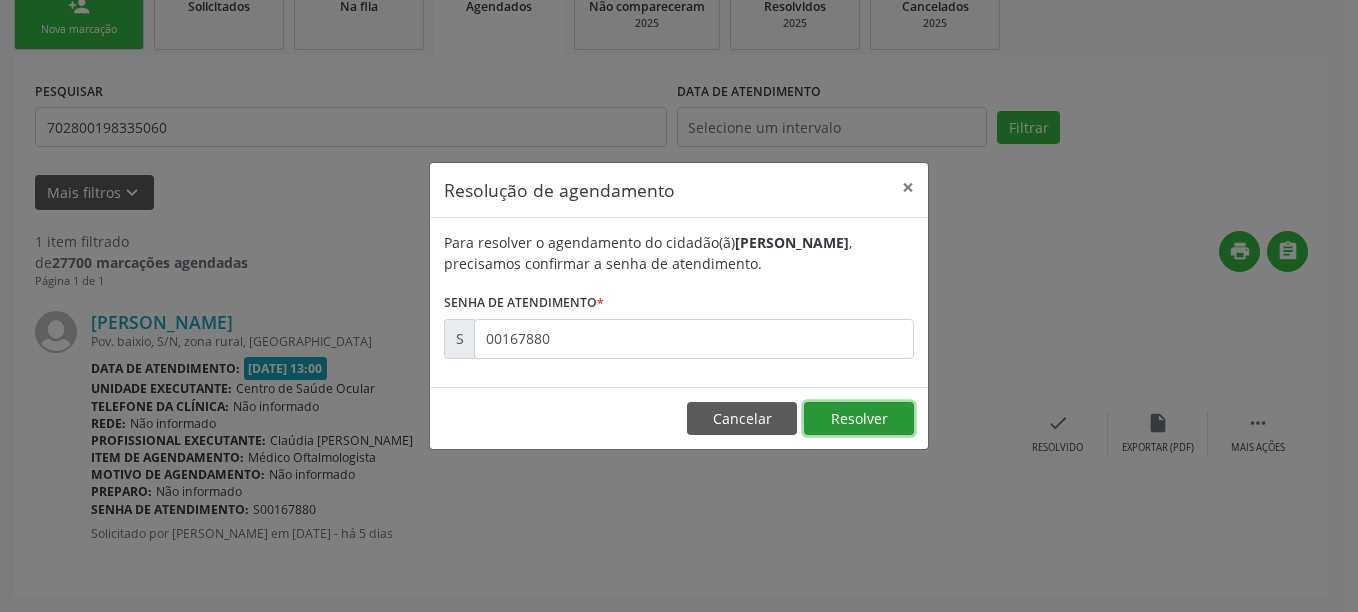 click on "Resolver" at bounding box center [859, 419] 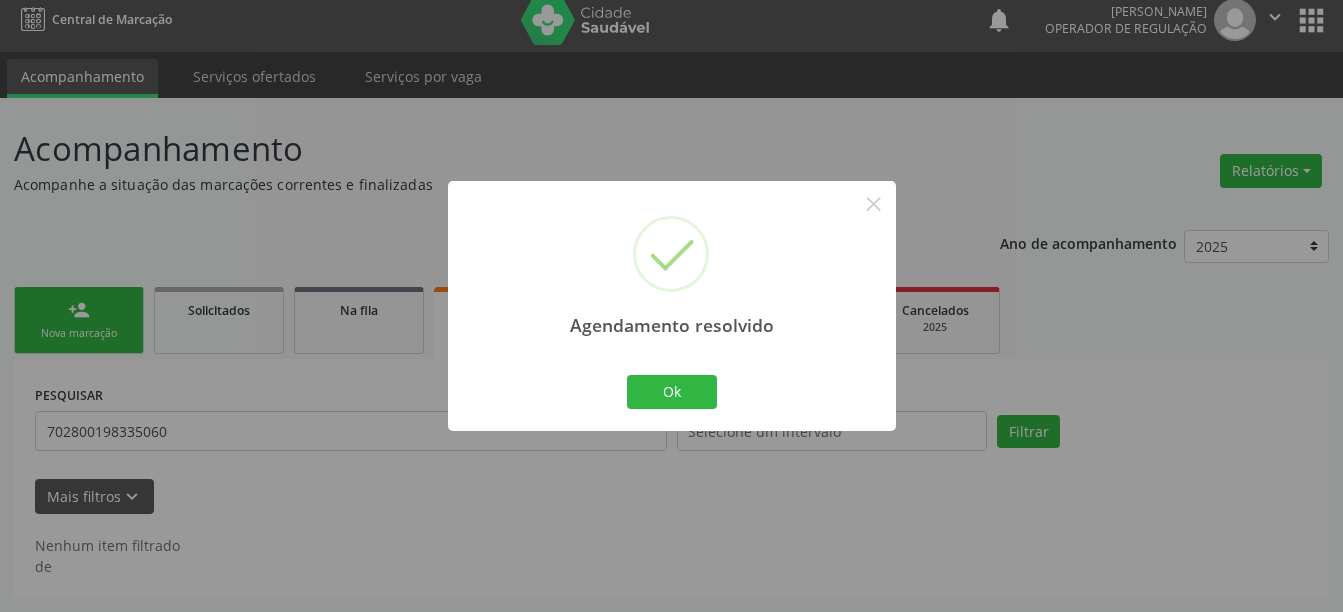 scroll, scrollTop: 12, scrollLeft: 0, axis: vertical 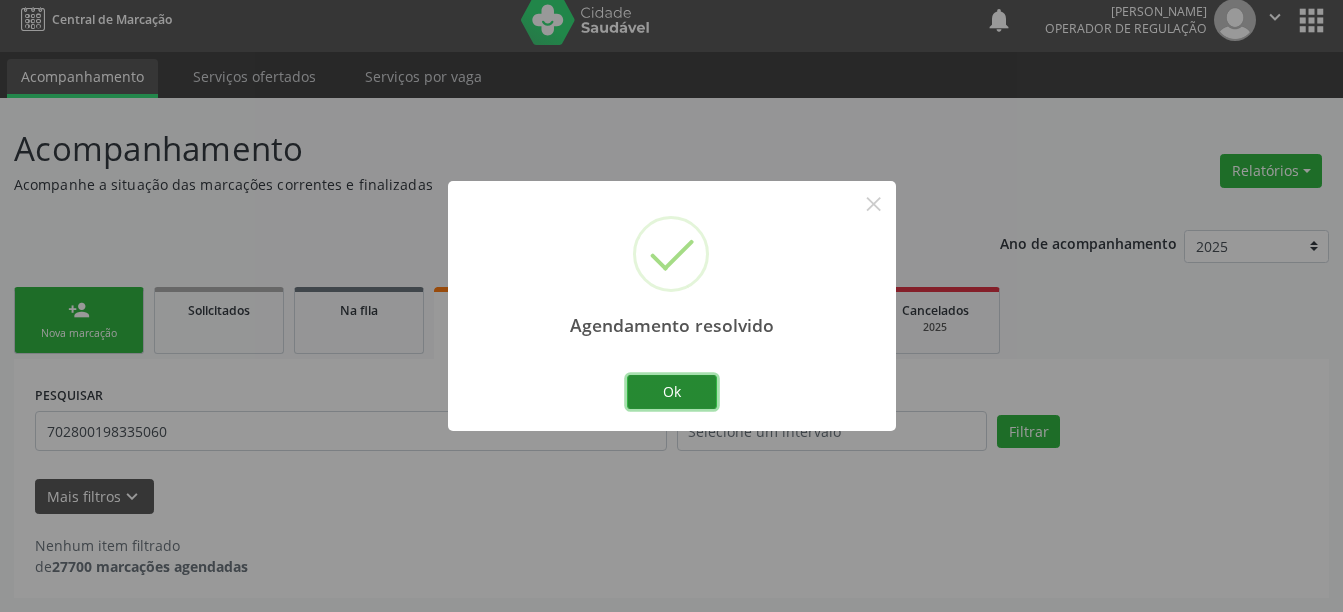 click on "Ok" at bounding box center [672, 392] 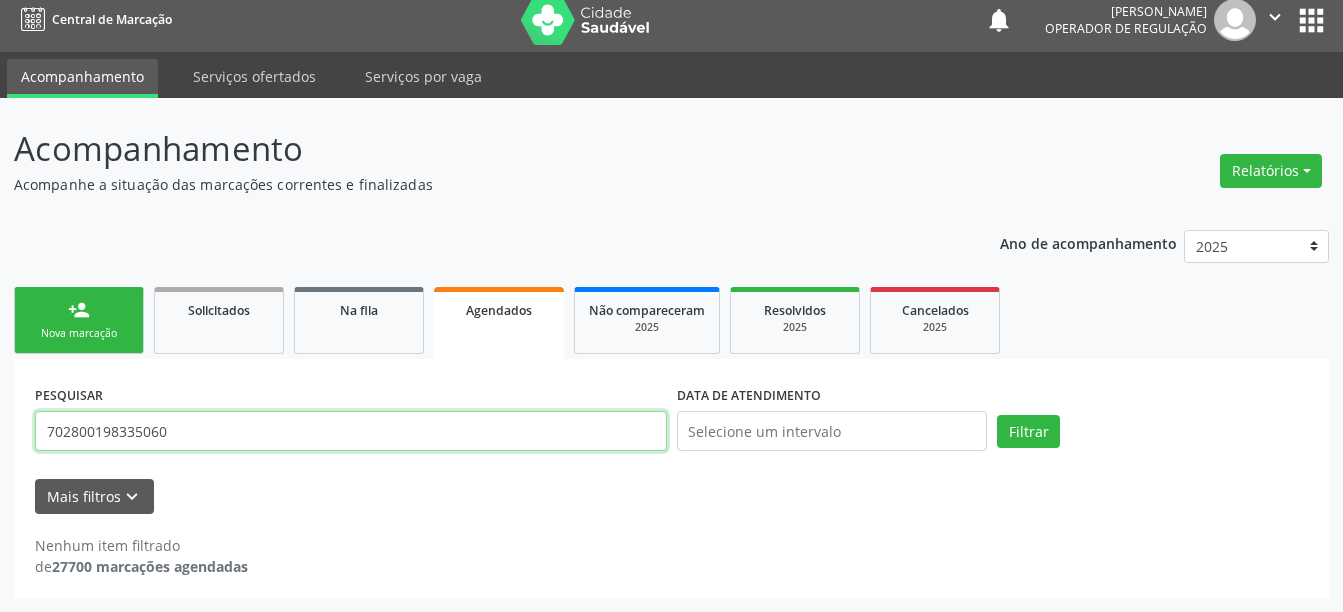 click on "702800198335060" at bounding box center [351, 431] 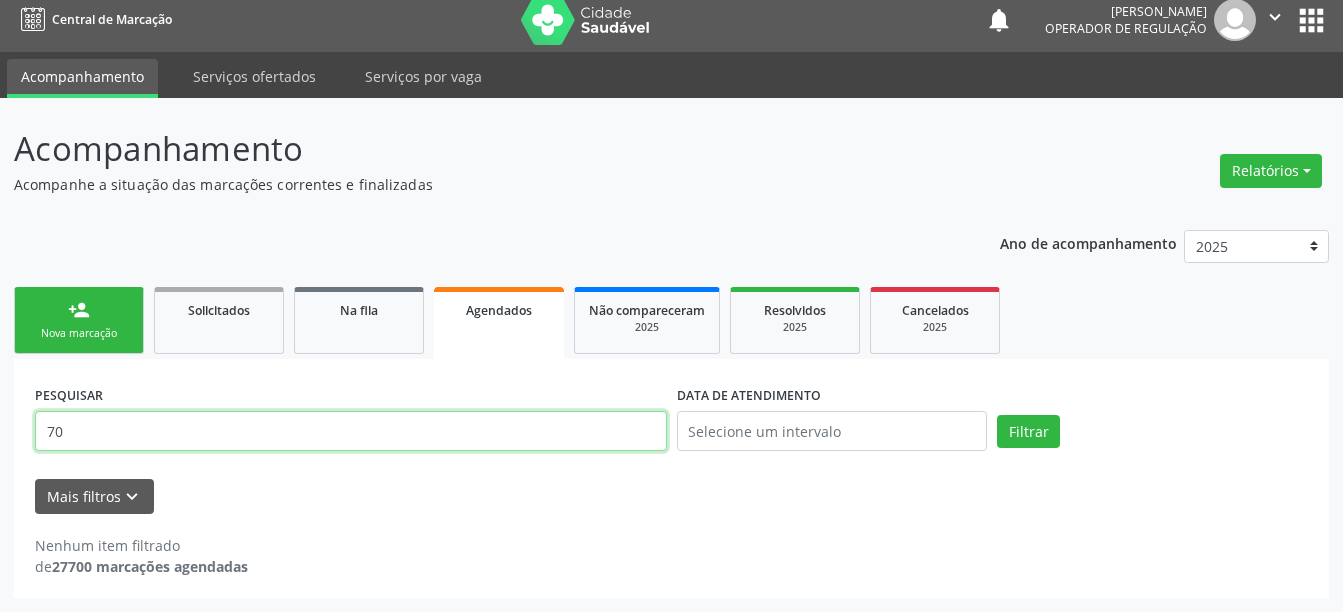 type on "7" 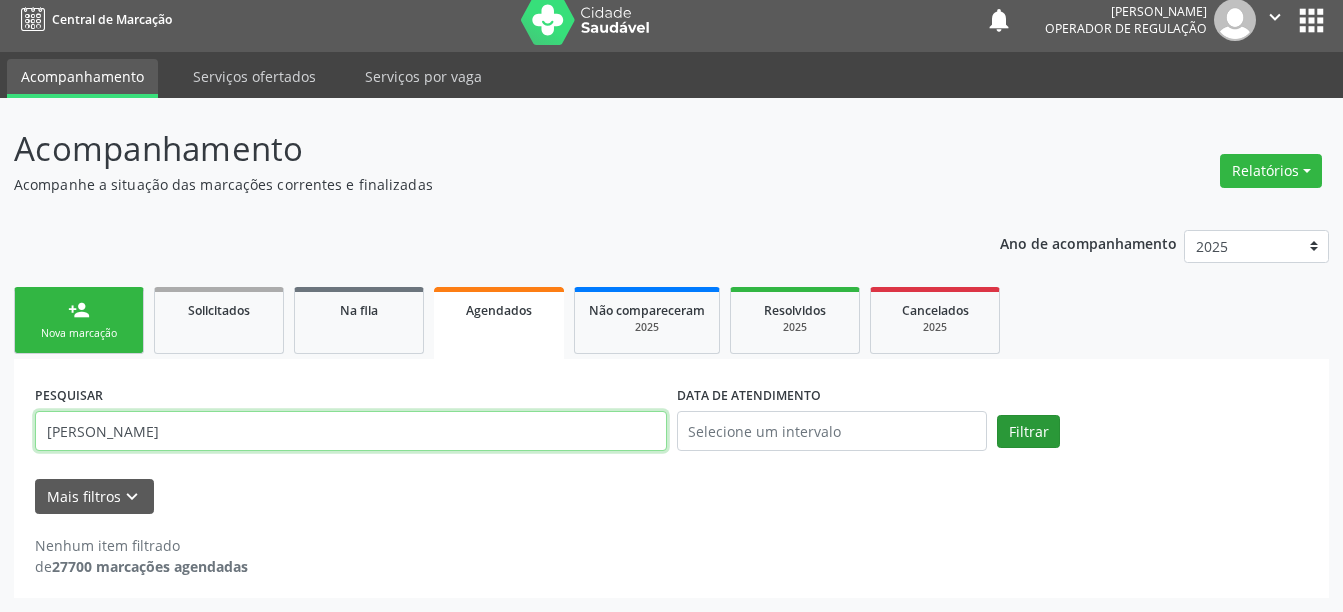type on "[PERSON_NAME]" 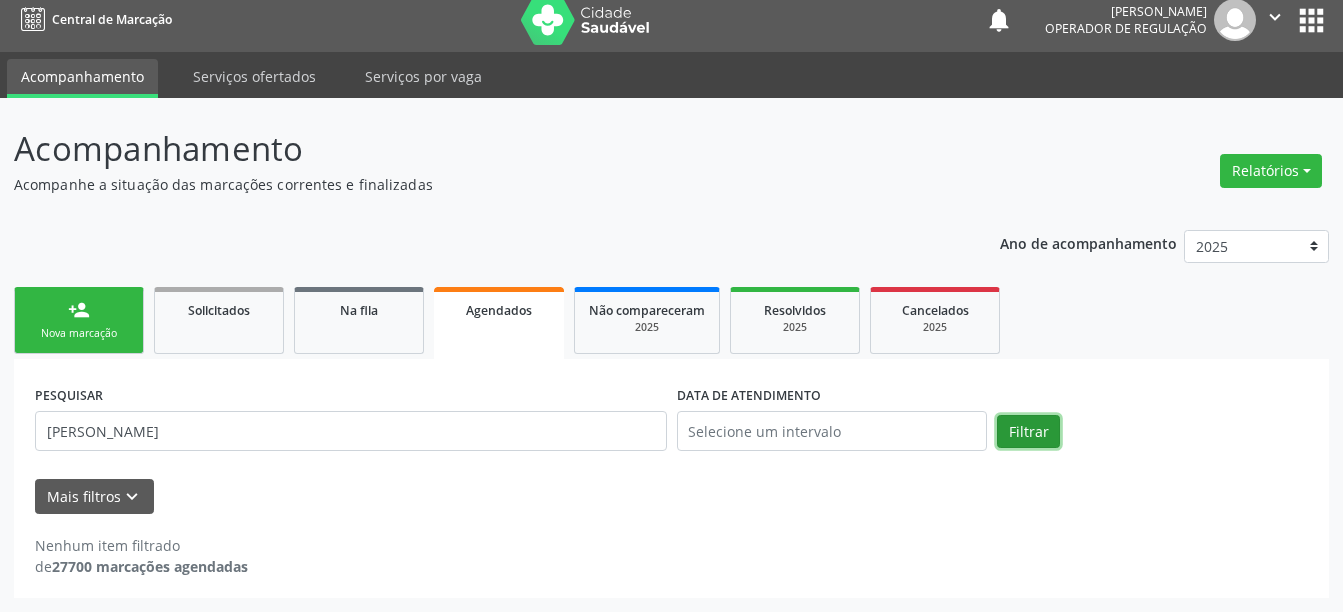 click on "Filtrar" at bounding box center (1028, 432) 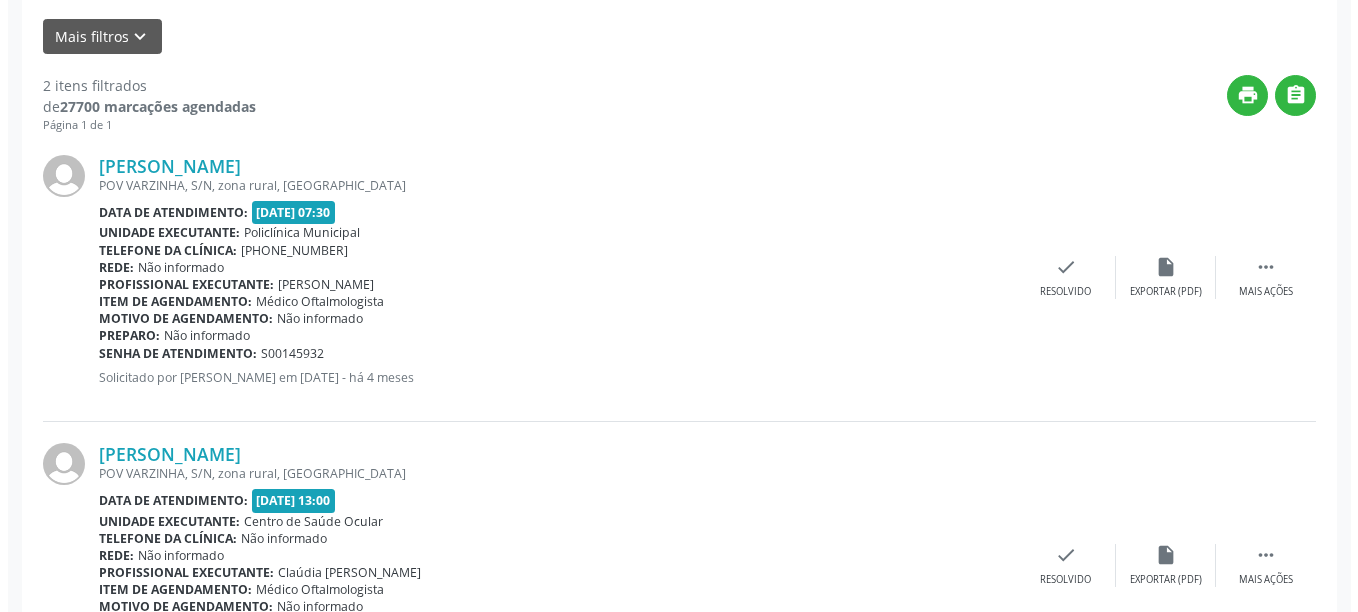 scroll, scrollTop: 604, scrollLeft: 0, axis: vertical 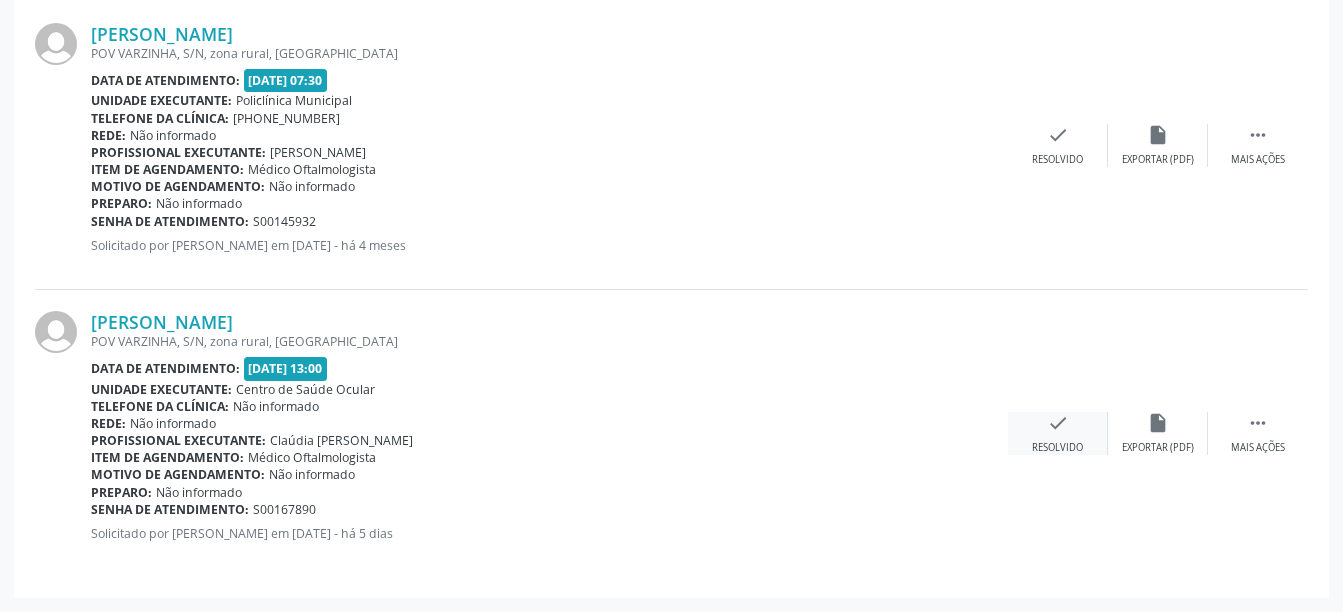 click on "check" at bounding box center [1058, 423] 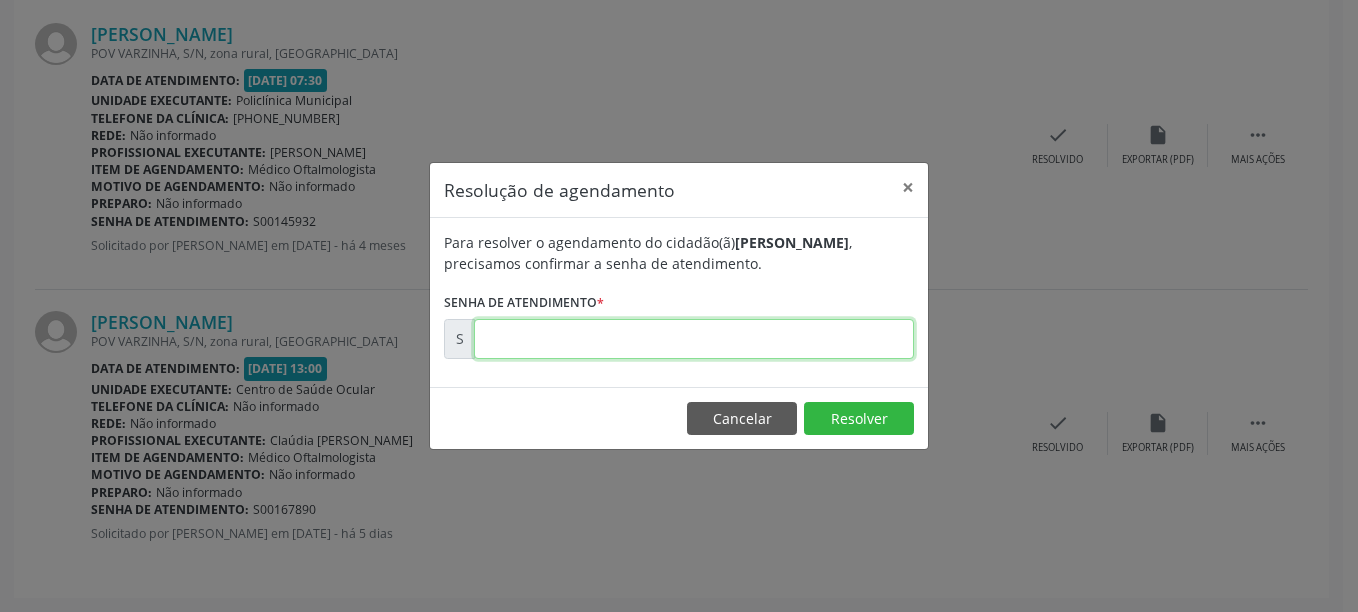 click at bounding box center (694, 339) 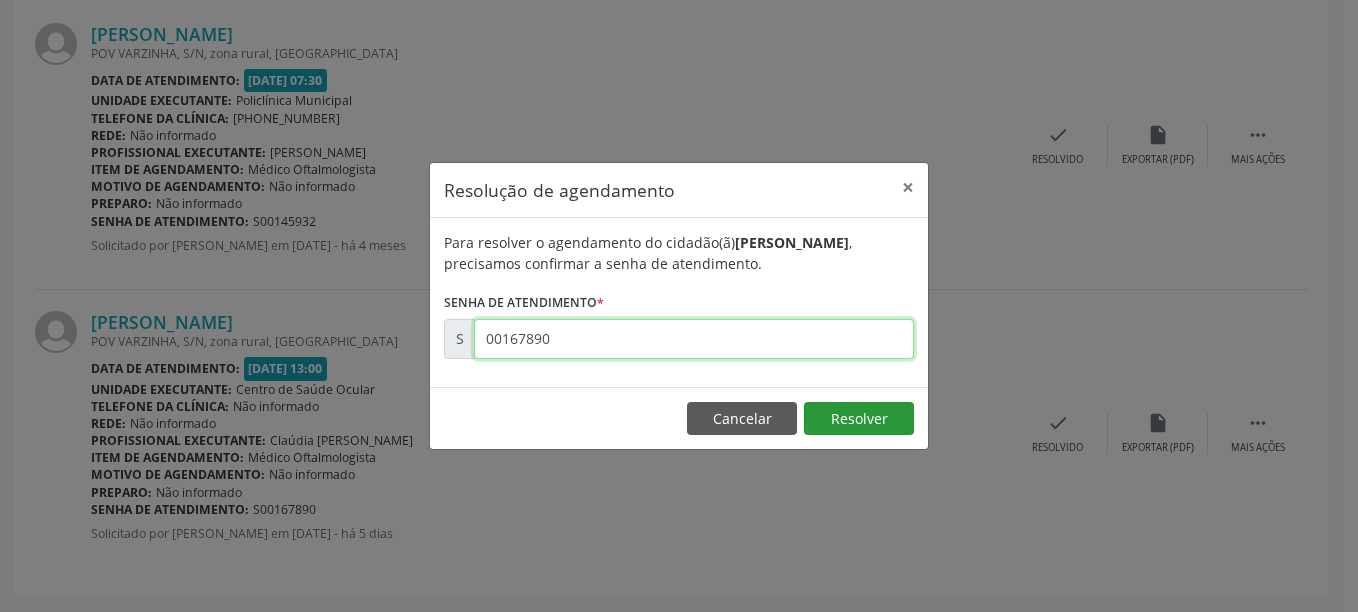 type on "00167890" 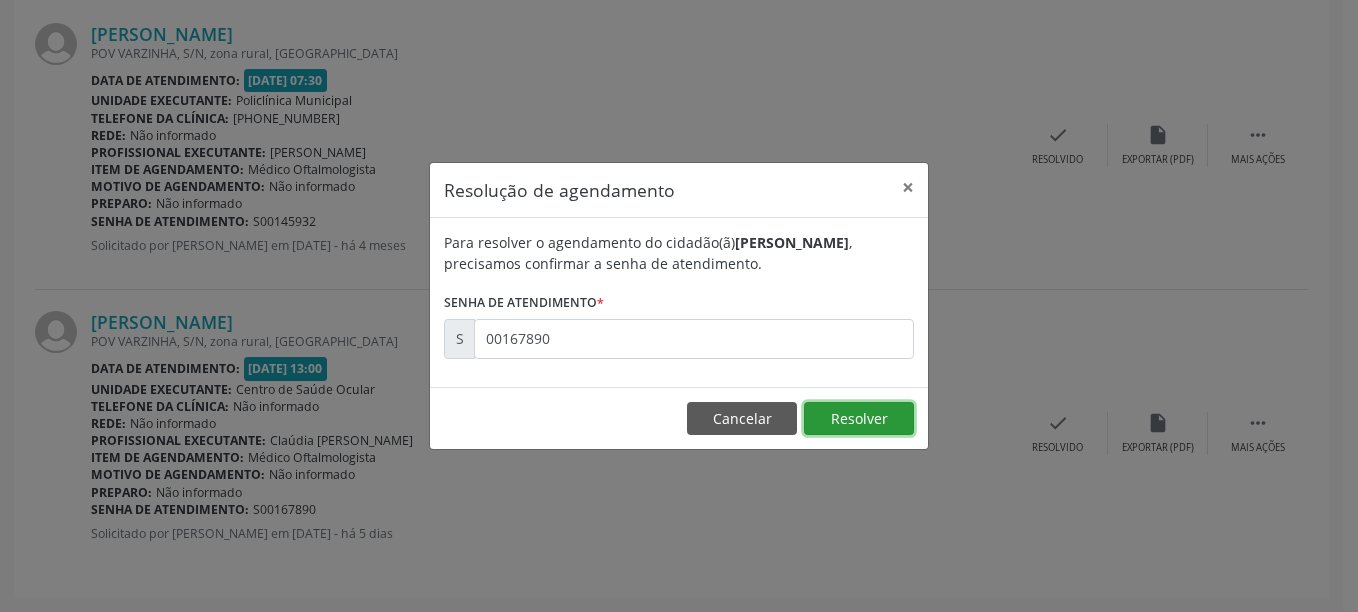 click on "Resolver" at bounding box center (859, 419) 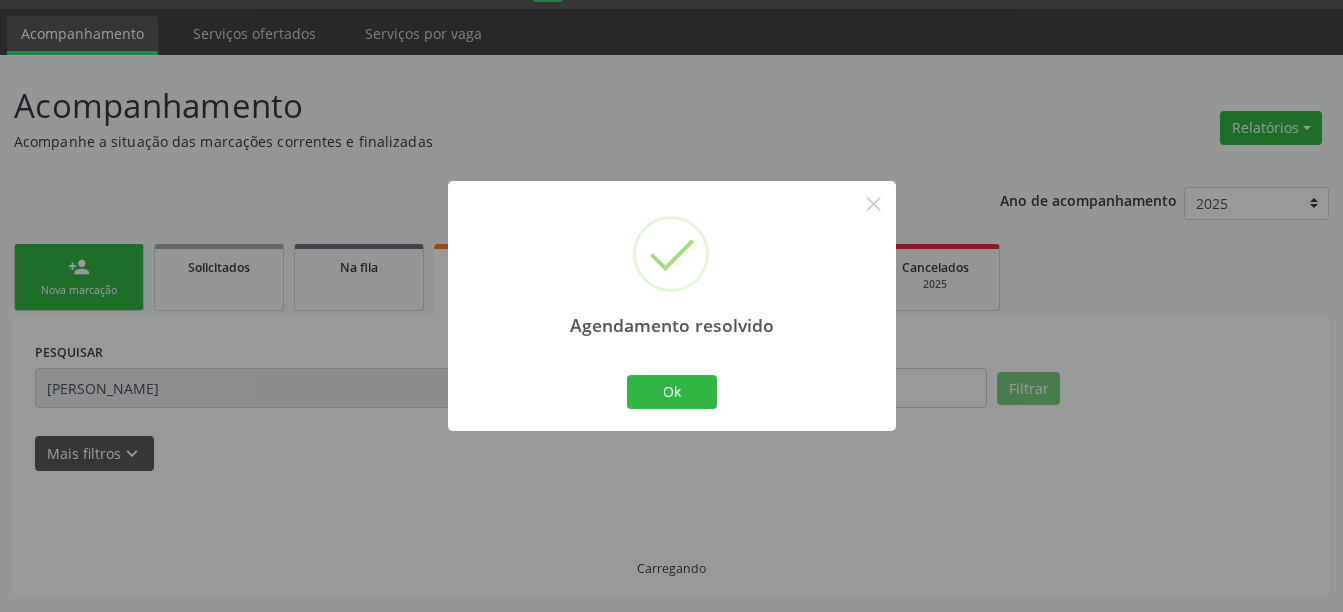 scroll, scrollTop: 316, scrollLeft: 0, axis: vertical 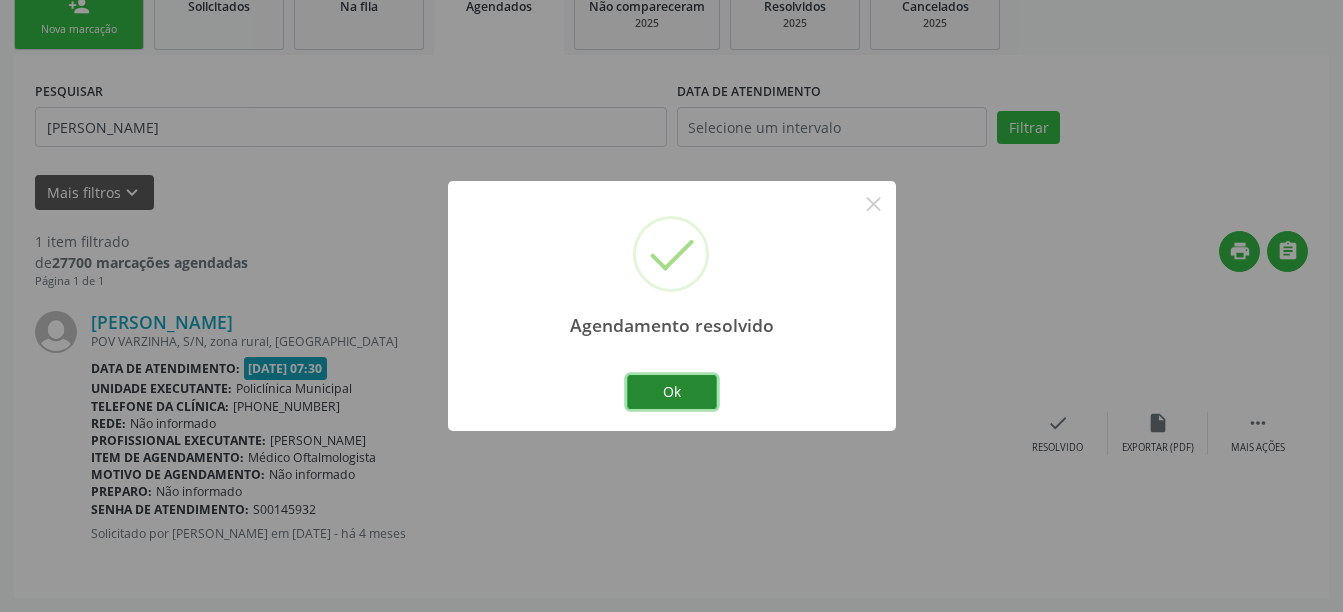 click on "Ok" at bounding box center [672, 392] 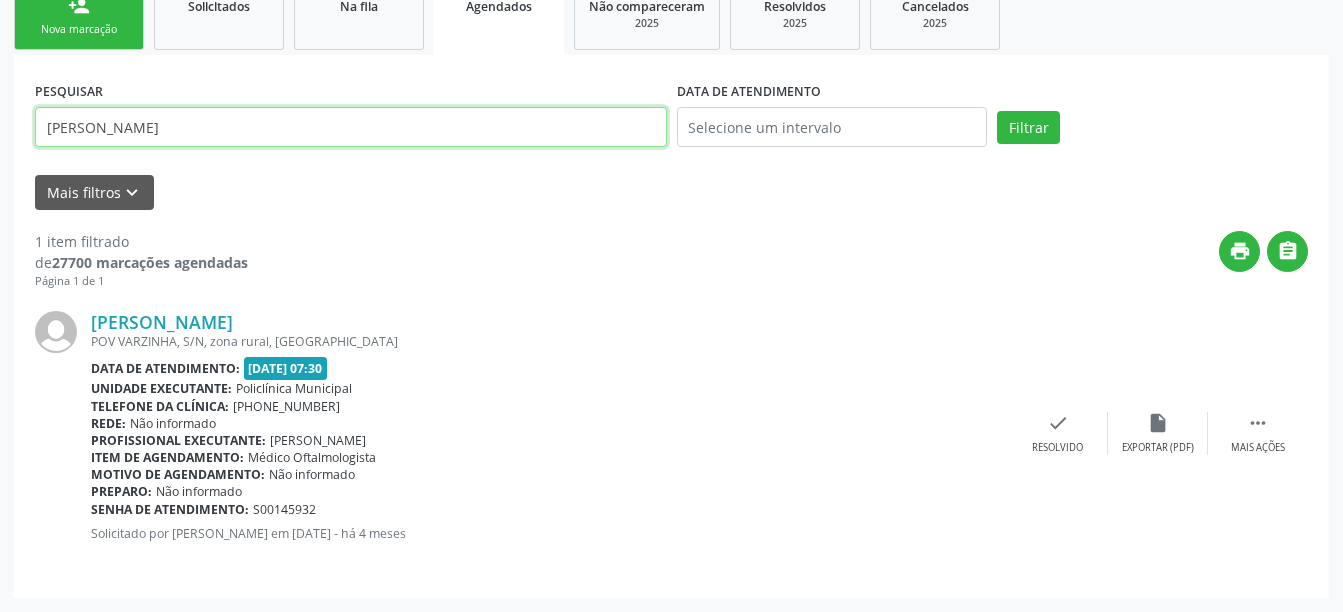 click on "[PERSON_NAME]" at bounding box center (351, 127) 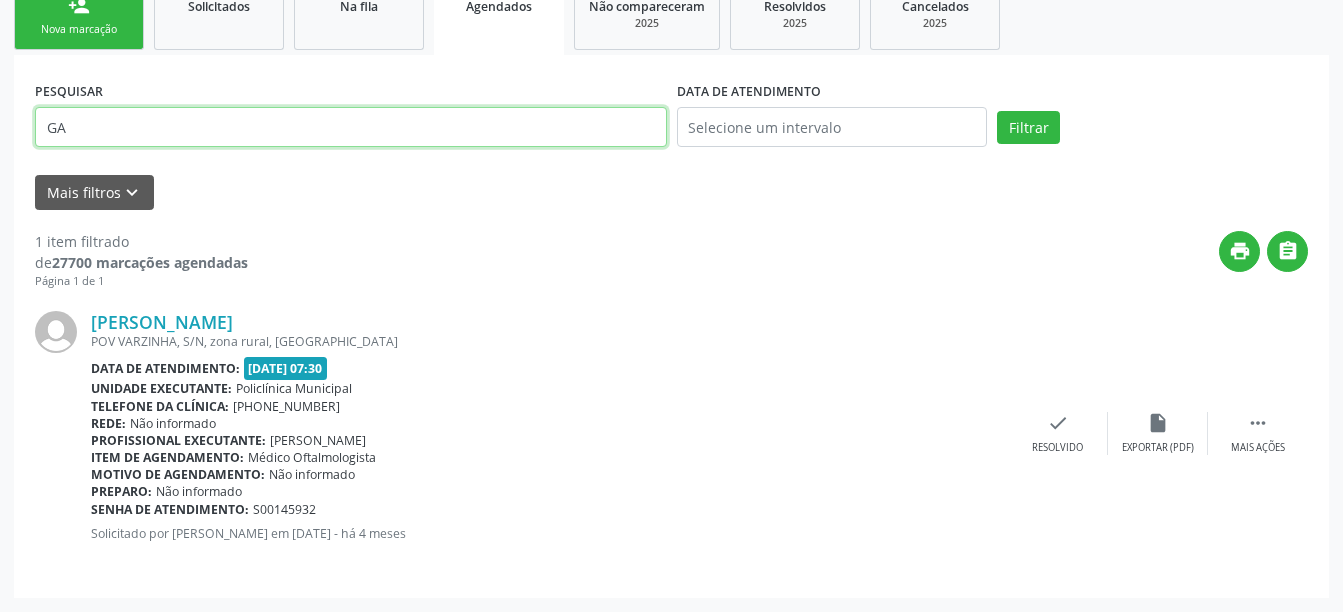 type on "G" 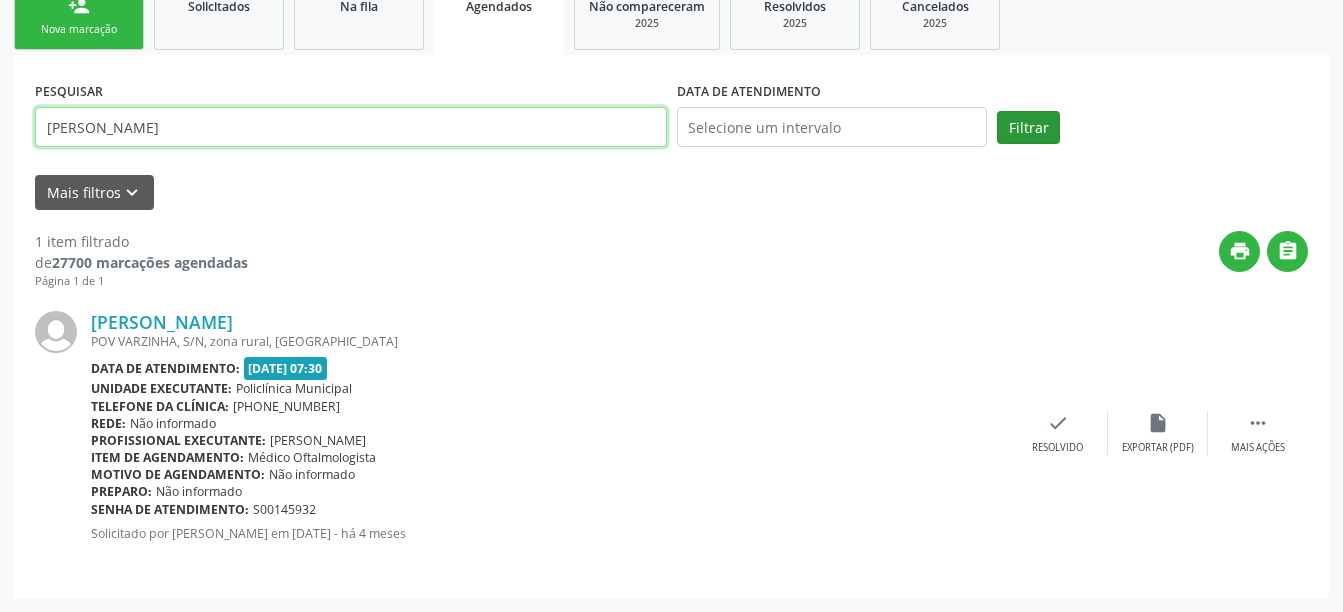 type on "[PERSON_NAME]" 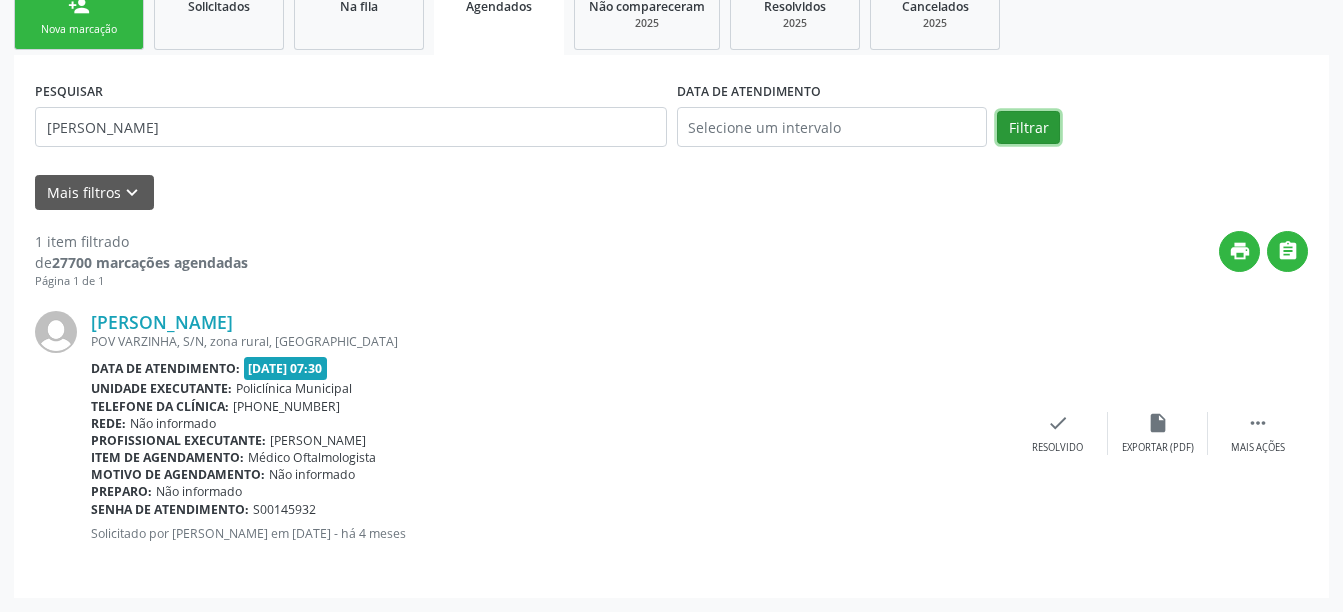 click on "Filtrar" at bounding box center (1028, 128) 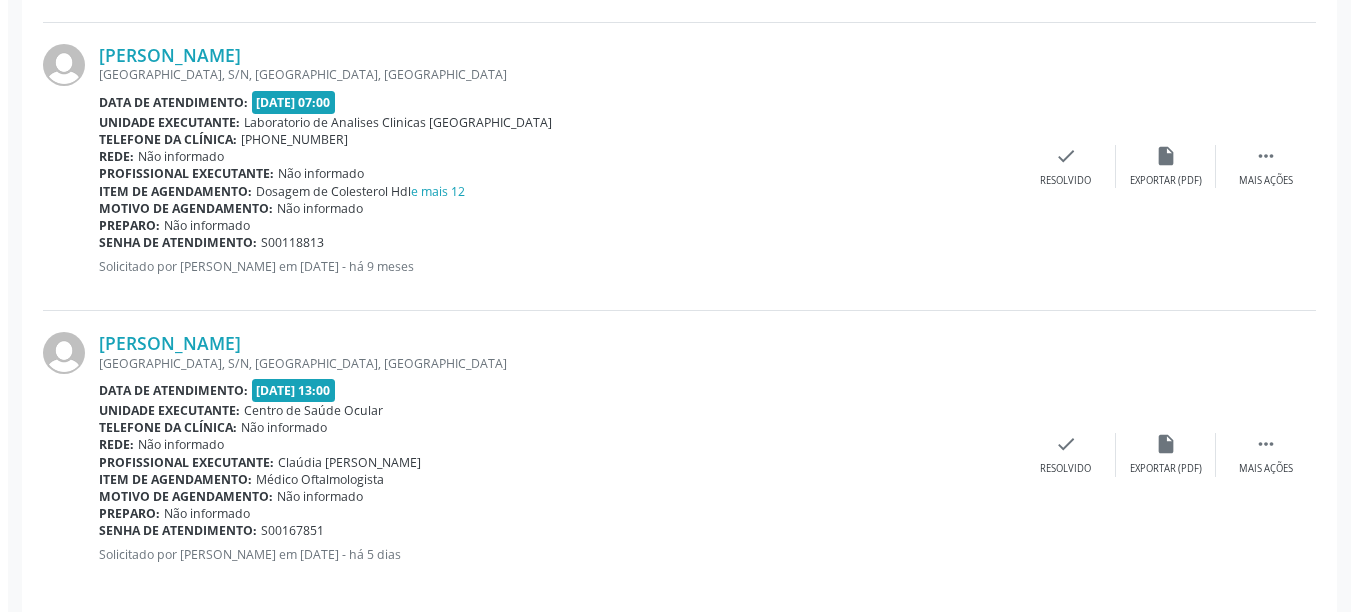 scroll, scrollTop: 1181, scrollLeft: 0, axis: vertical 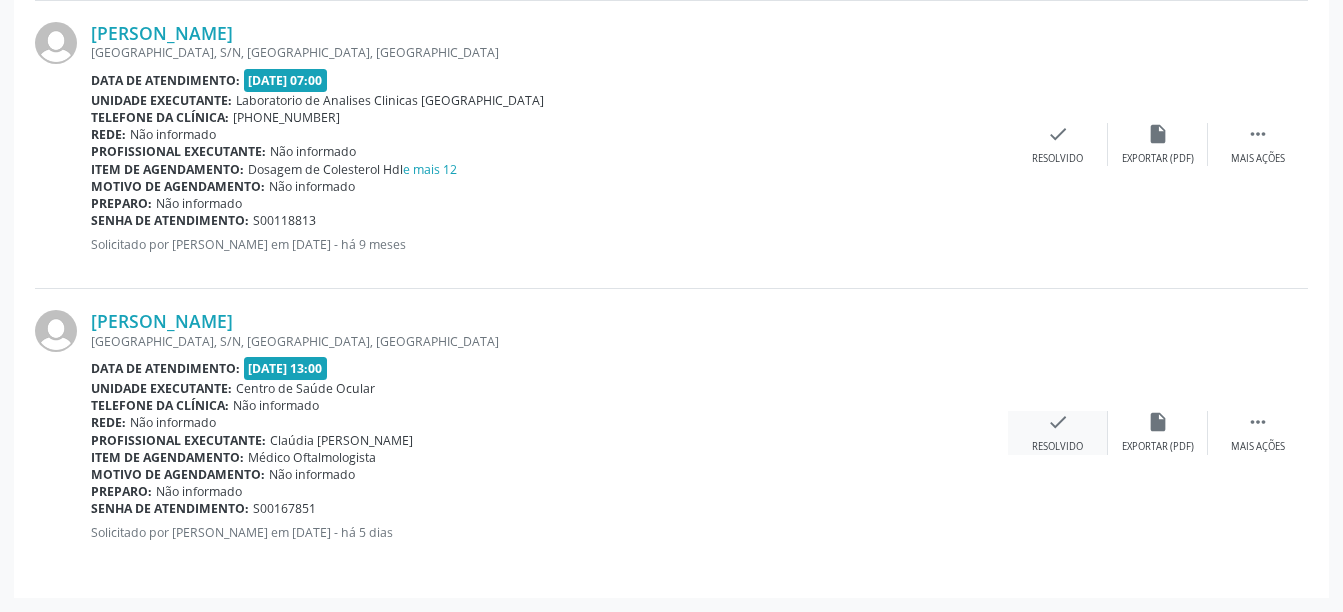 click on "check" at bounding box center (1058, 422) 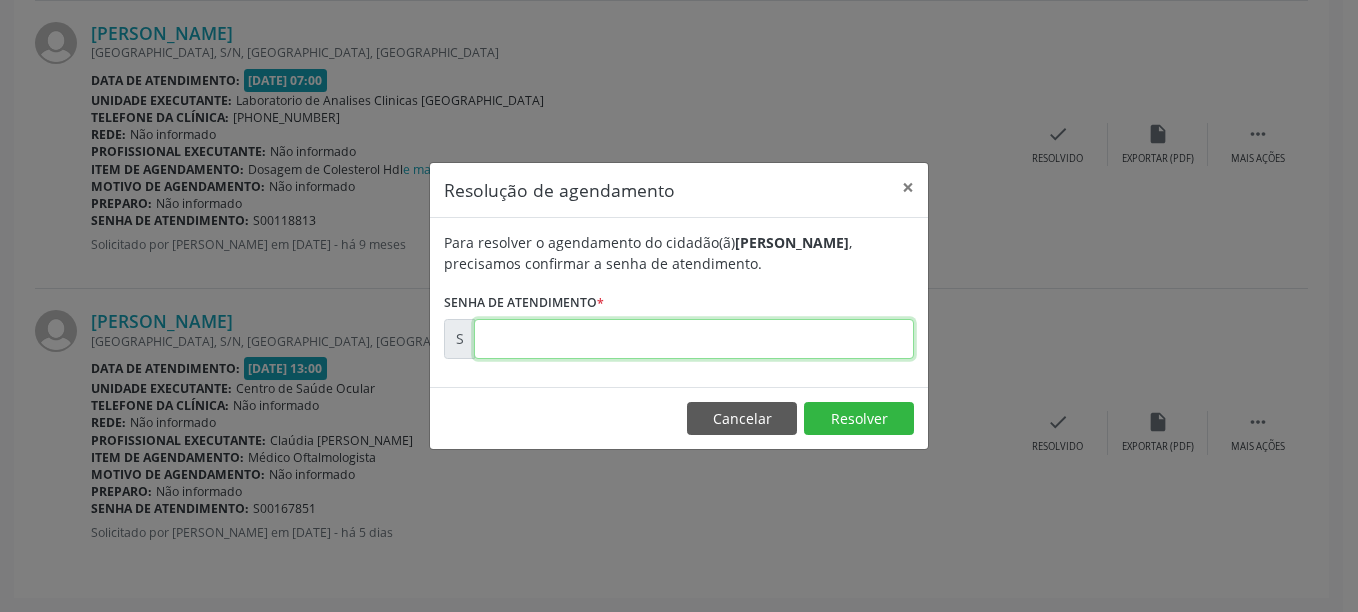 click at bounding box center (694, 339) 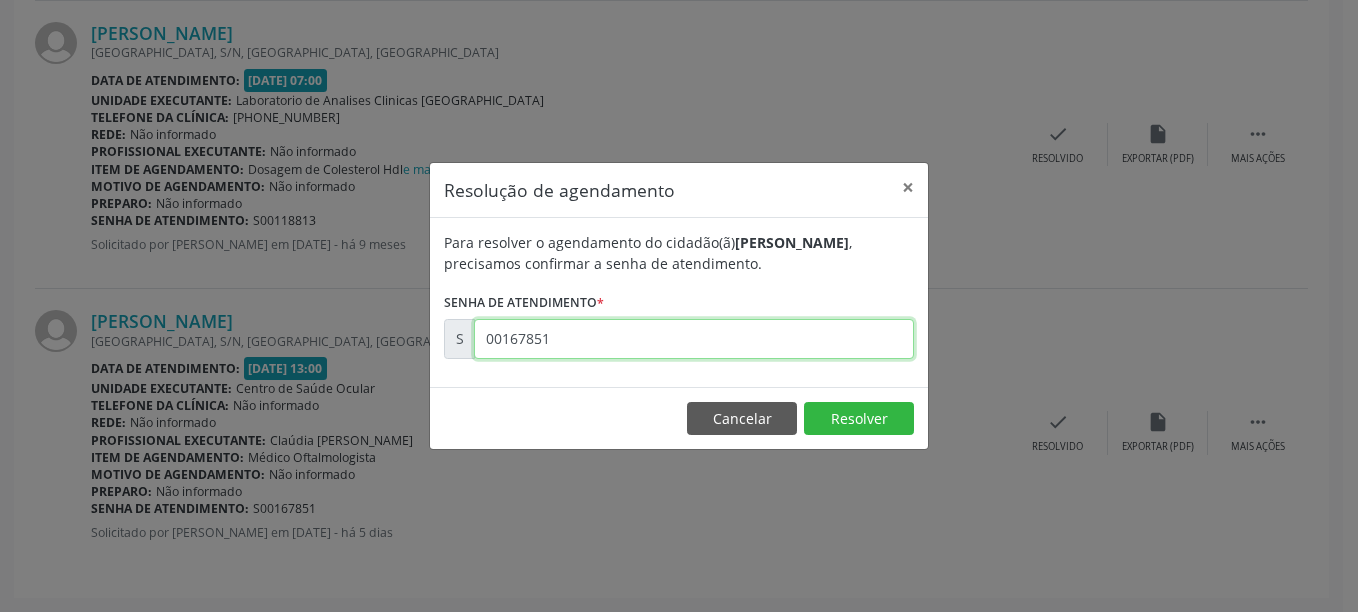 type on "00167851" 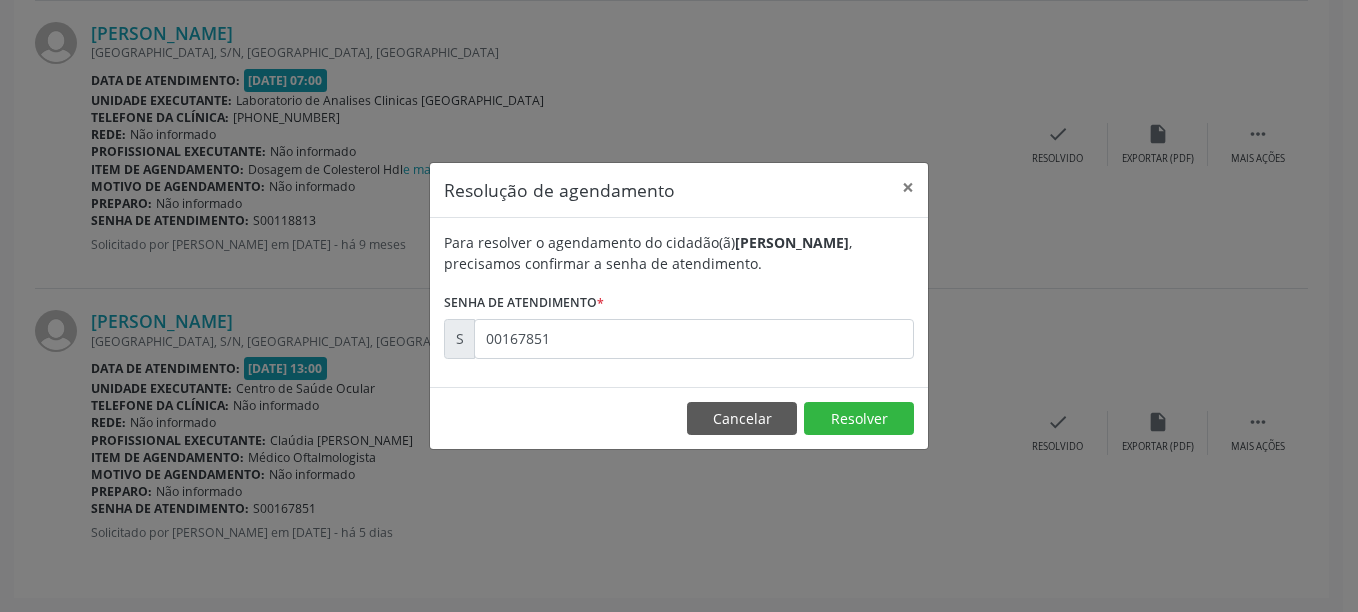 click on "Cancelar Resolver" at bounding box center (679, 418) 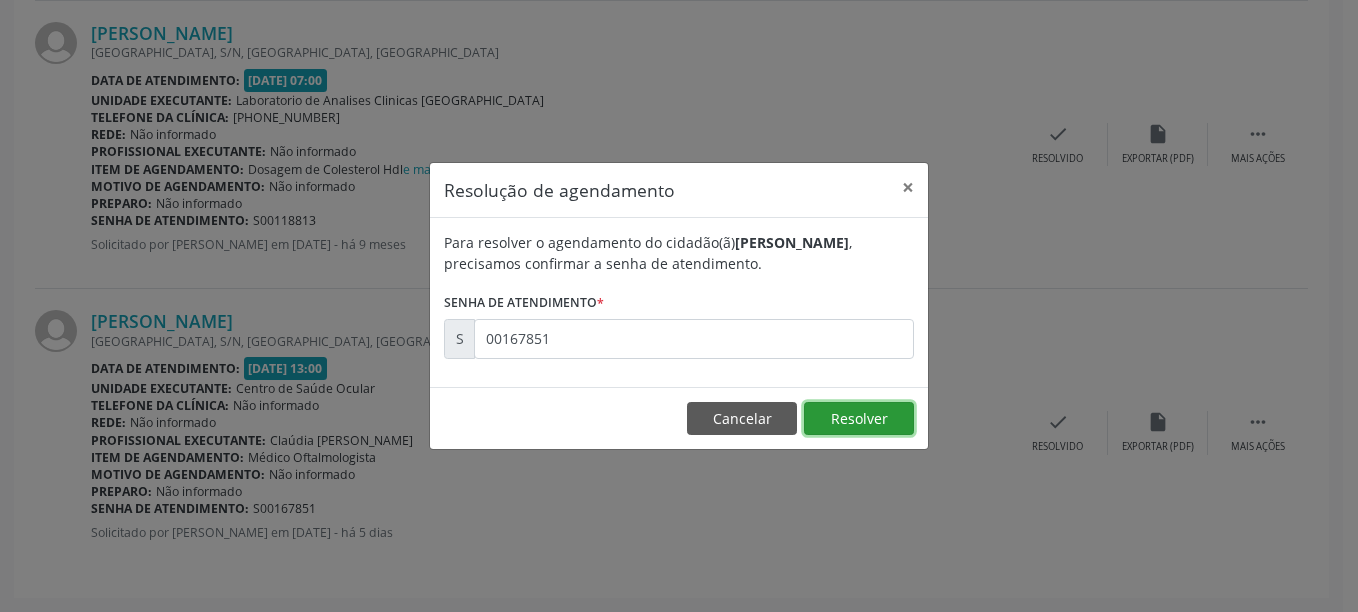 click on "Resolver" at bounding box center [859, 419] 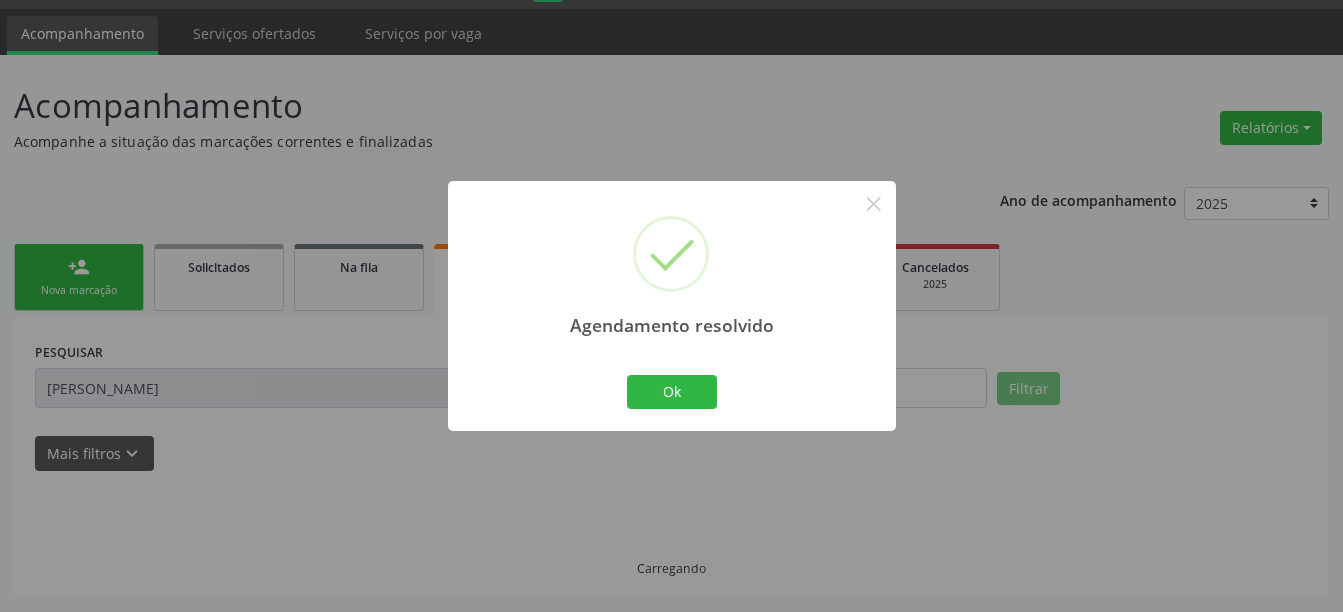 scroll, scrollTop: 892, scrollLeft: 0, axis: vertical 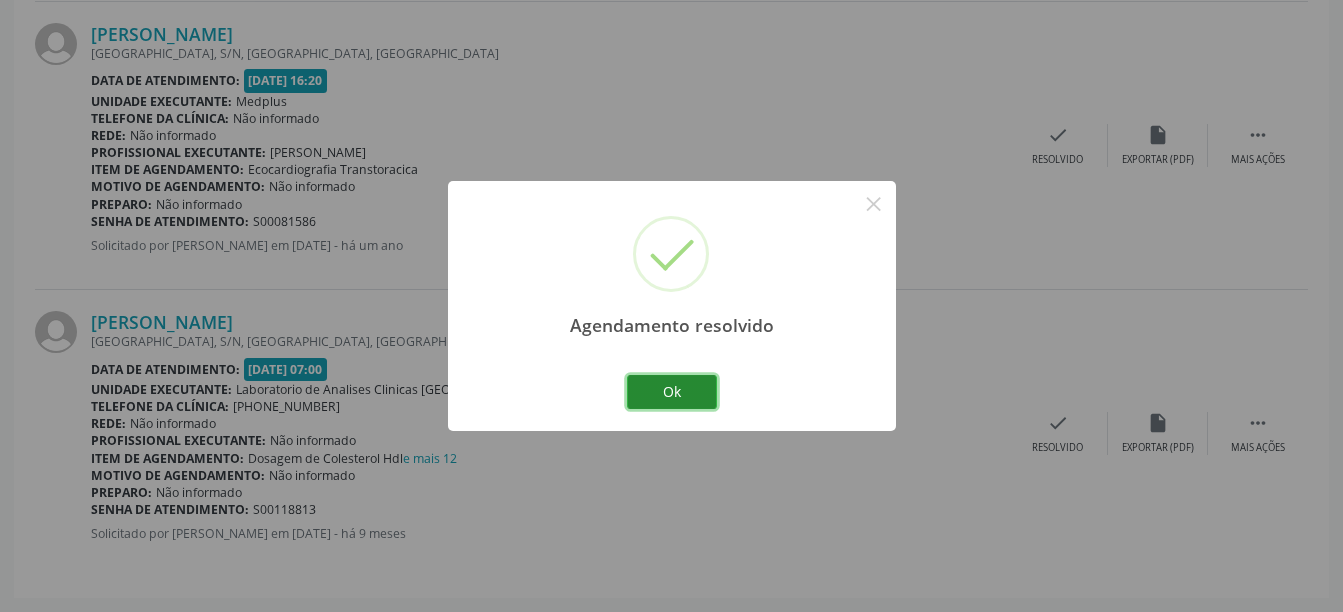 click on "Ok" at bounding box center [672, 392] 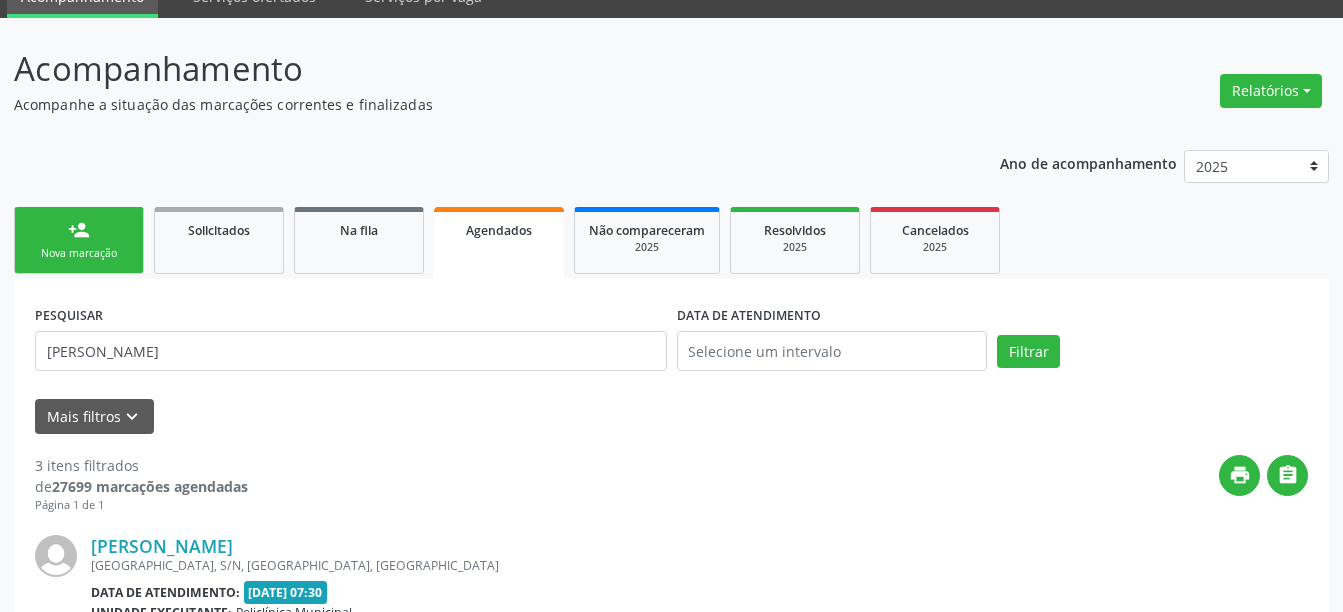 scroll, scrollTop: 0, scrollLeft: 0, axis: both 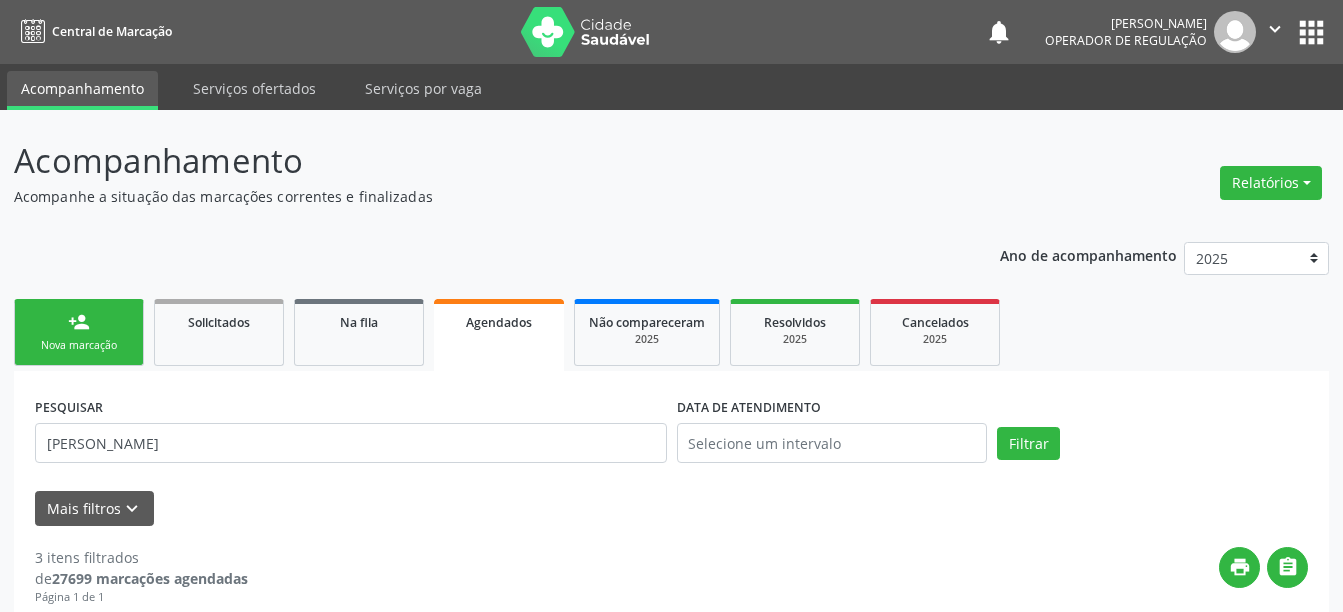 click on "Agendados" at bounding box center [499, 322] 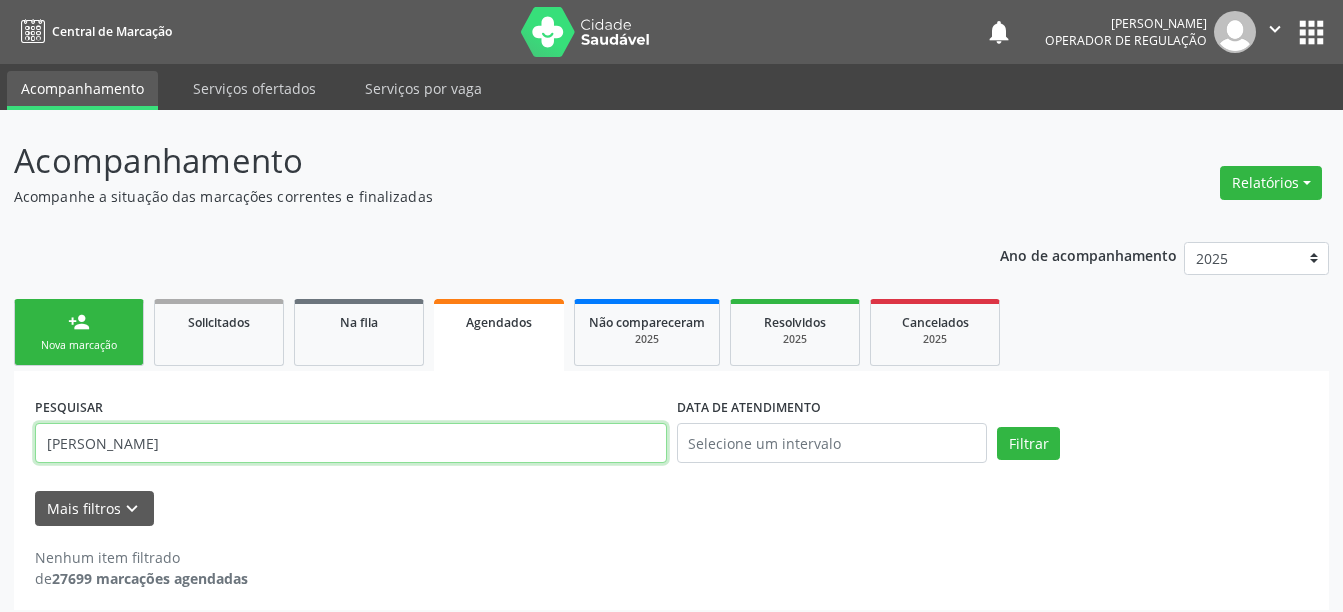 click on "[PERSON_NAME]" at bounding box center (351, 443) 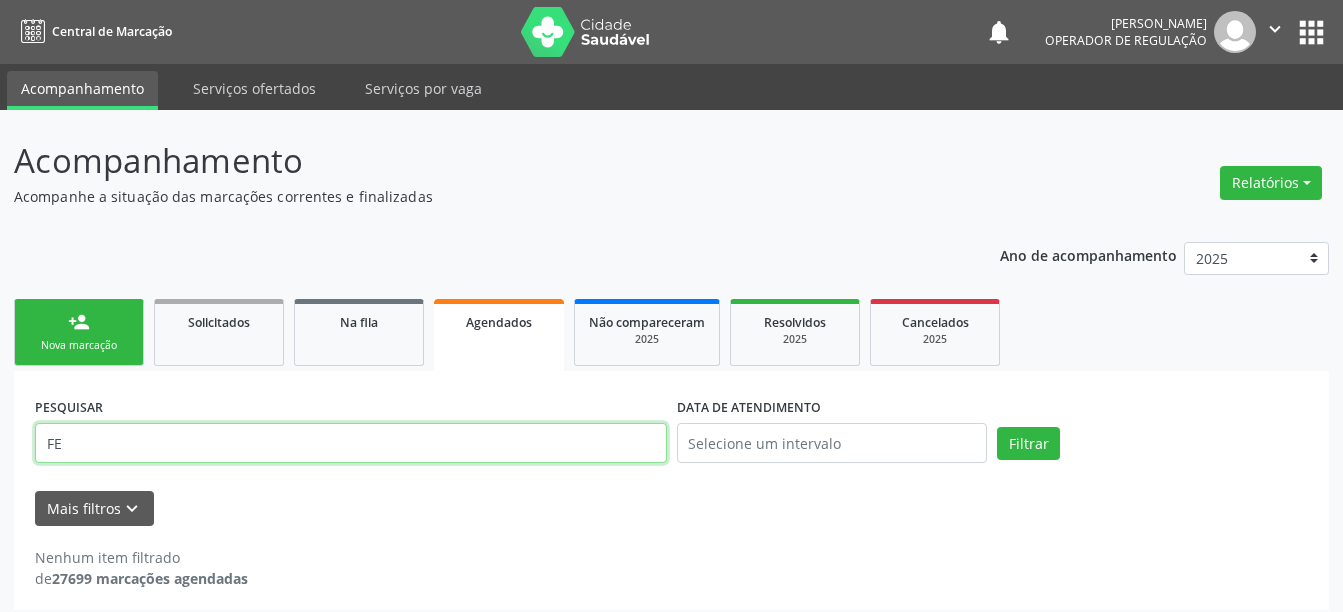 type on "F" 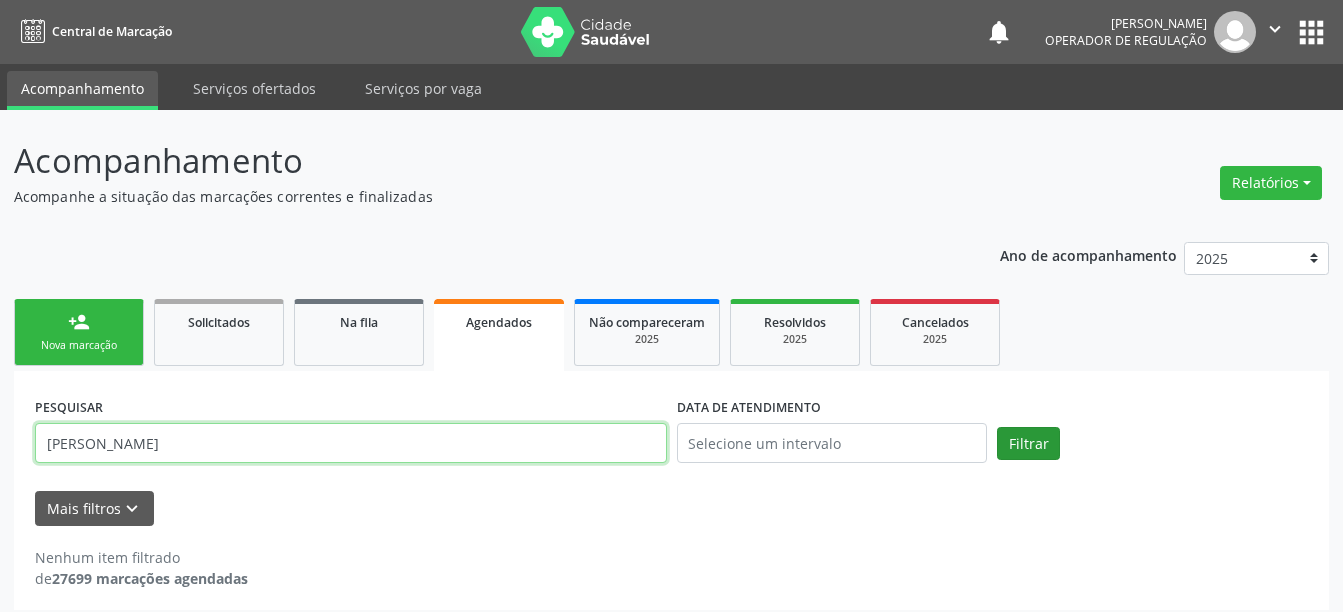 type on "[PERSON_NAME]" 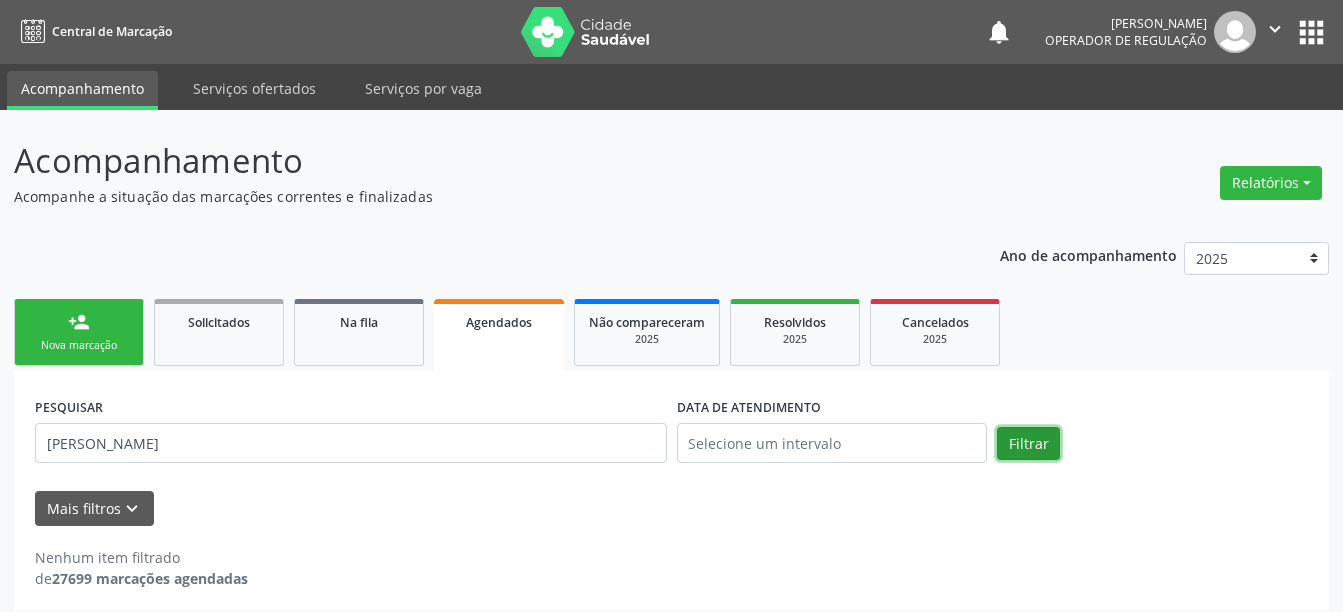 click on "Filtrar" at bounding box center [1028, 444] 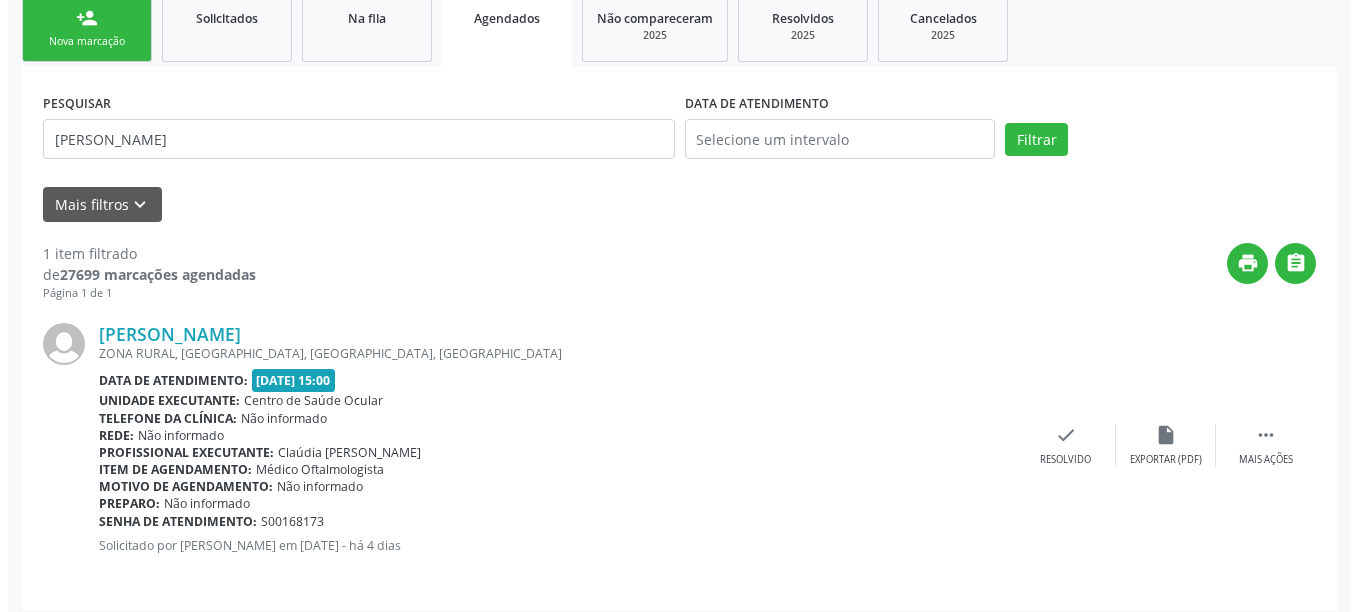 scroll, scrollTop: 316, scrollLeft: 0, axis: vertical 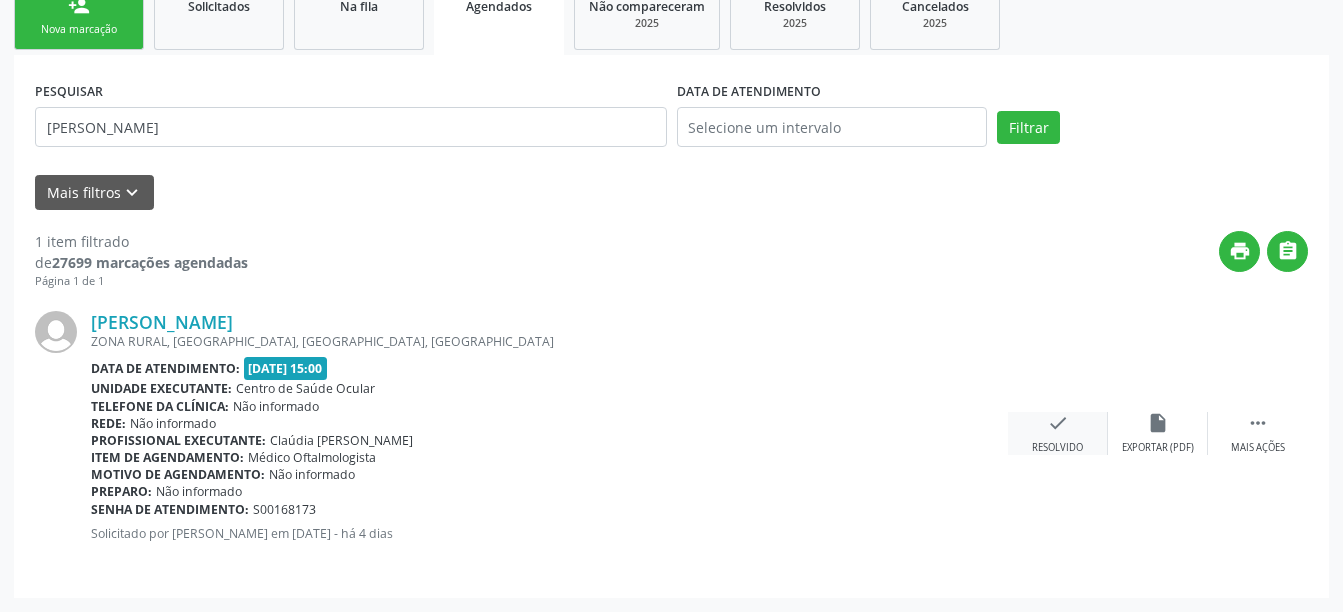 click on "check" at bounding box center (1058, 423) 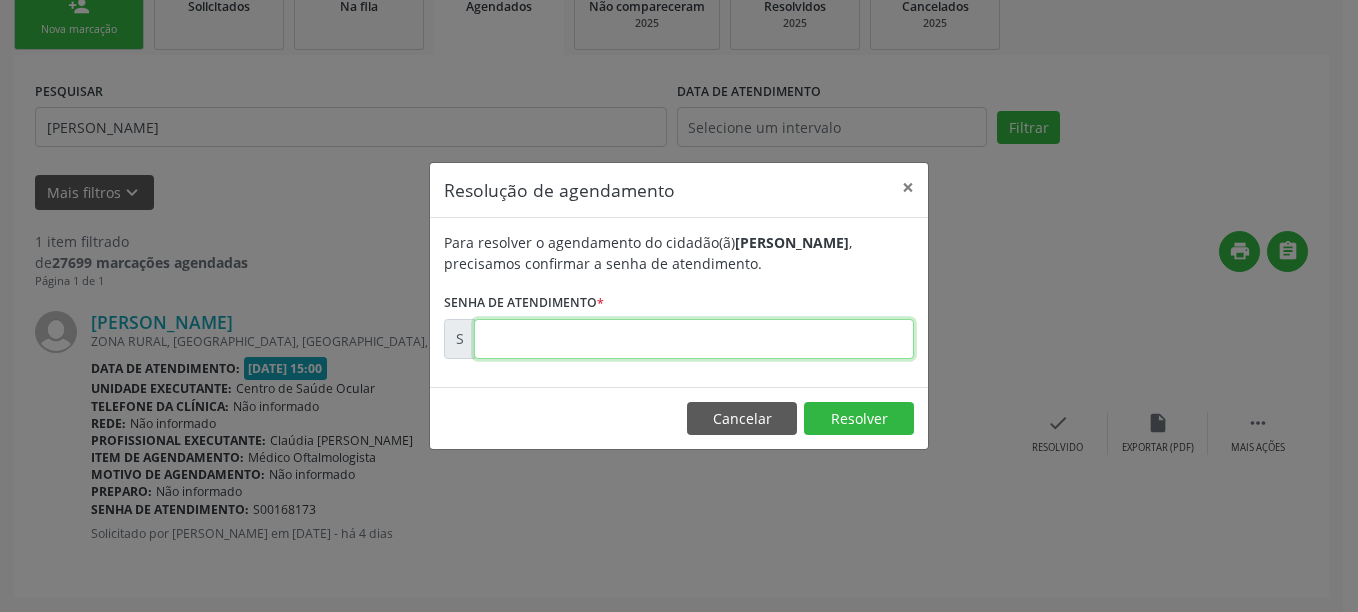 click at bounding box center [694, 339] 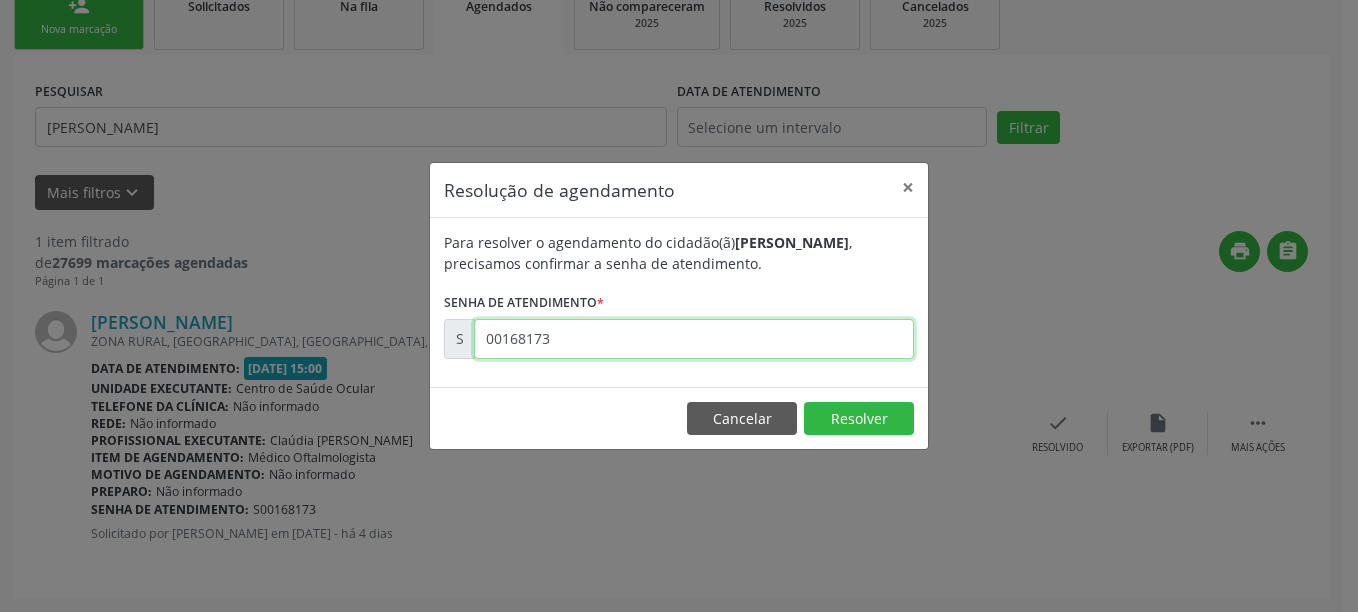 type on "00168173" 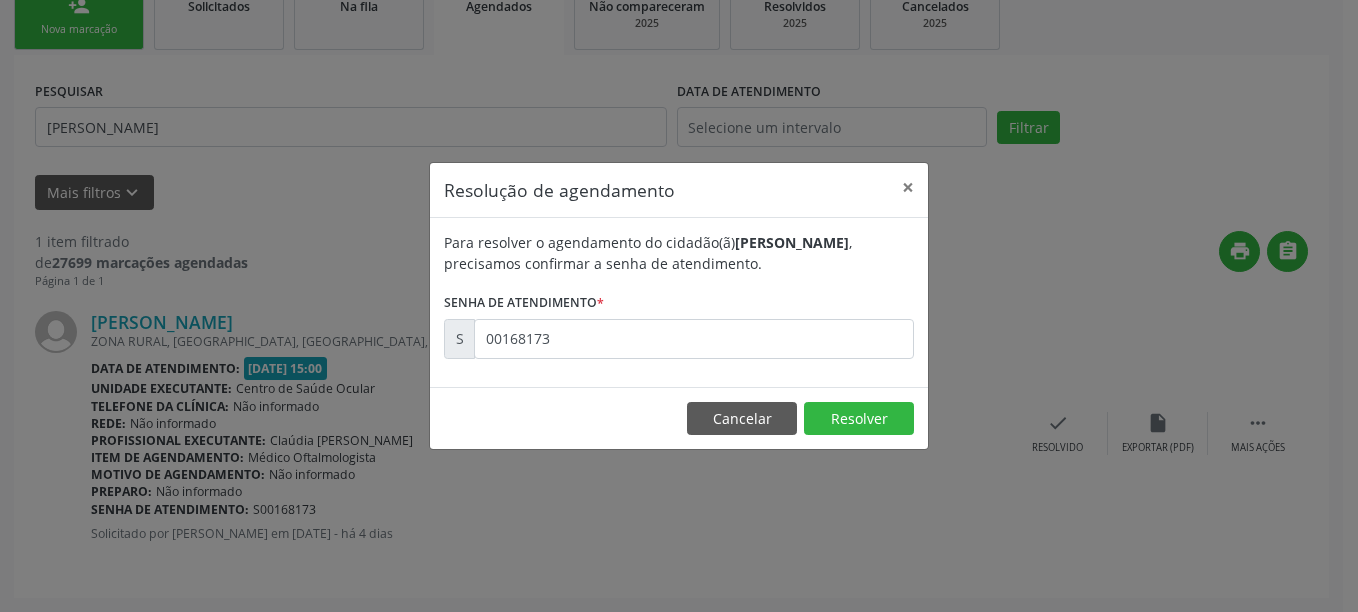 click on "Cancelar Resolver" at bounding box center (679, 418) 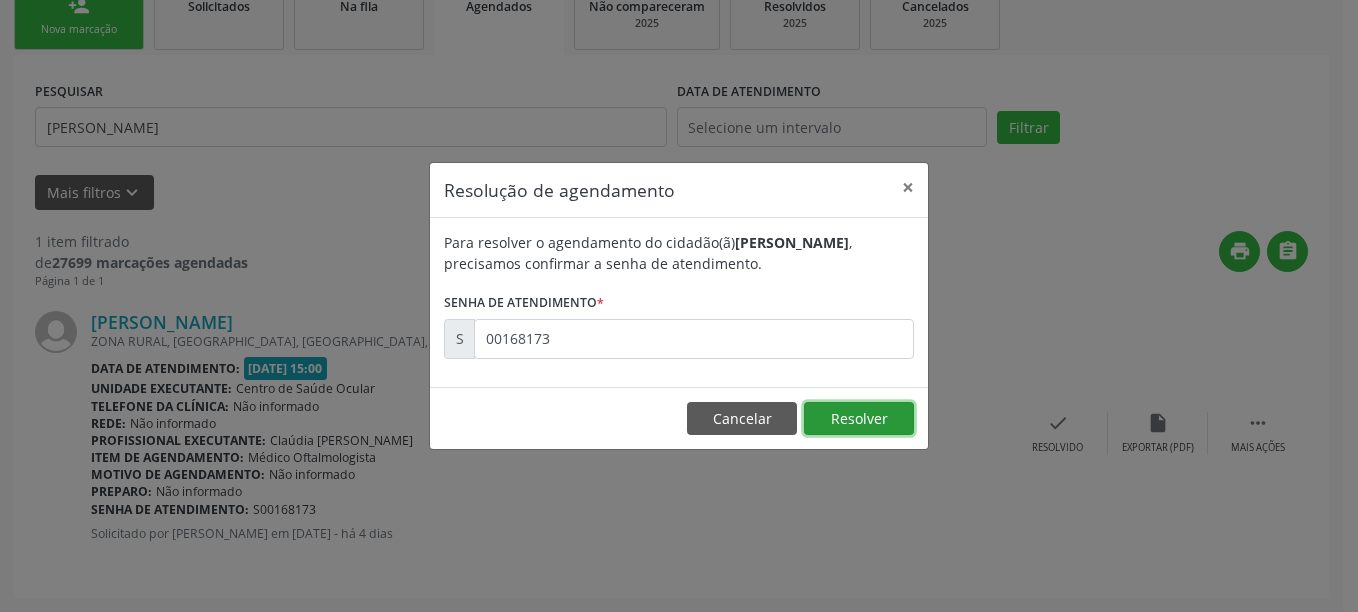 click on "Resolver" at bounding box center (859, 419) 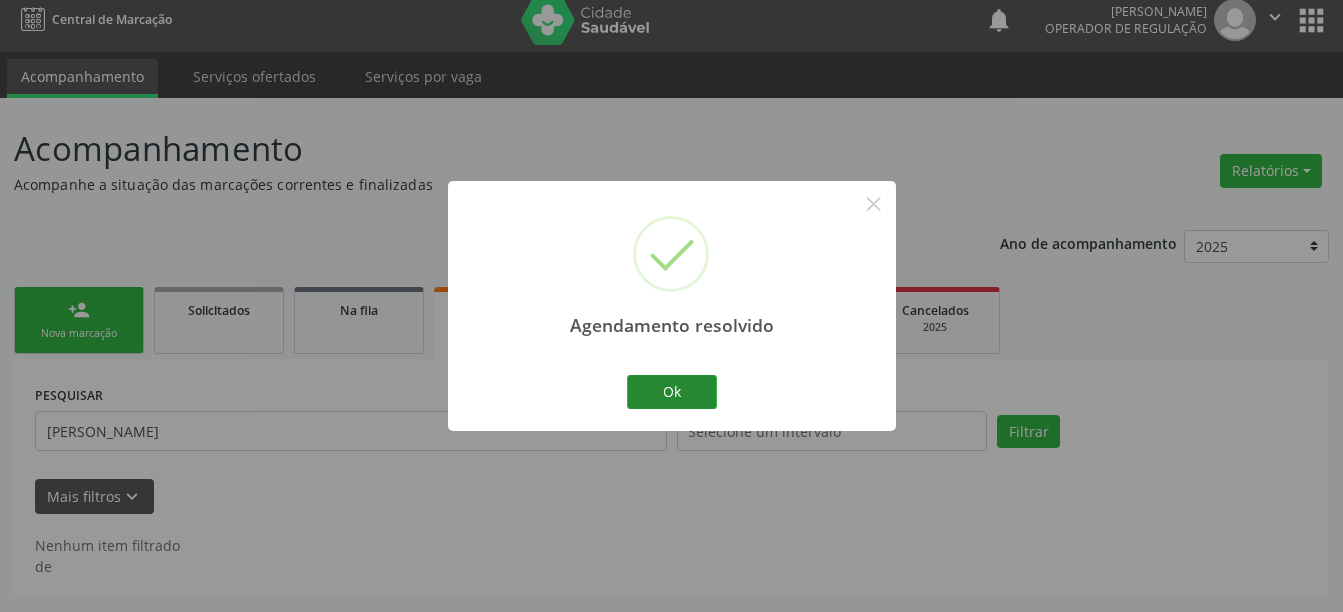 scroll, scrollTop: 12, scrollLeft: 0, axis: vertical 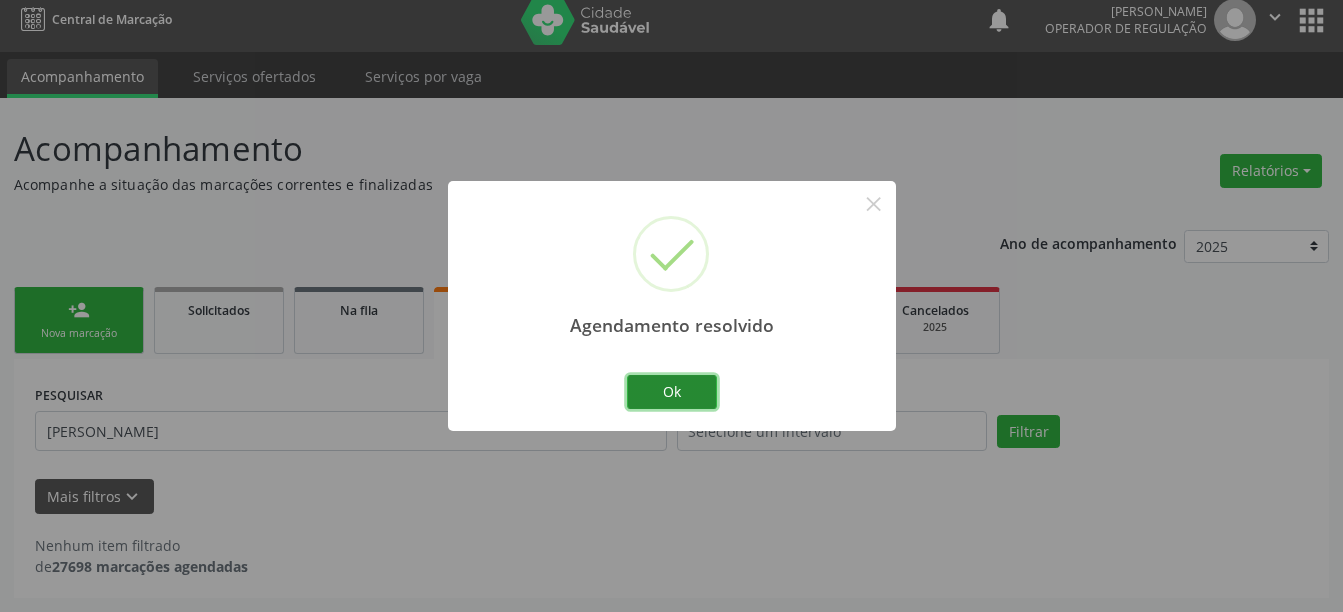 click on "Ok" at bounding box center (672, 392) 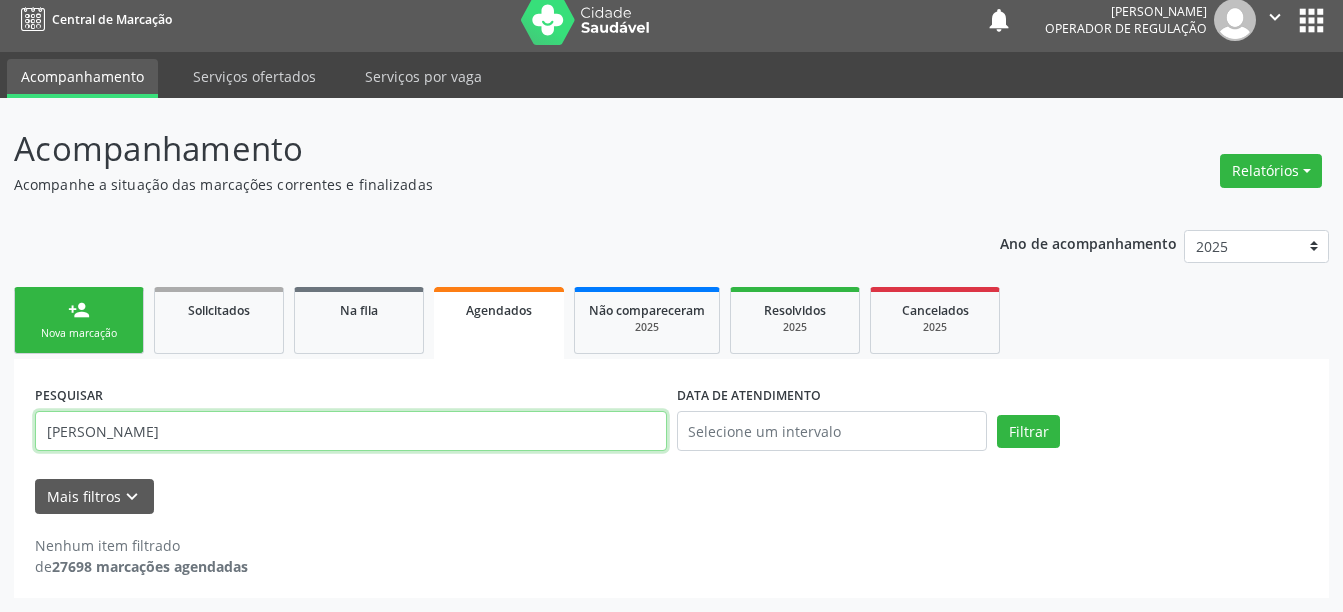 click on "[PERSON_NAME]" at bounding box center (351, 431) 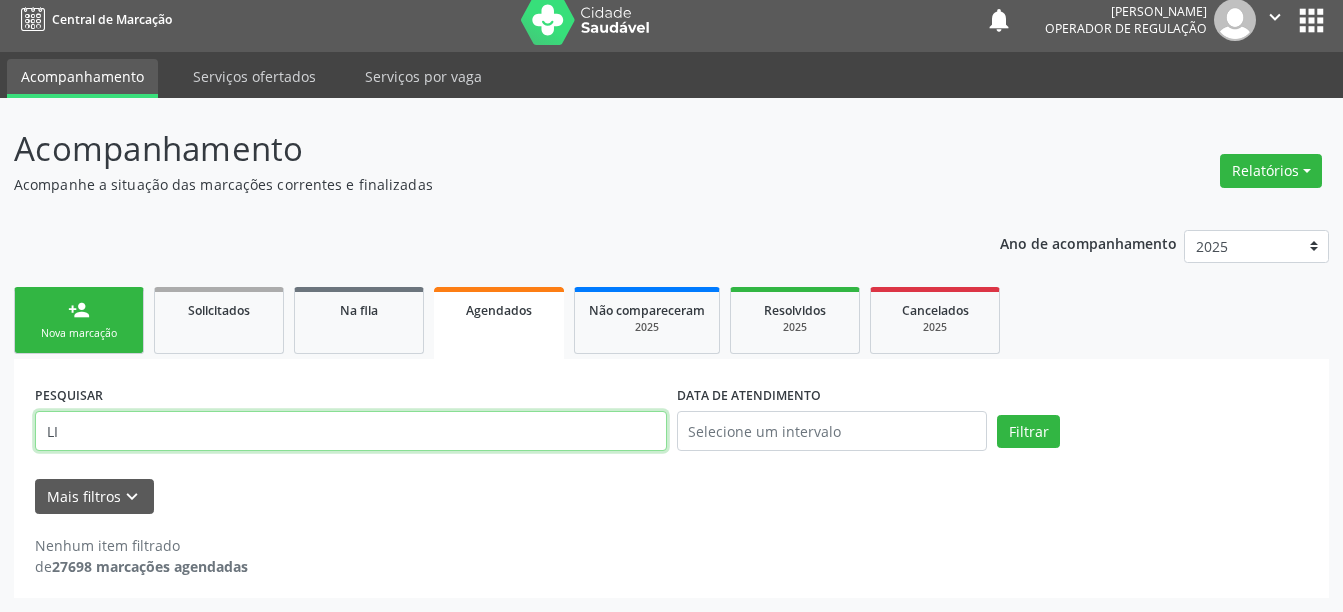 type on "L" 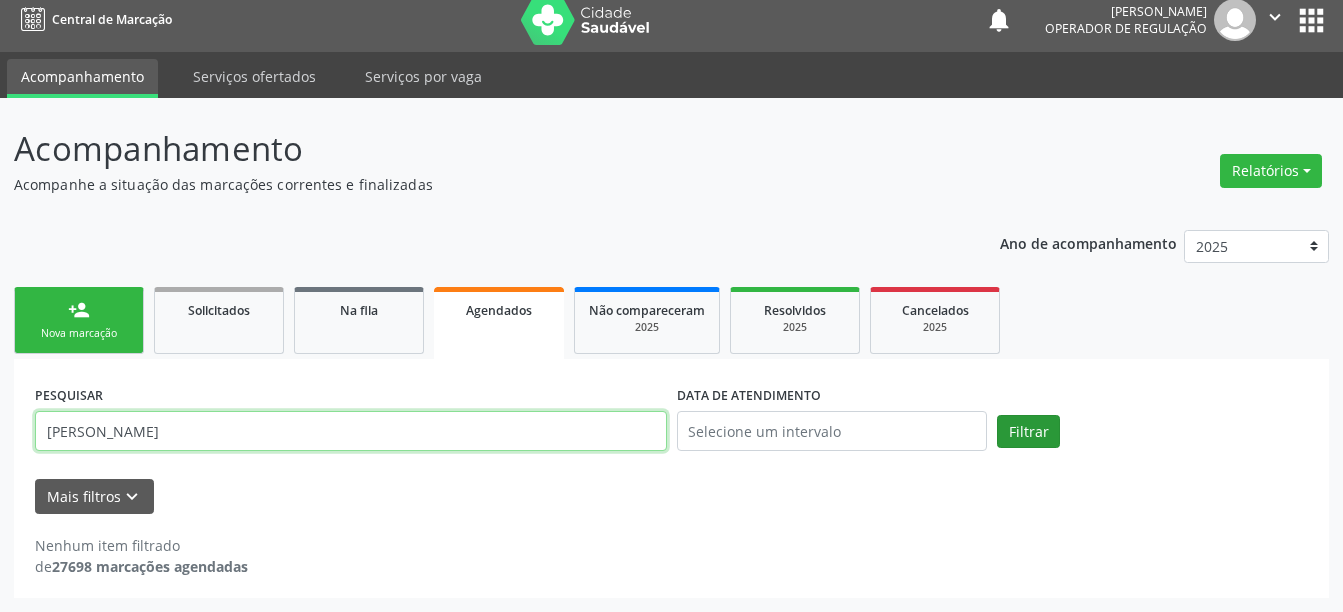 type on "[PERSON_NAME]" 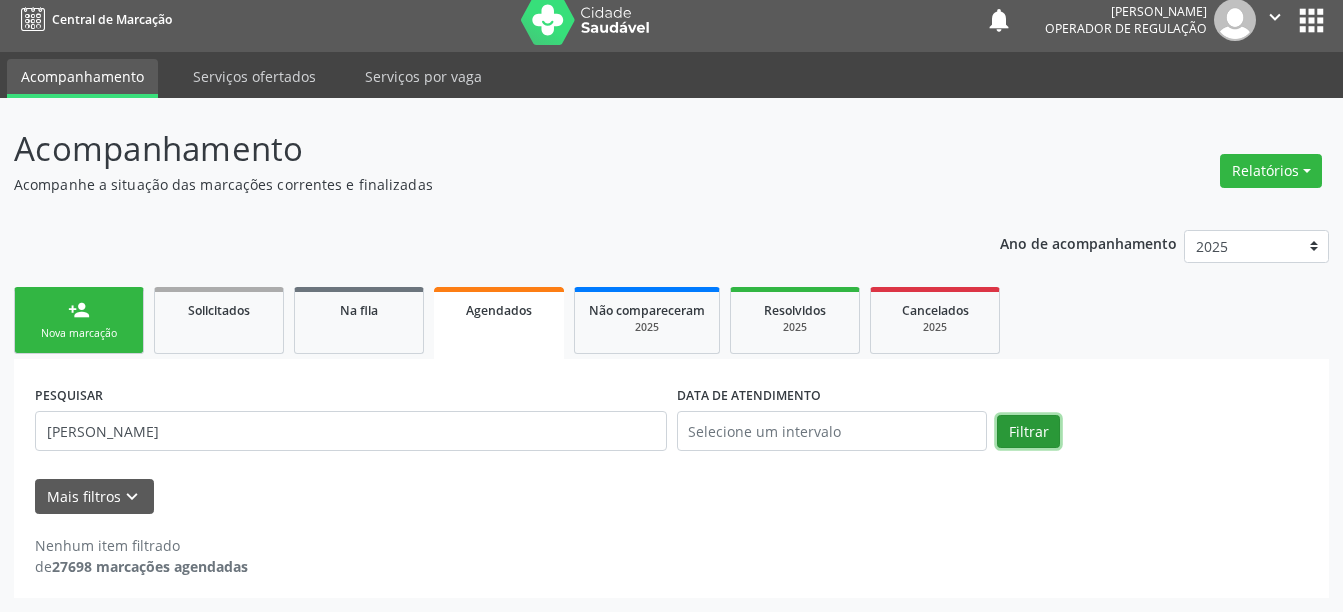 click on "Filtrar" at bounding box center (1028, 432) 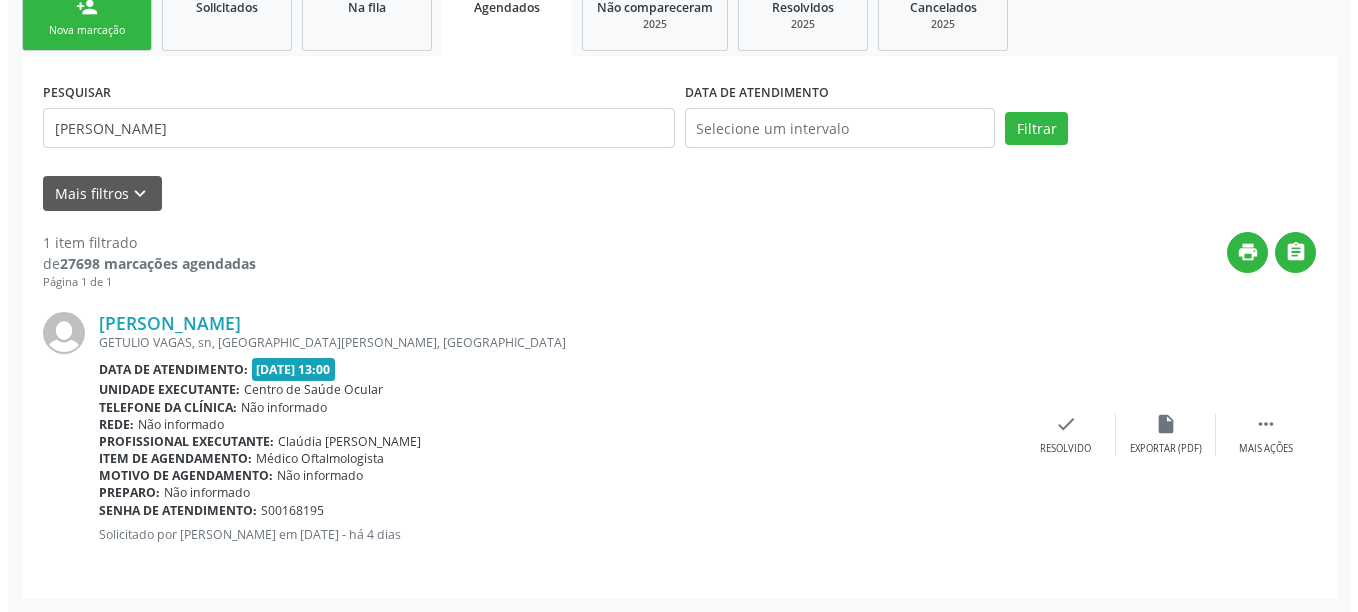 scroll, scrollTop: 316, scrollLeft: 0, axis: vertical 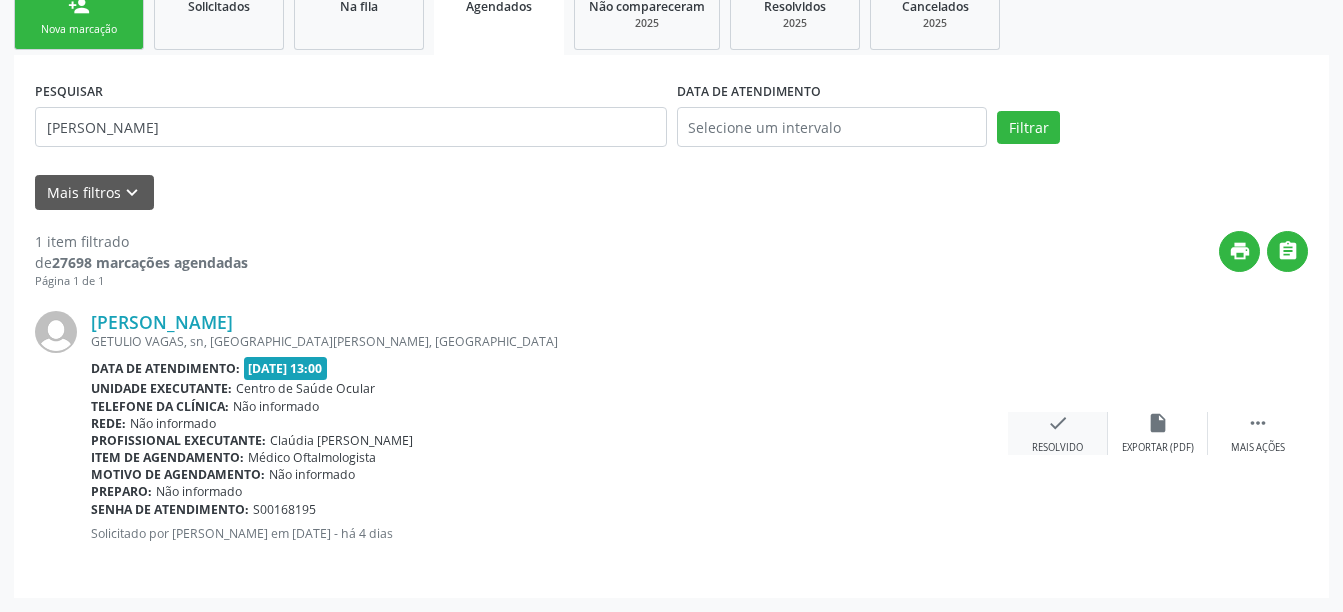click on "check" at bounding box center (1058, 423) 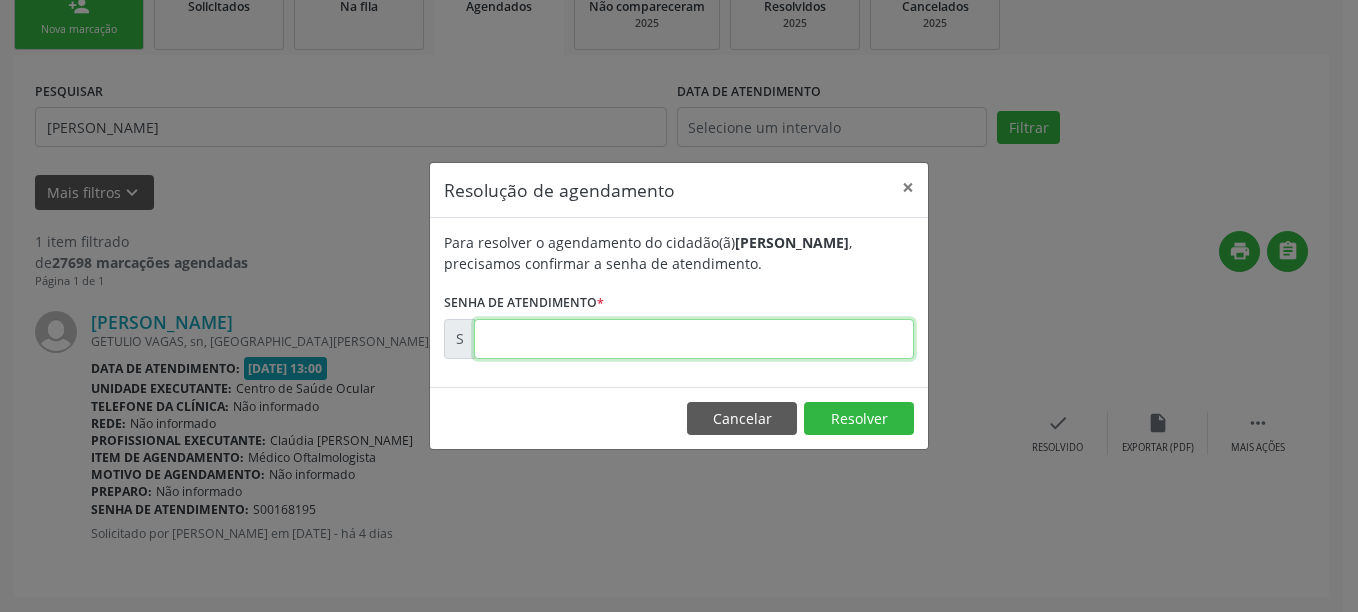click at bounding box center [694, 339] 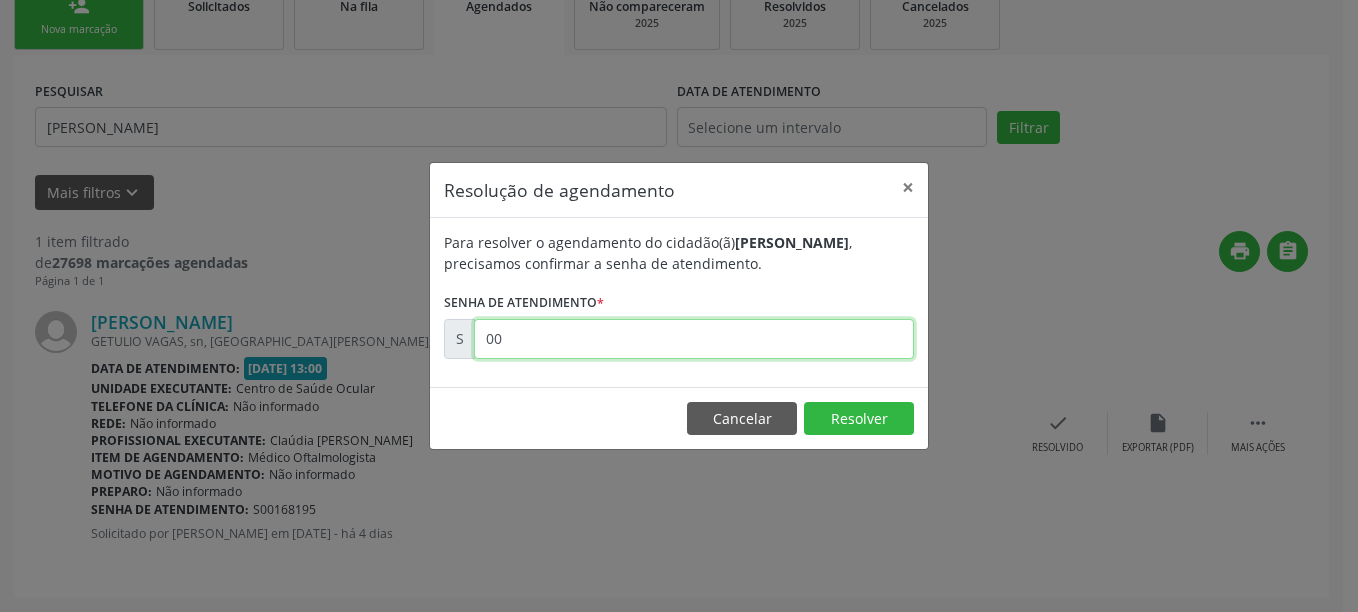 type on "0" 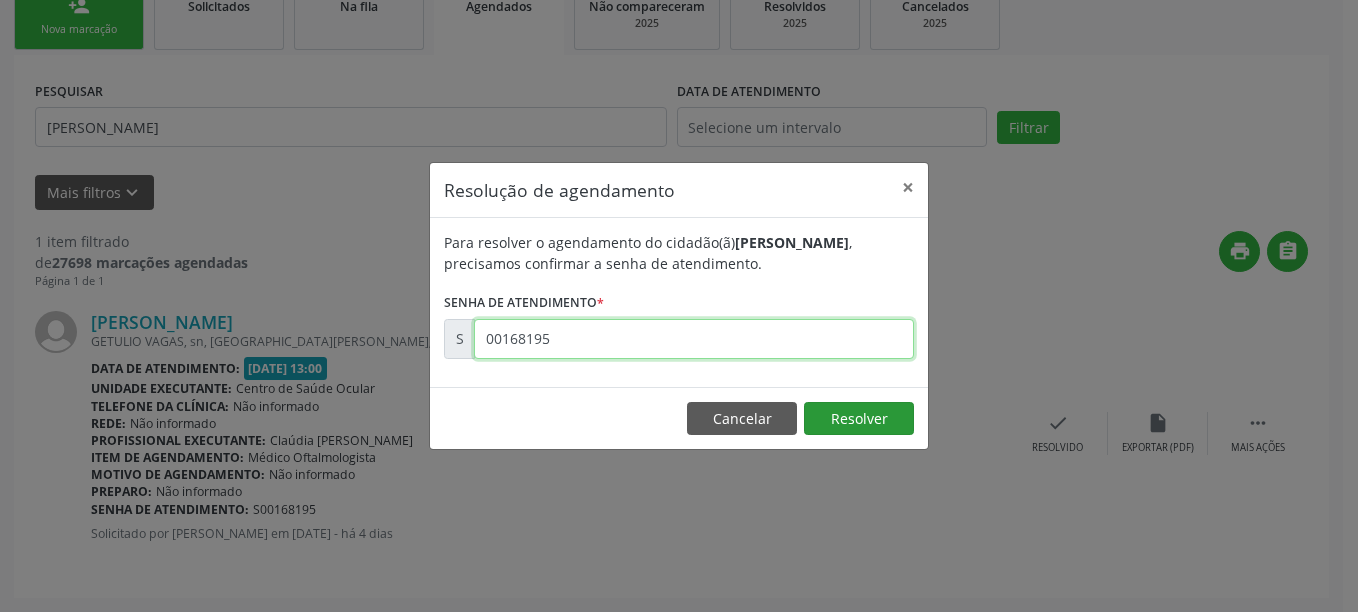 type on "00168195" 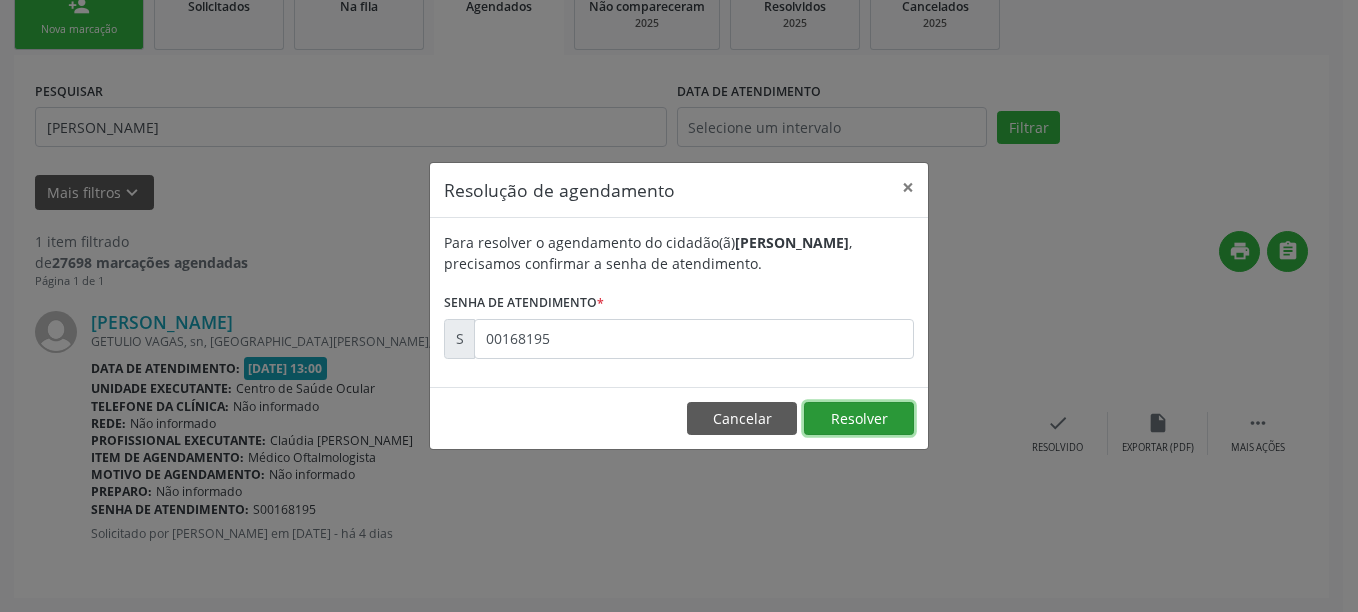 click on "Resolver" at bounding box center (859, 419) 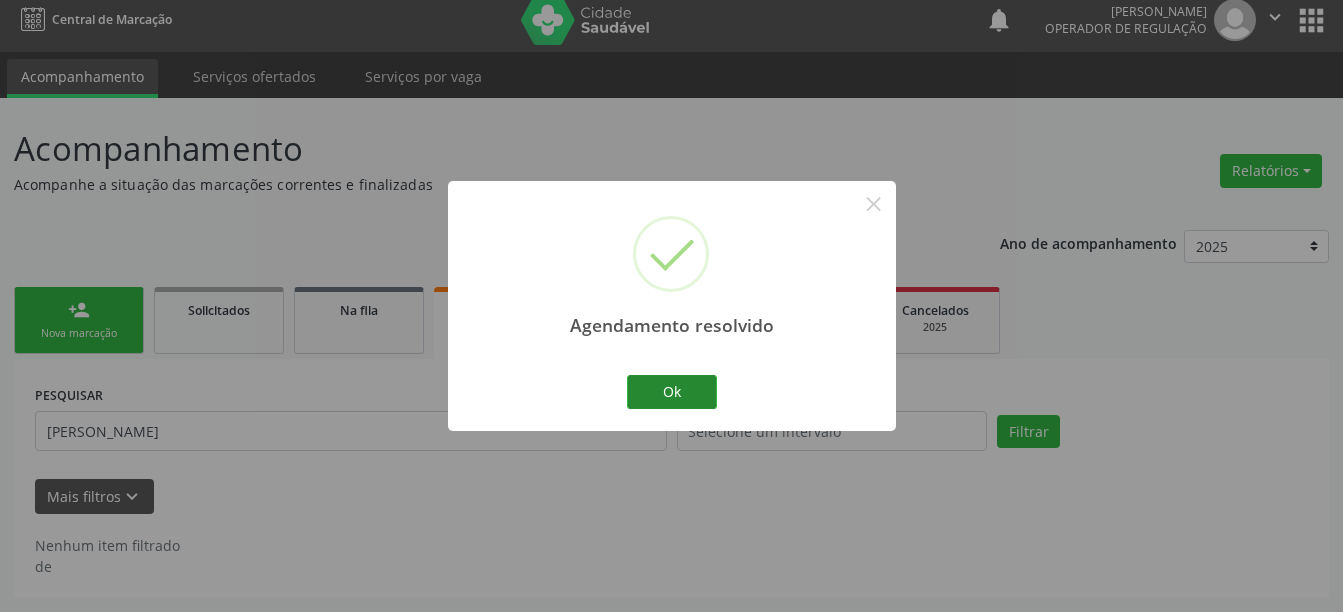 scroll, scrollTop: 12, scrollLeft: 0, axis: vertical 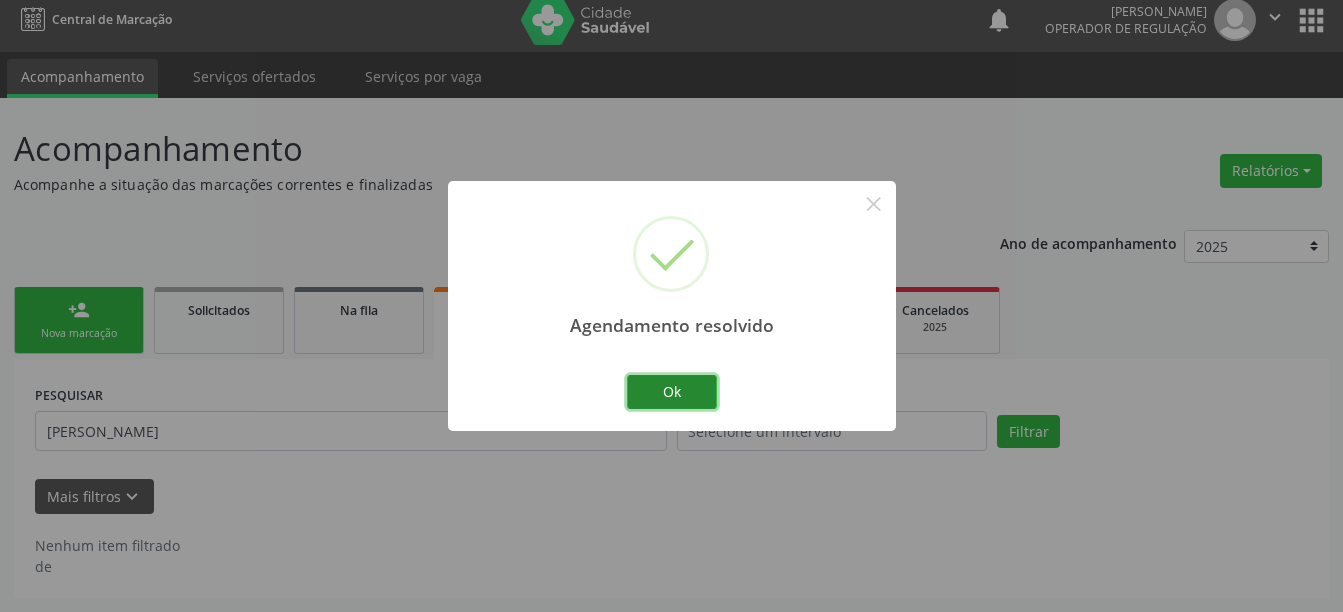 click on "Ok" at bounding box center (672, 392) 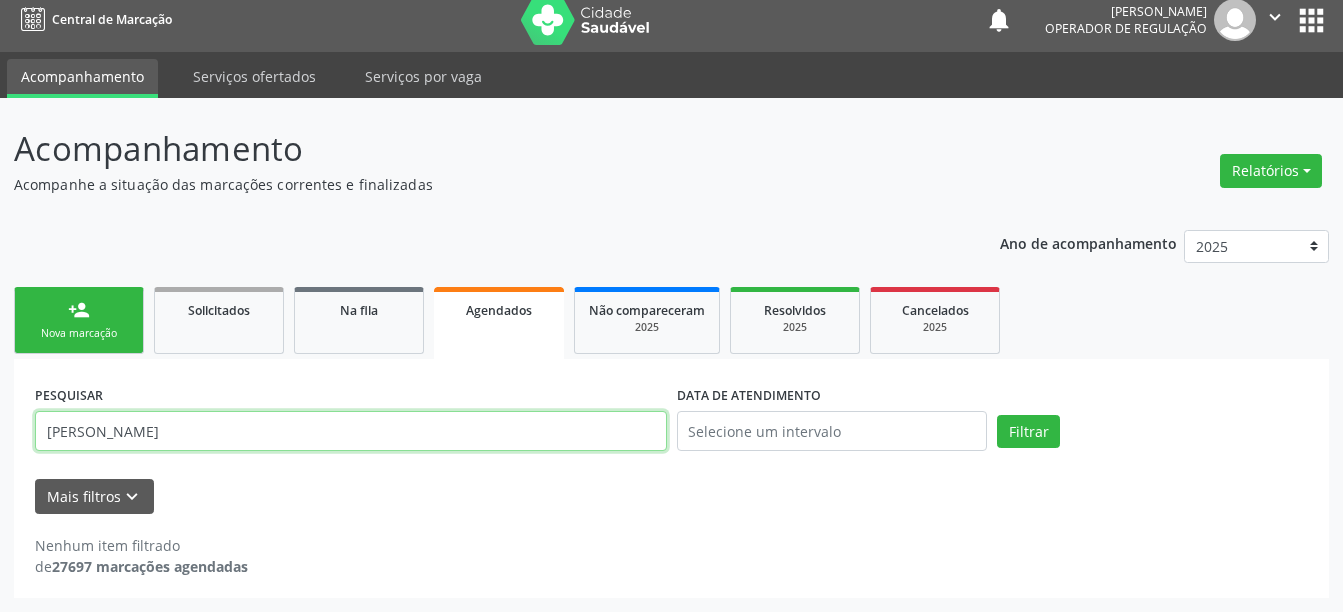 click on "[PERSON_NAME]" at bounding box center (351, 431) 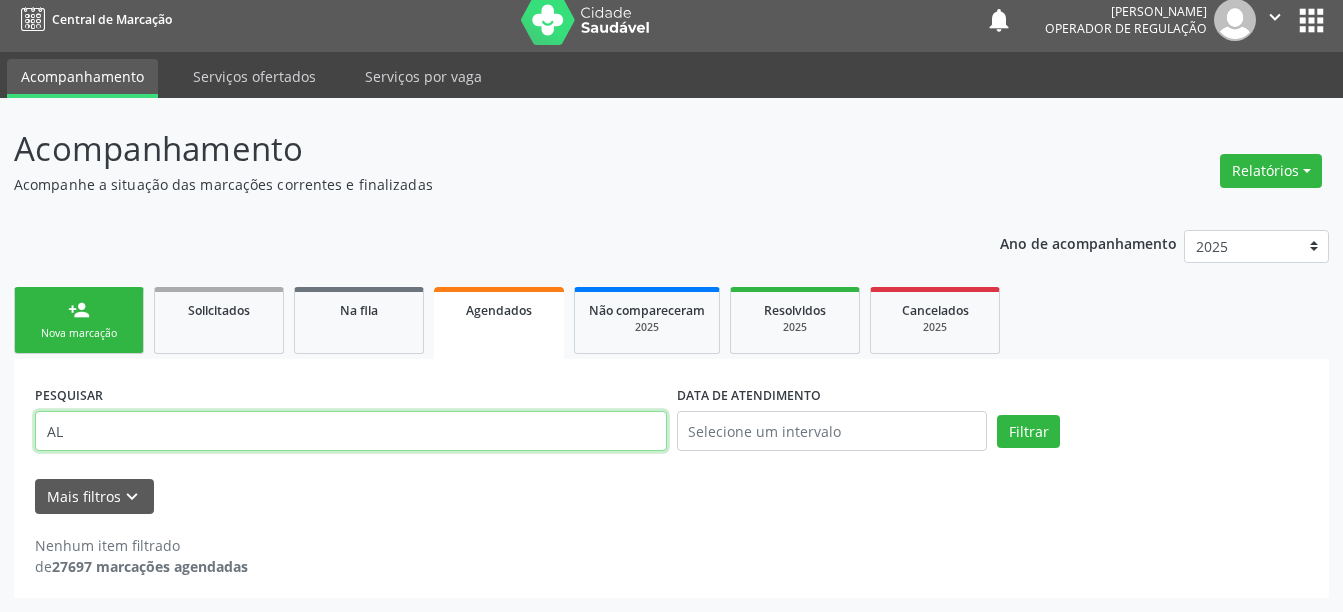 type on "A" 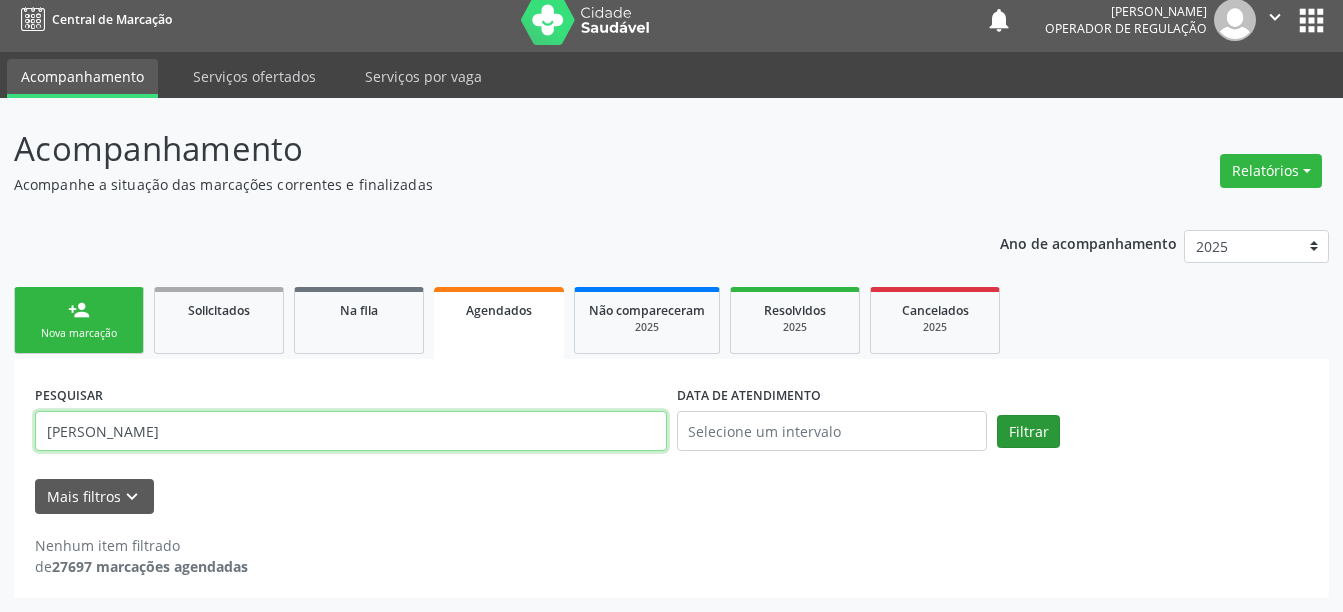 type on "[PERSON_NAME]" 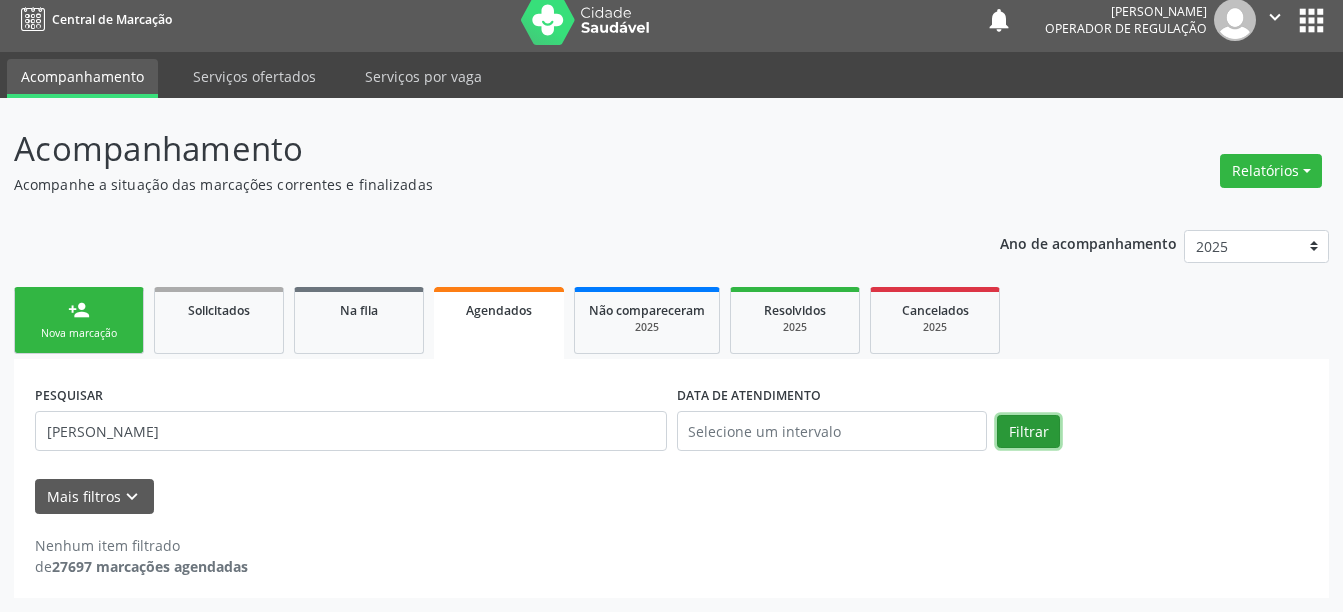 click on "Filtrar" at bounding box center (1028, 432) 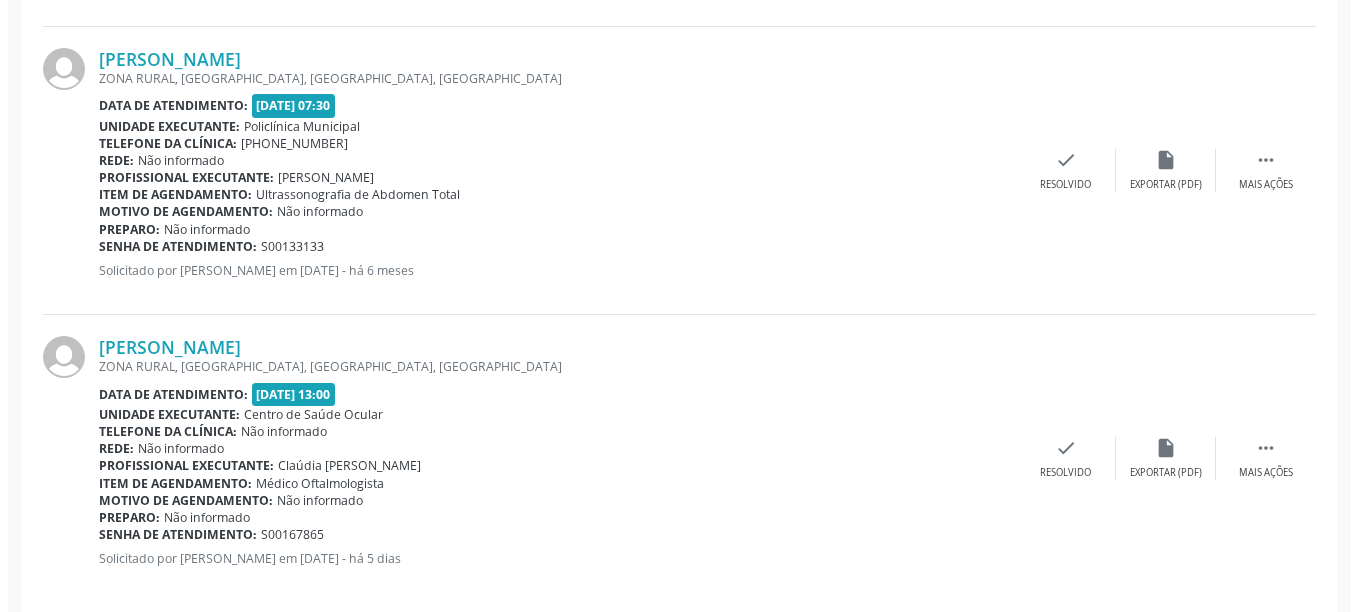 scroll, scrollTop: 2045, scrollLeft: 0, axis: vertical 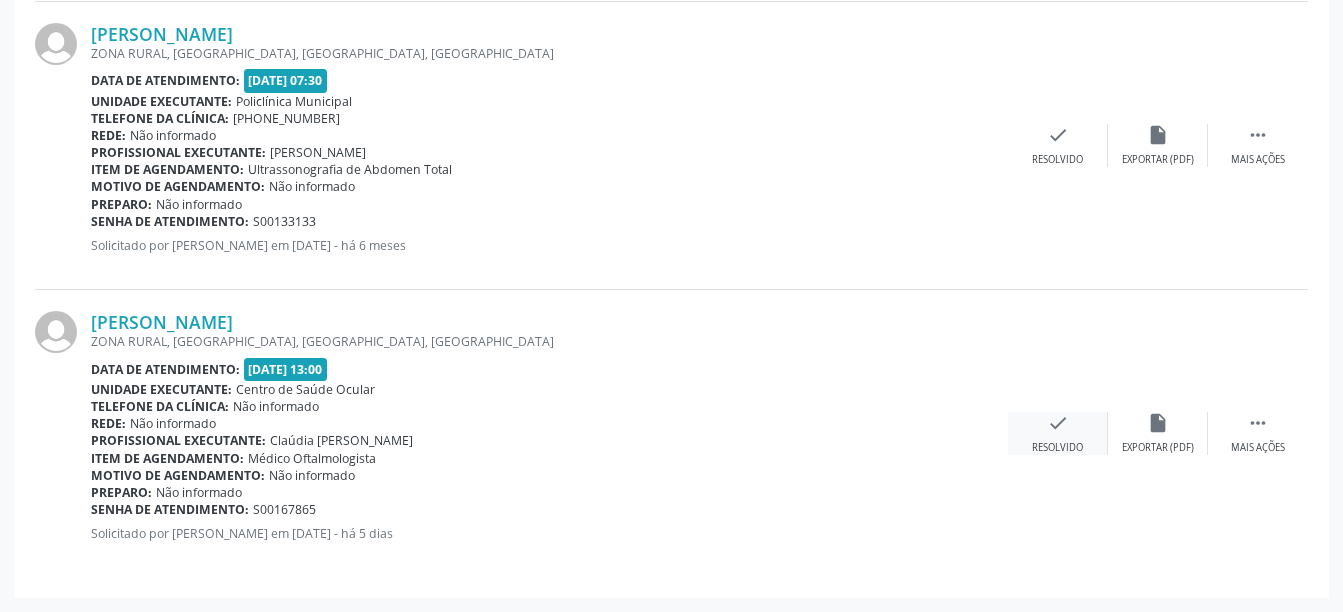 click on "check" at bounding box center (1058, 423) 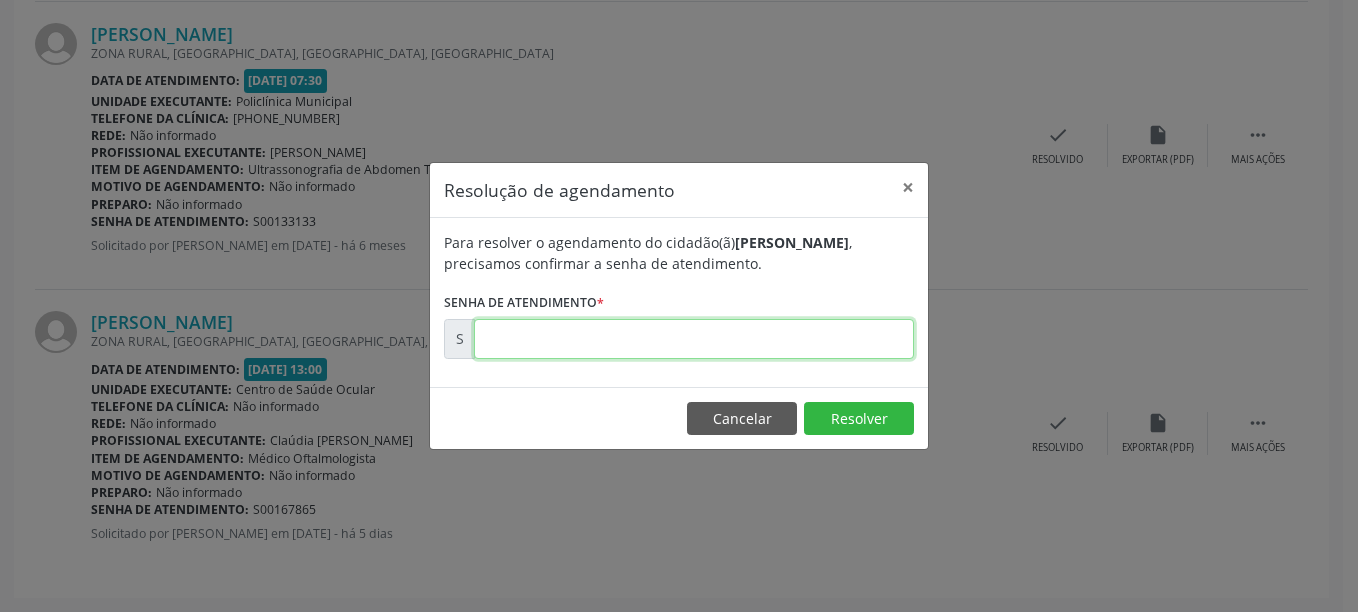 click at bounding box center (694, 339) 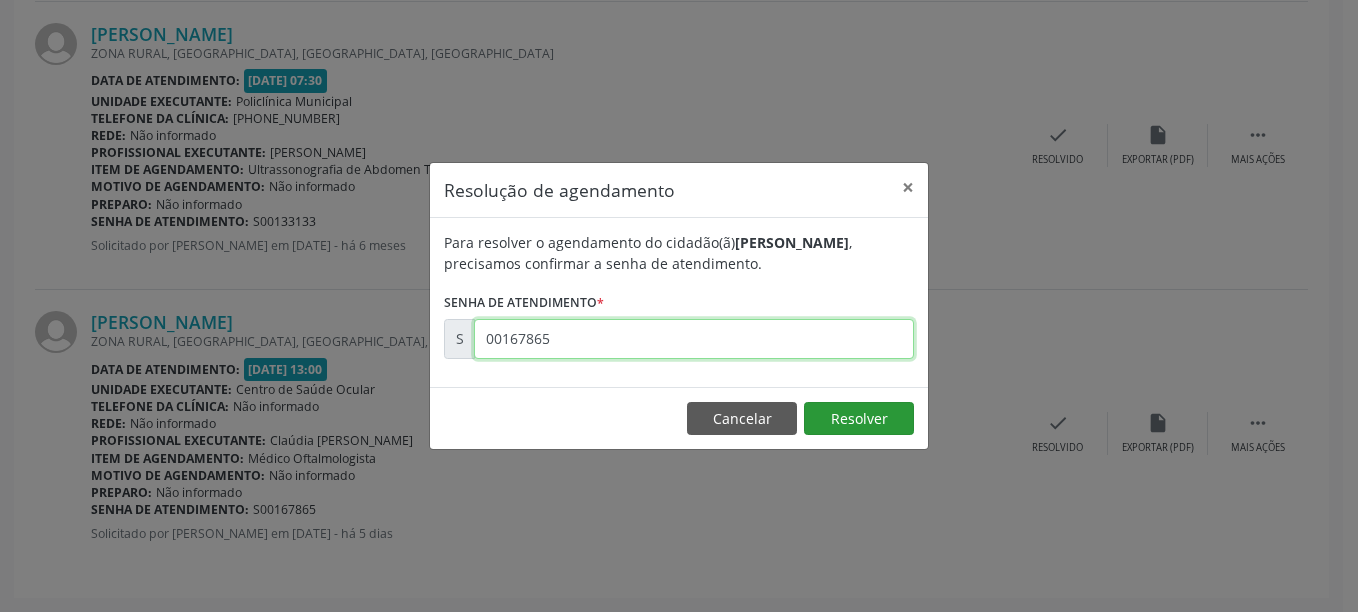type on "00167865" 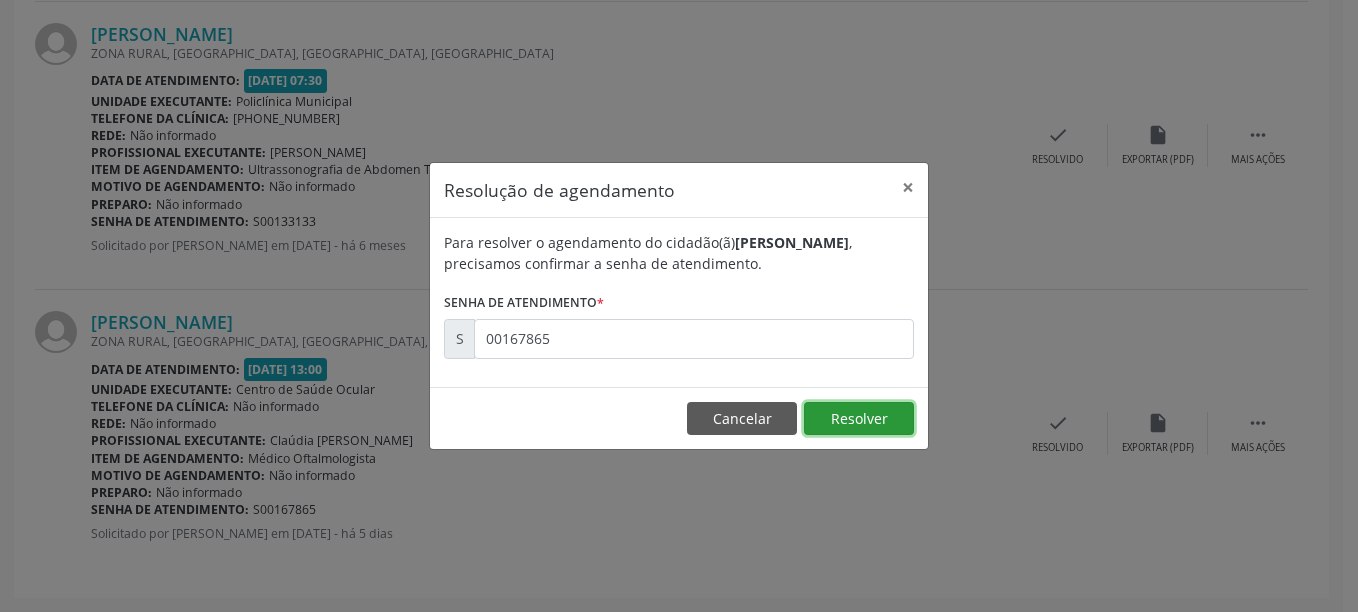 click on "Resolver" at bounding box center (859, 419) 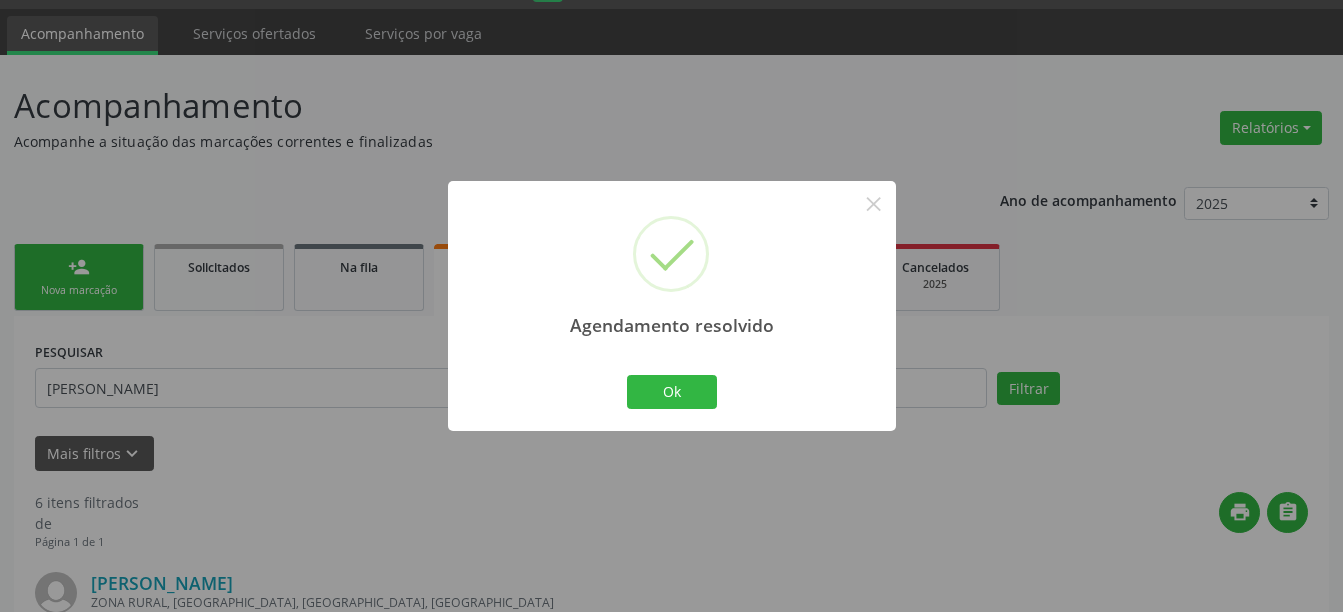 scroll, scrollTop: 1757, scrollLeft: 0, axis: vertical 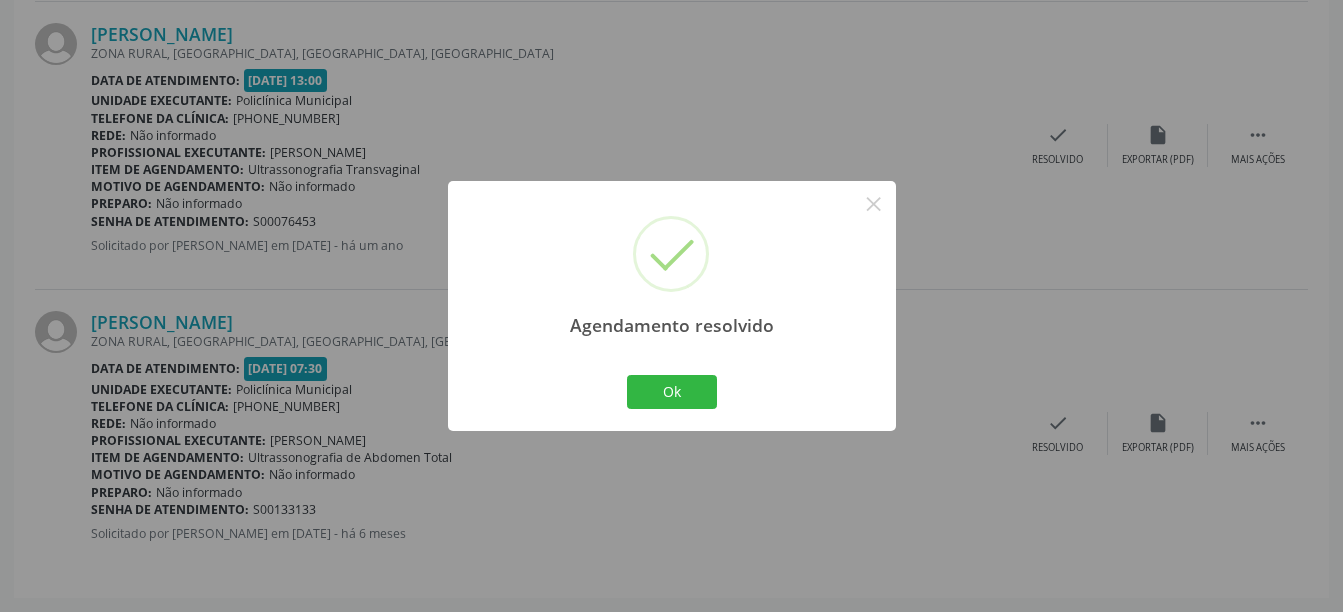 click on "Ok Cancel" at bounding box center [671, 392] 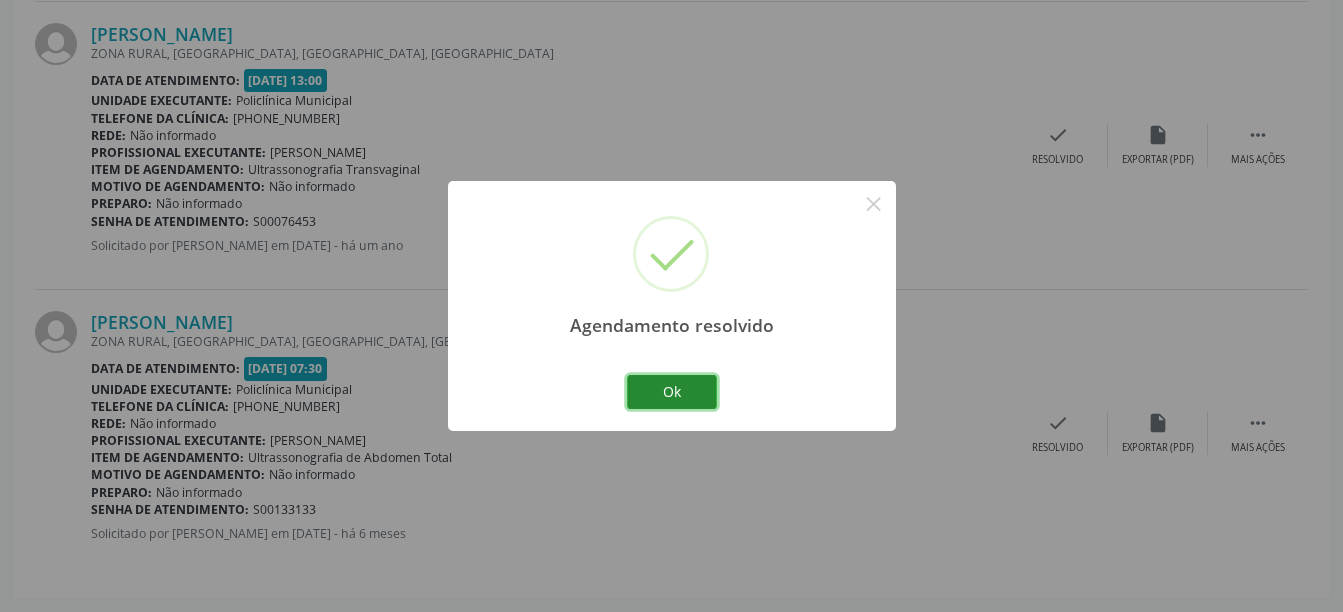 click on "Ok" at bounding box center (672, 392) 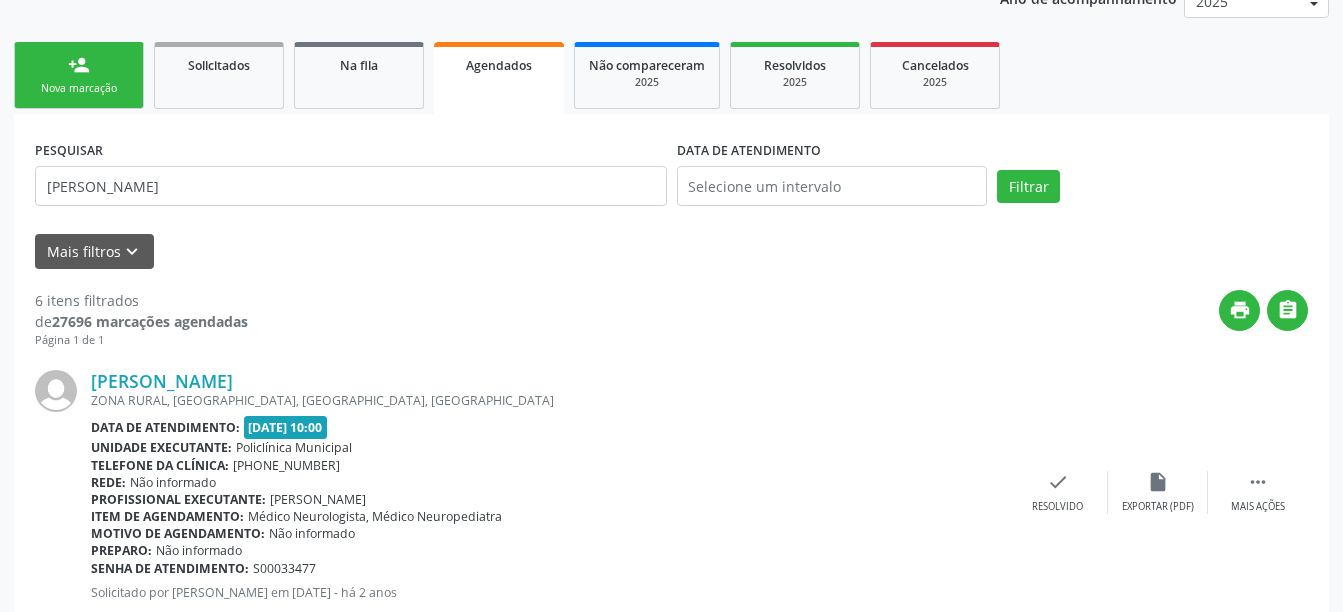 scroll, scrollTop: 0, scrollLeft: 0, axis: both 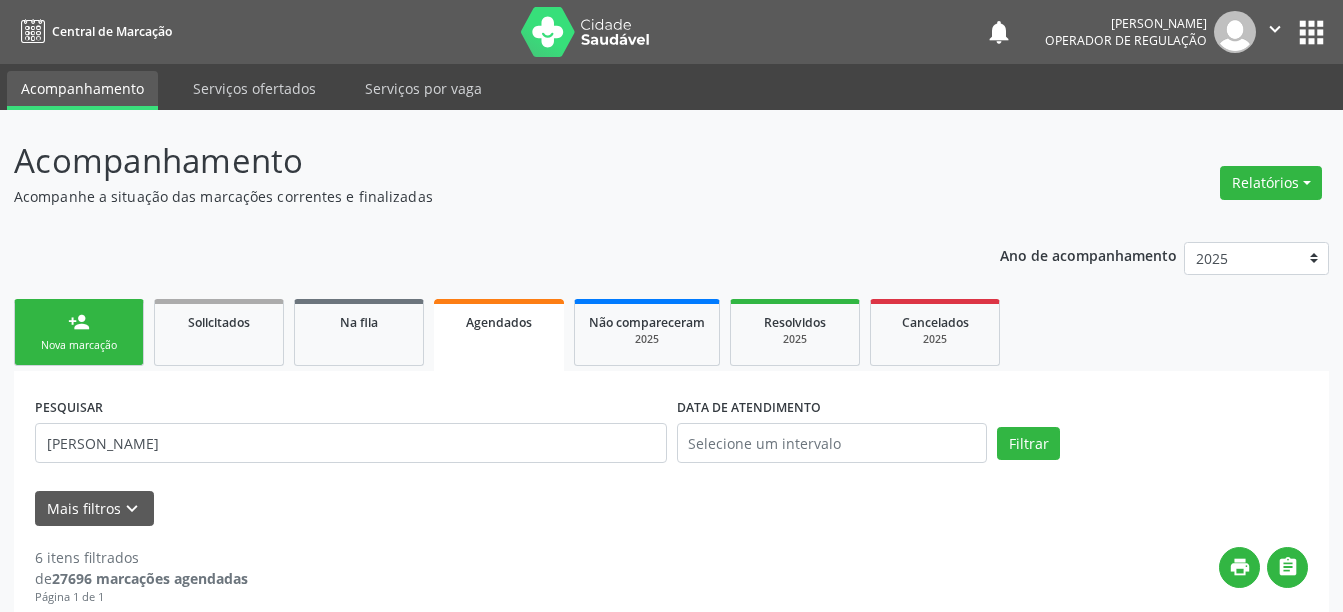 click on "Agendados" at bounding box center [499, 322] 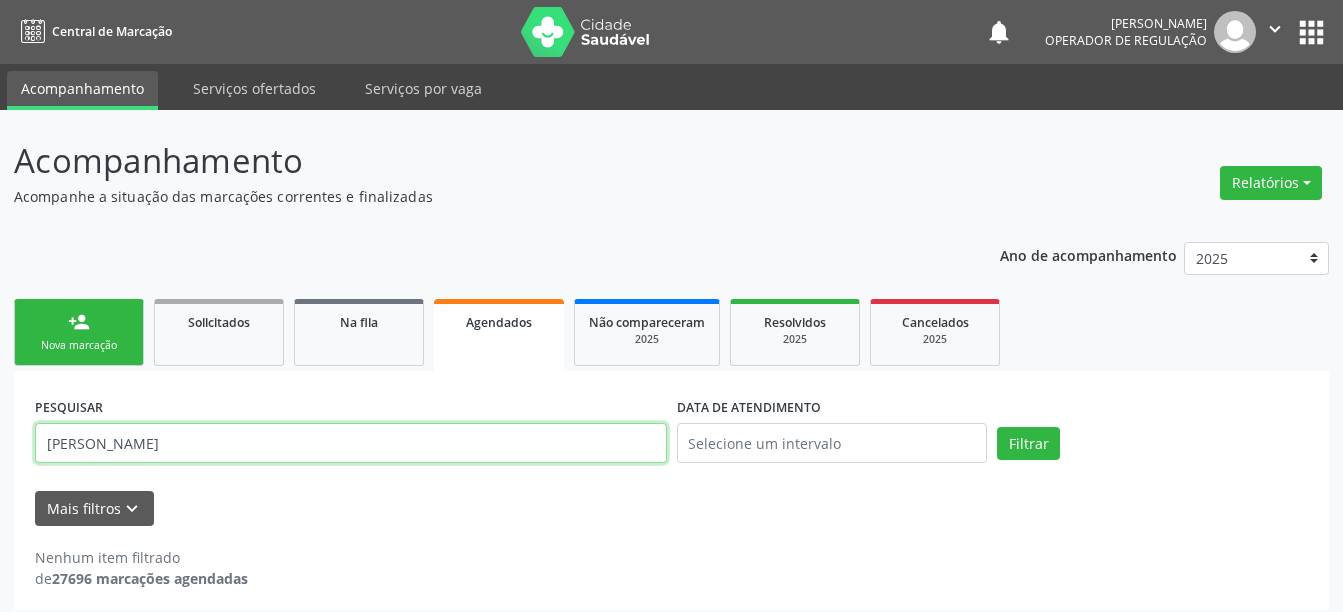 click on "[PERSON_NAME]" at bounding box center [351, 443] 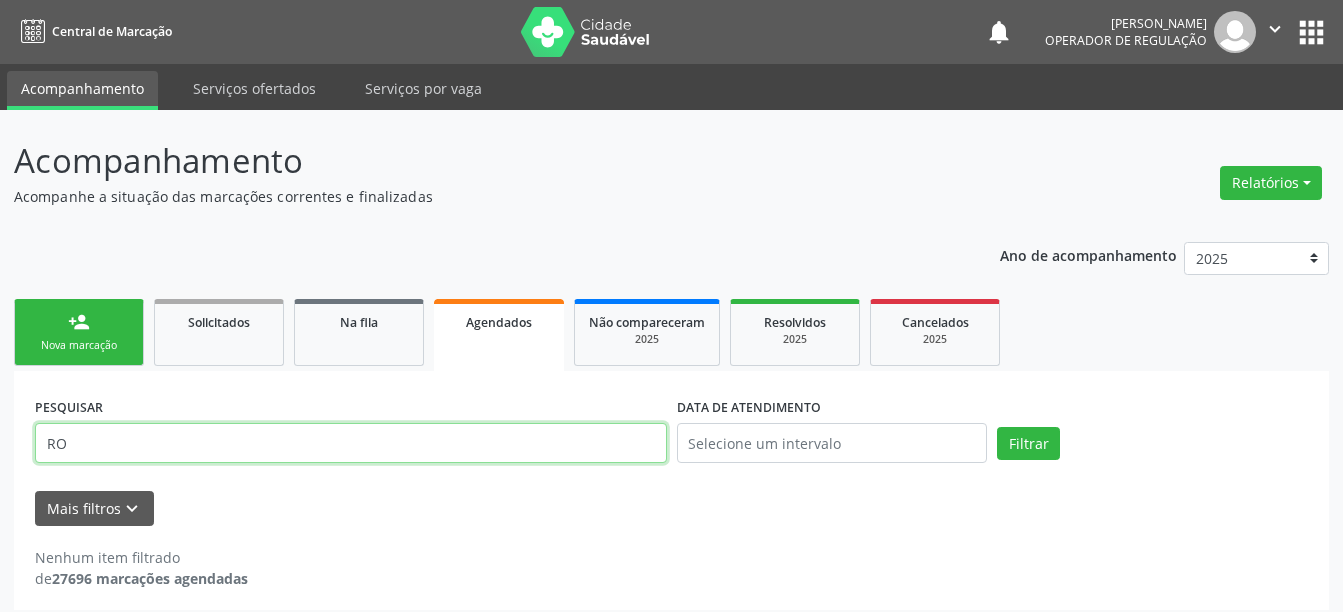 type on "R" 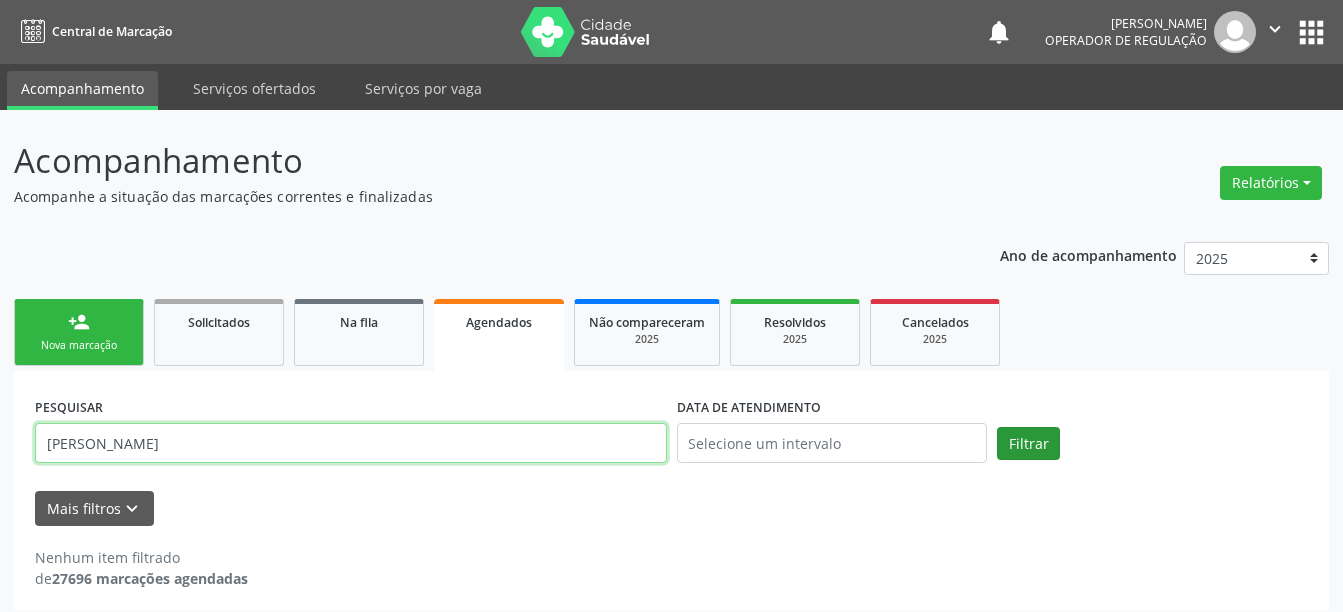 type on "[PERSON_NAME]" 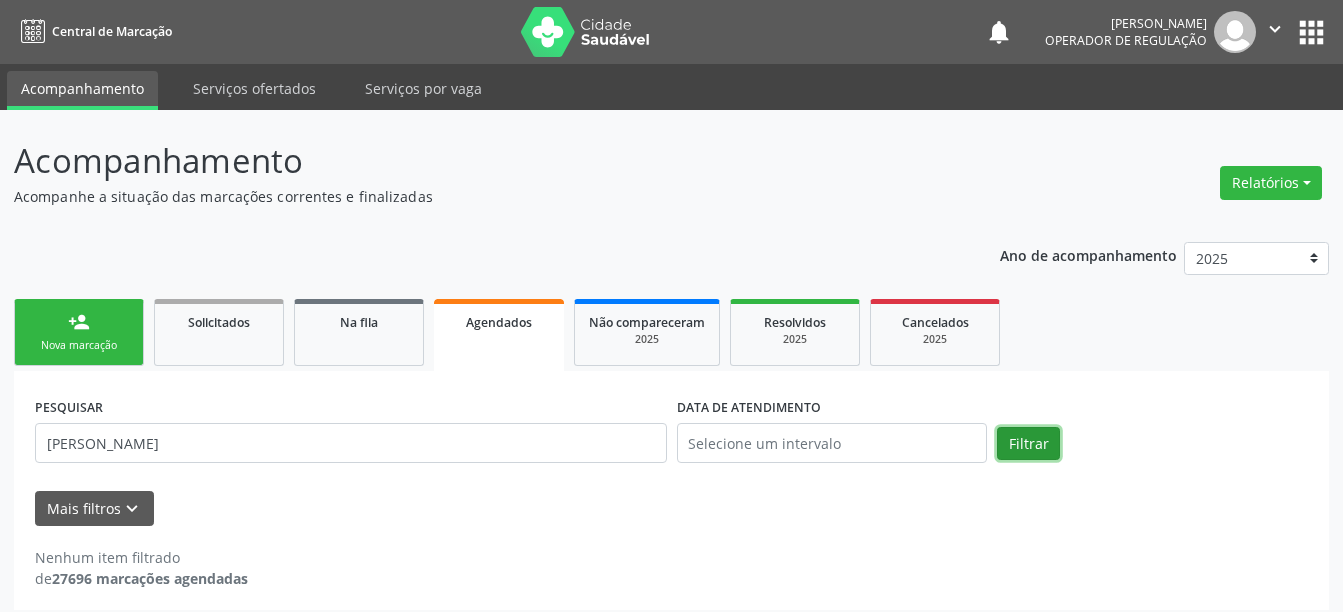 click on "Filtrar" at bounding box center (1028, 444) 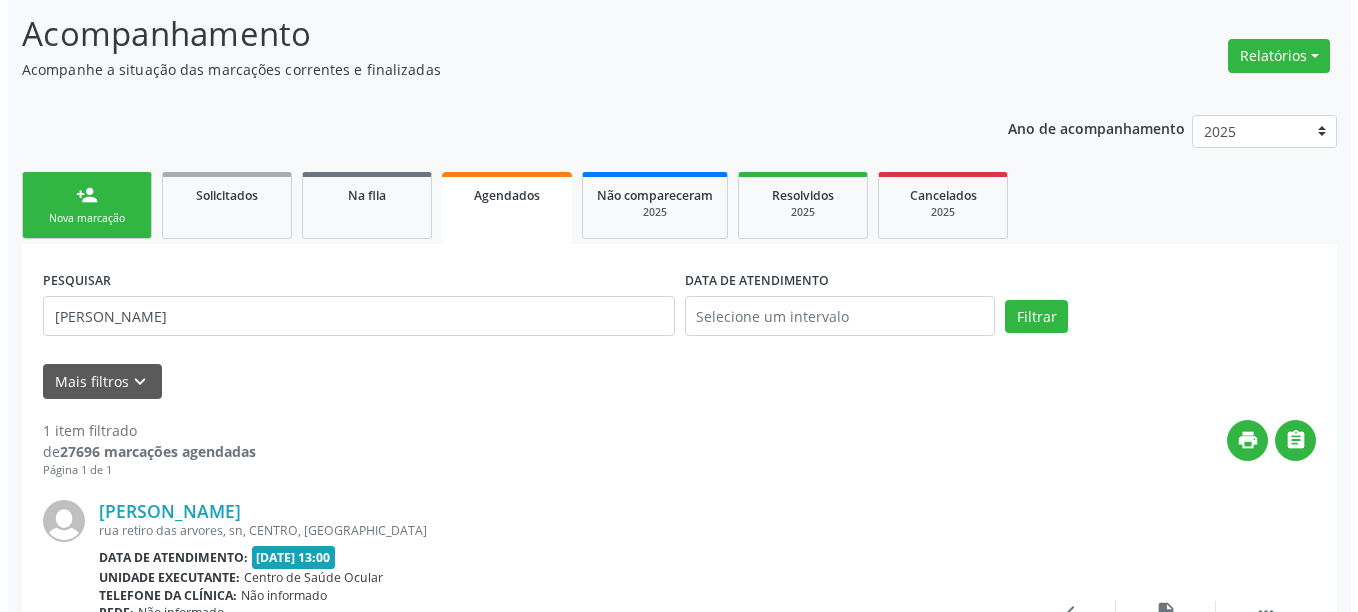 scroll, scrollTop: 316, scrollLeft: 0, axis: vertical 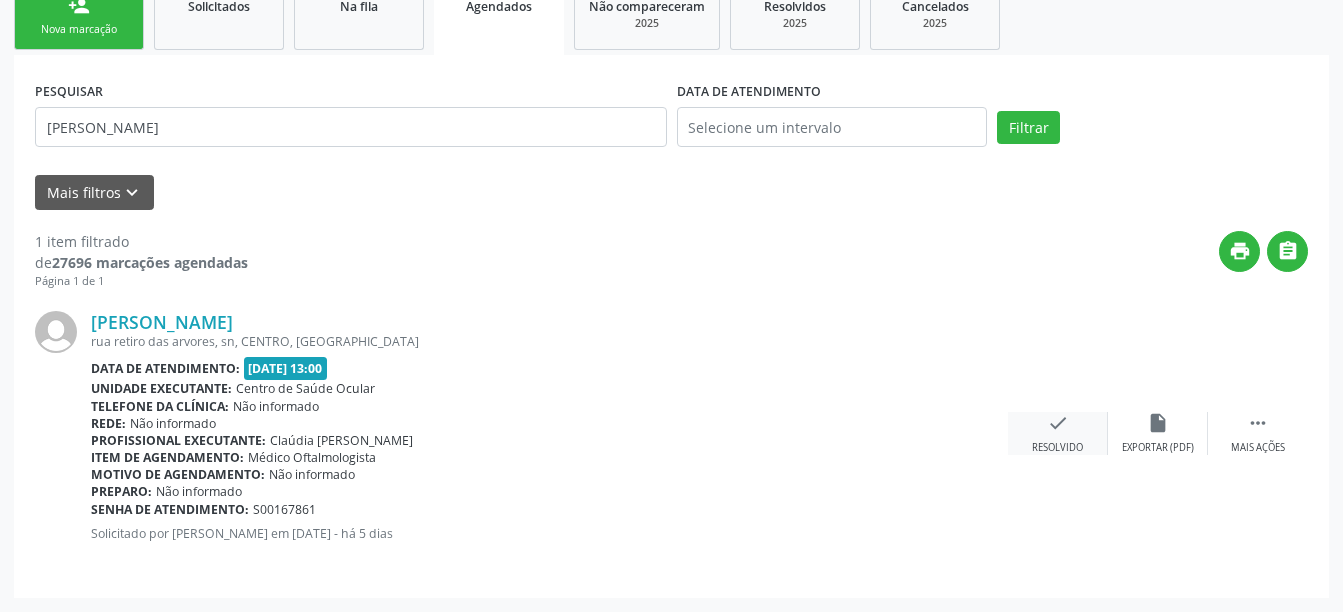 click on "check" at bounding box center [1058, 423] 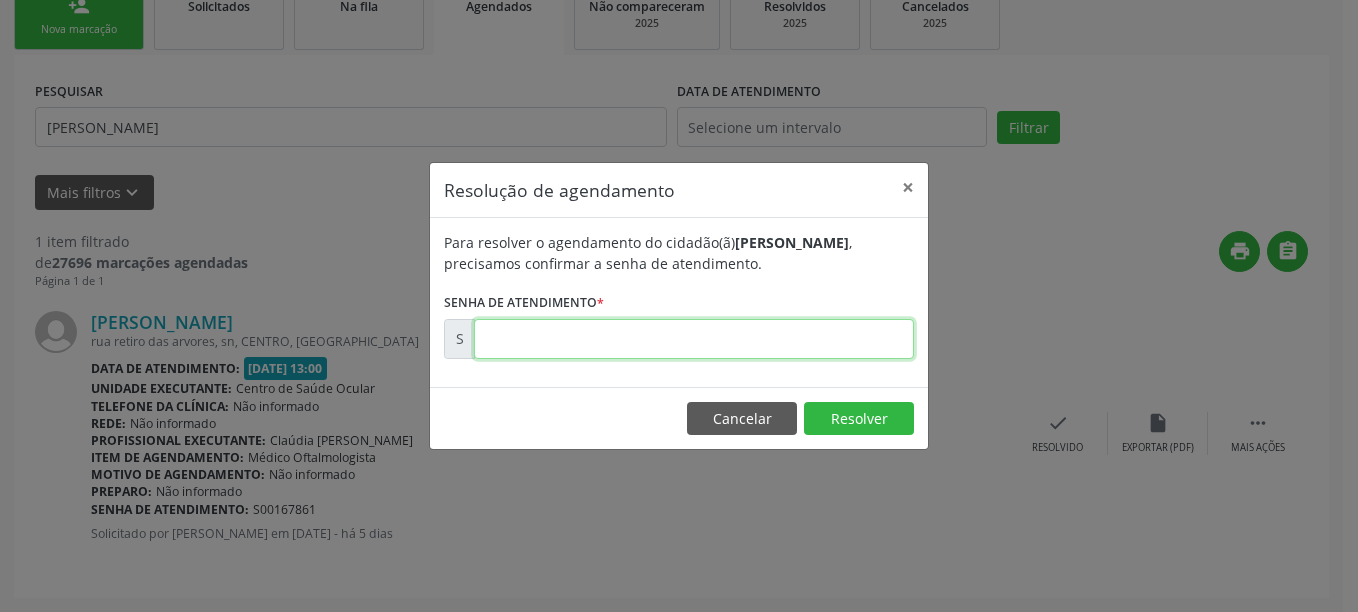 click at bounding box center (694, 339) 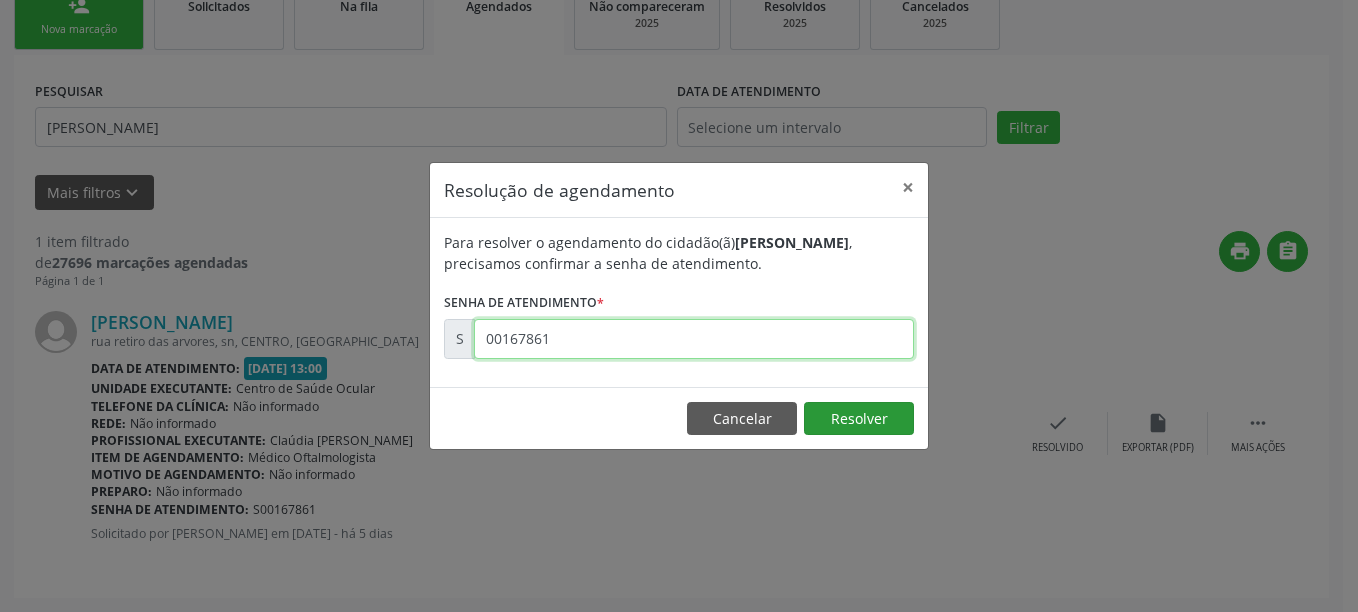 type on "00167861" 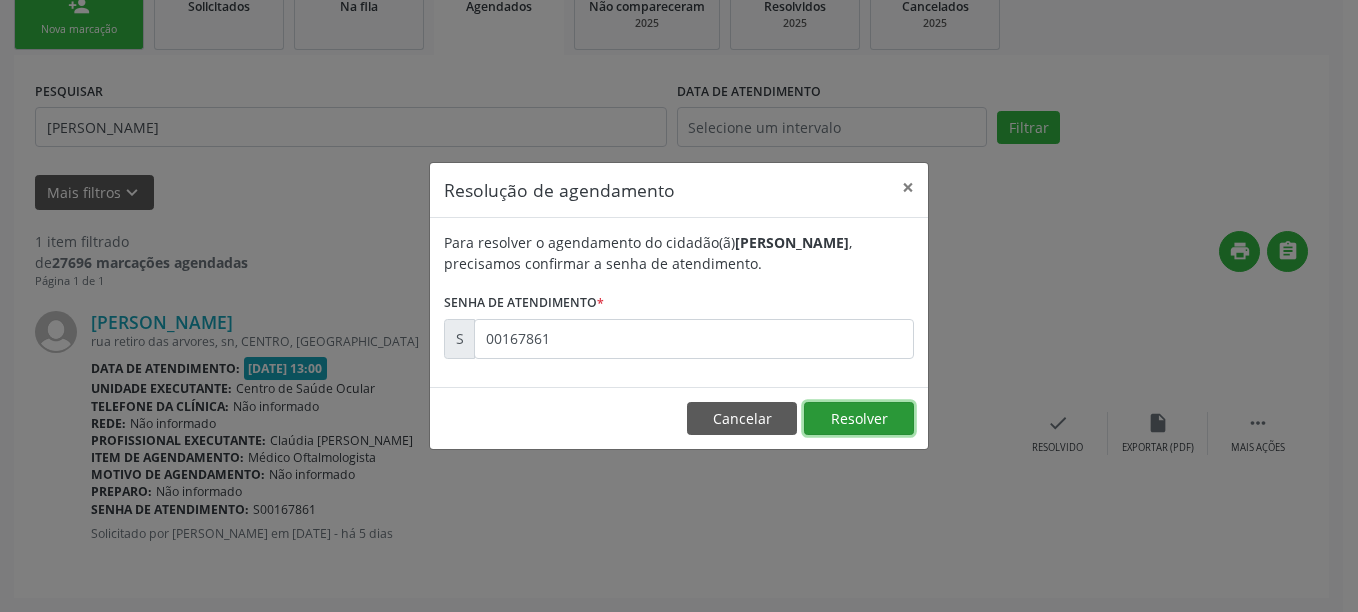 click on "Resolver" at bounding box center (859, 419) 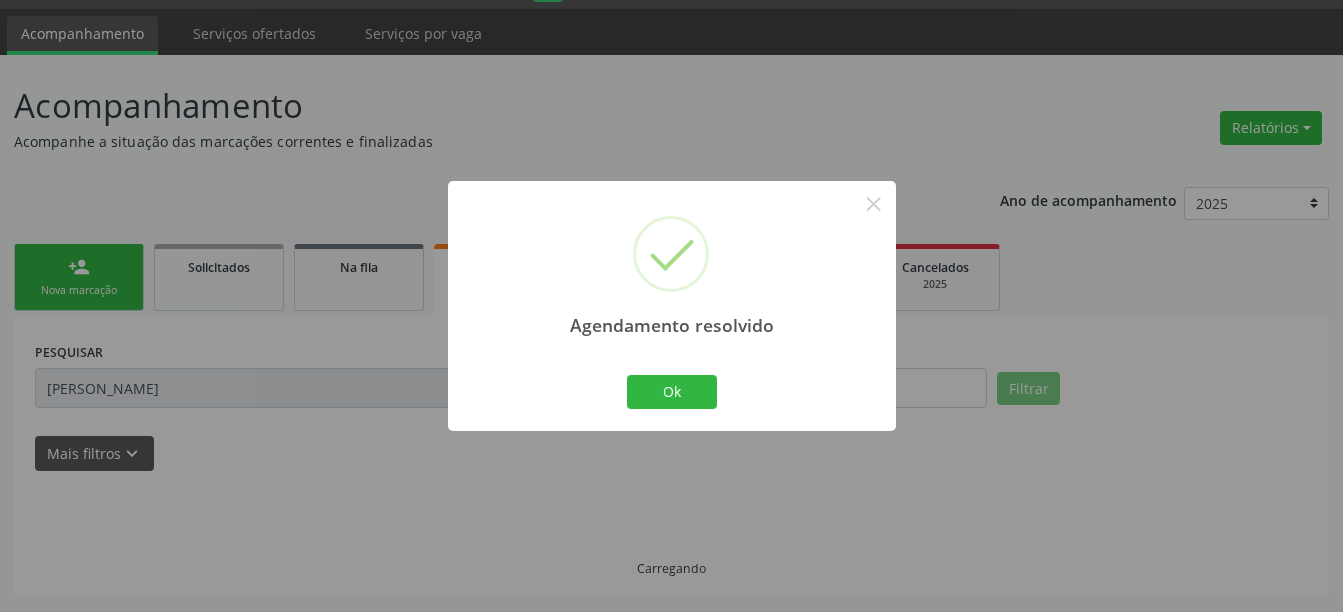 scroll, scrollTop: 12, scrollLeft: 0, axis: vertical 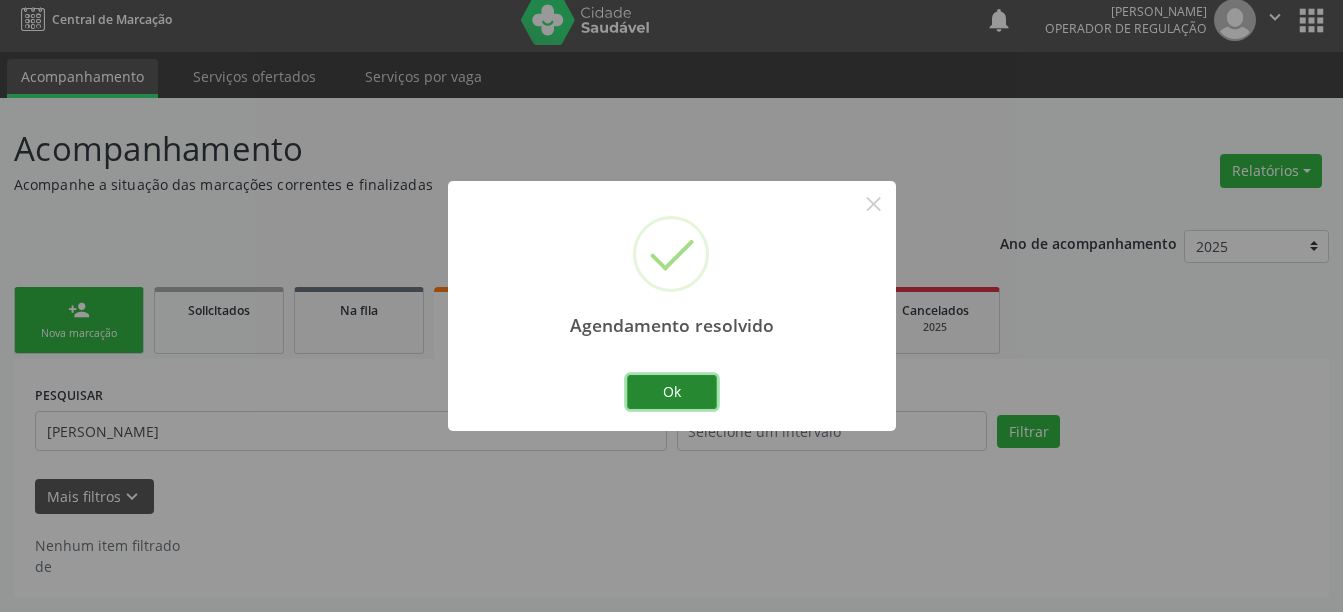 click on "Ok" at bounding box center (672, 392) 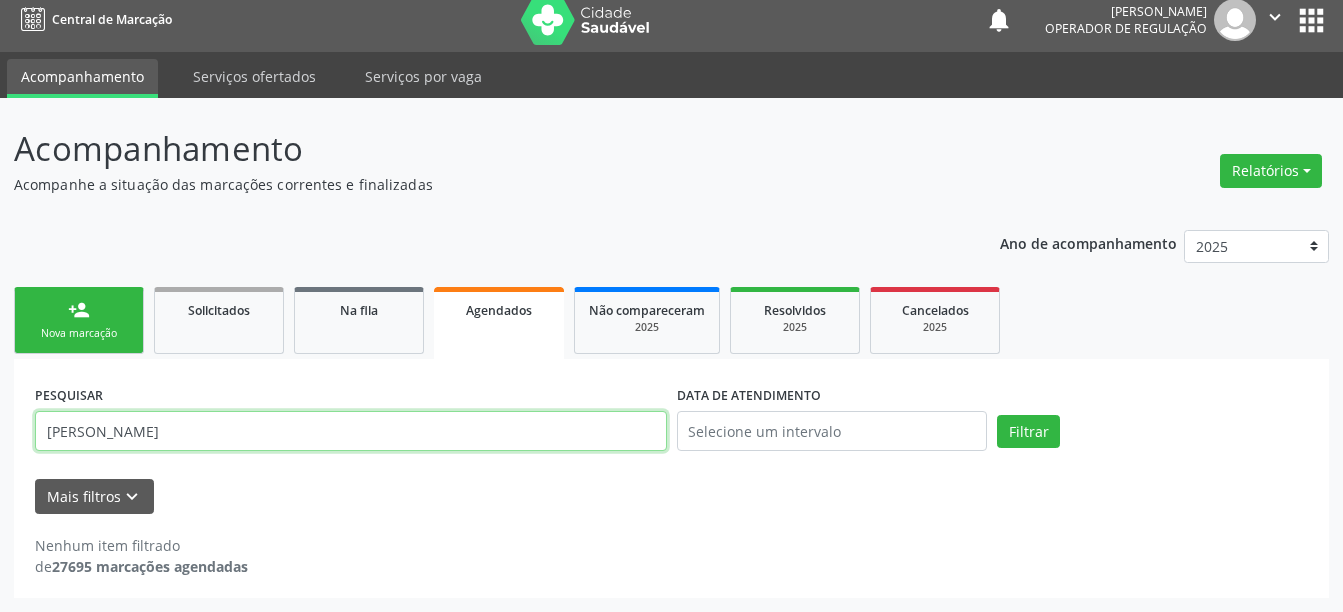click on "[PERSON_NAME]" at bounding box center (351, 431) 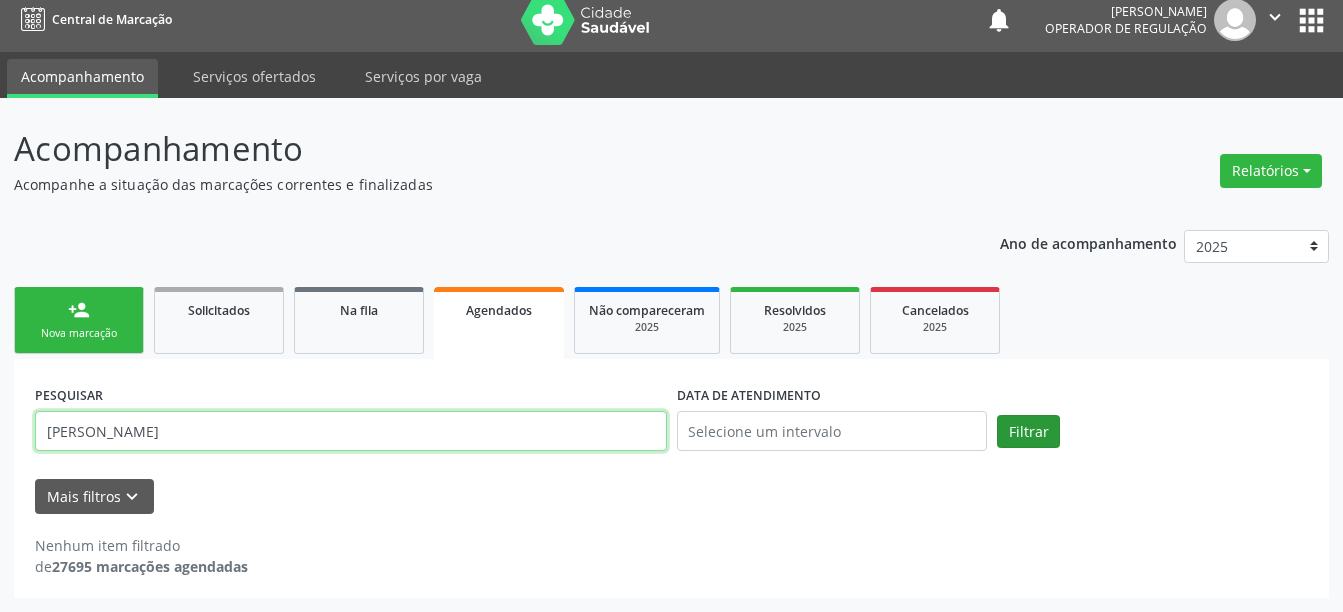 type on "[PERSON_NAME]" 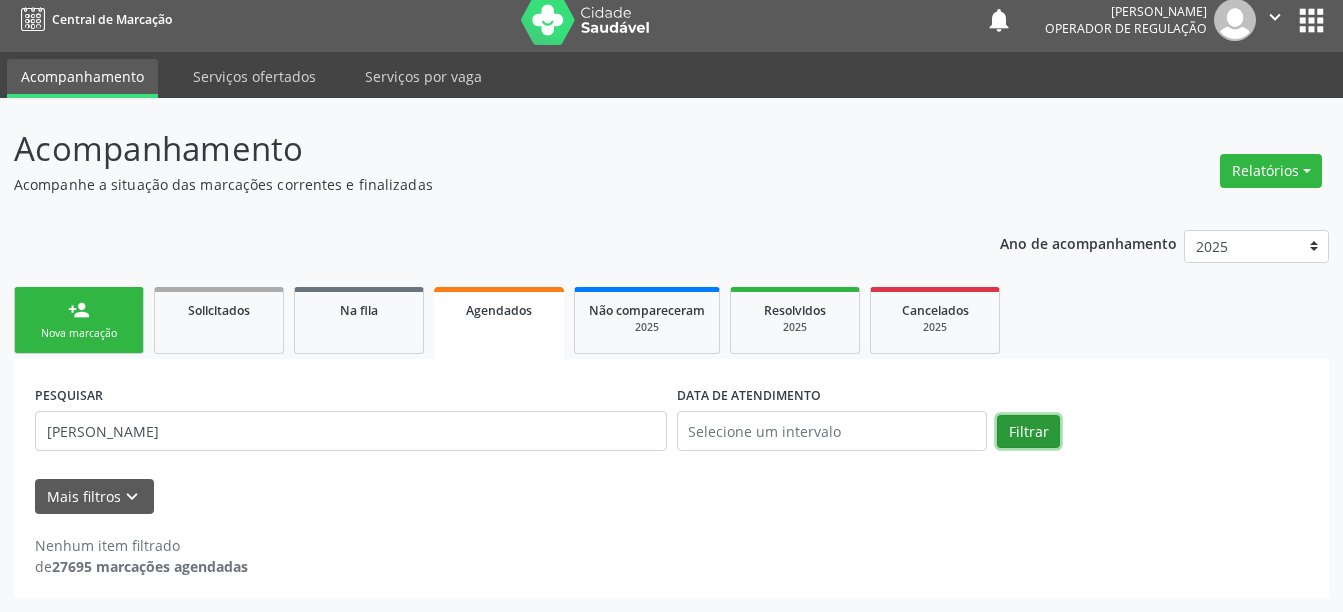 click on "Filtrar" at bounding box center (1028, 432) 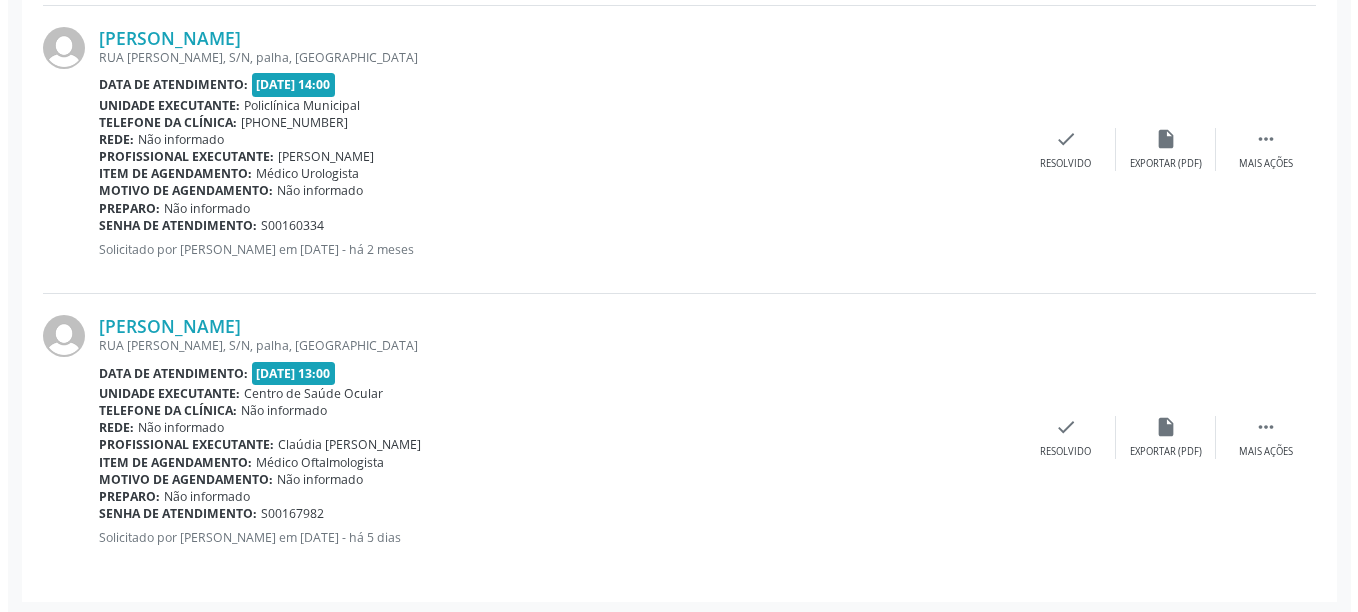 scroll, scrollTop: 892, scrollLeft: 0, axis: vertical 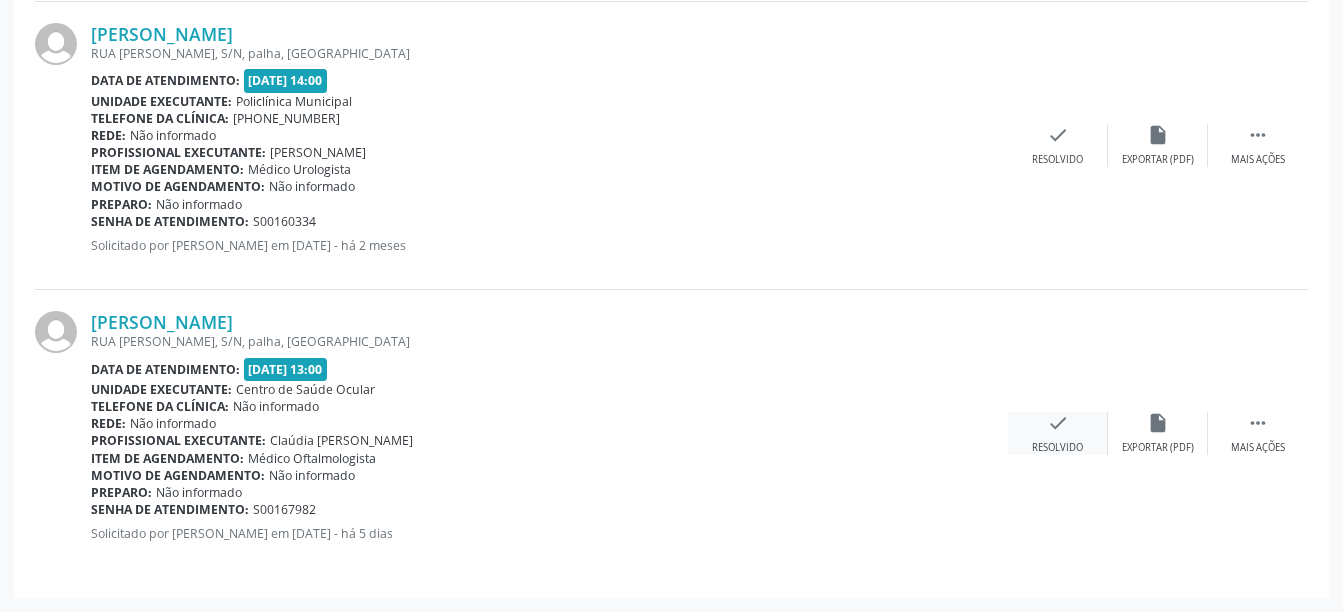 click on "check" at bounding box center (1058, 423) 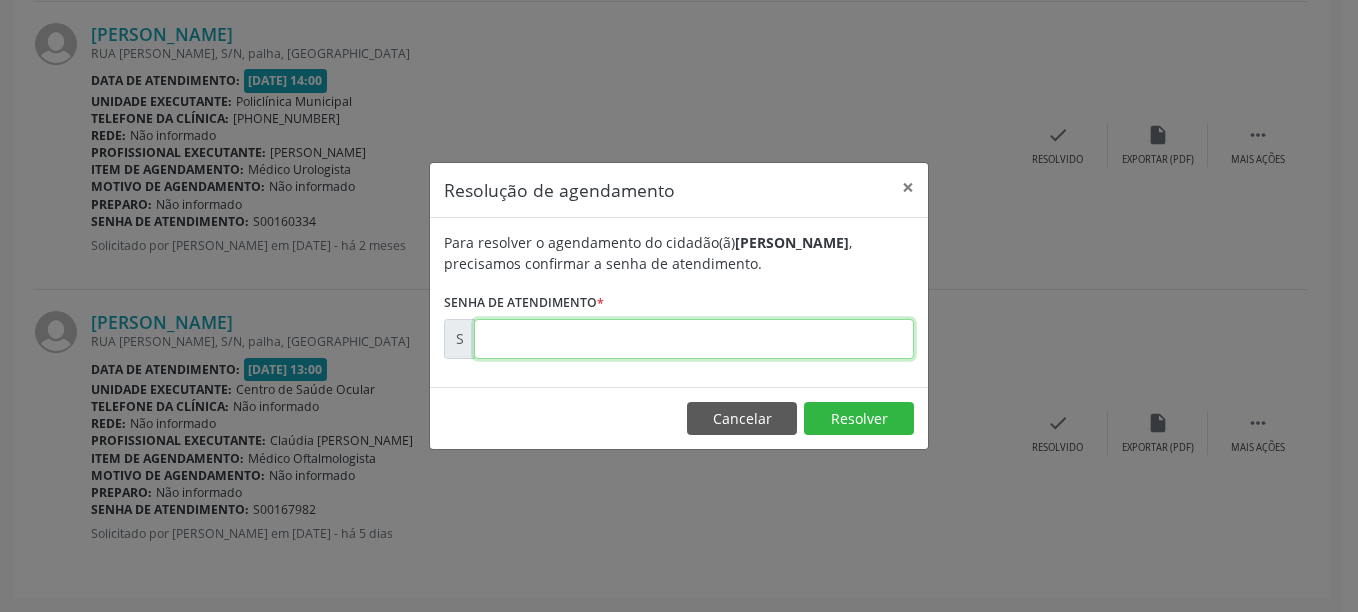 click at bounding box center (694, 339) 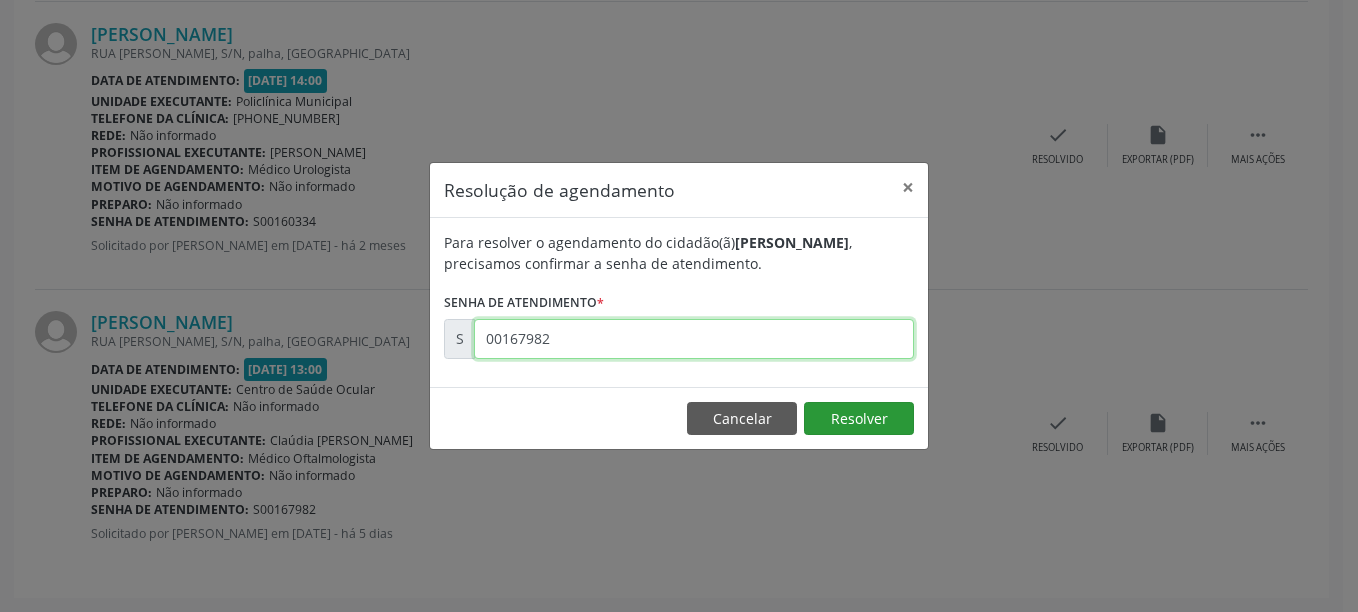 type on "00167982" 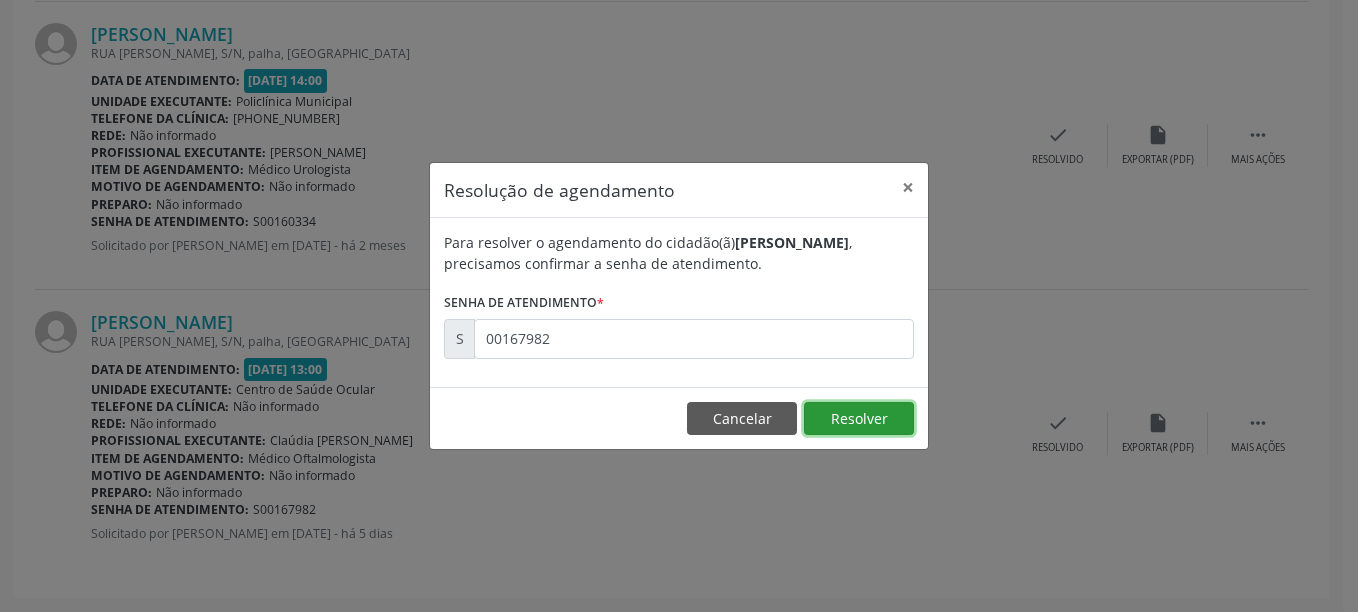 click on "Resolver" at bounding box center [859, 419] 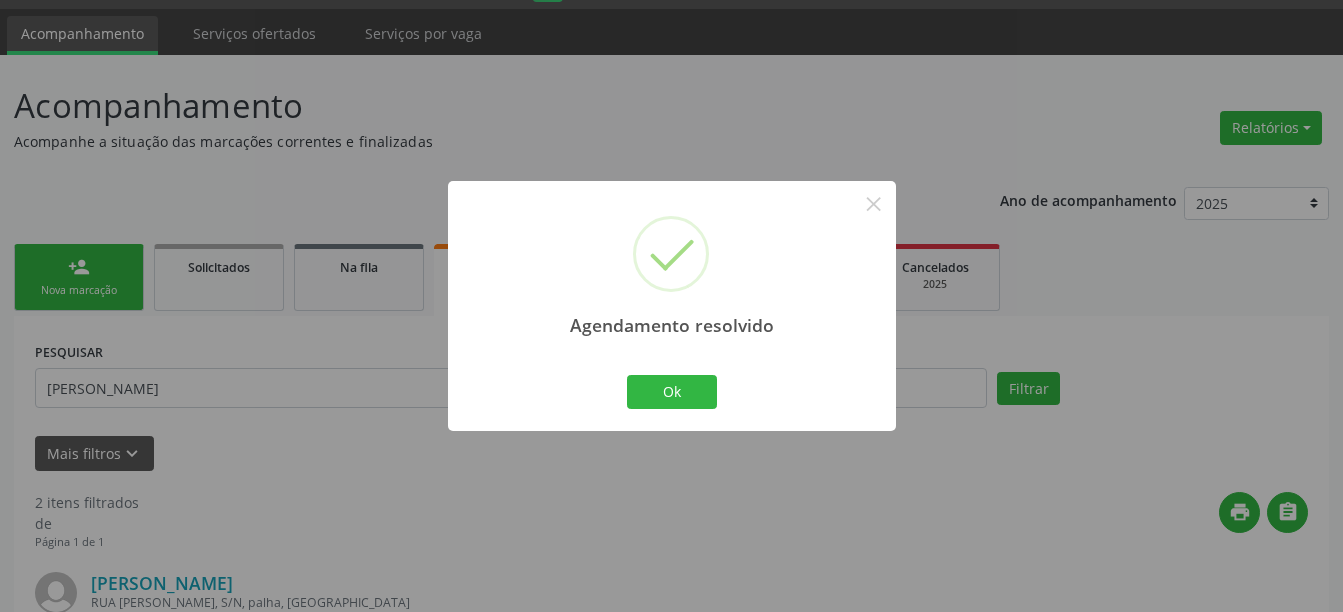 scroll, scrollTop: 604, scrollLeft: 0, axis: vertical 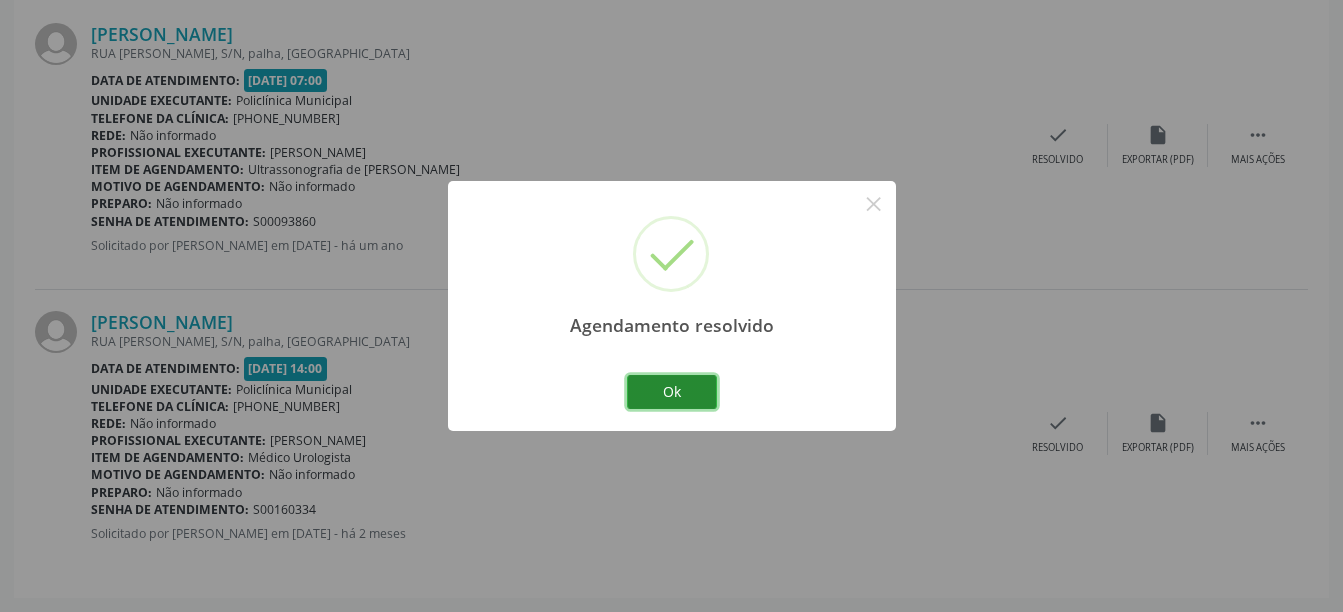 click on "Ok" at bounding box center (672, 392) 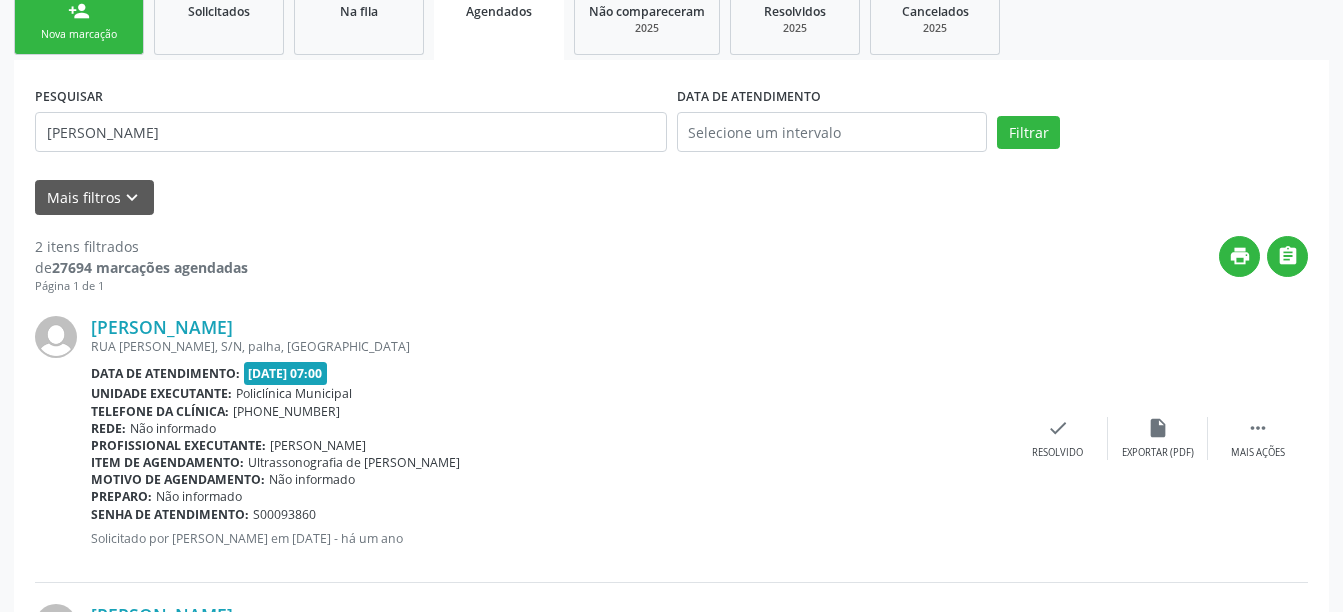 scroll, scrollTop: 304, scrollLeft: 0, axis: vertical 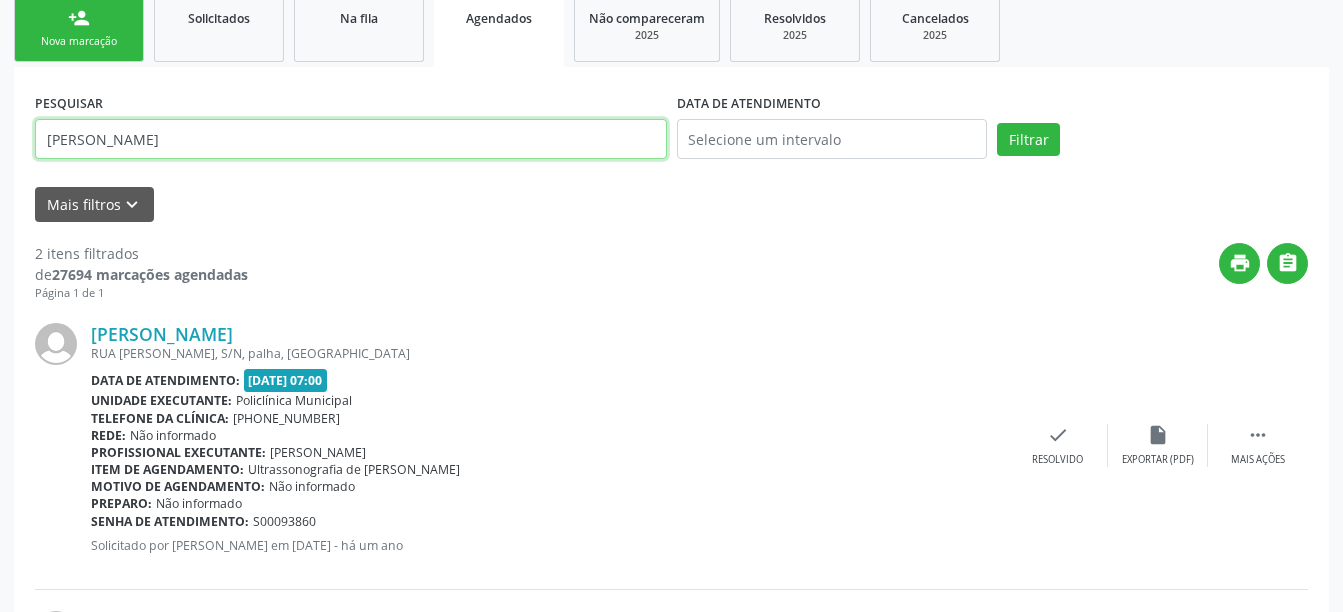 click on "[PERSON_NAME]" at bounding box center [351, 139] 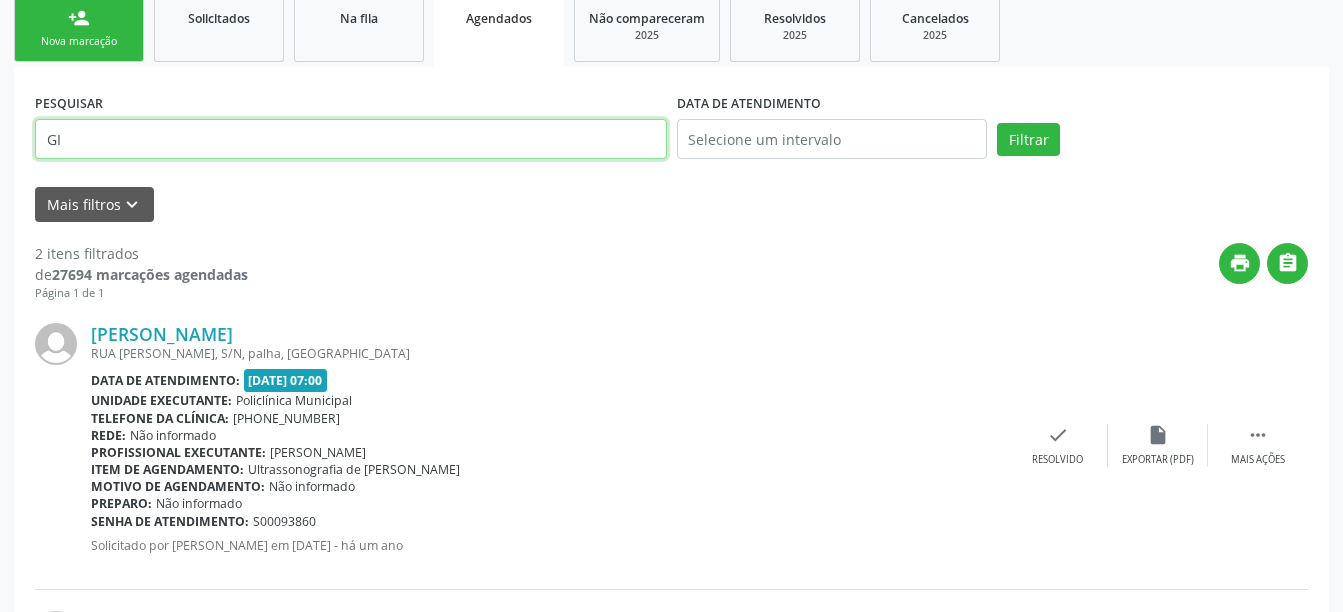 type on "G" 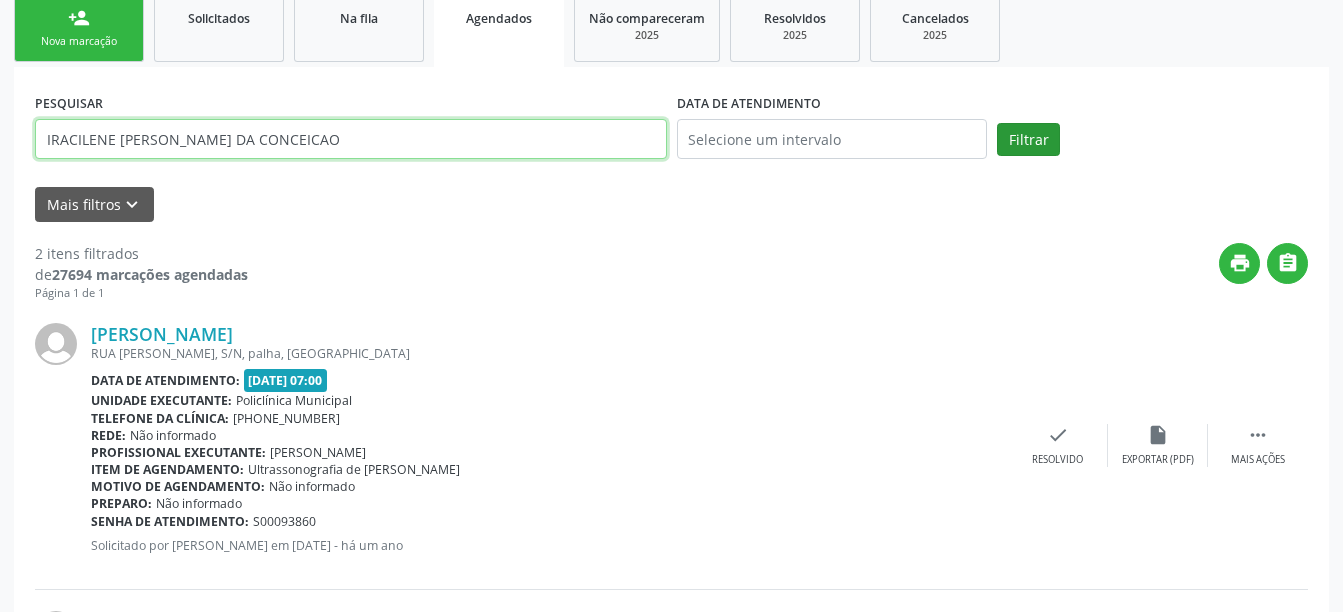 type on "IRACILENE [PERSON_NAME] DA CONCEICAO" 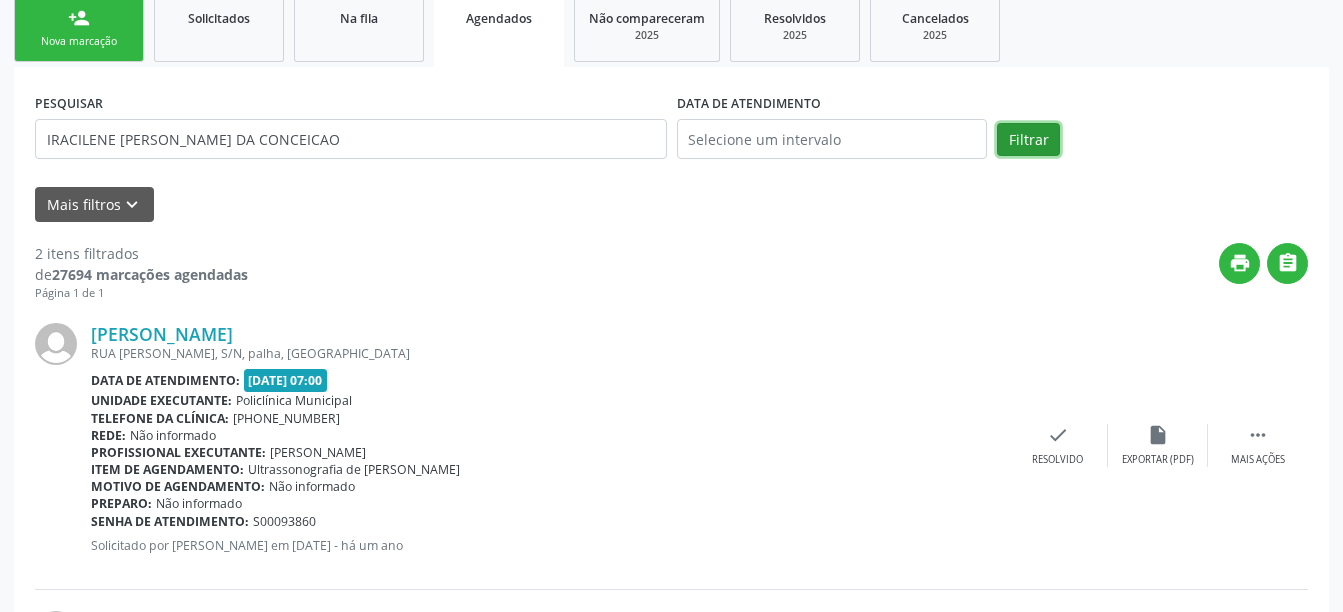 click on "Filtrar" at bounding box center (1028, 140) 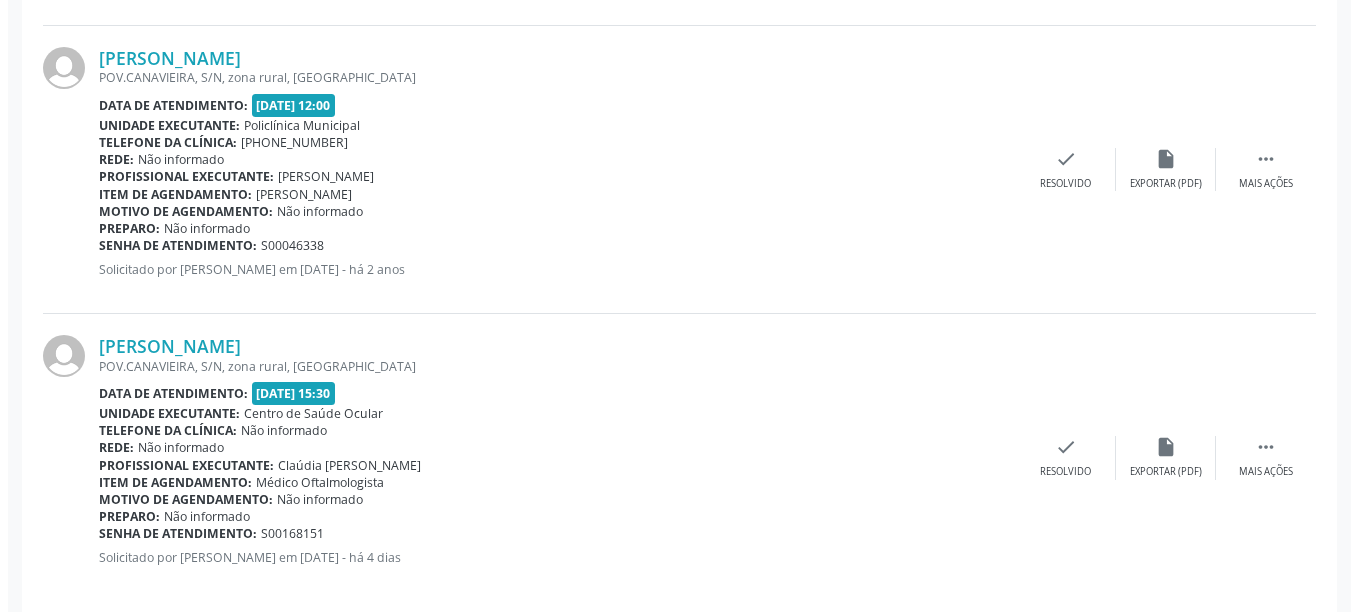 scroll, scrollTop: 1181, scrollLeft: 0, axis: vertical 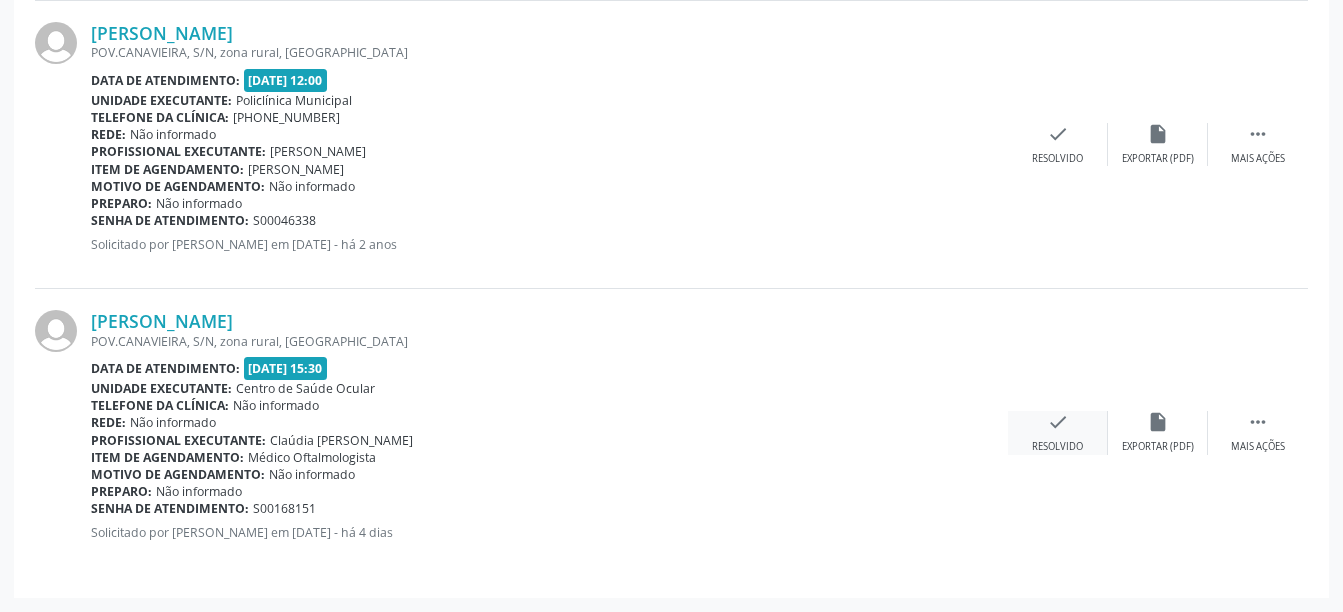 click on "check" at bounding box center (1058, 422) 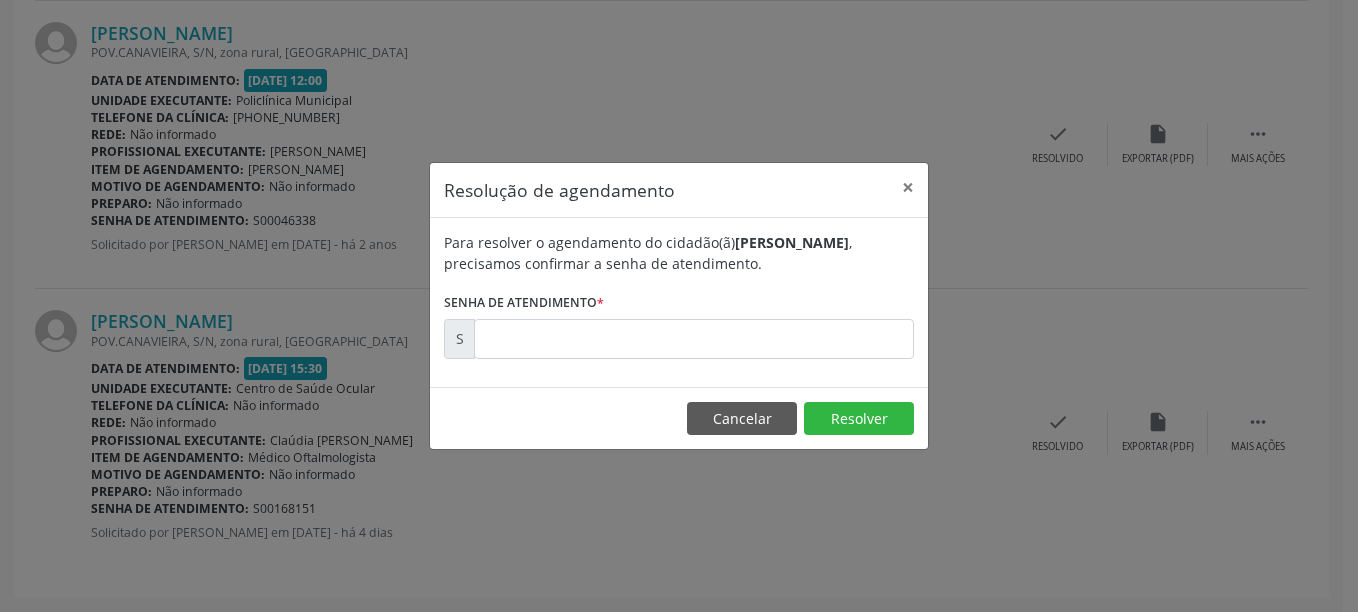 click on "Para resolver o agendamento do cidadão(ã)  Iracilene [PERSON_NAME] ,
precisamos confirmar a senha de atendimento.
Senha de atendimento
*
S" at bounding box center (679, 295) 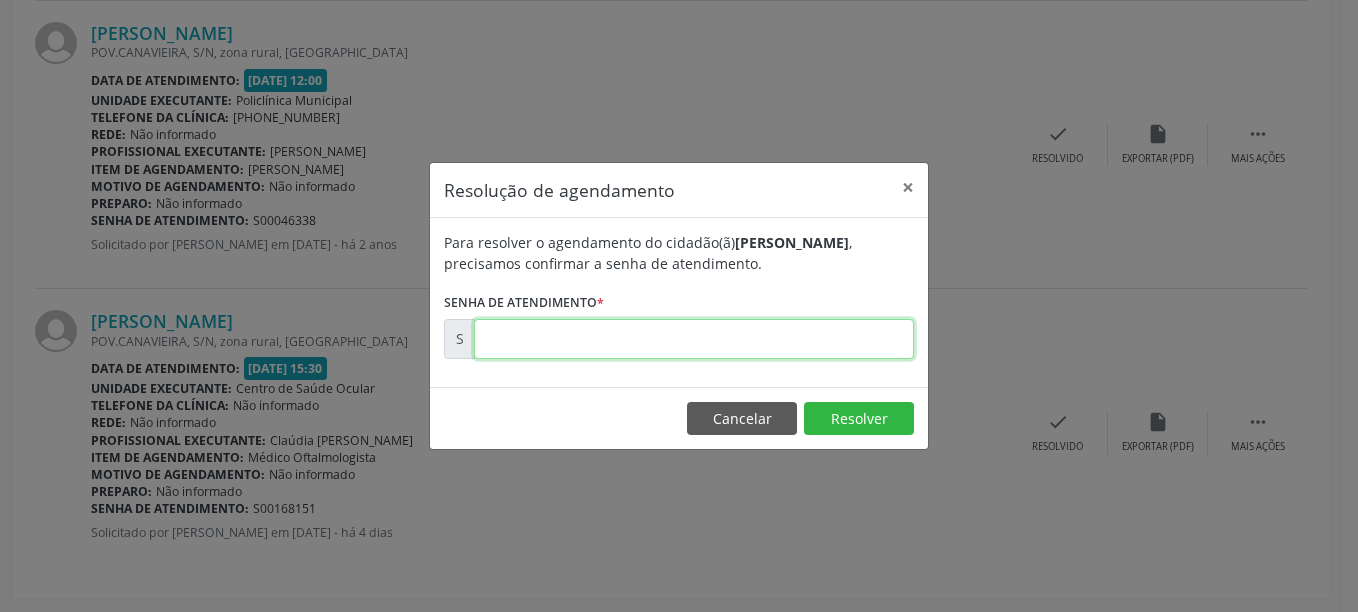 click at bounding box center (694, 339) 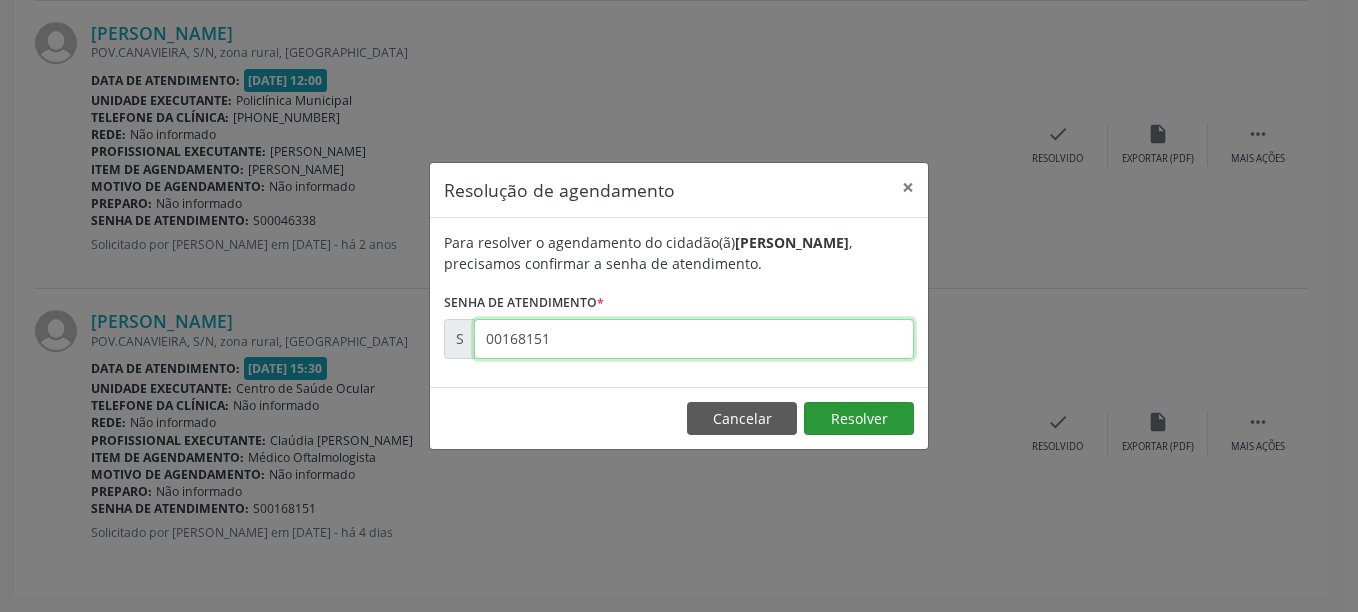 type on "00168151" 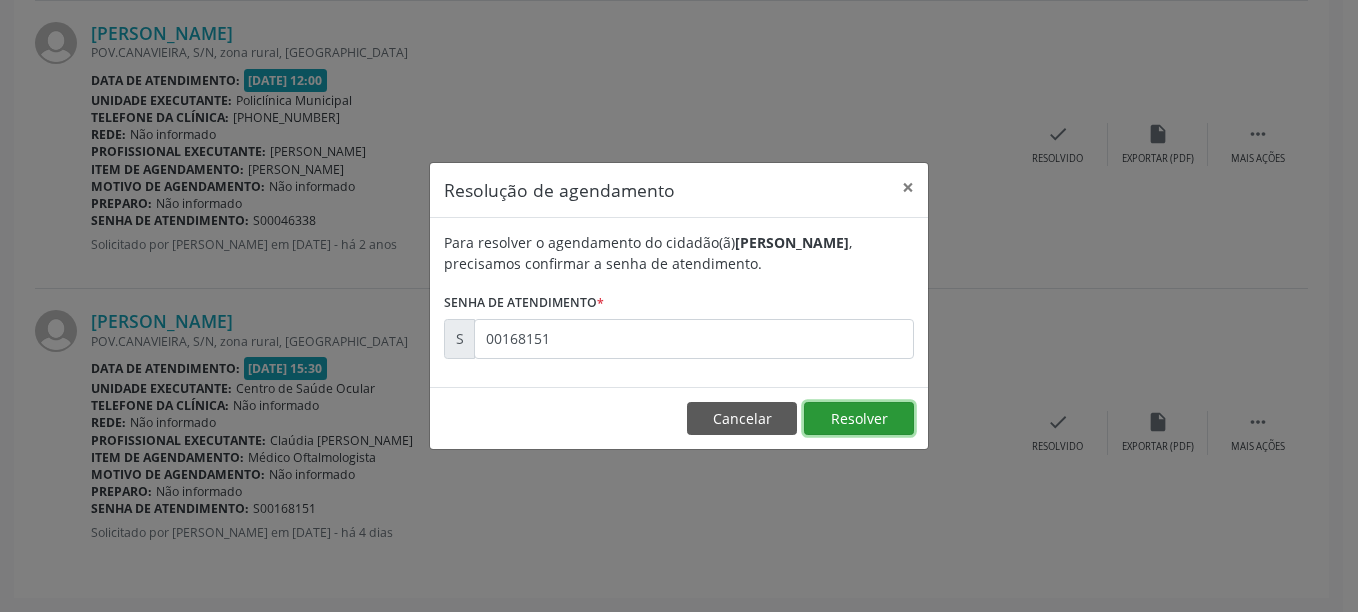 click on "Resolver" at bounding box center (859, 419) 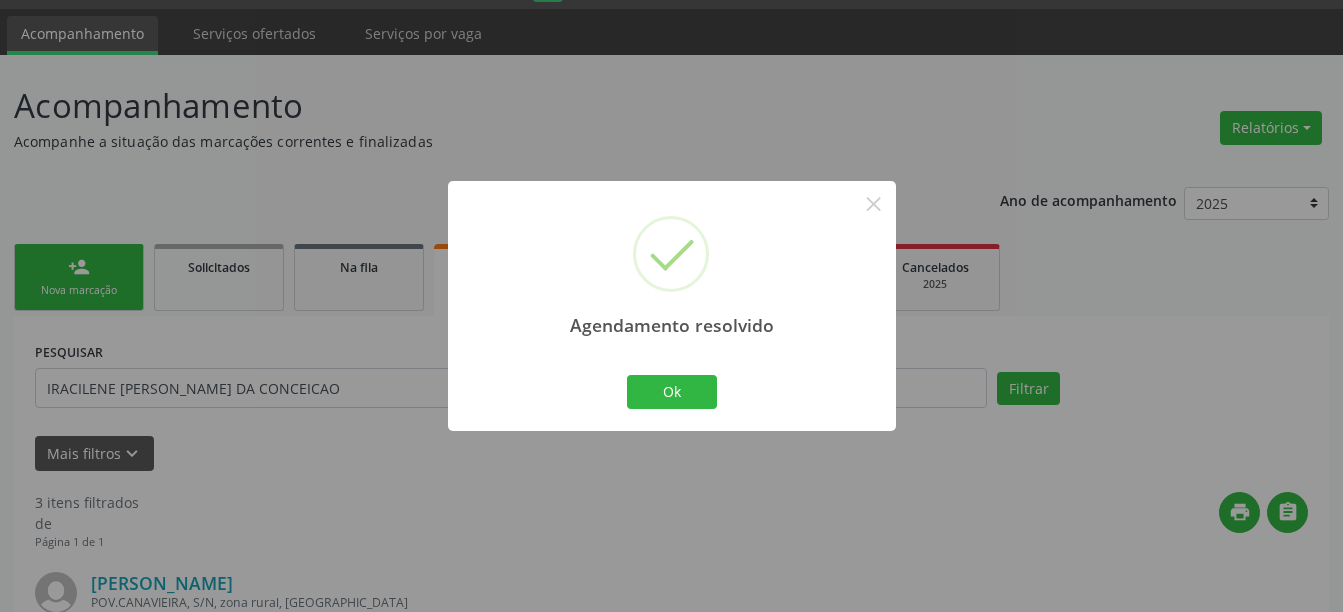 scroll, scrollTop: 892, scrollLeft: 0, axis: vertical 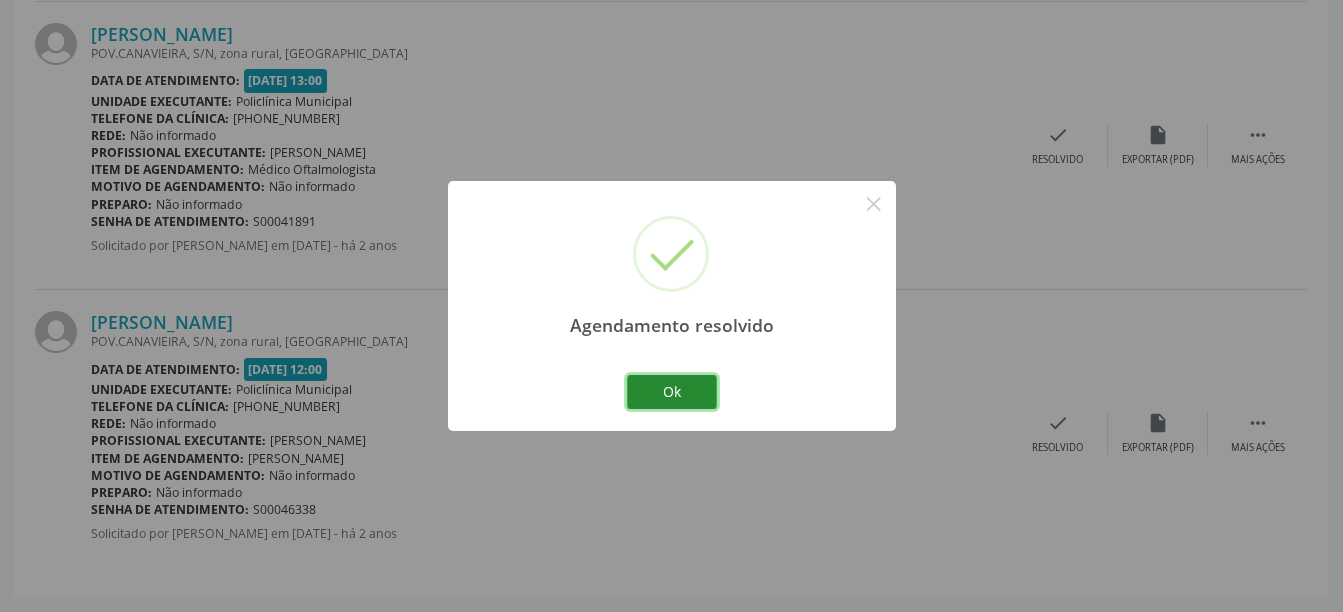click on "Ok" at bounding box center (672, 392) 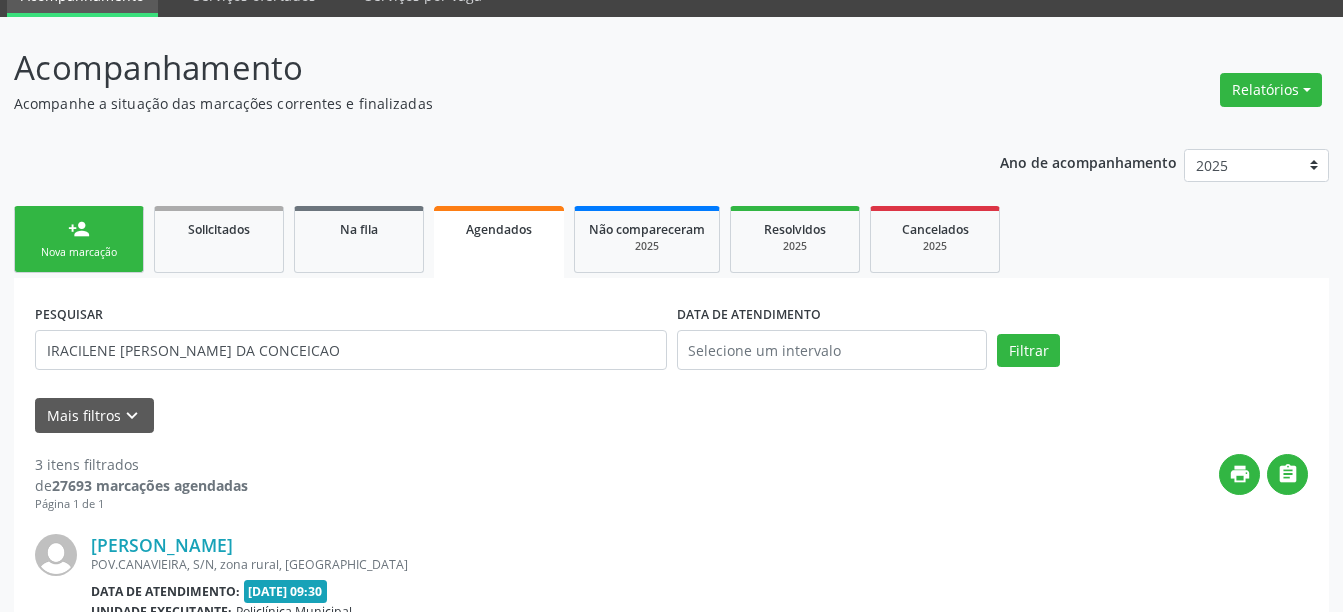 scroll, scrollTop: 0, scrollLeft: 0, axis: both 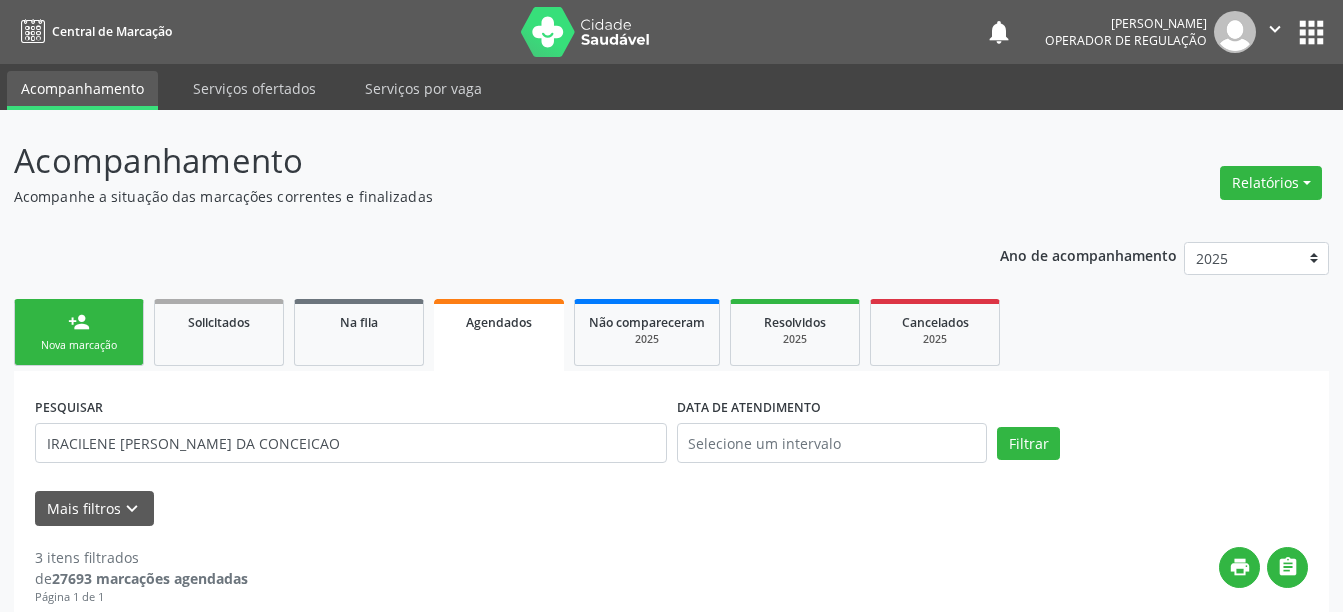 click on "PESQUISAR
IRACILENE [PERSON_NAME] DA CONCEICAO" at bounding box center [351, 434] 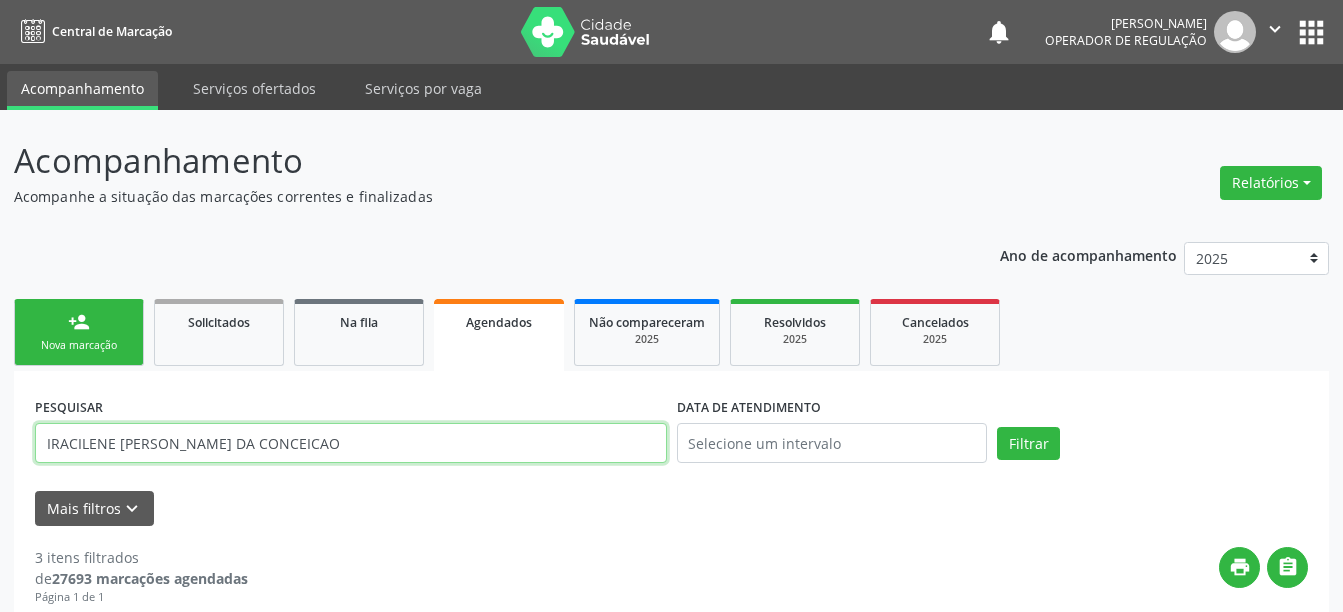 click on "IRACILENE [PERSON_NAME] DA CONCEICAO" at bounding box center (351, 443) 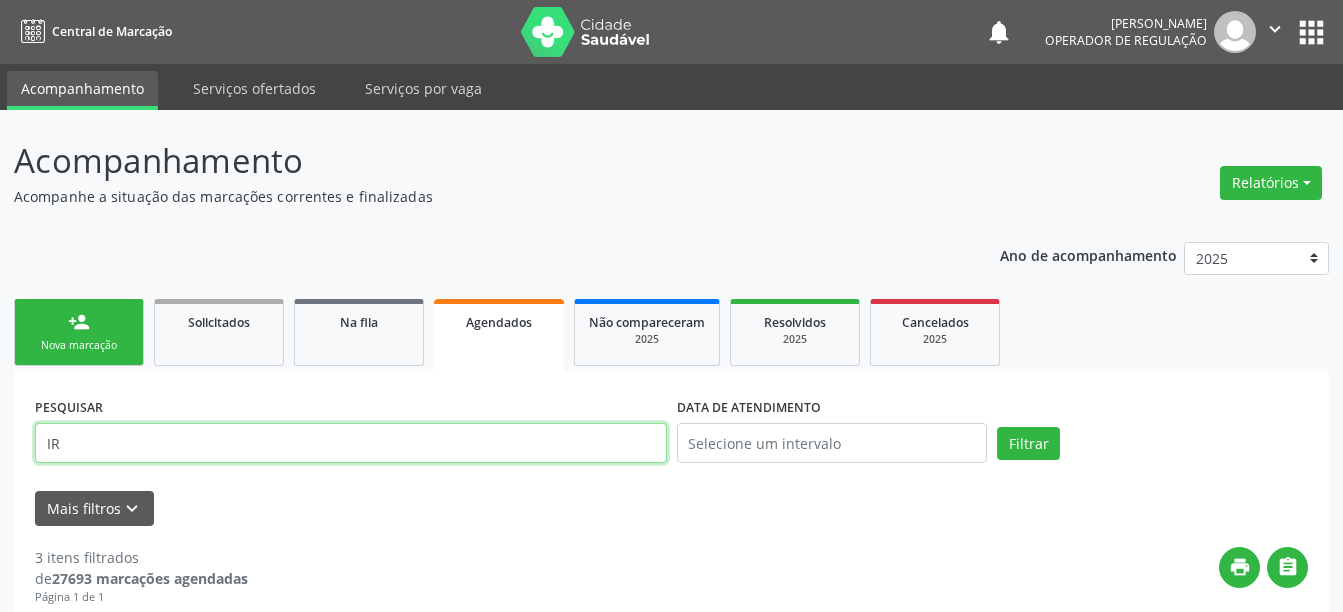 type on "I" 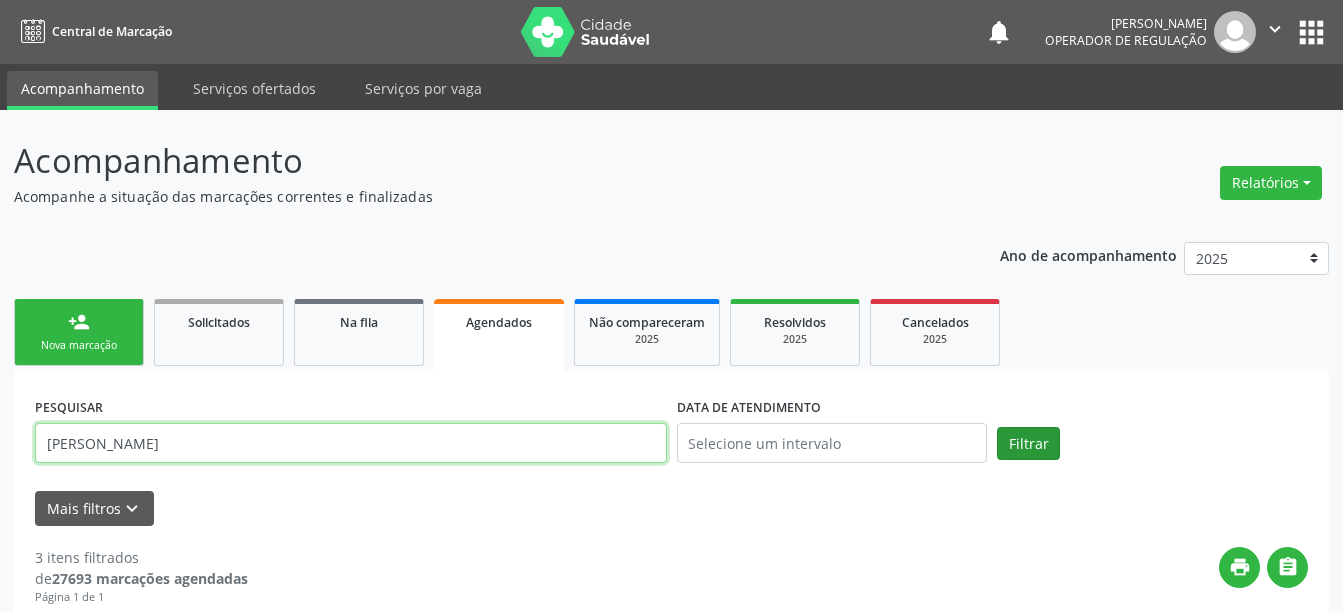 type on "[PERSON_NAME]" 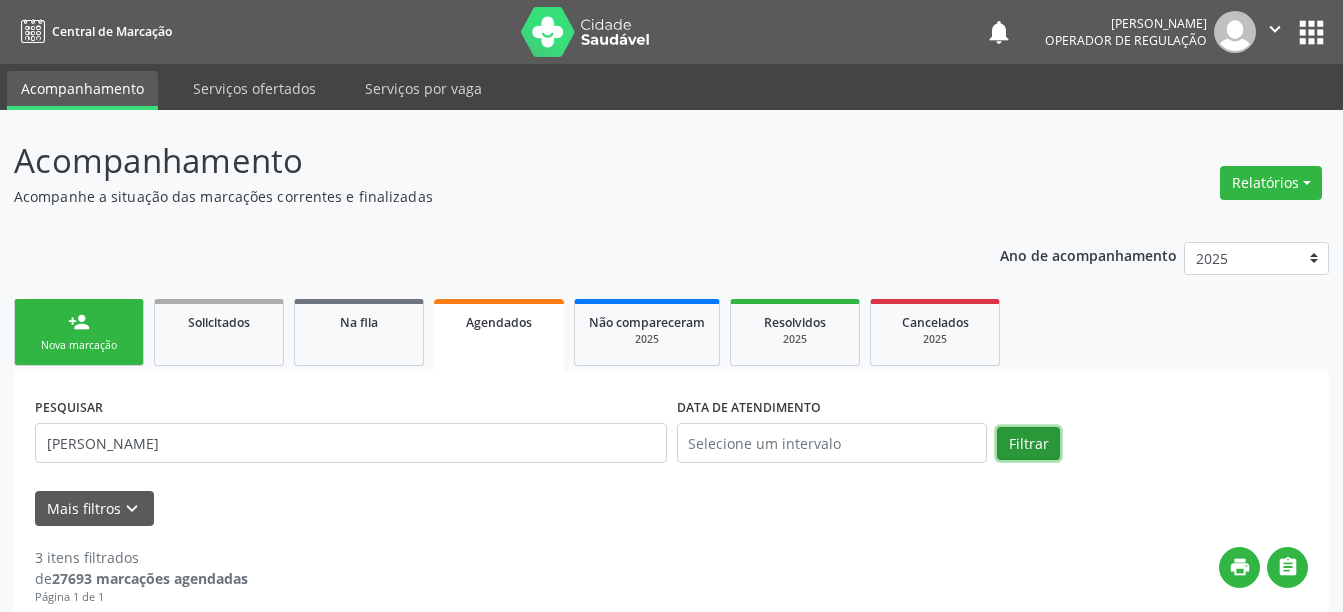 click on "Filtrar" at bounding box center (1028, 444) 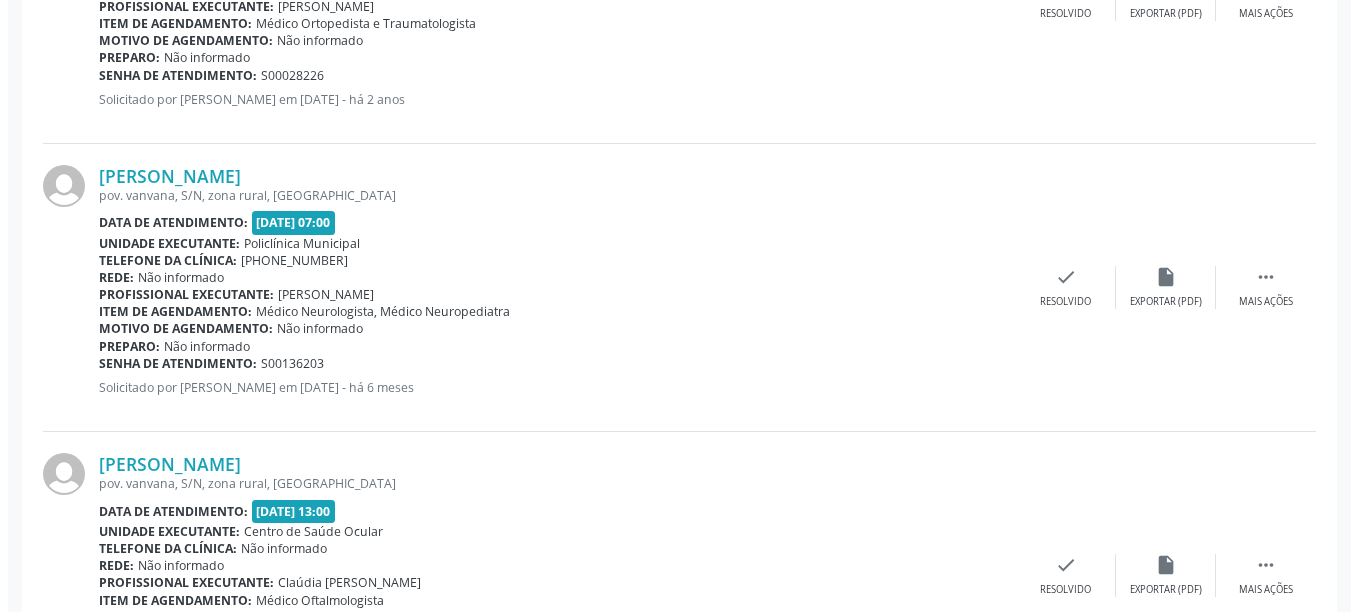 scroll, scrollTop: 892, scrollLeft: 0, axis: vertical 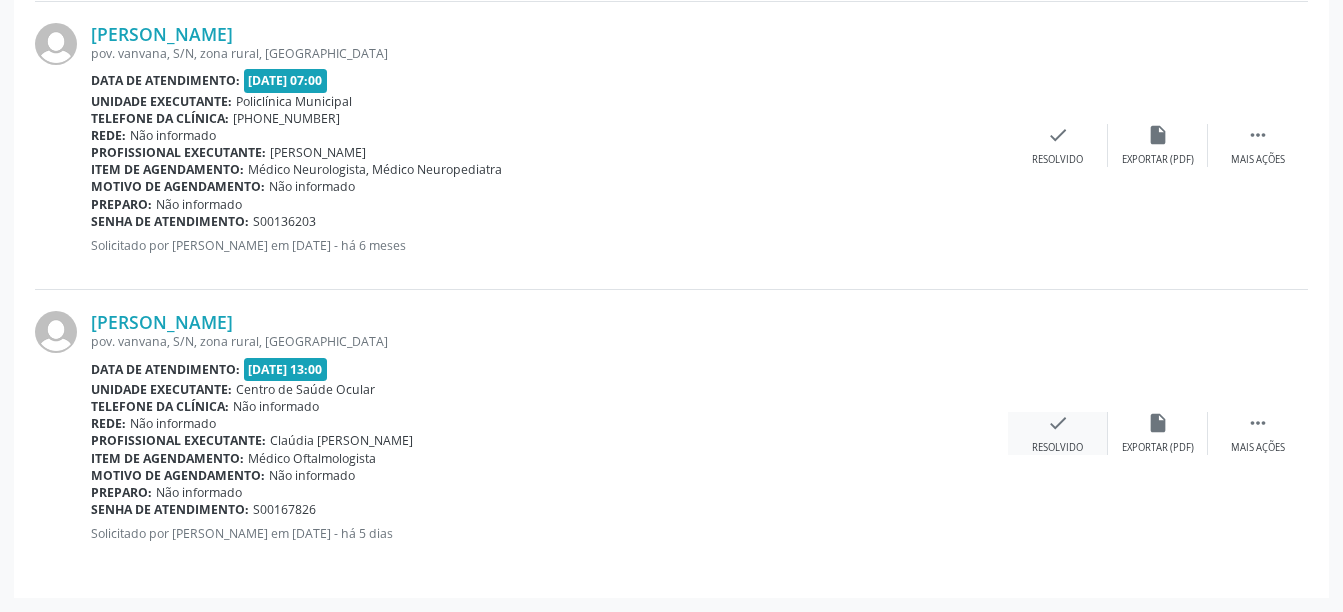 click on "check" at bounding box center (1058, 423) 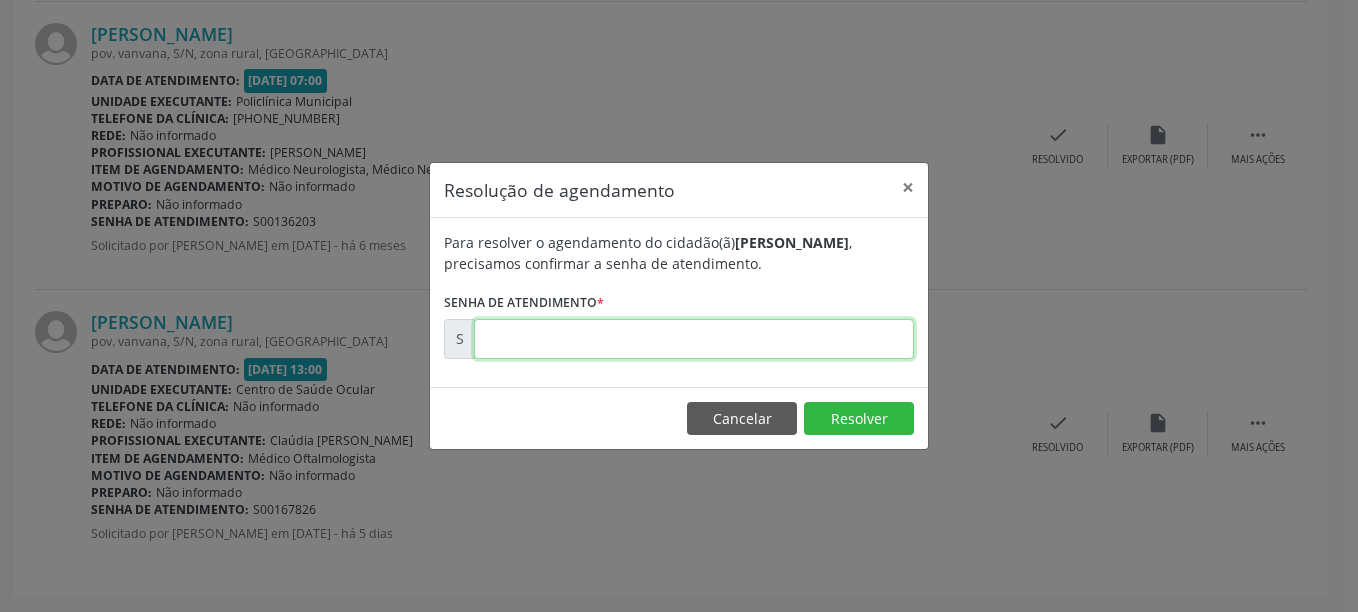 click at bounding box center (694, 339) 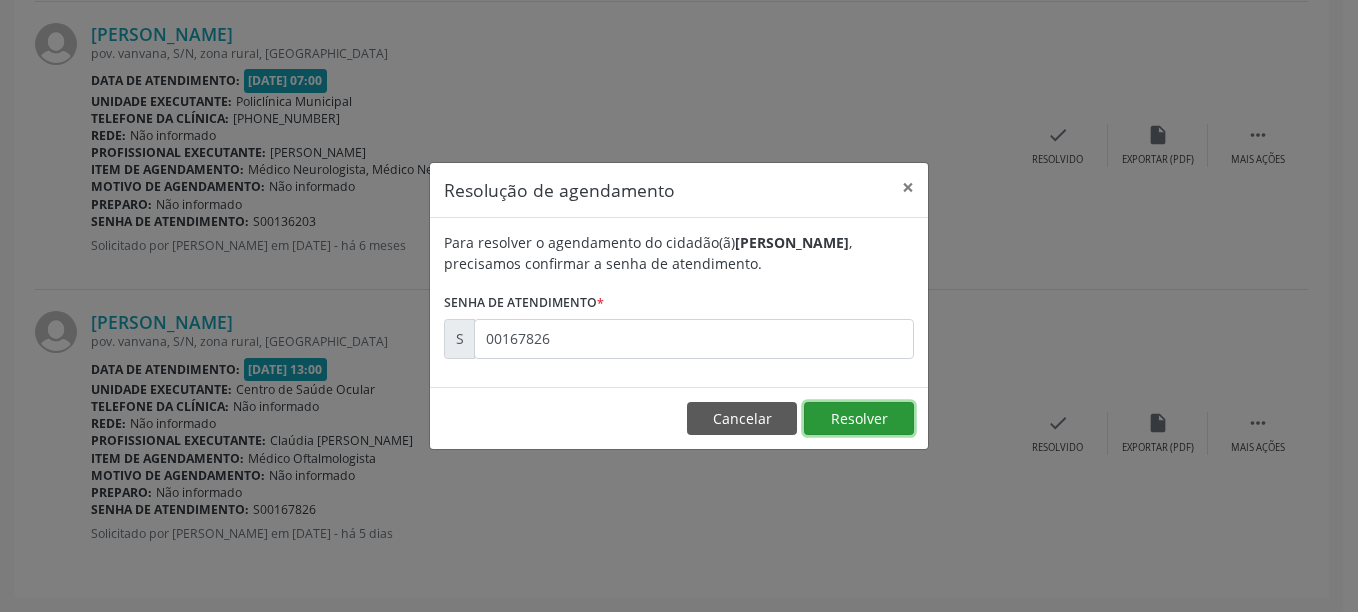 click on "Resolver" at bounding box center (859, 419) 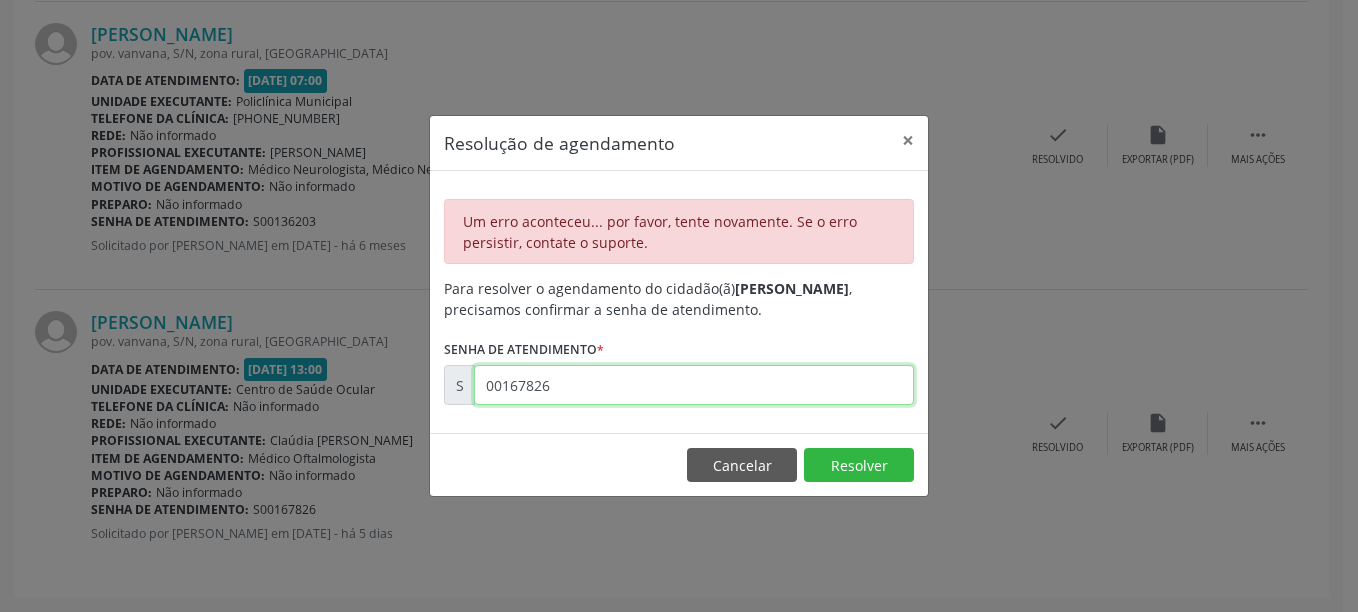 click on "00167826" at bounding box center [694, 385] 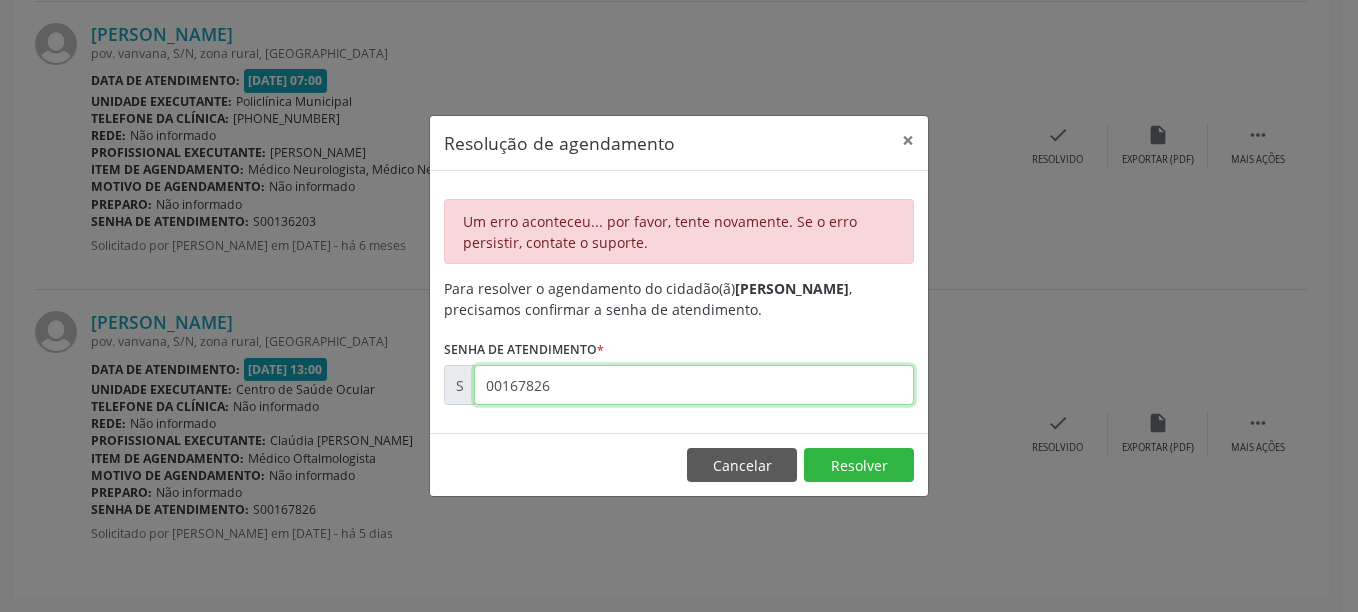 click on "00167826" at bounding box center (694, 385) 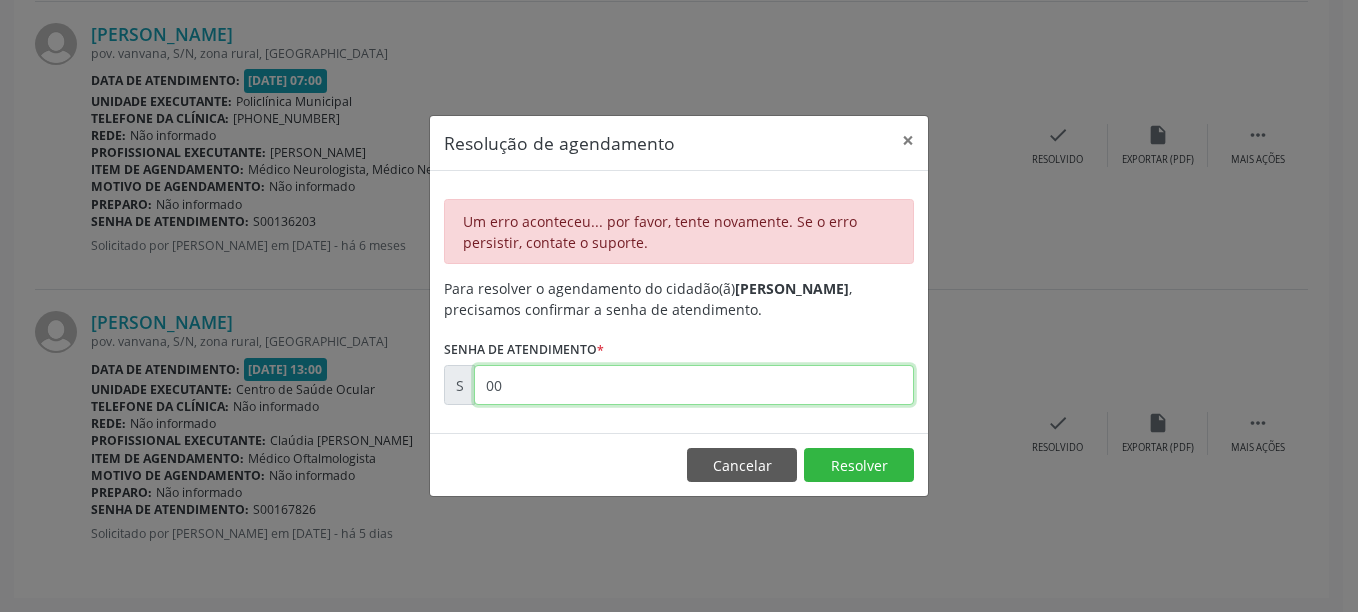 type on "0" 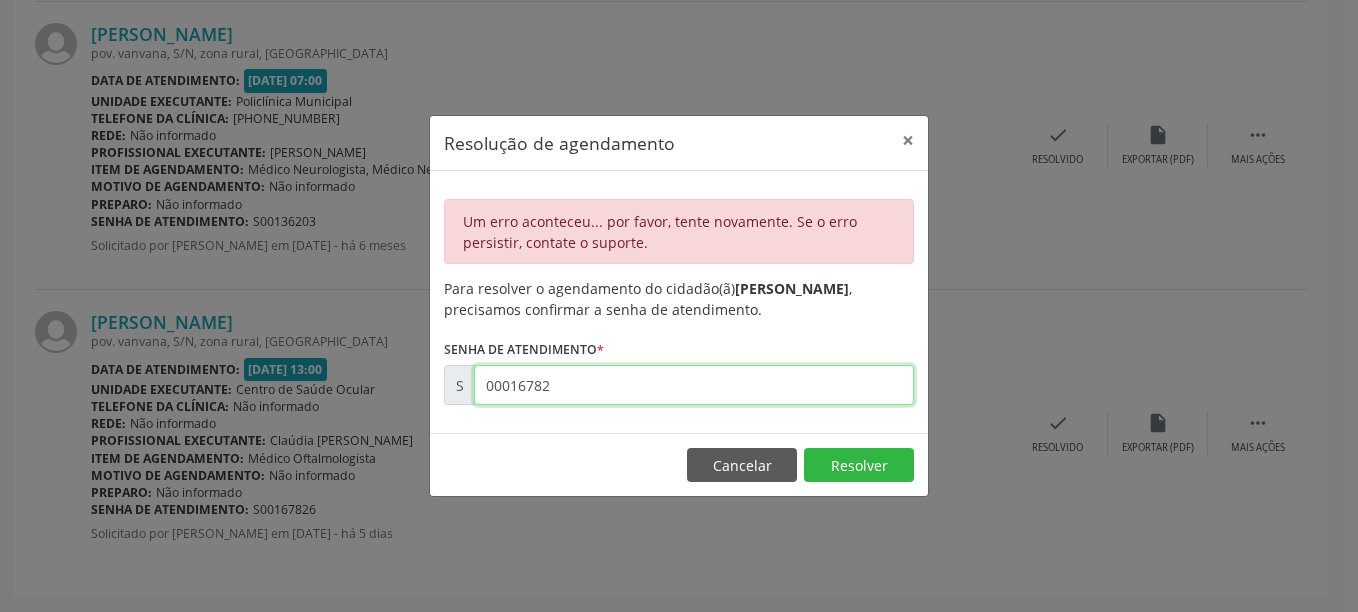 type on "00167826" 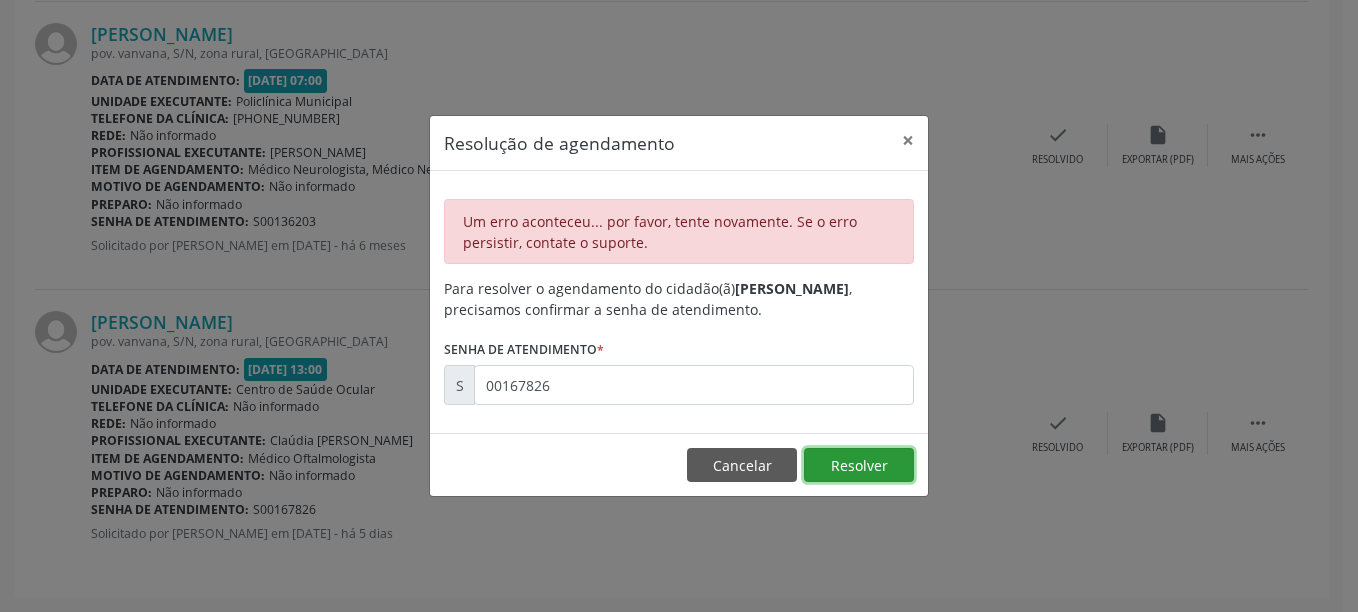 click on "Resolver" at bounding box center (859, 465) 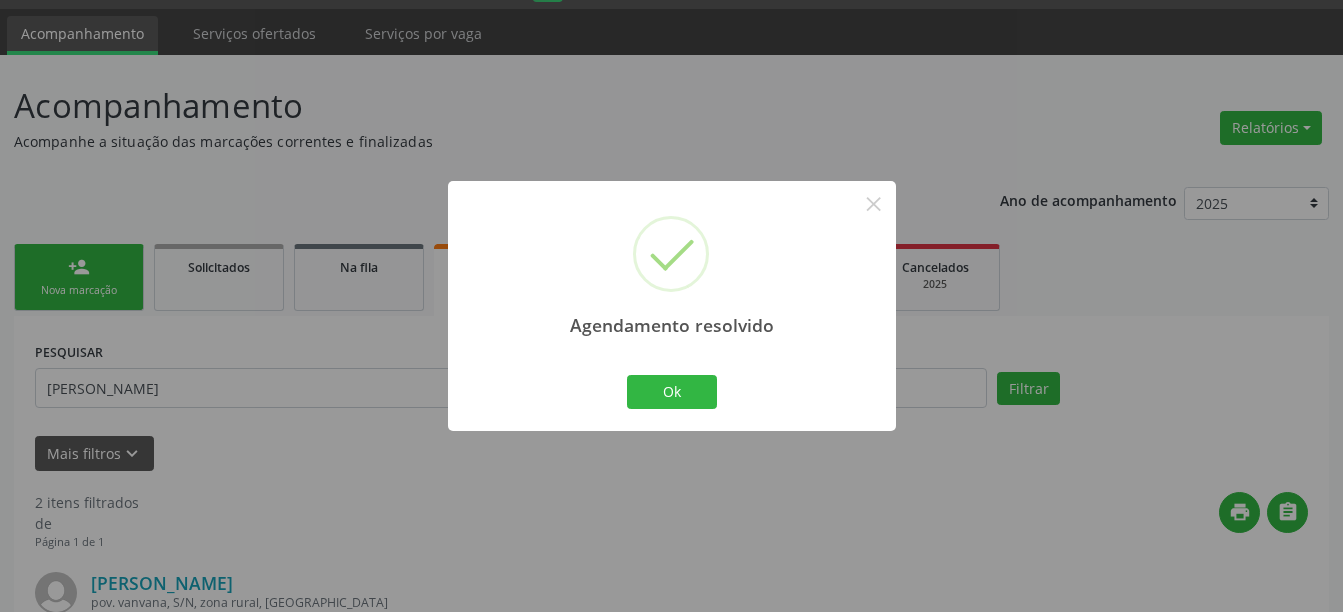 scroll, scrollTop: 604, scrollLeft: 0, axis: vertical 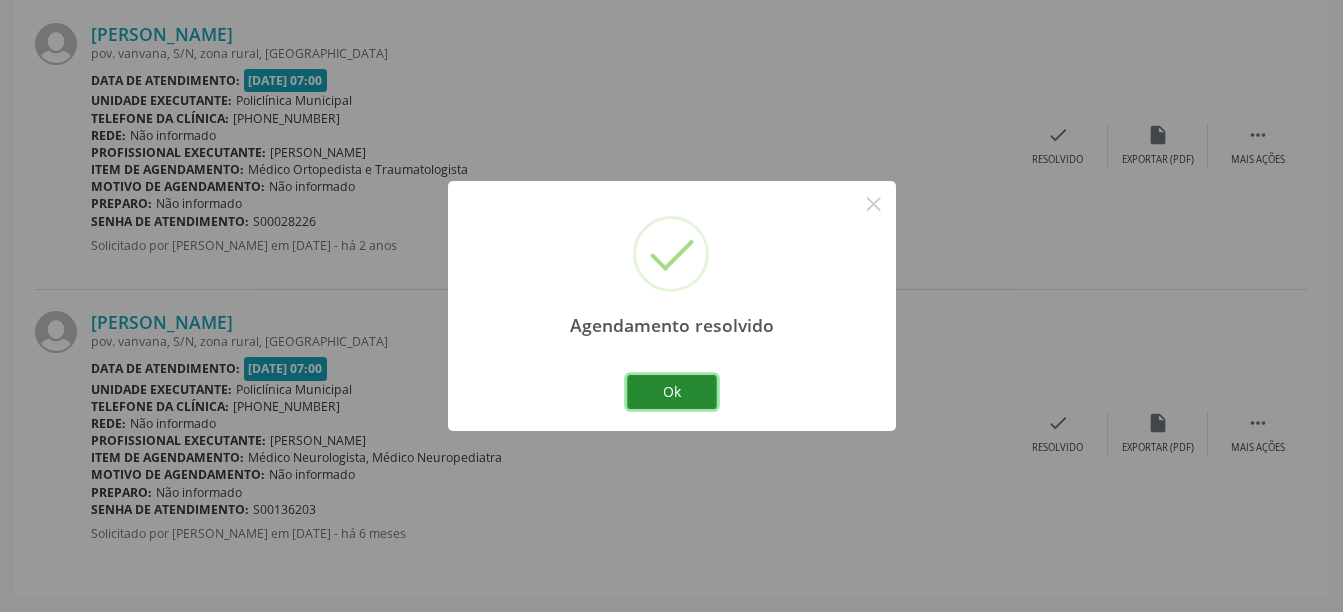 click on "Ok" at bounding box center (672, 392) 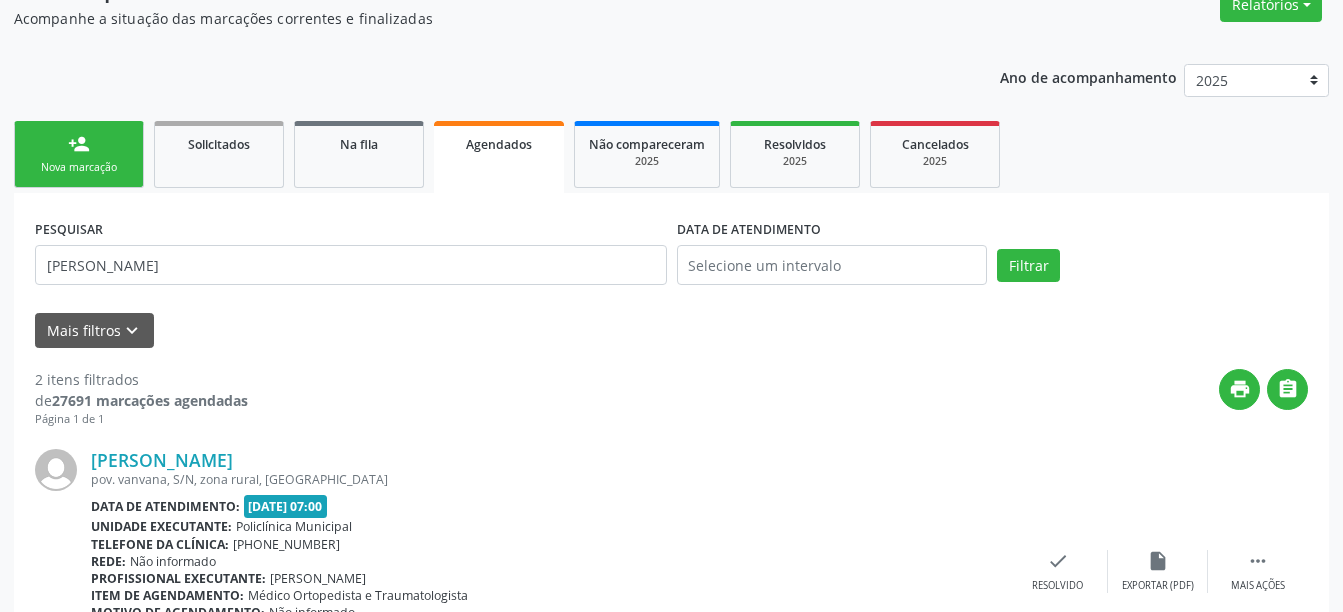 scroll, scrollTop: 0, scrollLeft: 0, axis: both 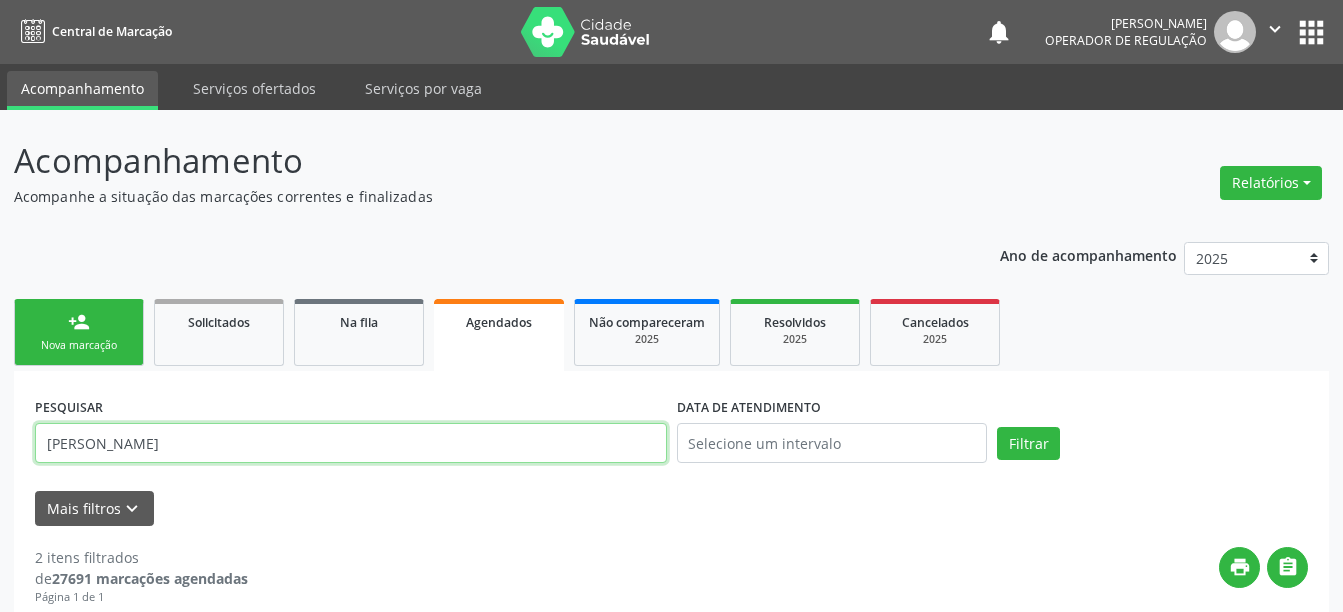 click on "[PERSON_NAME]" at bounding box center [351, 443] 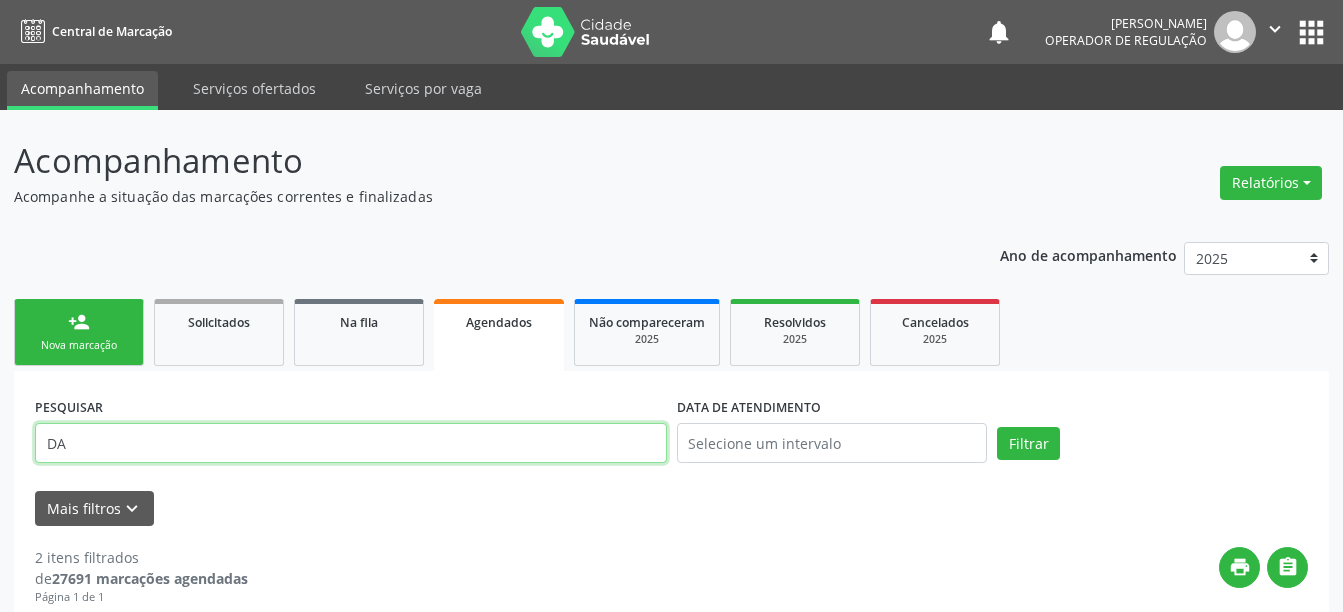 type on "D" 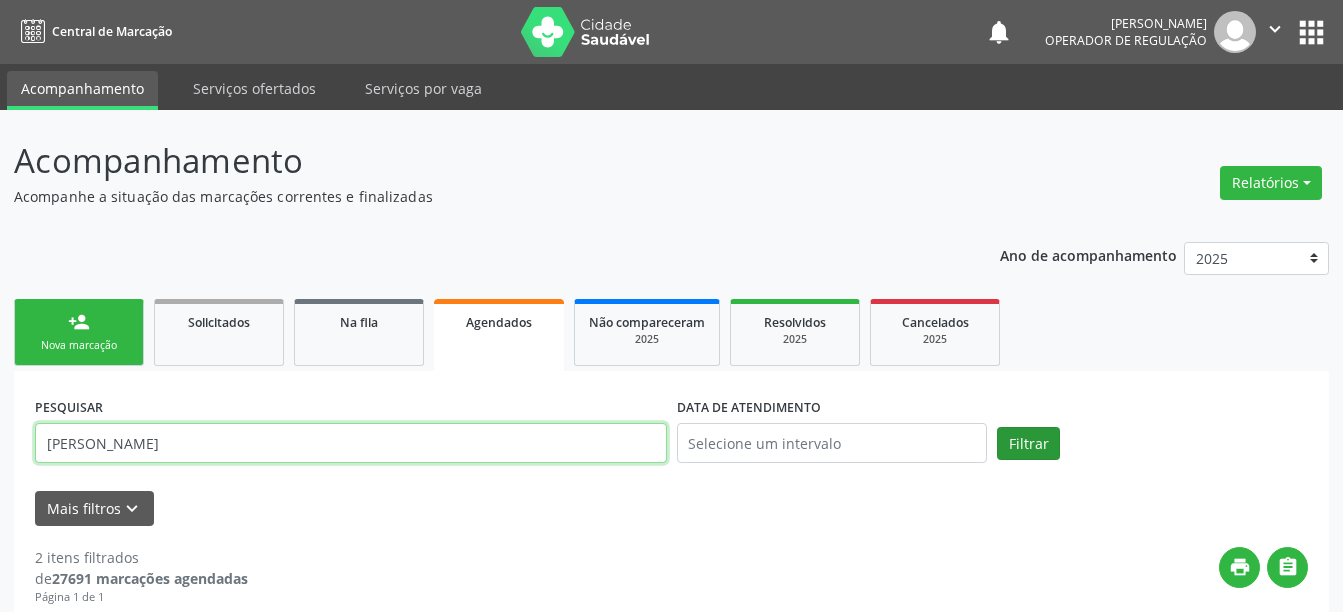 type on "[PERSON_NAME]" 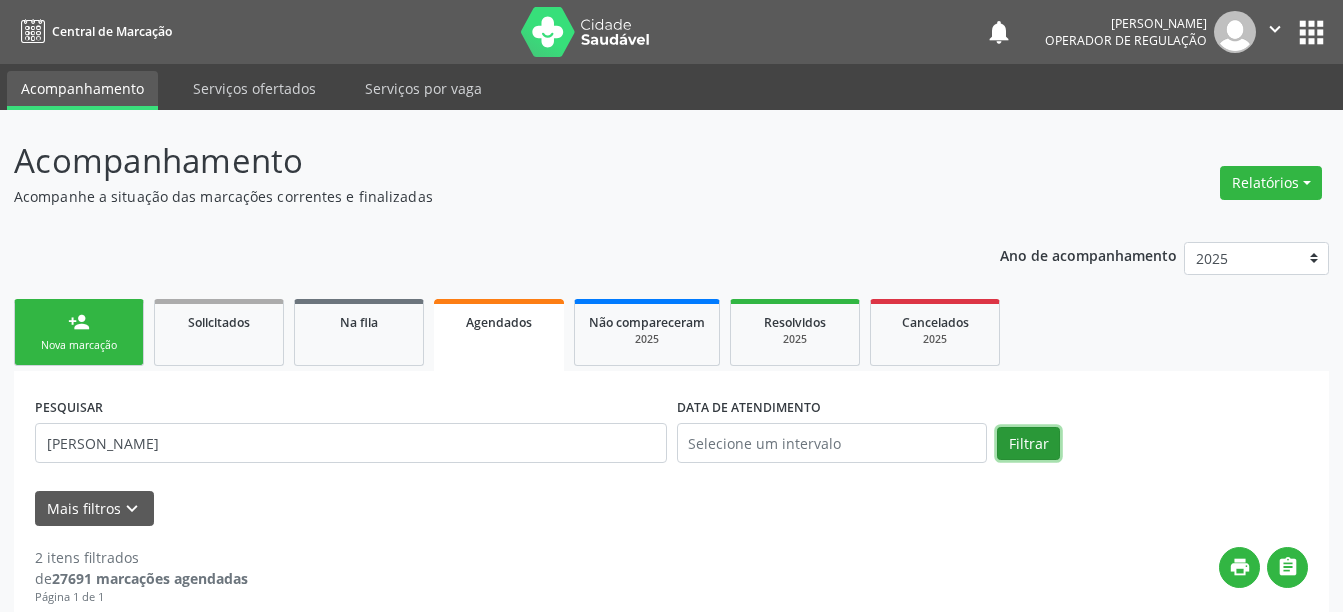 click on "Filtrar" at bounding box center (1028, 444) 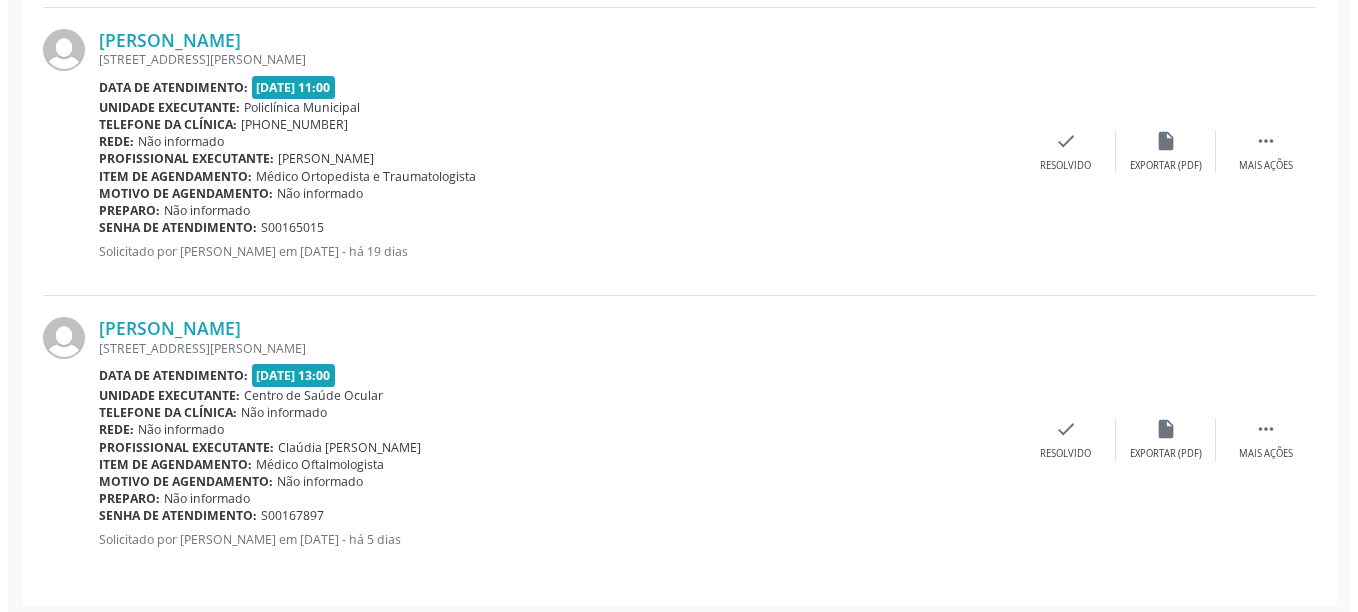 scroll, scrollTop: 2334, scrollLeft: 0, axis: vertical 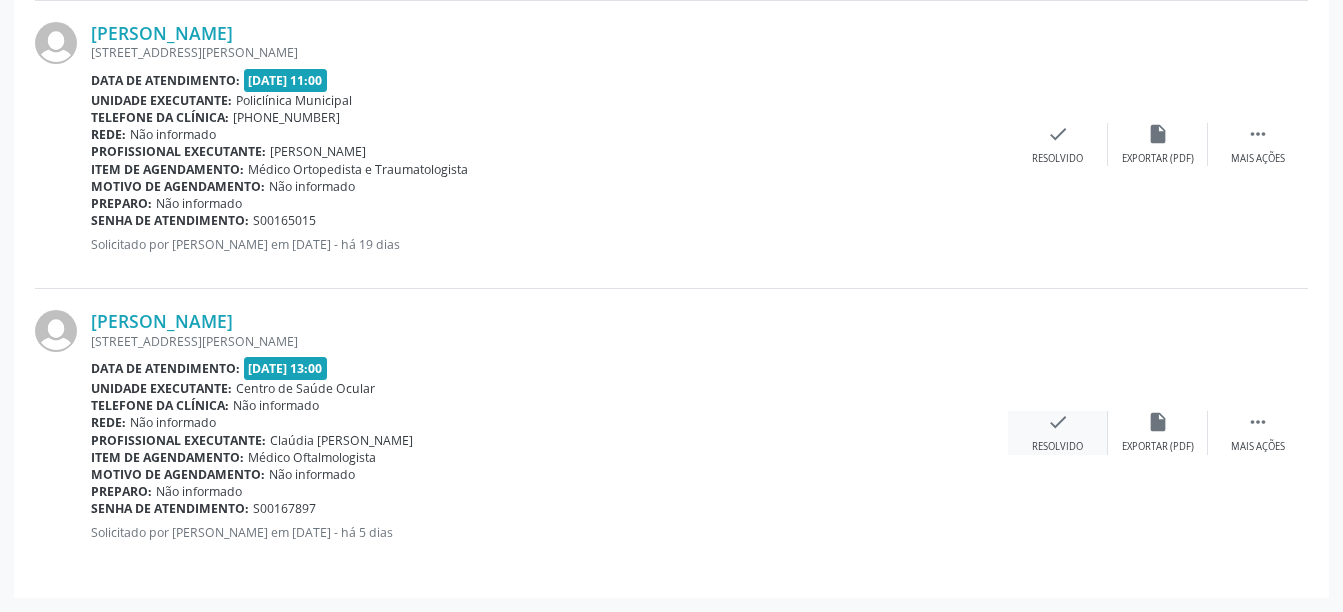 click on "check" at bounding box center (1058, 422) 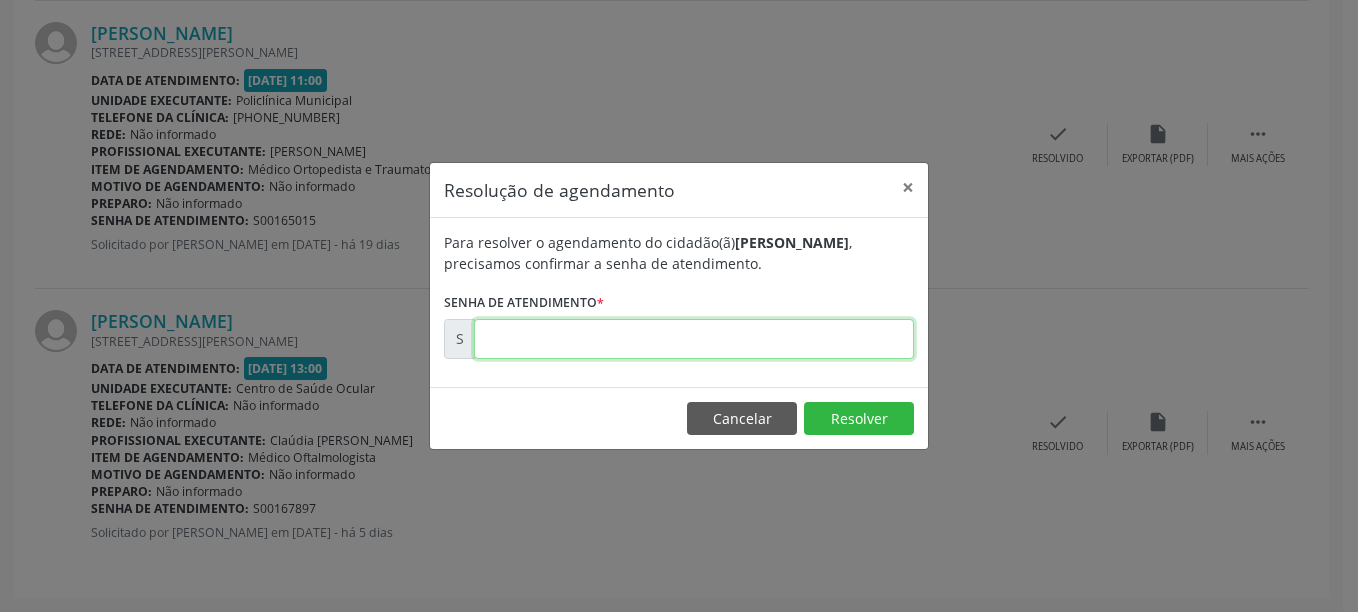 click at bounding box center (694, 339) 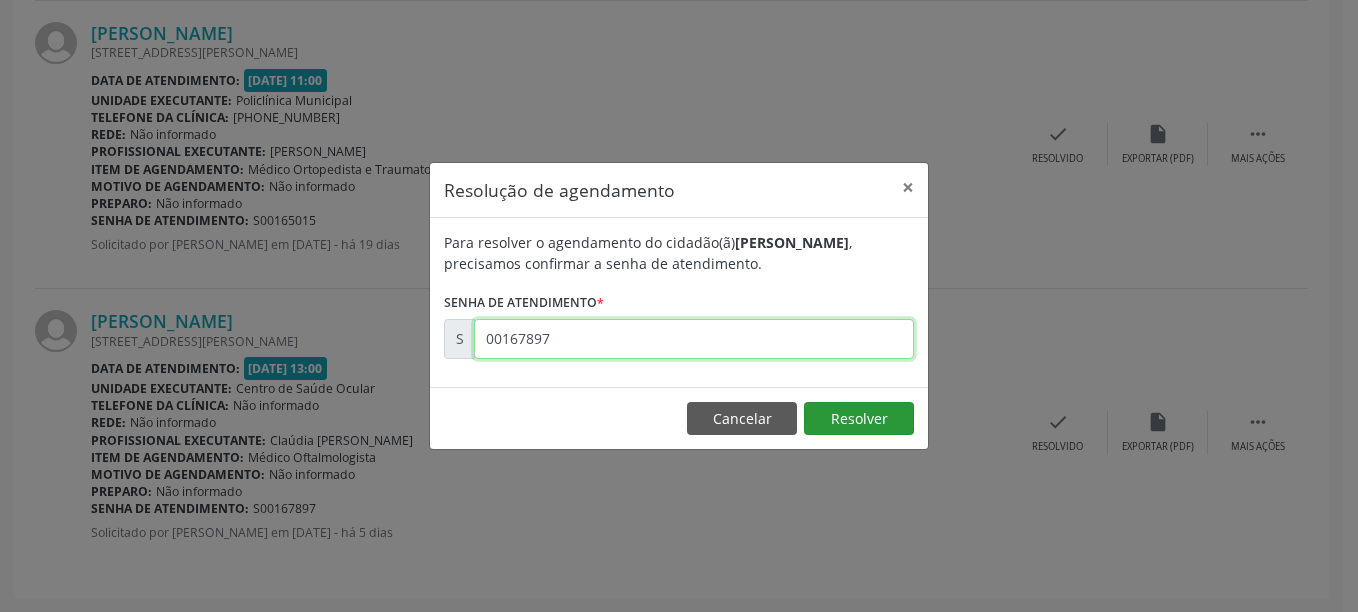 type on "00167897" 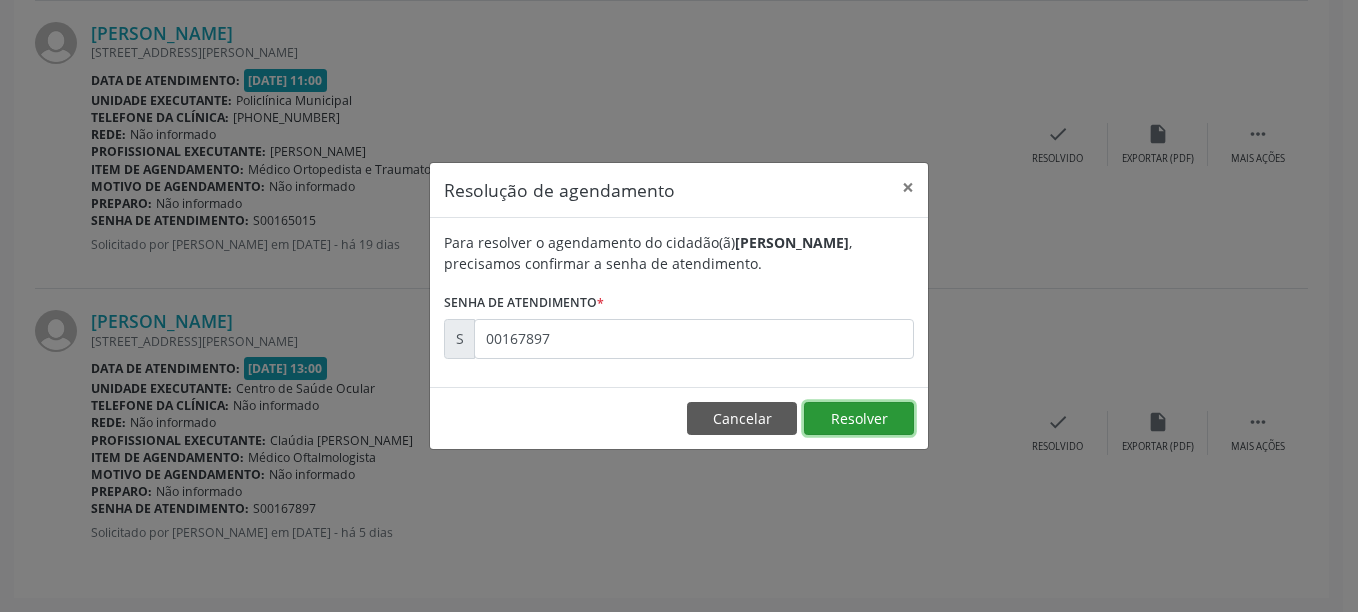 click on "Resolver" at bounding box center [859, 419] 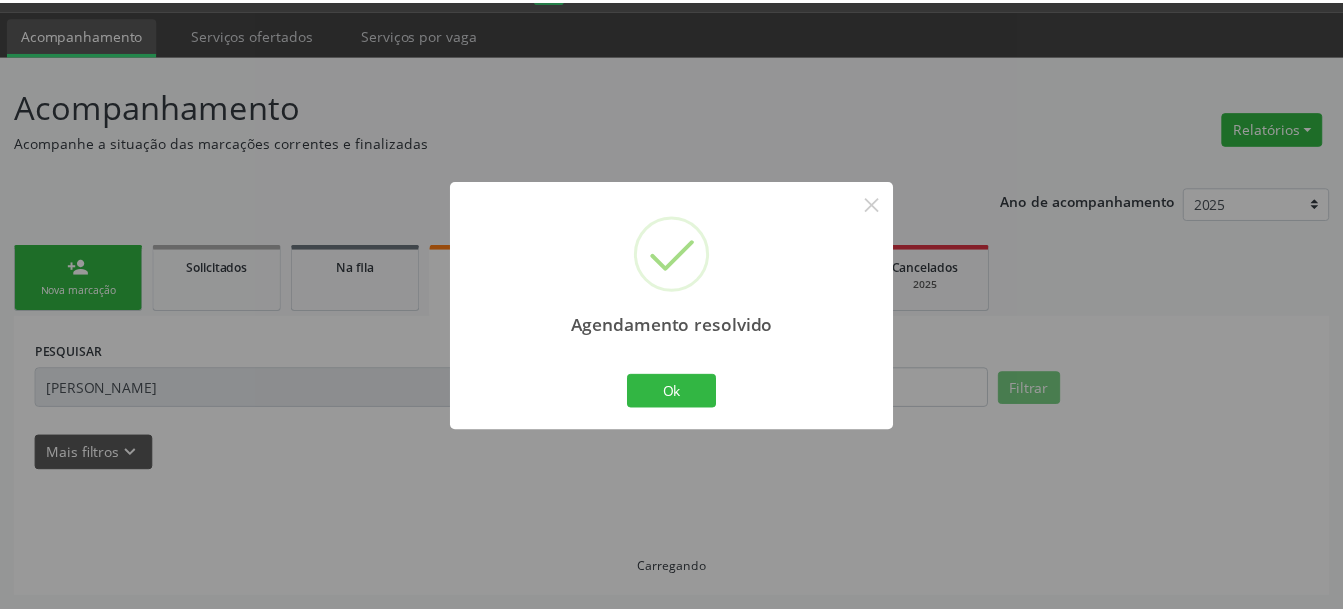 scroll, scrollTop: 55, scrollLeft: 0, axis: vertical 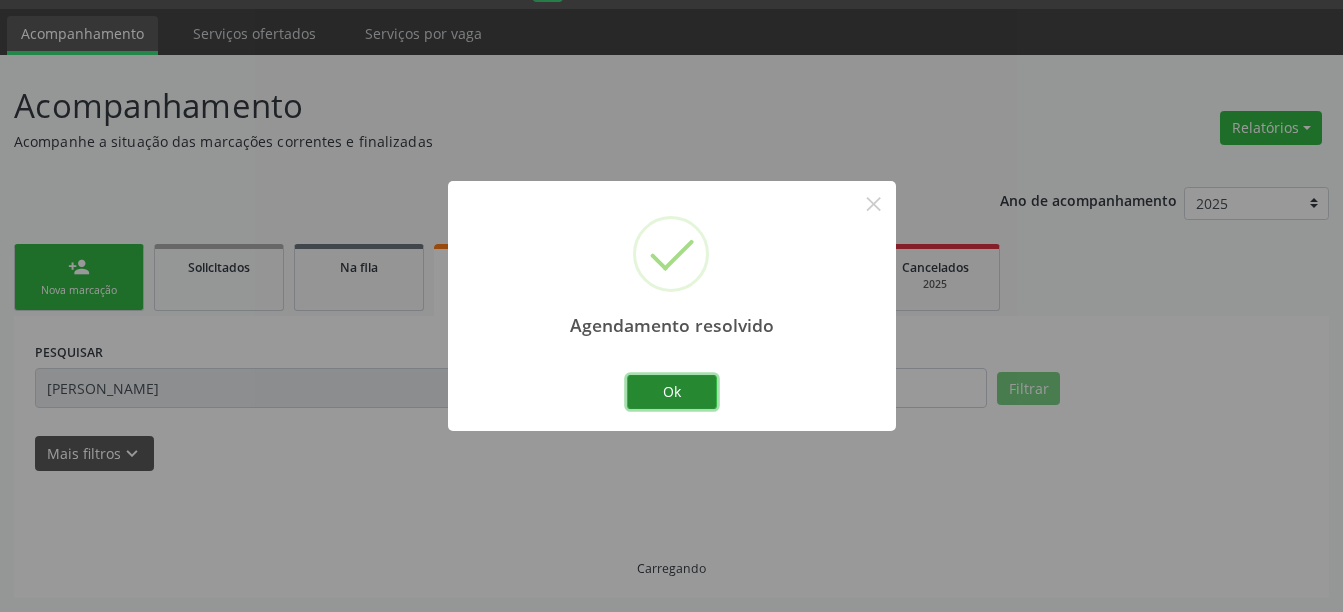 click on "Ok" at bounding box center (672, 392) 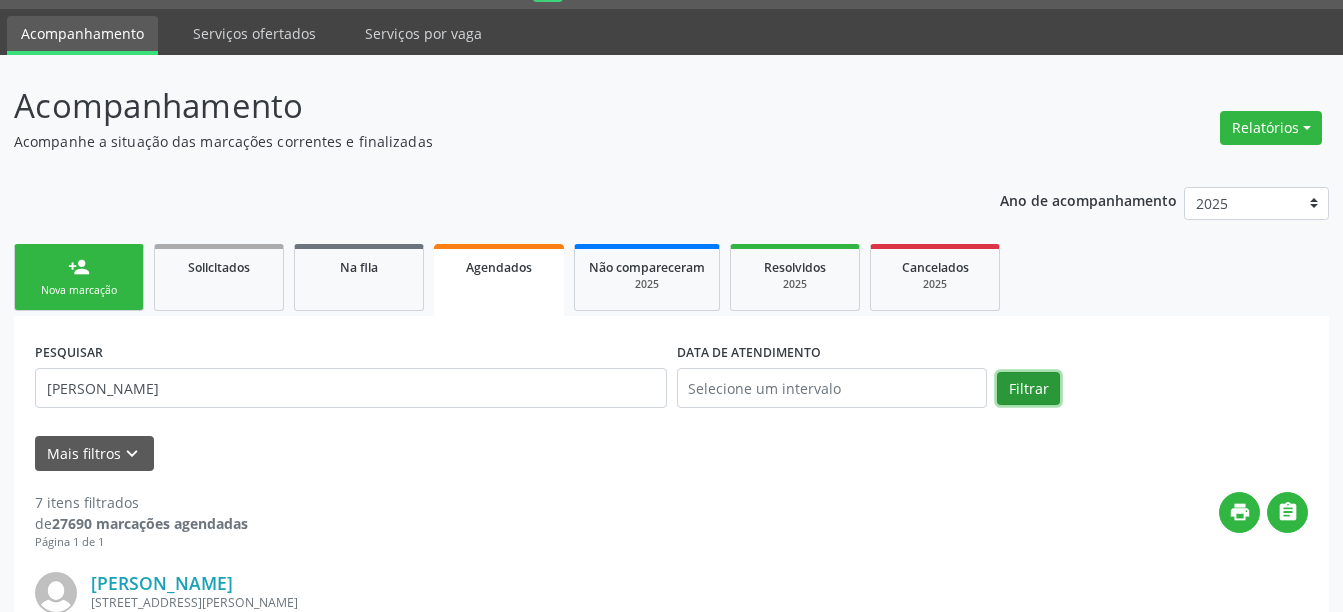 click on "Filtrar" at bounding box center (1028, 389) 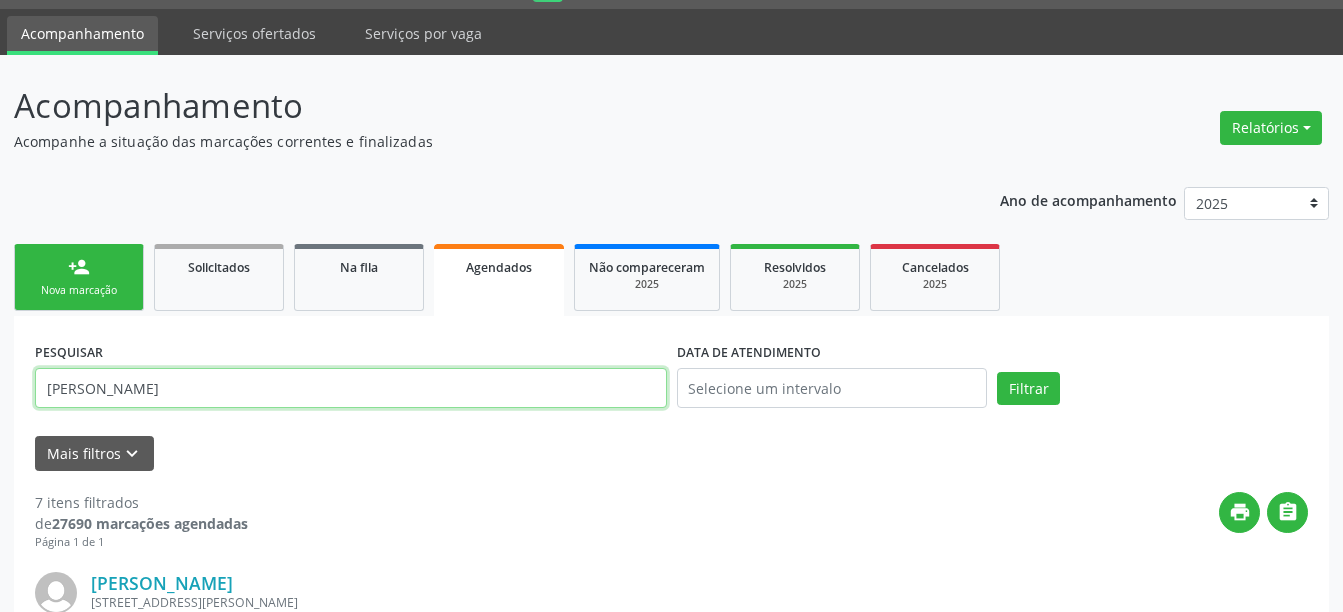 click on "[PERSON_NAME]" at bounding box center [351, 388] 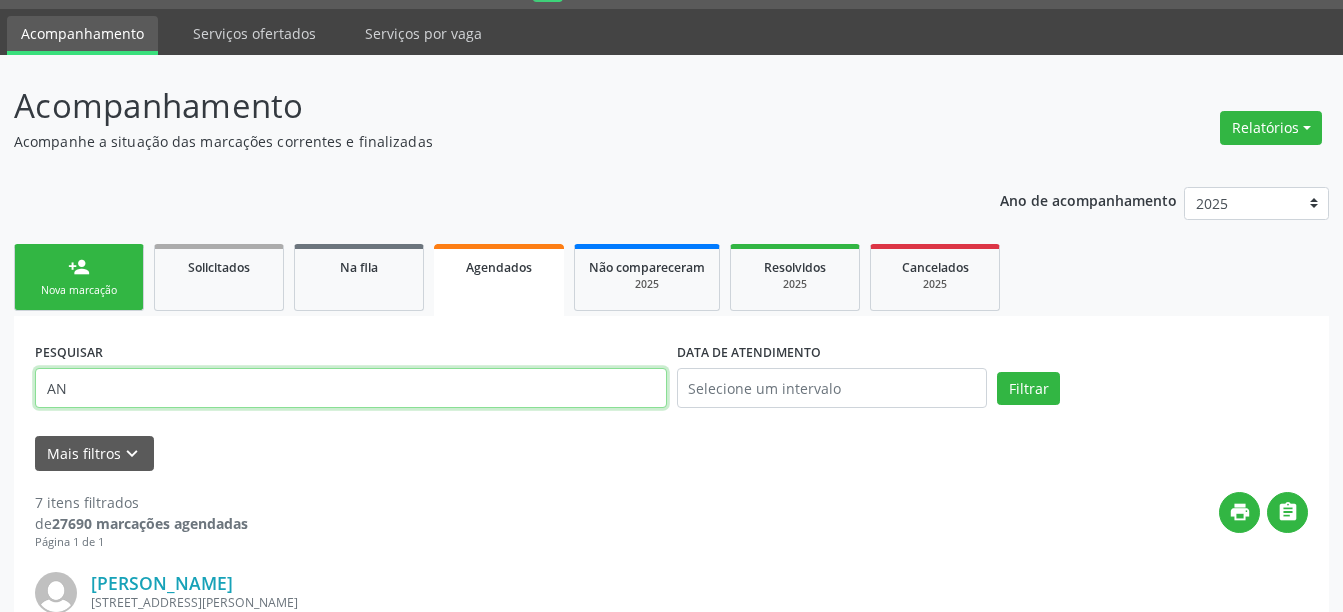type on "A" 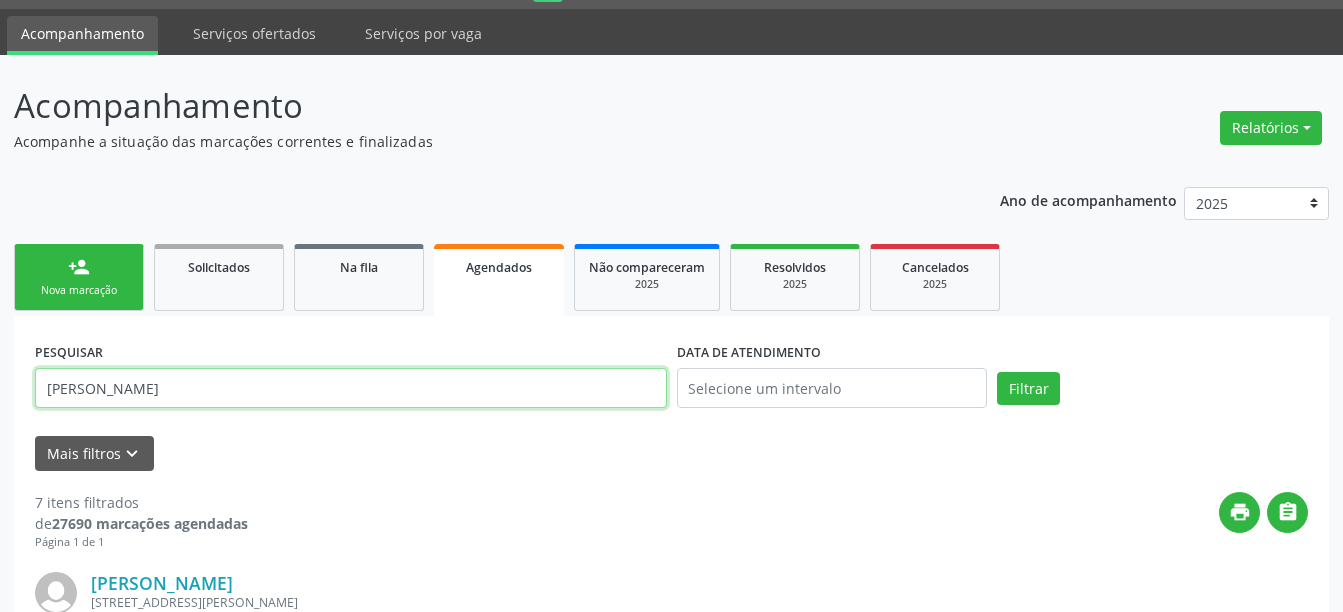 click on "[PERSON_NAME]" at bounding box center [351, 388] 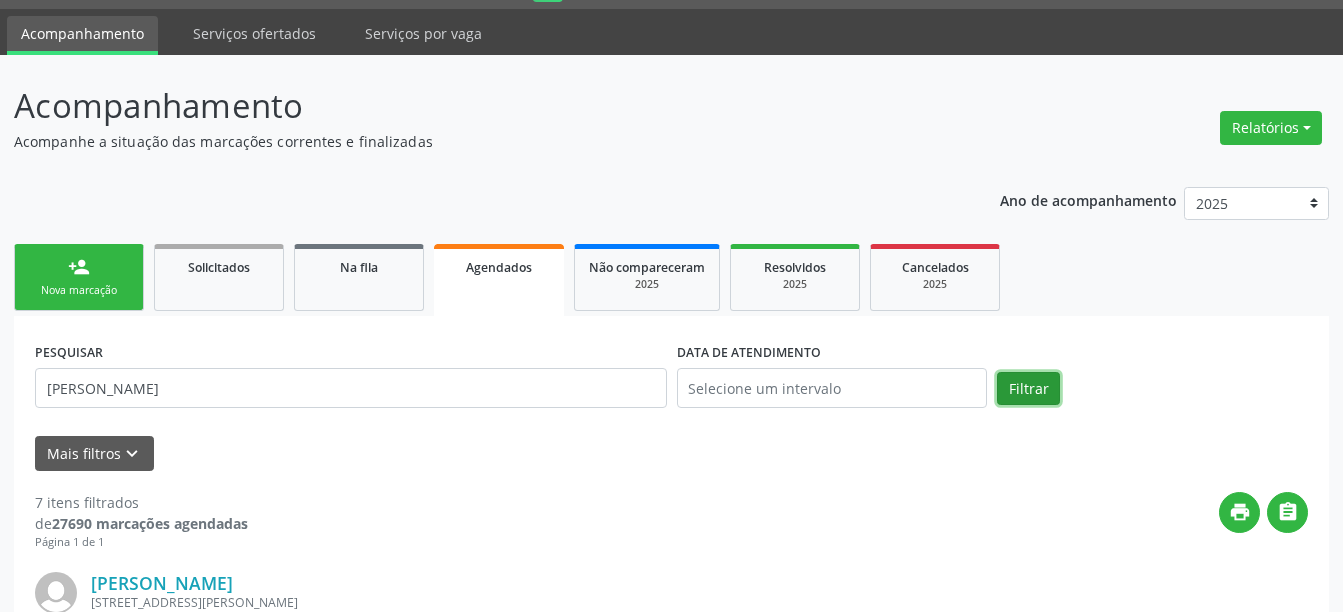 click on "Filtrar" at bounding box center [1028, 389] 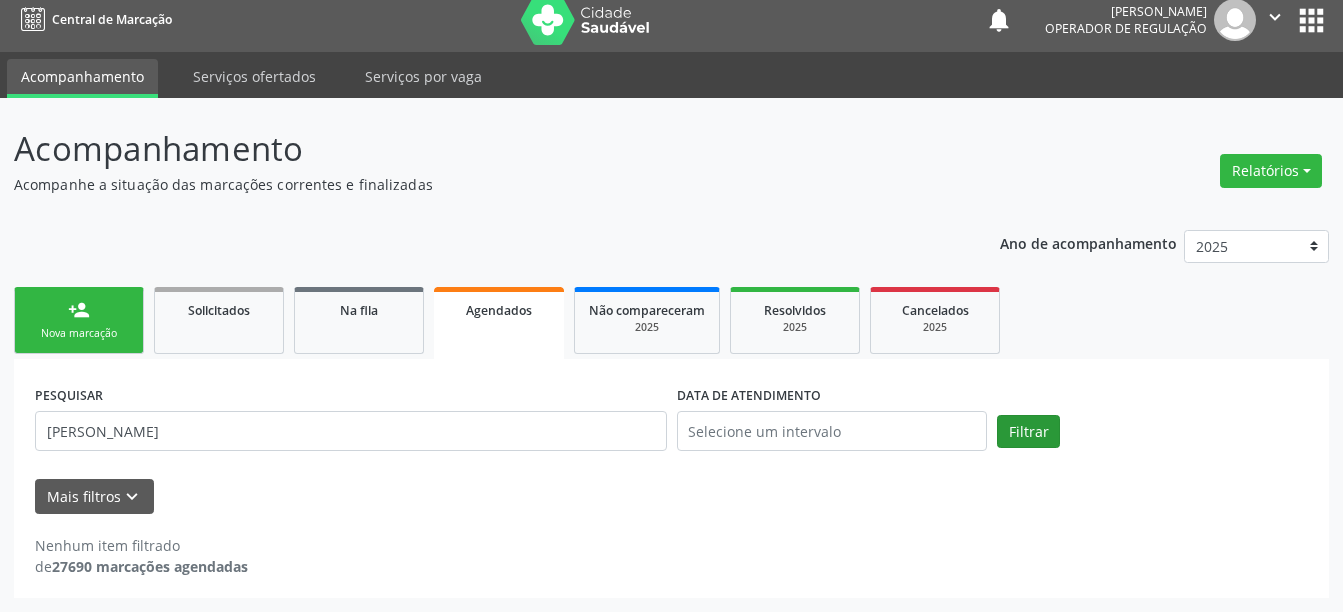 scroll, scrollTop: 12, scrollLeft: 0, axis: vertical 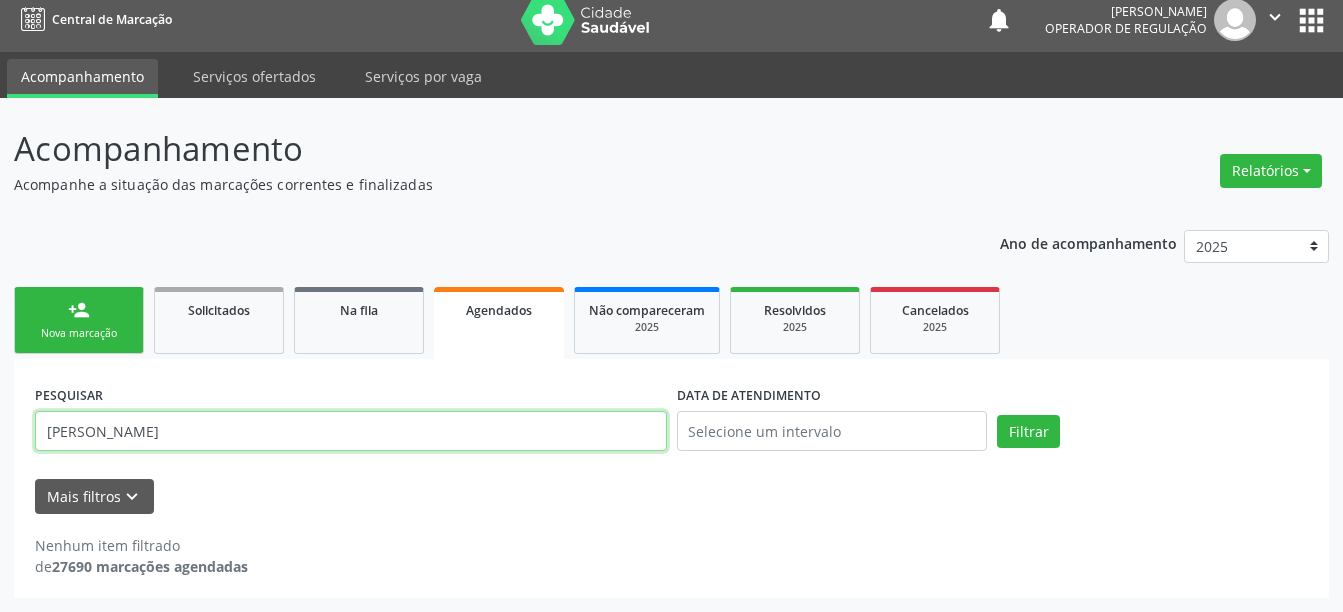 click on "[PERSON_NAME]" at bounding box center [351, 431] 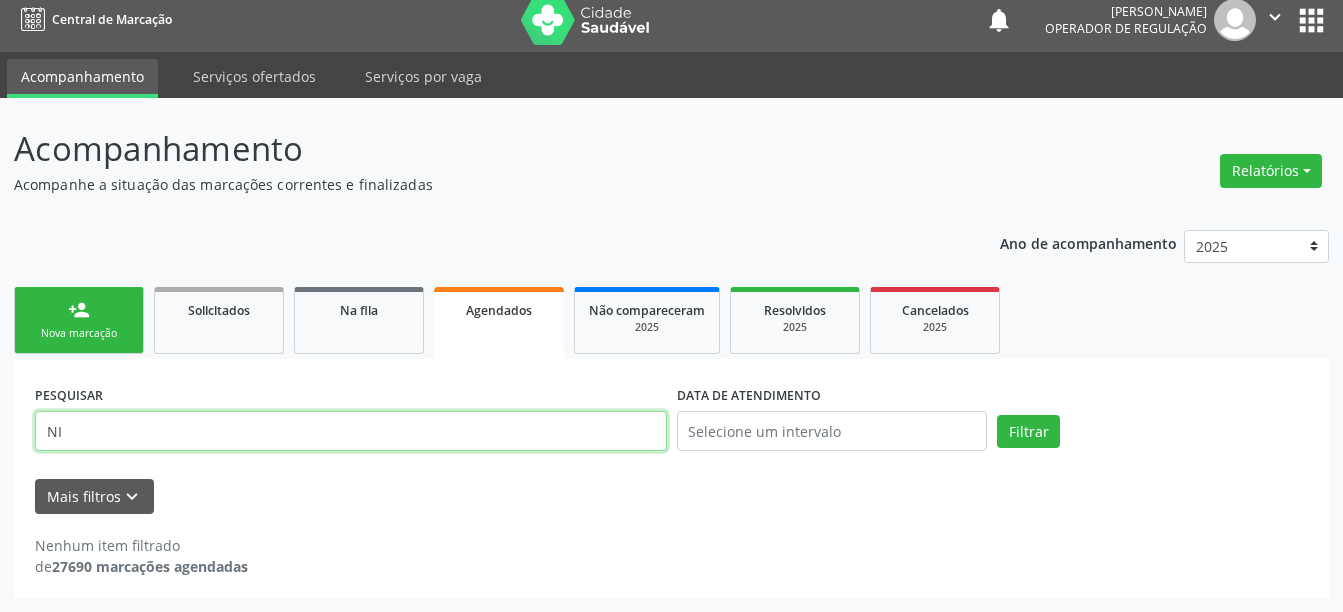 type on "N" 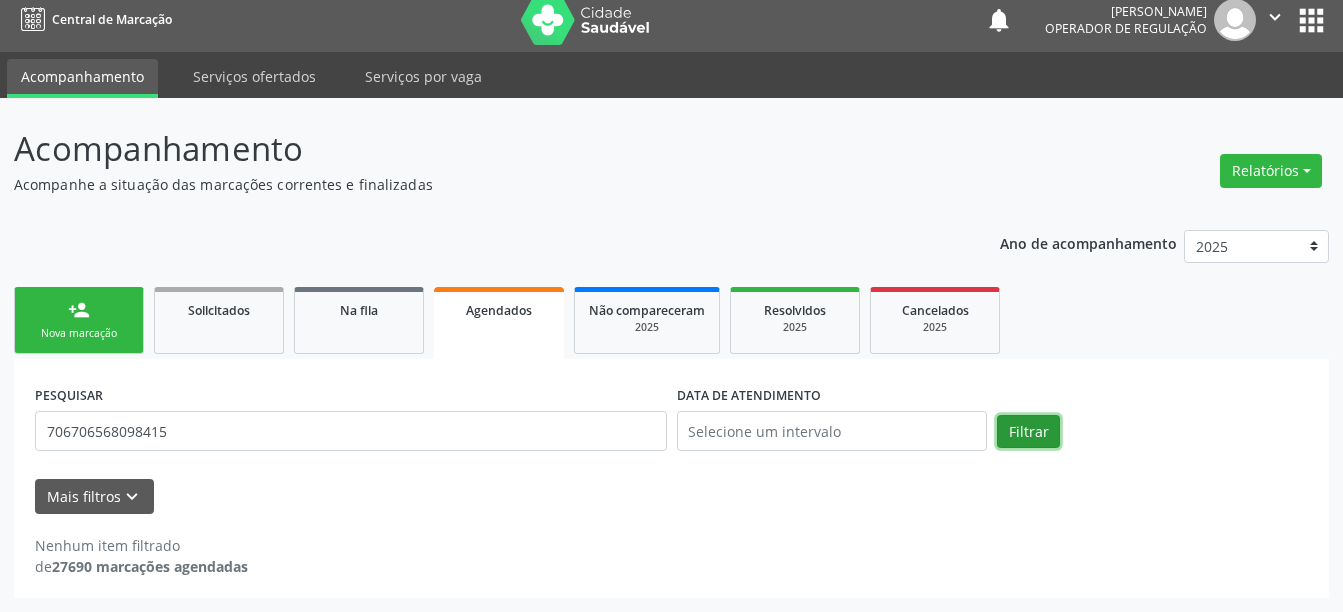click on "Filtrar" at bounding box center [1028, 432] 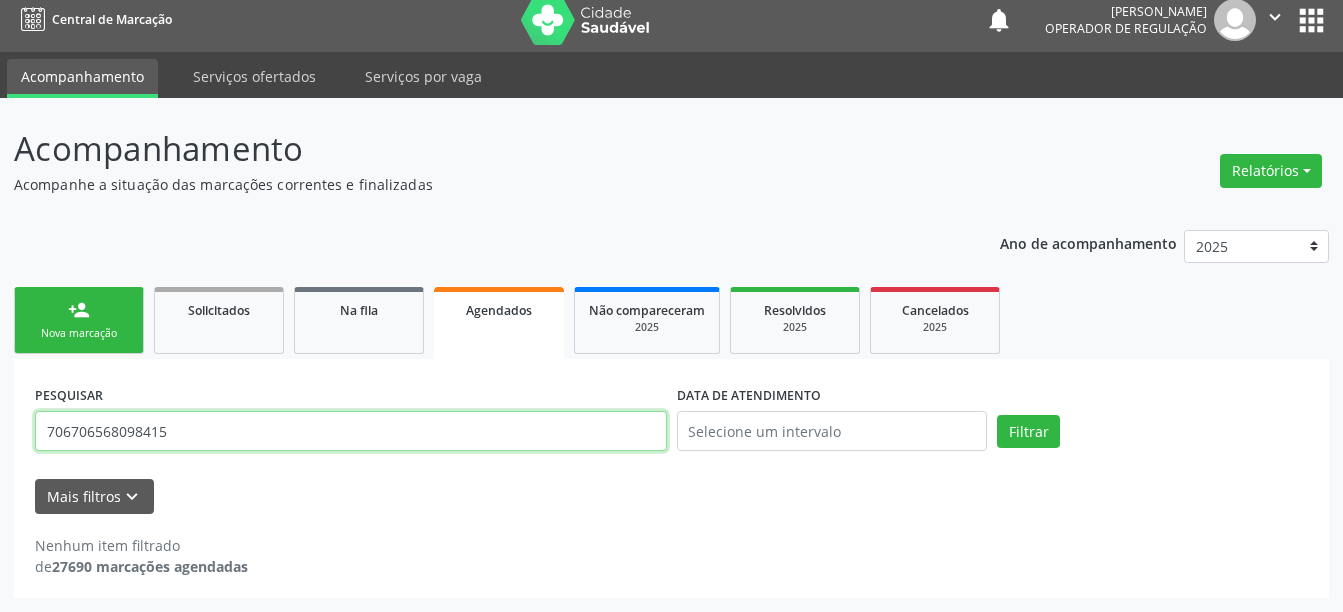 click on "706706568098415" at bounding box center (351, 431) 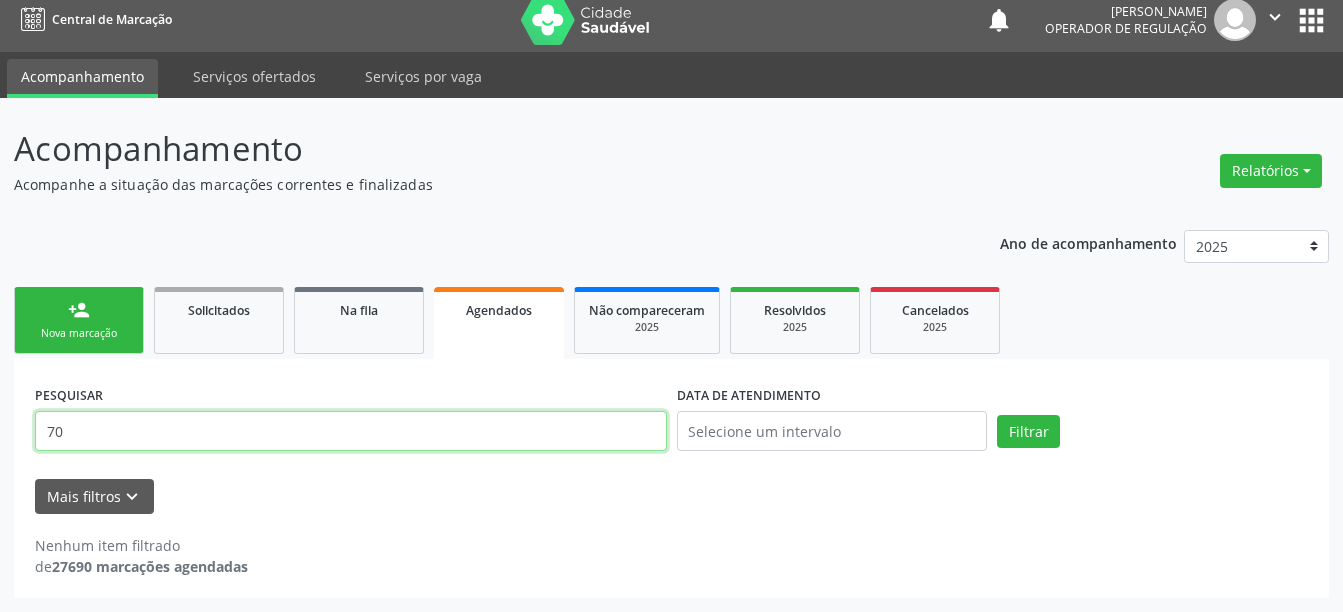 type on "7" 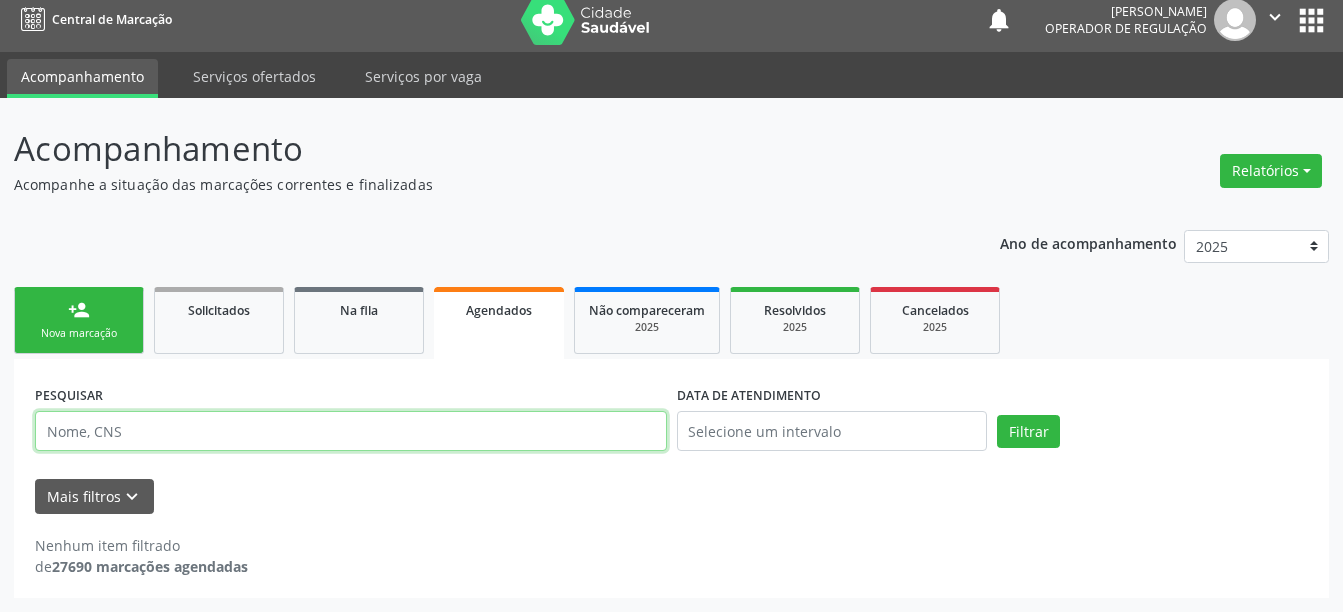 drag, startPoint x: 576, startPoint y: 414, endPoint x: 592, endPoint y: 441, distance: 31.38471 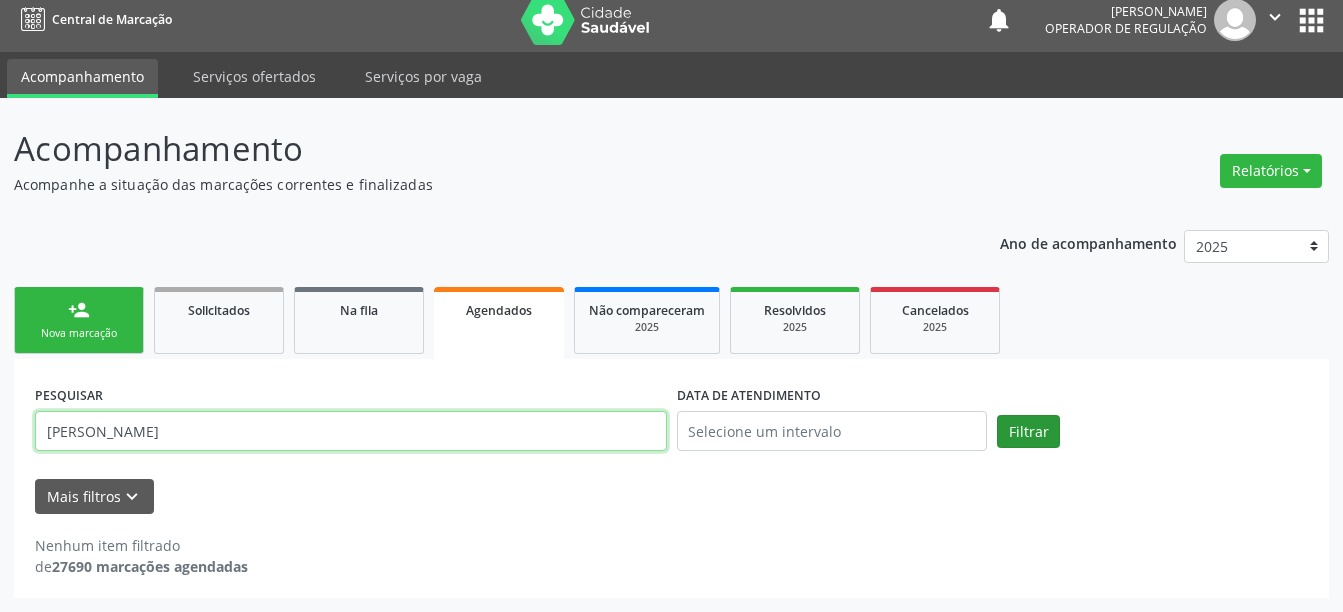 type on "[PERSON_NAME]" 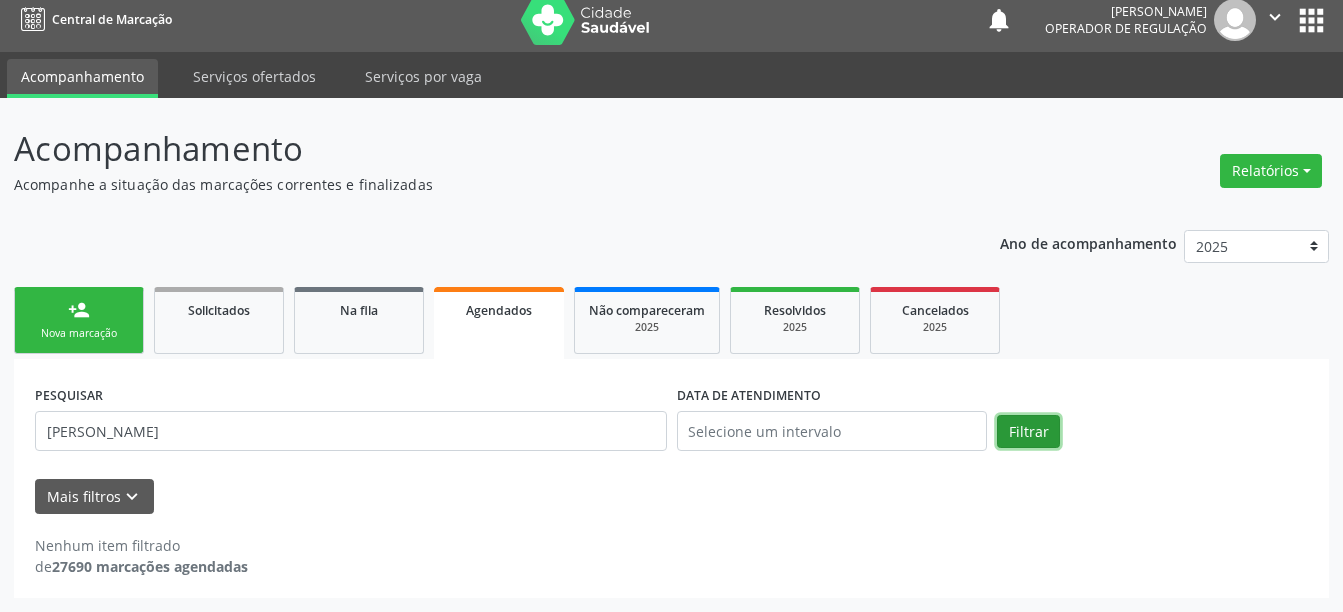 click on "Filtrar" at bounding box center (1028, 432) 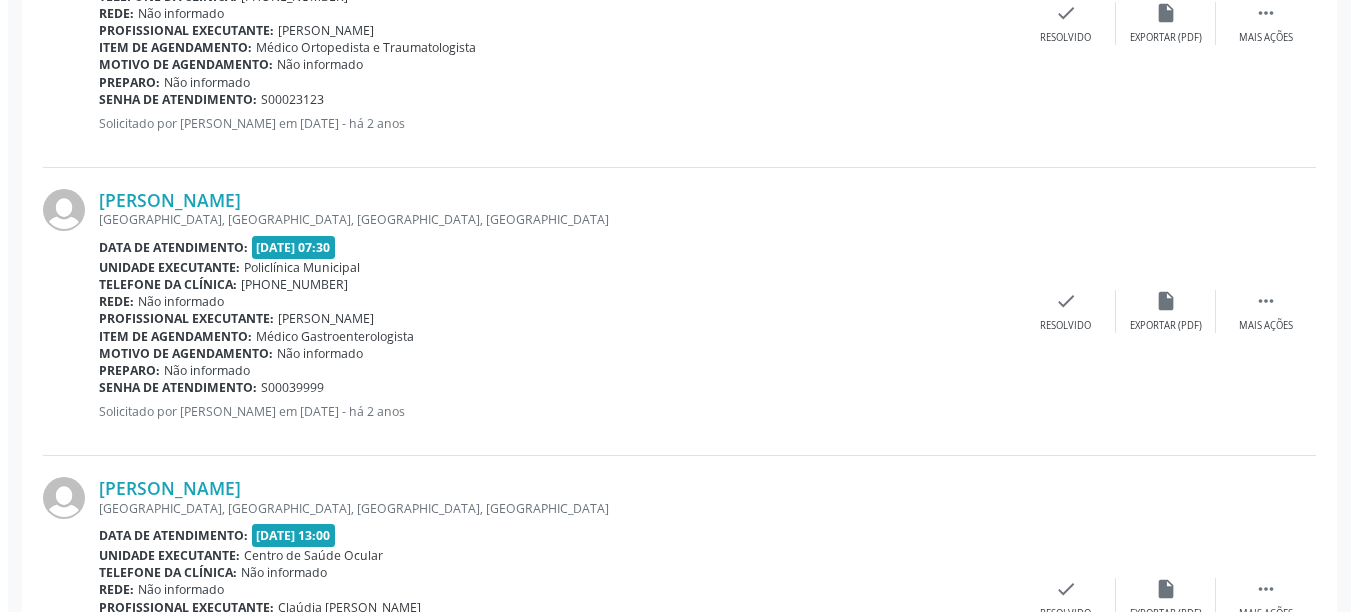 scroll, scrollTop: 1181, scrollLeft: 0, axis: vertical 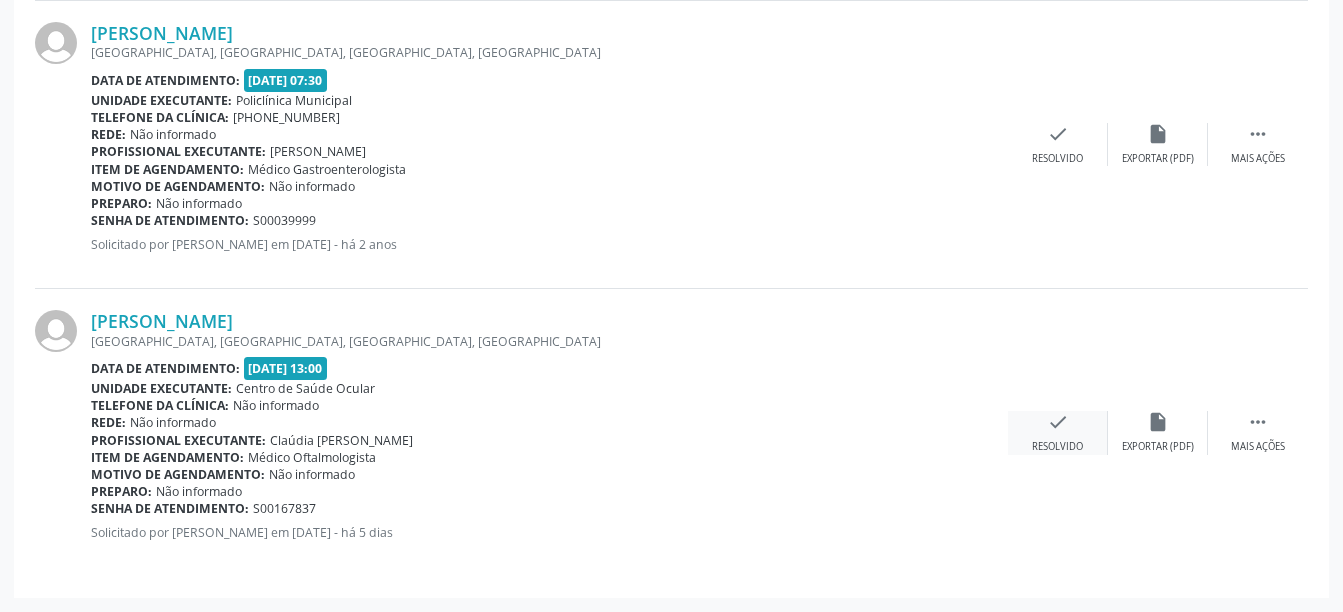 click on "check" at bounding box center [1058, 422] 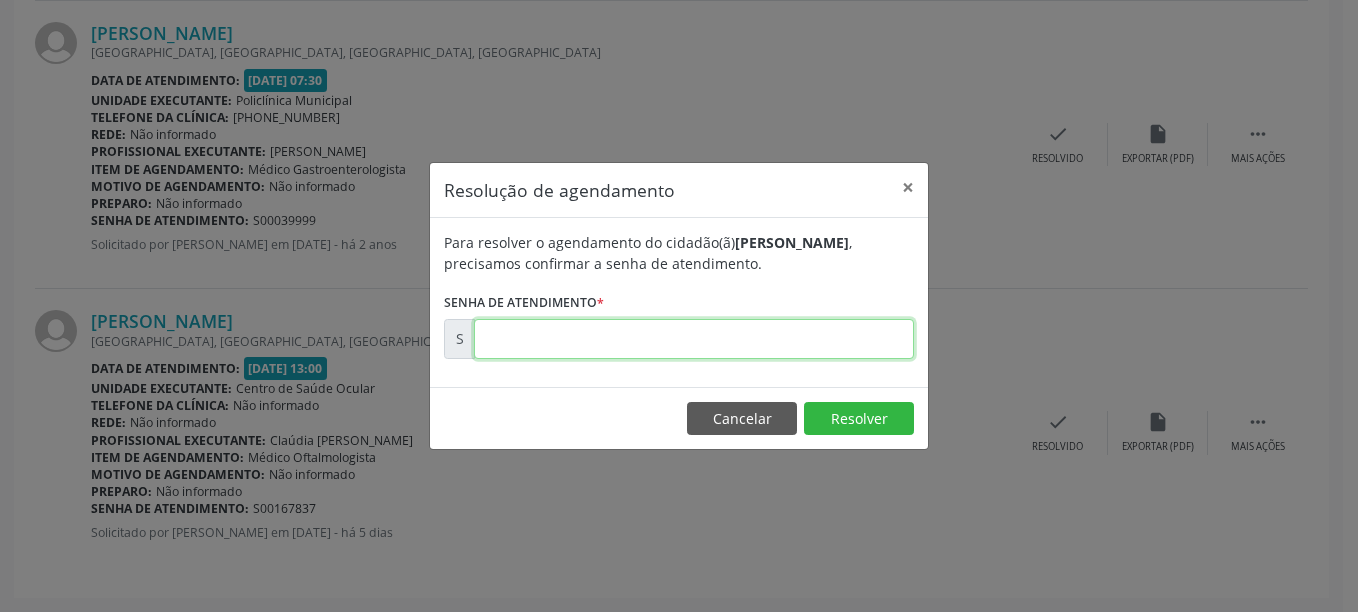 click at bounding box center [694, 339] 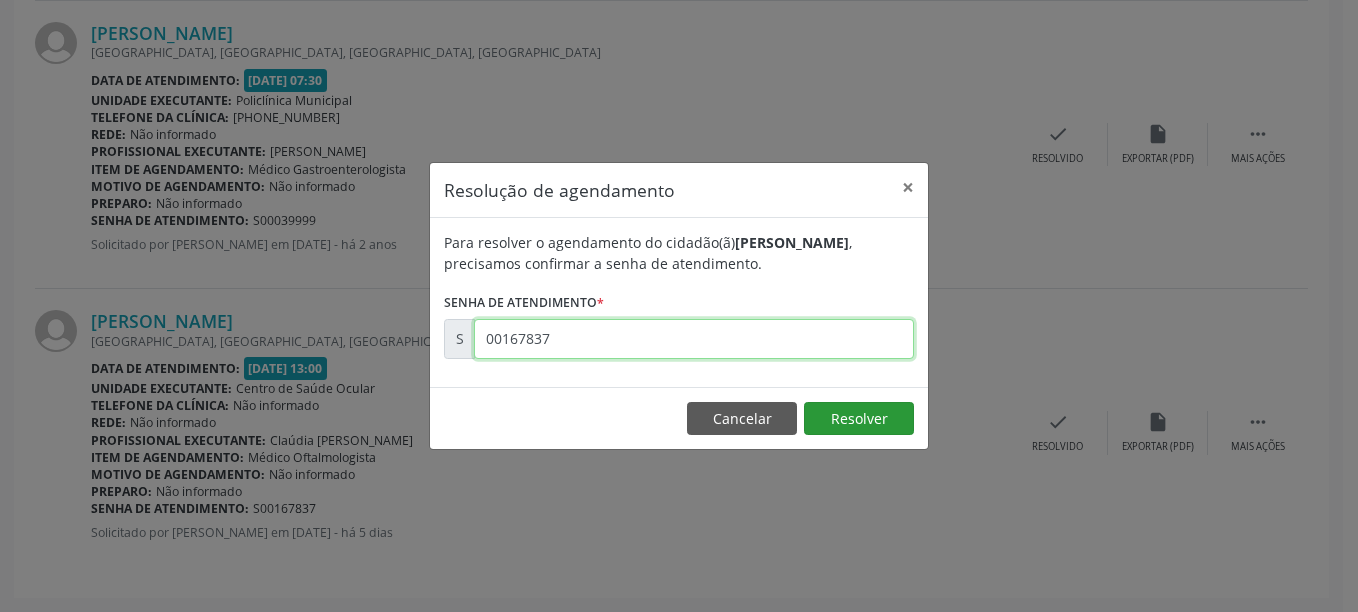 type on "00167837" 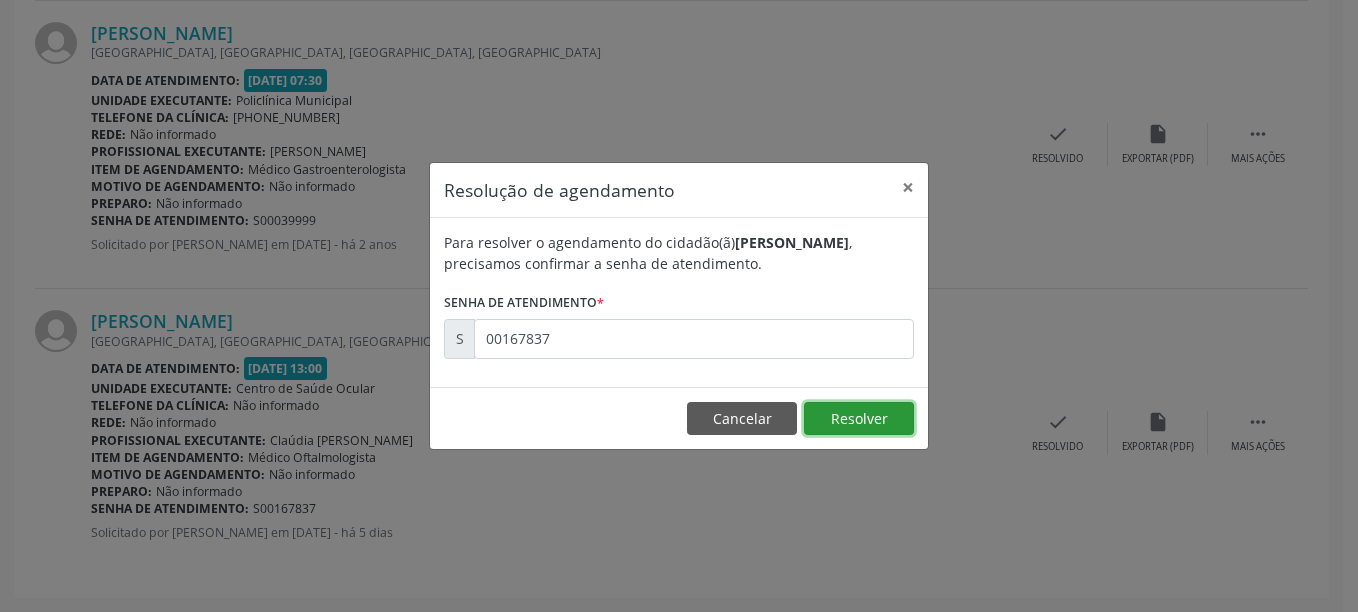 click on "Resolver" at bounding box center [859, 419] 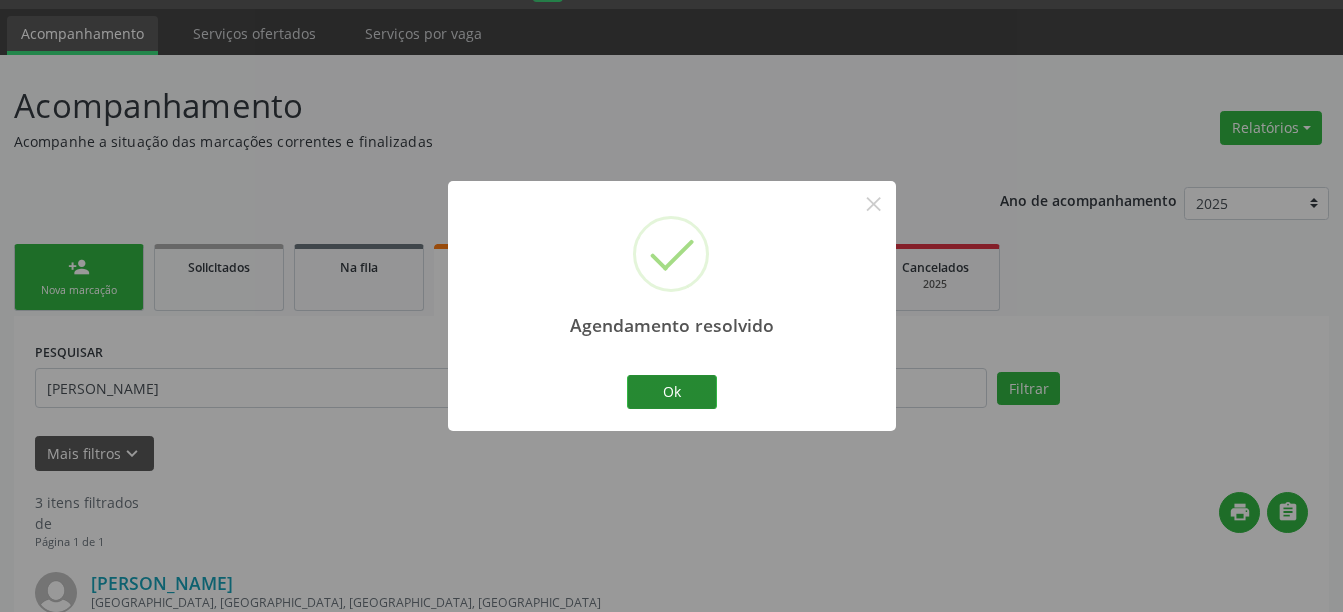 scroll, scrollTop: 892, scrollLeft: 0, axis: vertical 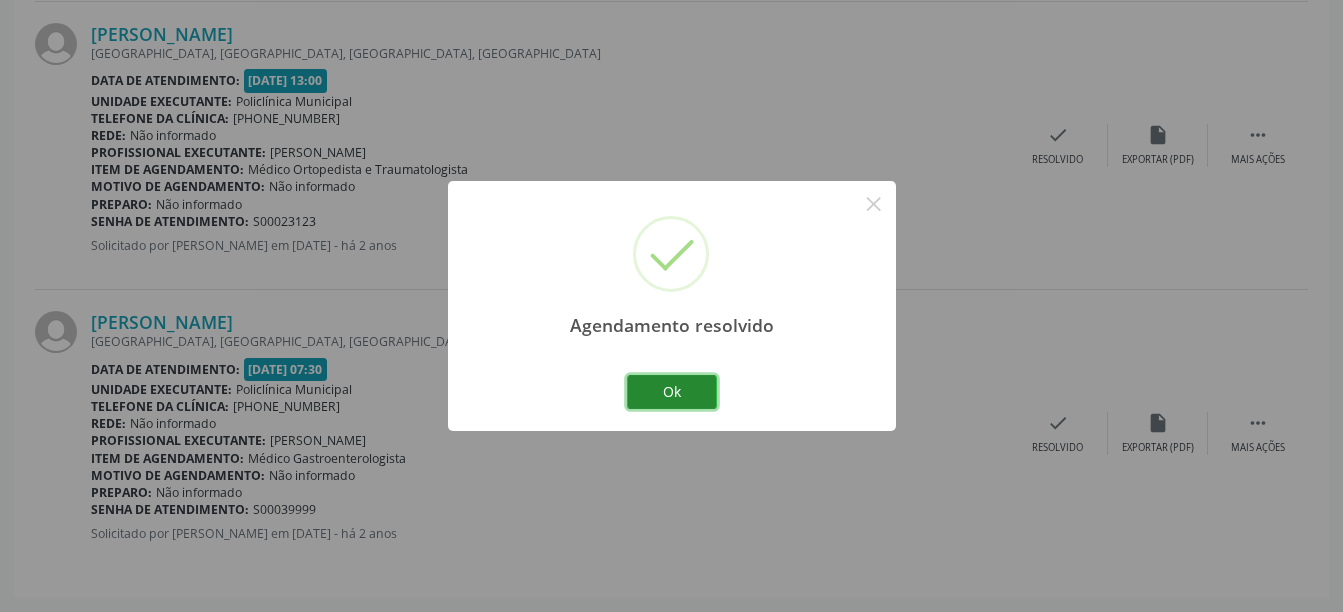 click on "Ok" at bounding box center (672, 392) 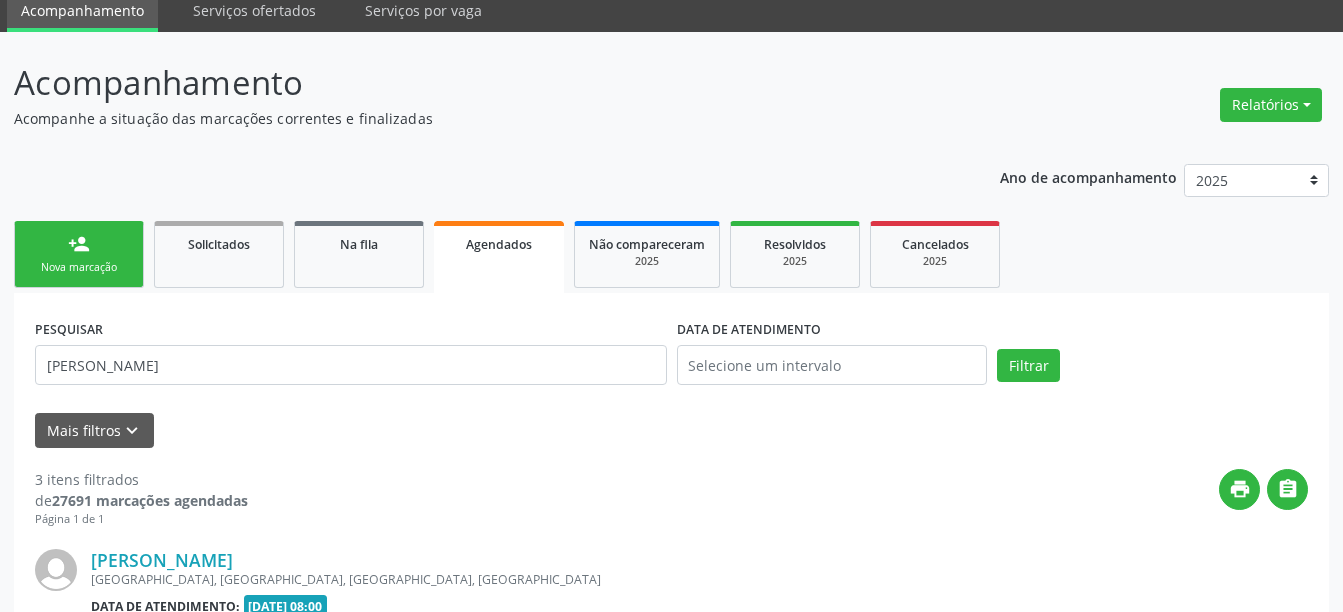 scroll, scrollTop: 0, scrollLeft: 0, axis: both 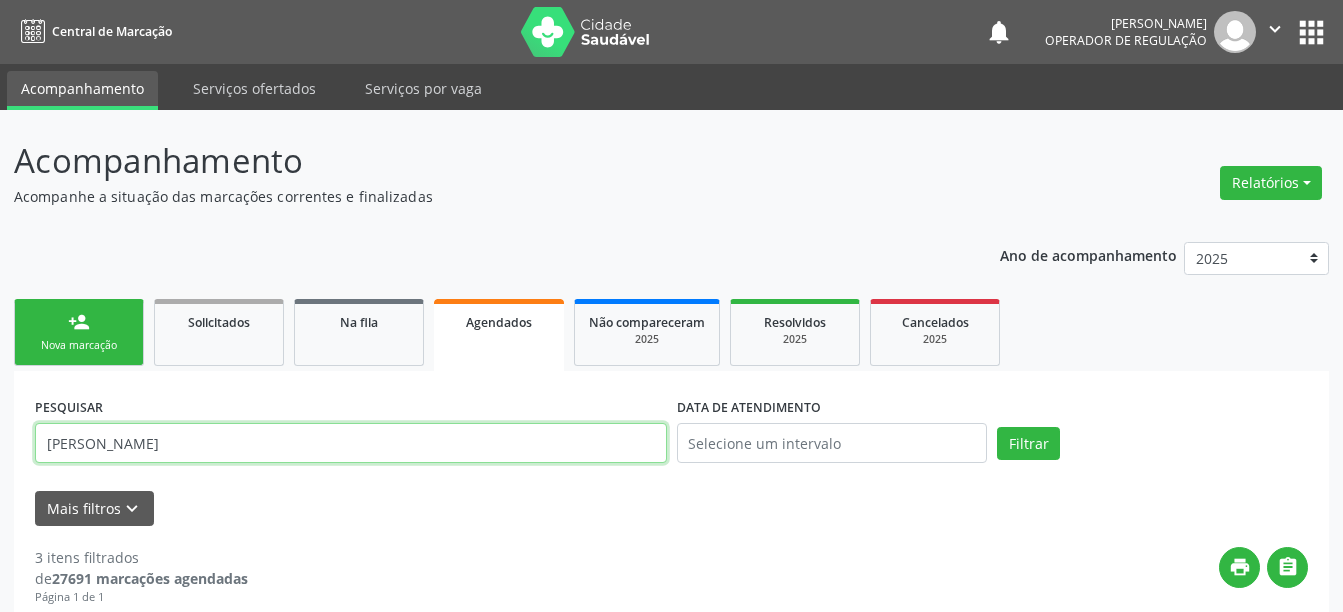 click on "[PERSON_NAME]" at bounding box center (351, 443) 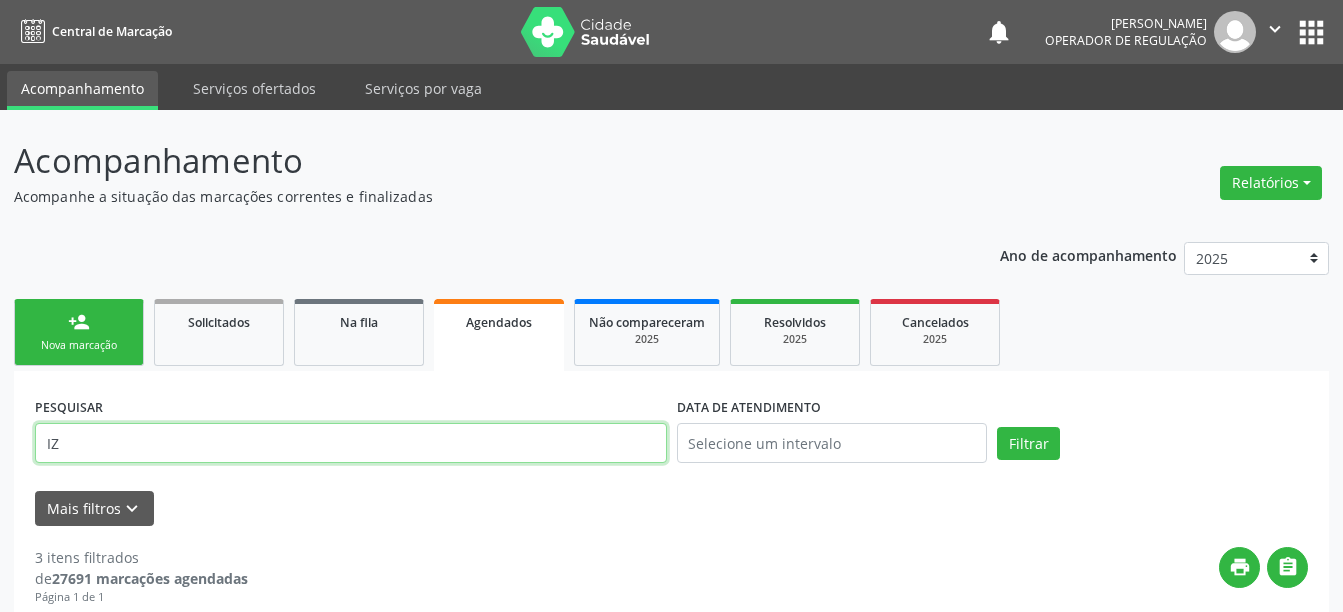 type on "I" 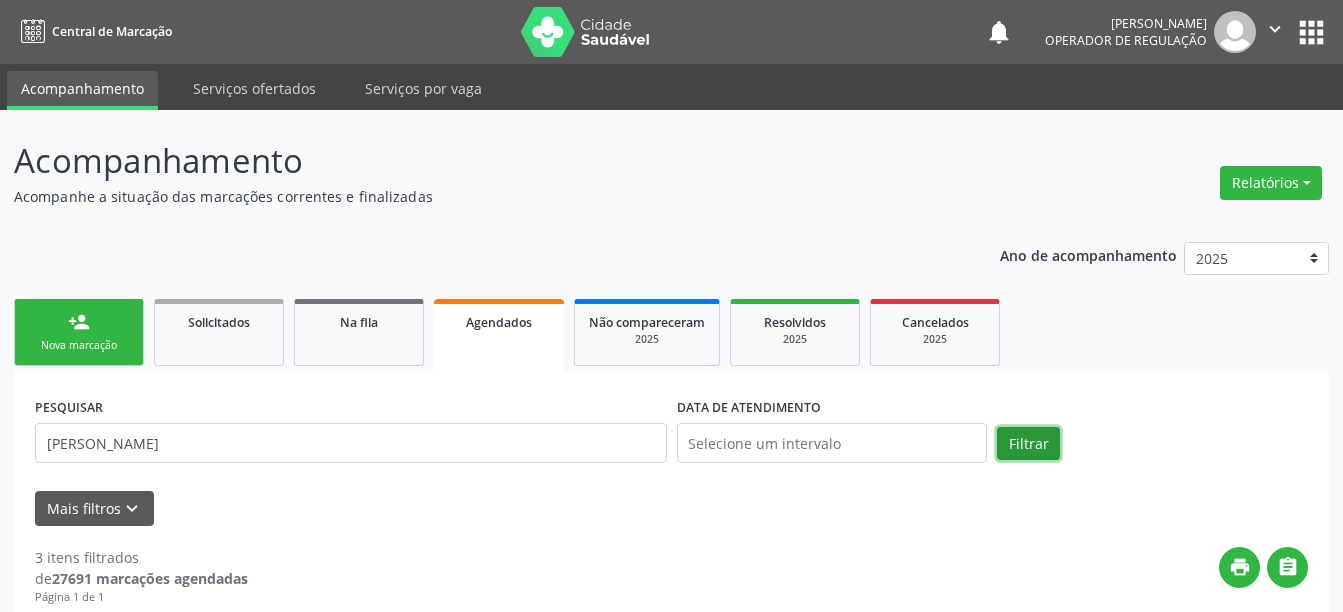 click on "Filtrar" at bounding box center (1028, 444) 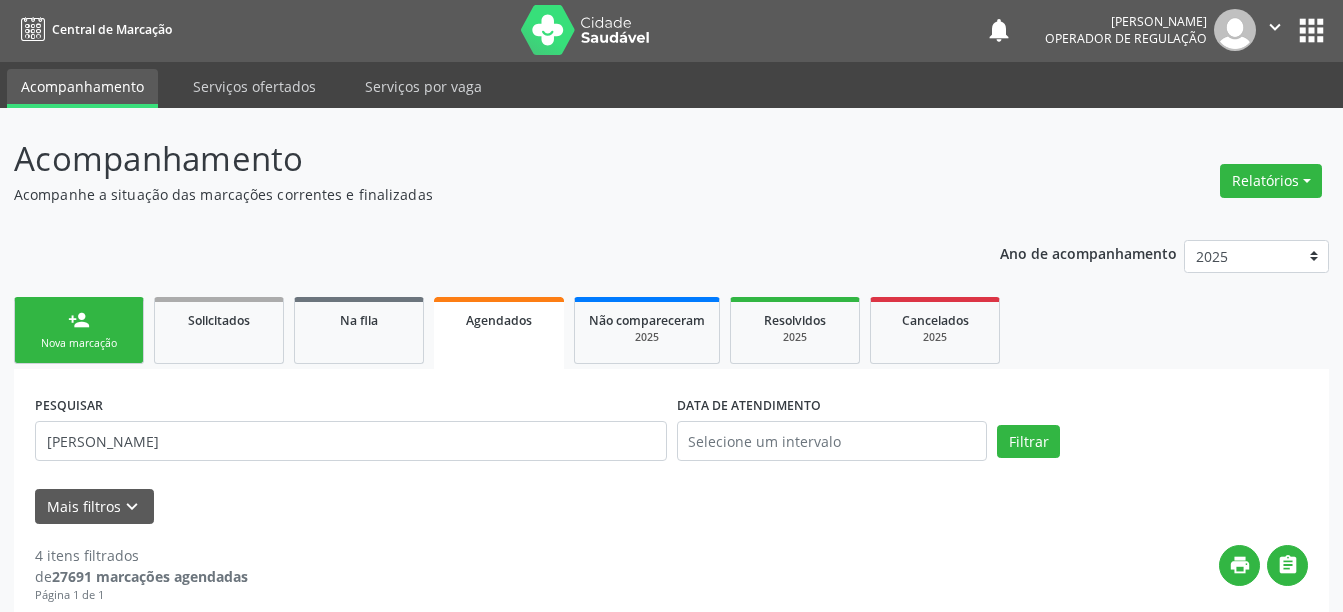 scroll, scrollTop: 0, scrollLeft: 0, axis: both 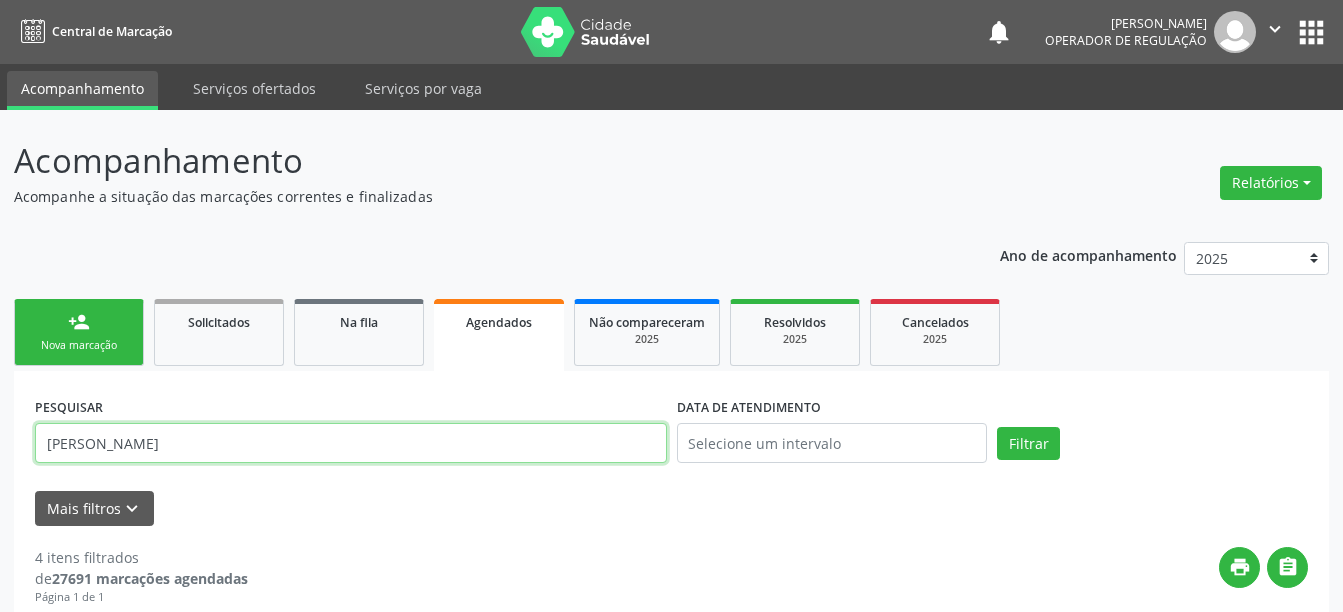 click on "[PERSON_NAME]" at bounding box center (351, 443) 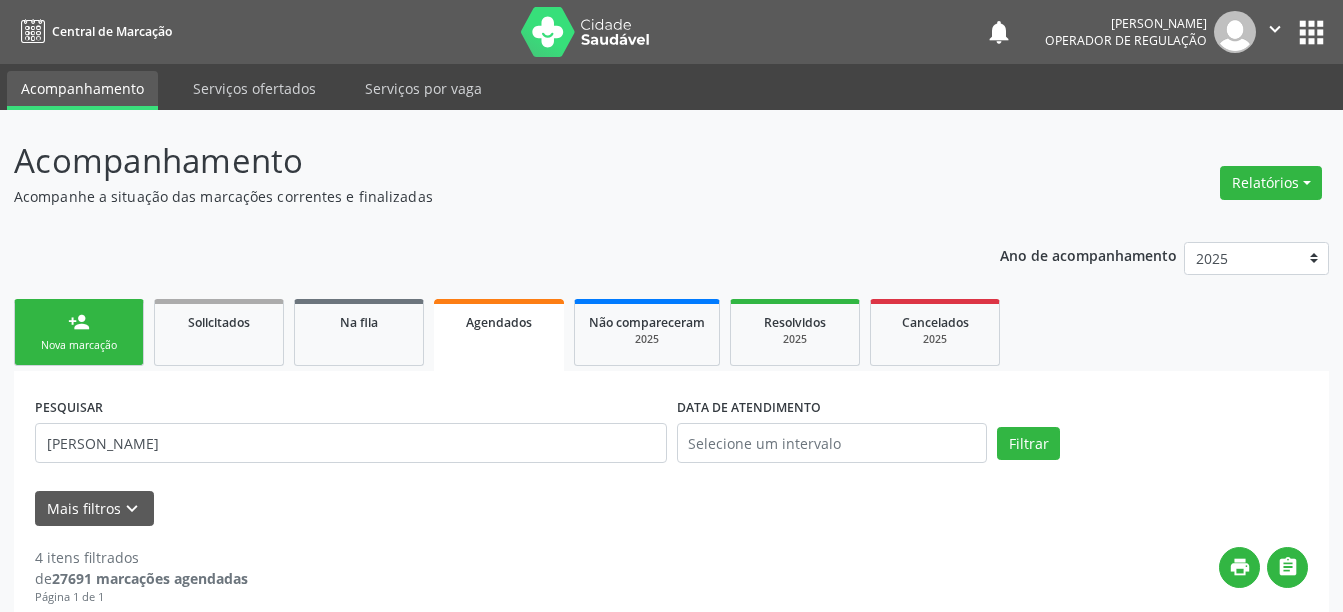 click on "PESQUISAR
[PERSON_NAME]" at bounding box center (351, 434) 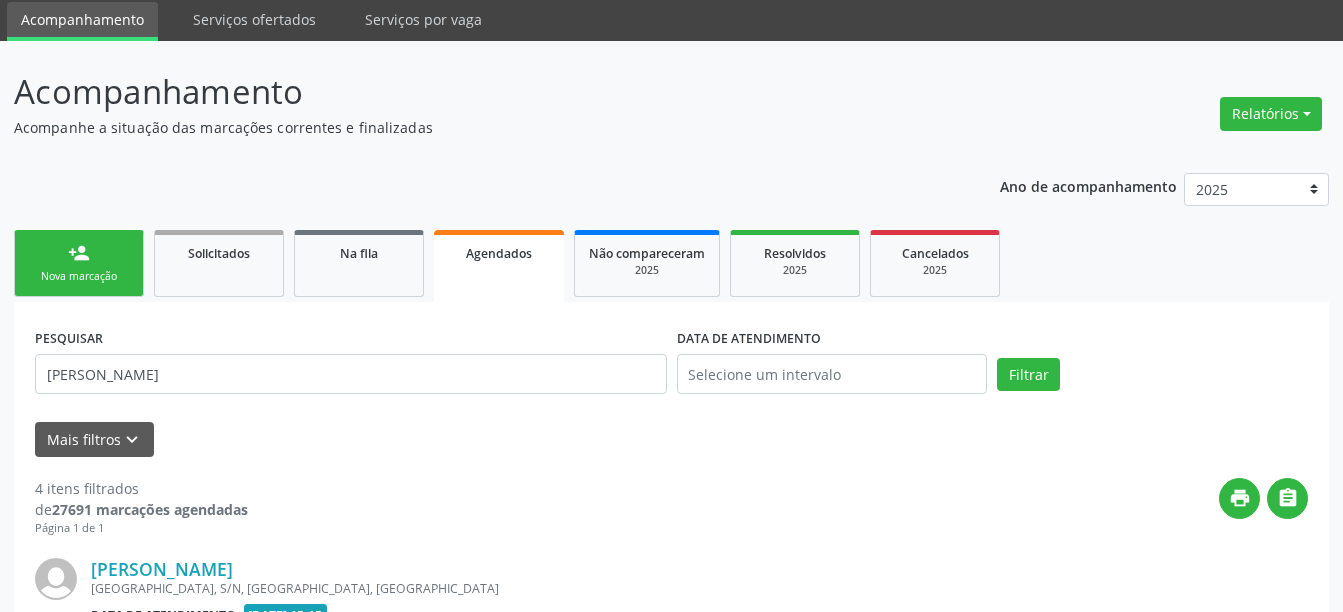 scroll, scrollTop: 0, scrollLeft: 0, axis: both 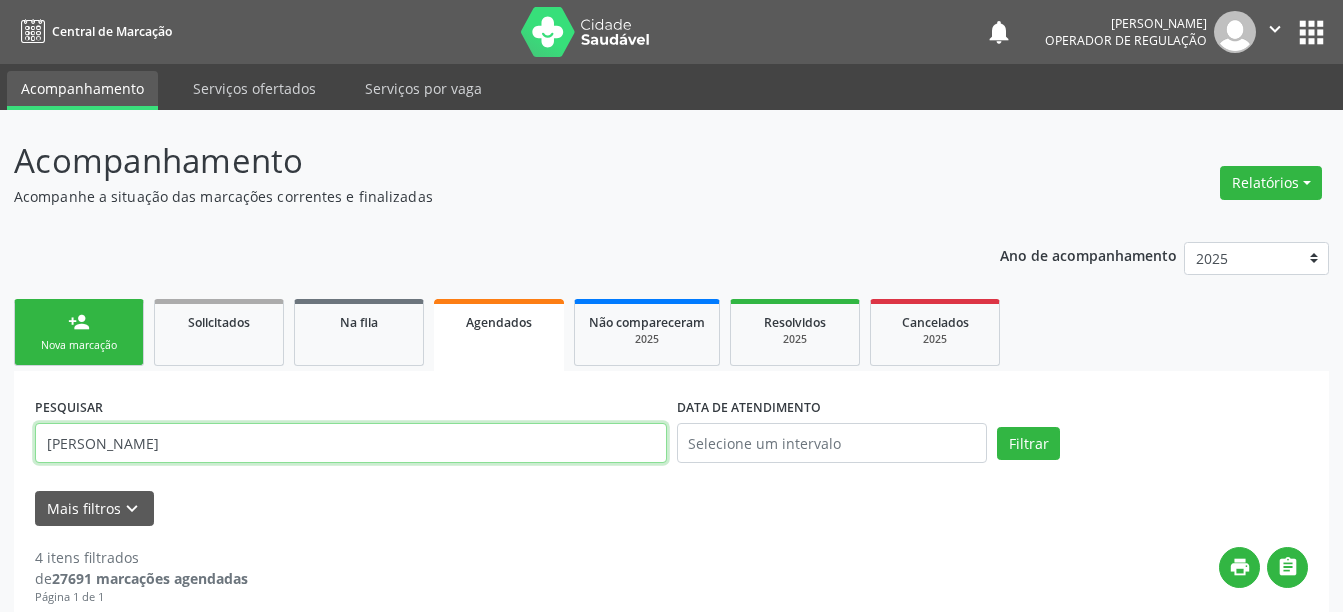 click on "[PERSON_NAME]" at bounding box center (351, 443) 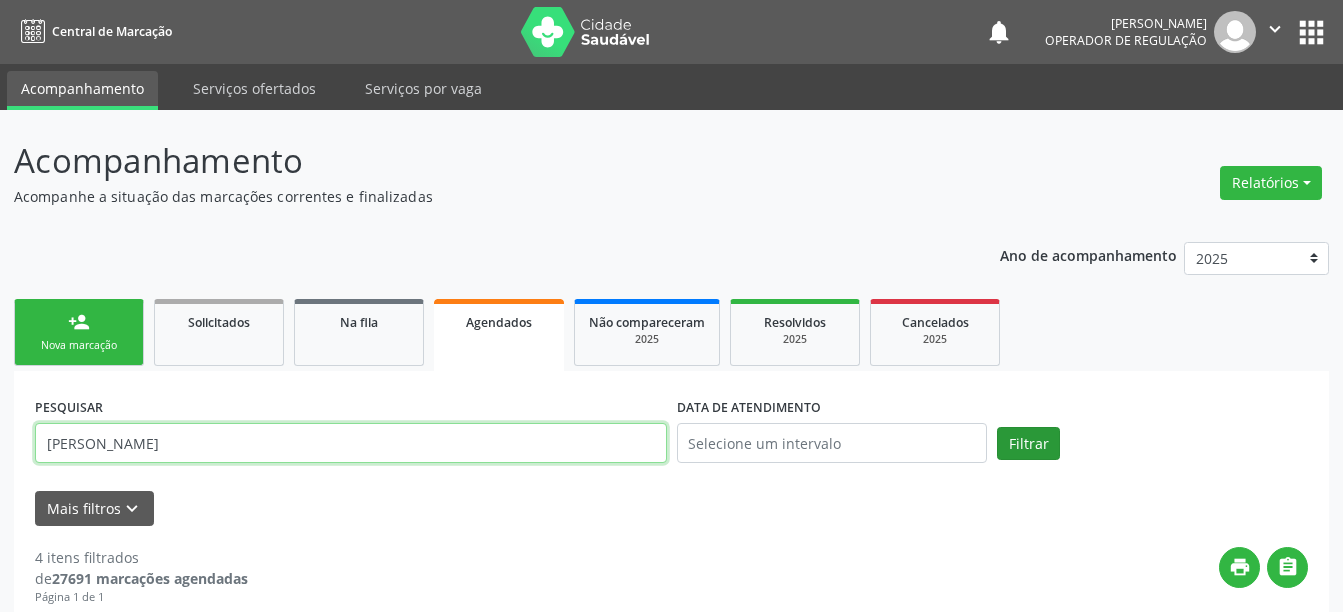 type on "[PERSON_NAME]" 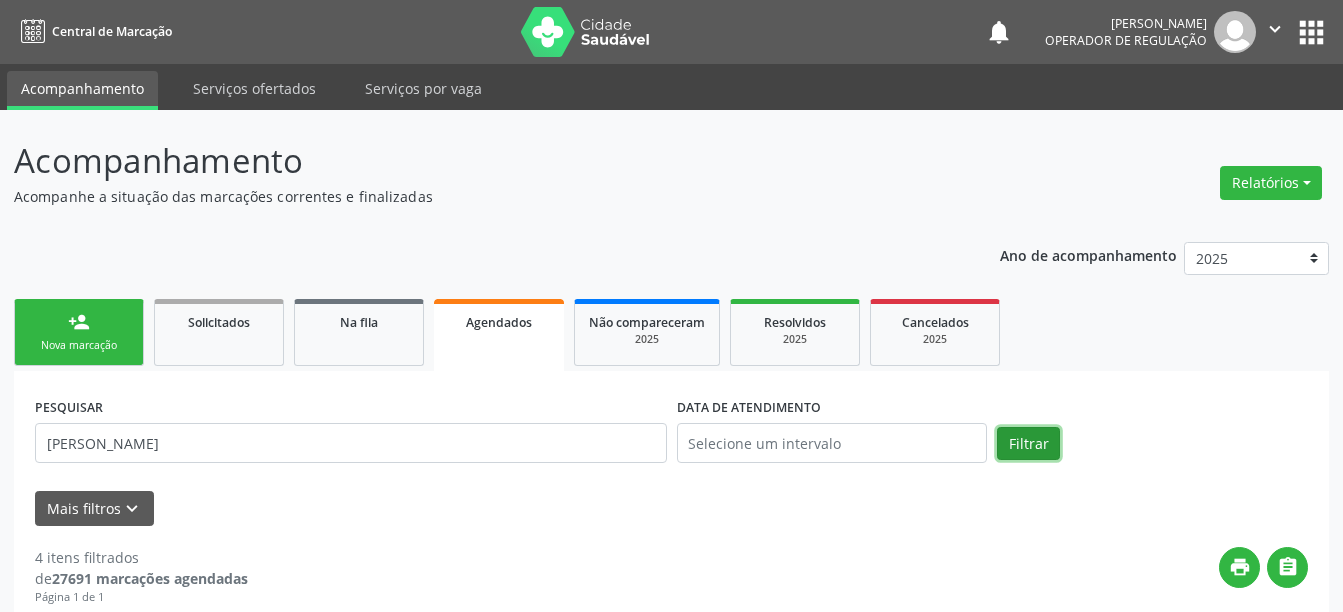 click on "Filtrar" at bounding box center (1028, 444) 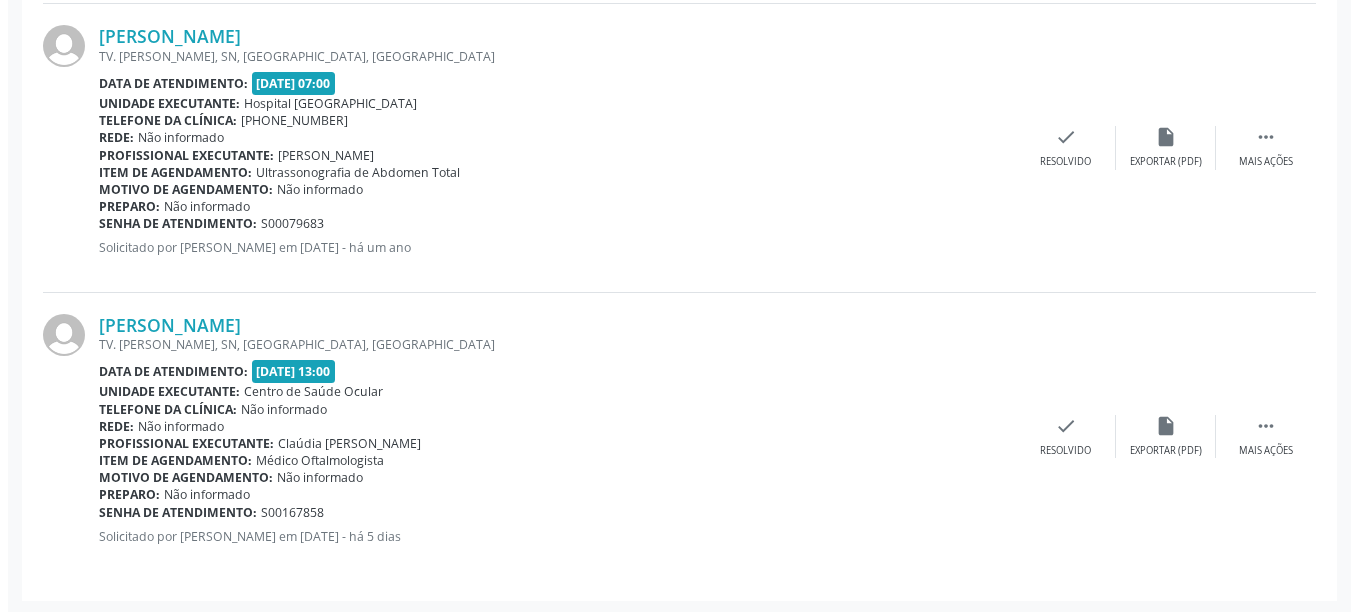 scroll, scrollTop: 1469, scrollLeft: 0, axis: vertical 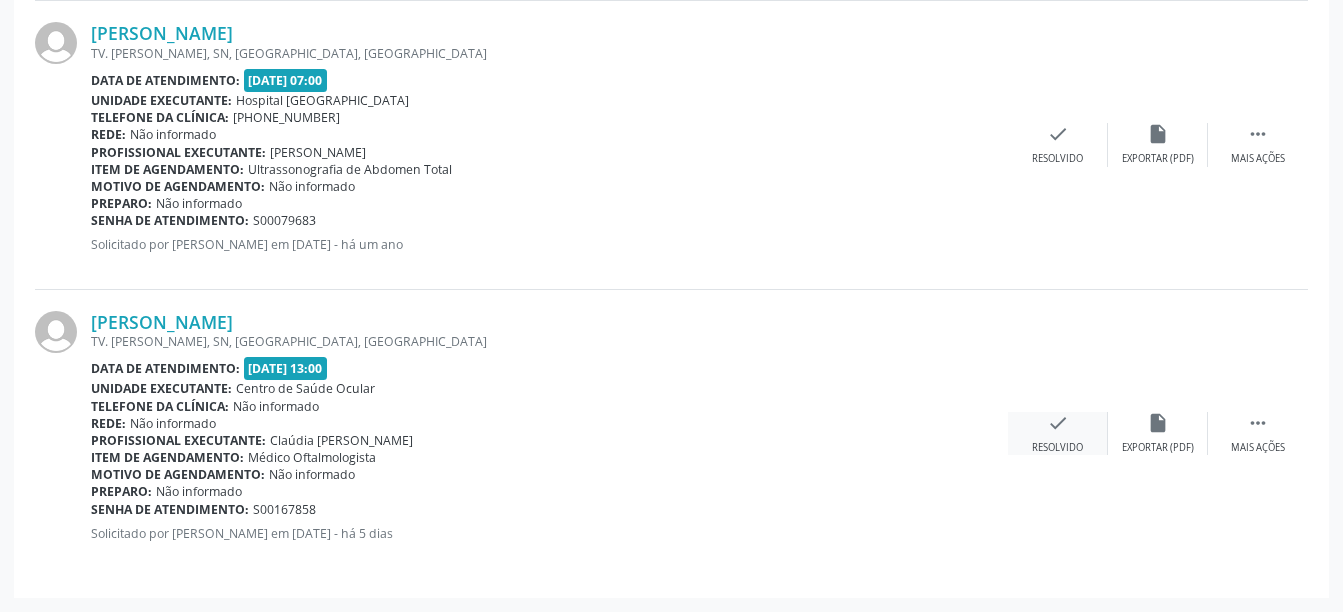 click on "check
Resolvido" at bounding box center [1058, 433] 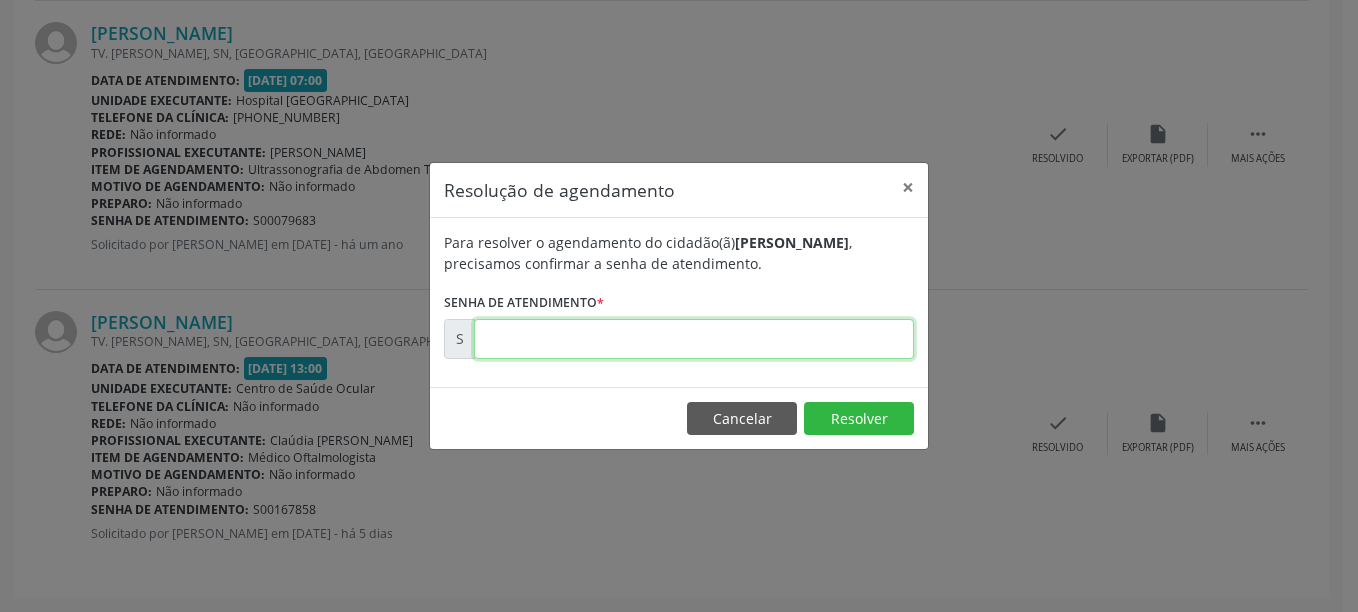 click at bounding box center [694, 339] 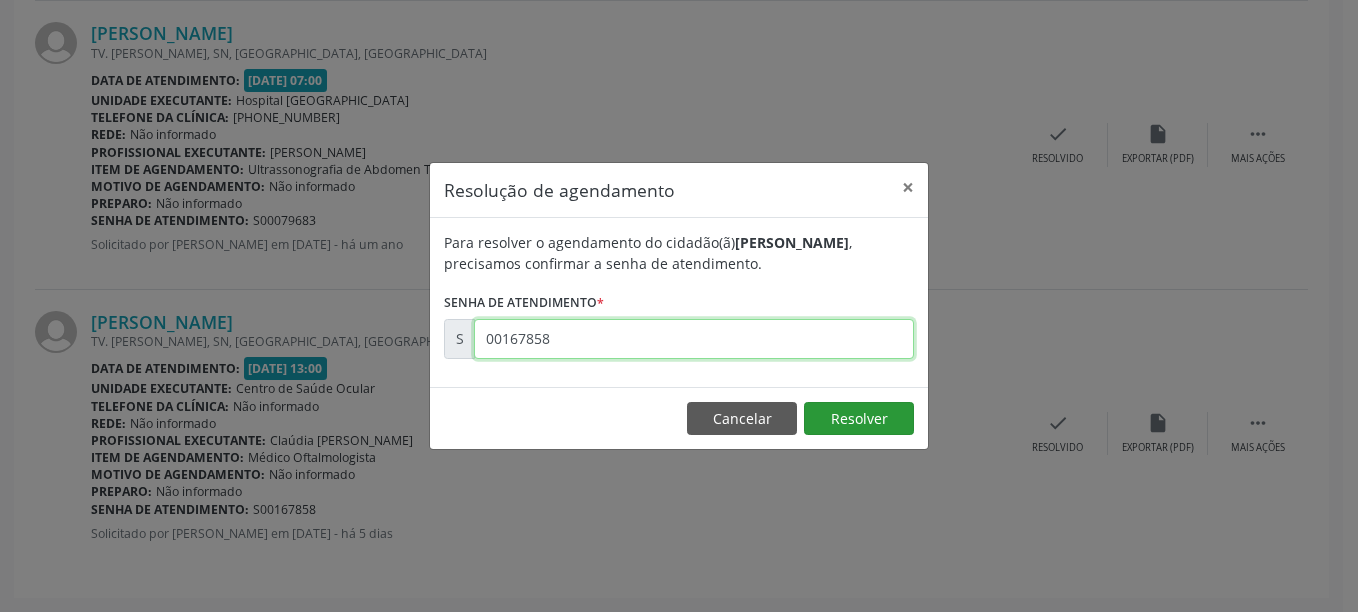 type on "00167858" 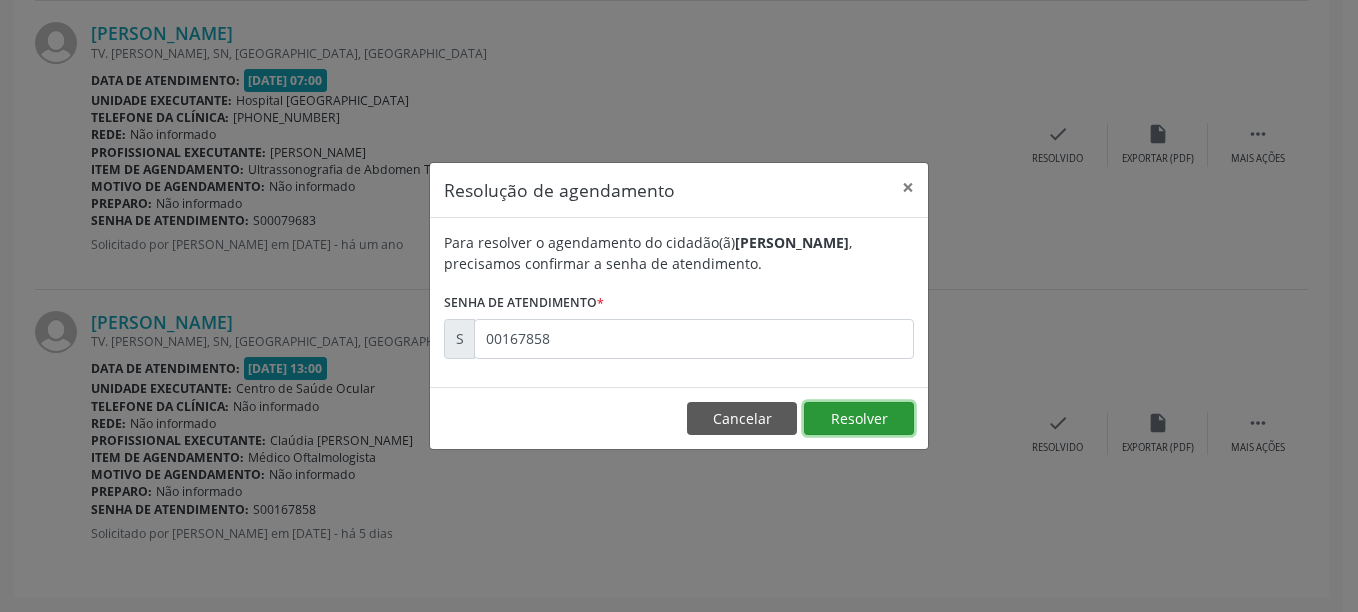 click on "Resolver" at bounding box center (859, 419) 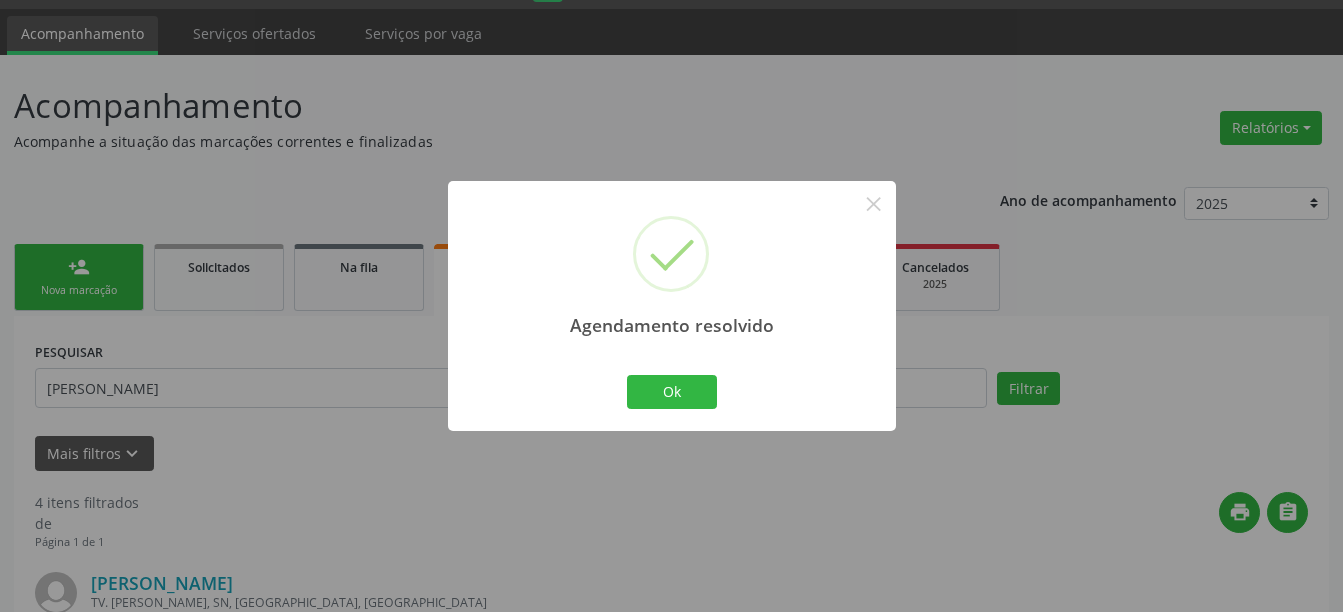 scroll, scrollTop: 1181, scrollLeft: 0, axis: vertical 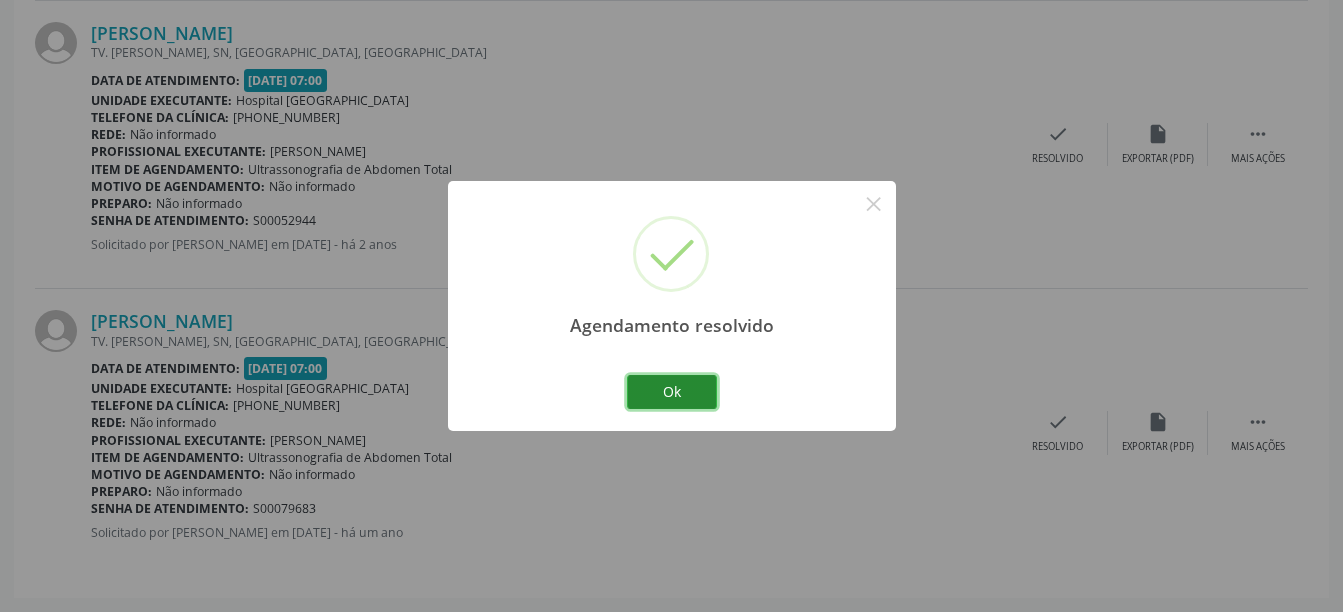 click on "Ok" at bounding box center (672, 392) 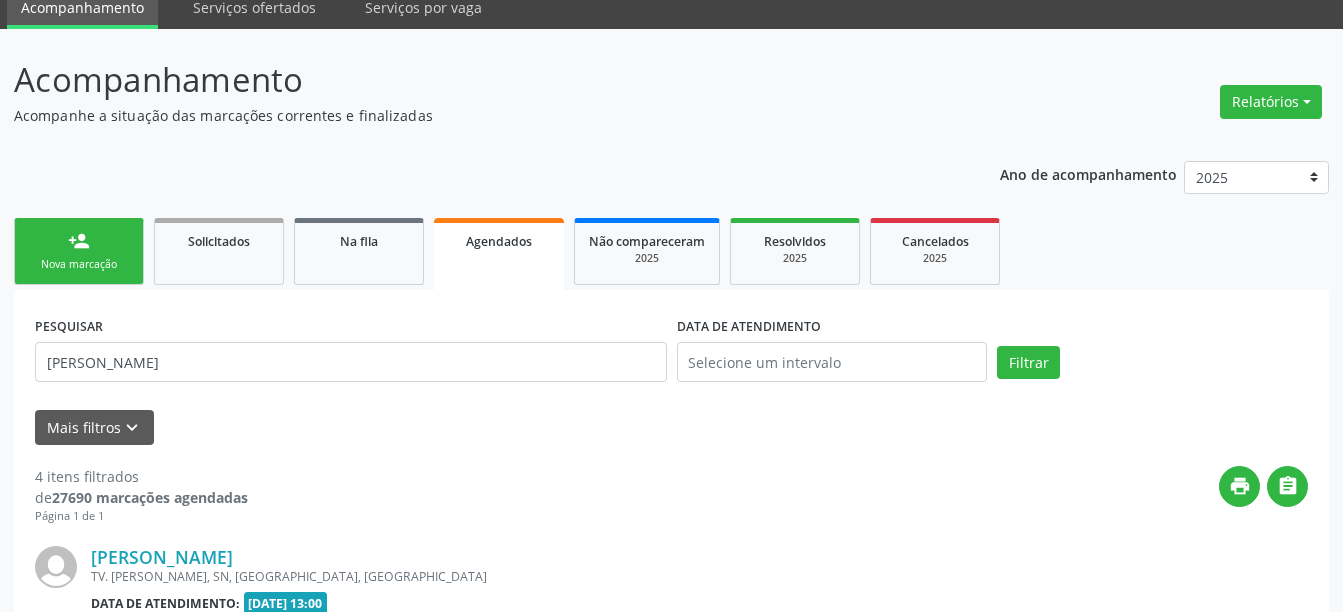 scroll, scrollTop: 0, scrollLeft: 0, axis: both 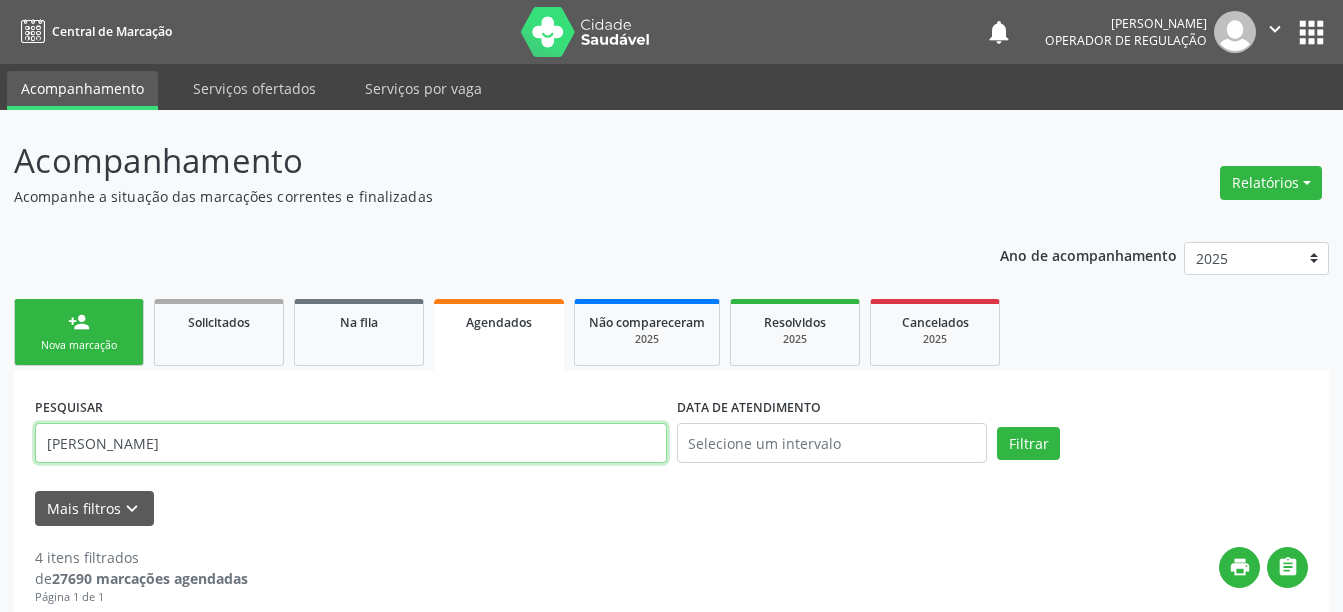click on "[PERSON_NAME]" at bounding box center [351, 443] 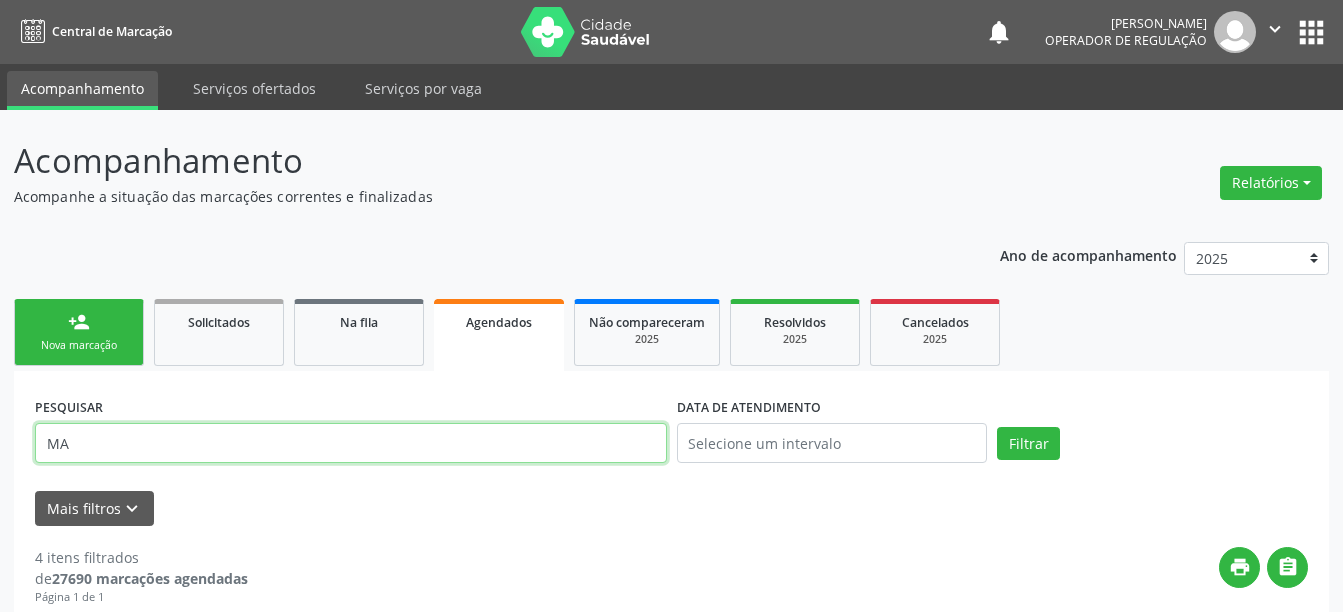 type on "M" 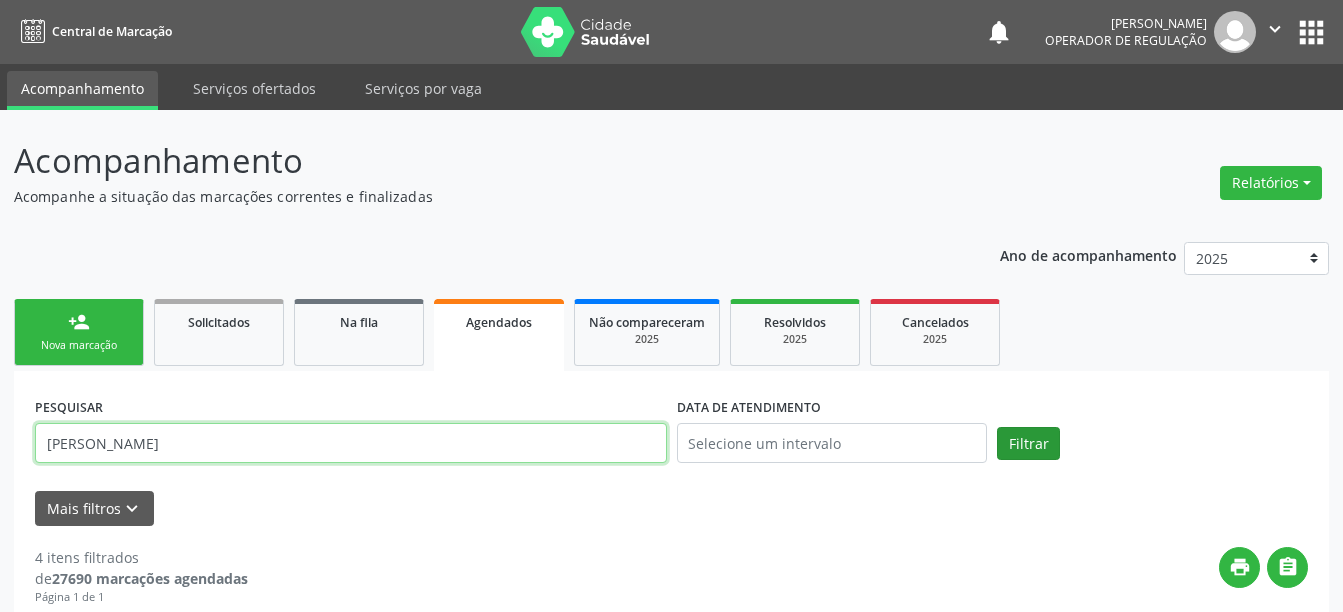 type on "[PERSON_NAME]" 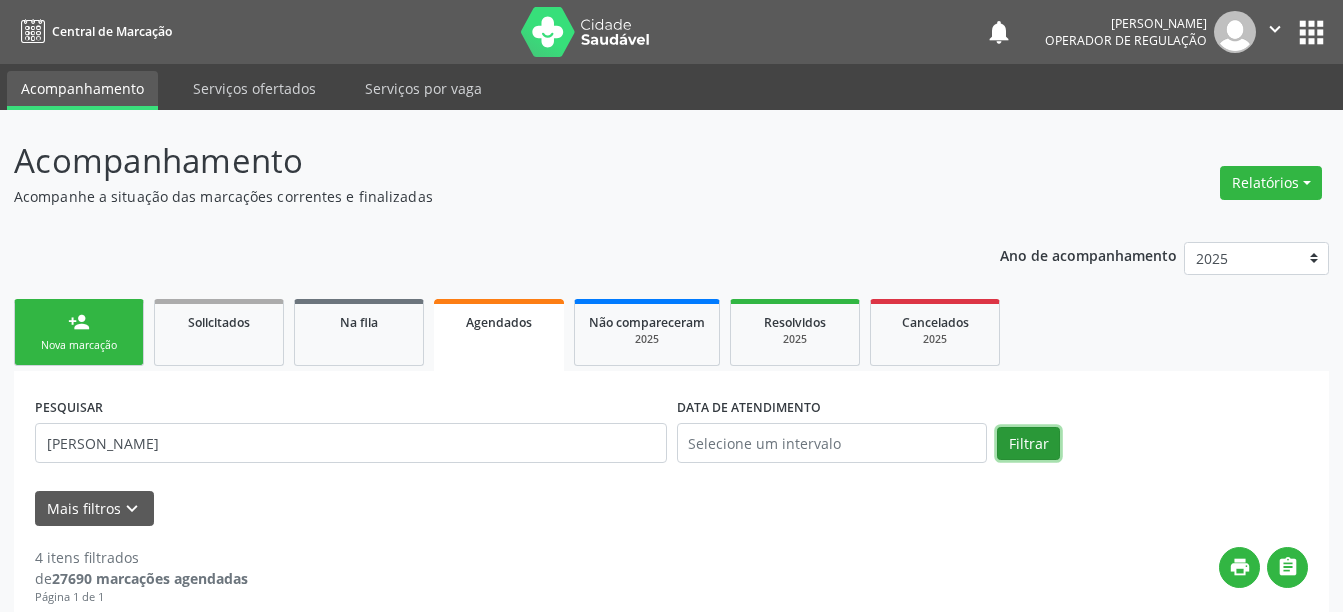 click on "Filtrar" at bounding box center [1028, 444] 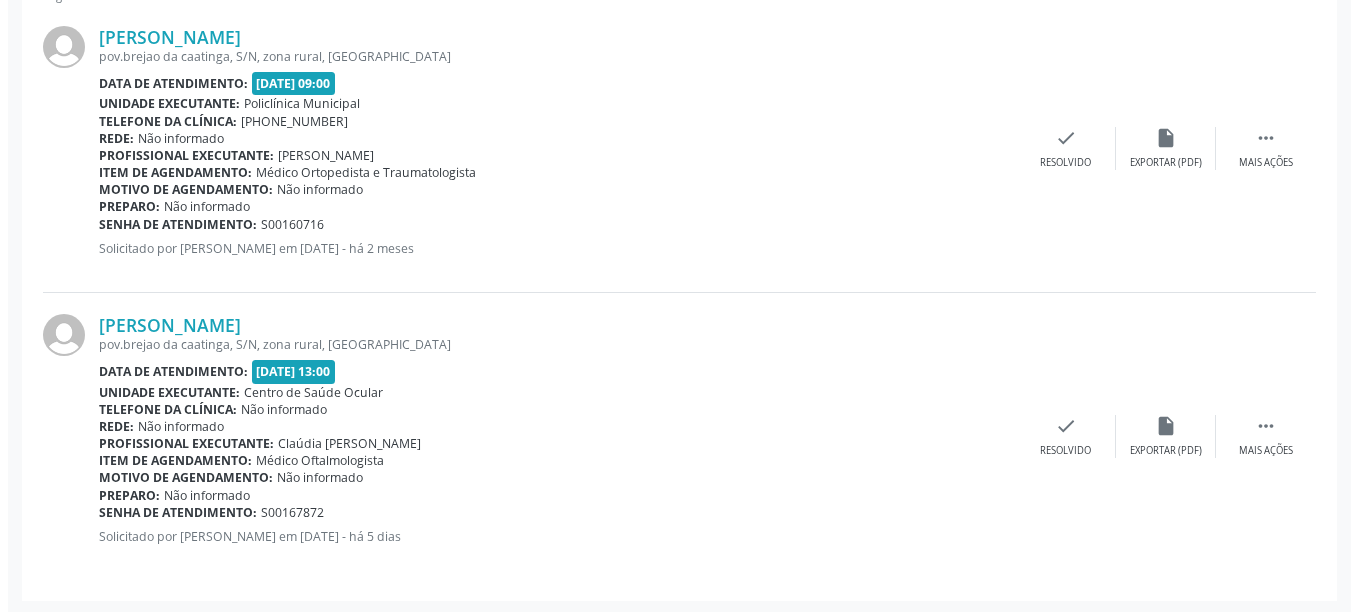 scroll, scrollTop: 604, scrollLeft: 0, axis: vertical 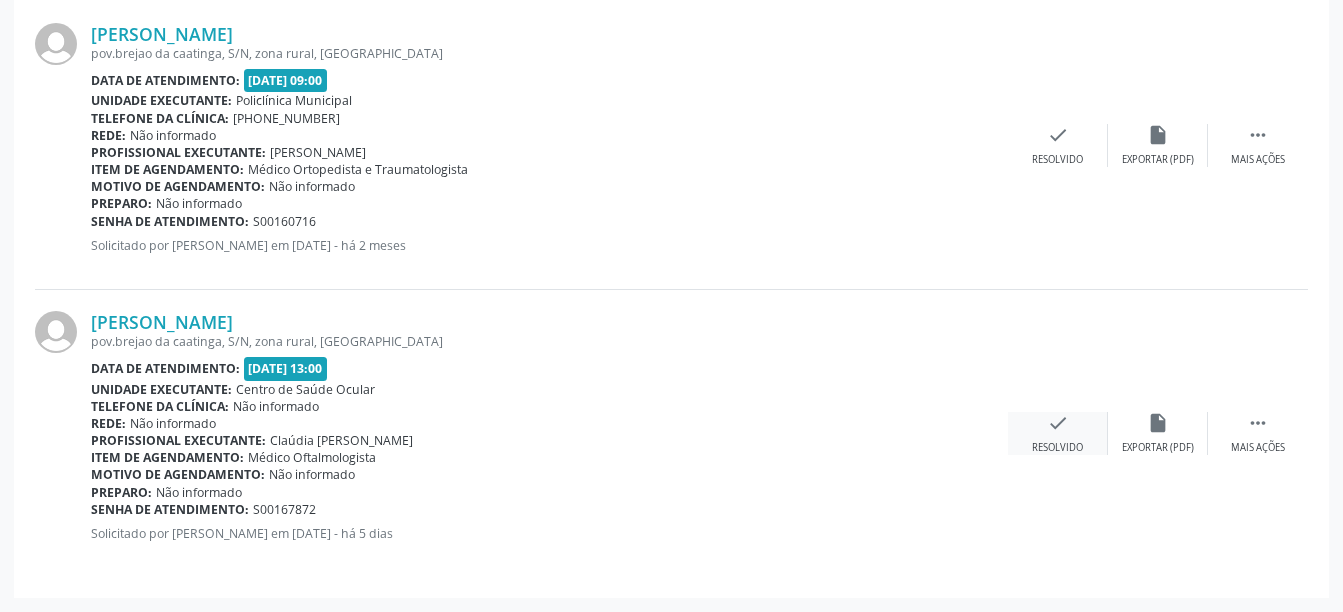 click on "check" at bounding box center [1058, 423] 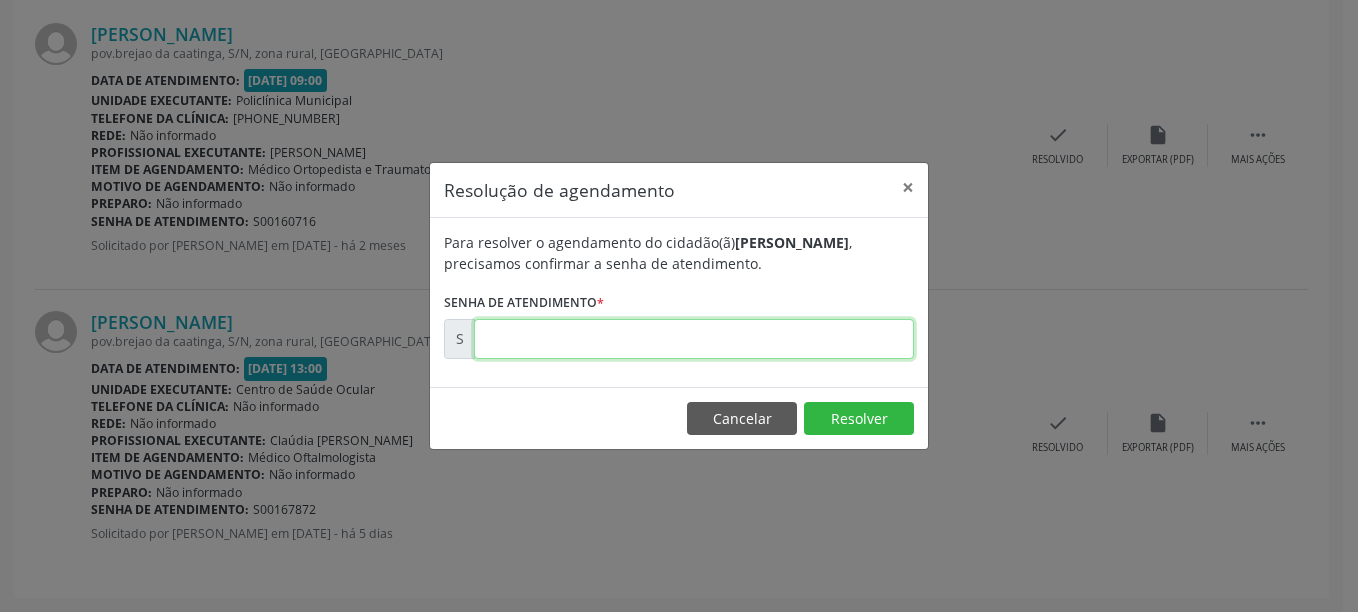 click at bounding box center [694, 339] 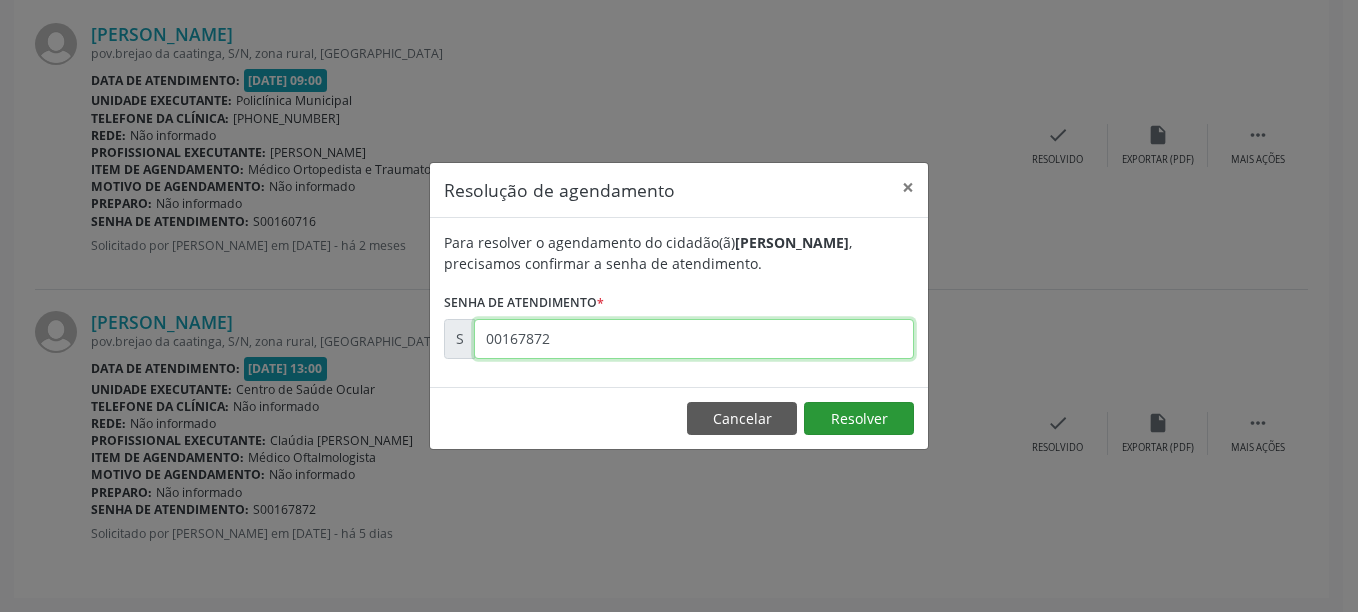 type on "00167872" 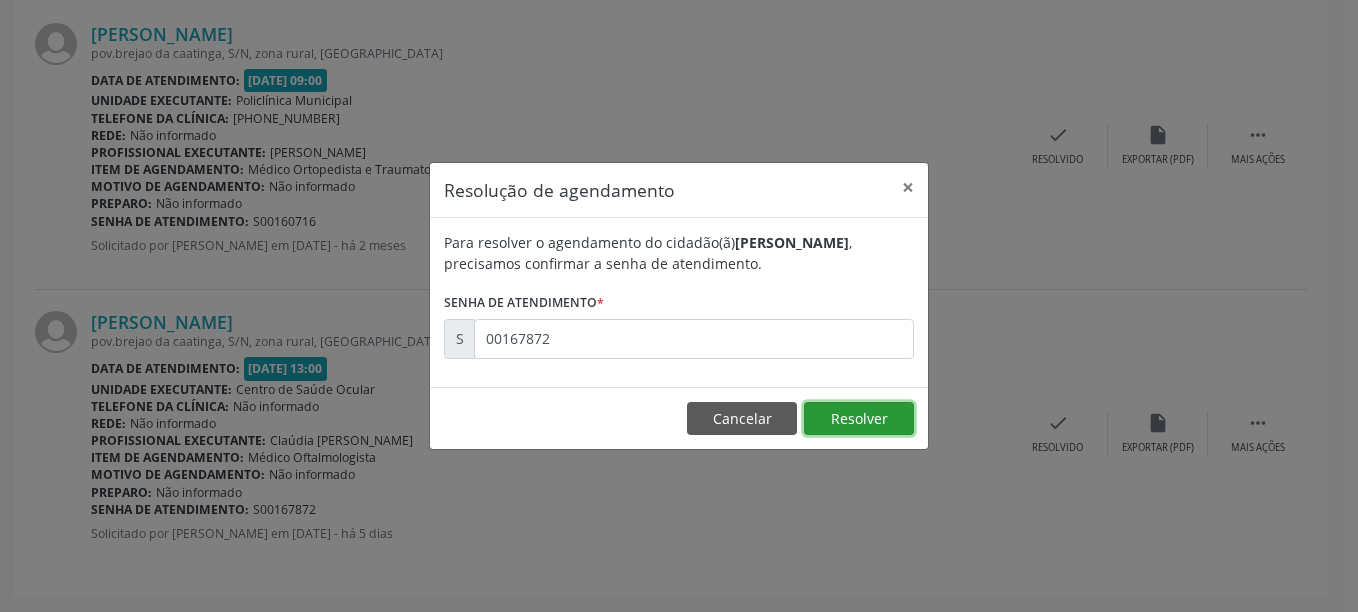 click on "Resolver" at bounding box center [859, 419] 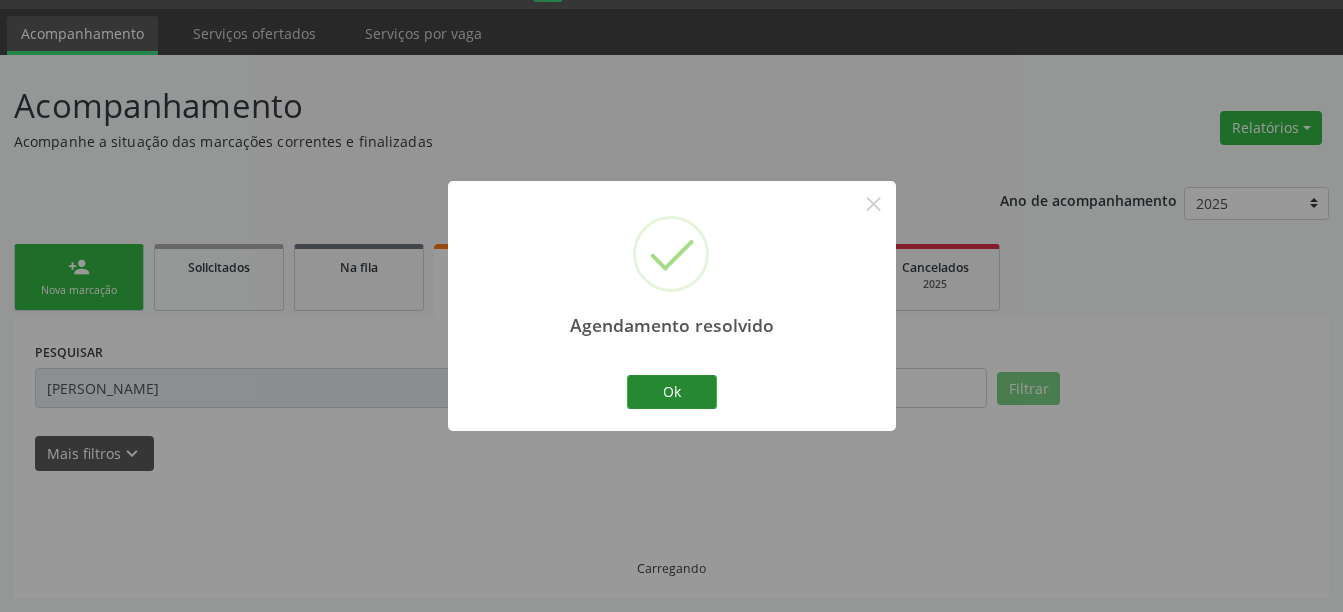 scroll, scrollTop: 316, scrollLeft: 0, axis: vertical 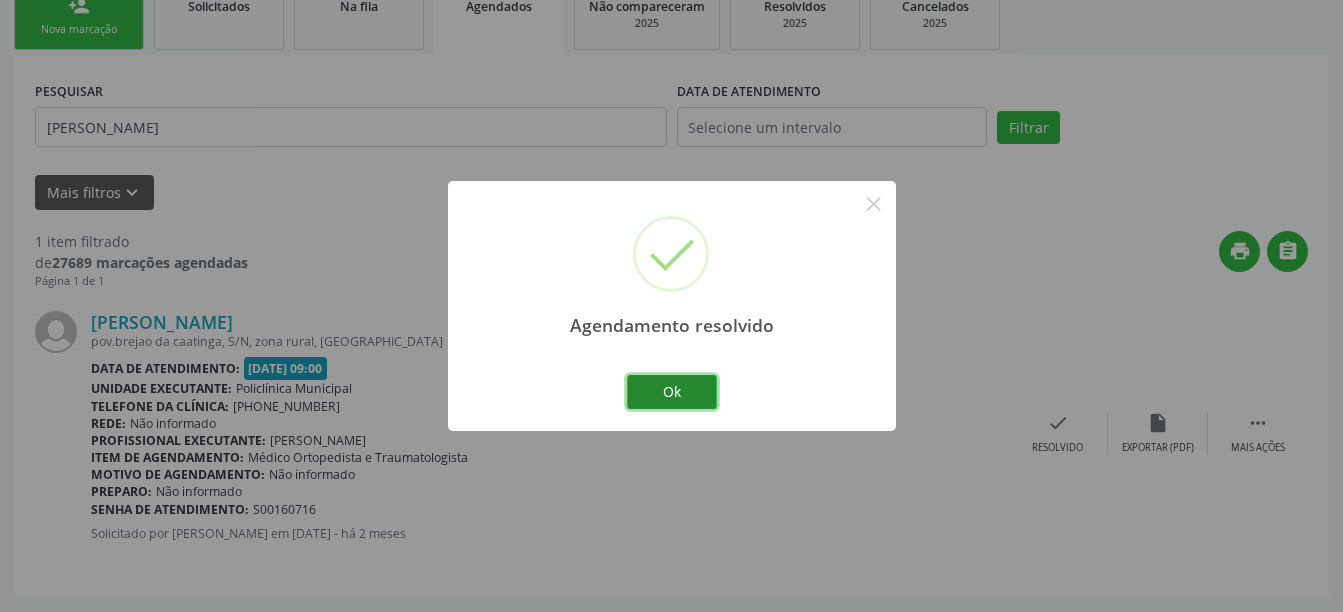click on "Ok" at bounding box center [672, 392] 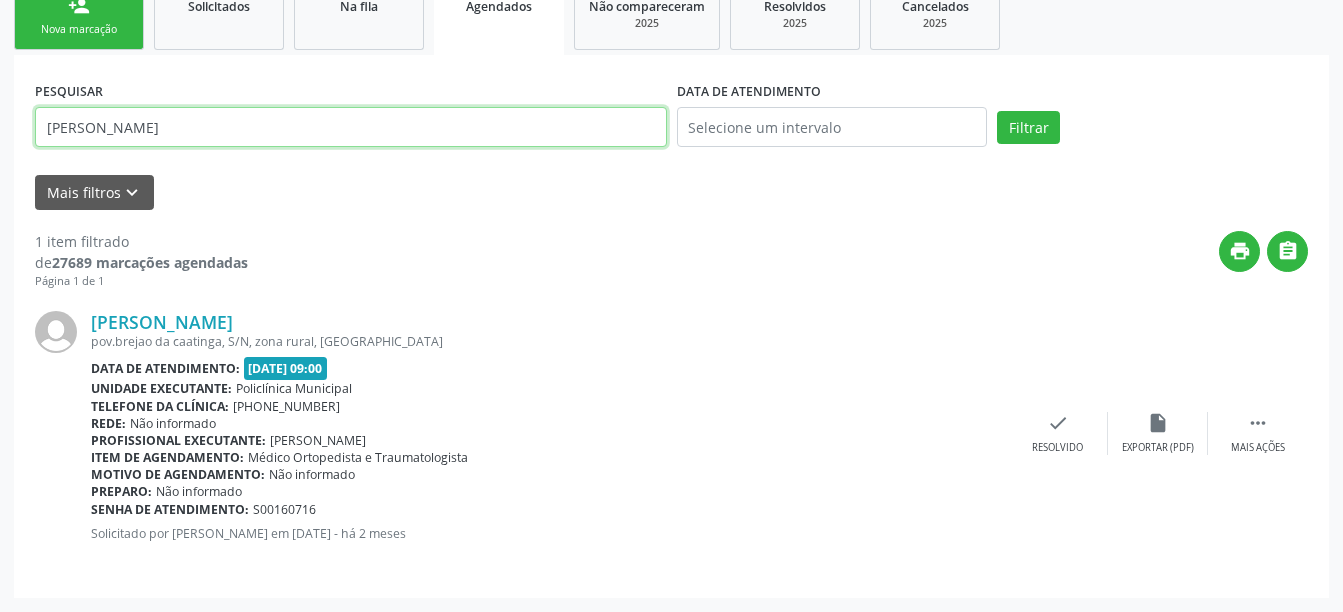 click on "[PERSON_NAME]" at bounding box center (351, 127) 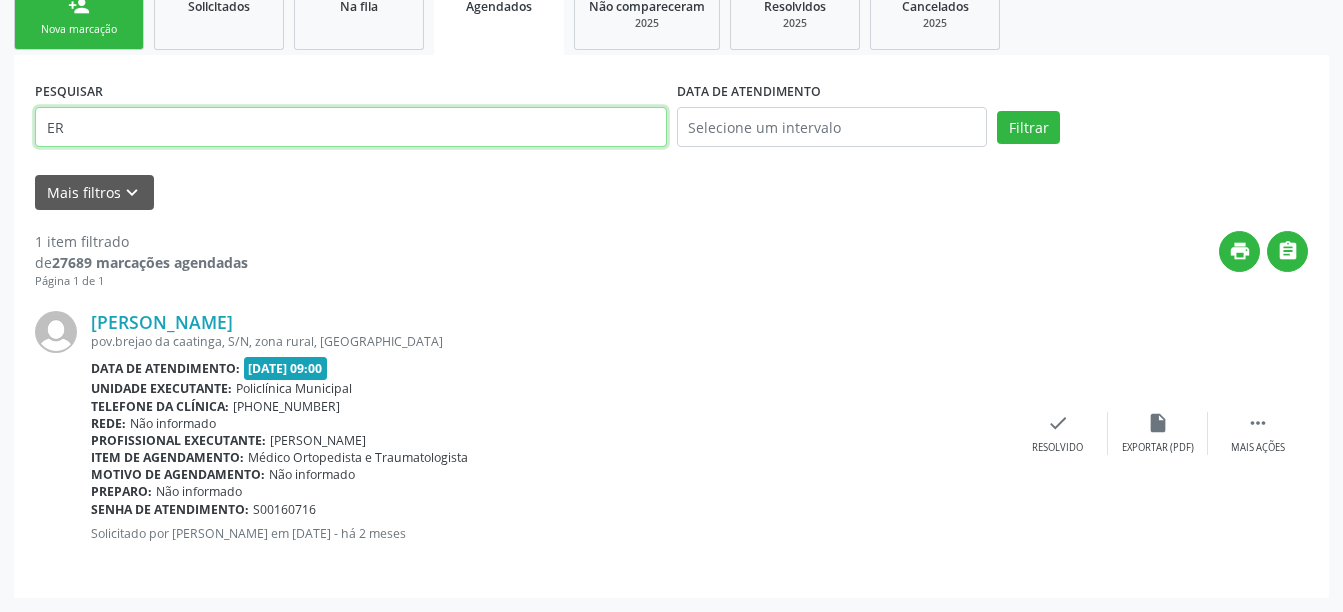 type on "E" 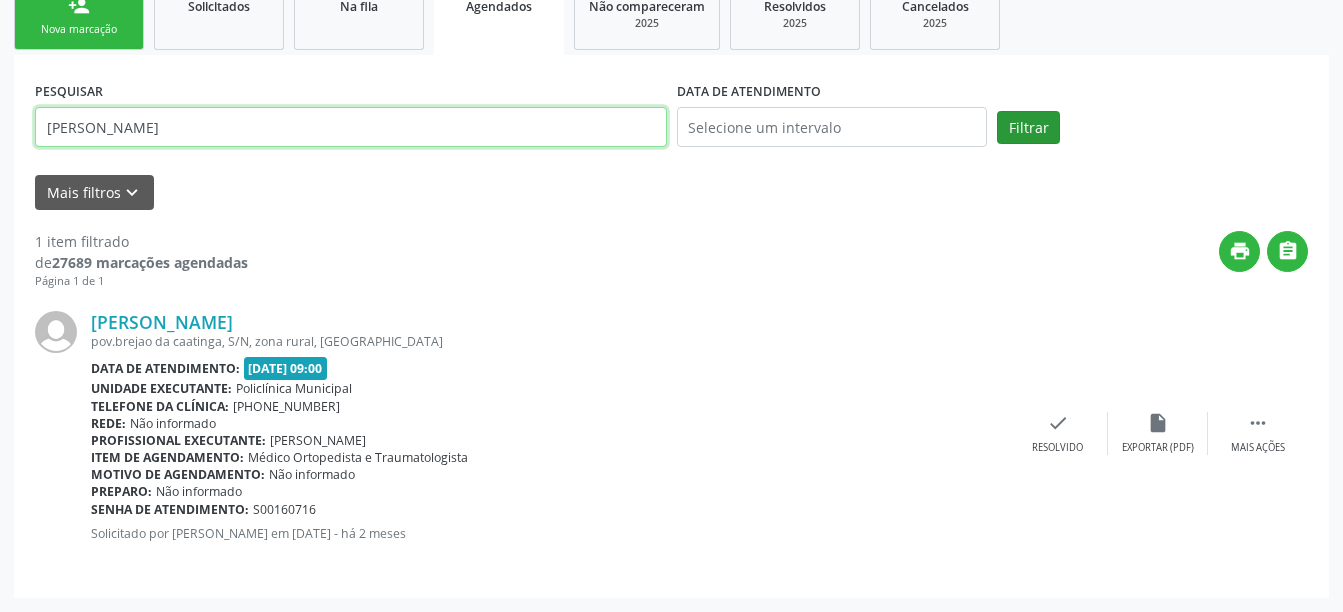 type on "[PERSON_NAME]" 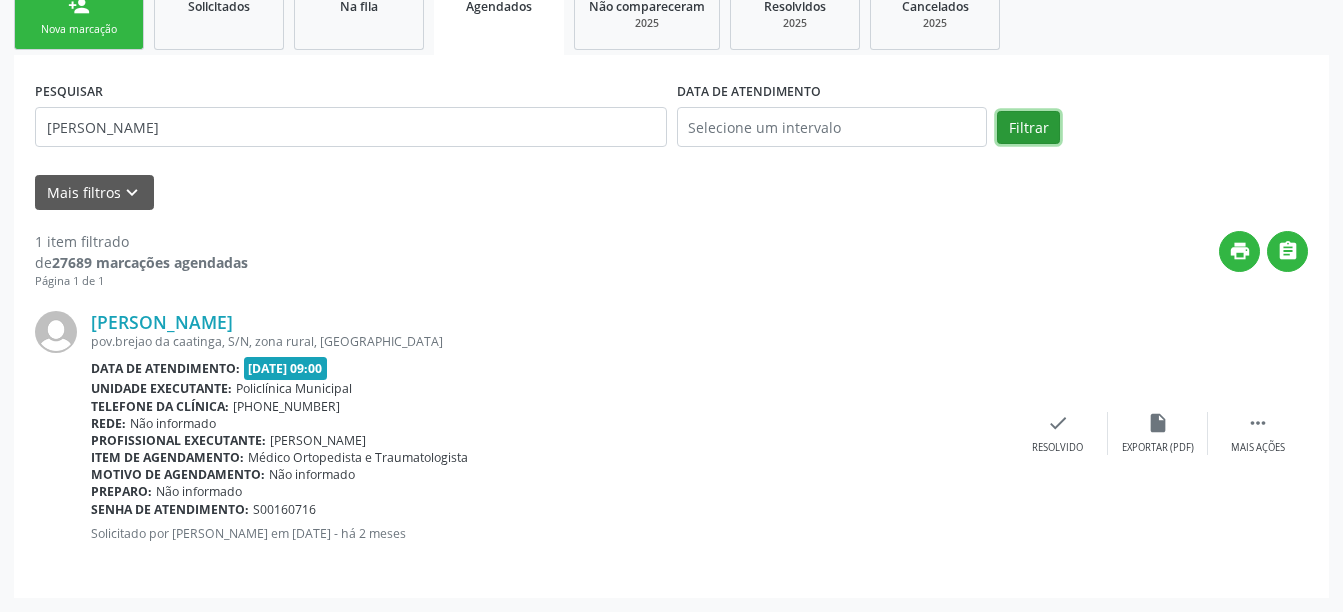 click on "Filtrar" at bounding box center [1028, 128] 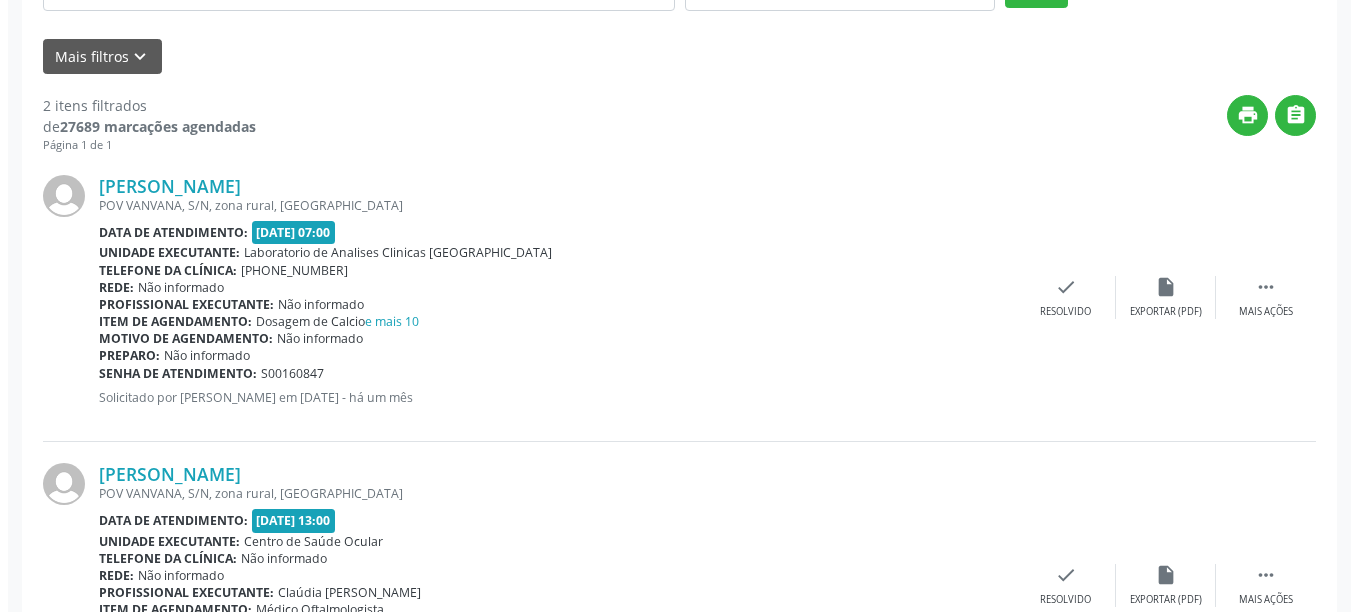 scroll, scrollTop: 604, scrollLeft: 0, axis: vertical 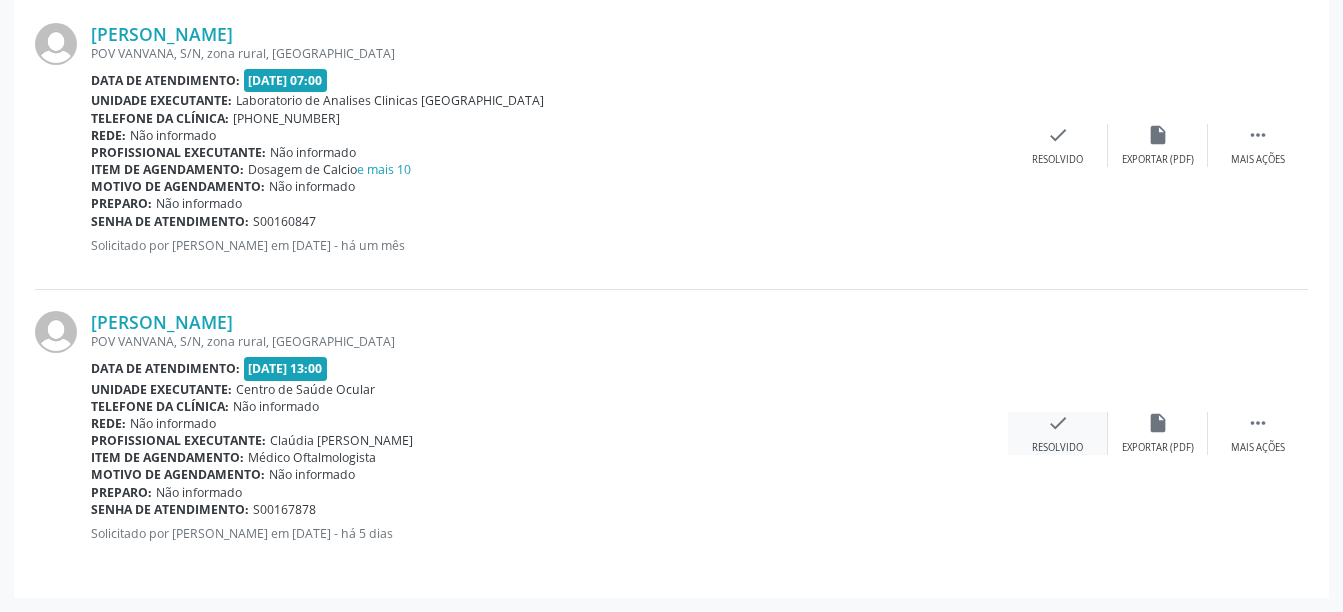 click on "check" at bounding box center (1058, 423) 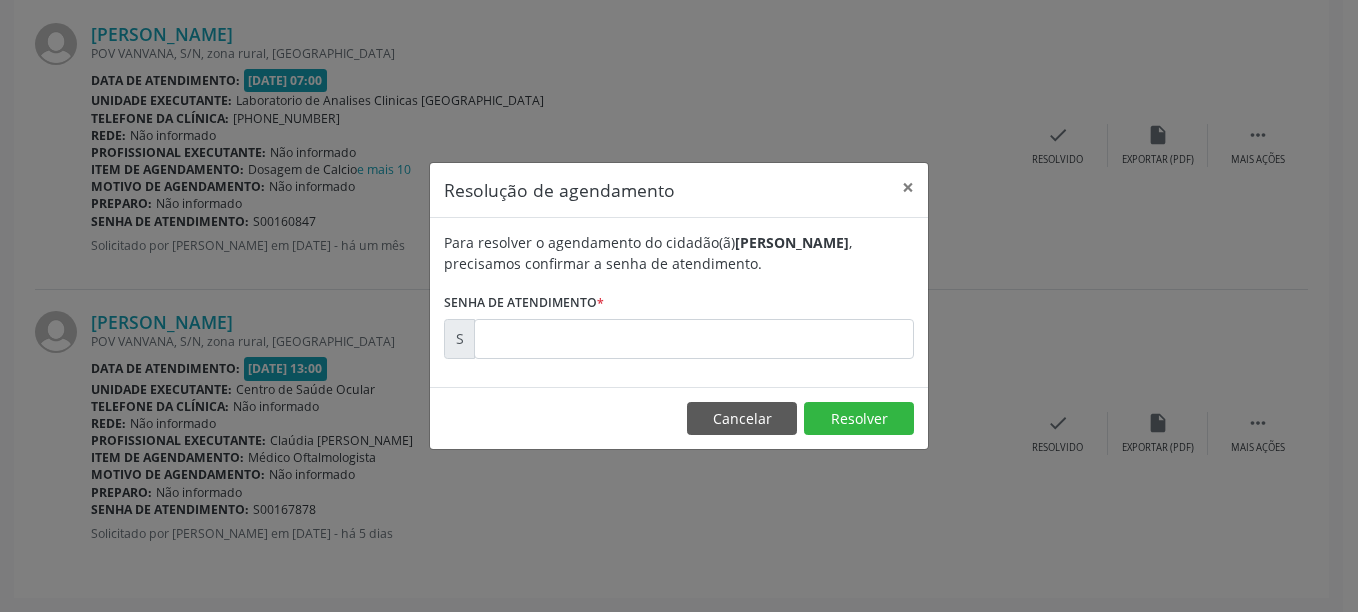 click on "Para resolver o agendamento do cidadão(ã)  [PERSON_NAME] ,
precisamos confirmar a senha de atendimento.
Senha de atendimento
*
S" at bounding box center (679, 302) 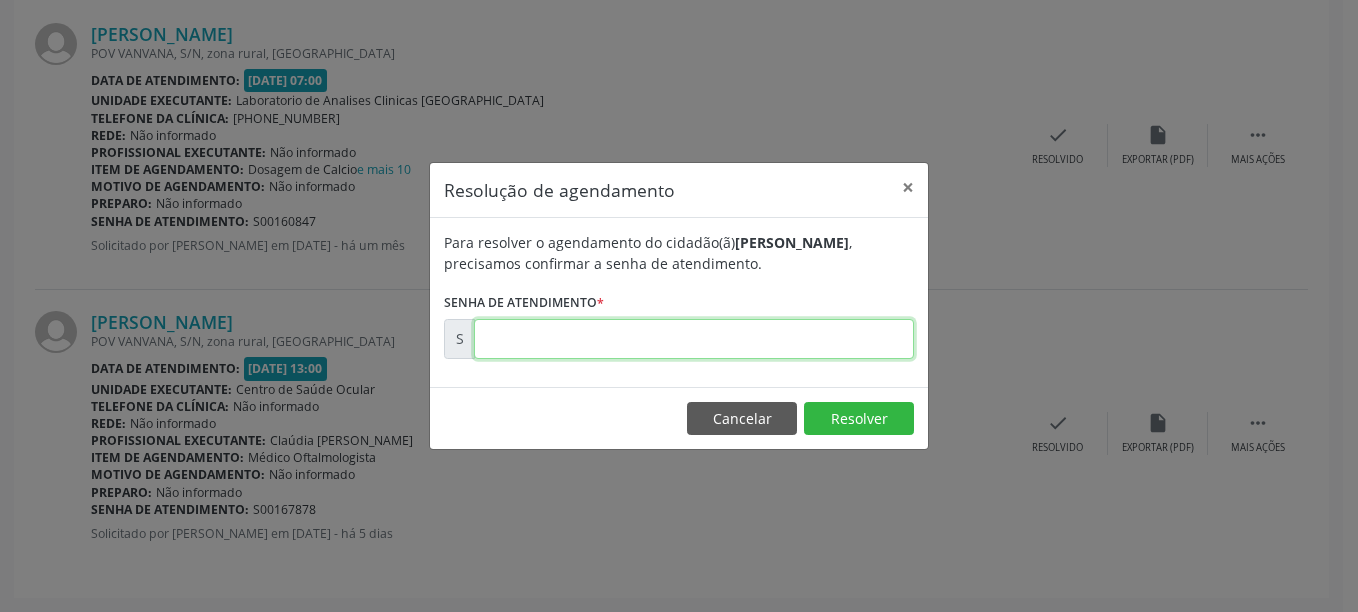 click at bounding box center [694, 339] 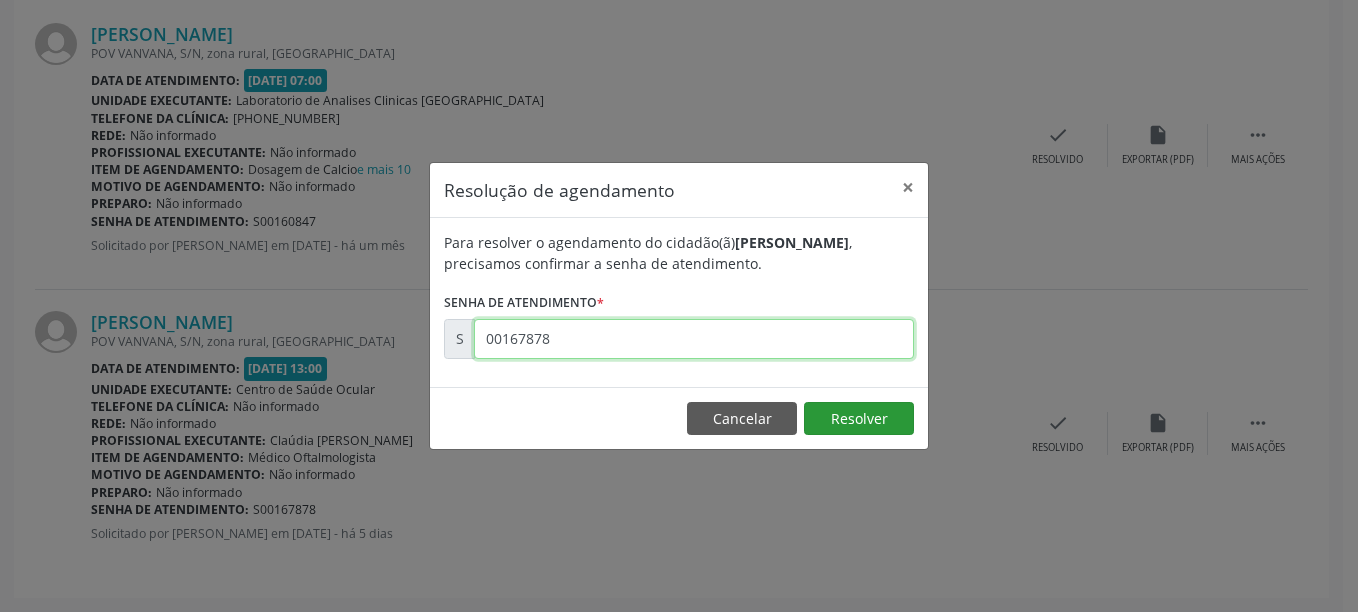 type on "00167878" 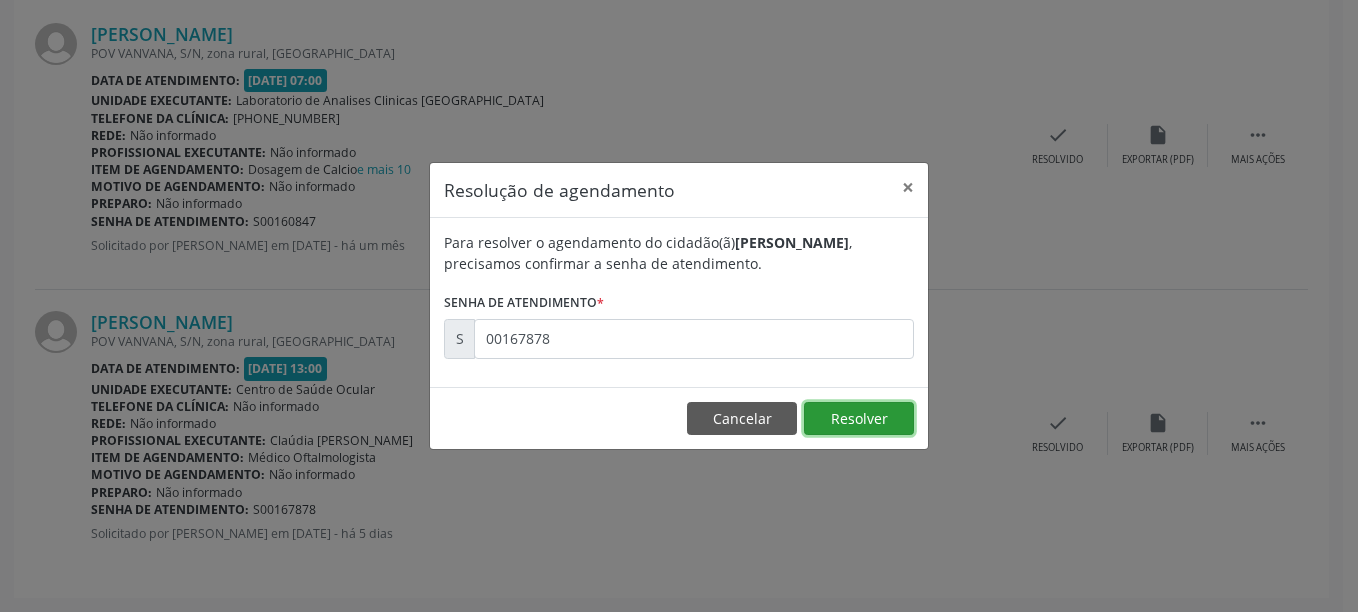 click on "Resolver" at bounding box center (859, 419) 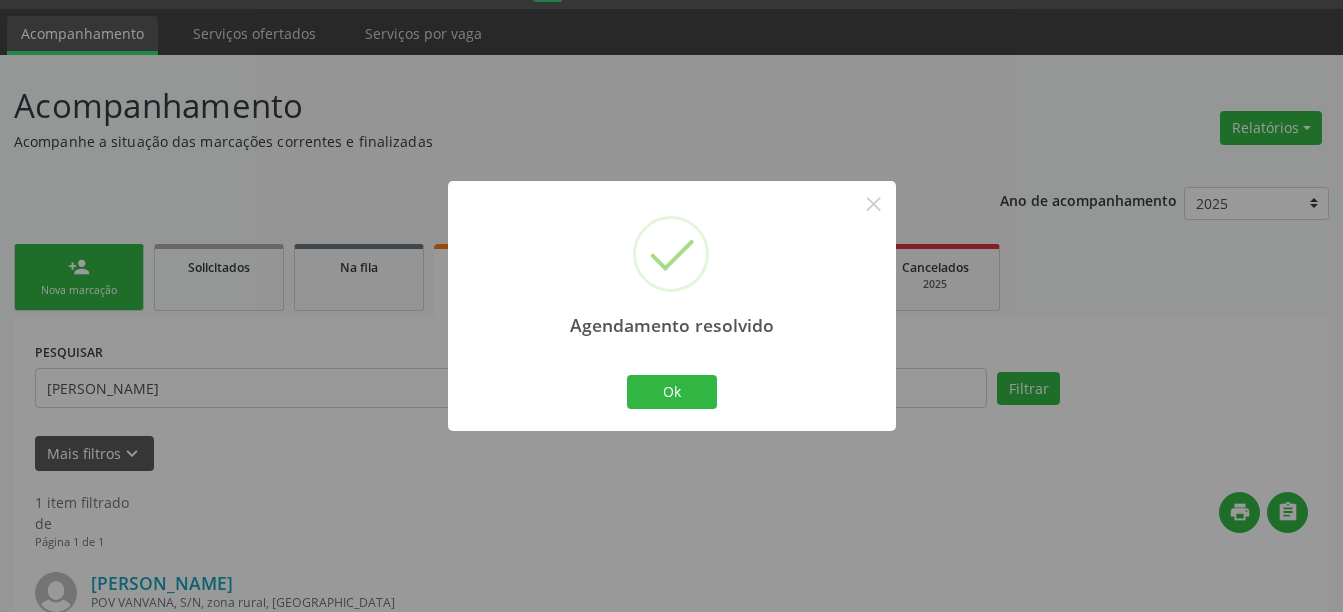 scroll, scrollTop: 316, scrollLeft: 0, axis: vertical 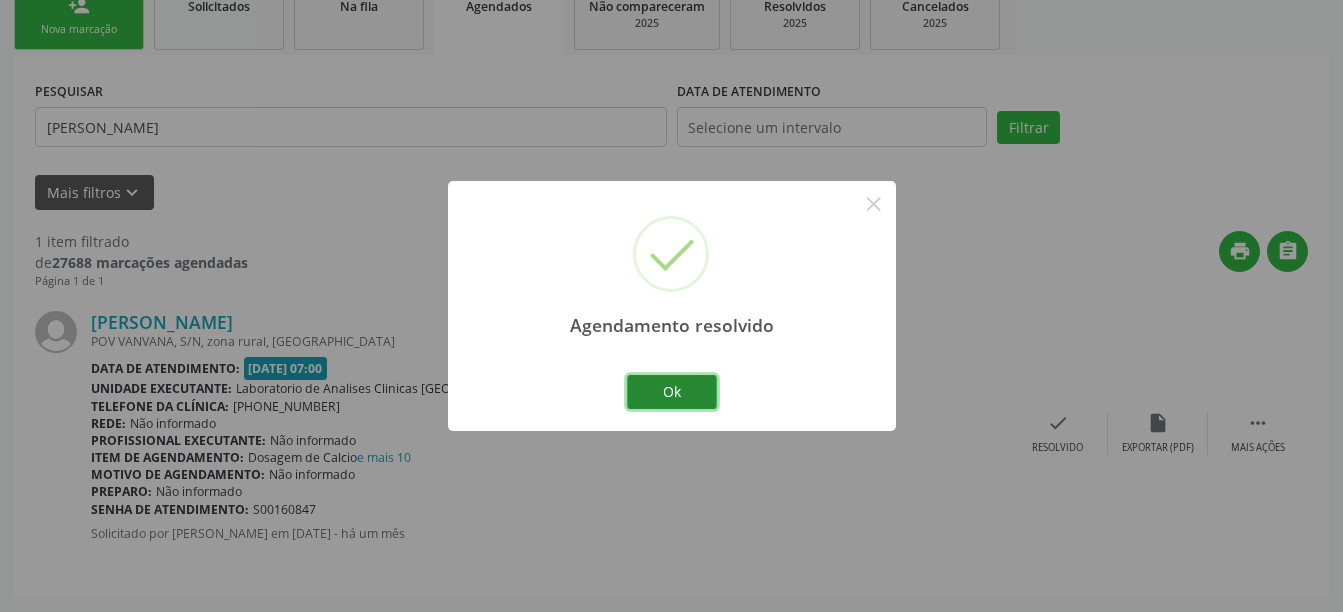 click on "Ok" at bounding box center [672, 392] 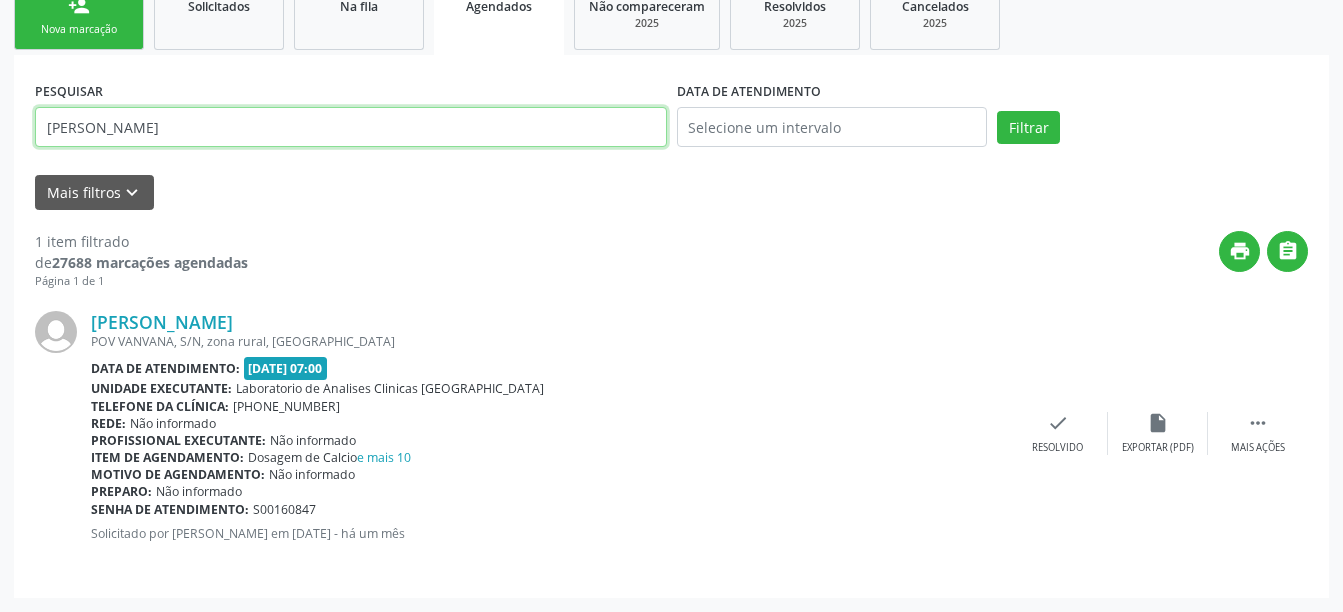 click on "[PERSON_NAME]" at bounding box center [351, 127] 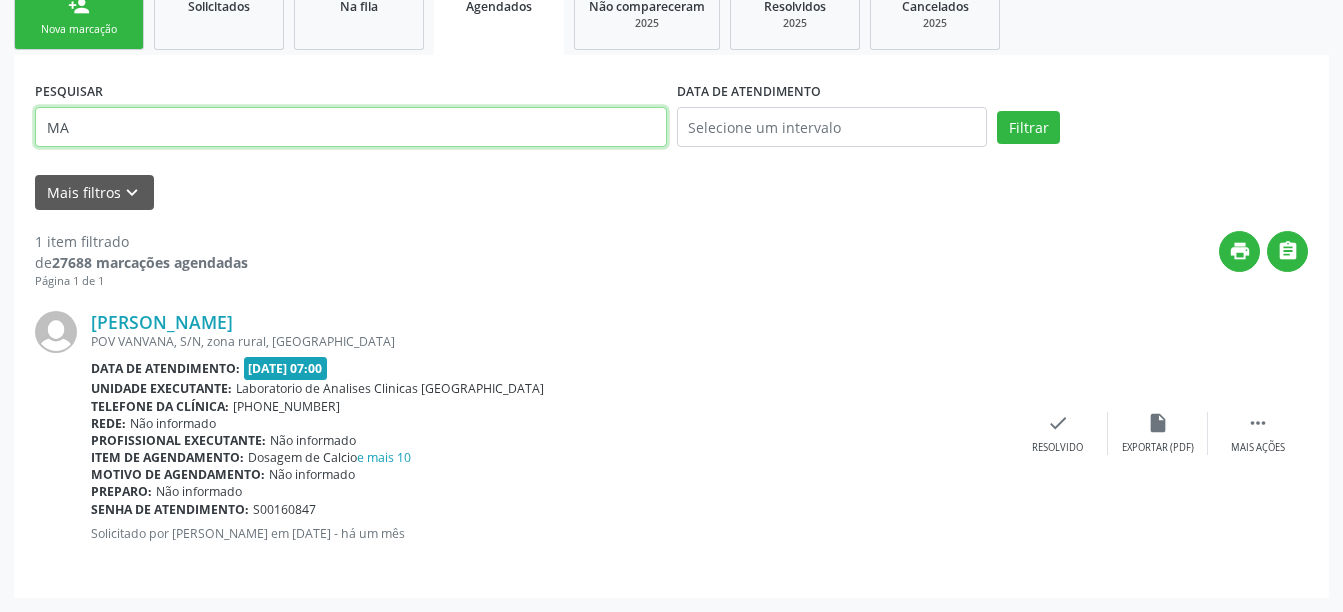 type on "M" 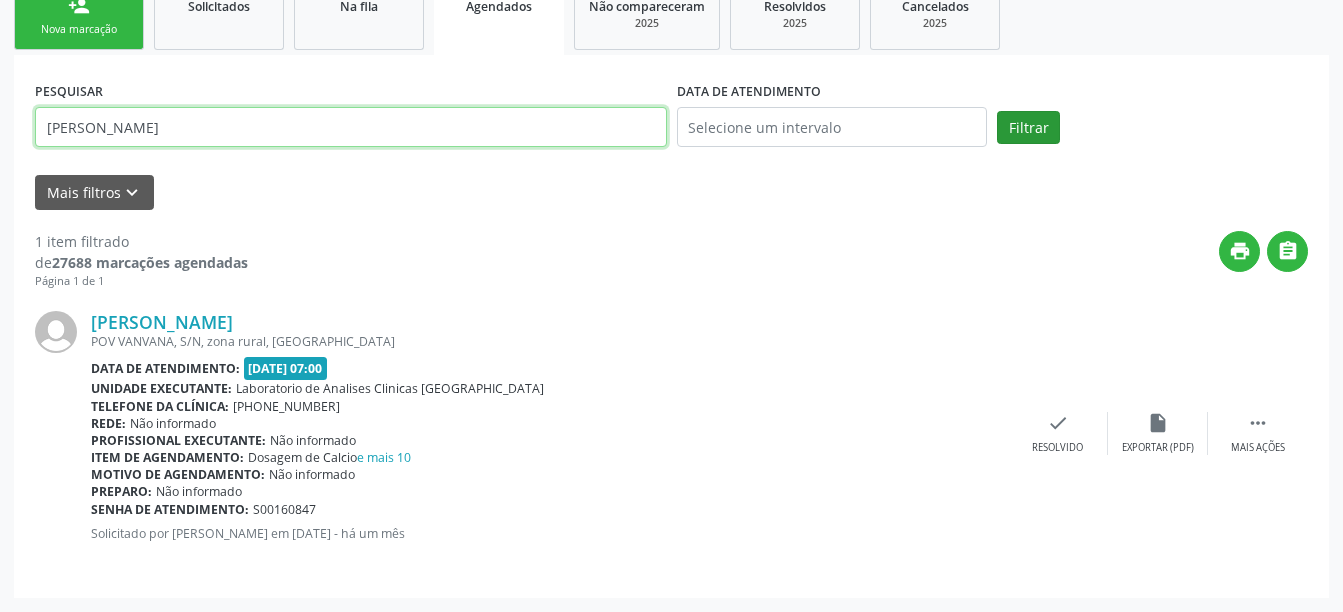 type on "[PERSON_NAME]" 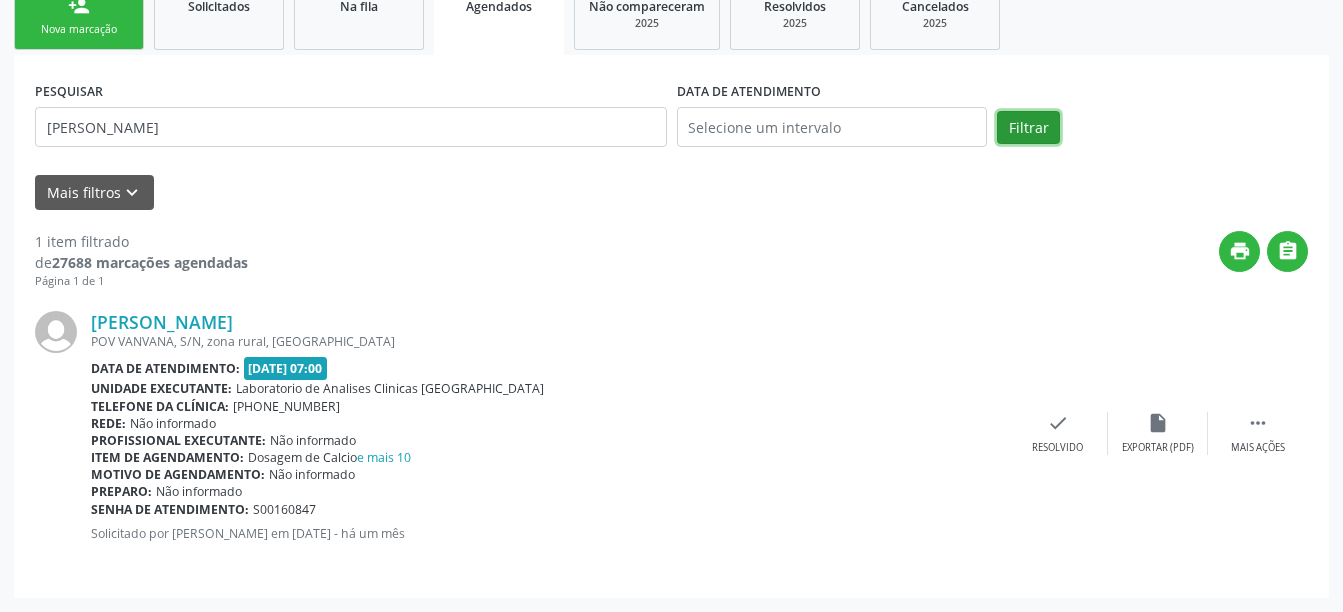 click on "Filtrar" at bounding box center [1028, 128] 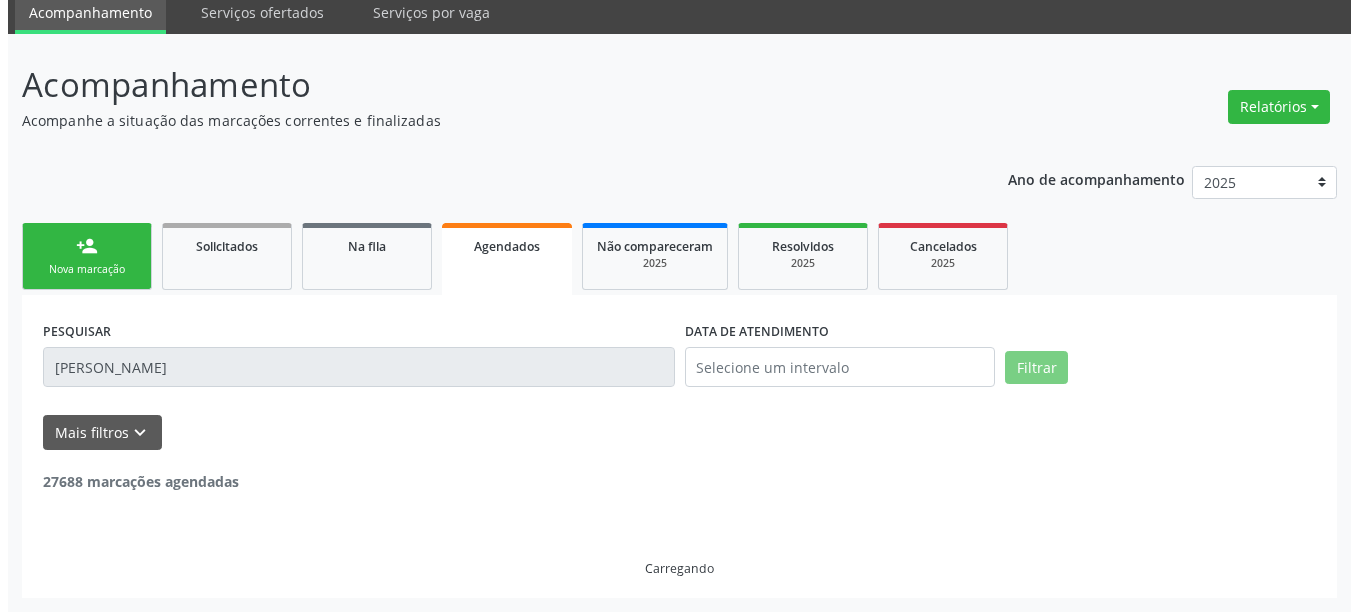 scroll, scrollTop: 316, scrollLeft: 0, axis: vertical 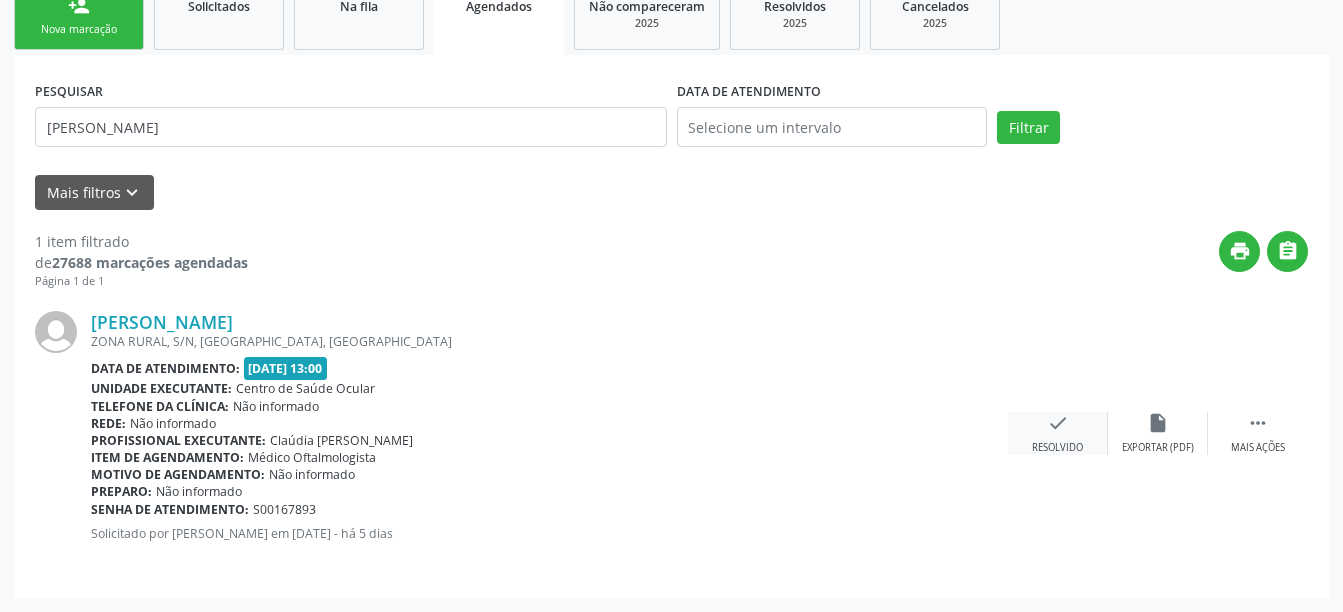 click on "check
Resolvido" at bounding box center (1058, 433) 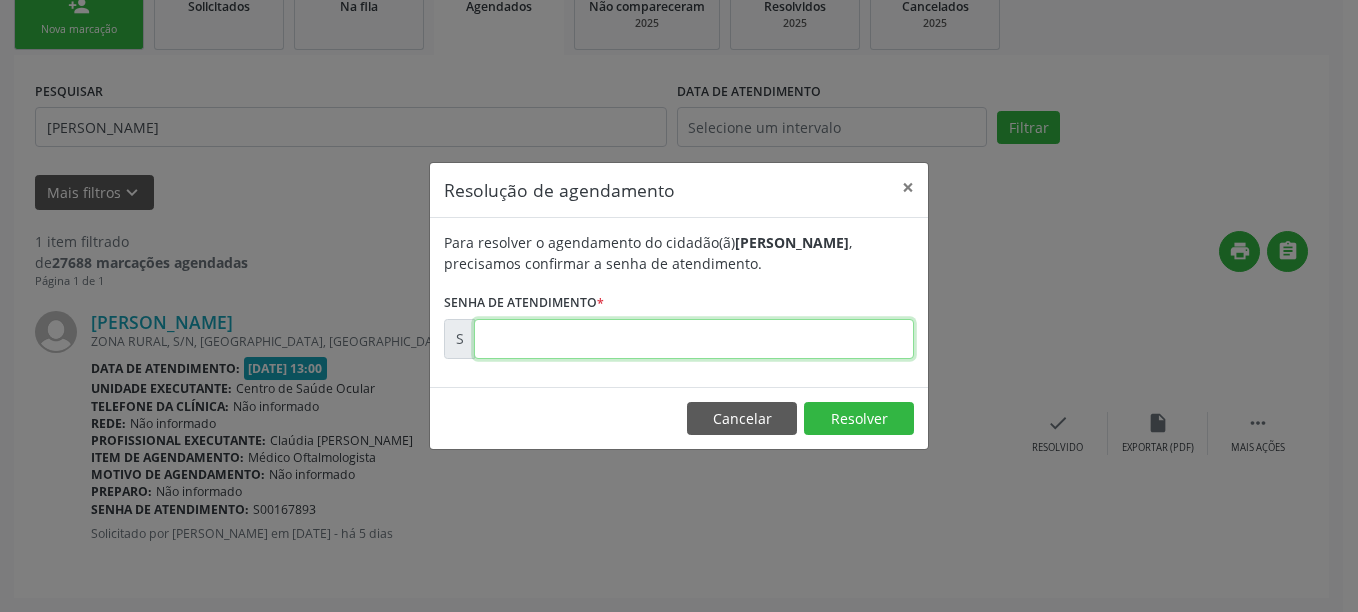 click at bounding box center [694, 339] 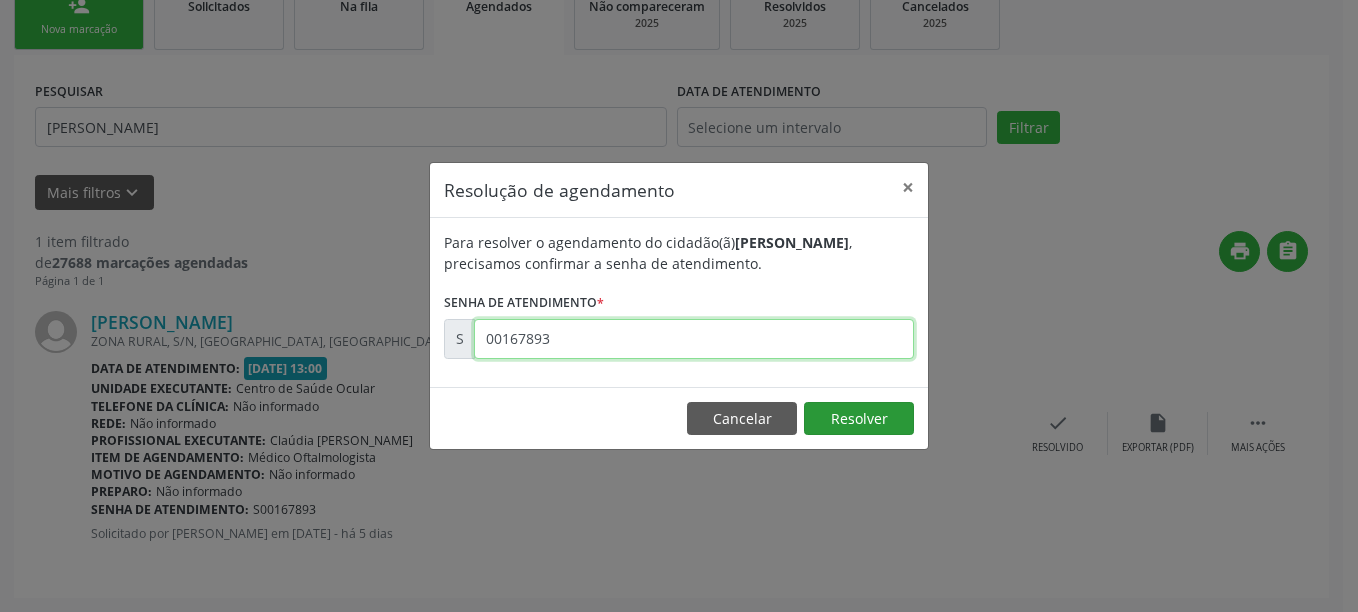 type on "00167893" 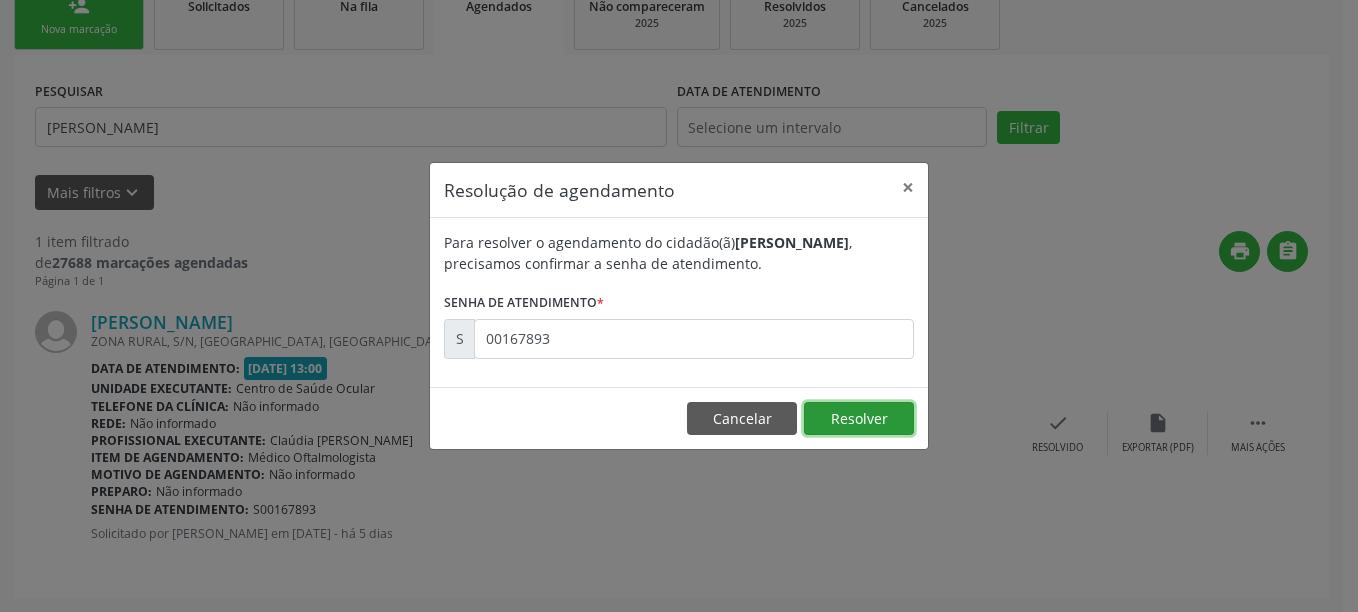 click on "Resolver" at bounding box center [859, 419] 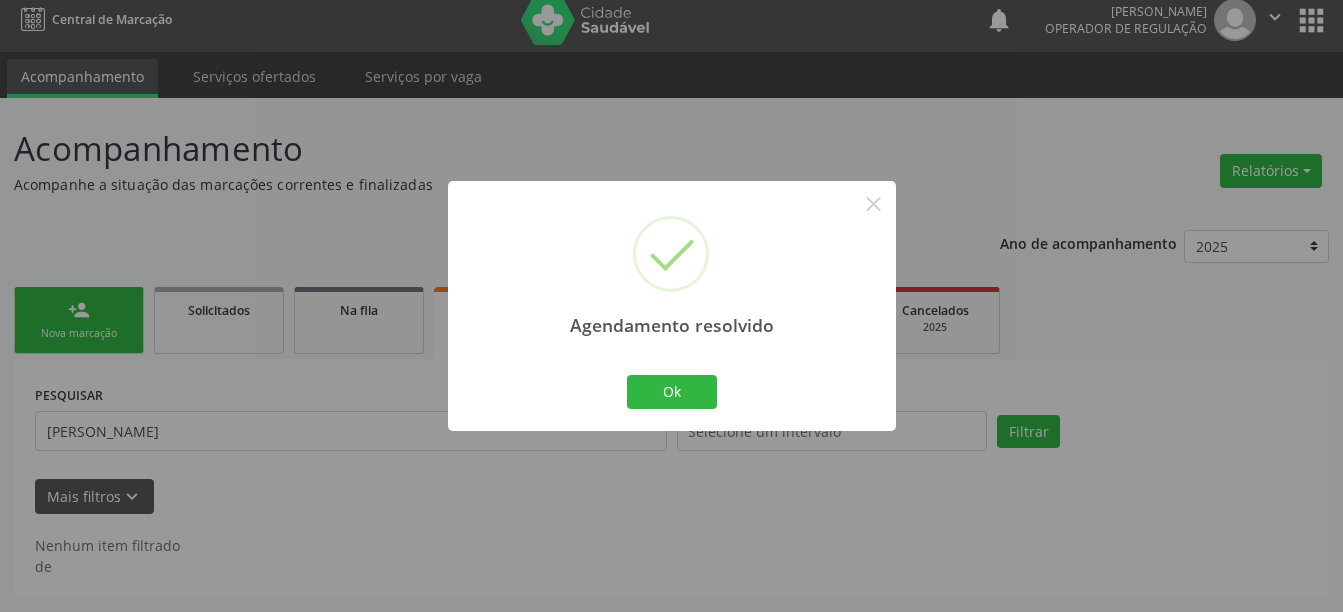 scroll, scrollTop: 12, scrollLeft: 0, axis: vertical 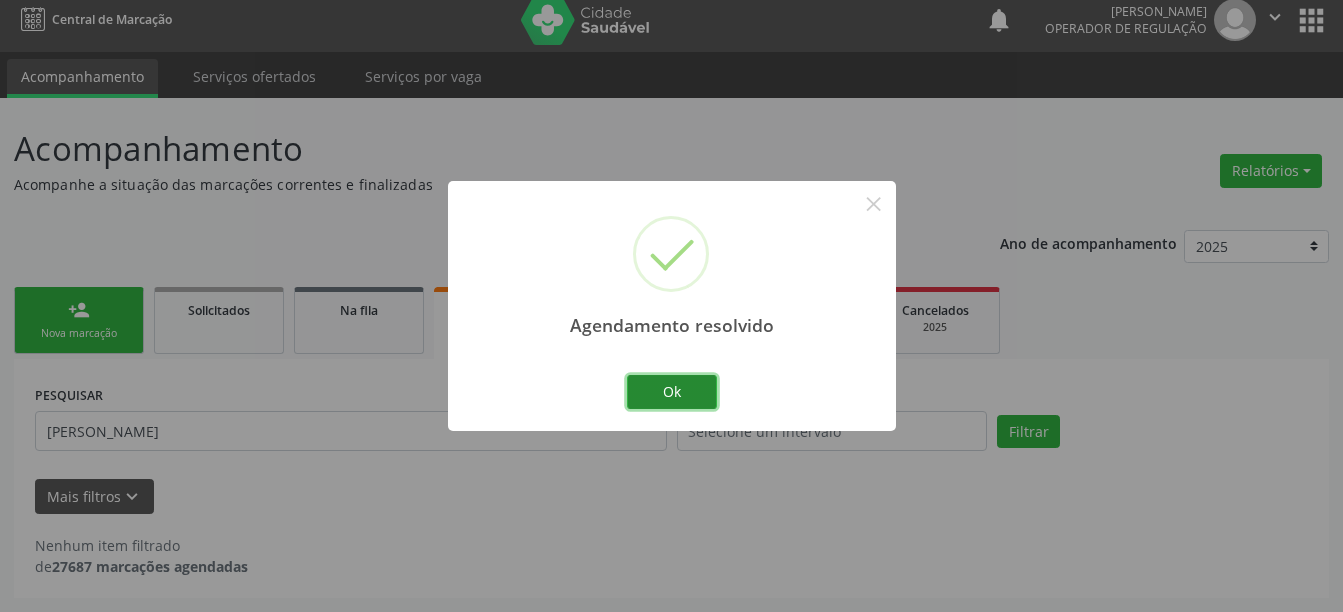 click on "Ok" at bounding box center (672, 392) 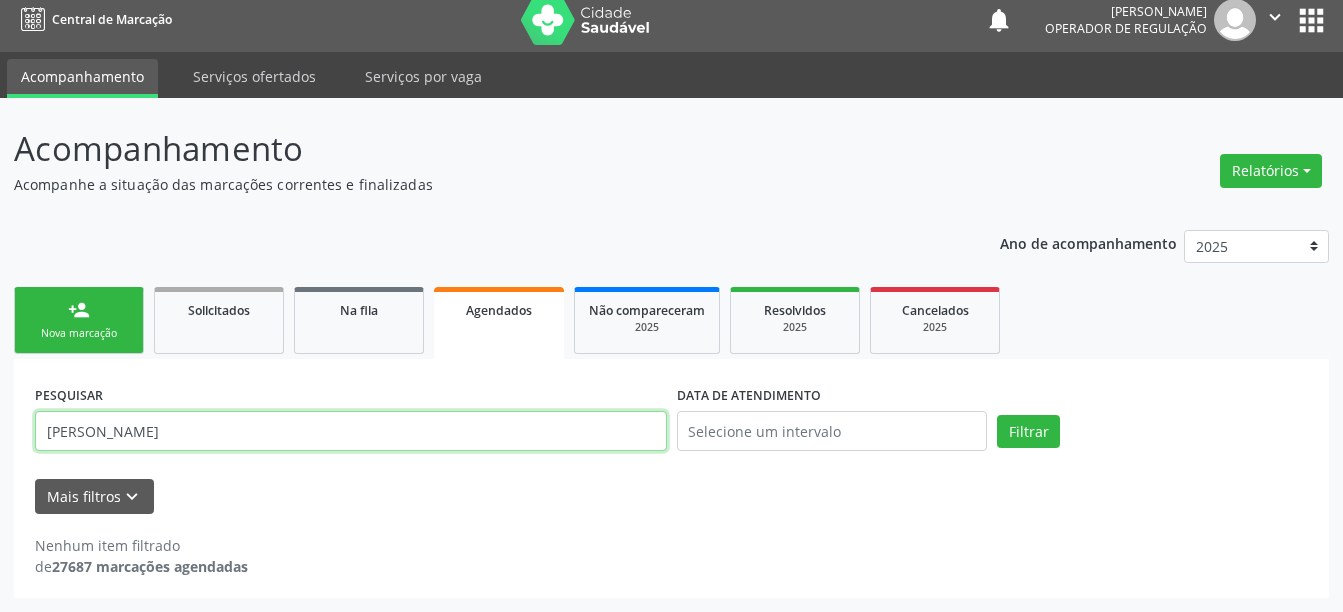 click on "[PERSON_NAME]" at bounding box center (351, 431) 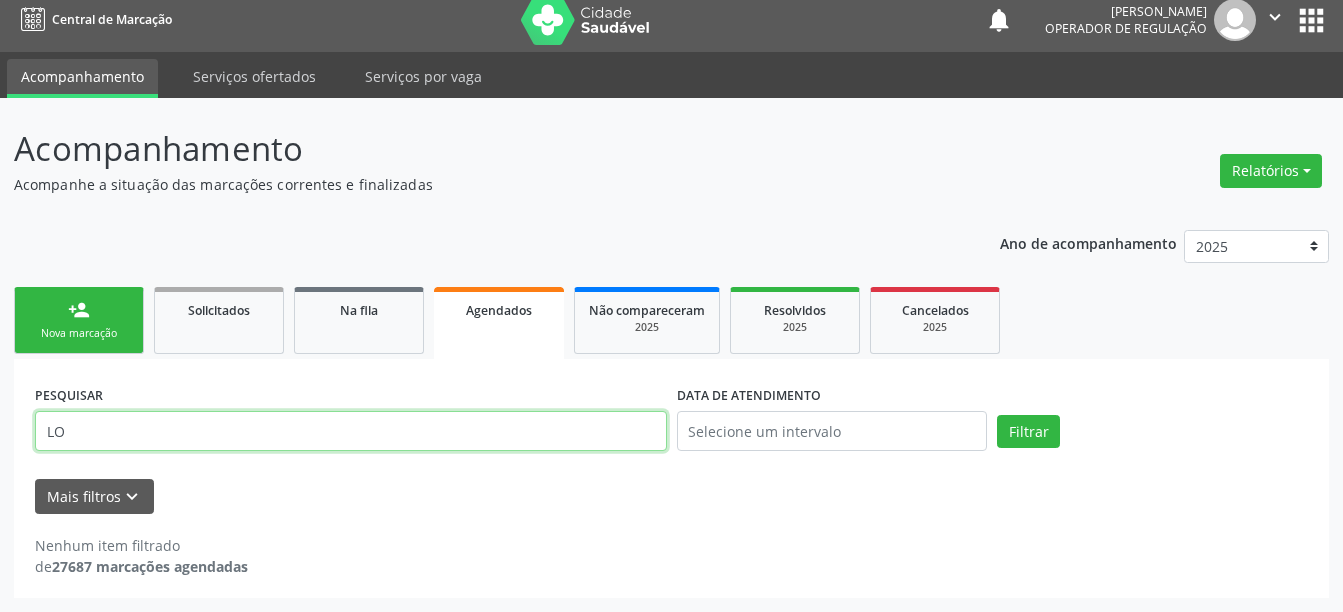 type on "L" 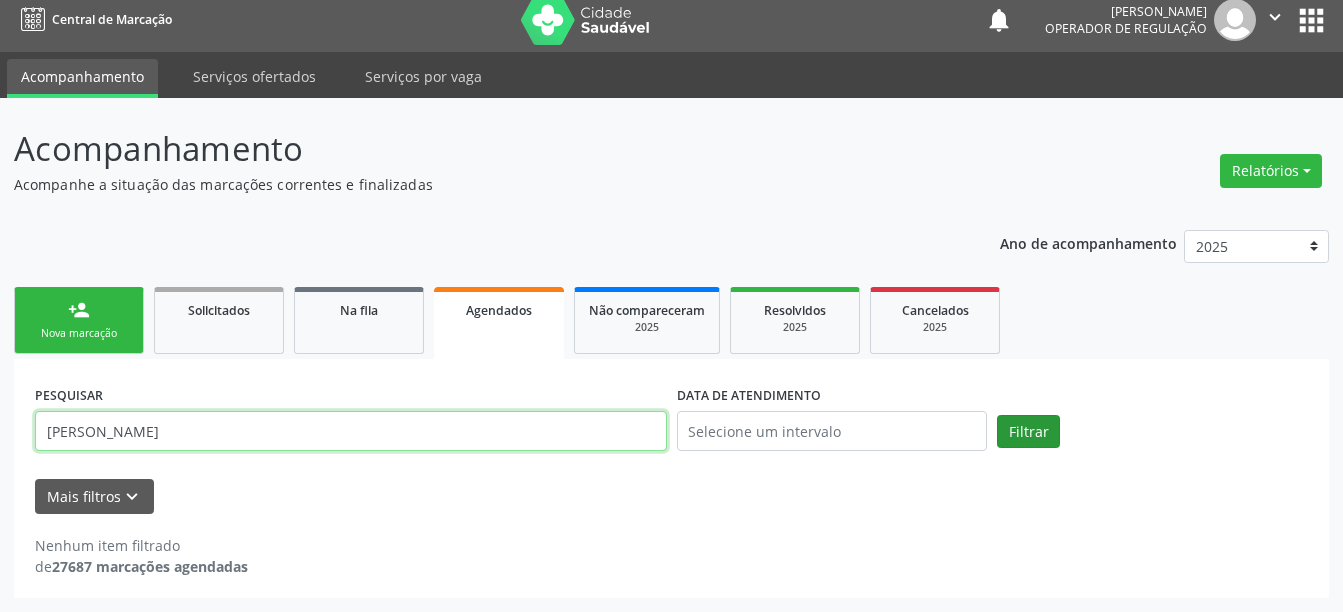 type on "[PERSON_NAME]" 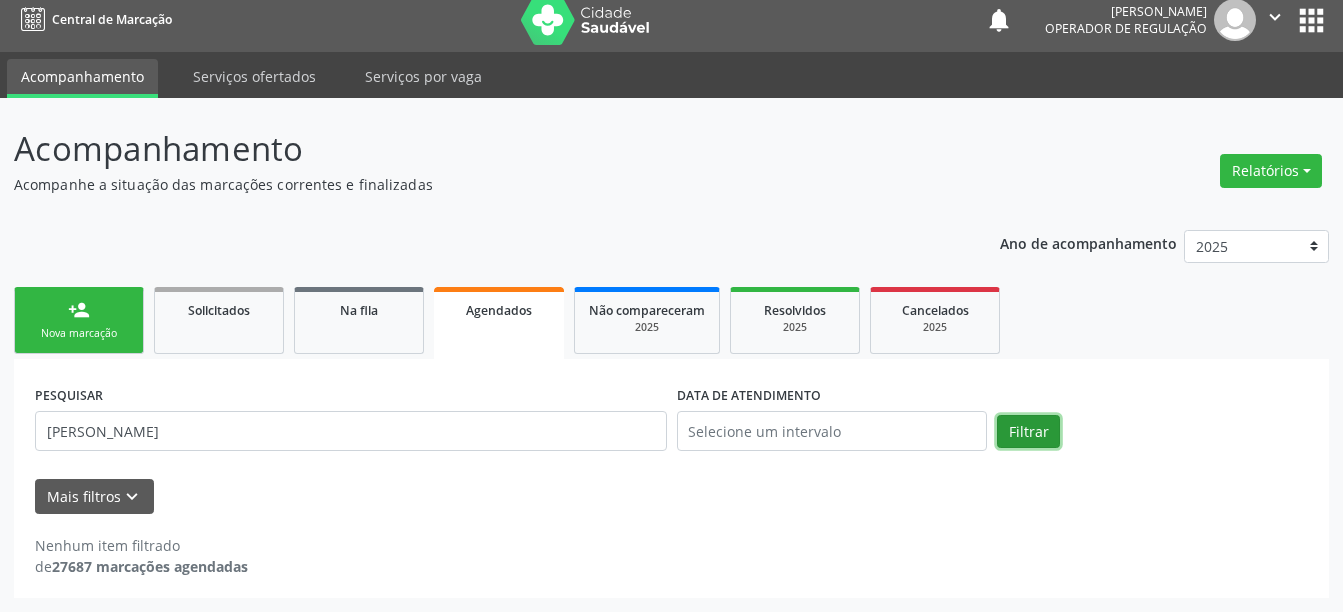 click on "Filtrar" at bounding box center (1028, 432) 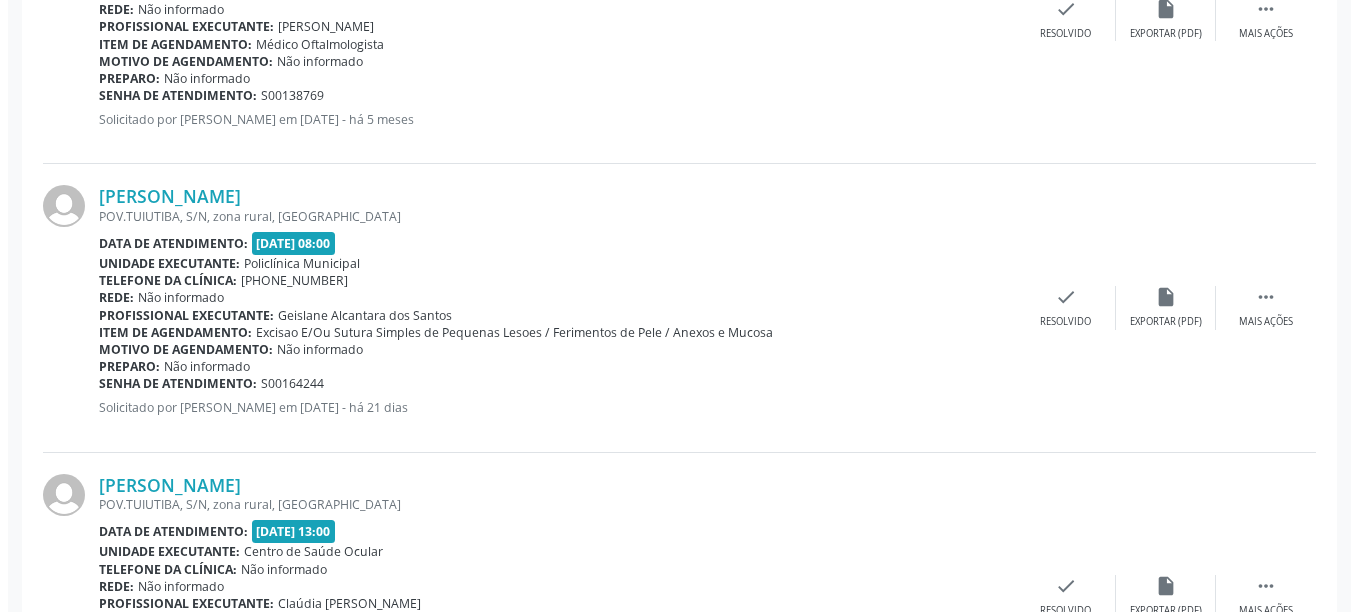 scroll, scrollTop: 3775, scrollLeft: 0, axis: vertical 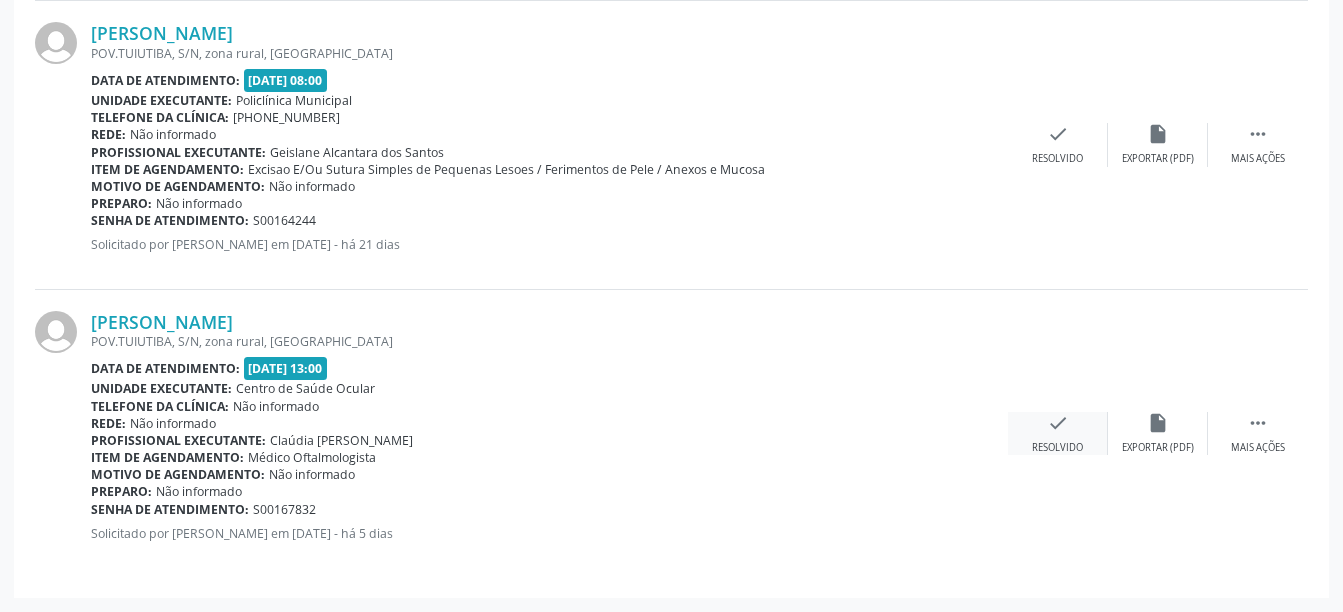 click on "check" at bounding box center (1058, 423) 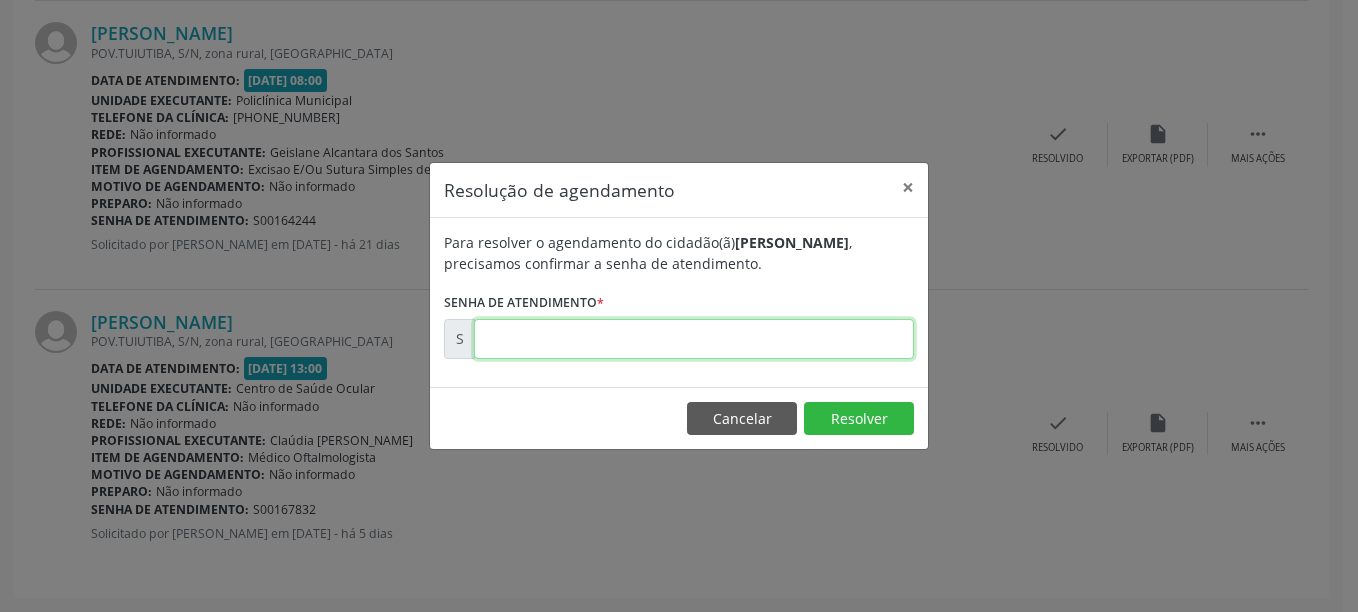 click at bounding box center [694, 339] 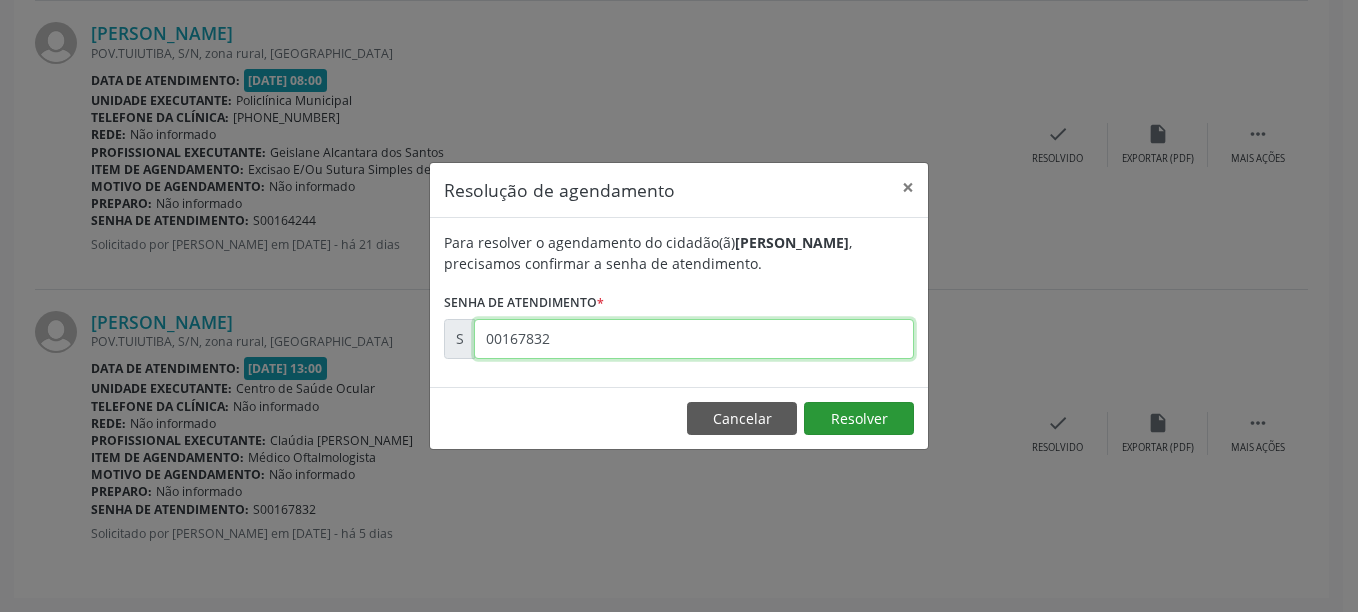 type on "00167832" 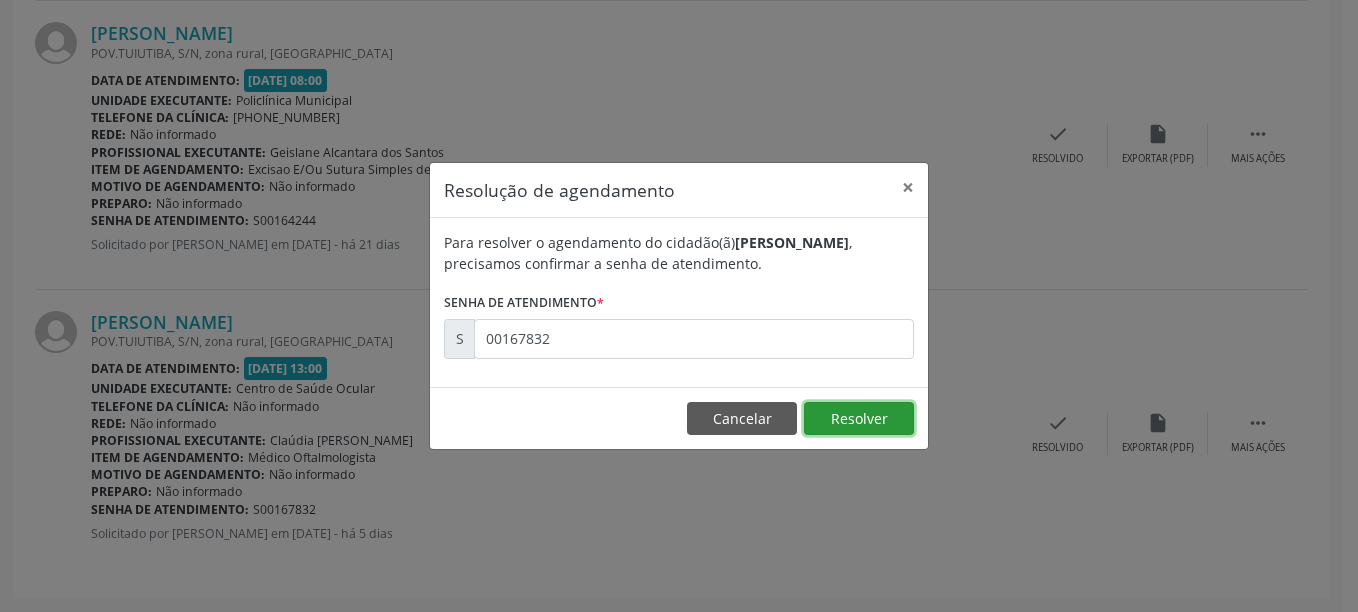 click on "Resolver" at bounding box center (859, 419) 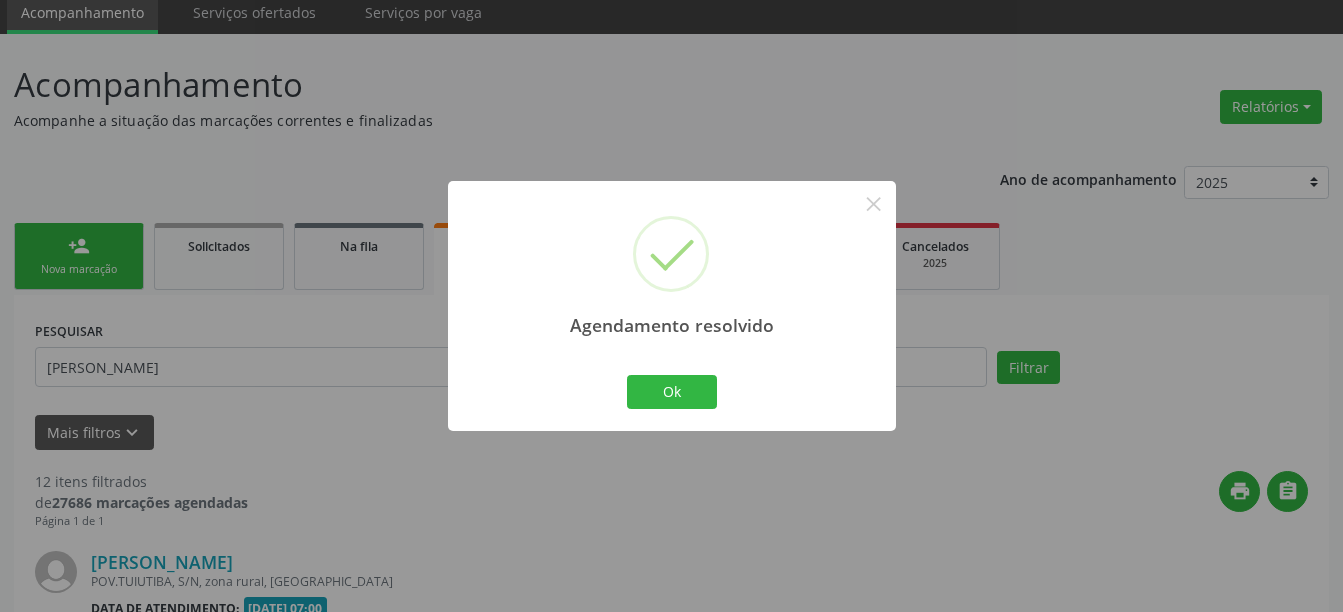 scroll, scrollTop: 3487, scrollLeft: 0, axis: vertical 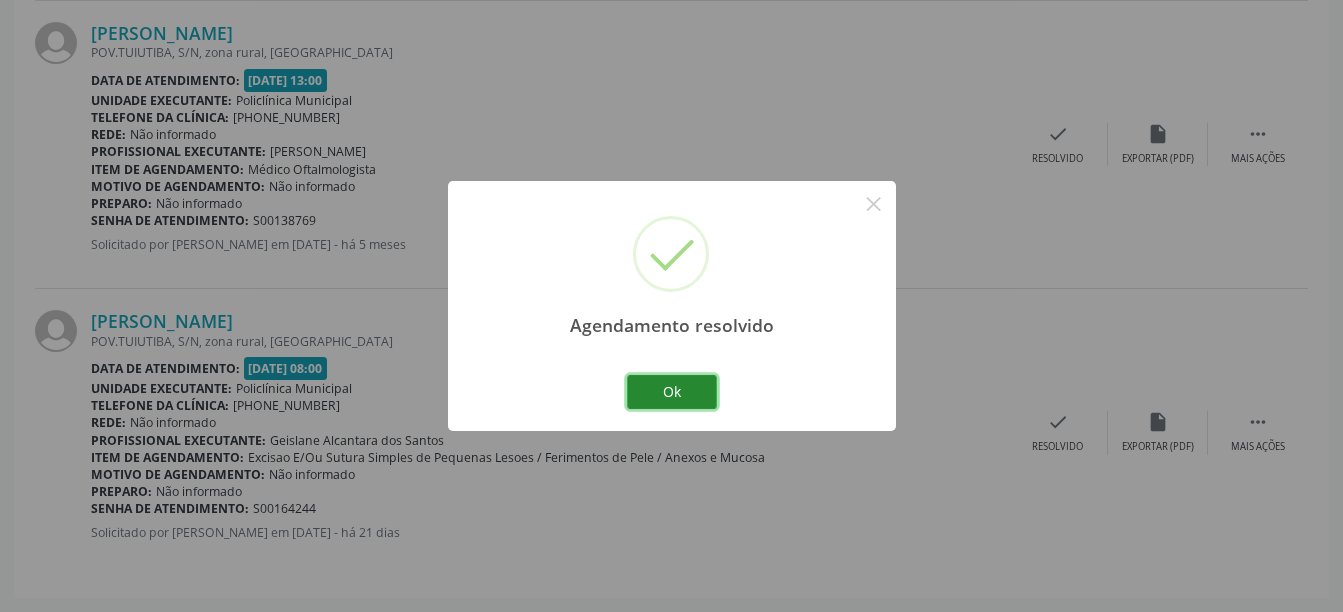 click on "Ok" at bounding box center [672, 392] 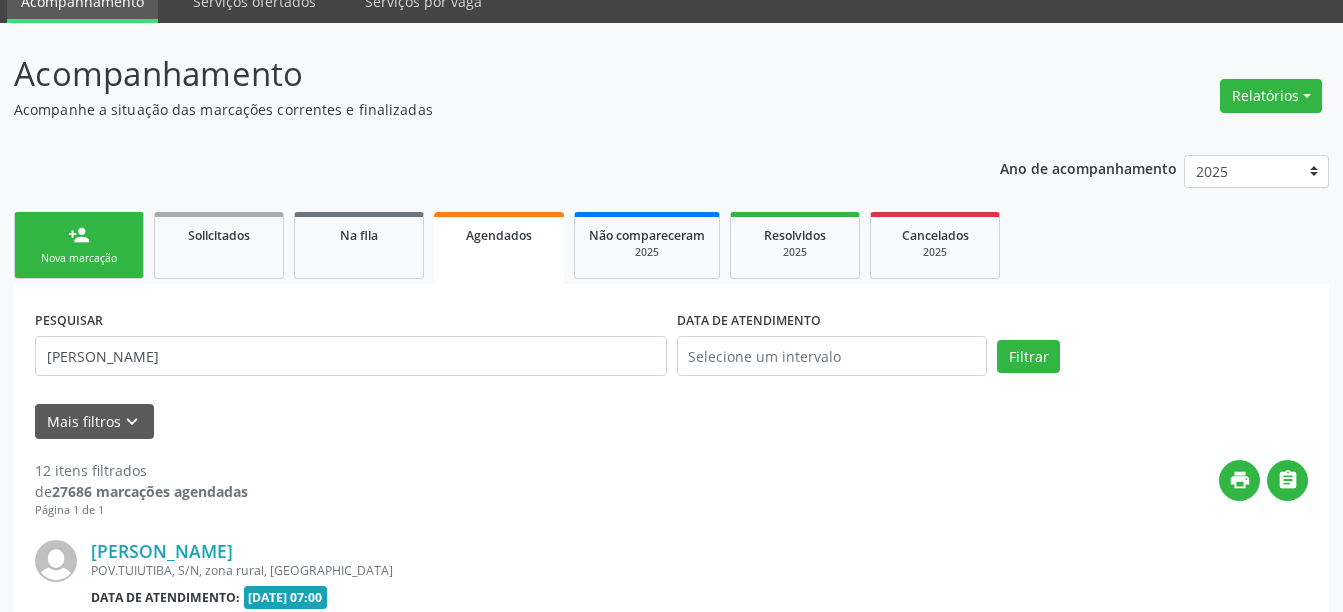 scroll, scrollTop: 0, scrollLeft: 0, axis: both 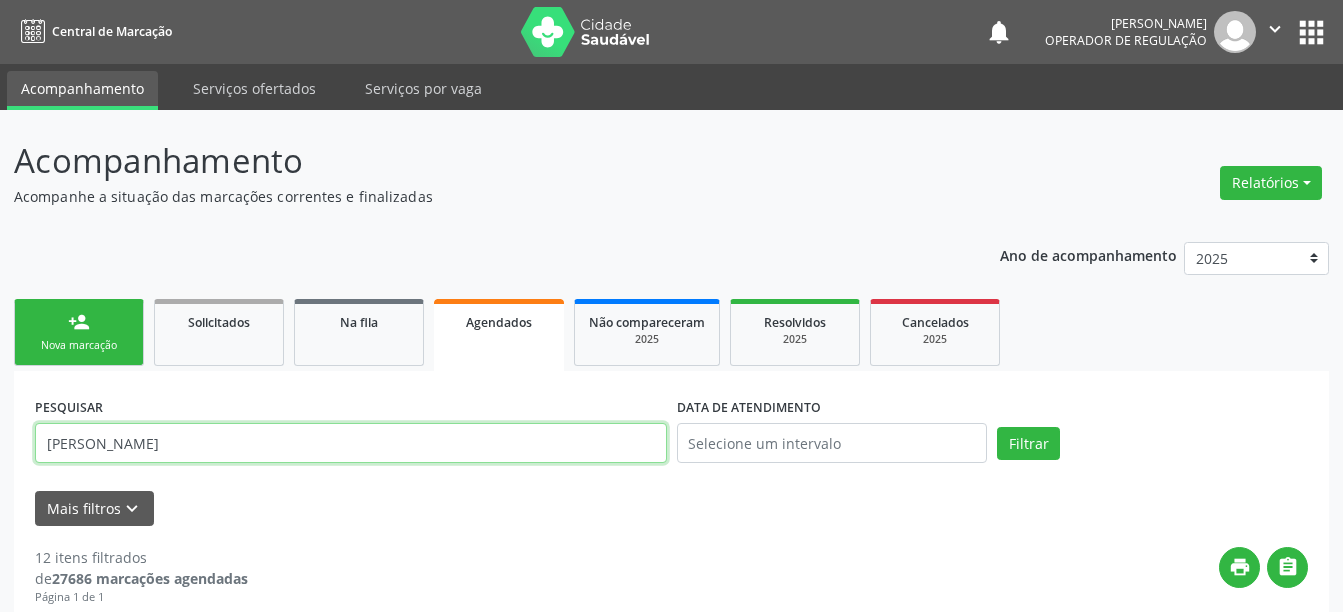 drag, startPoint x: 606, startPoint y: 431, endPoint x: 636, endPoint y: 444, distance: 32.695564 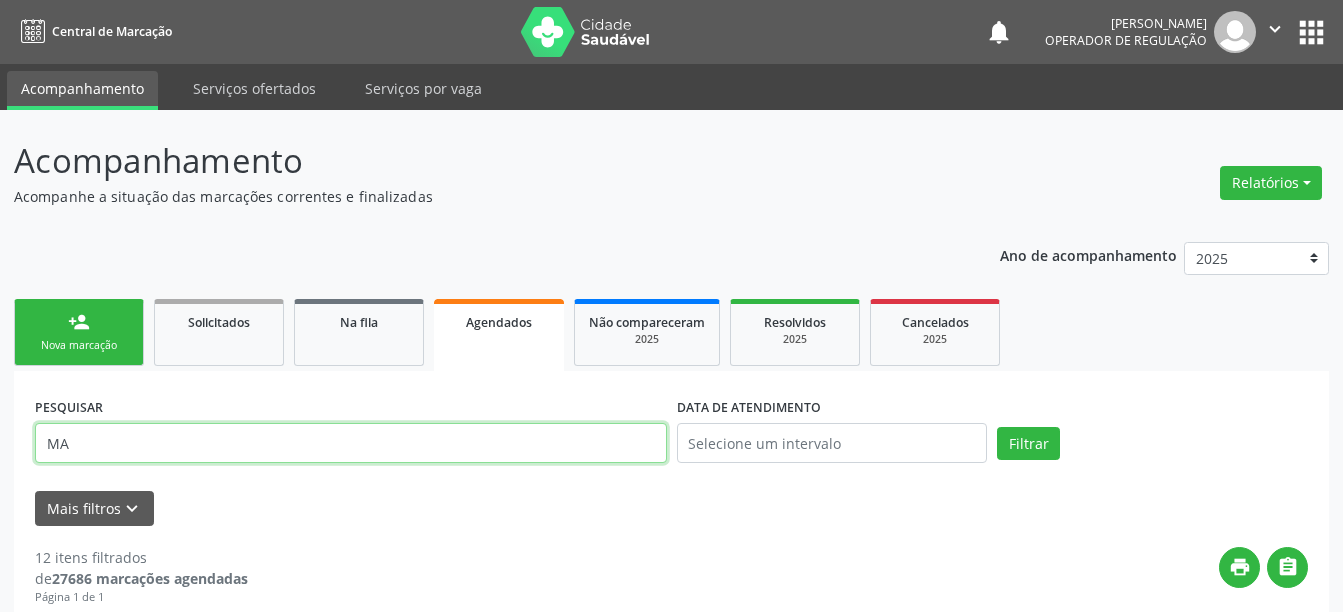 type on "M" 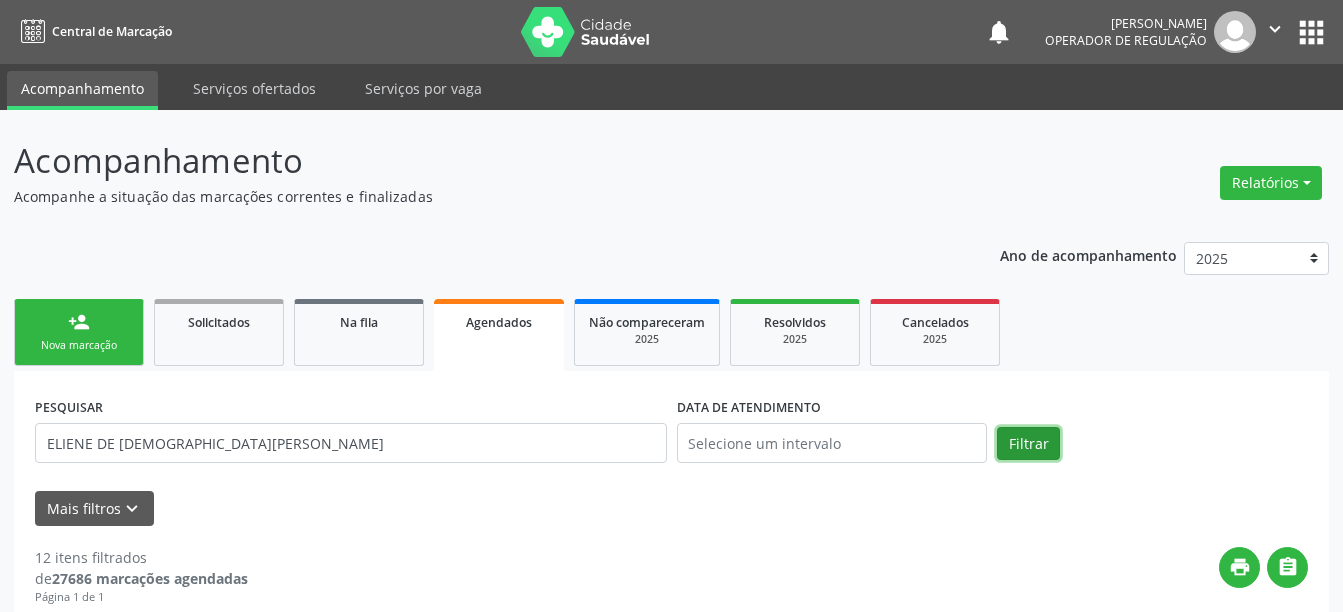click on "Filtrar" at bounding box center (1028, 444) 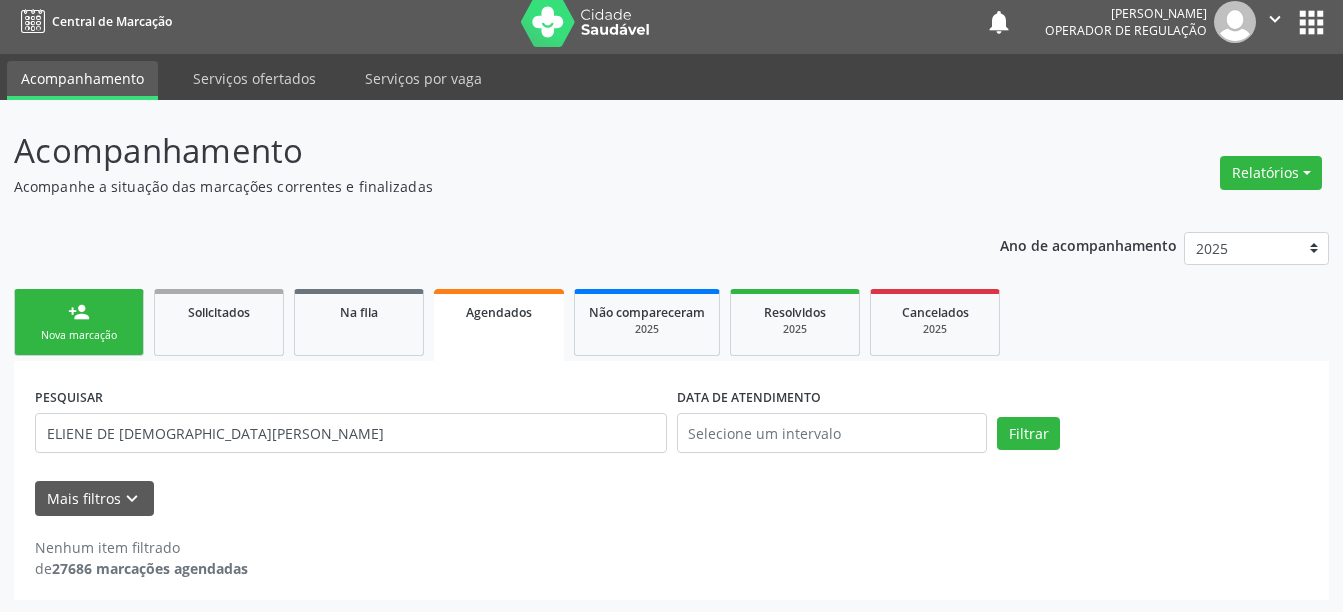 scroll, scrollTop: 12, scrollLeft: 0, axis: vertical 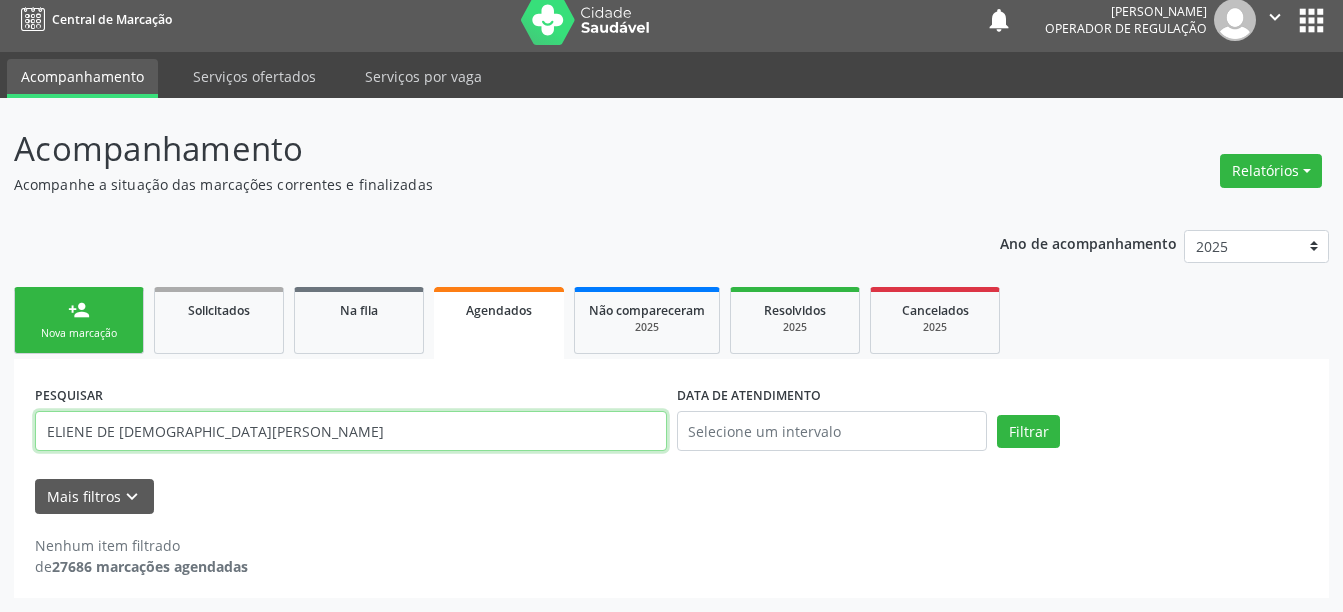 click on "ELIENE DE [DEMOGRAPHIC_DATA][PERSON_NAME]" at bounding box center [351, 431] 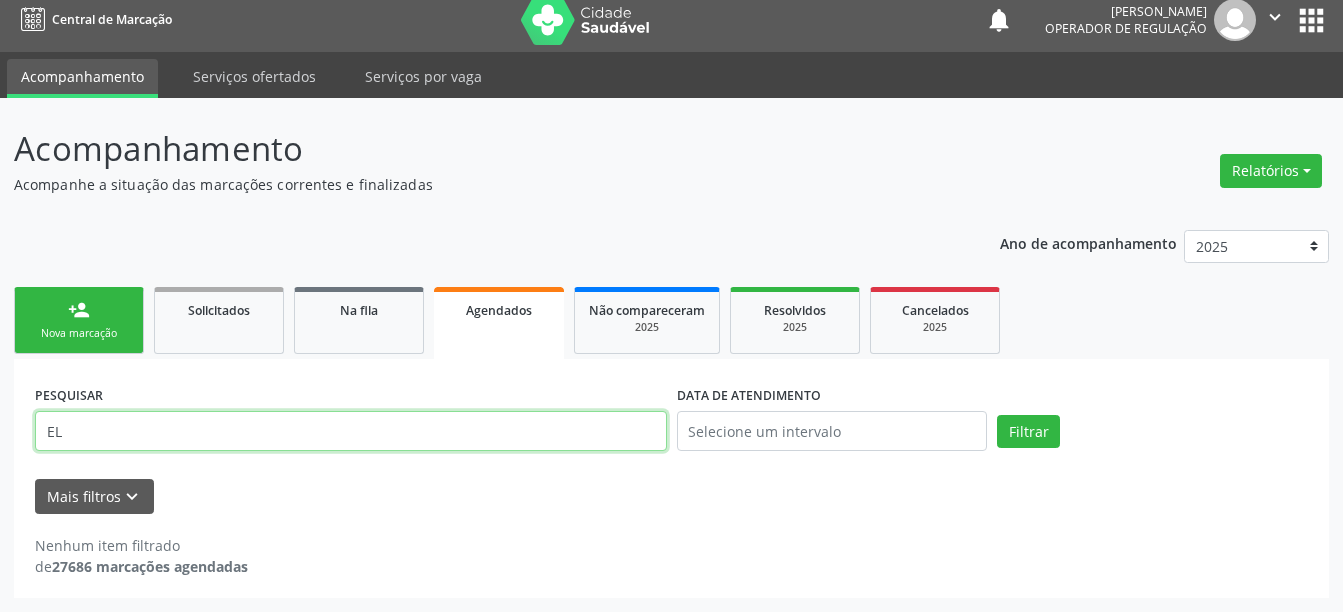 type on "E" 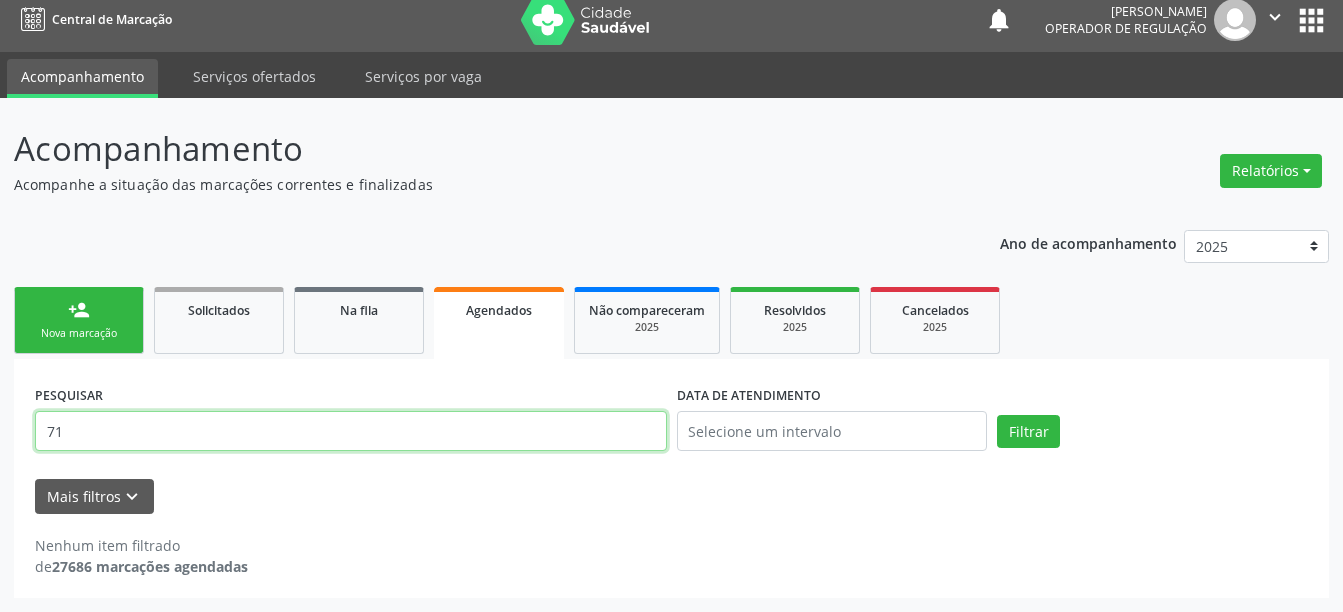 type on "7" 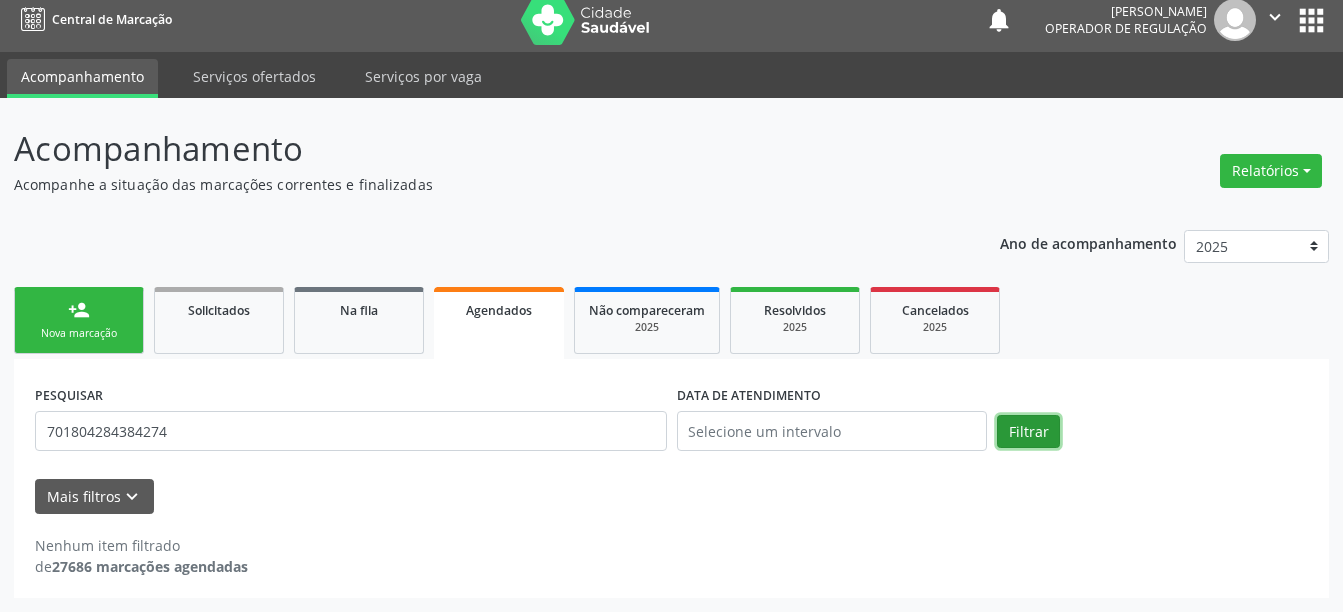 click on "Filtrar" at bounding box center (1028, 432) 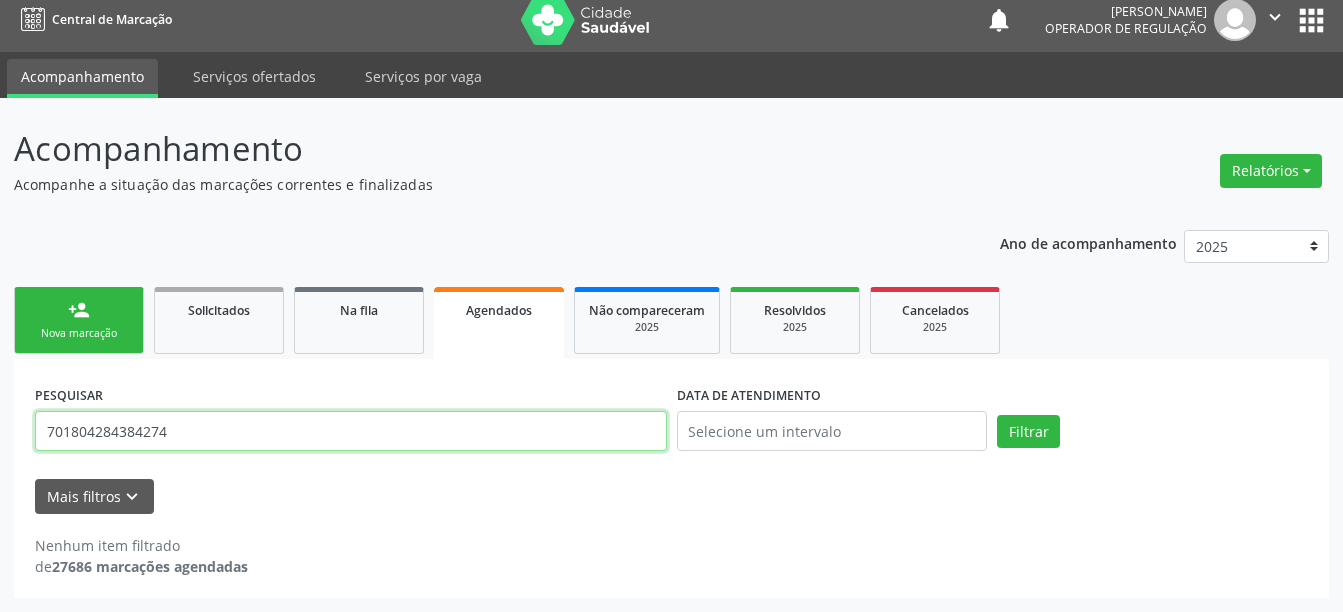 click on "701804284384274" at bounding box center (351, 431) 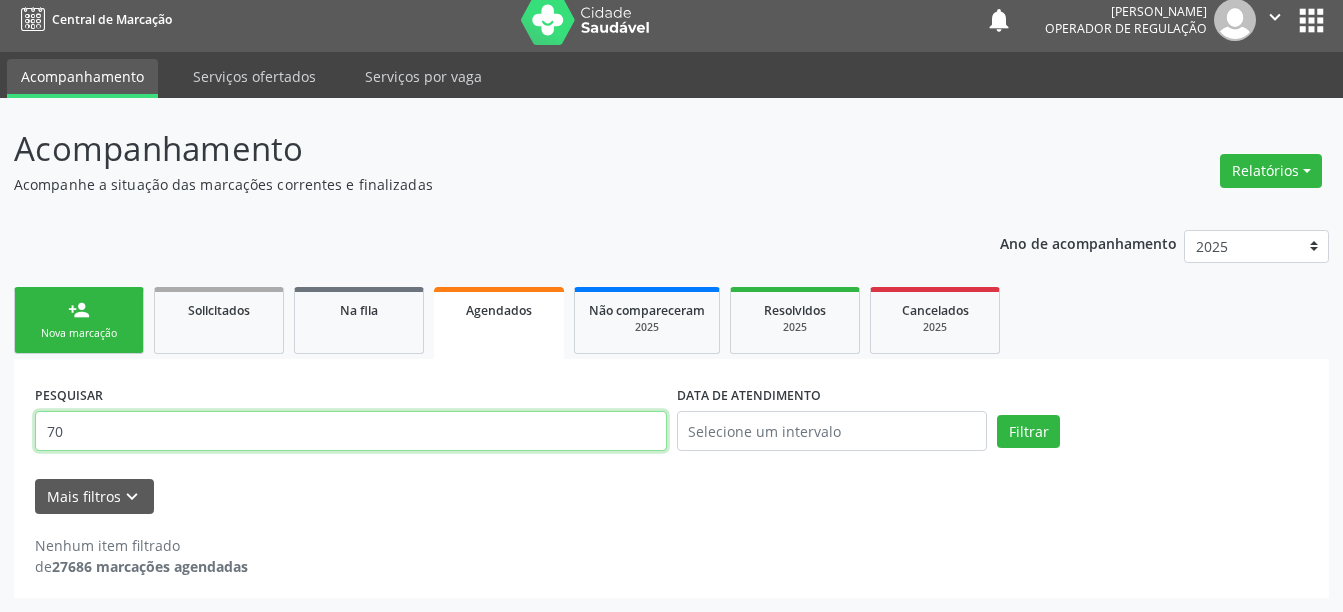type on "7" 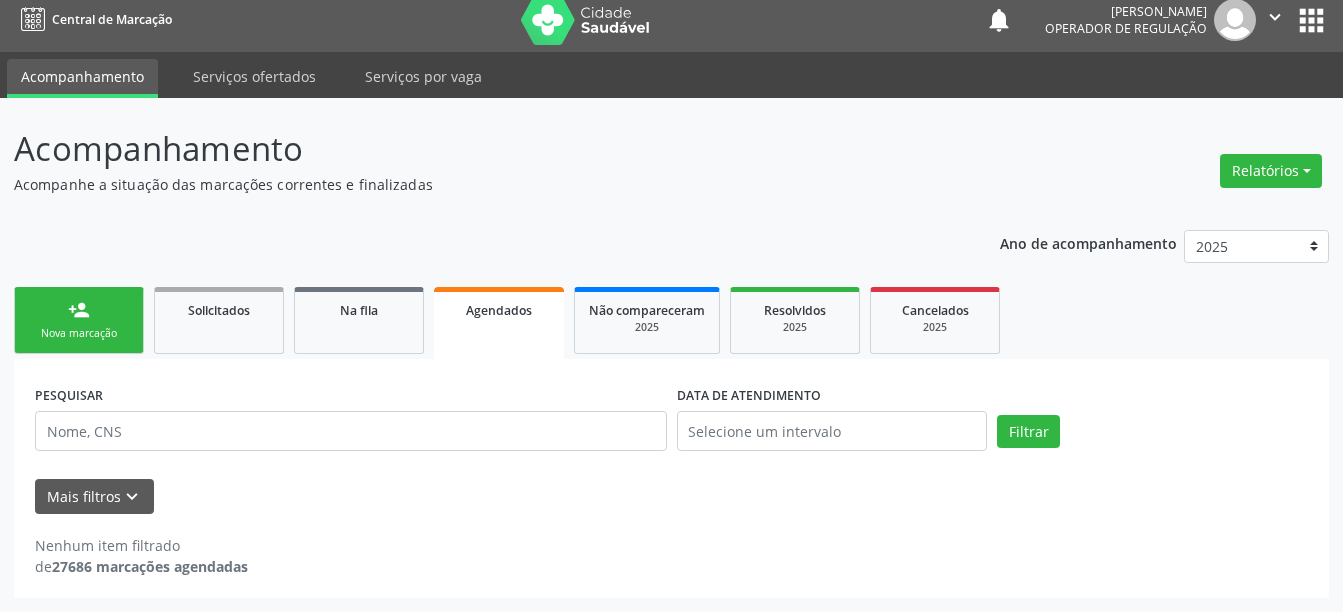 click on "Agendados" at bounding box center [499, 310] 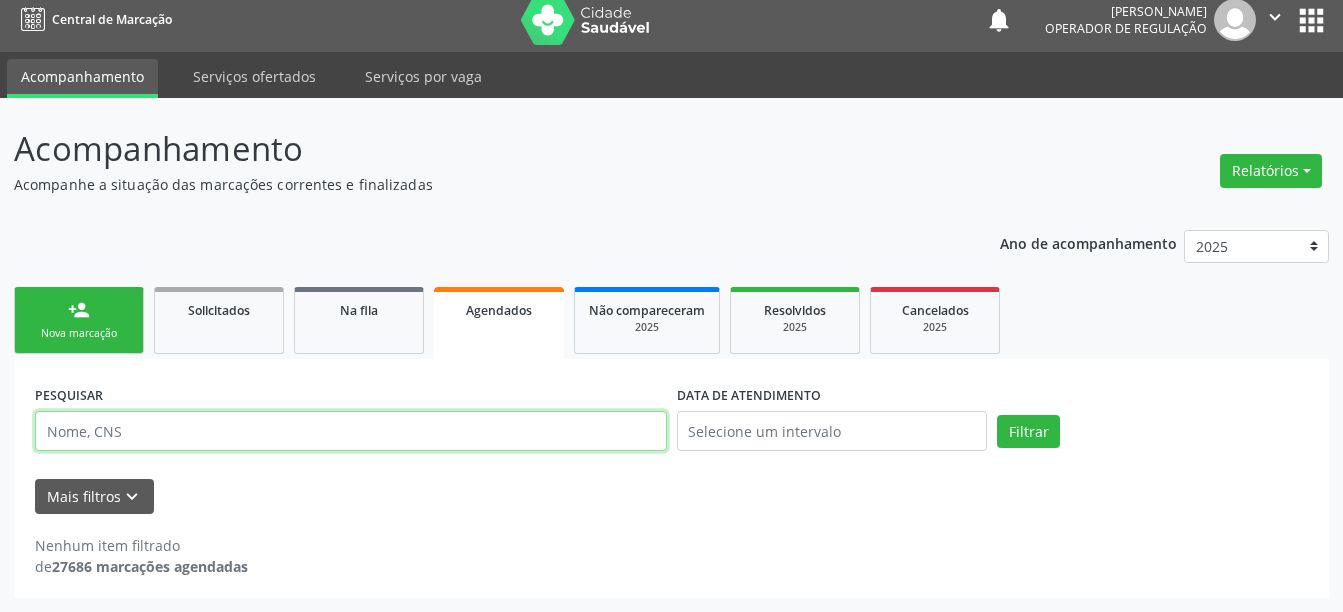 click at bounding box center [351, 431] 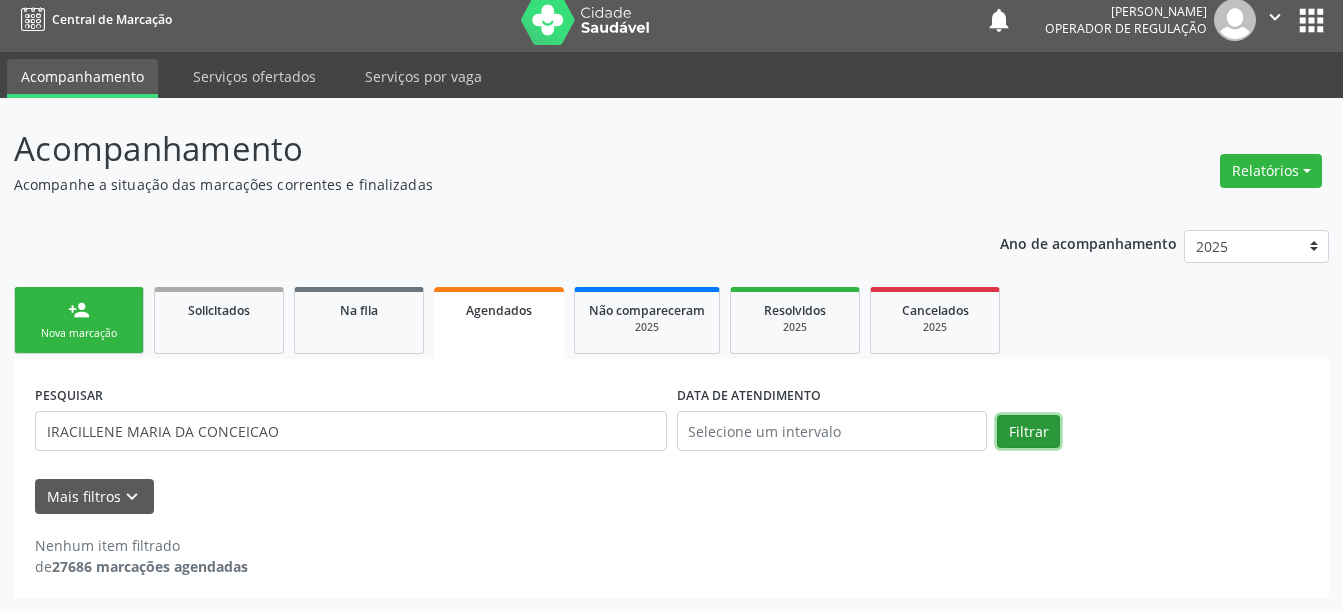 click on "Filtrar" at bounding box center (1028, 432) 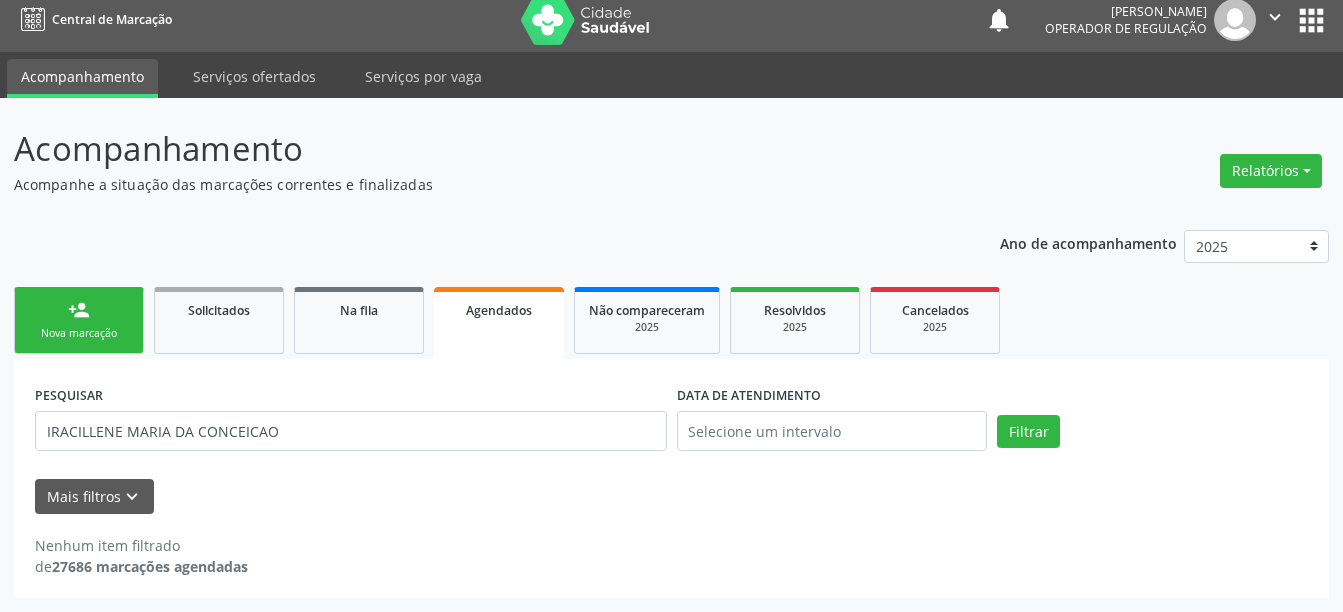 click on "Agendados" at bounding box center [499, 310] 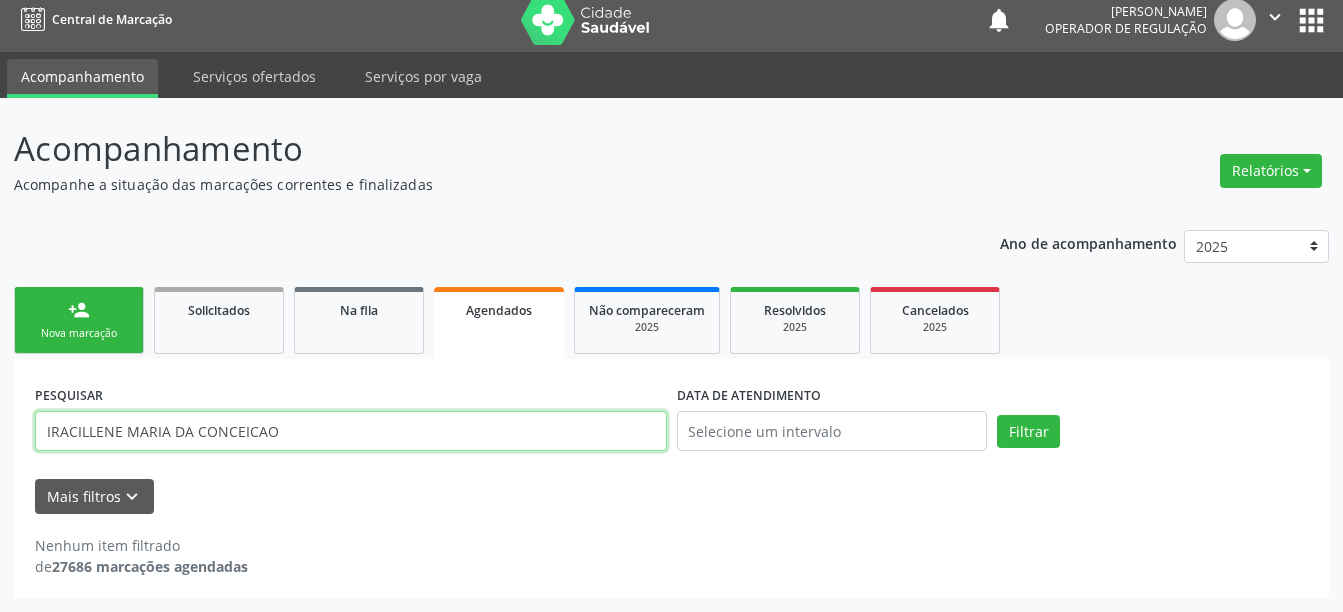 click on "IRACILLENE MARIA DA CONCEICAO" at bounding box center (351, 431) 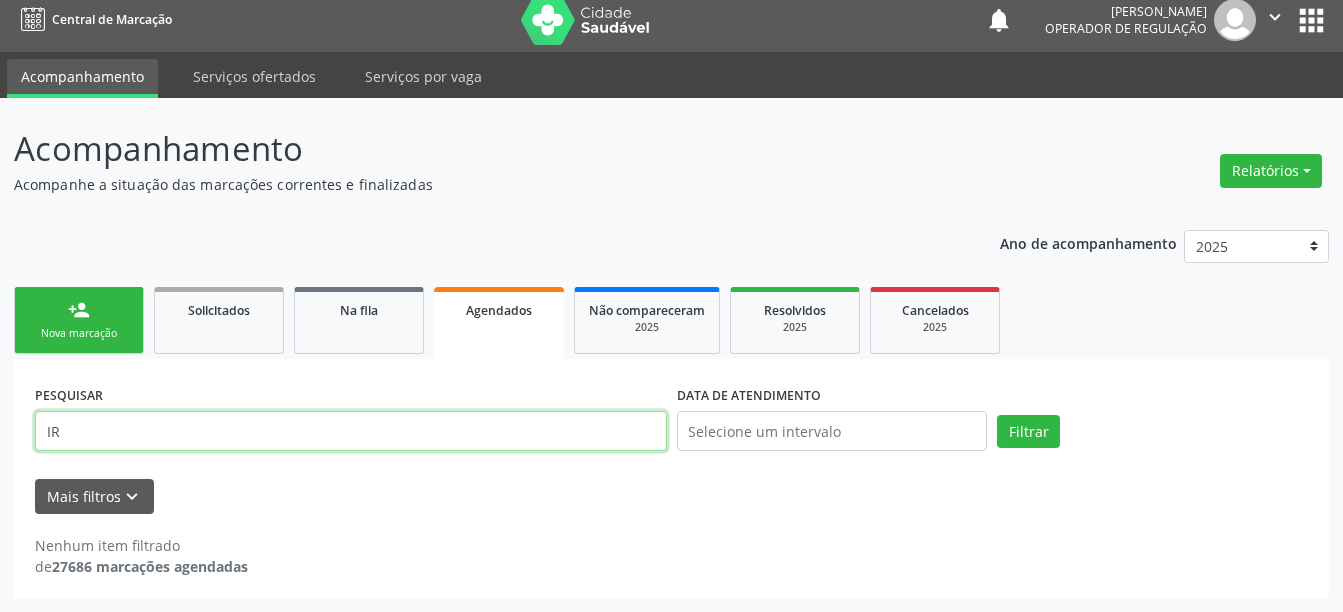 type on "I" 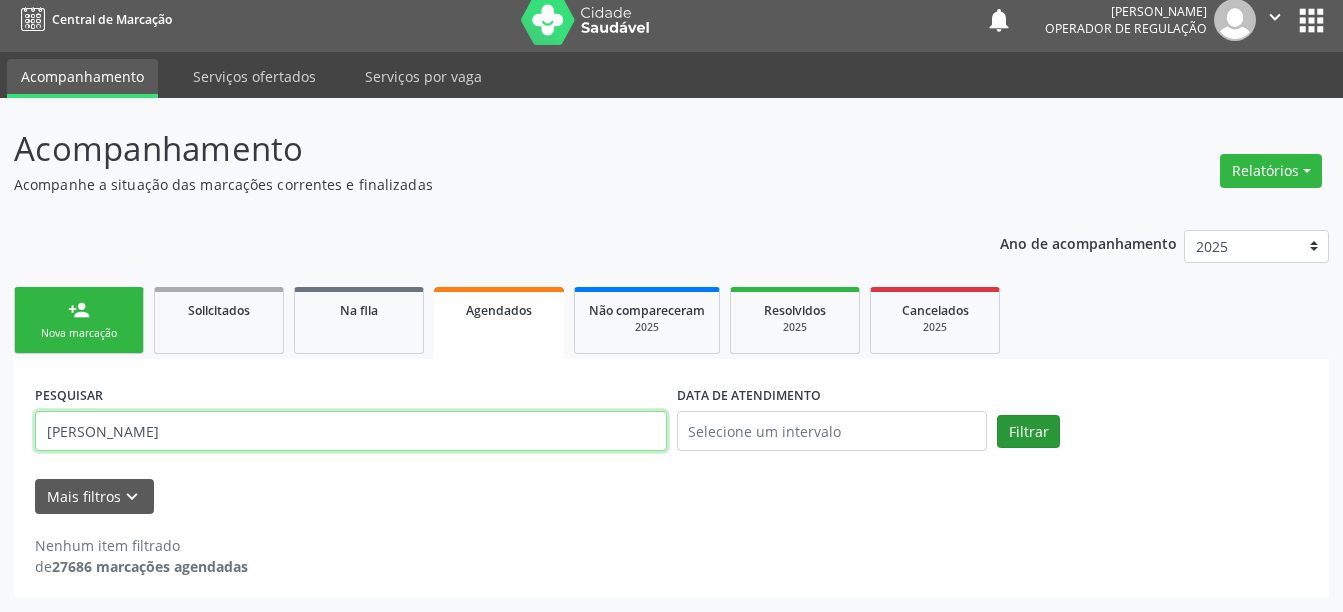 type on "[PERSON_NAME]" 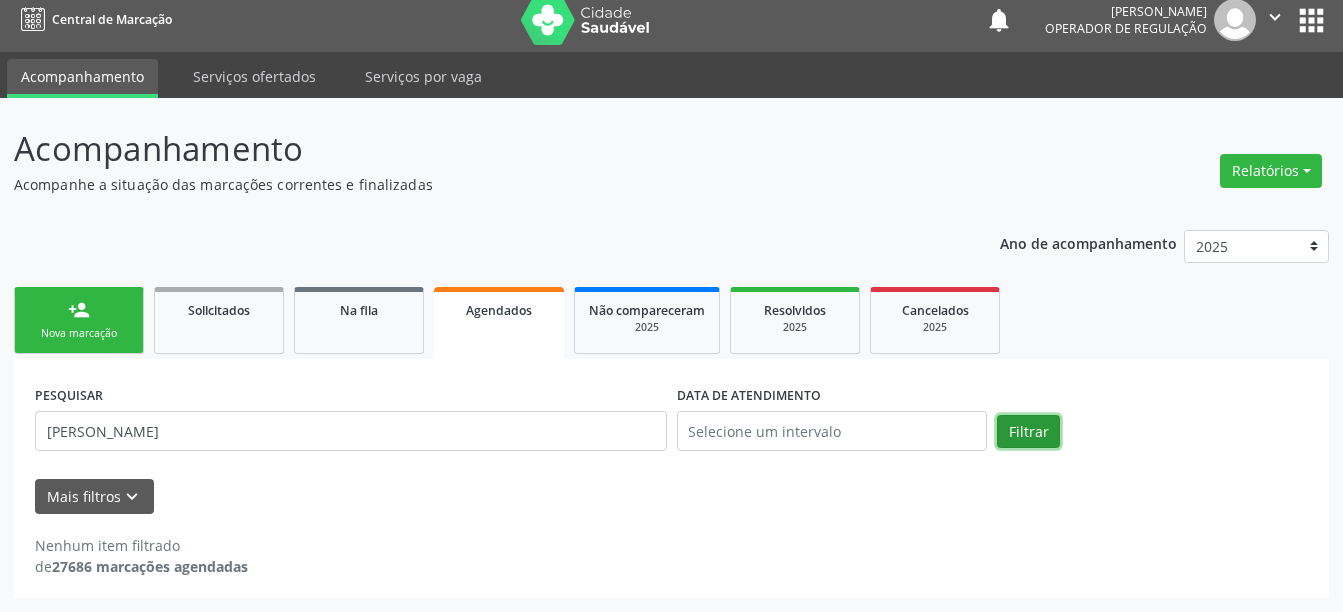 click on "Filtrar" at bounding box center (1028, 432) 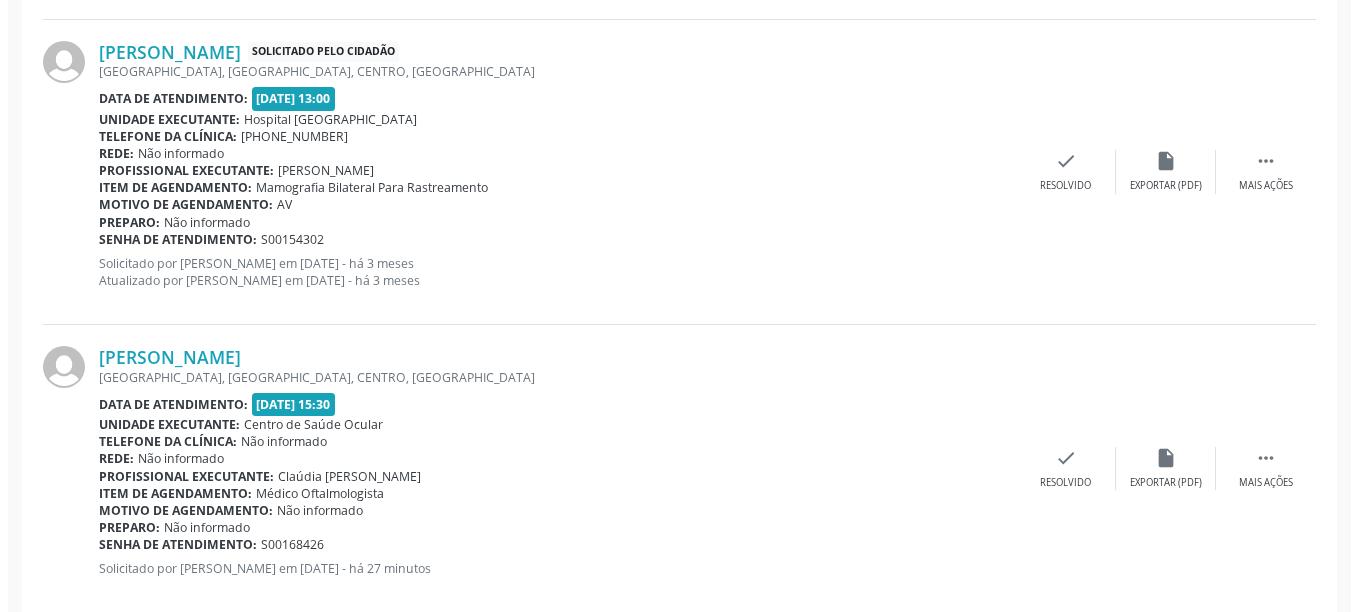 scroll, scrollTop: 909, scrollLeft: 0, axis: vertical 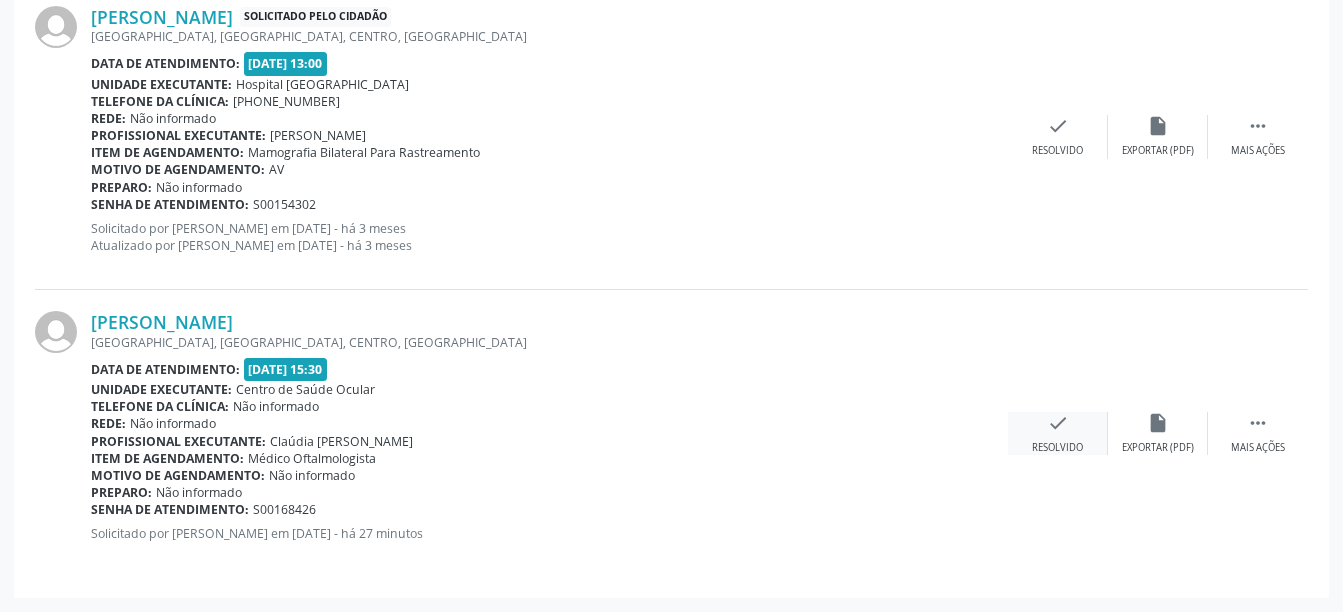 click on "check" at bounding box center [1058, 423] 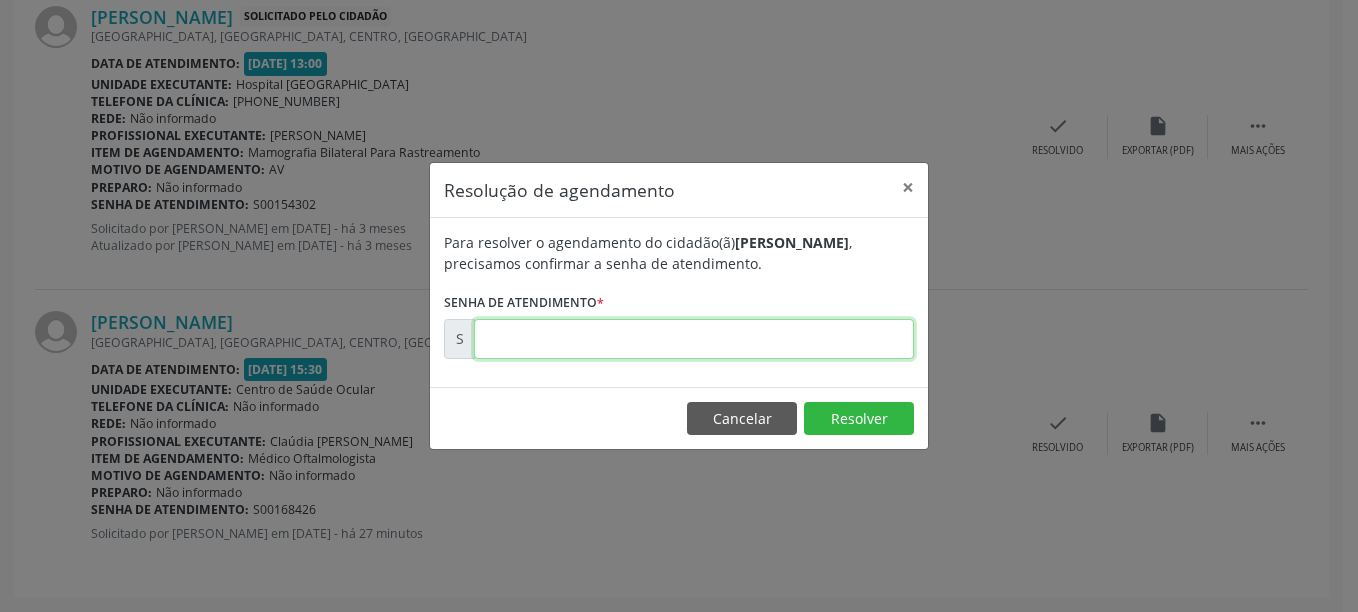 click at bounding box center (694, 339) 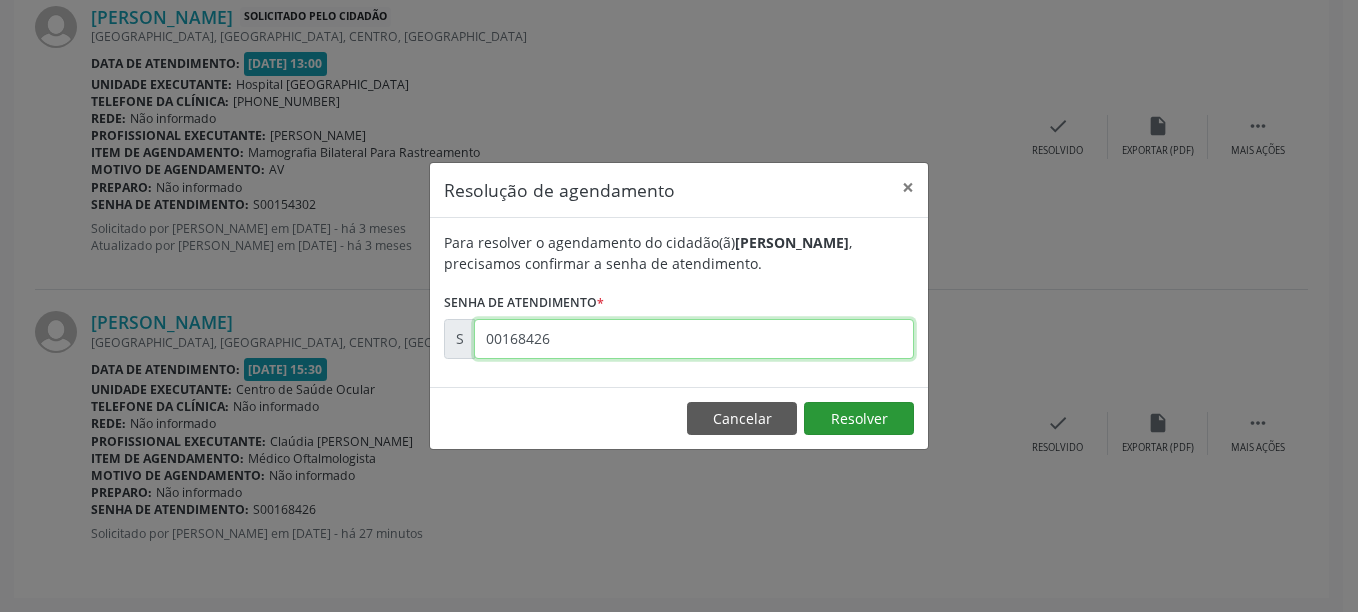 type on "00168426" 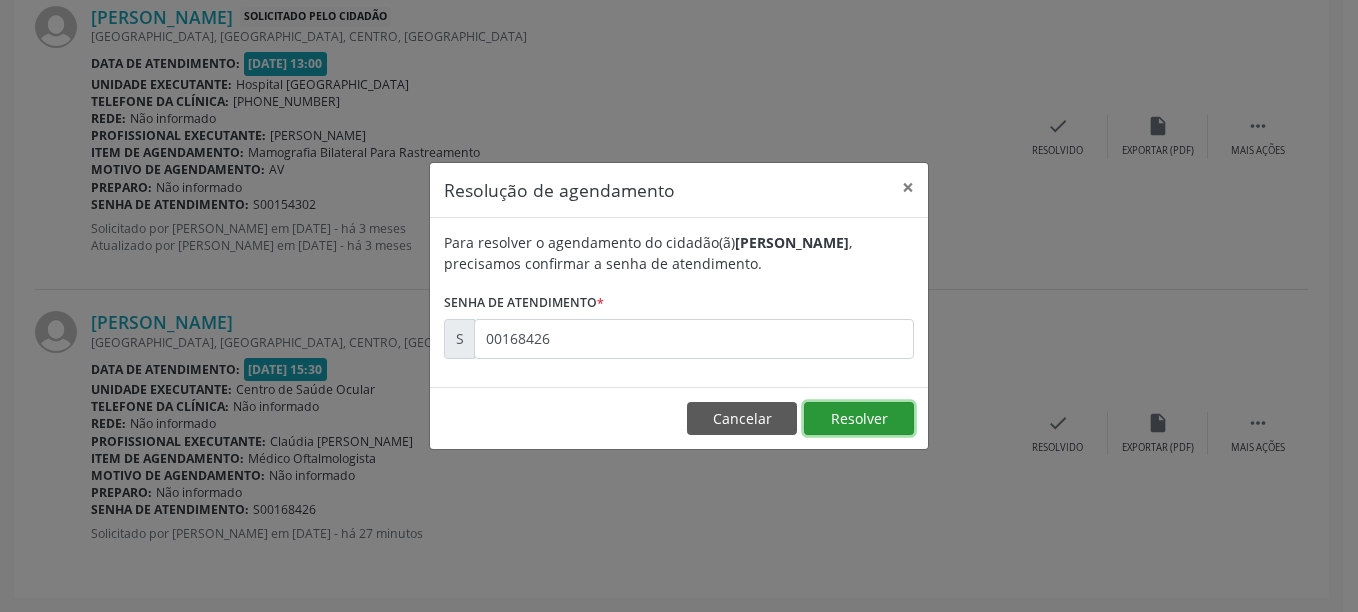 click on "Resolver" at bounding box center [859, 419] 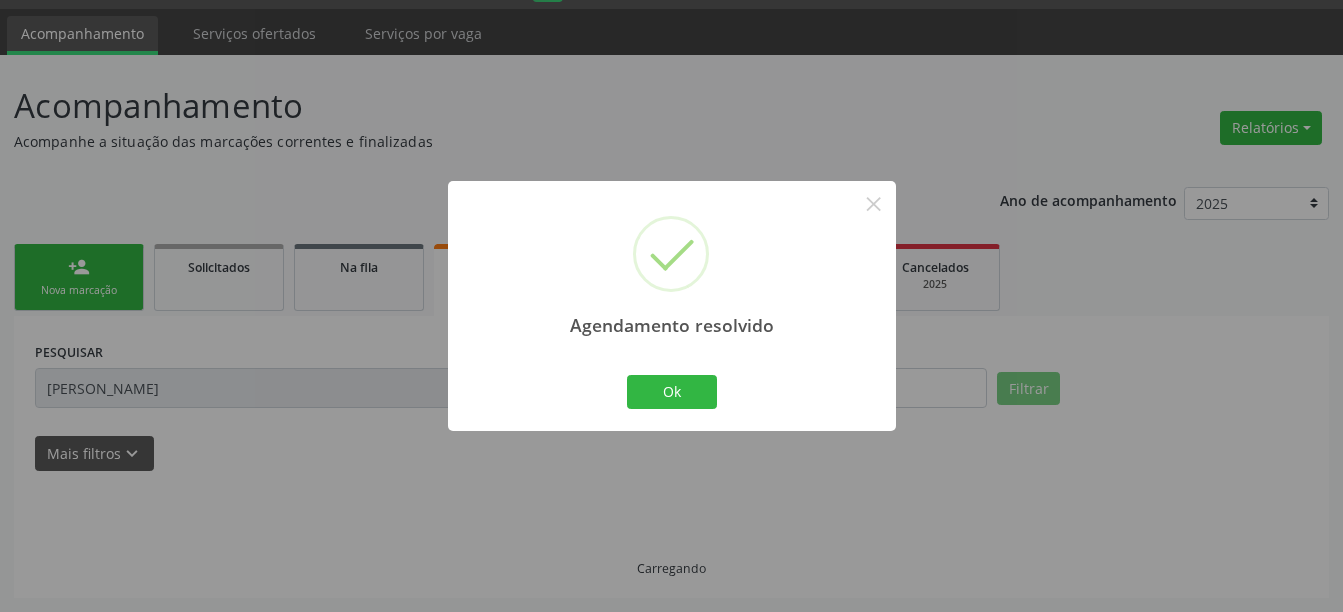 scroll, scrollTop: 621, scrollLeft: 0, axis: vertical 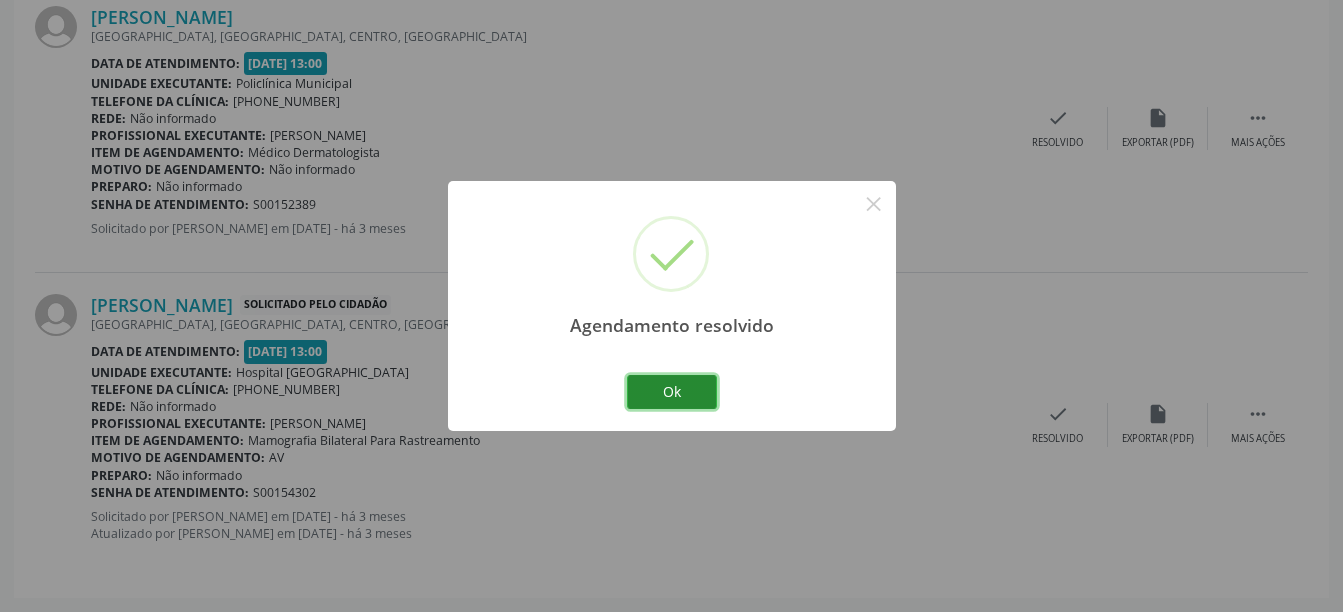 click on "Ok" at bounding box center [672, 392] 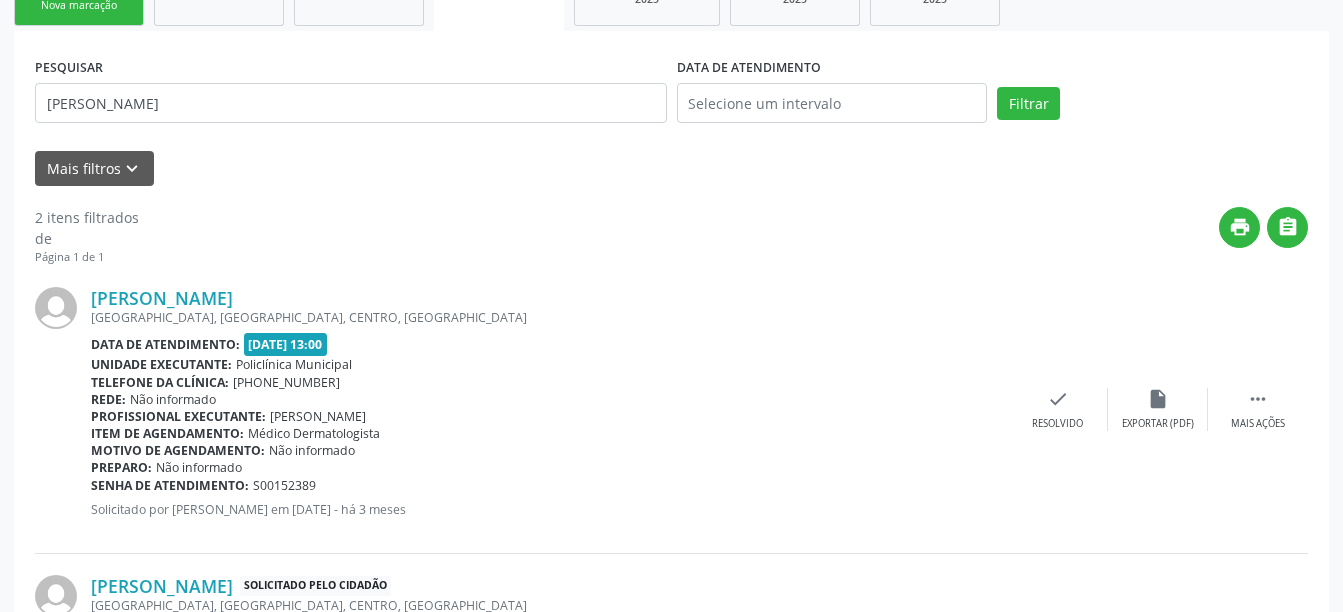 scroll, scrollTop: 121, scrollLeft: 0, axis: vertical 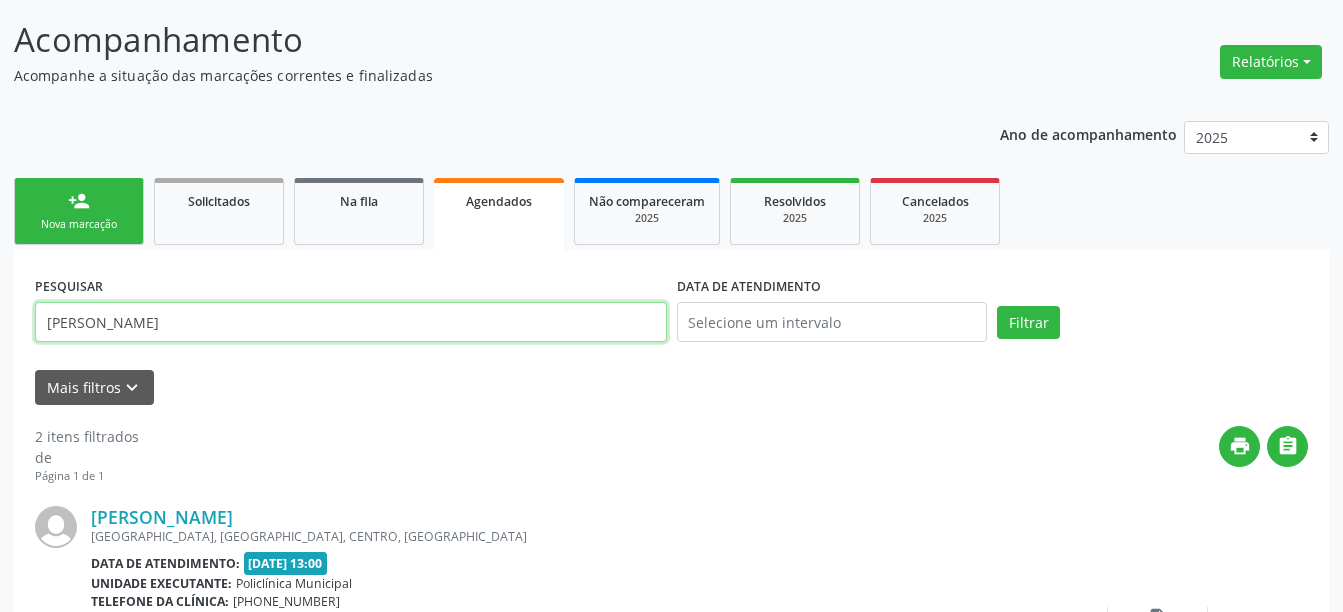 click on "[PERSON_NAME]" at bounding box center (351, 322) 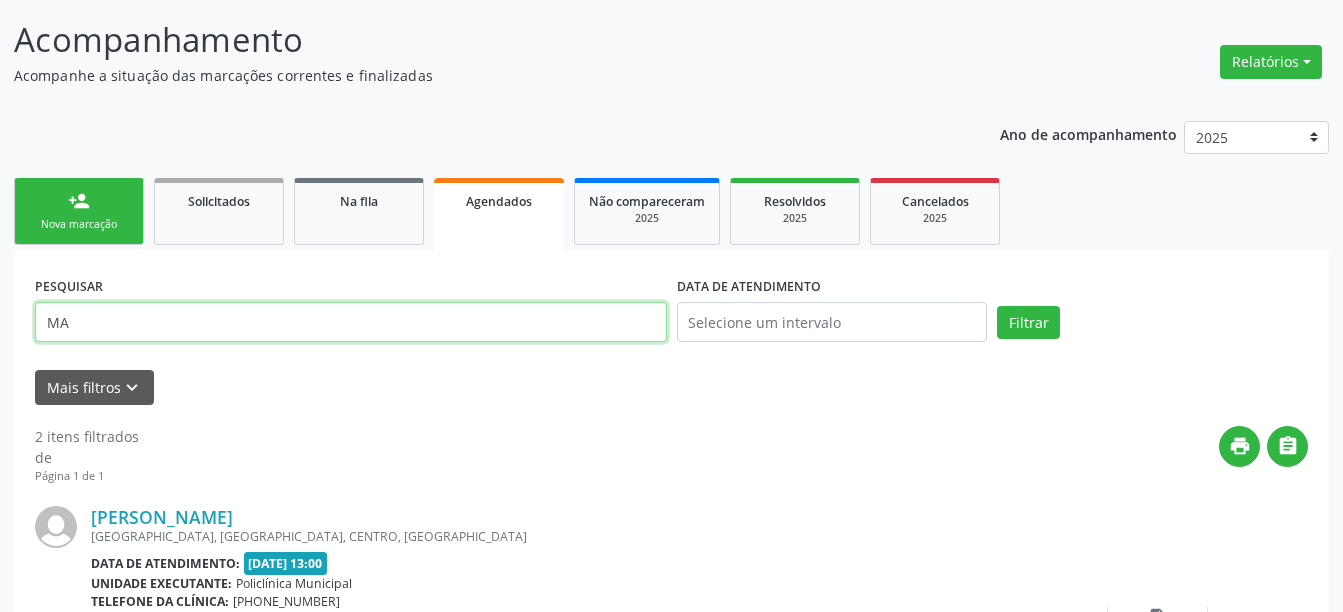 type on "M" 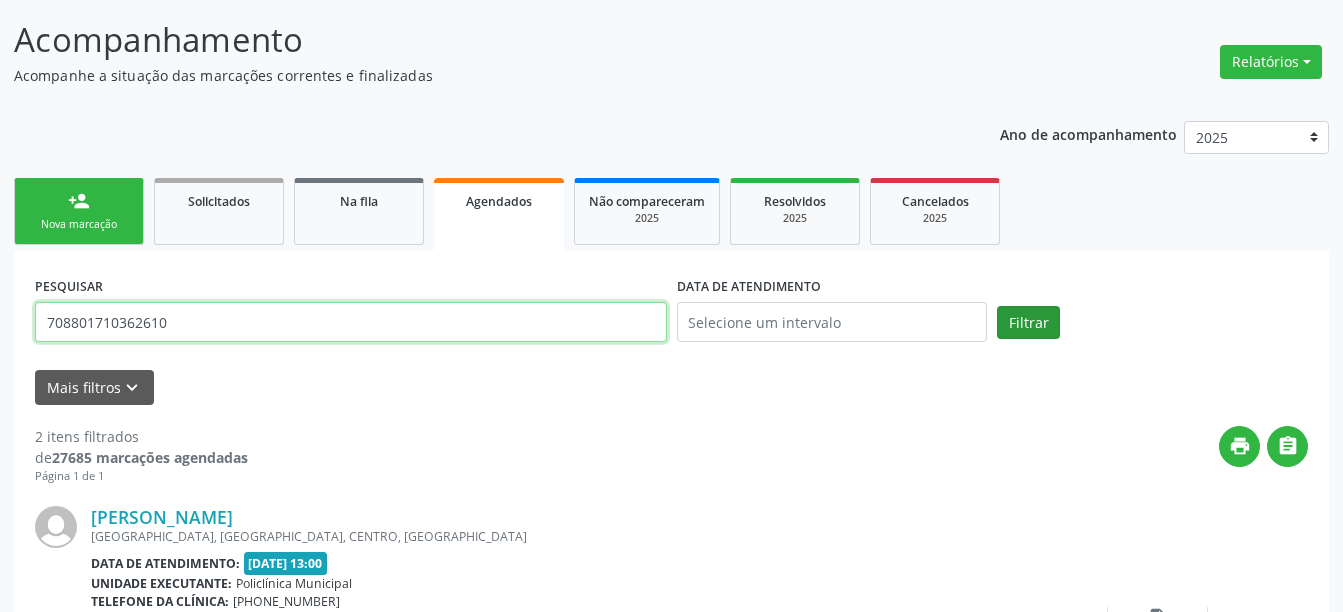 type on "708801710362610" 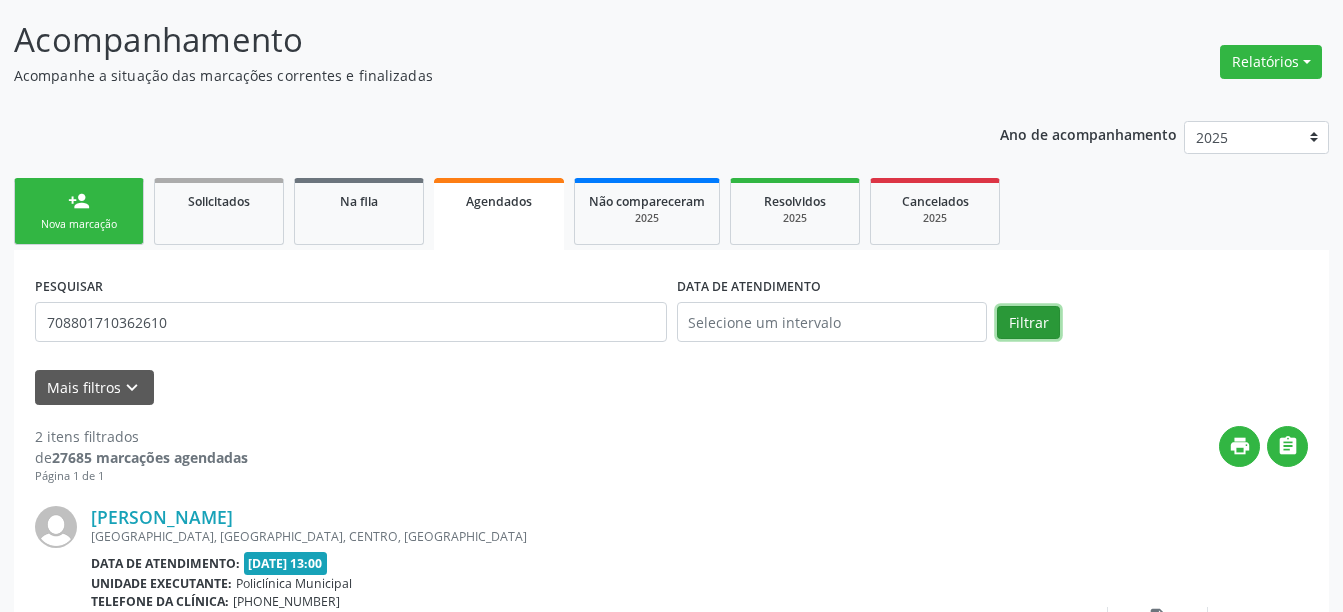 click on "Filtrar" at bounding box center [1028, 323] 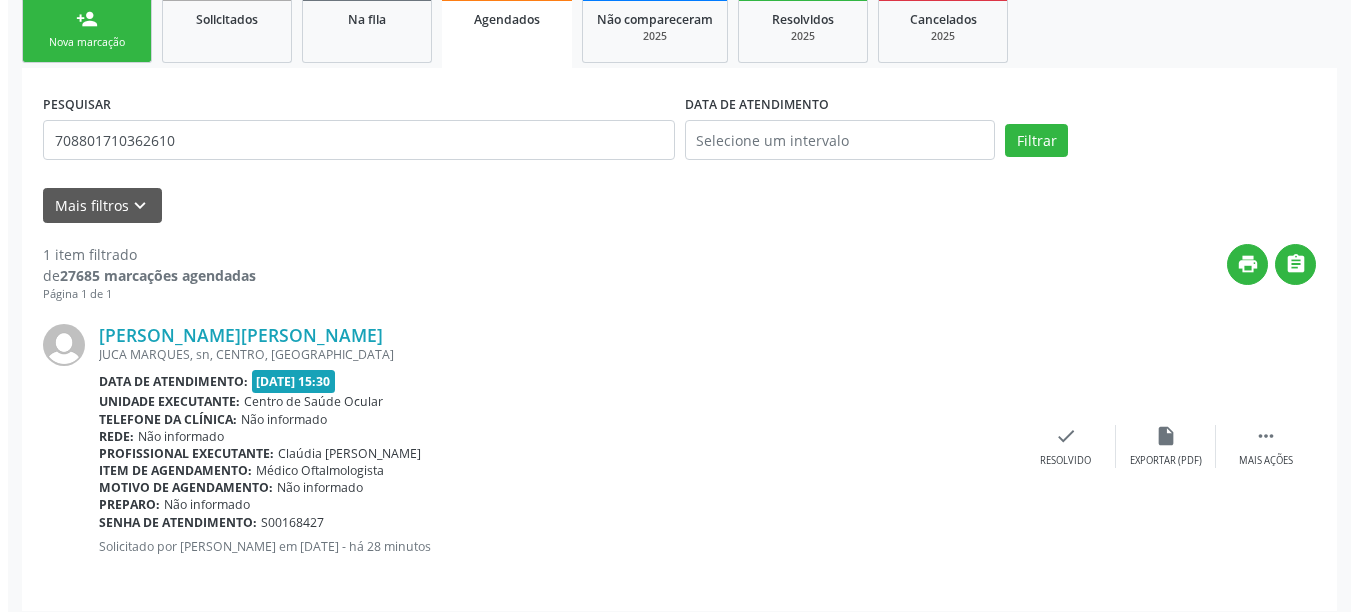 scroll, scrollTop: 316, scrollLeft: 0, axis: vertical 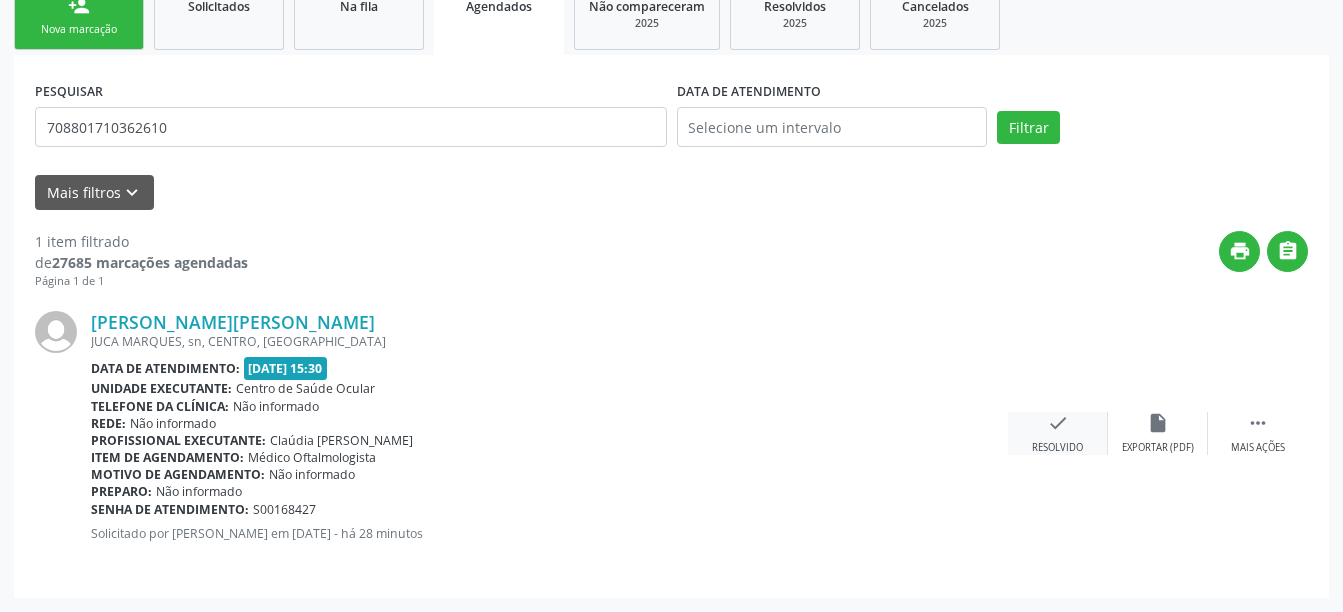 click on "check
Resolvido" at bounding box center (1058, 433) 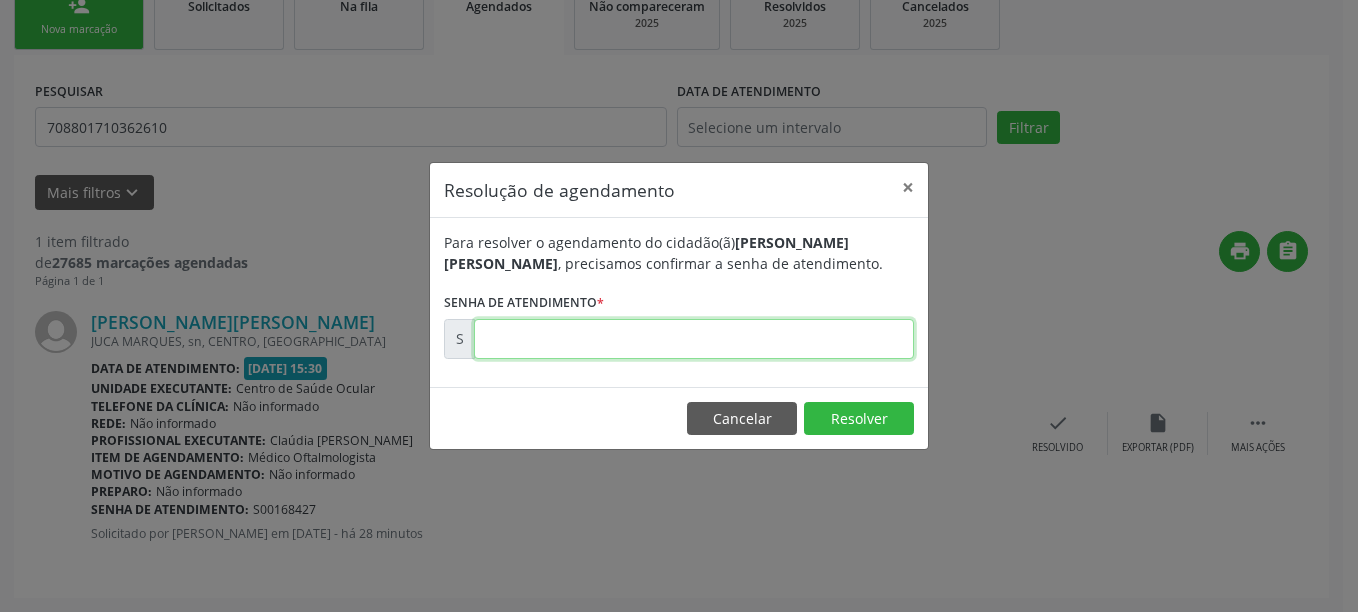 click at bounding box center [694, 339] 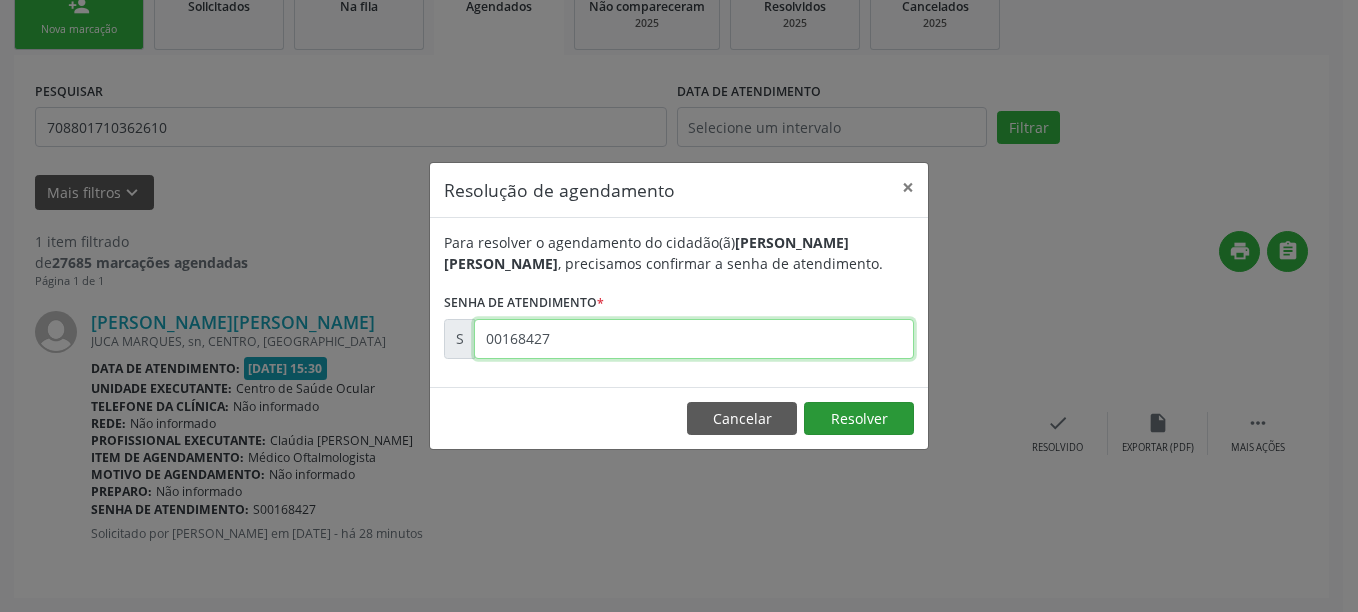 type on "00168427" 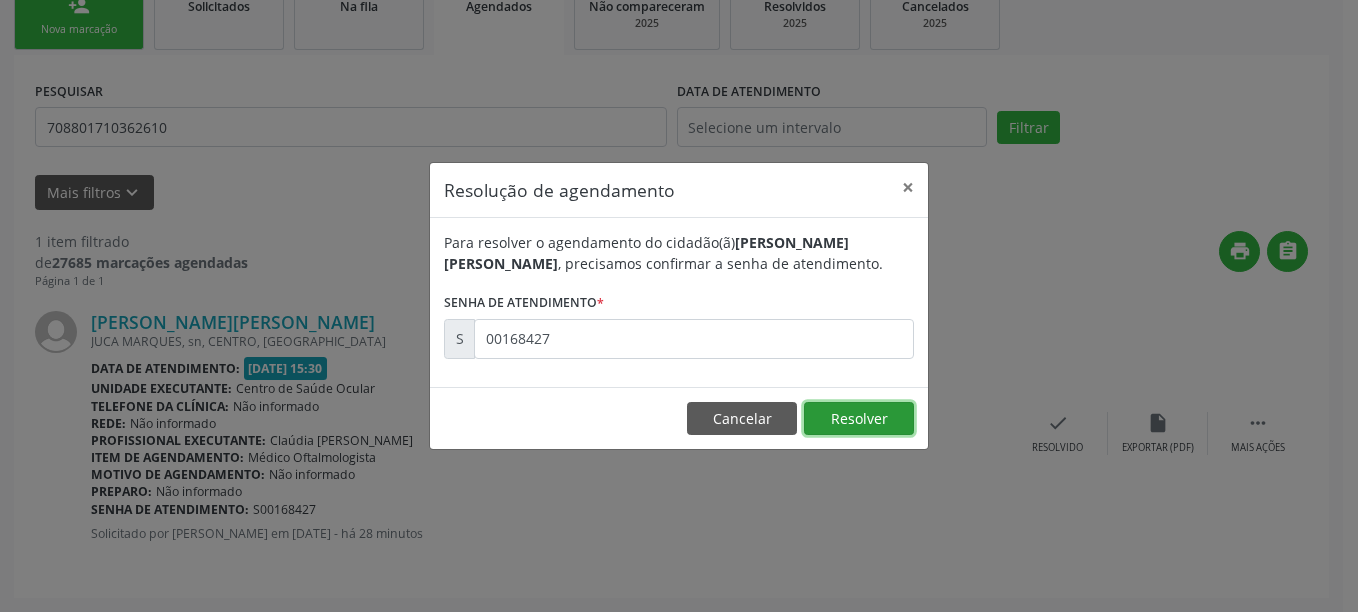 click on "Resolver" at bounding box center [859, 419] 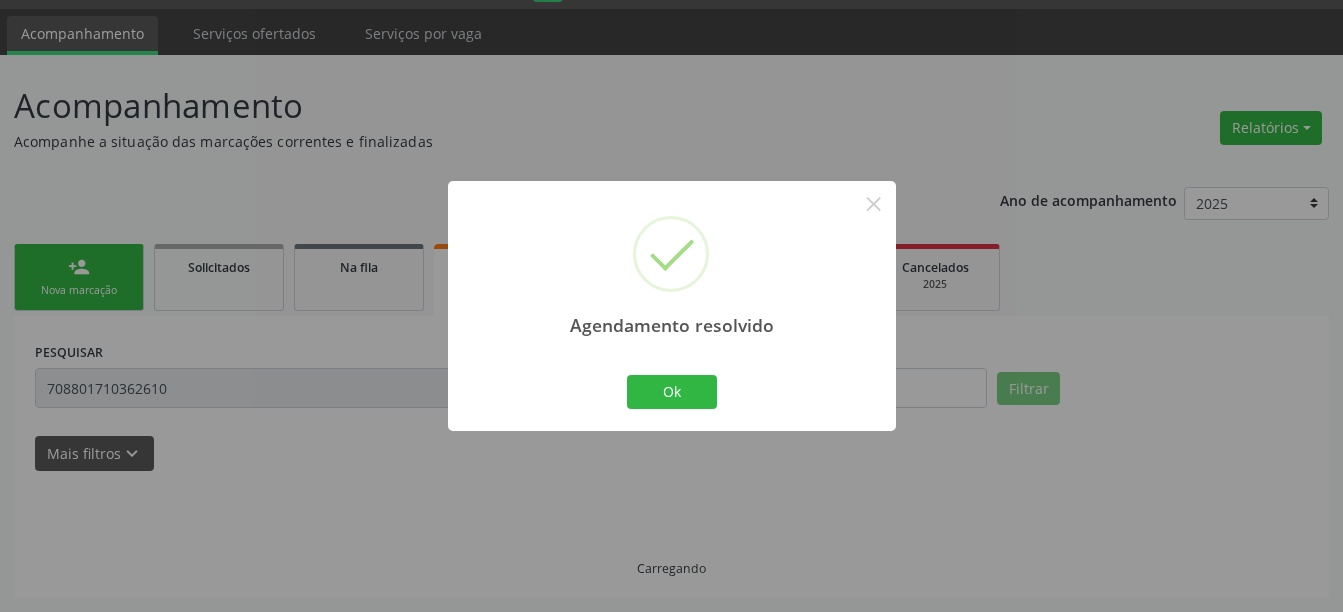 scroll, scrollTop: 12, scrollLeft: 0, axis: vertical 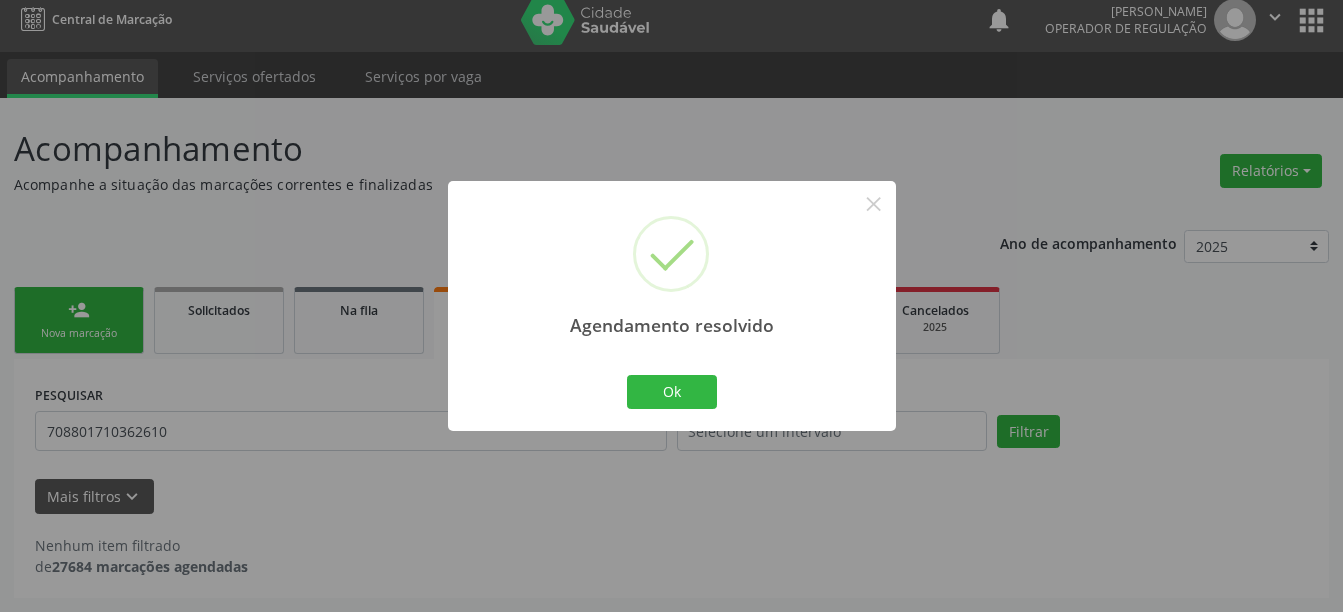 click on "Ok Cancel" at bounding box center (671, 392) 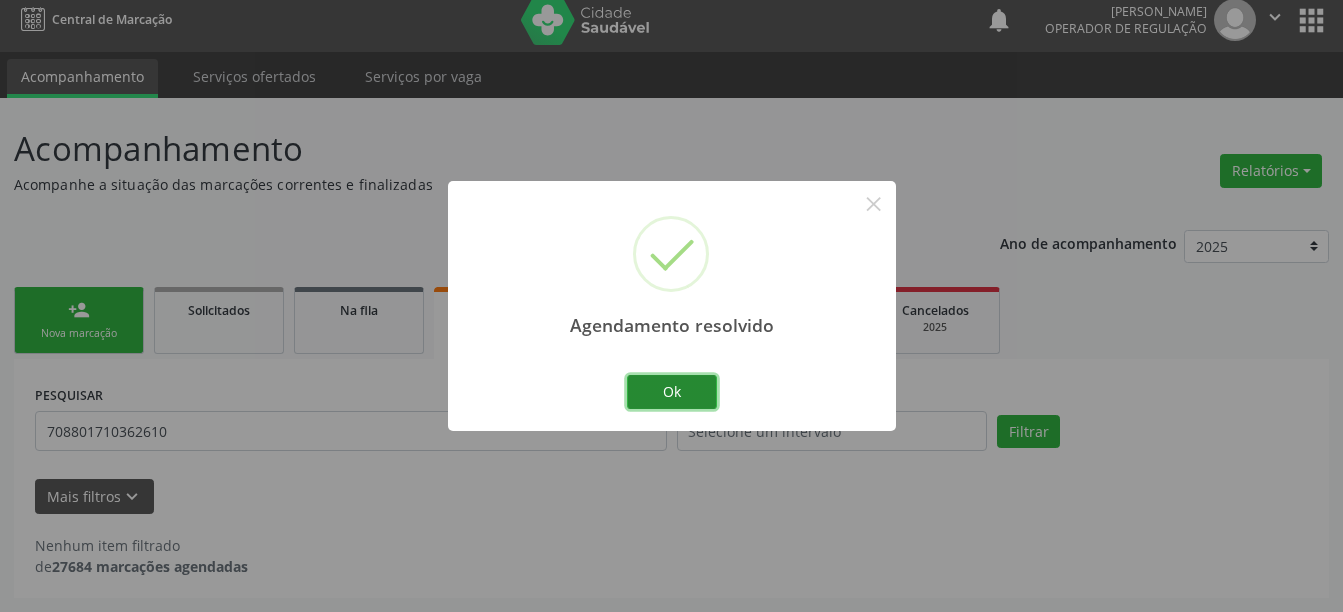 click on "Ok" at bounding box center (672, 392) 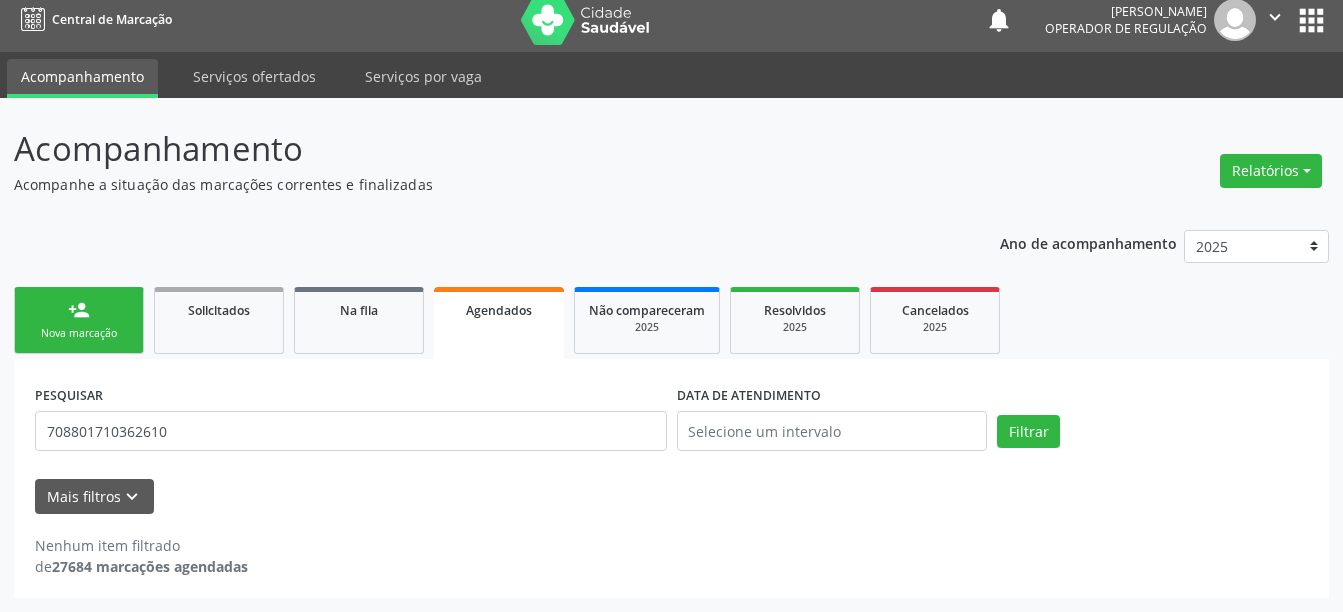 click on "PESQUISAR
708801710362610
DATA DE ATENDIMENTO
Filtrar
UNIDADE DE REFERÊNCIA
Selecione uma UBS
Todas as UBS   Unidade Basica de Saude da Familia Dr [PERSON_NAME]   Centro de Enfrentamento Para [MEDICAL_DATA] de Campo Formoso   Central de [GEOGRAPHIC_DATA] de Consultas e Exames de [GEOGRAPHIC_DATA]   Vigilancia em Saude de Campo Formoso   PSF Lage dos Negros III   P S da Familia do Povoado de Caraibas   Unidade Basica de Saude da Familia [PERSON_NAME]   P S de Curral da Ponta Psf Oseas Manoel da Silva   Farmacia Basica   Unidade Basica de Saude da Familia de Brejao da Caatinga   P S da Familia do Povoado de Pocos   P S da Familia do Povoado de Tiquara   P S da Familia do Povoado de Sao Tome   P S de Lages dos [DEMOGRAPHIC_DATA]   P S da Familia do Povoado de Tuiutiba   P S de Curral Velho   Centro de Saude Mutirao   Caps Centro de [GEOGRAPHIC_DATA] Psicossocial   Unidade Odontologica Movel   Unidade Basica de Saude da Familia Limoeiro" at bounding box center [671, 478] 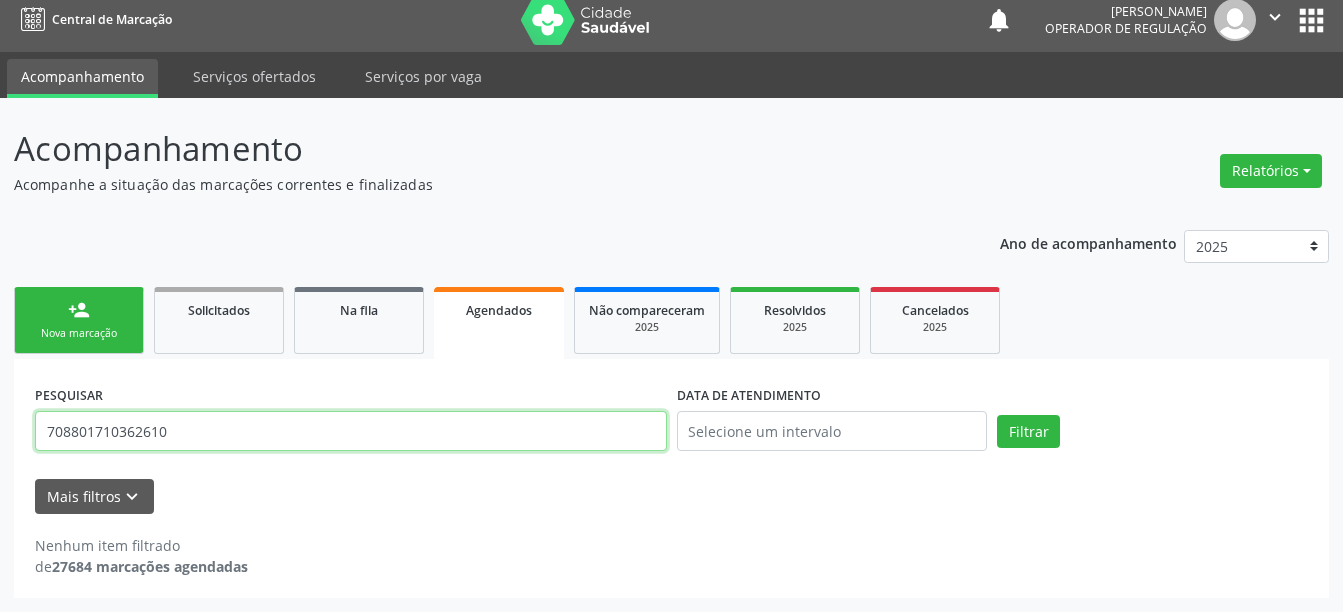 click on "708801710362610" at bounding box center (351, 431) 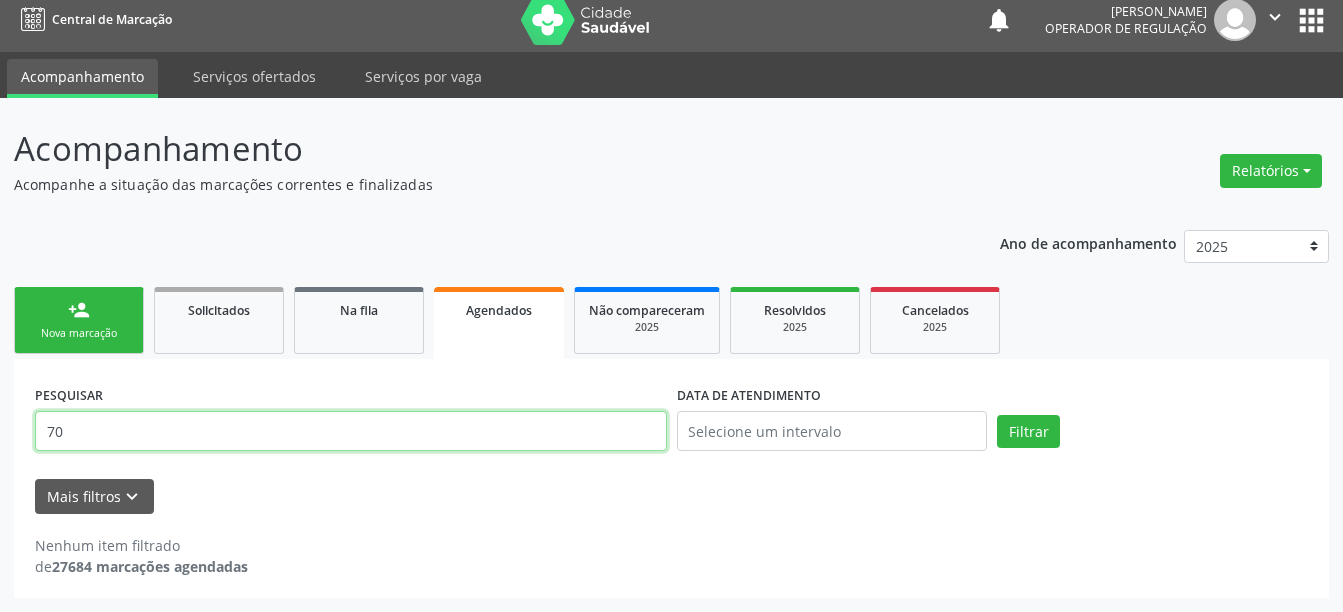type on "7" 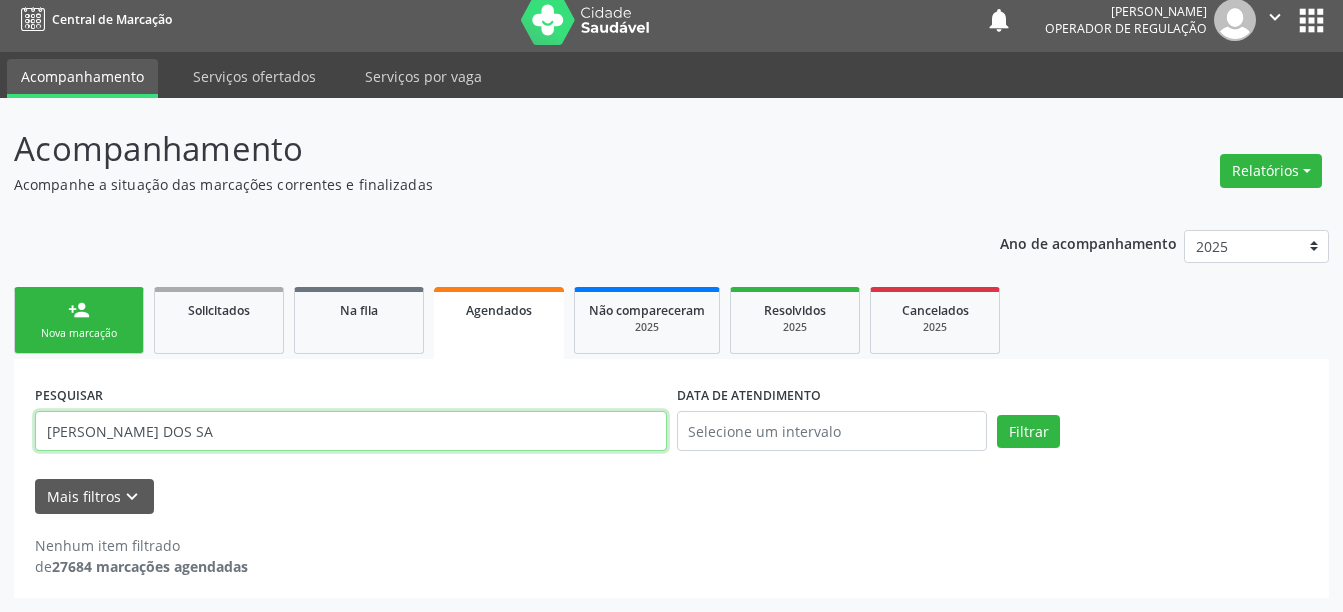 type on "[PERSON_NAME] DOS SA" 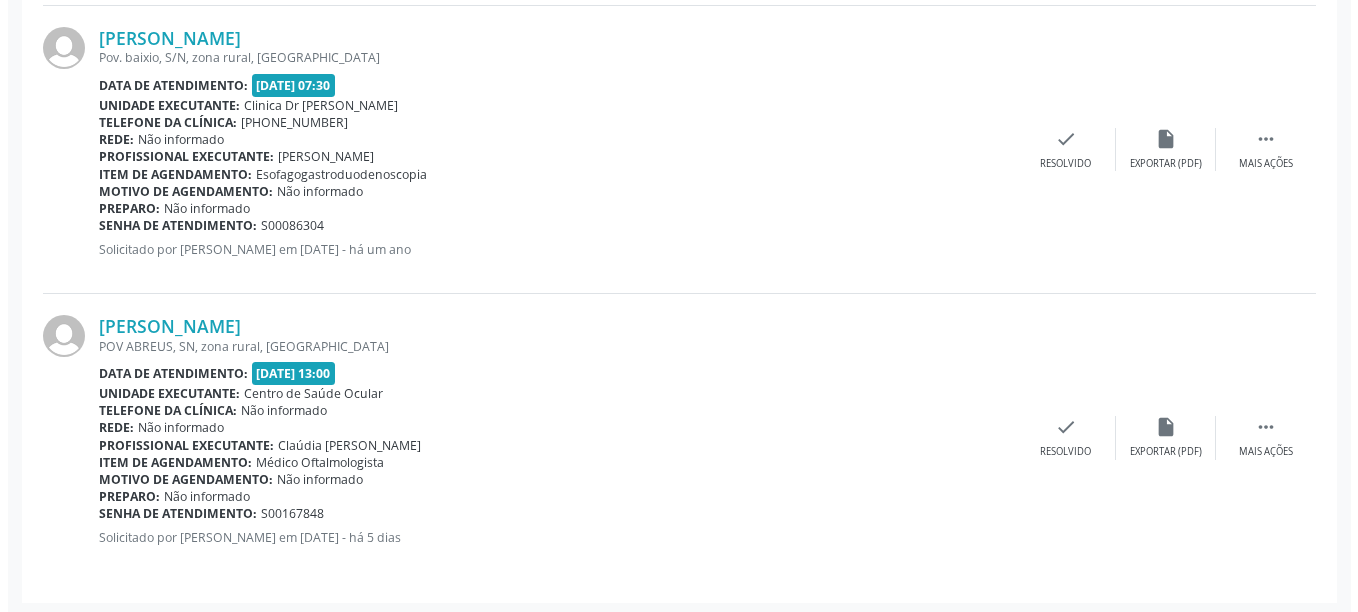 scroll, scrollTop: 1181, scrollLeft: 0, axis: vertical 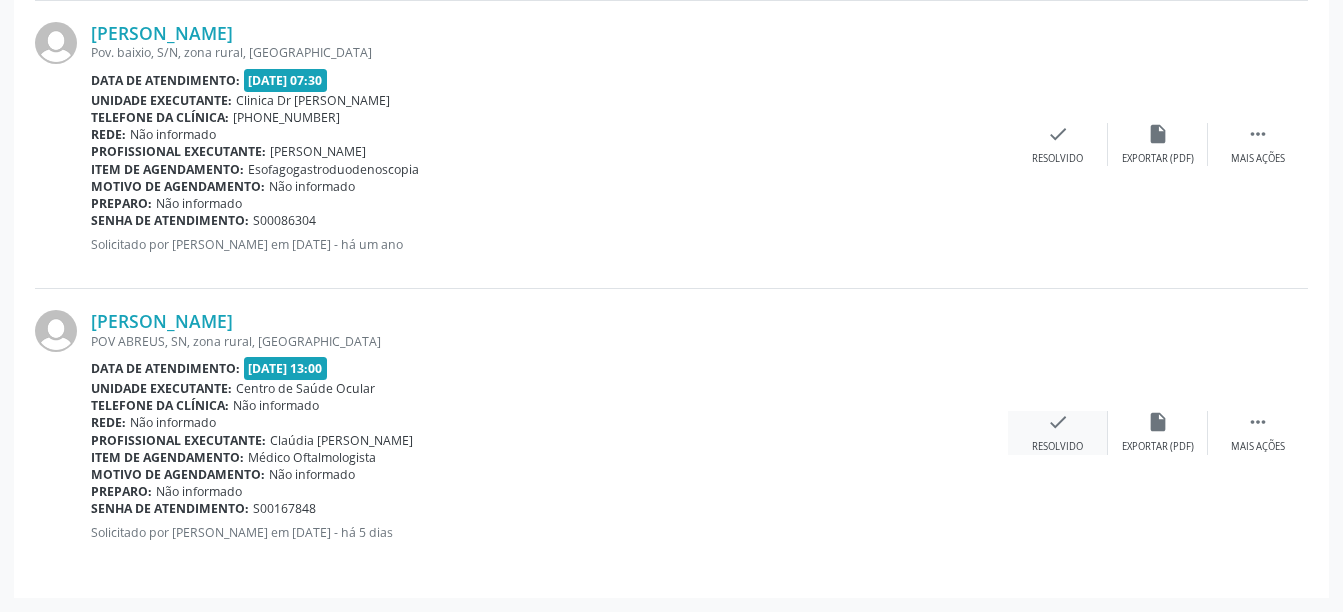 click on "check" at bounding box center (1058, 422) 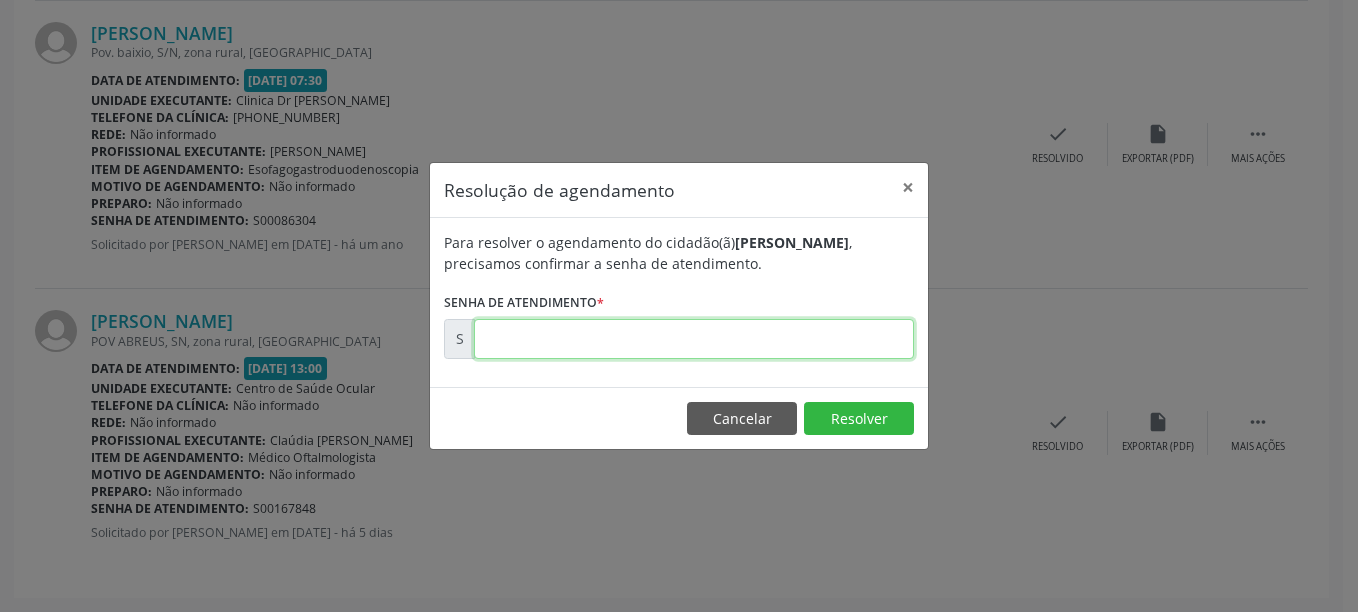 click at bounding box center (694, 339) 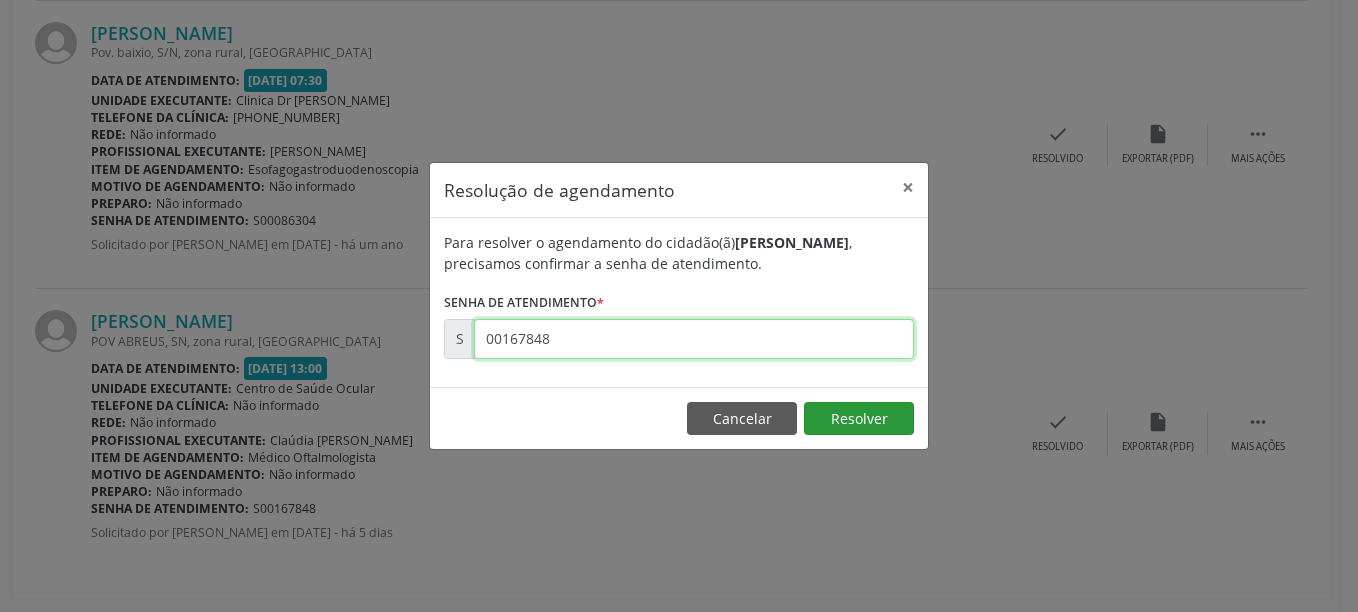 type on "00167848" 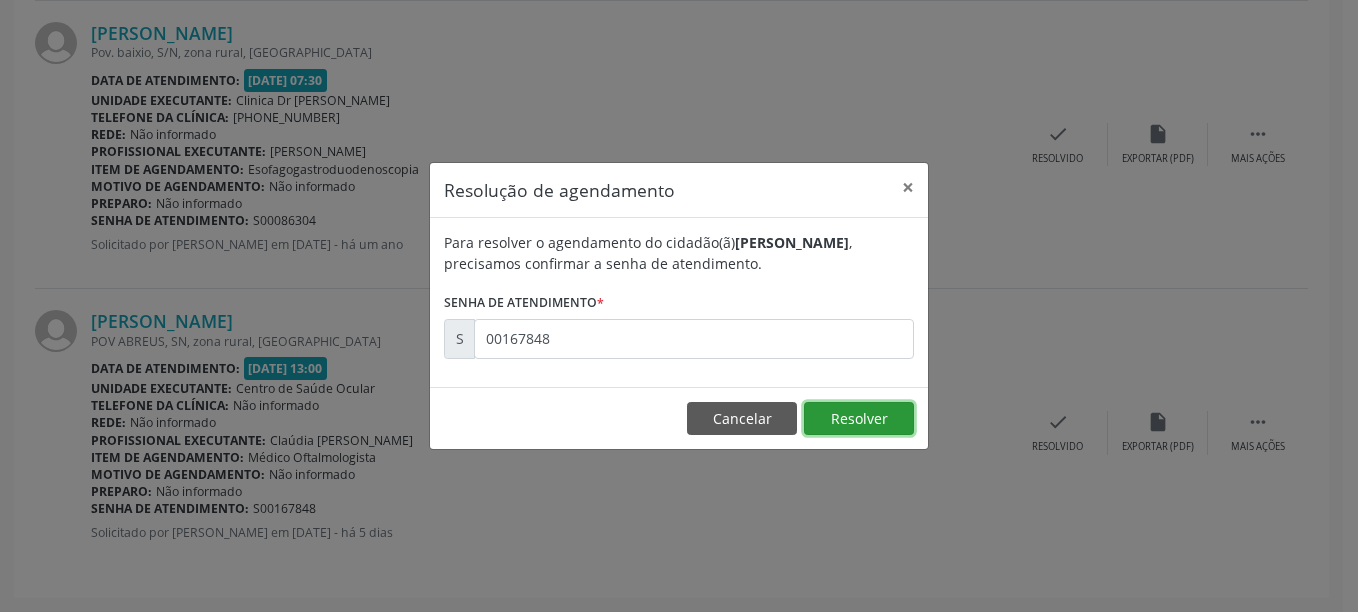 click on "Resolver" at bounding box center (859, 419) 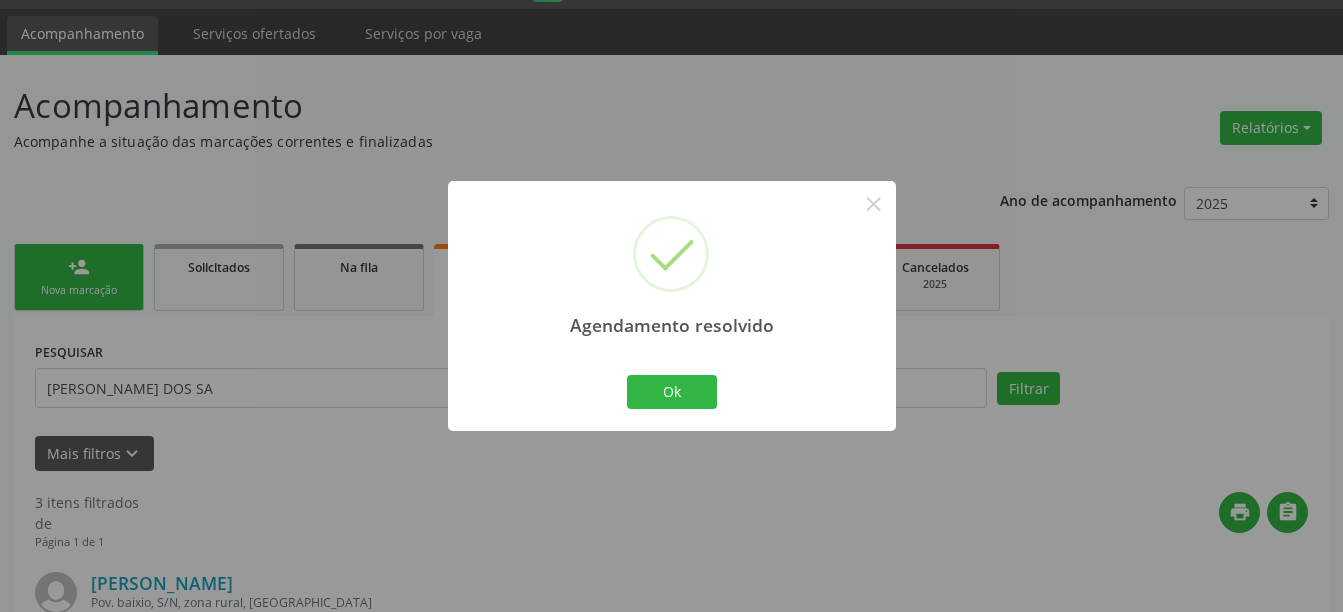 scroll, scrollTop: 892, scrollLeft: 0, axis: vertical 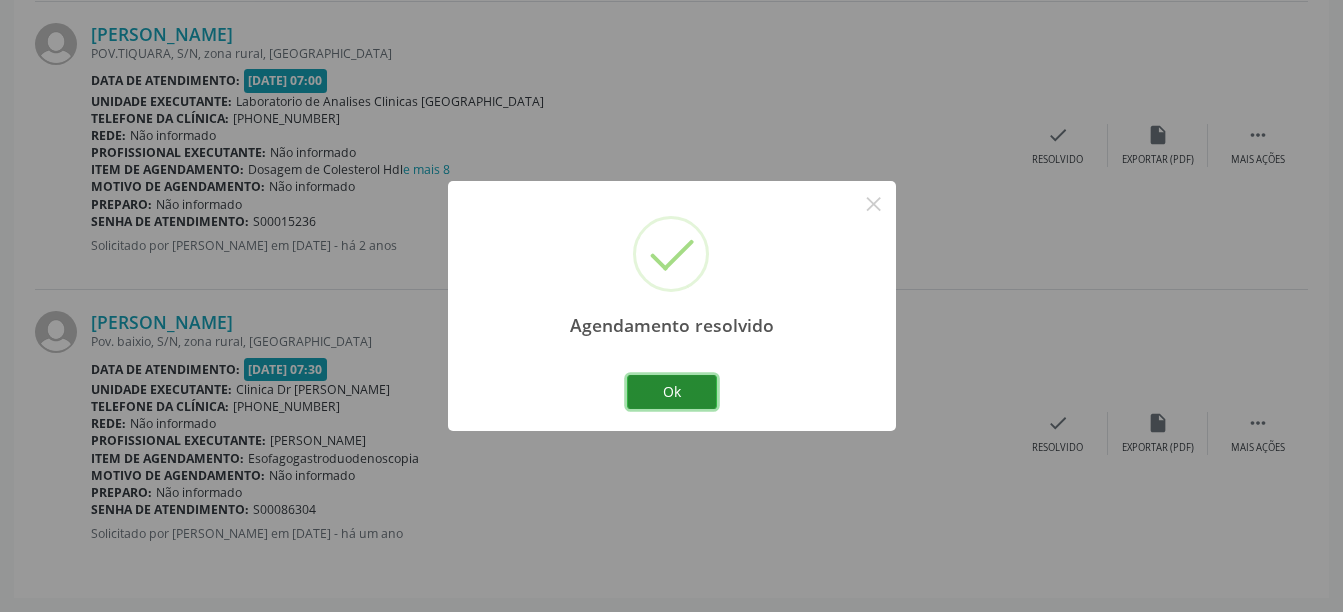 click on "Ok" at bounding box center (672, 392) 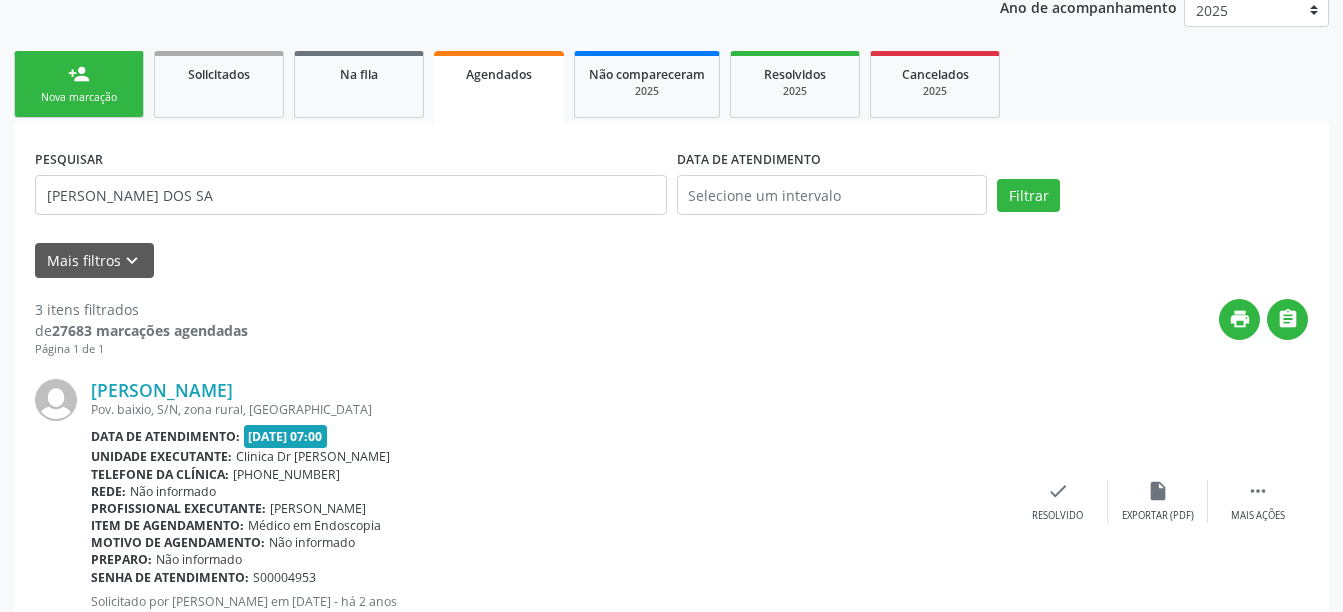 scroll, scrollTop: 192, scrollLeft: 0, axis: vertical 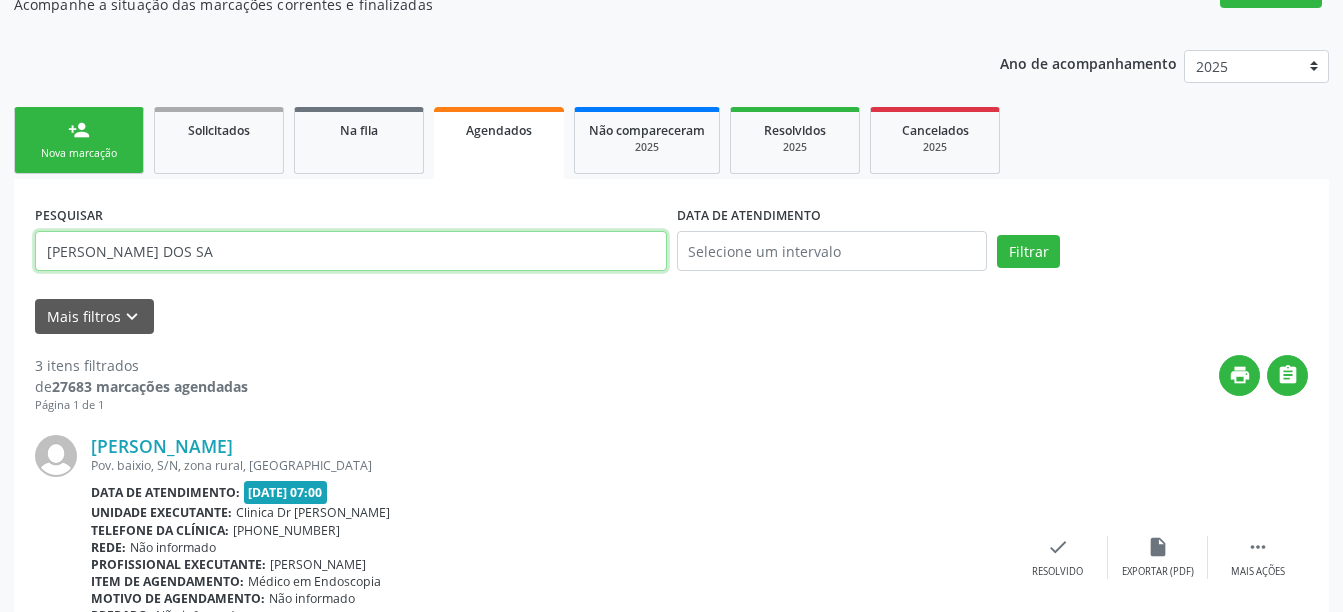 drag, startPoint x: 437, startPoint y: 258, endPoint x: 539, endPoint y: 363, distance: 146.38647 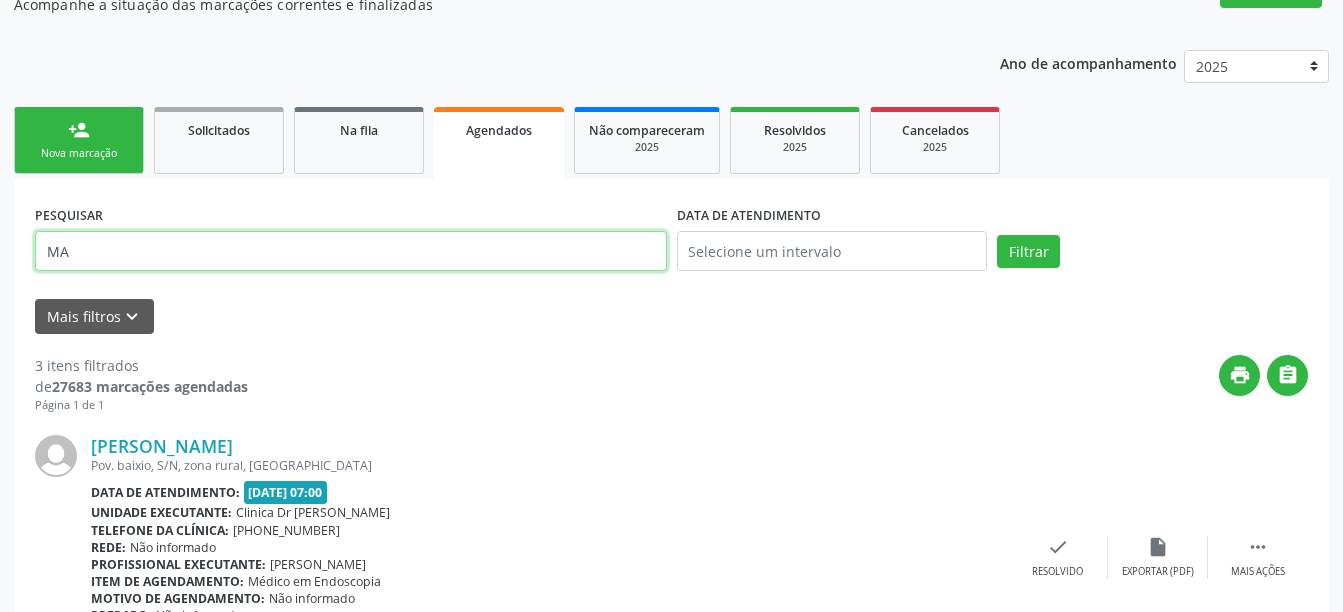 type on "M" 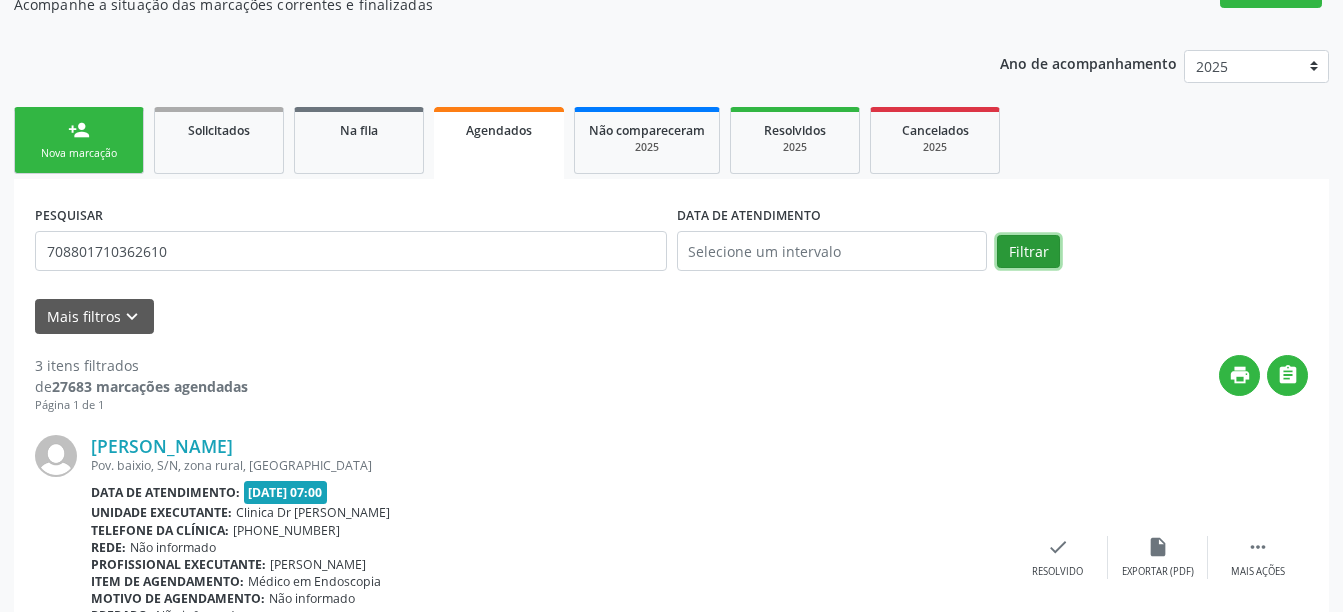 click on "Filtrar" at bounding box center (1028, 252) 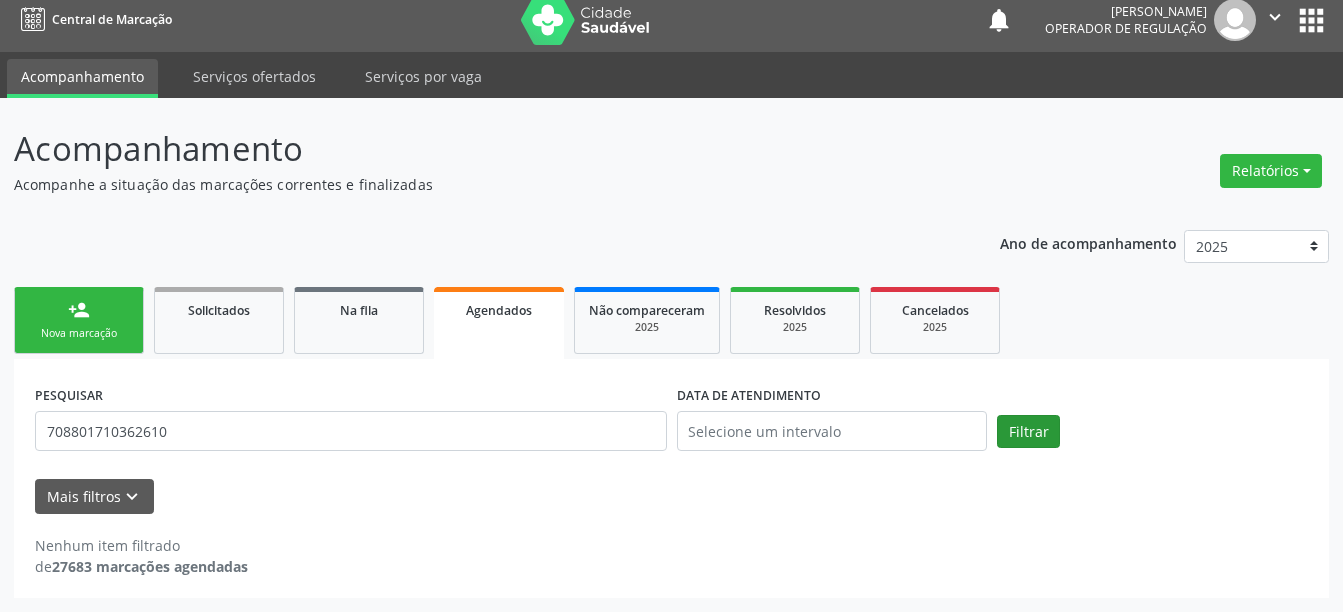 scroll, scrollTop: 12, scrollLeft: 0, axis: vertical 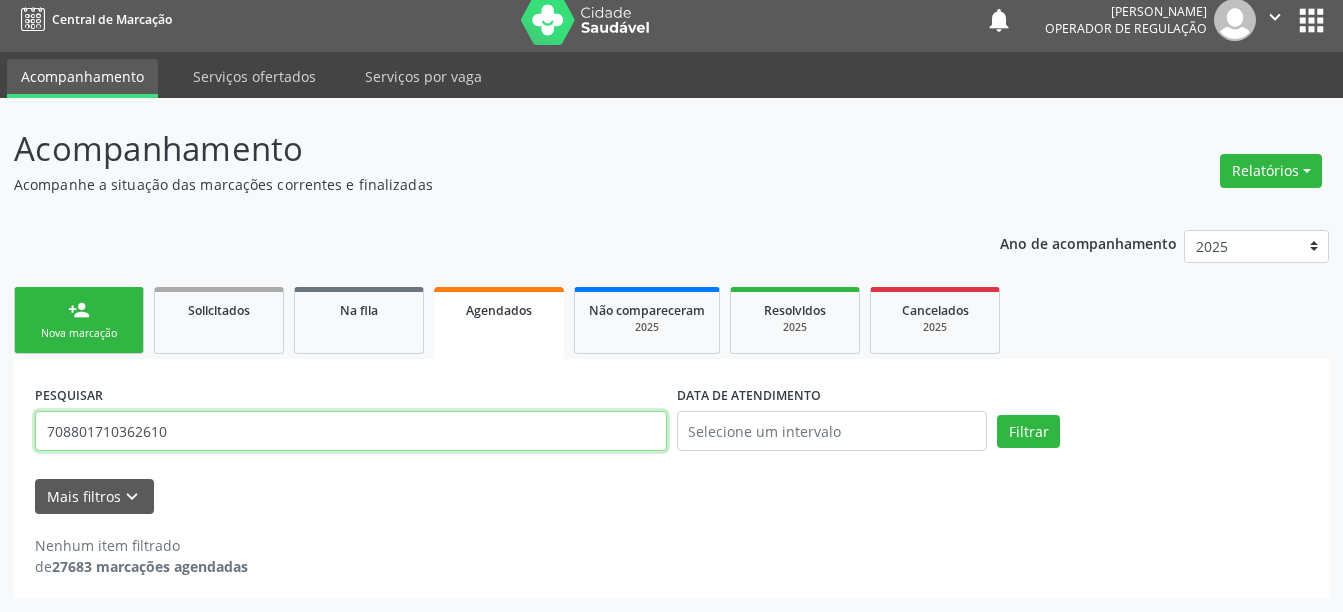 click on "708801710362610" at bounding box center [351, 431] 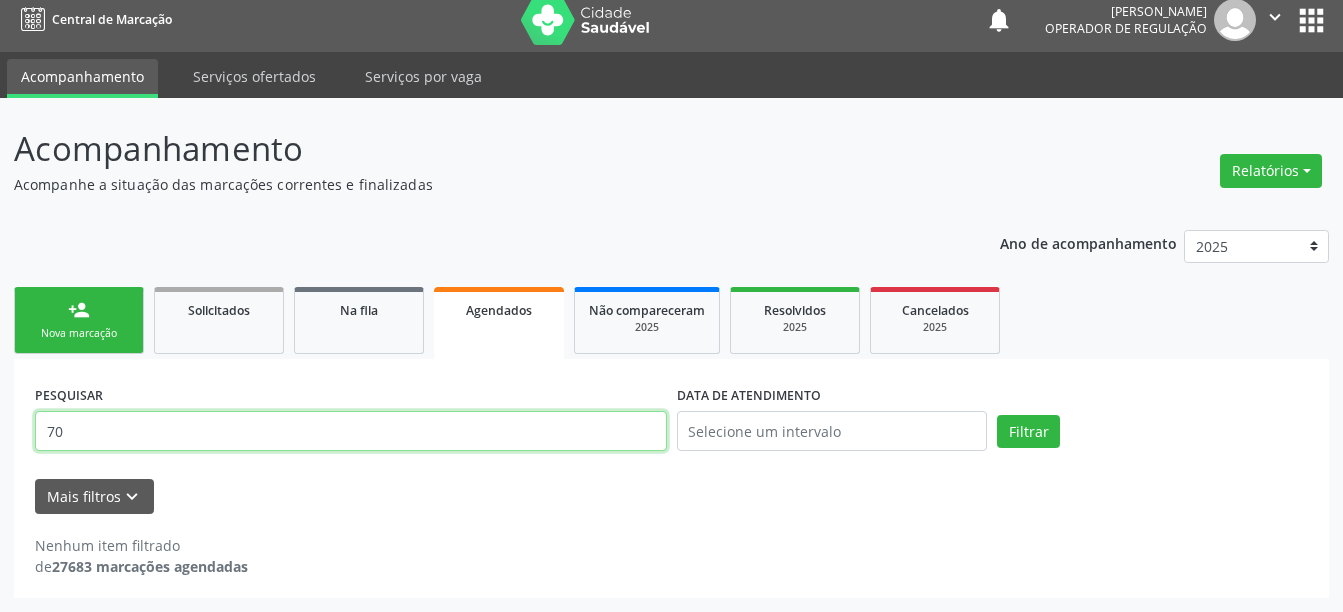 type on "7" 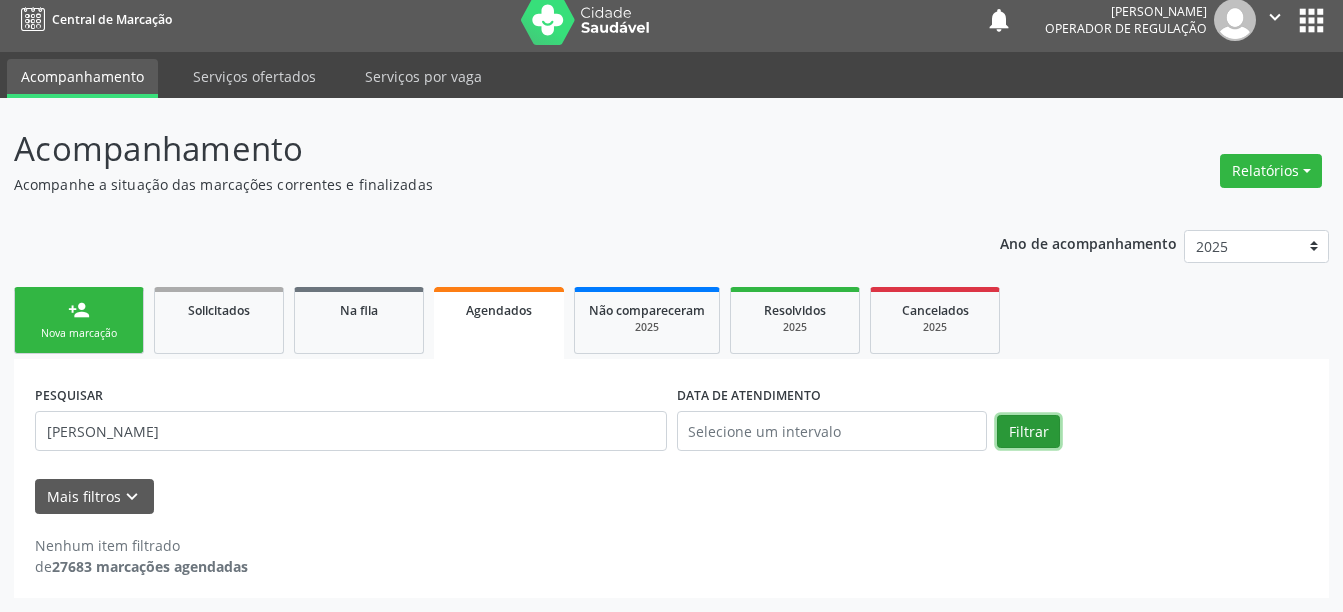 click on "Filtrar" at bounding box center [1028, 432] 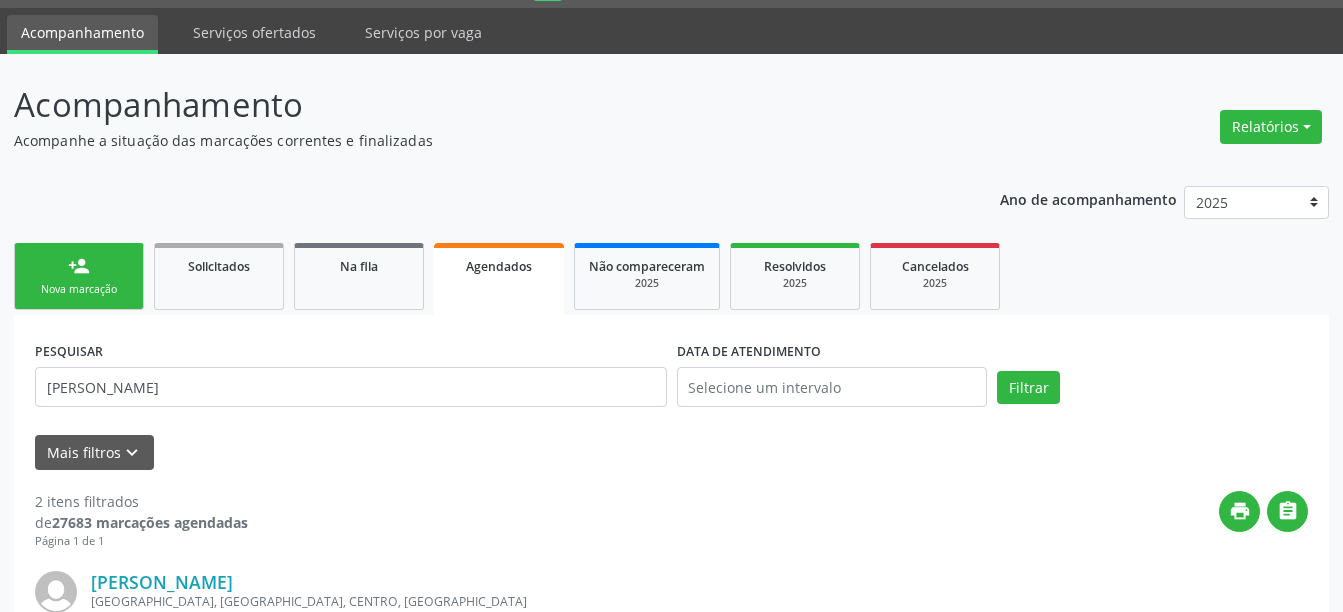 scroll, scrollTop: 21, scrollLeft: 0, axis: vertical 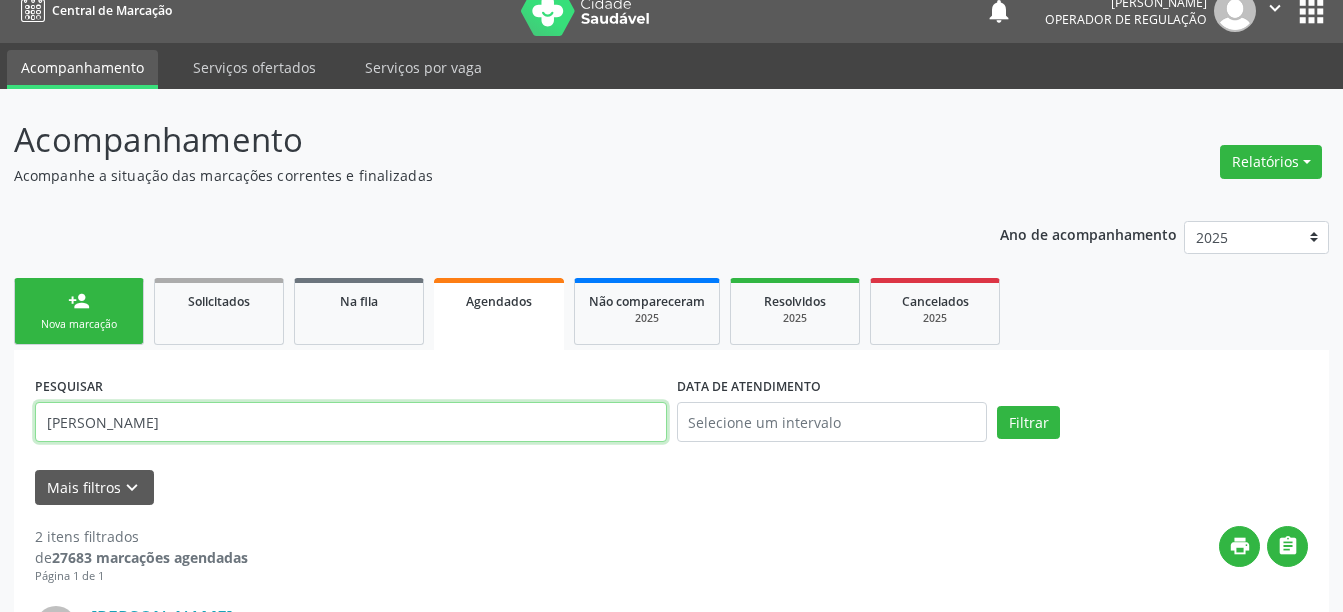 click on "[PERSON_NAME]" at bounding box center (351, 422) 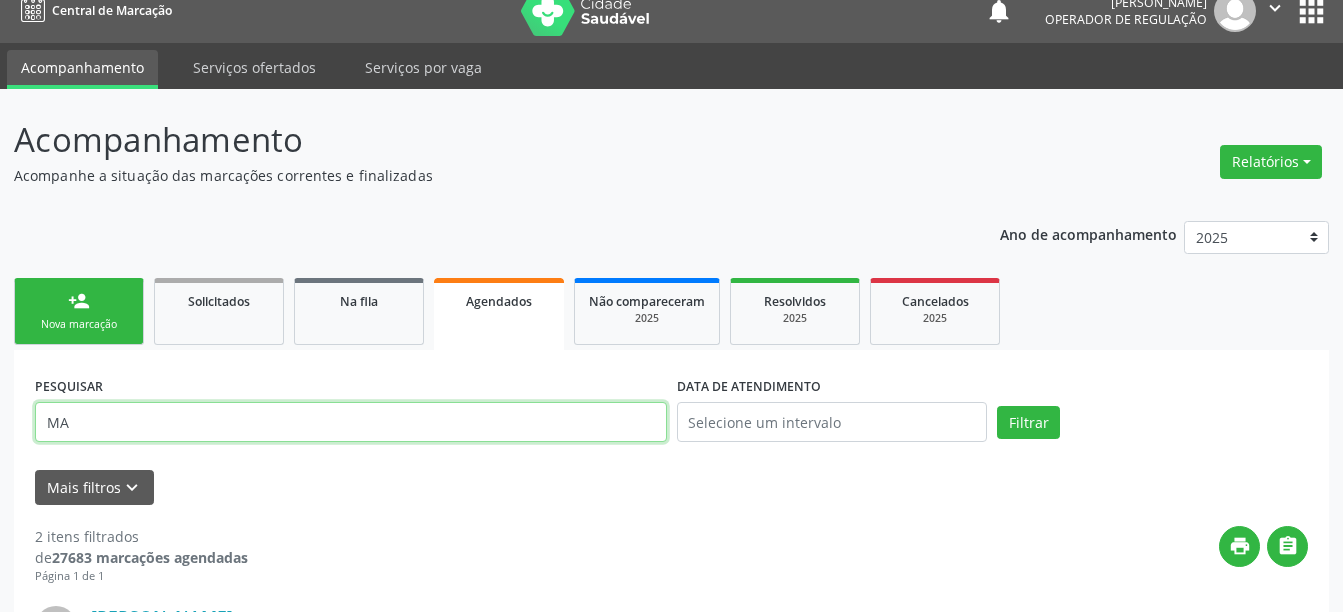 type on "M" 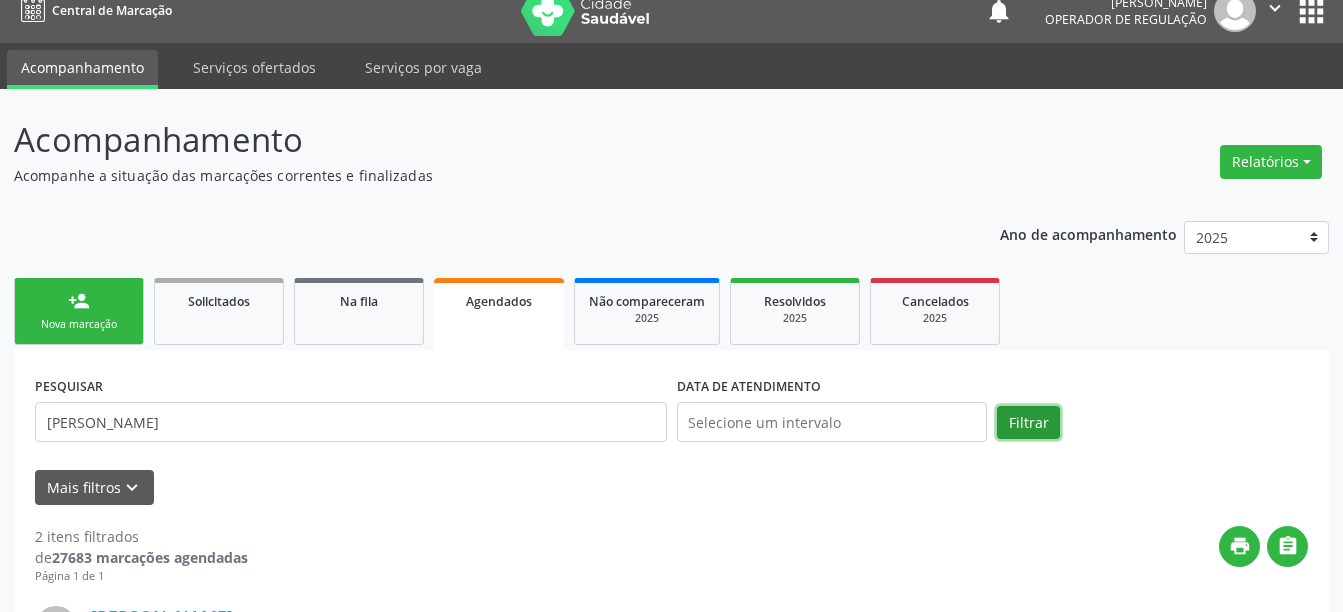 click on "Filtrar" at bounding box center [1028, 423] 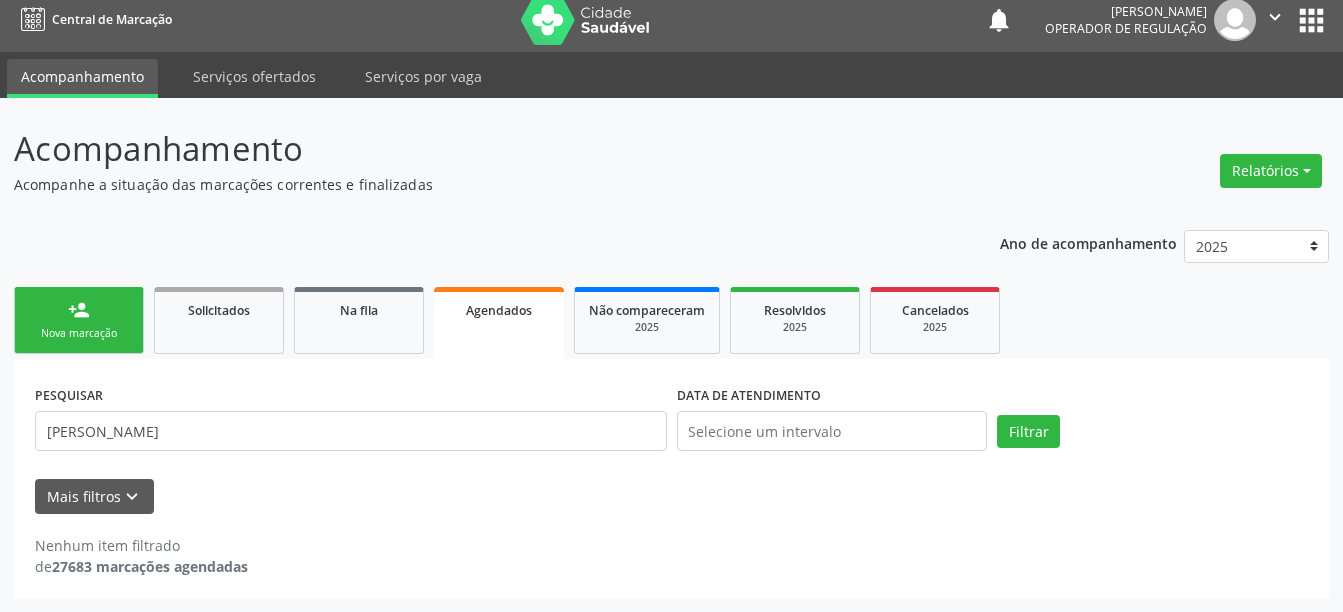 scroll, scrollTop: 12, scrollLeft: 0, axis: vertical 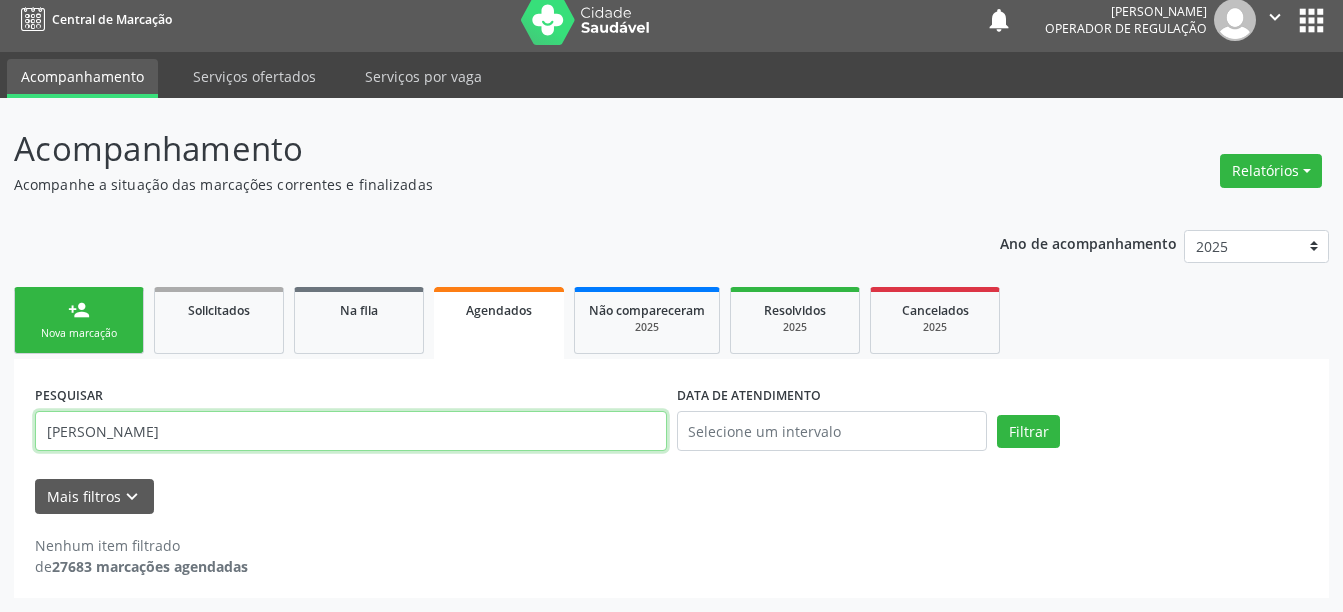 click on "[PERSON_NAME]" at bounding box center [351, 431] 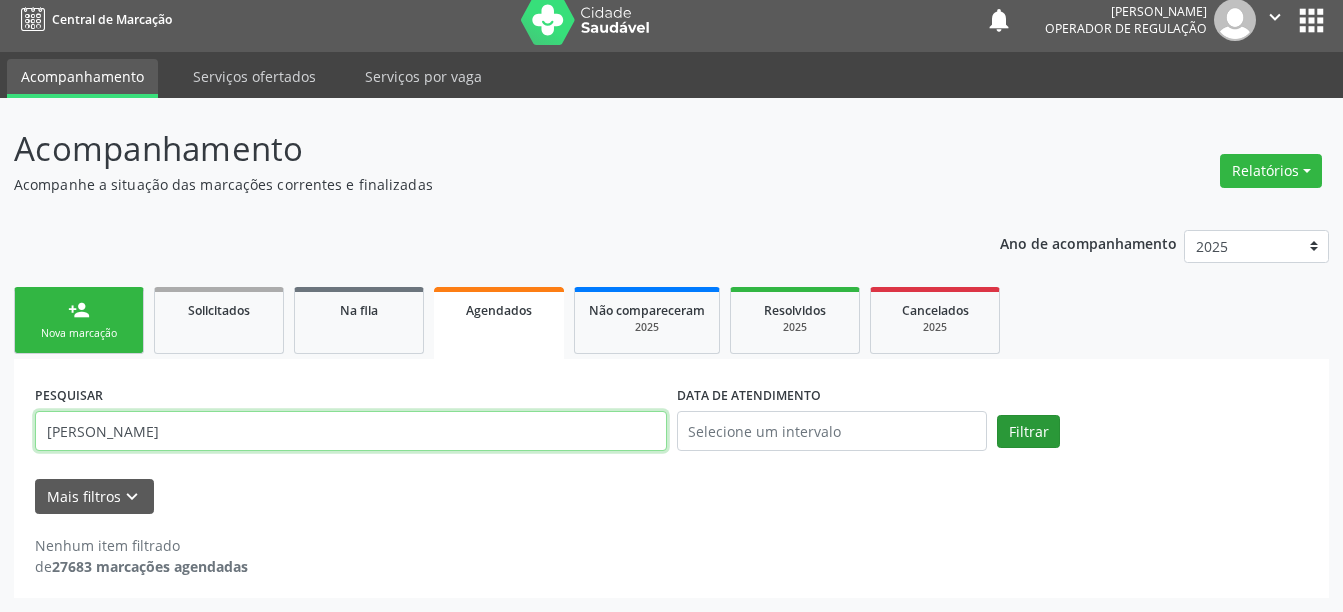 type on "[PERSON_NAME]" 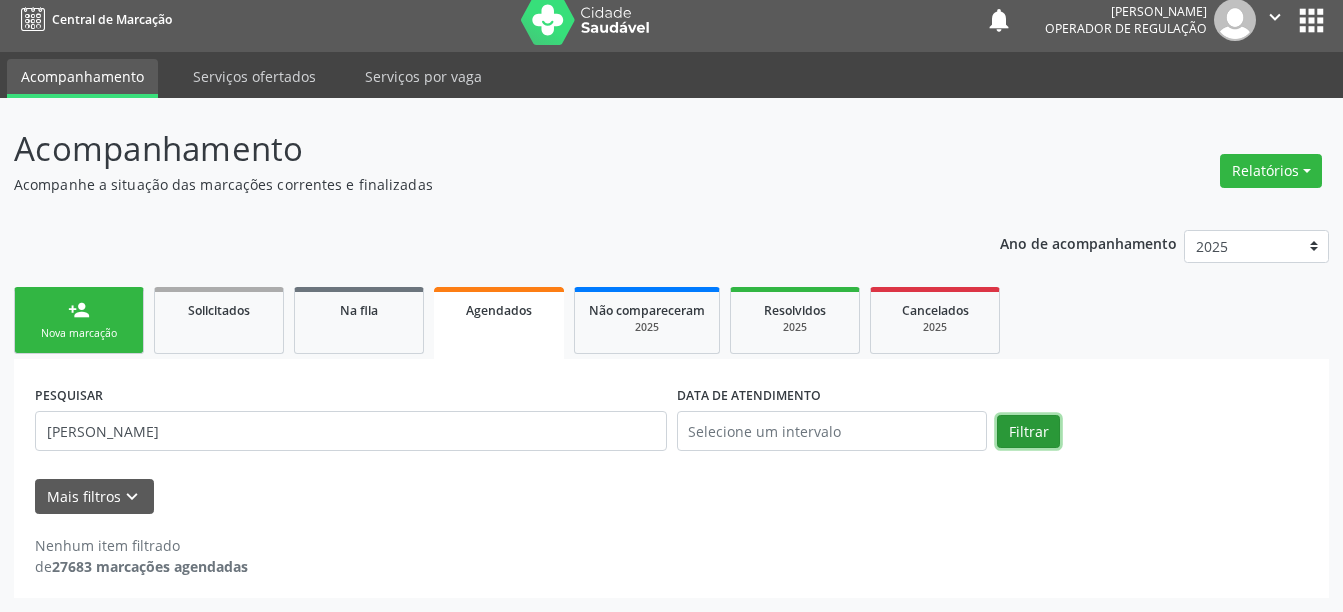 click on "Filtrar" at bounding box center [1028, 432] 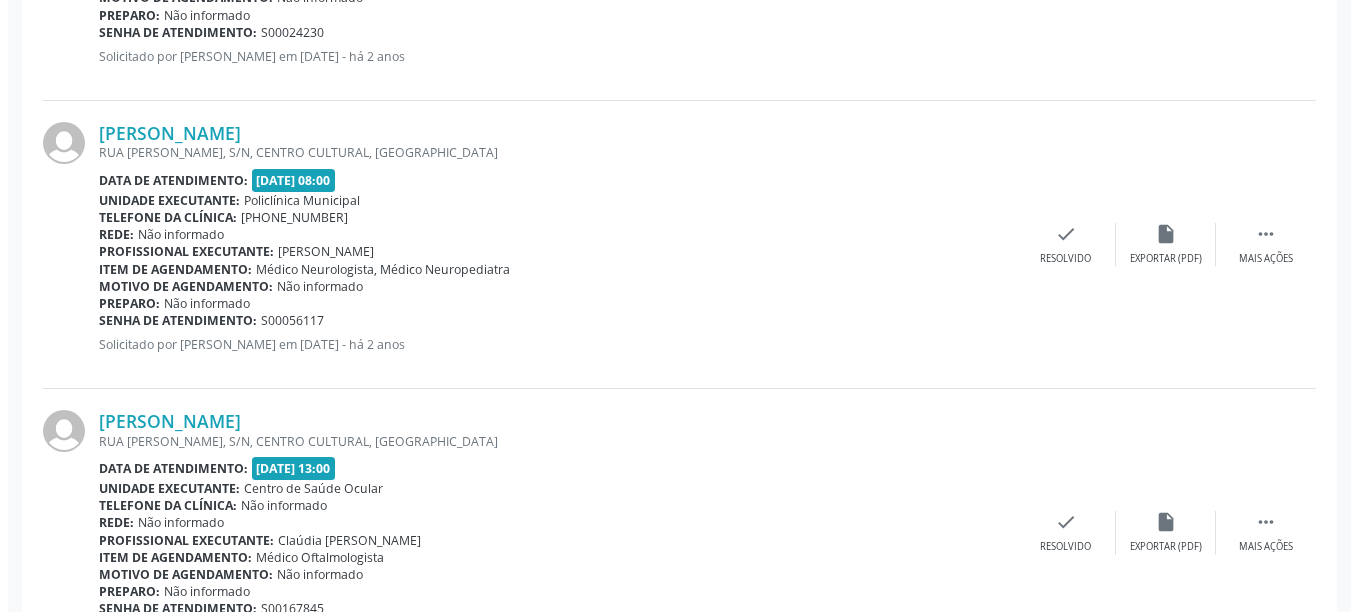 scroll, scrollTop: 1181, scrollLeft: 0, axis: vertical 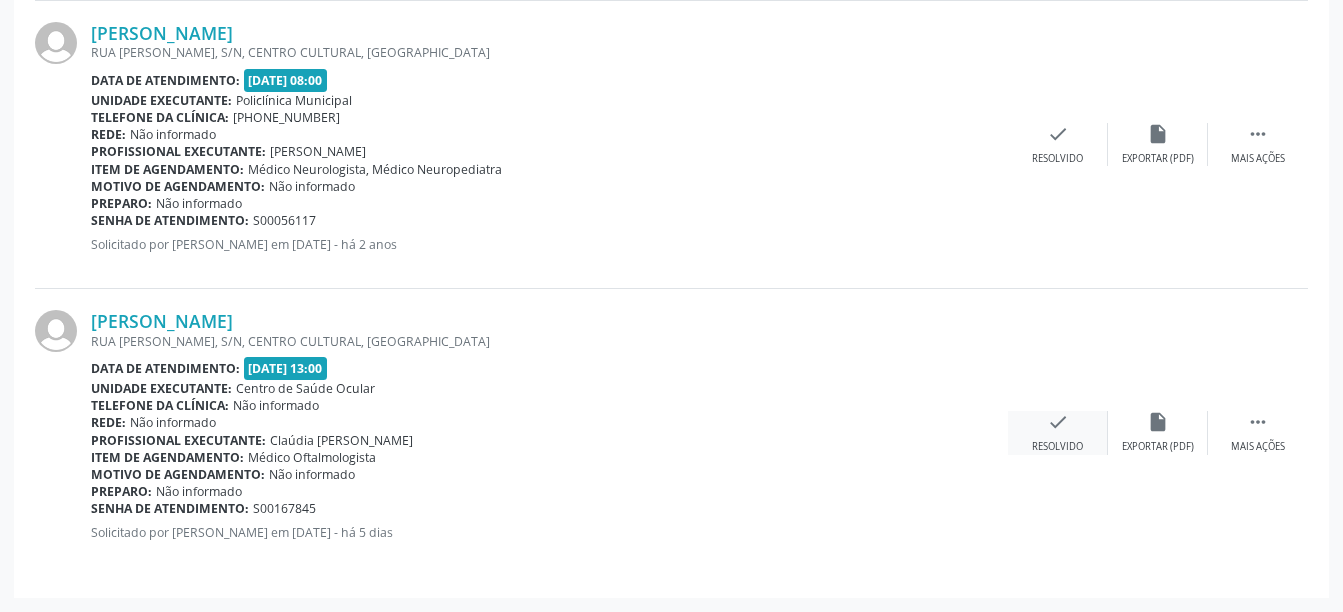 click on "check" at bounding box center (1058, 422) 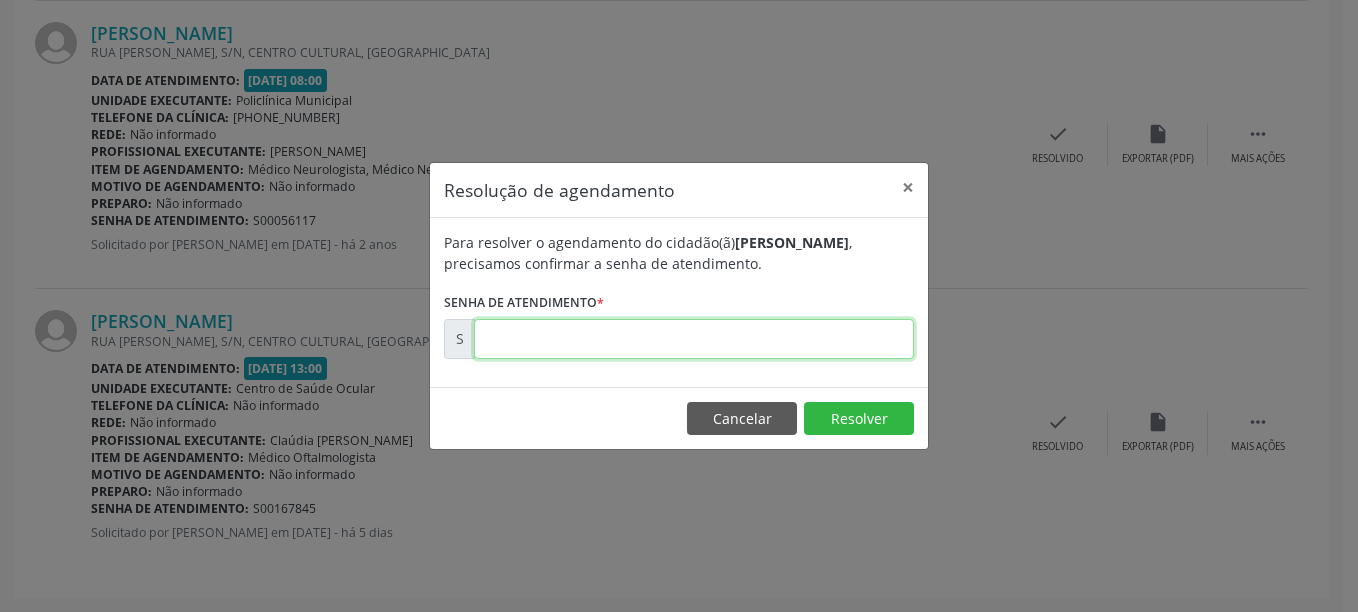 click at bounding box center [694, 339] 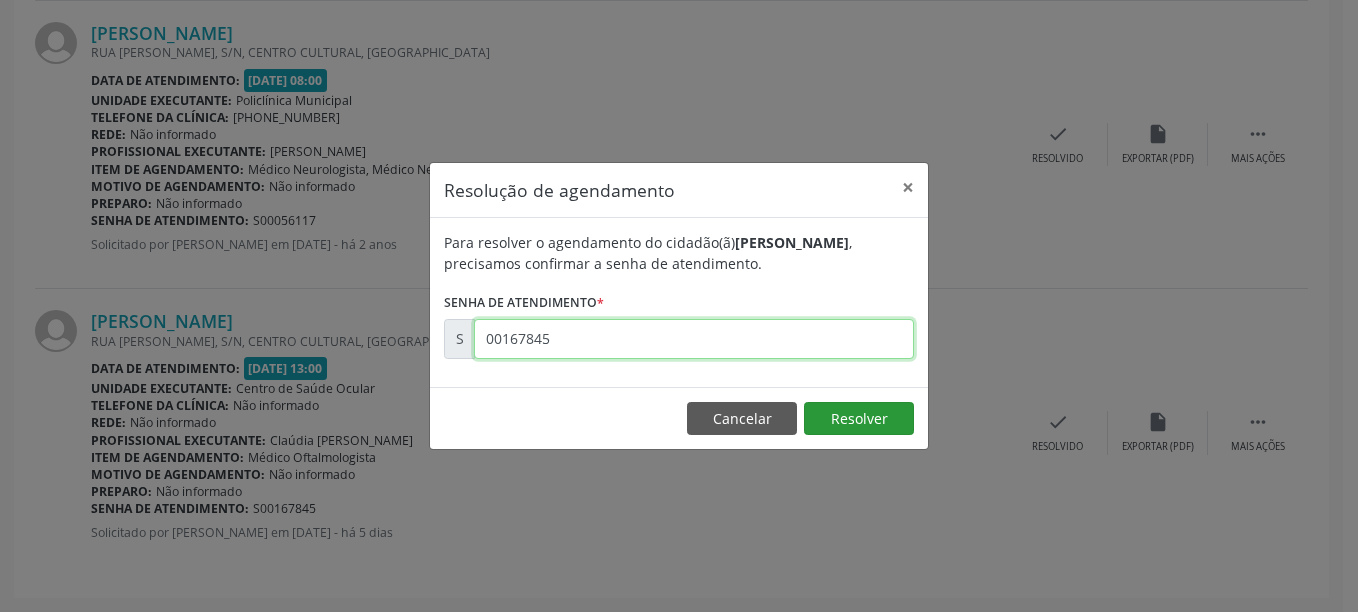 type on "00167845" 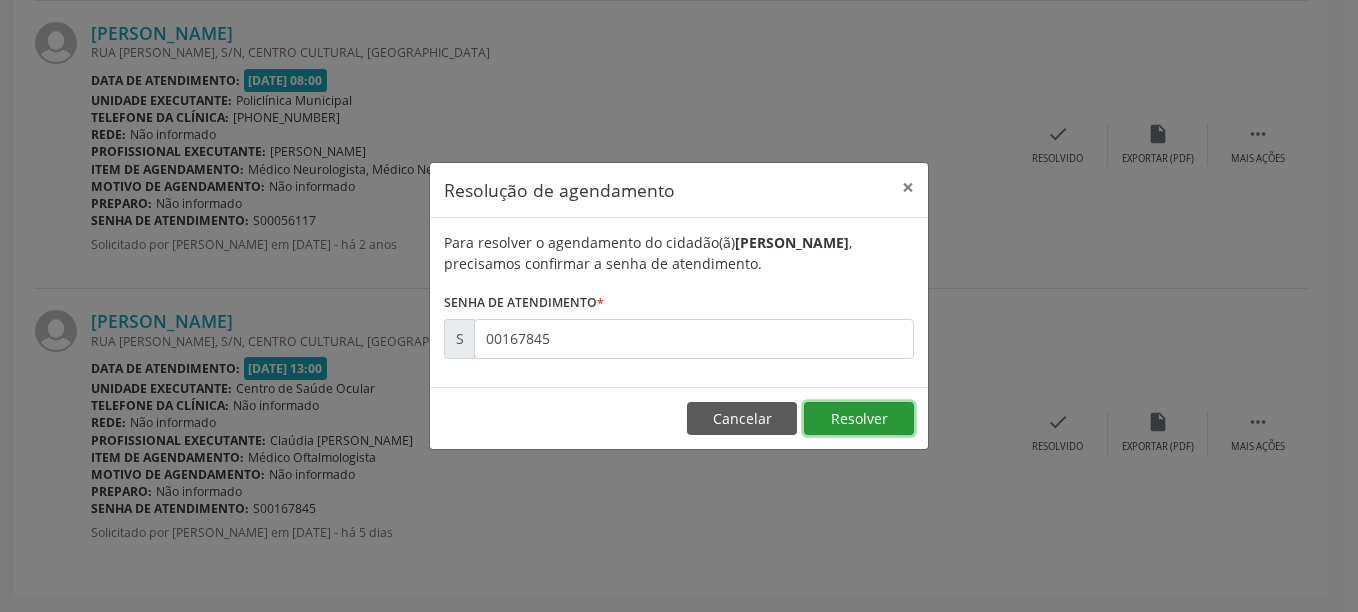 click on "Resolver" at bounding box center [859, 419] 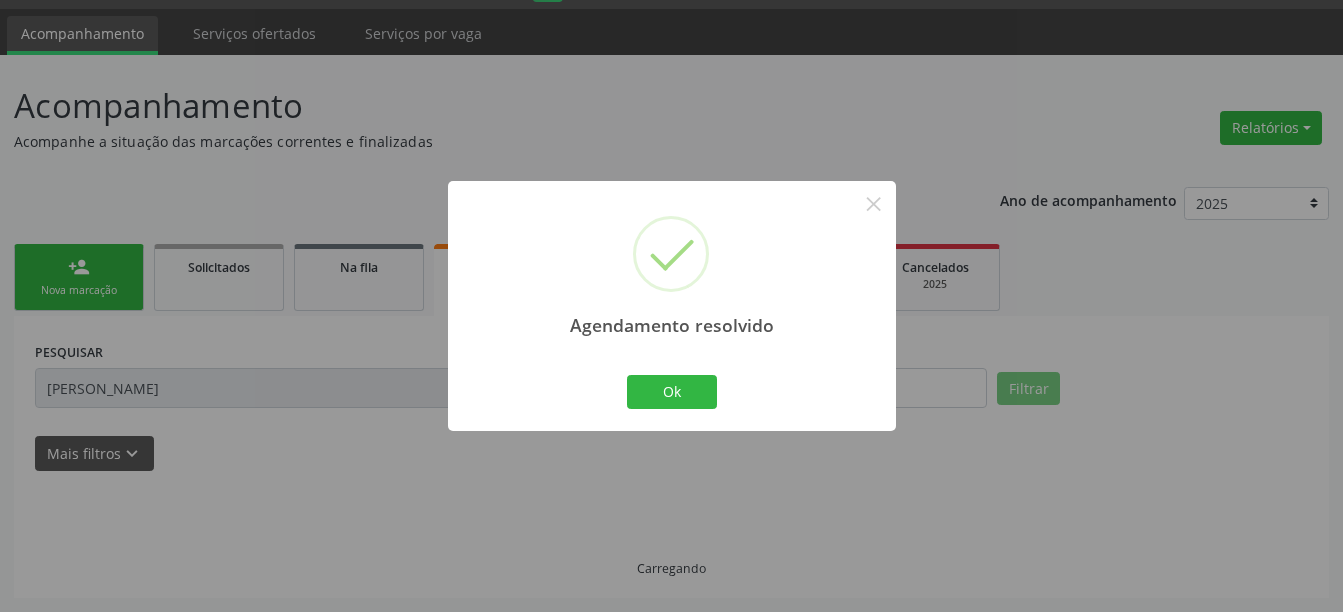 scroll, scrollTop: 892, scrollLeft: 0, axis: vertical 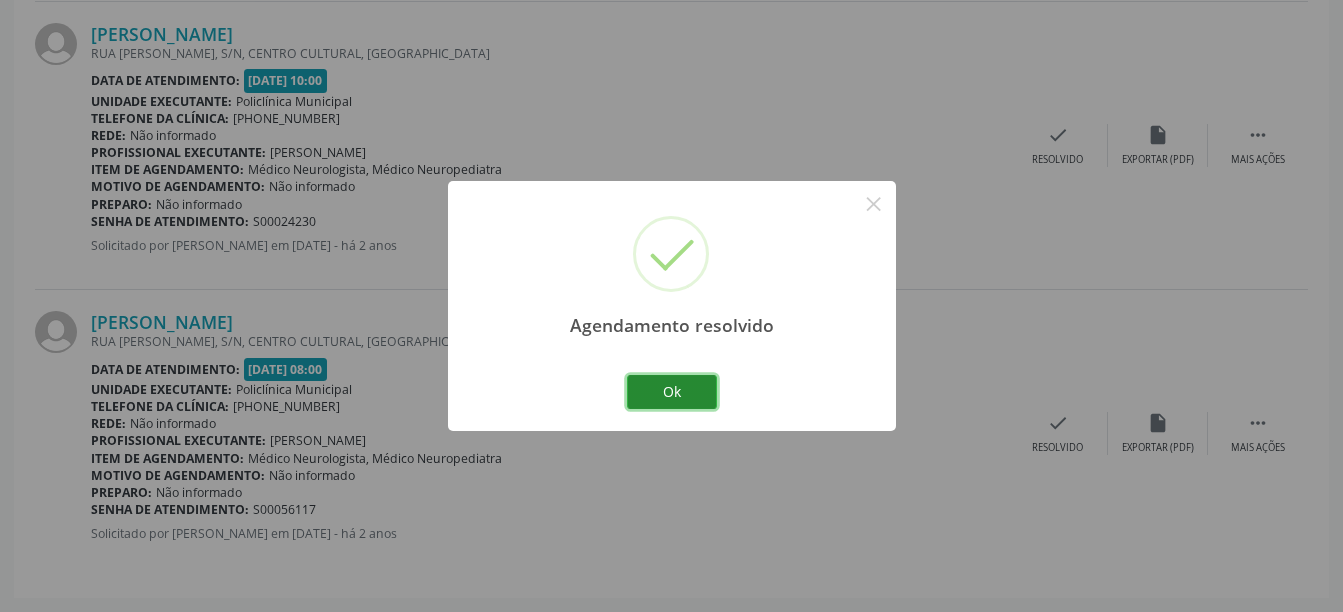 click on "Ok" at bounding box center (672, 392) 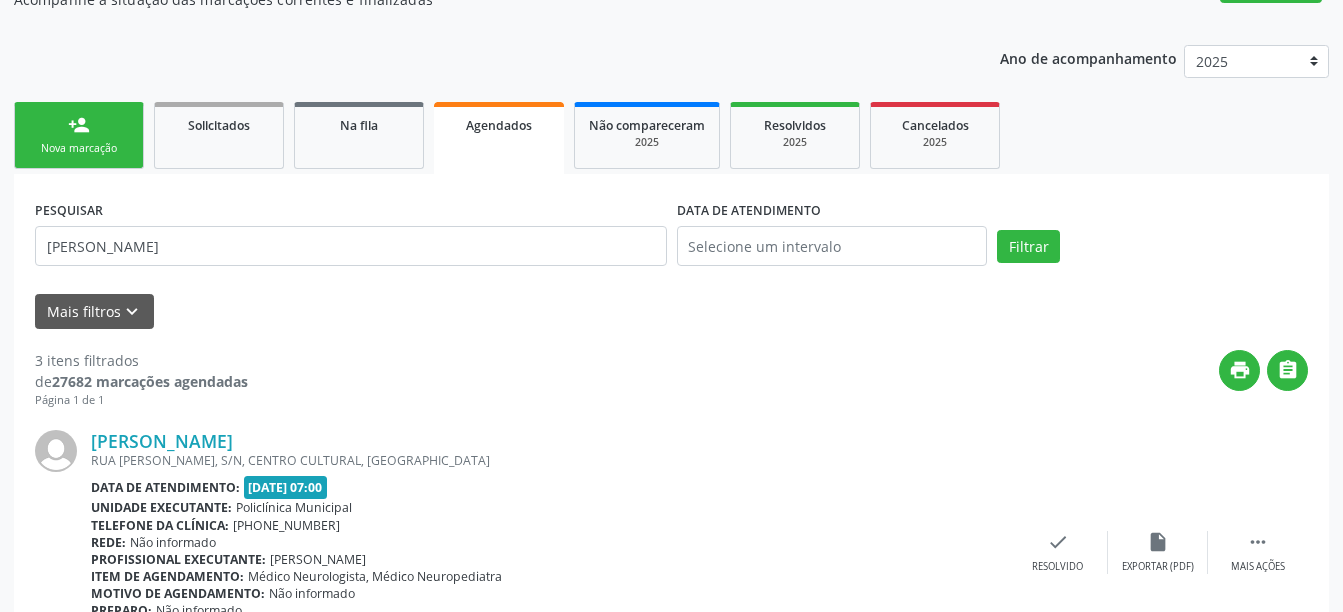 scroll, scrollTop: 192, scrollLeft: 0, axis: vertical 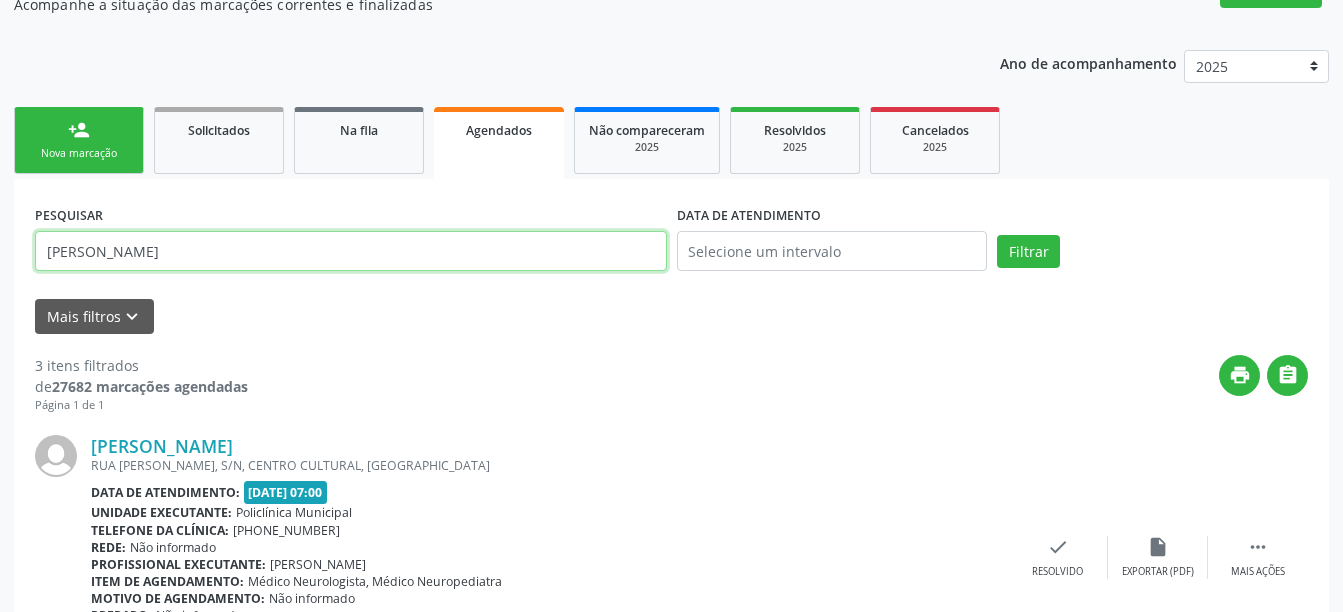 click on "[PERSON_NAME]" at bounding box center [351, 251] 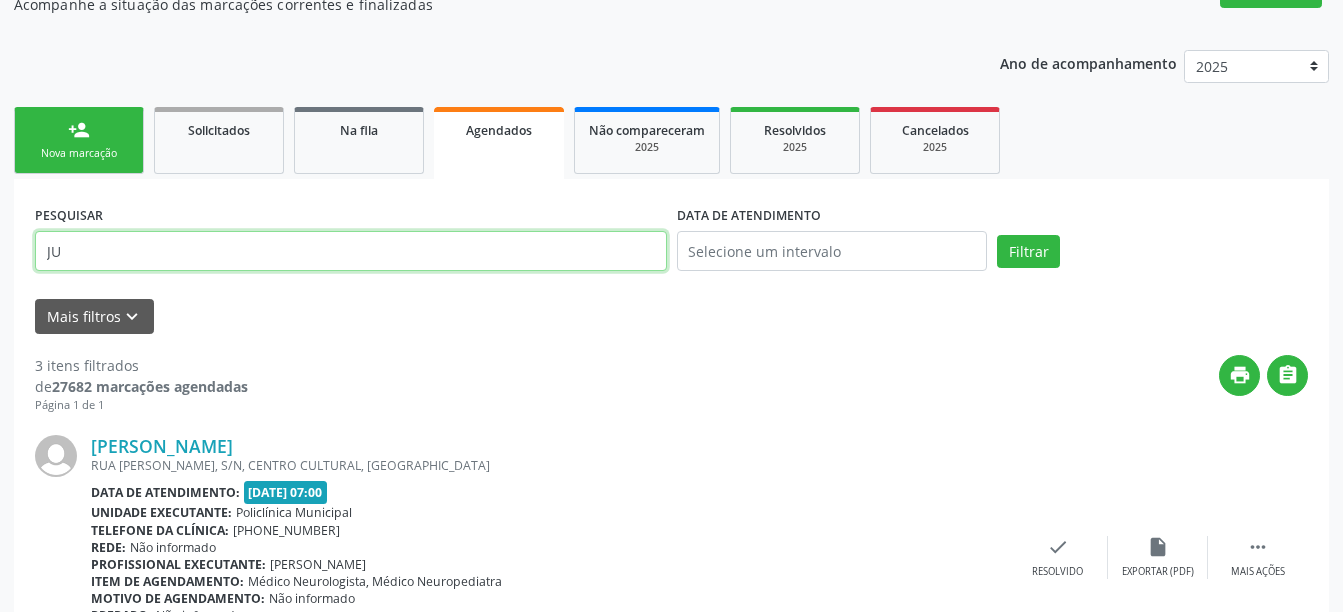type on "J" 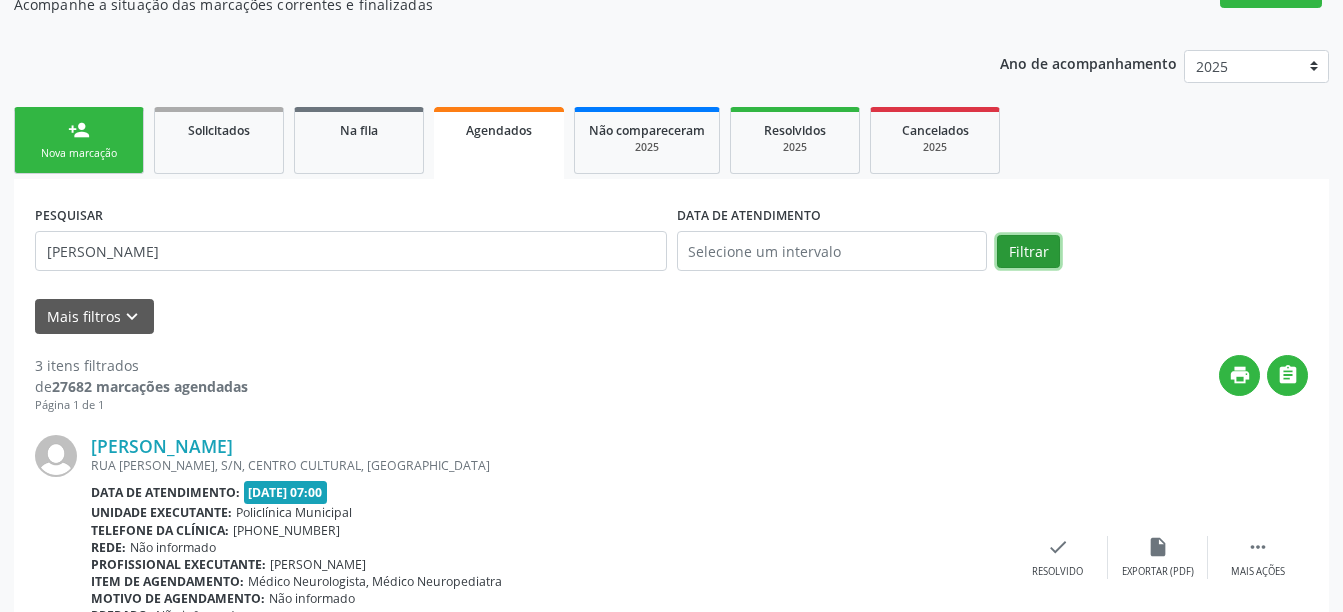 click on "Filtrar" at bounding box center (1028, 252) 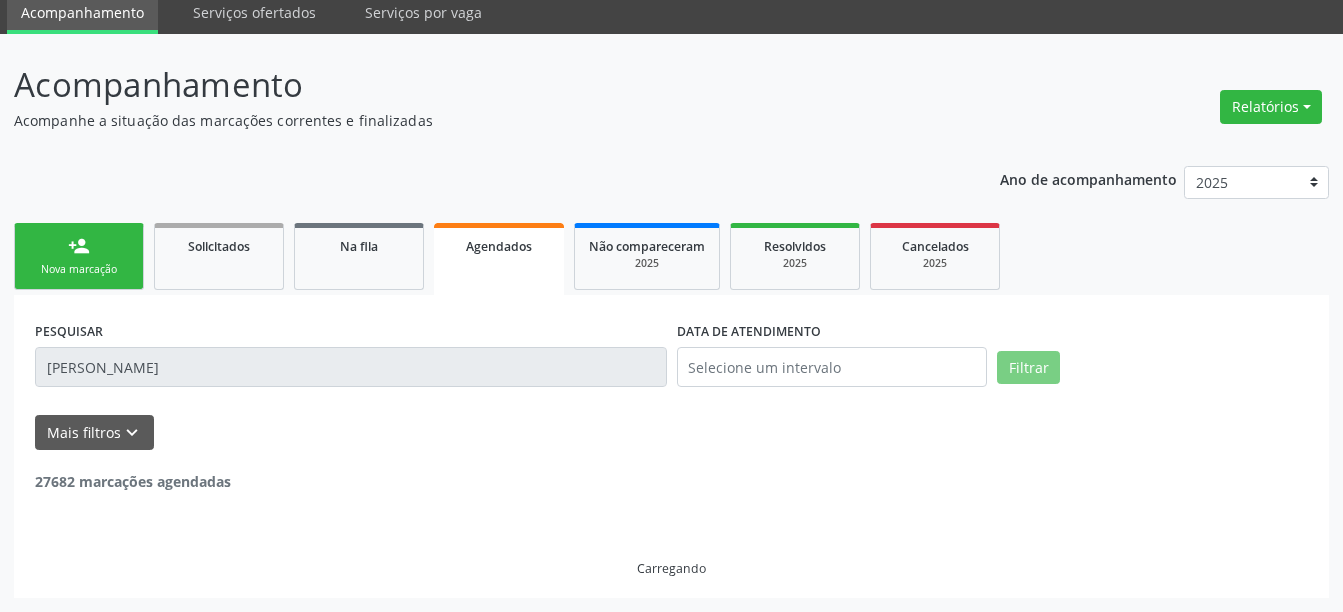 scroll, scrollTop: 12, scrollLeft: 0, axis: vertical 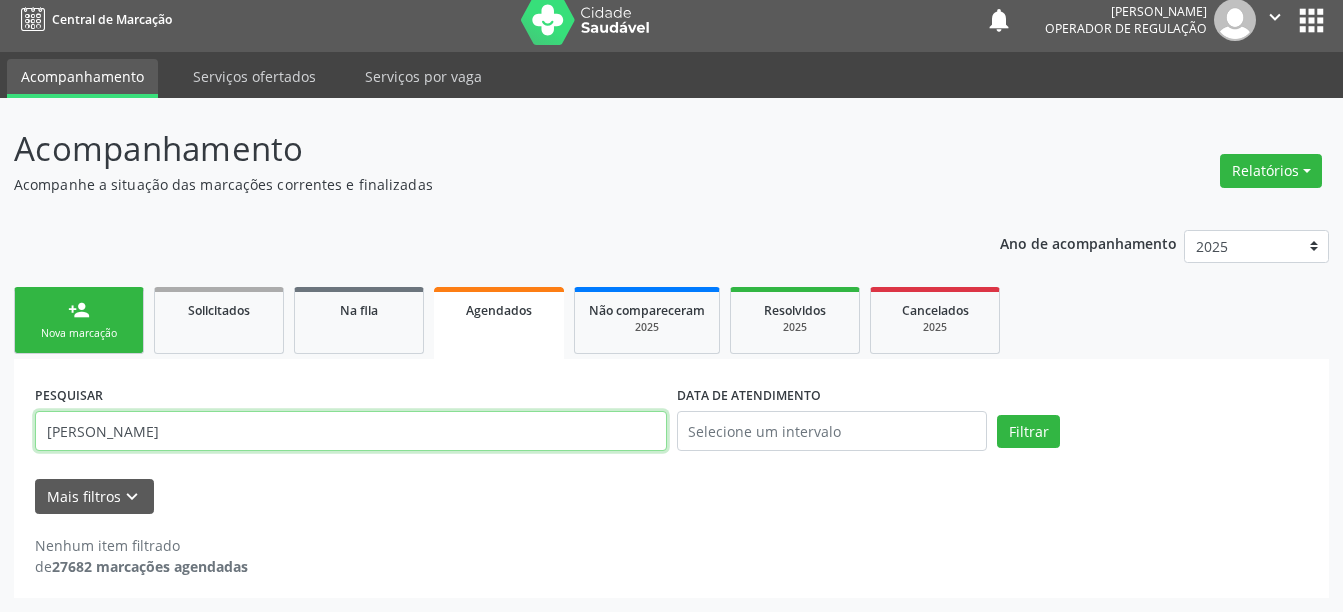 click on "[PERSON_NAME]" at bounding box center (351, 431) 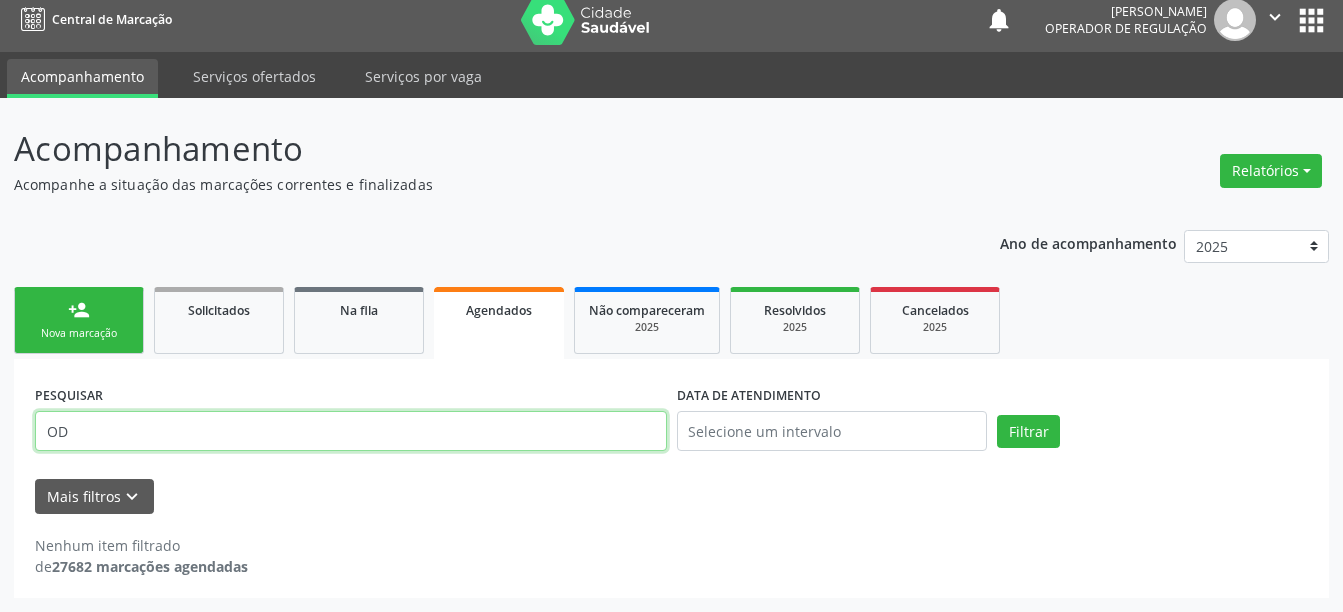 type on "O" 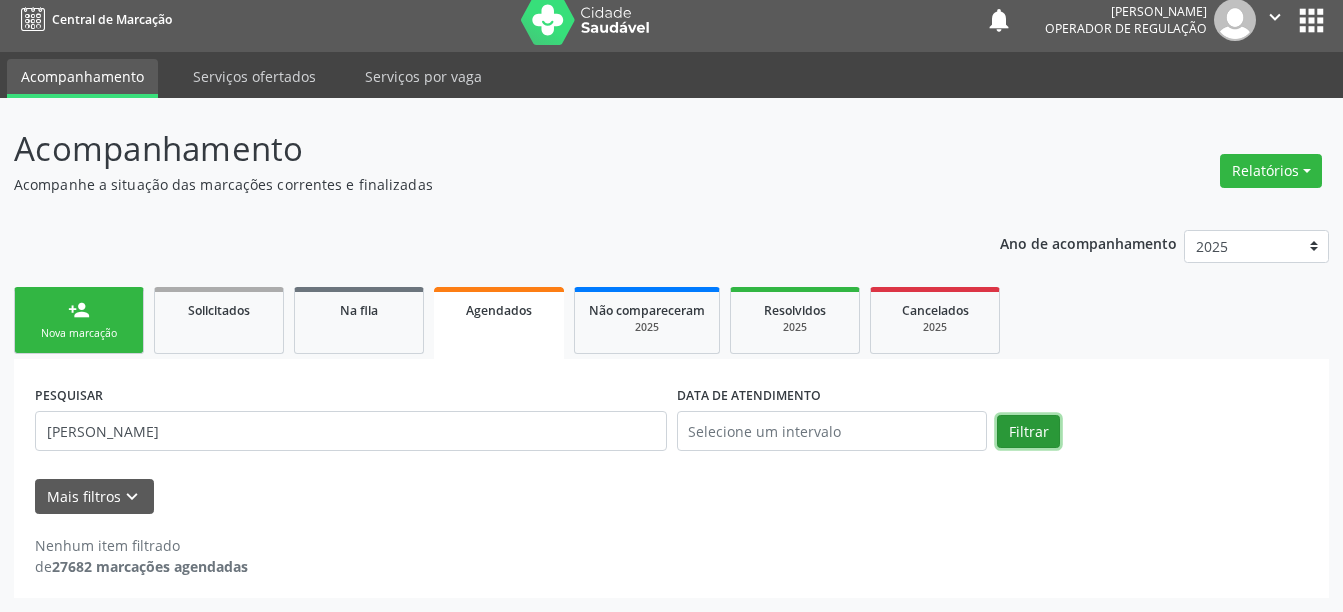 click on "Filtrar" at bounding box center [1028, 432] 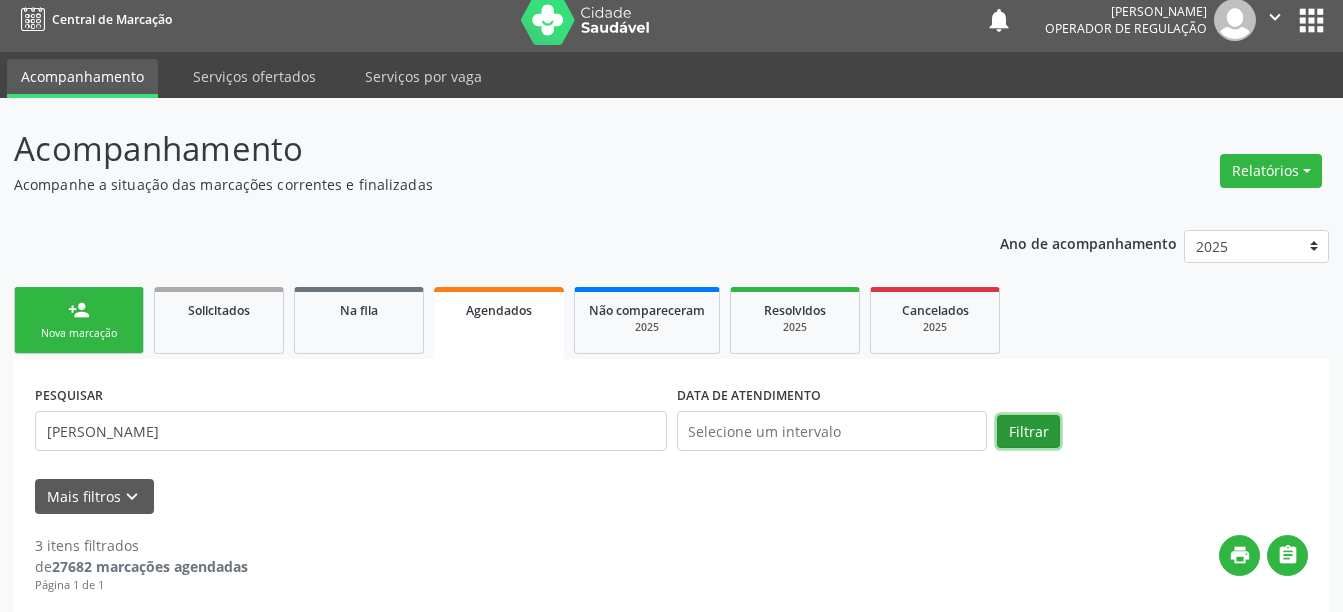 click on "Filtrar" at bounding box center (1028, 432) 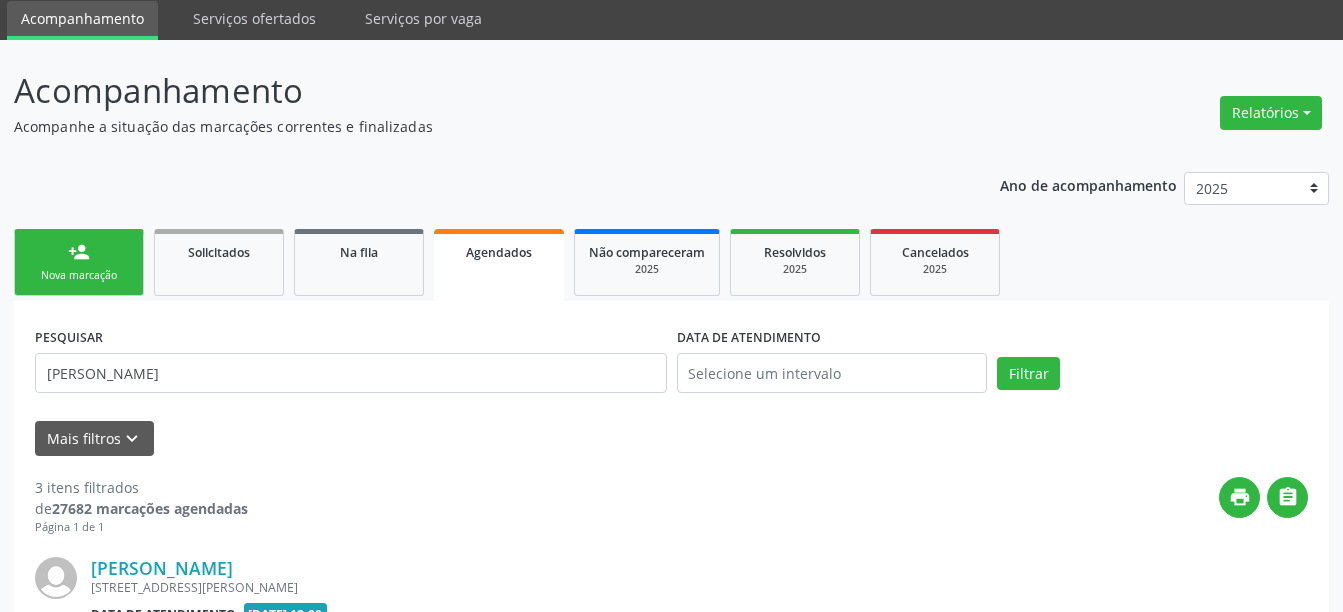 scroll, scrollTop: 0, scrollLeft: 0, axis: both 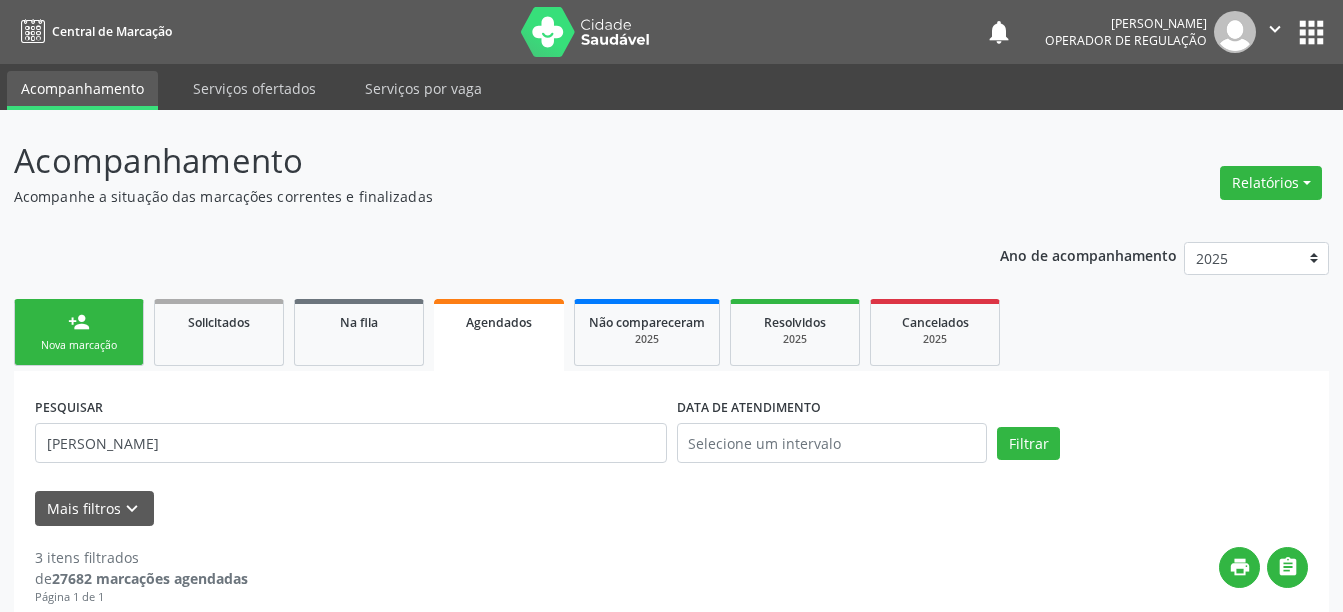 click on "PESQUISAR
[PERSON_NAME]
DATA DE ATENDIMENTO
Filtrar
UNIDADE DE REFERÊNCIA
Selecione uma UBS
Todas as UBS   Unidade Basica de Saude da Familia Dr [PERSON_NAME]   Centro de Enfrentamento Para [MEDICAL_DATA] de Campo Formoso   Central de [GEOGRAPHIC_DATA] de Consultas e Exames de [GEOGRAPHIC_DATA]   Vigilancia em Saude de Campo Formoso   PSF Lage dos Negros III   P S da Familia do Povoado de Caraibas   Unidade Basica de Saude da Familia [PERSON_NAME]   P S de Curral da Ponta Psf Oseas Manoel da Silva   Farmacia Basica   Unidade Basica de Saude da Familia de Brejao da Caatinga   P S da Familia do Povoado de Pocos   P S da Familia do Povoado de Tiquara   P S da Familia do Povoado de Sao Tome   P S de Lages dos [DEMOGRAPHIC_DATA]   P S da Familia do Povoado de Tuiutiba   P S de Curral Velho   [GEOGRAPHIC_DATA] Mutirao   Caps Centro de [GEOGRAPHIC_DATA] Psicossocial   Unidade Odontologica Movel         Samu 192 [GEOGRAPHIC_DATA]" at bounding box center (671, 458) 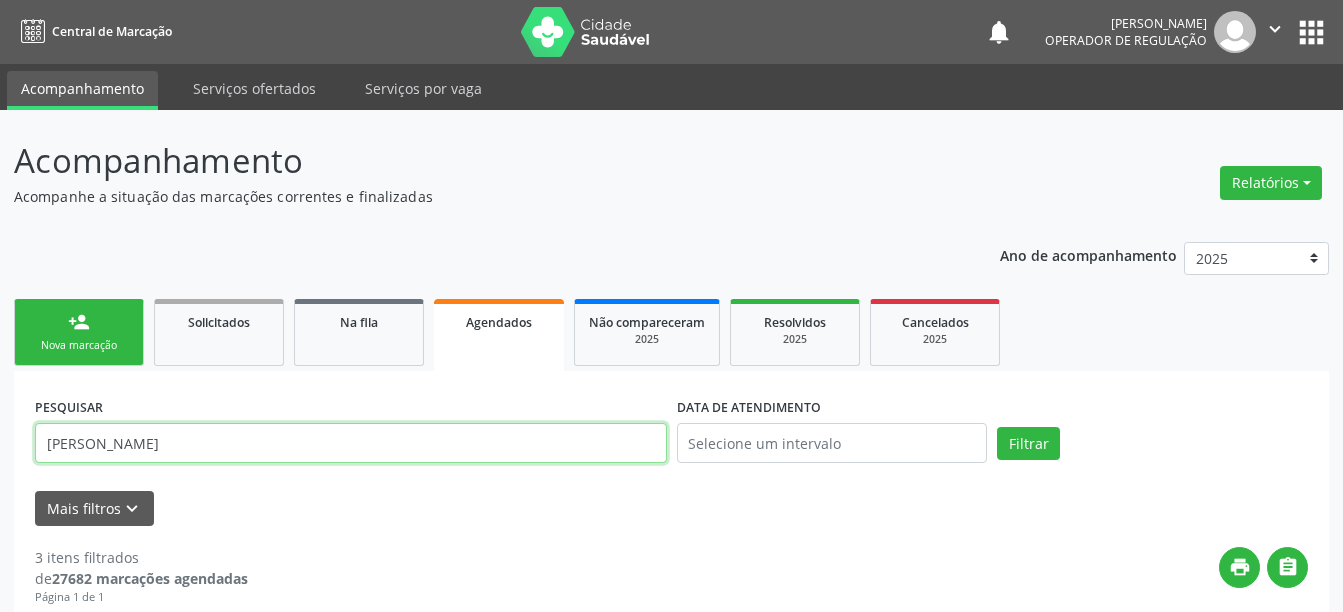 click on "[PERSON_NAME]" at bounding box center (351, 443) 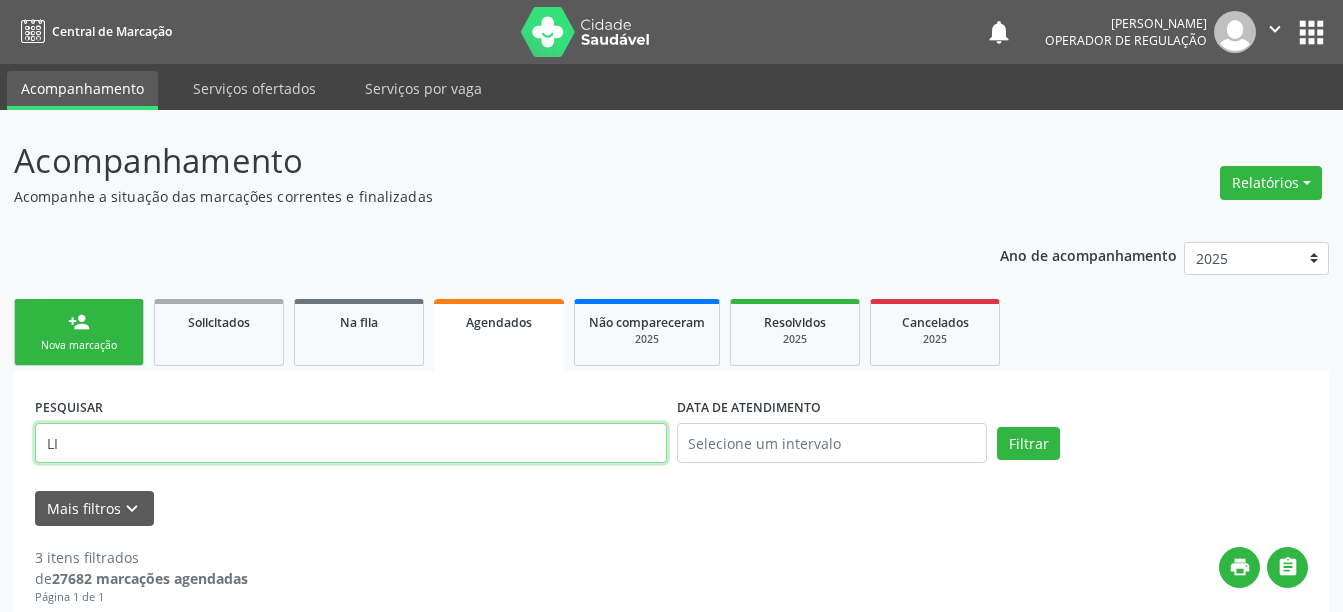 type on "L" 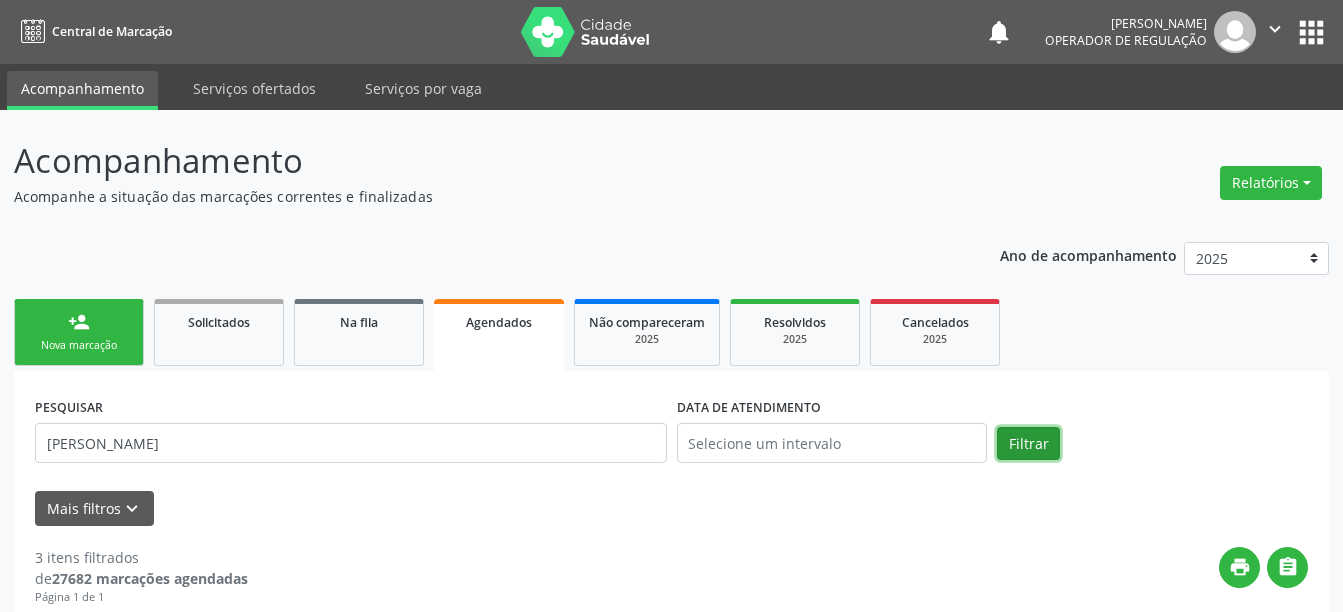 click on "Filtrar" at bounding box center (1028, 444) 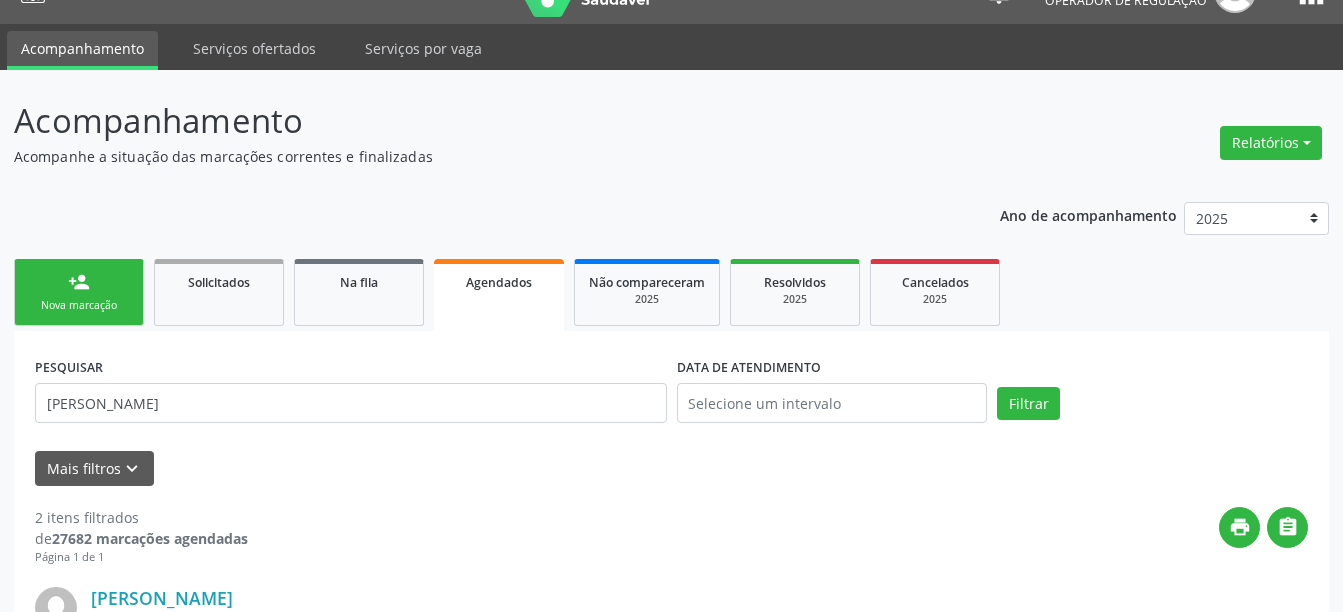 scroll, scrollTop: 0, scrollLeft: 0, axis: both 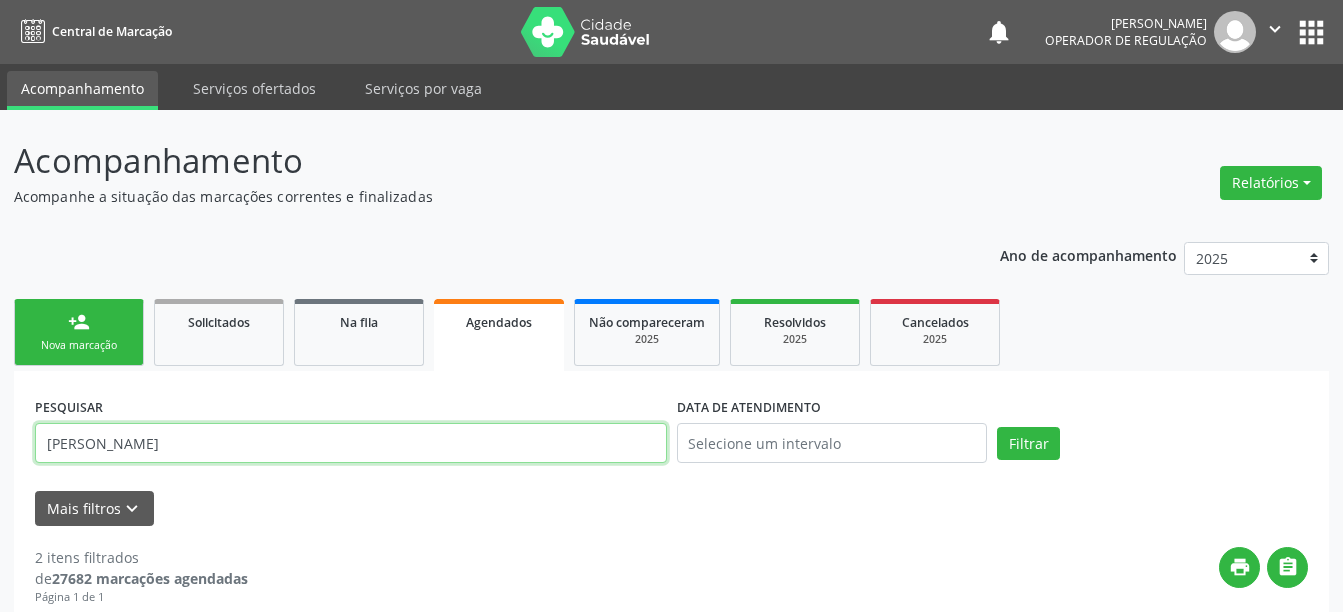 click on "[PERSON_NAME]" at bounding box center (351, 443) 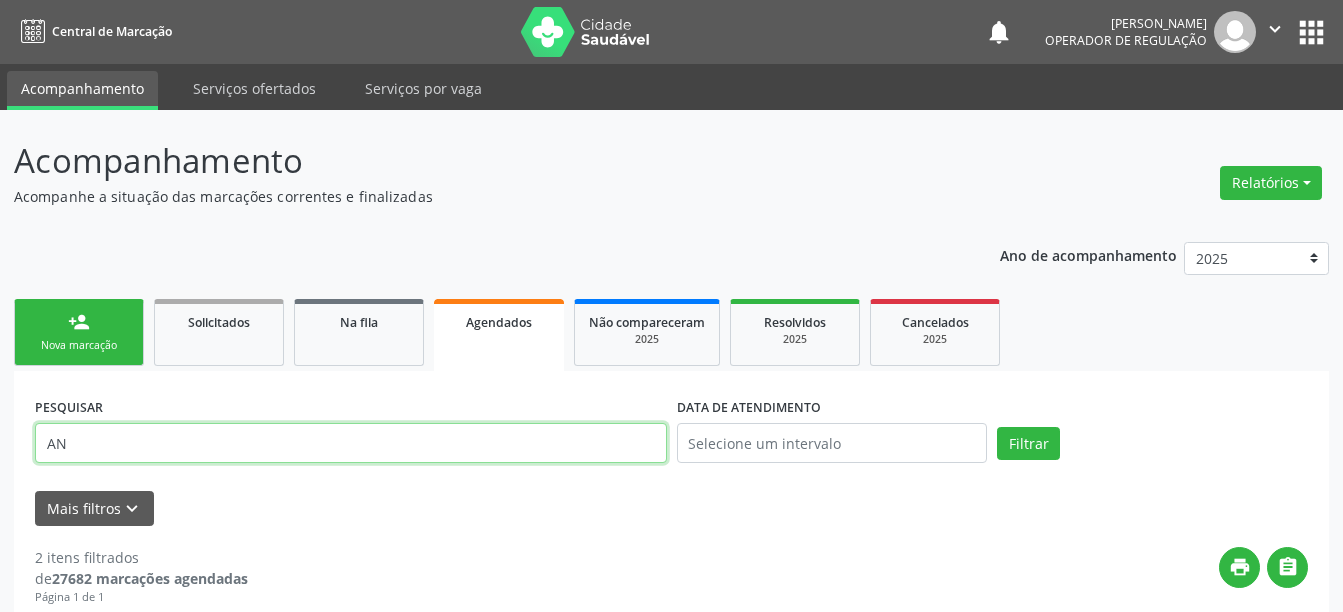 type on "A" 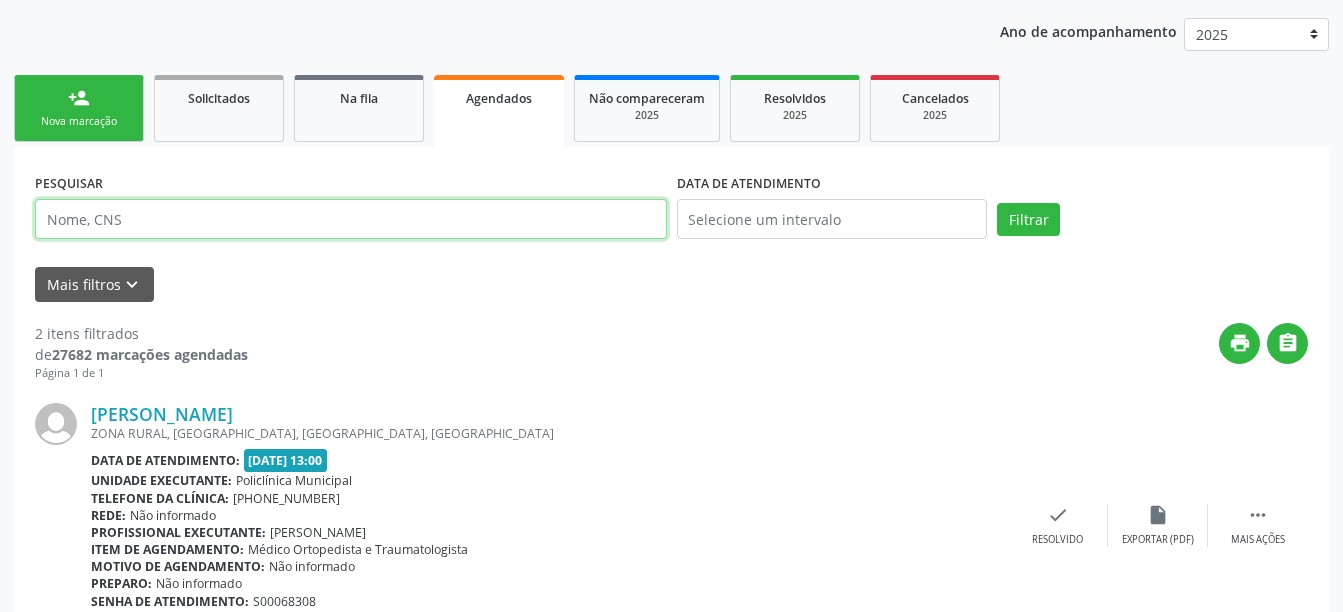 scroll, scrollTop: 204, scrollLeft: 0, axis: vertical 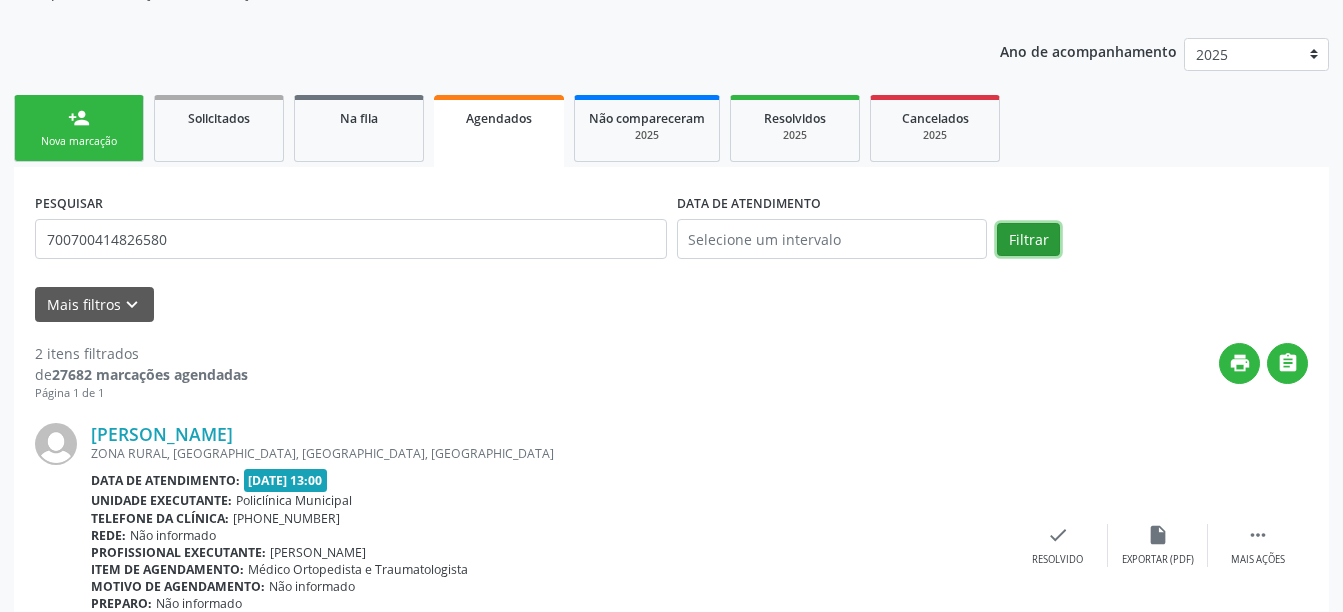 click on "Filtrar" at bounding box center [1028, 240] 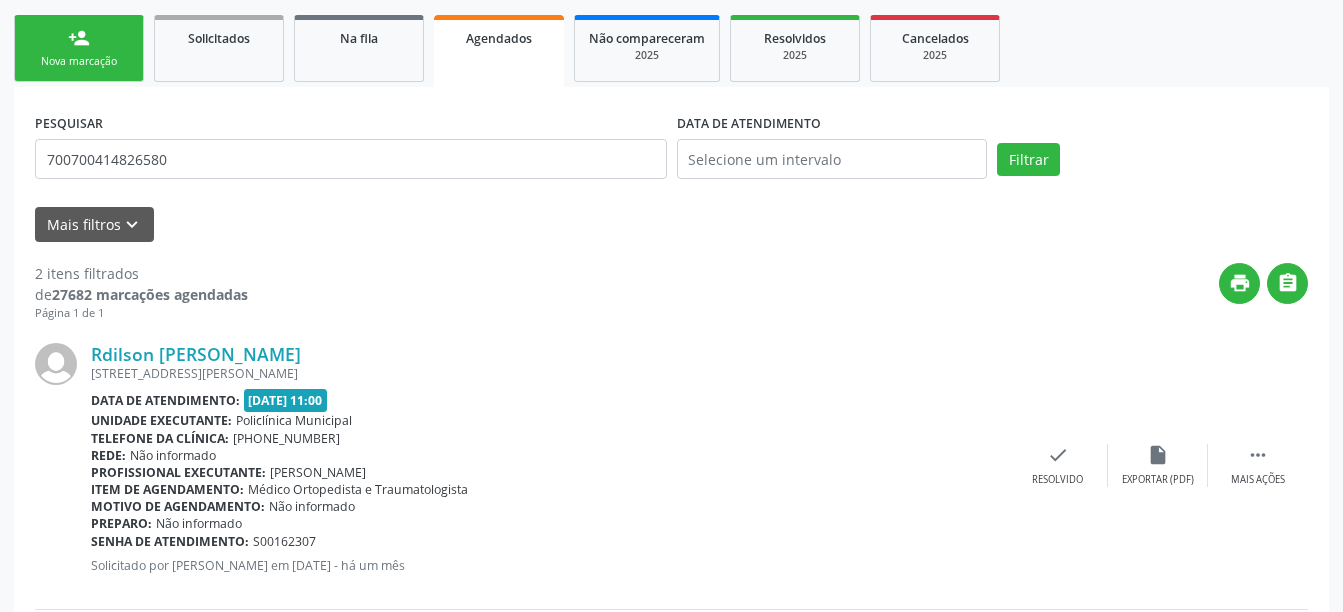 scroll, scrollTop: 204, scrollLeft: 0, axis: vertical 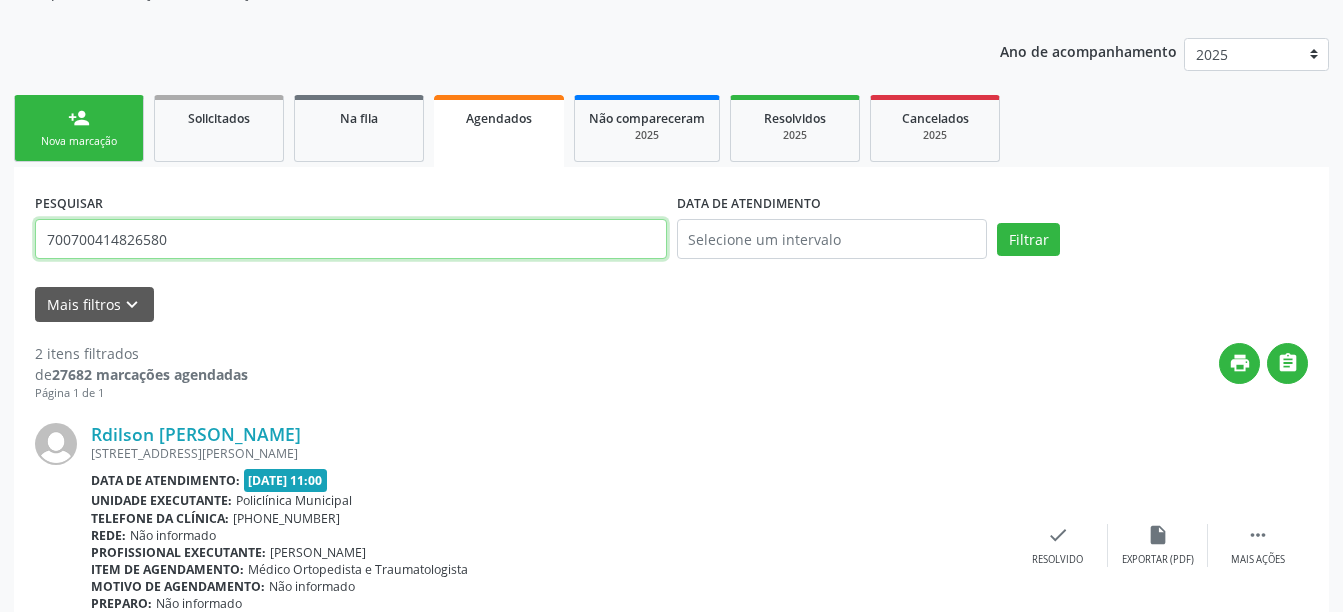 click on "700700414826580" at bounding box center [351, 239] 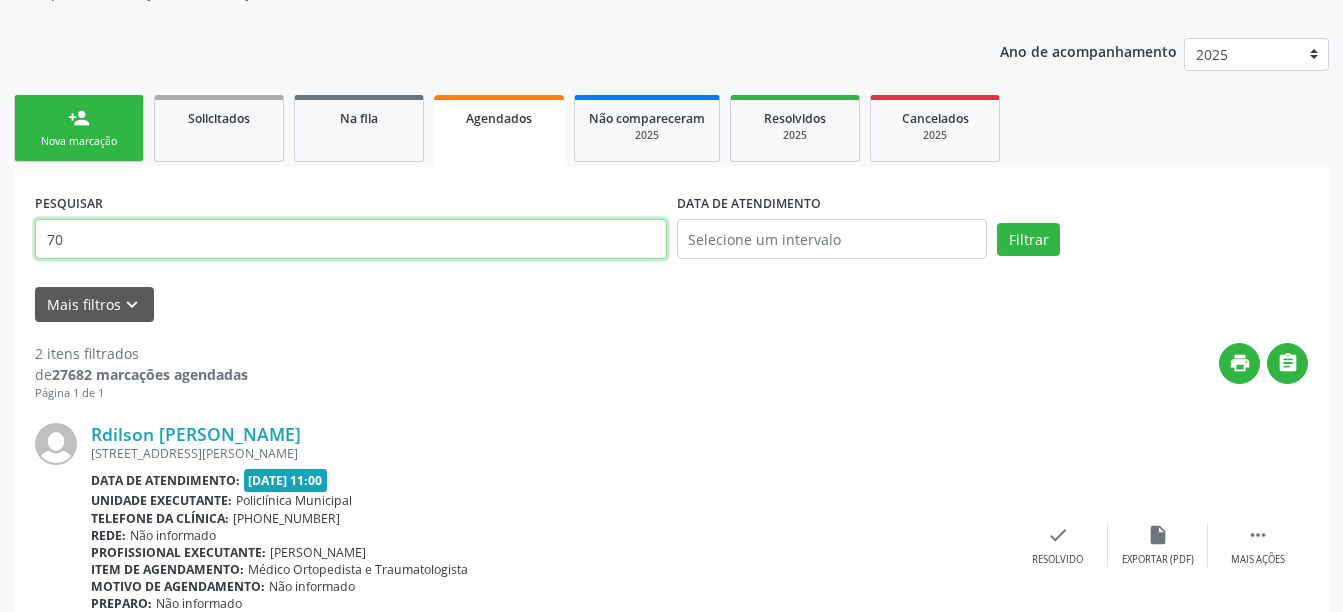 type on "7" 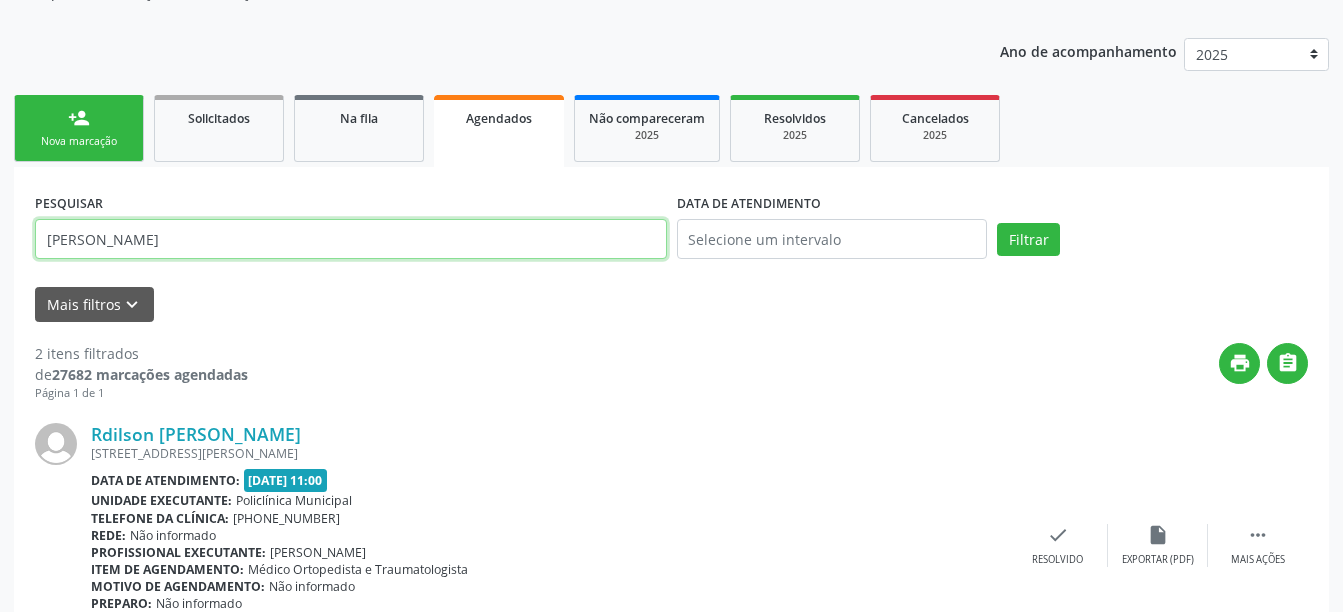 click on "Filtrar" at bounding box center (1028, 240) 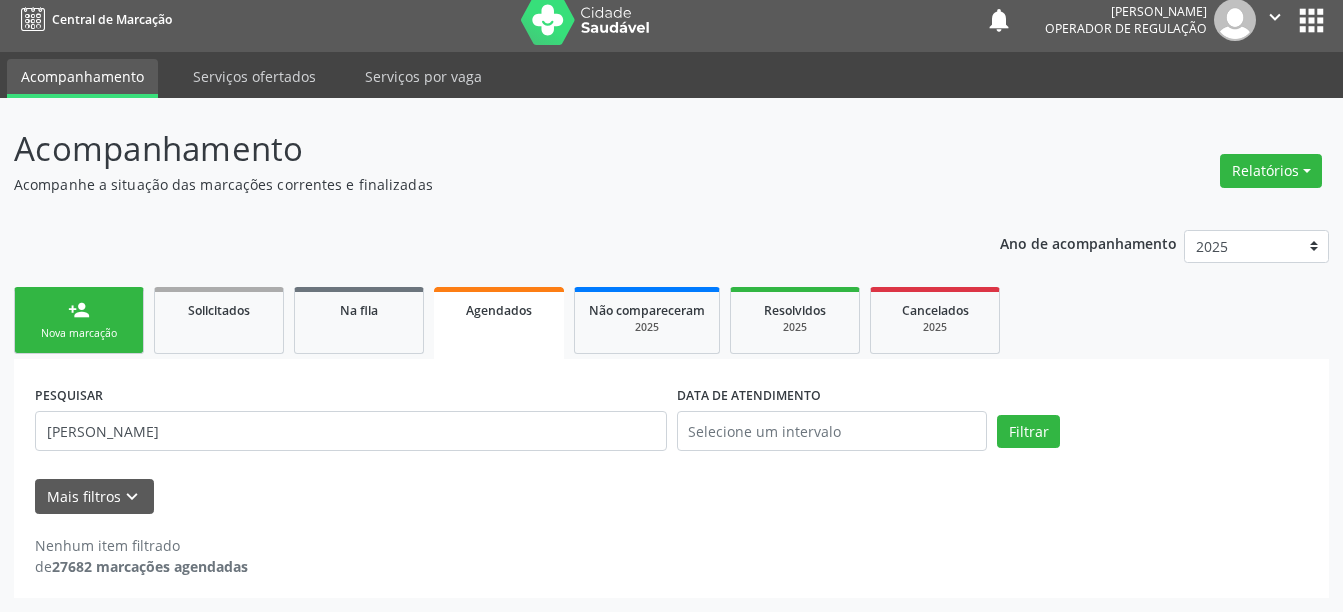 scroll, scrollTop: 12, scrollLeft: 0, axis: vertical 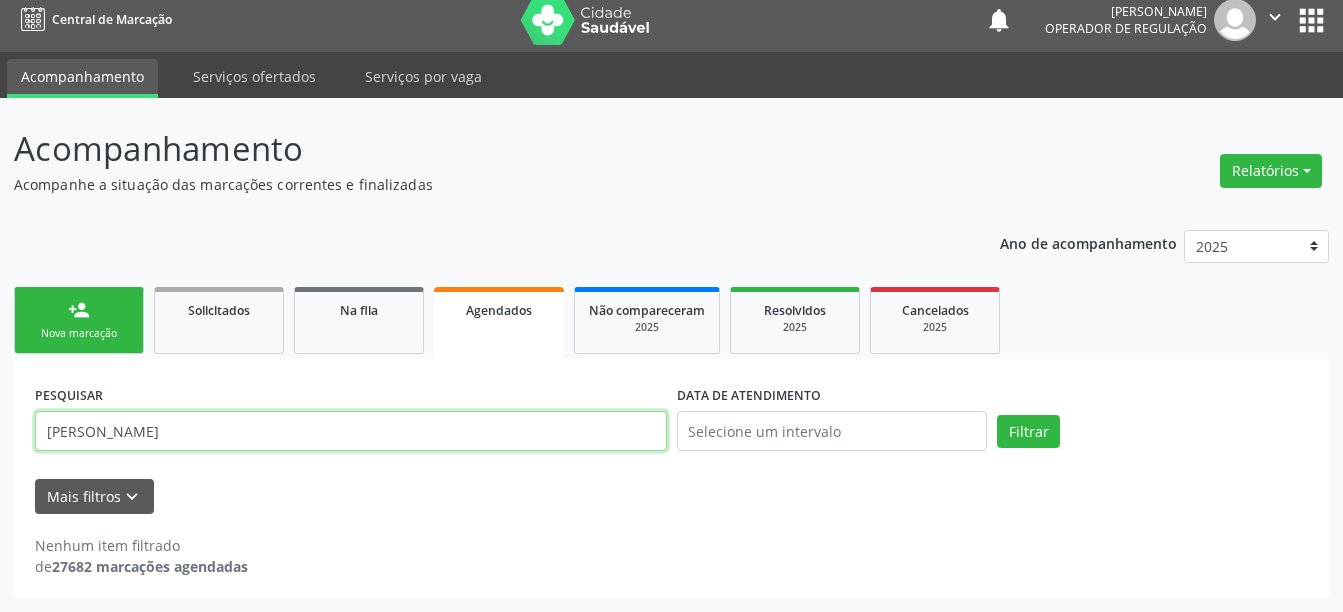 drag, startPoint x: 589, startPoint y: 428, endPoint x: 605, endPoint y: 444, distance: 22.627417 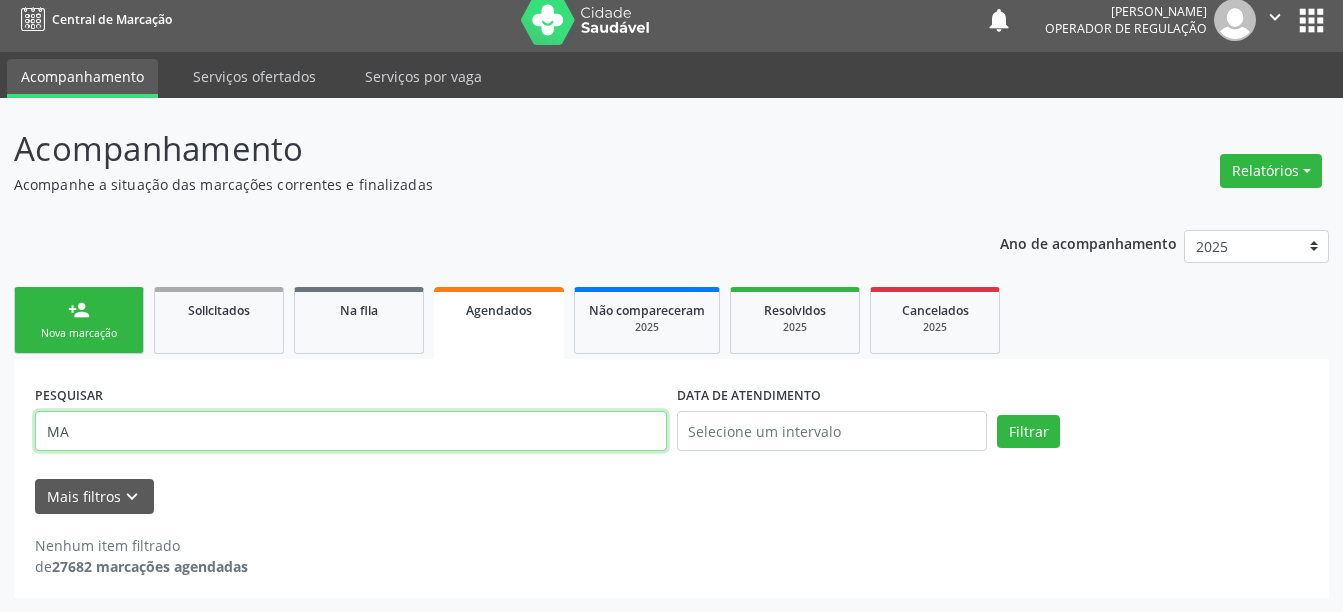 type on "M" 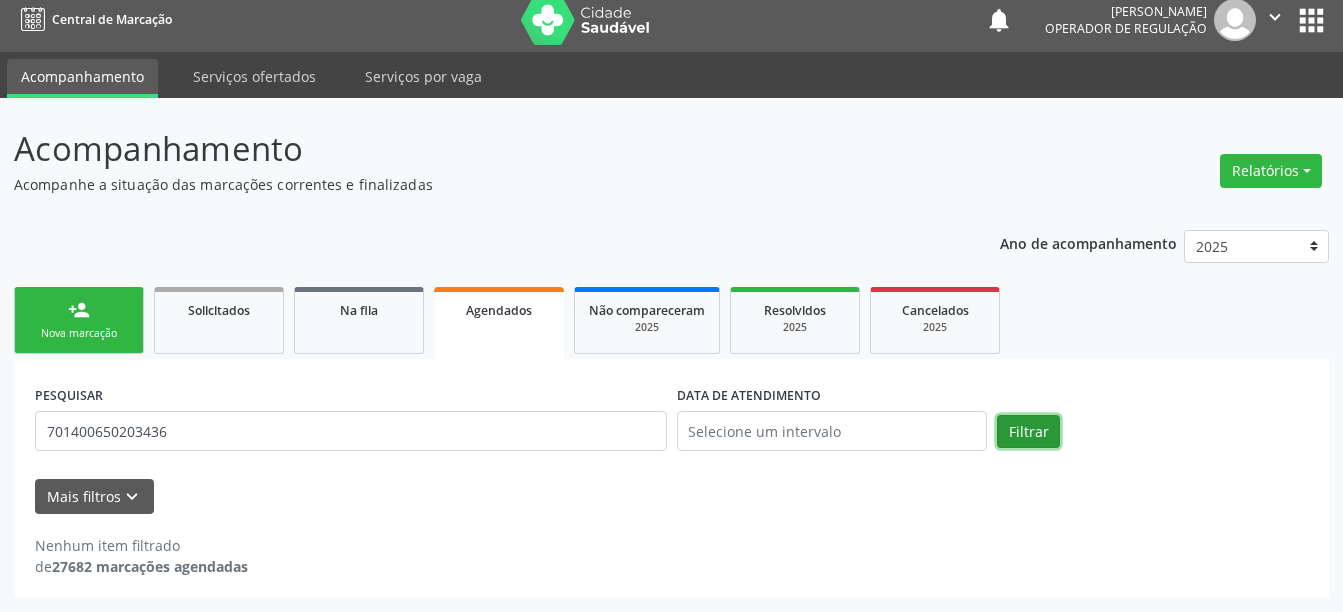 click on "Filtrar" at bounding box center (1028, 432) 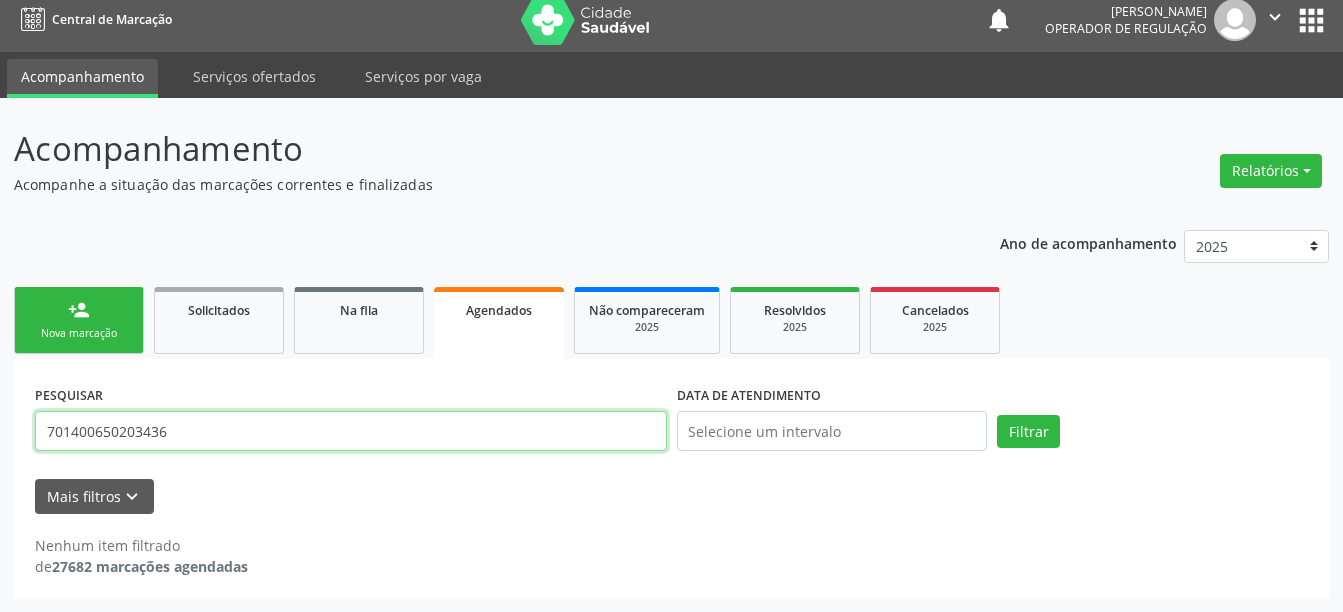 click on "701400650203436" at bounding box center [351, 431] 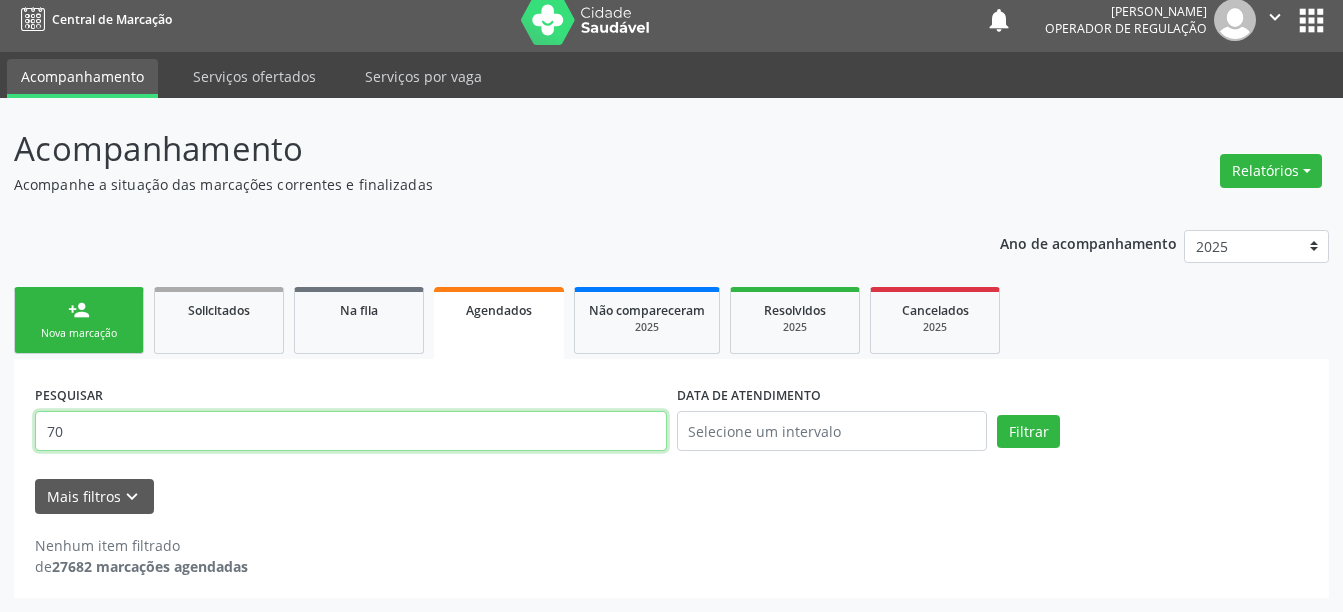 type on "7" 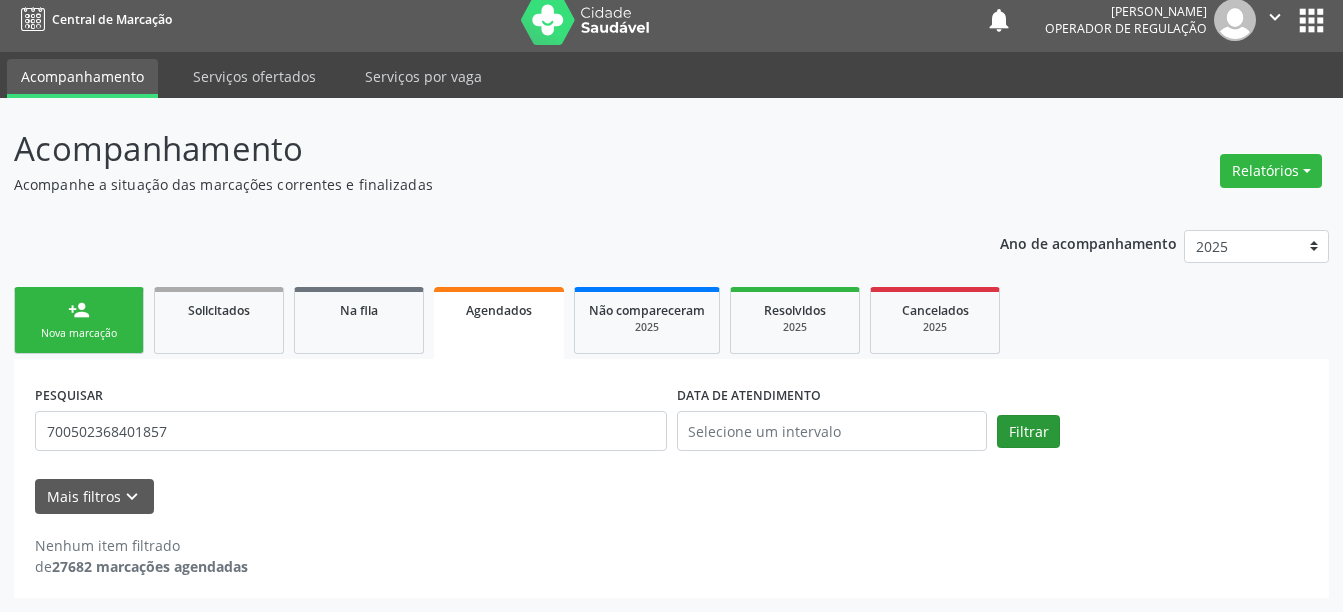 drag, startPoint x: 1031, startPoint y: 408, endPoint x: 1040, endPoint y: 428, distance: 21.931713 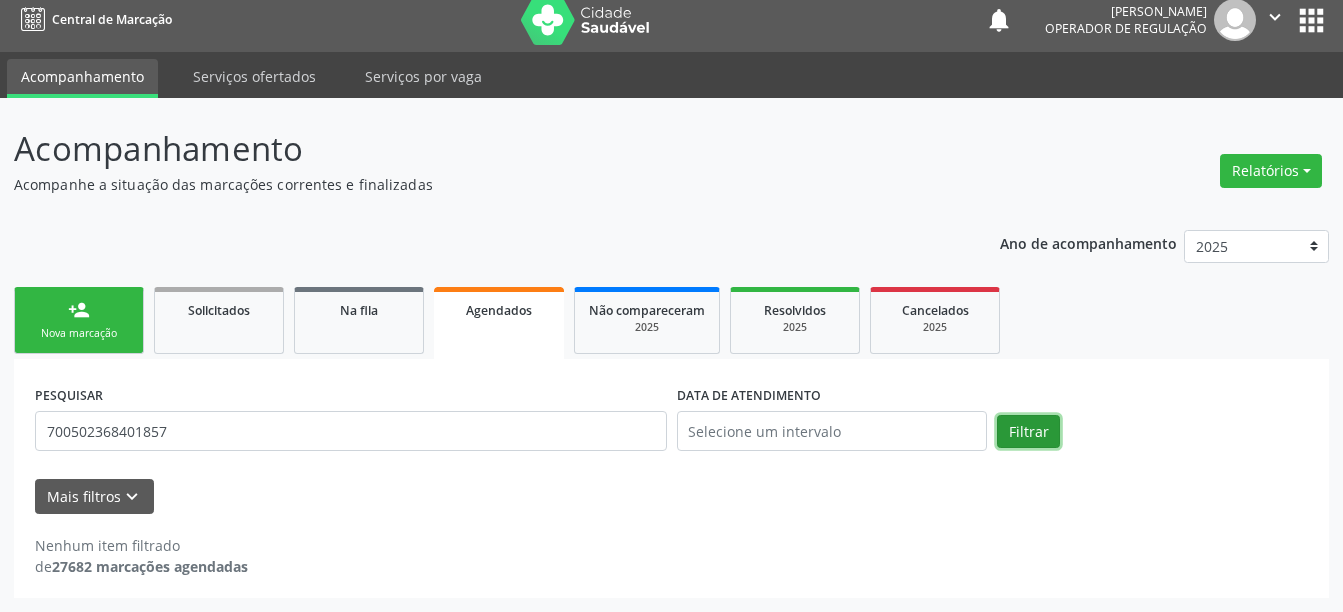 click on "Filtrar" at bounding box center [1028, 432] 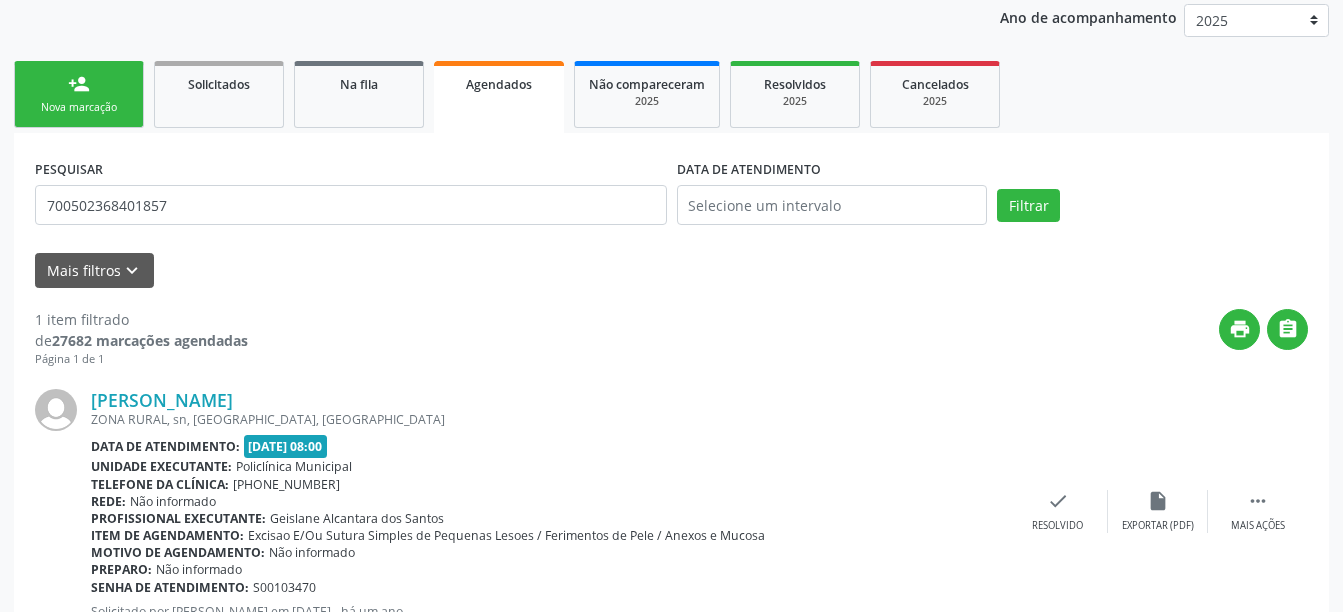 scroll, scrollTop: 316, scrollLeft: 0, axis: vertical 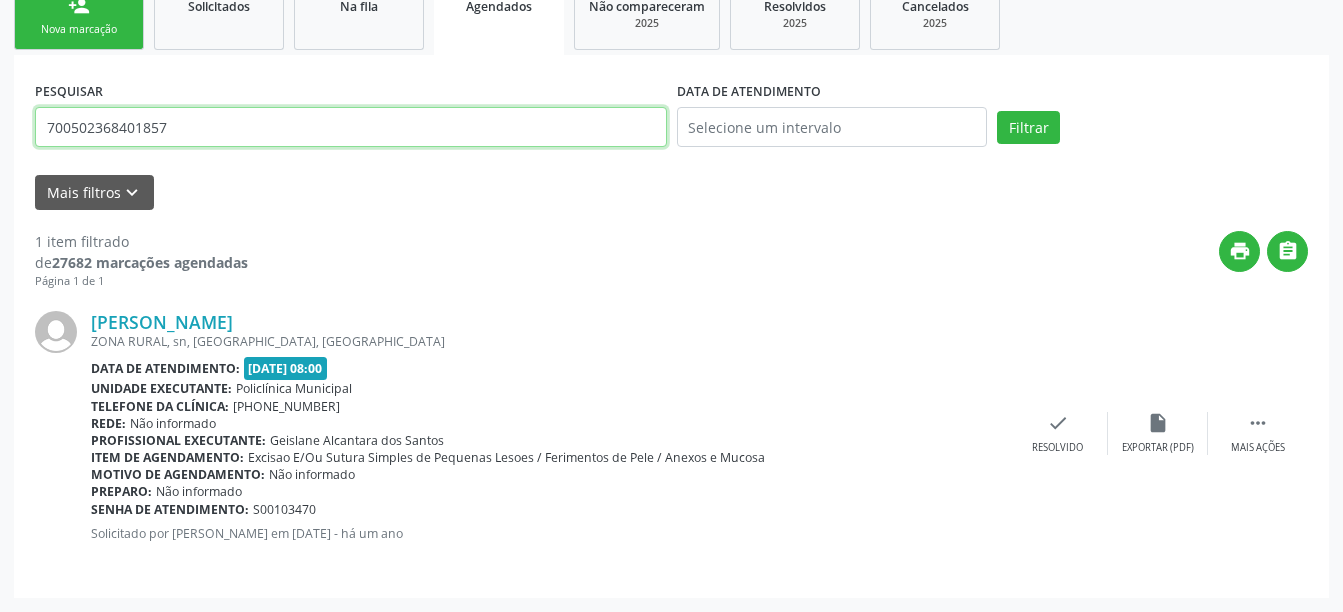 click on "700502368401857" at bounding box center [351, 127] 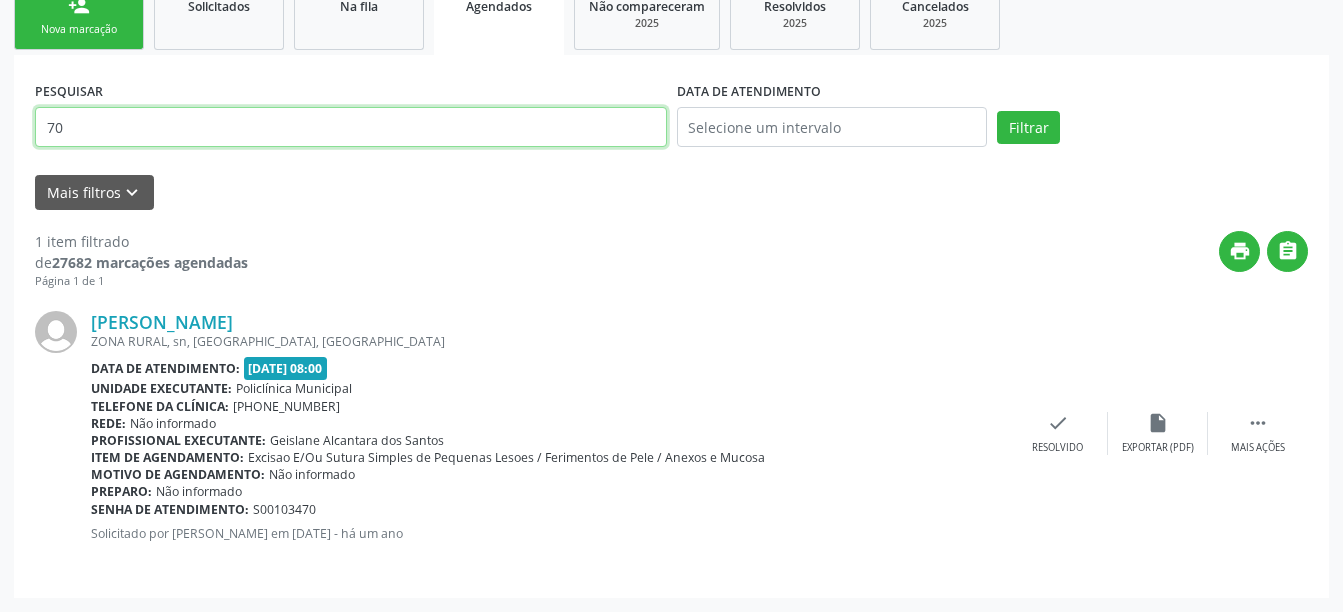 type on "7" 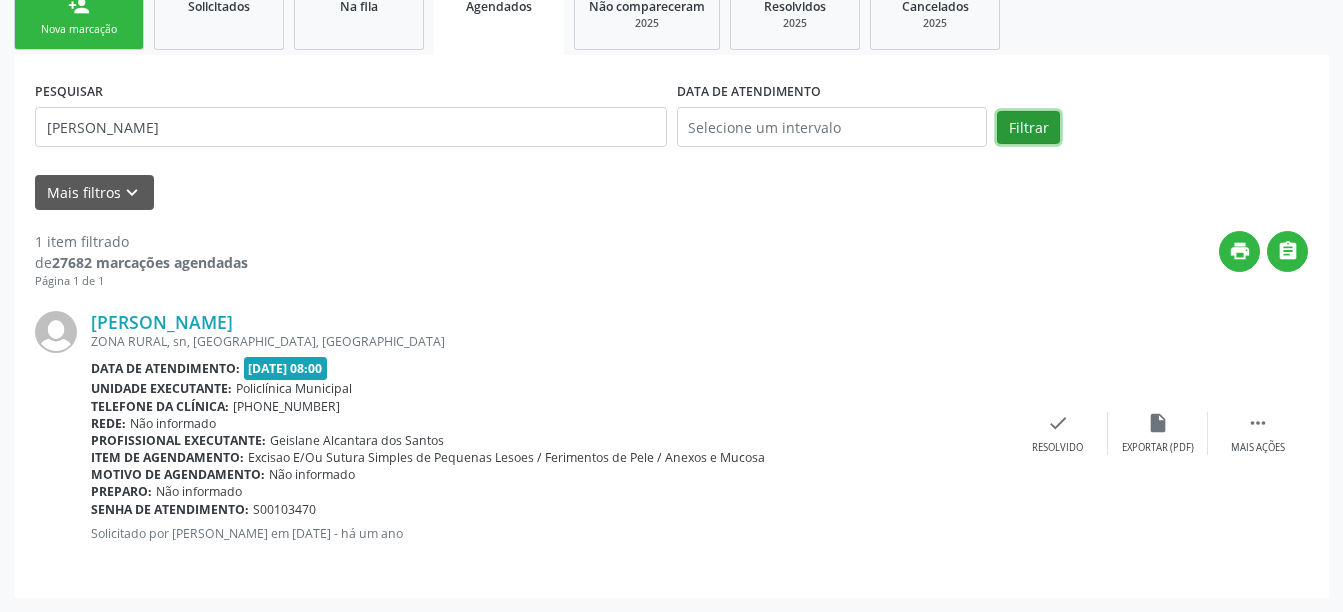 click on "Filtrar" at bounding box center (1028, 128) 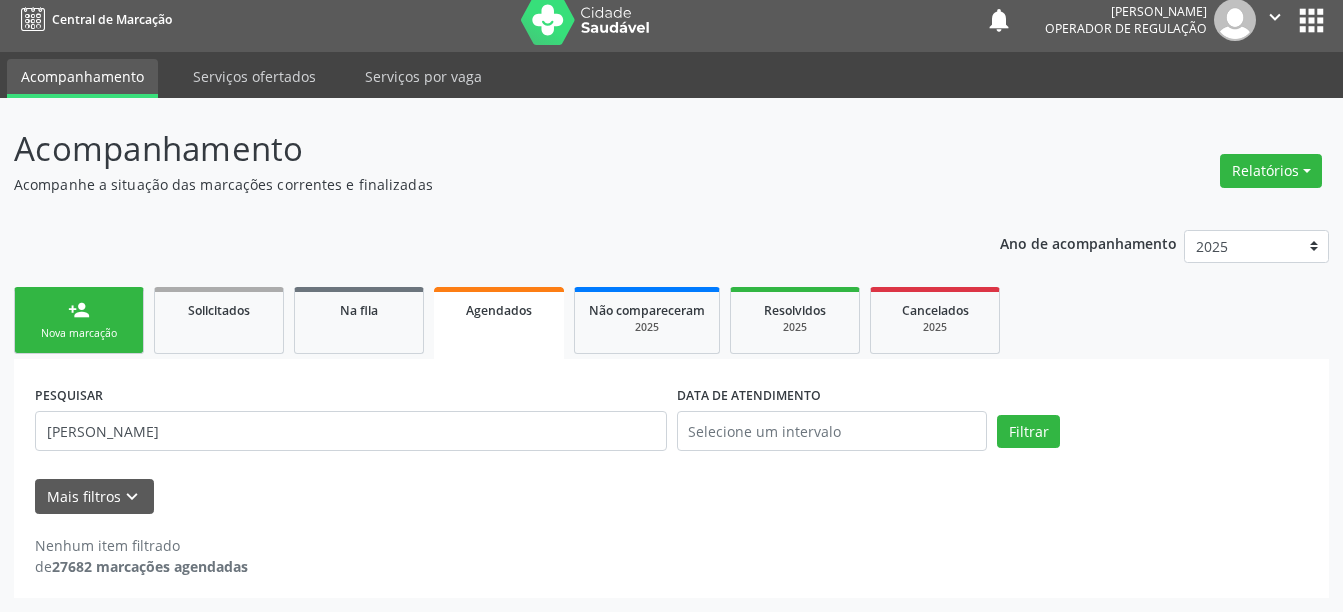 scroll, scrollTop: 12, scrollLeft: 0, axis: vertical 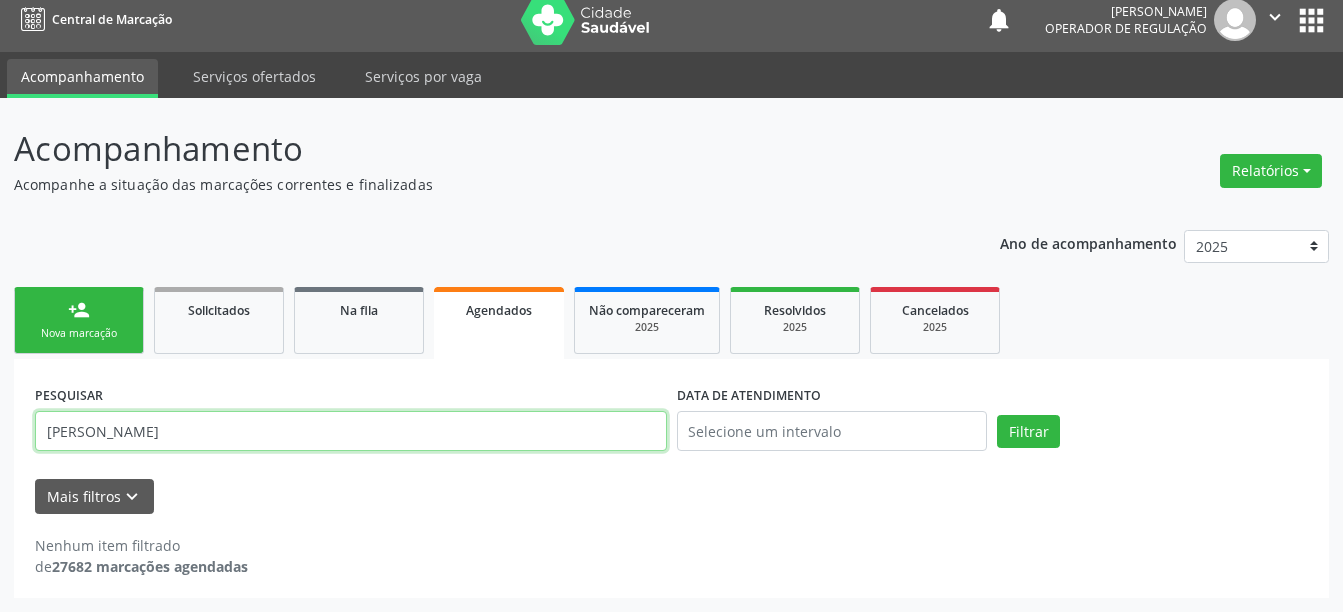 click on "[PERSON_NAME]" at bounding box center [351, 431] 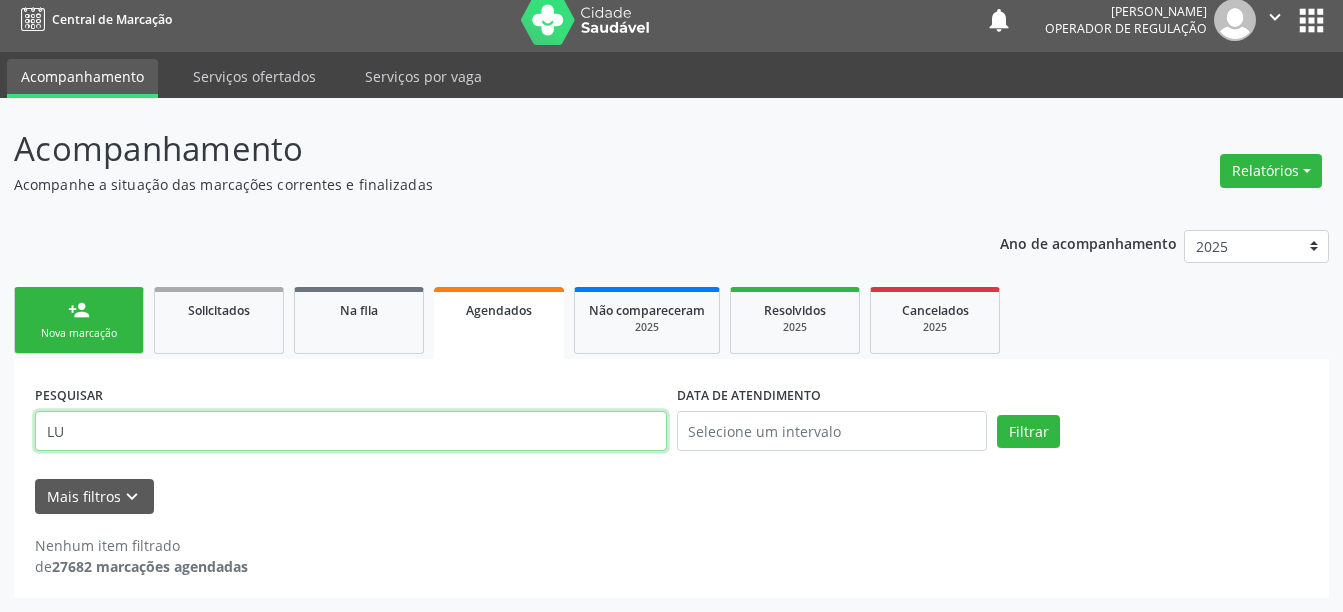 type on "L" 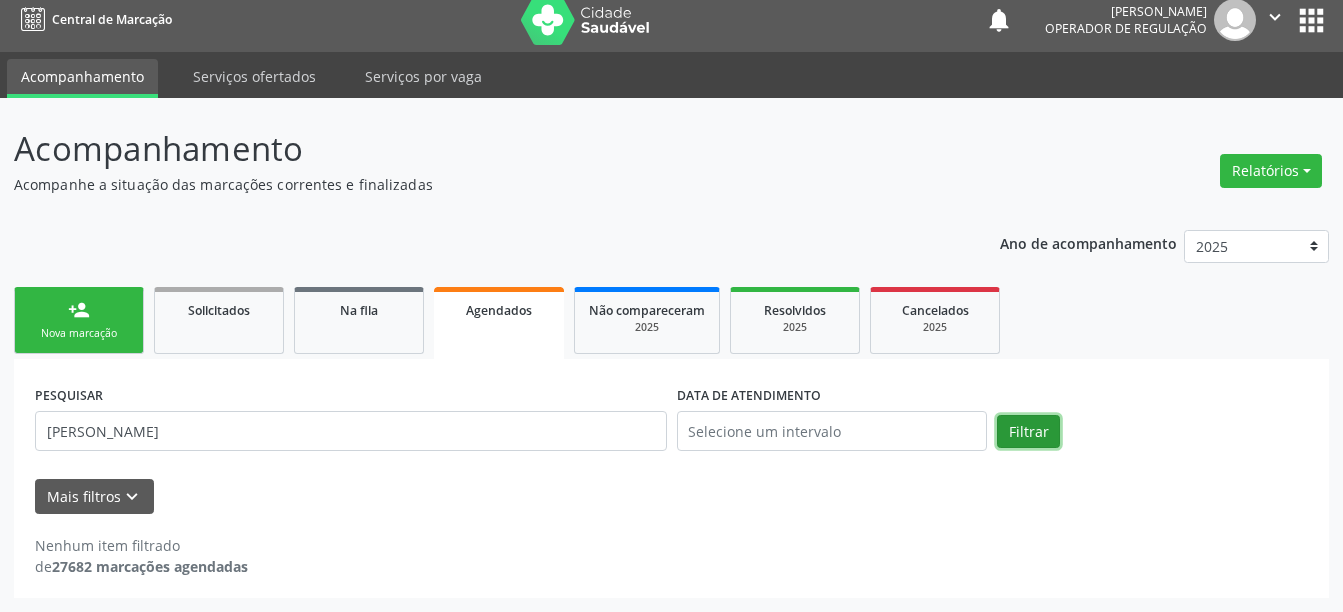 click on "Filtrar" at bounding box center (1028, 432) 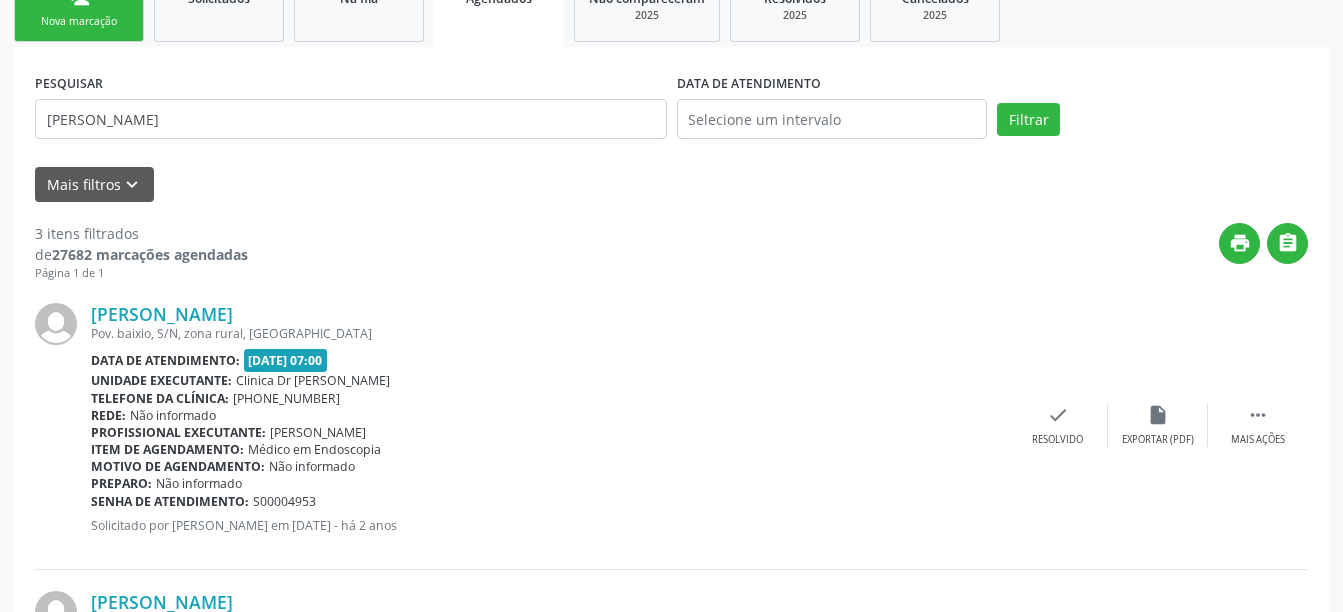 scroll, scrollTop: 292, scrollLeft: 0, axis: vertical 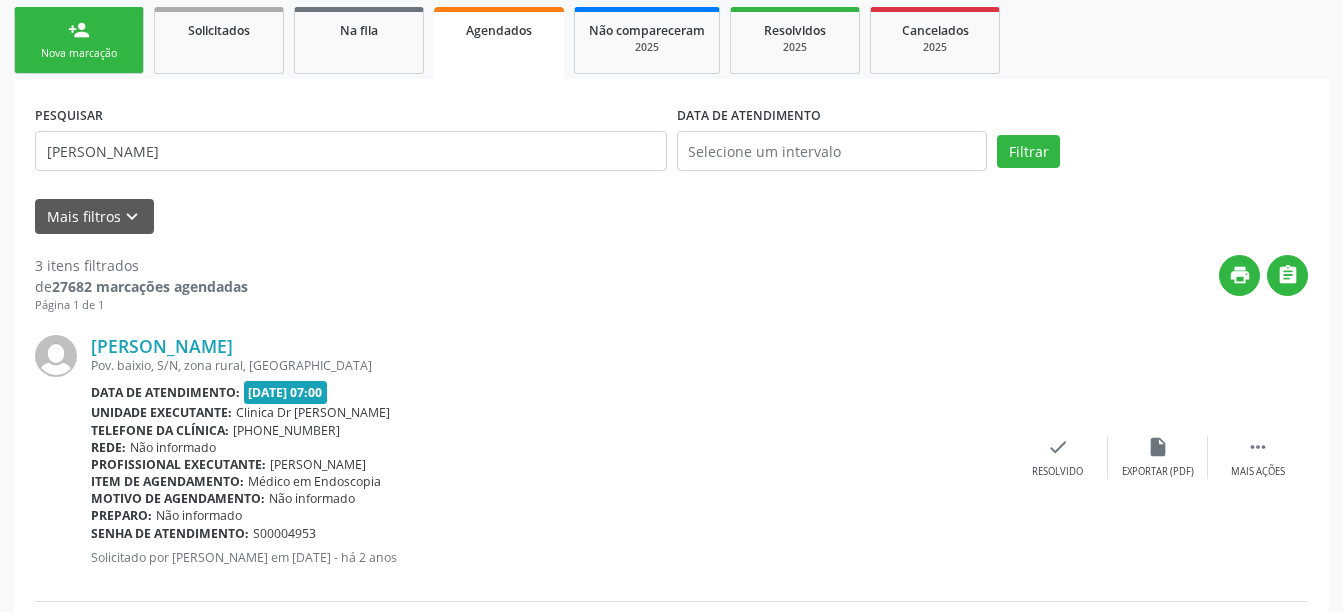 click on "PESQUISAR
[PERSON_NAME]" at bounding box center (351, 142) 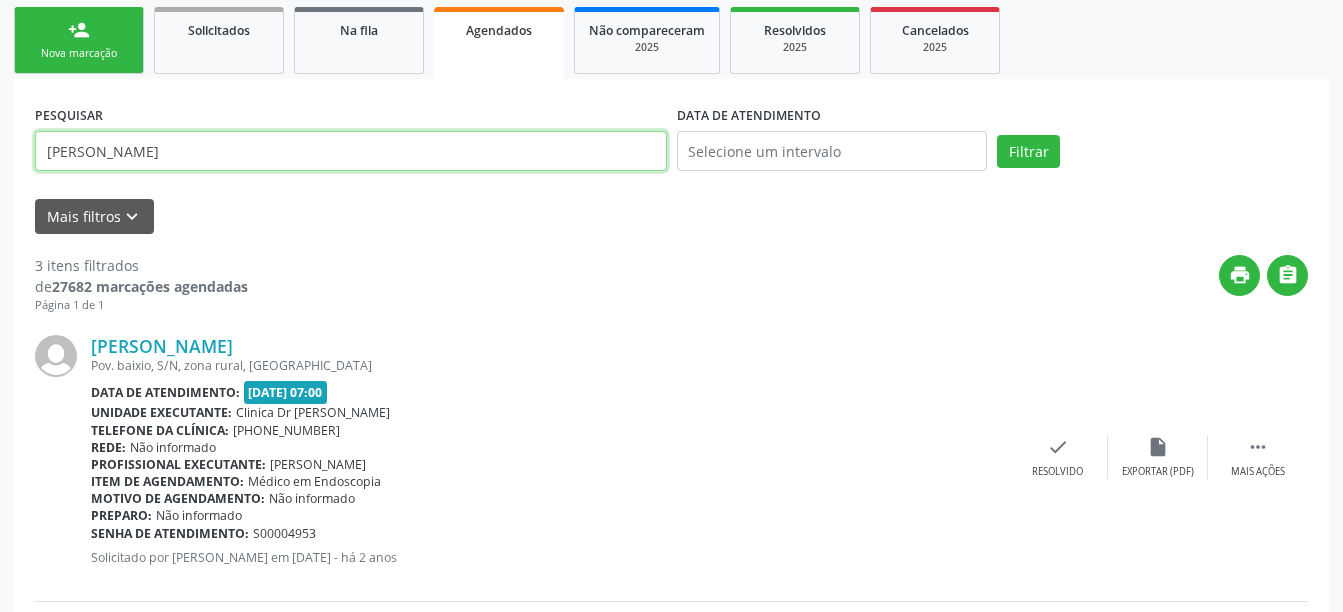 click on "[PERSON_NAME]" at bounding box center [351, 151] 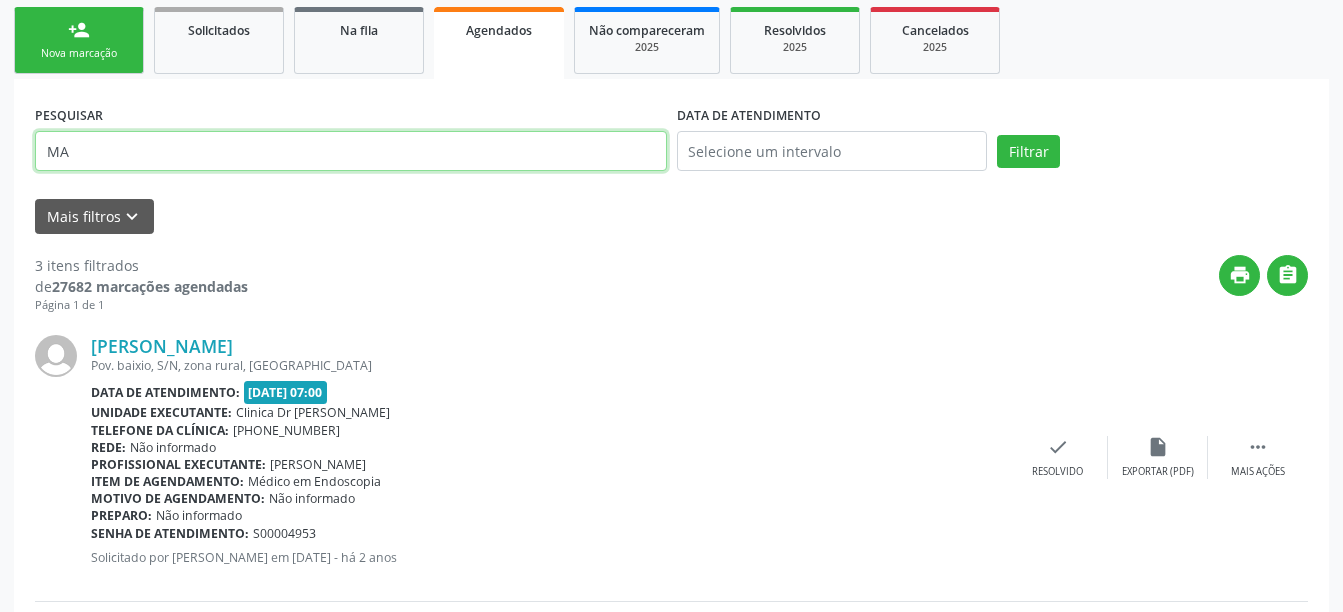 type on "M" 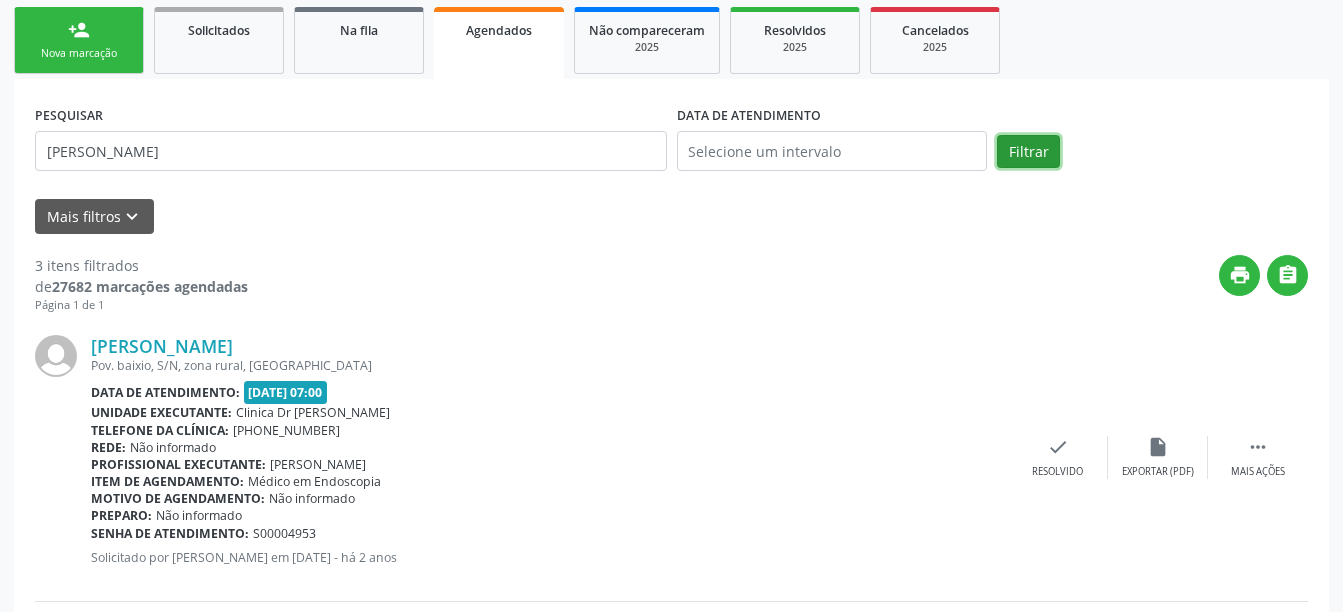 click on "Filtrar" at bounding box center (1028, 152) 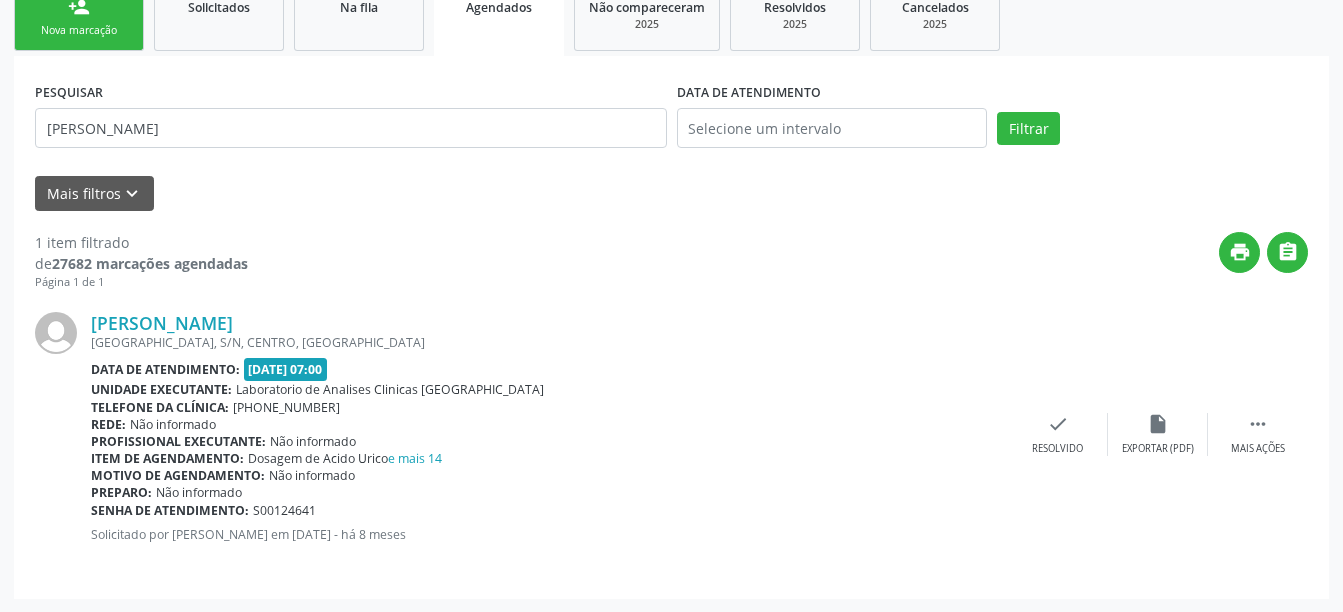 scroll, scrollTop: 316, scrollLeft: 0, axis: vertical 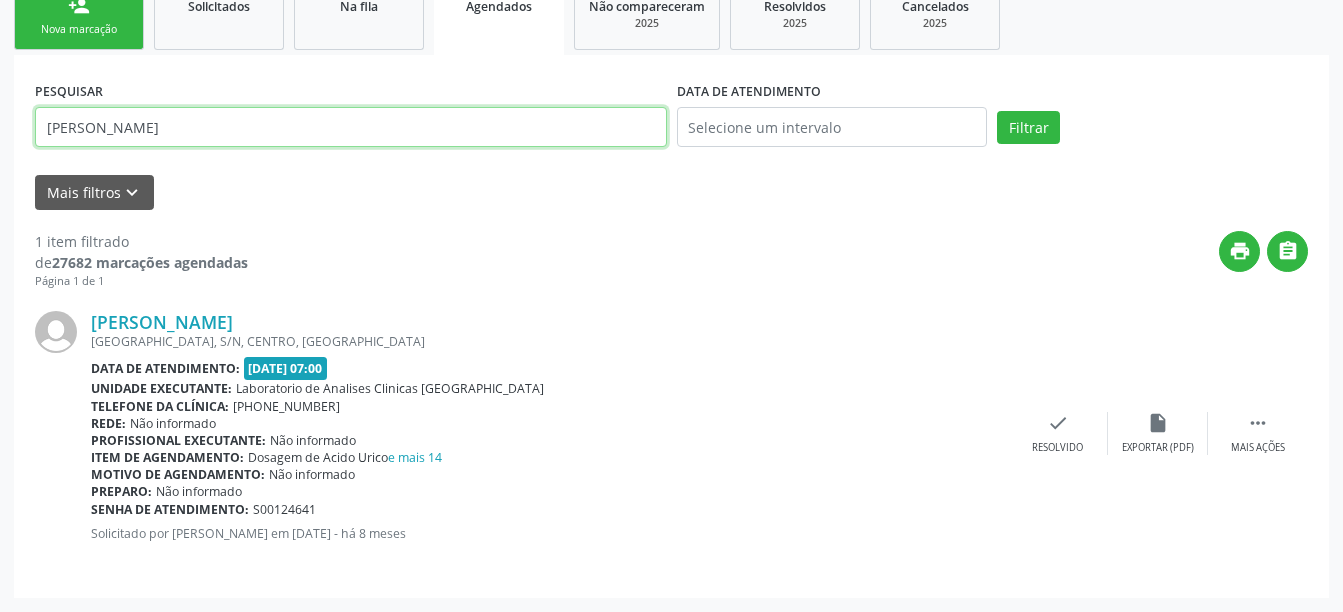 click on "[PERSON_NAME]" at bounding box center (351, 127) 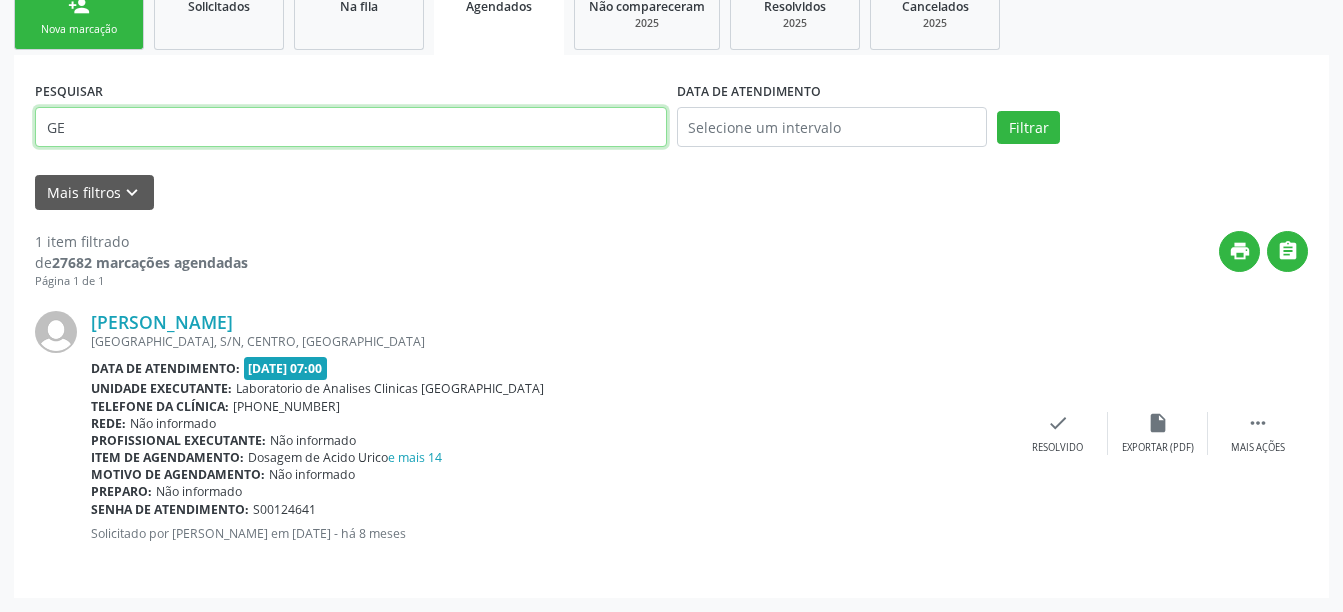 type on "G" 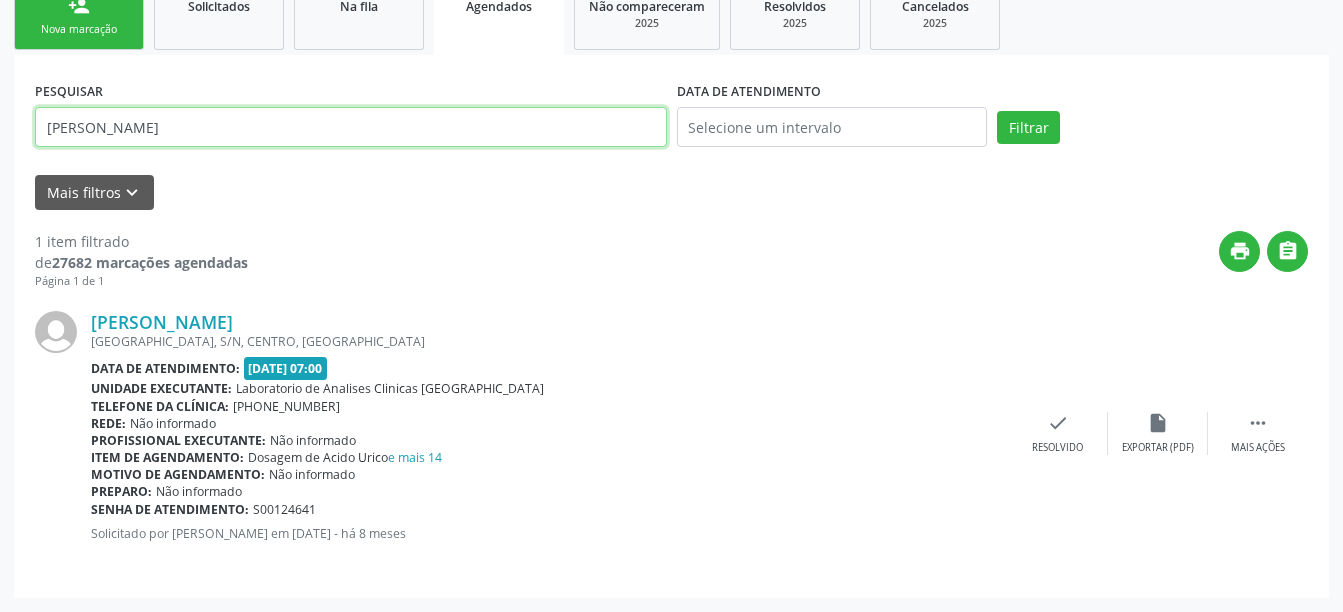 click on "Filtrar" at bounding box center (1028, 128) 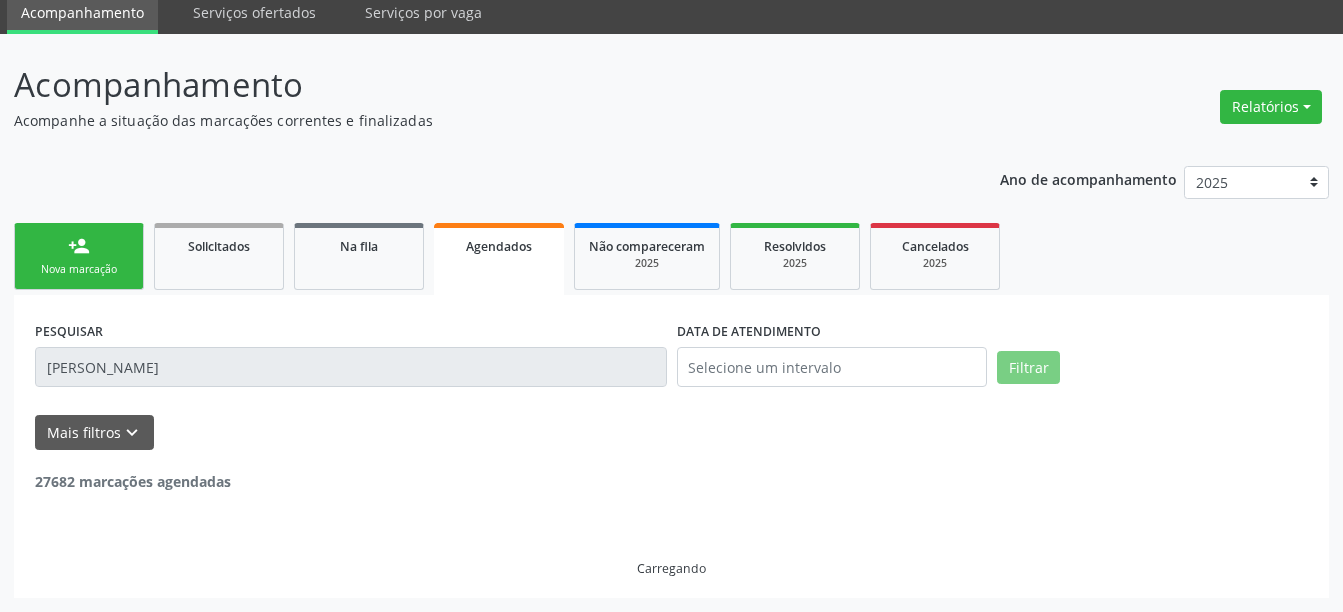 scroll, scrollTop: 12, scrollLeft: 0, axis: vertical 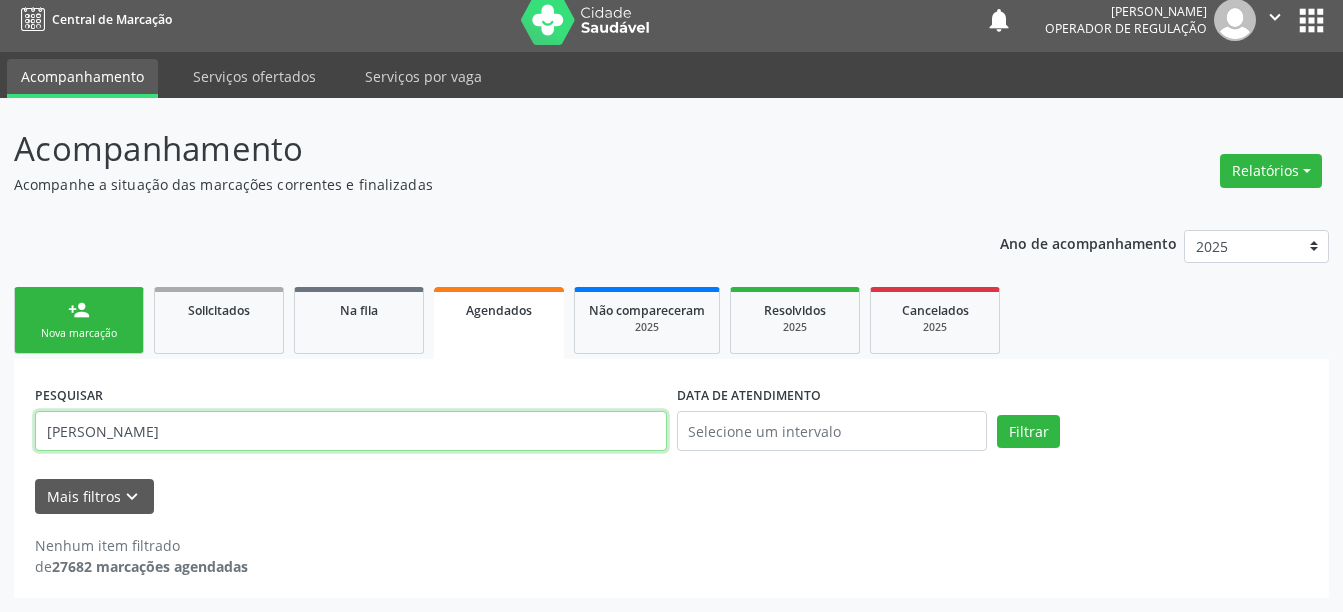 drag, startPoint x: 577, startPoint y: 433, endPoint x: 638, endPoint y: 481, distance: 77.62087 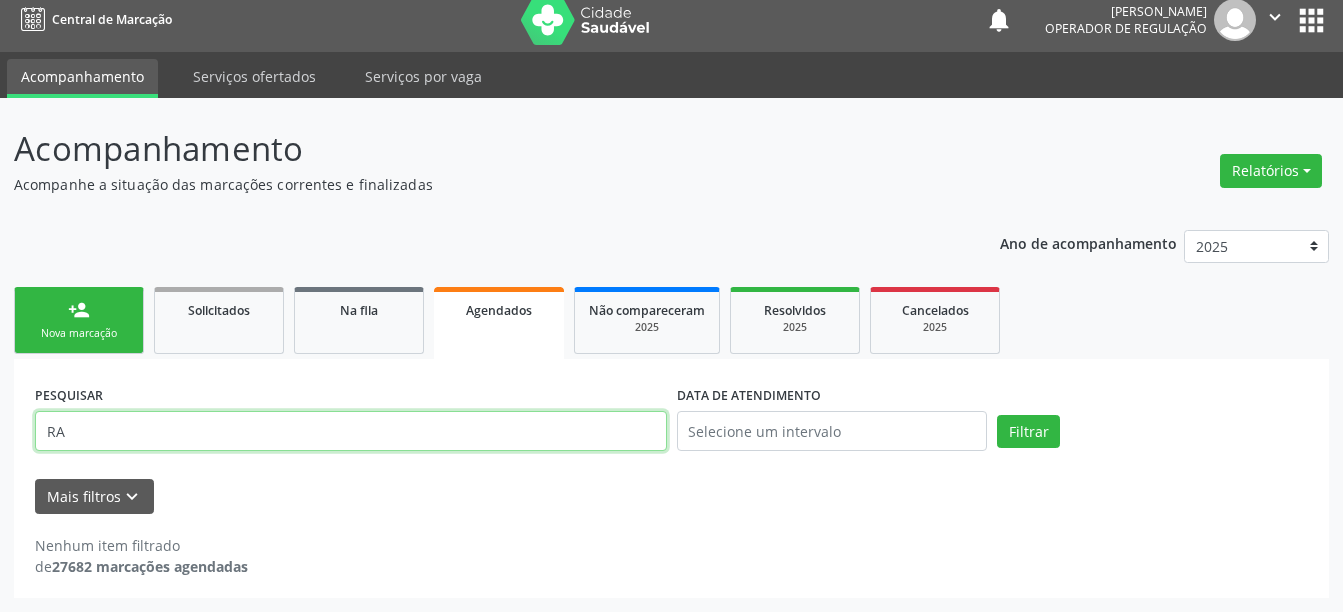 type on "R" 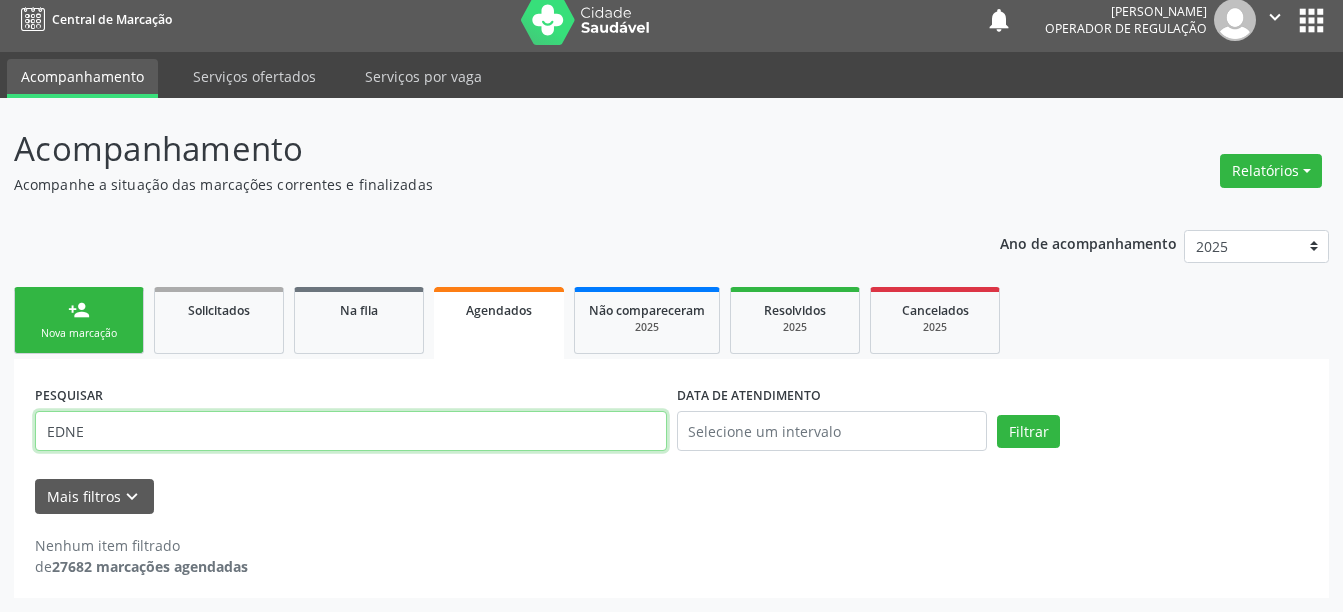 click on "Filtrar" at bounding box center (1028, 432) 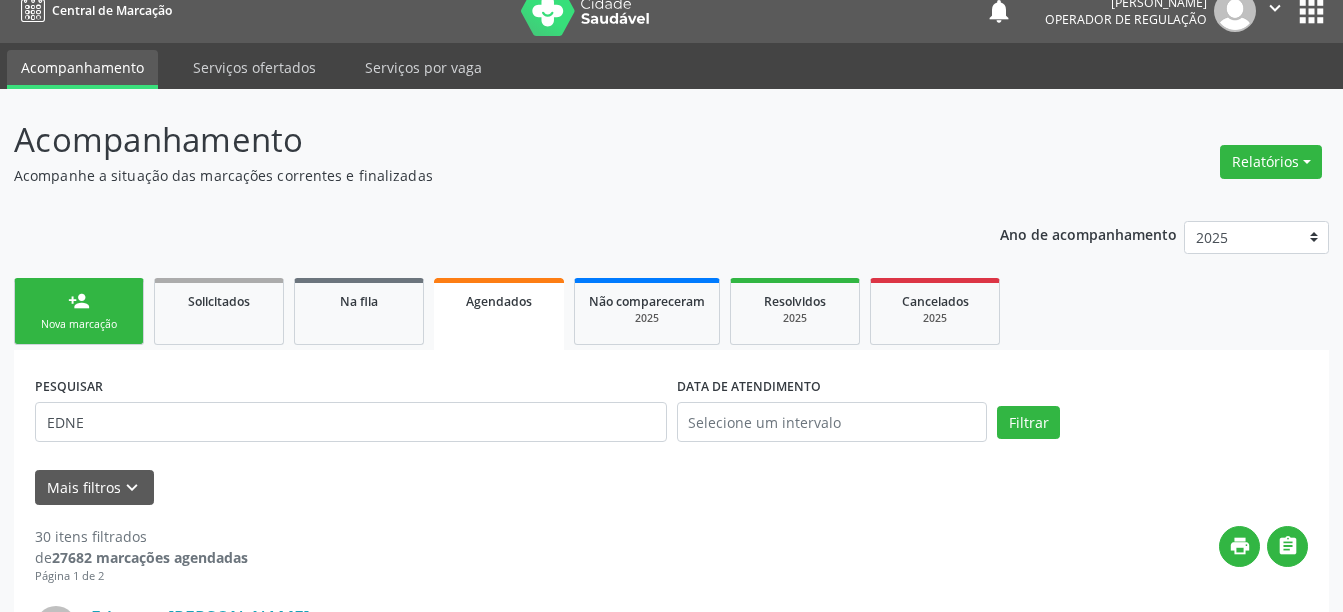 scroll, scrollTop: 0, scrollLeft: 0, axis: both 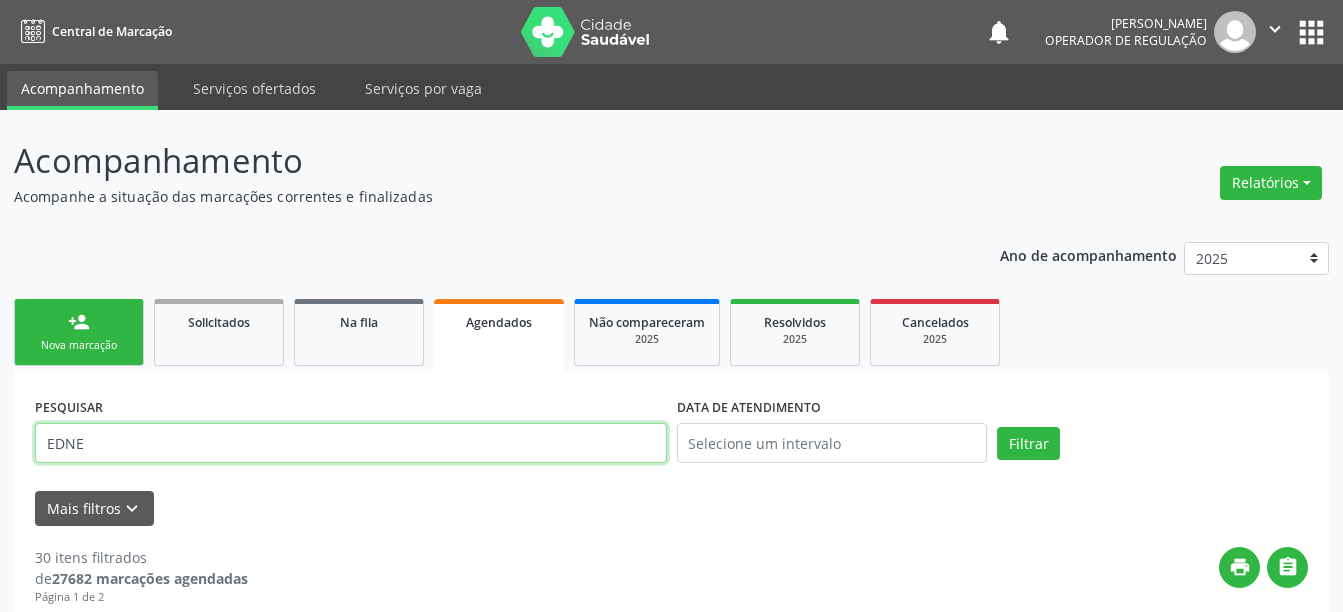 click on "EDNE" at bounding box center (351, 443) 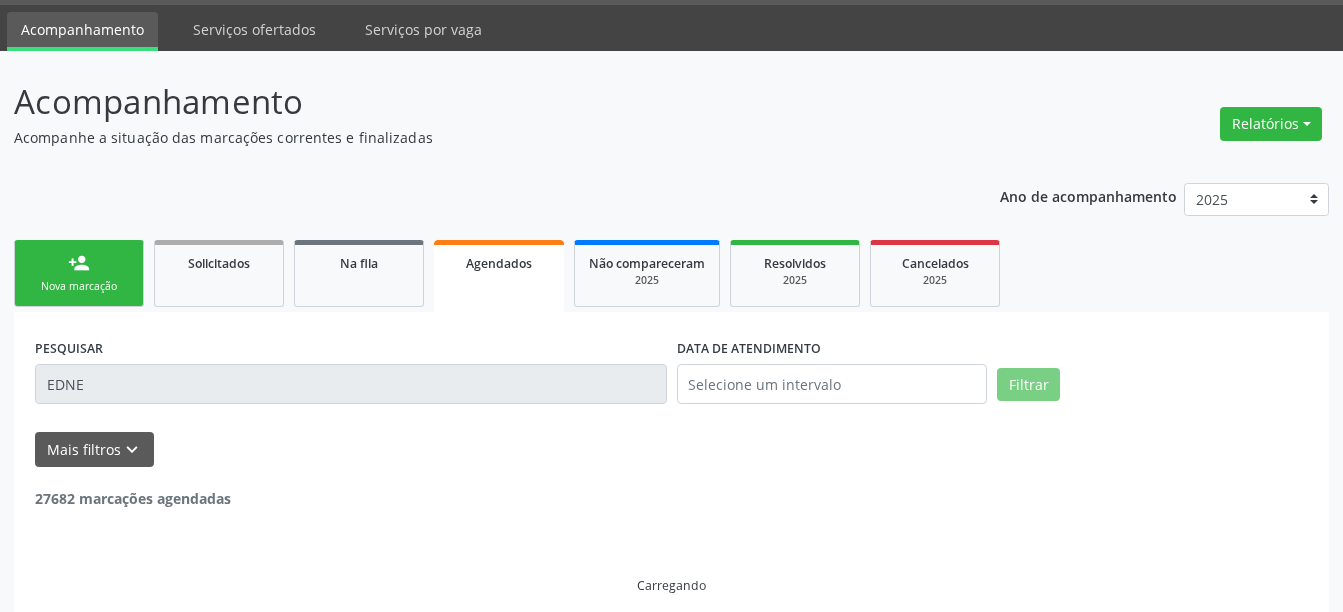 scroll, scrollTop: 76, scrollLeft: 0, axis: vertical 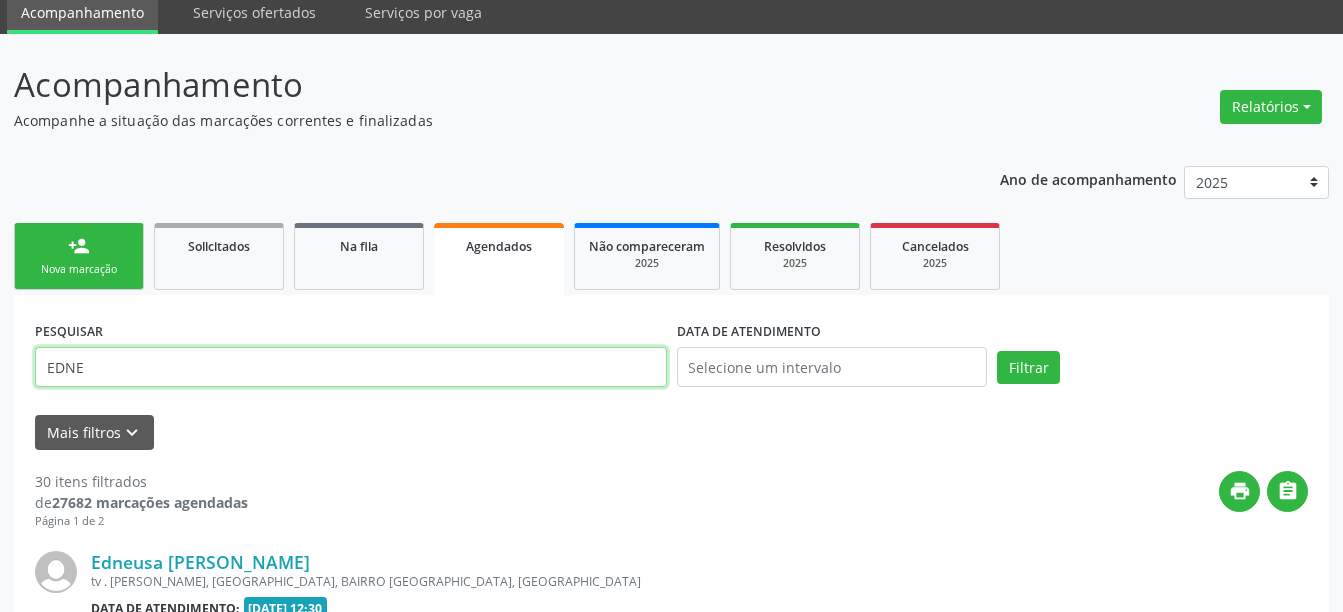 click on "EDNE" at bounding box center [351, 367] 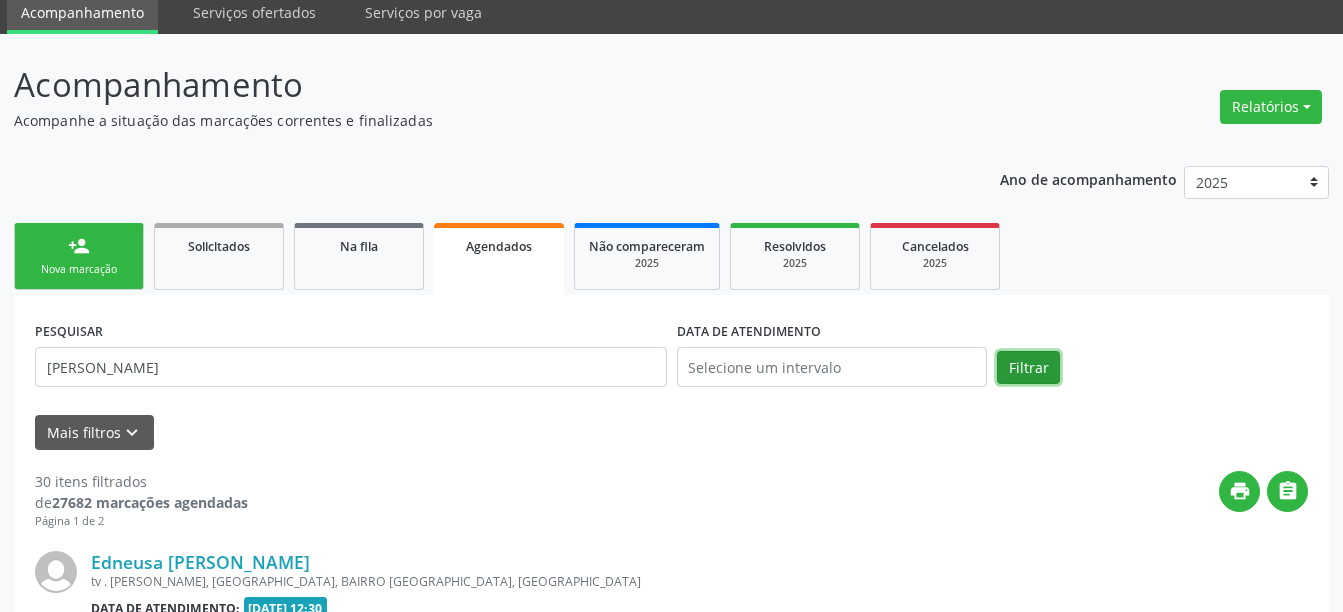 click on "Filtrar" at bounding box center (1028, 368) 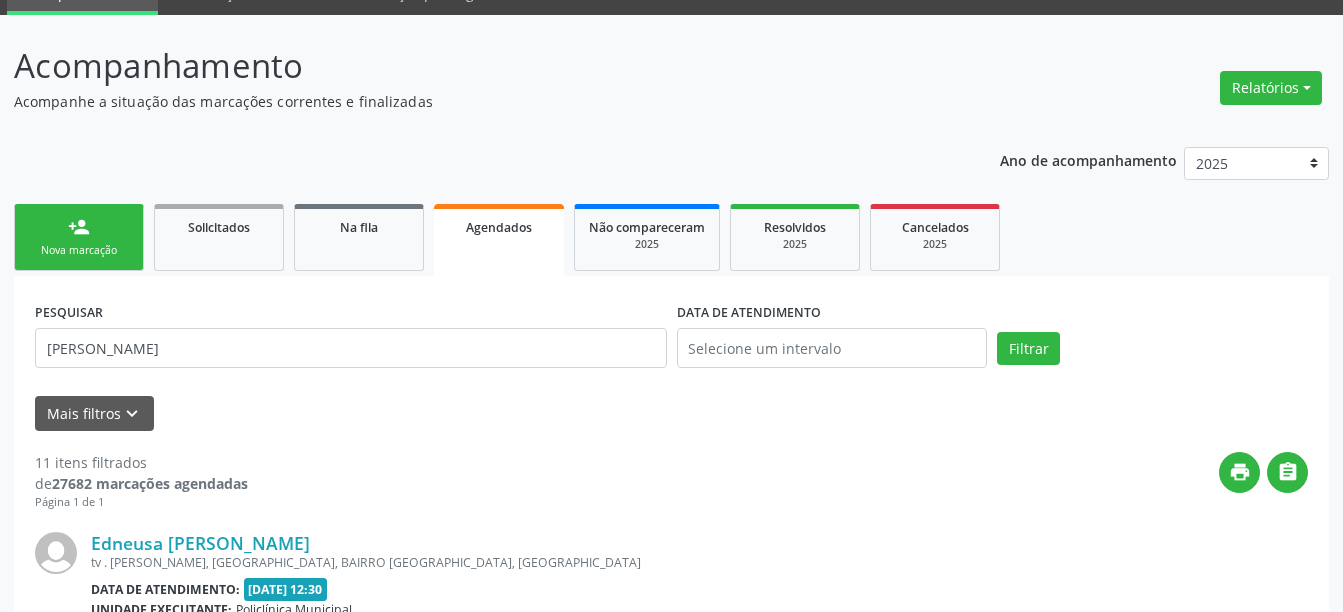 scroll, scrollTop: 0, scrollLeft: 0, axis: both 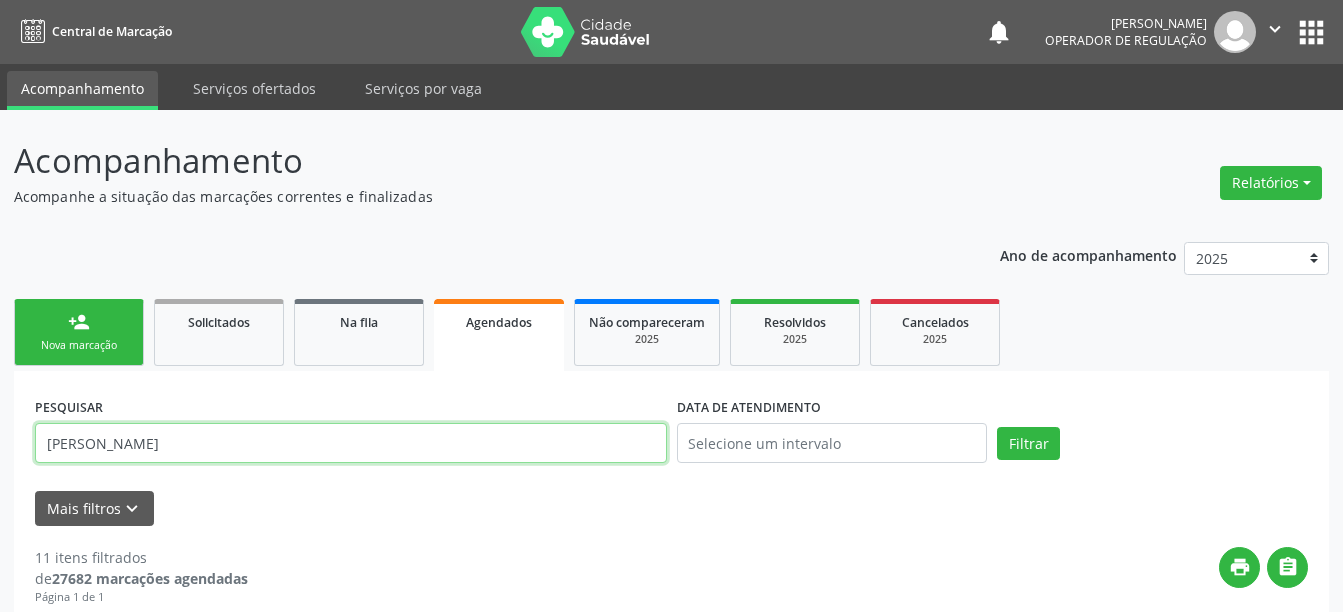 click on "[PERSON_NAME]" at bounding box center (351, 443) 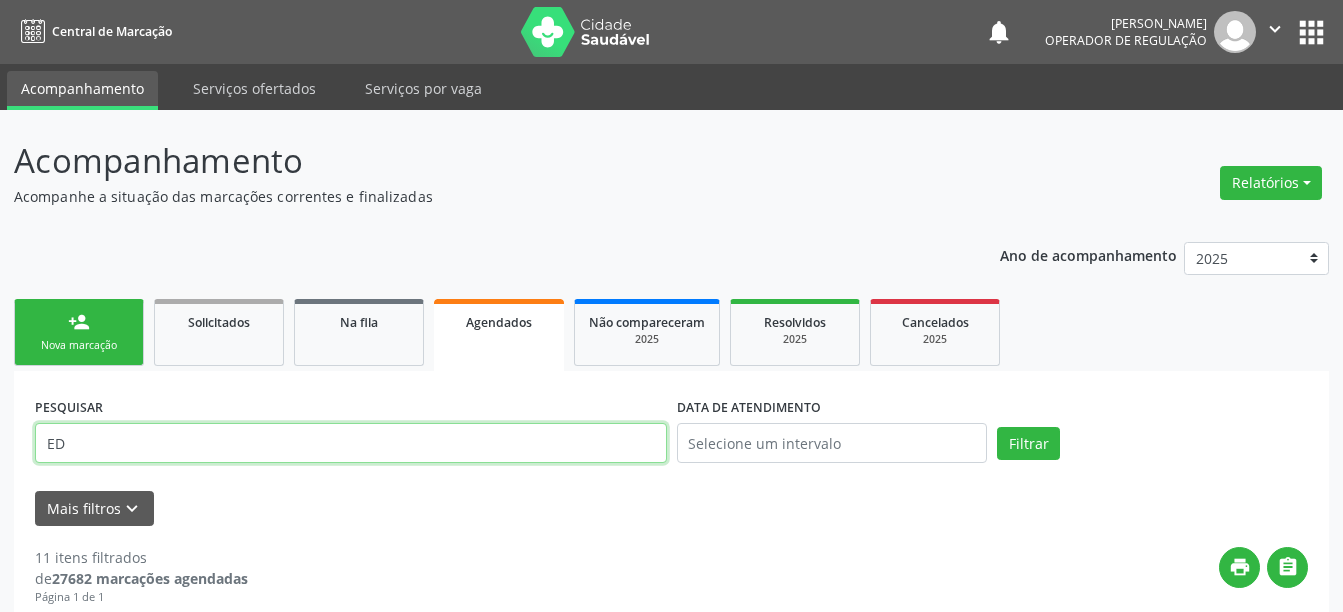 type on "E" 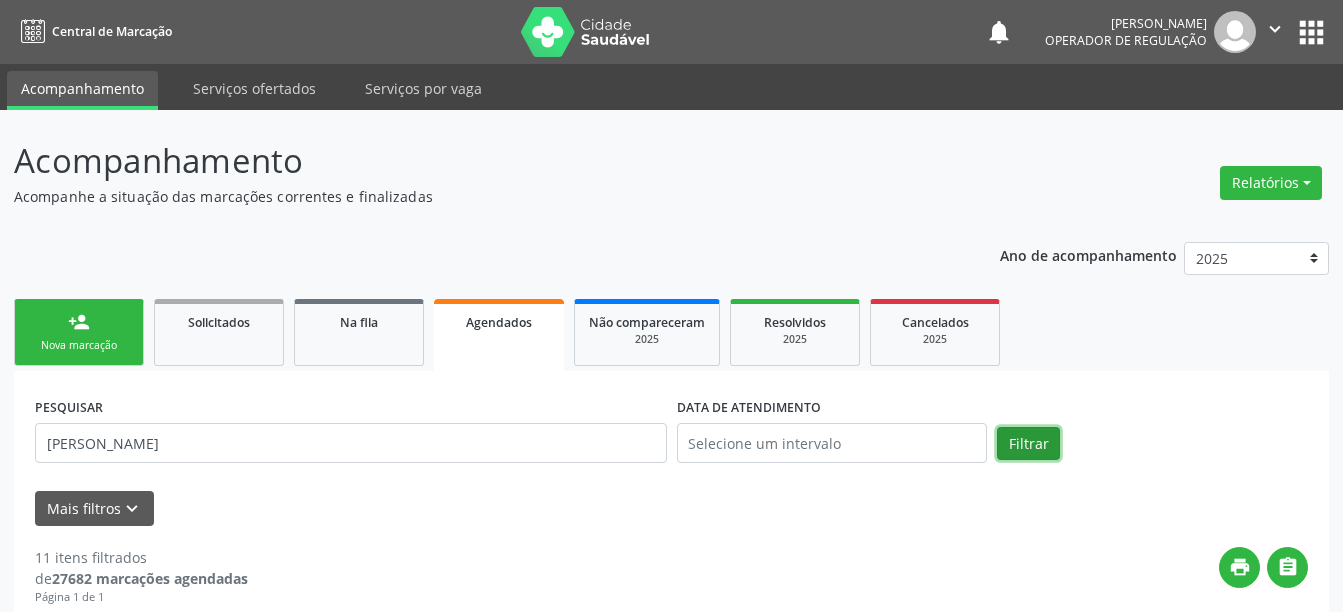 click on "Filtrar" at bounding box center (1028, 444) 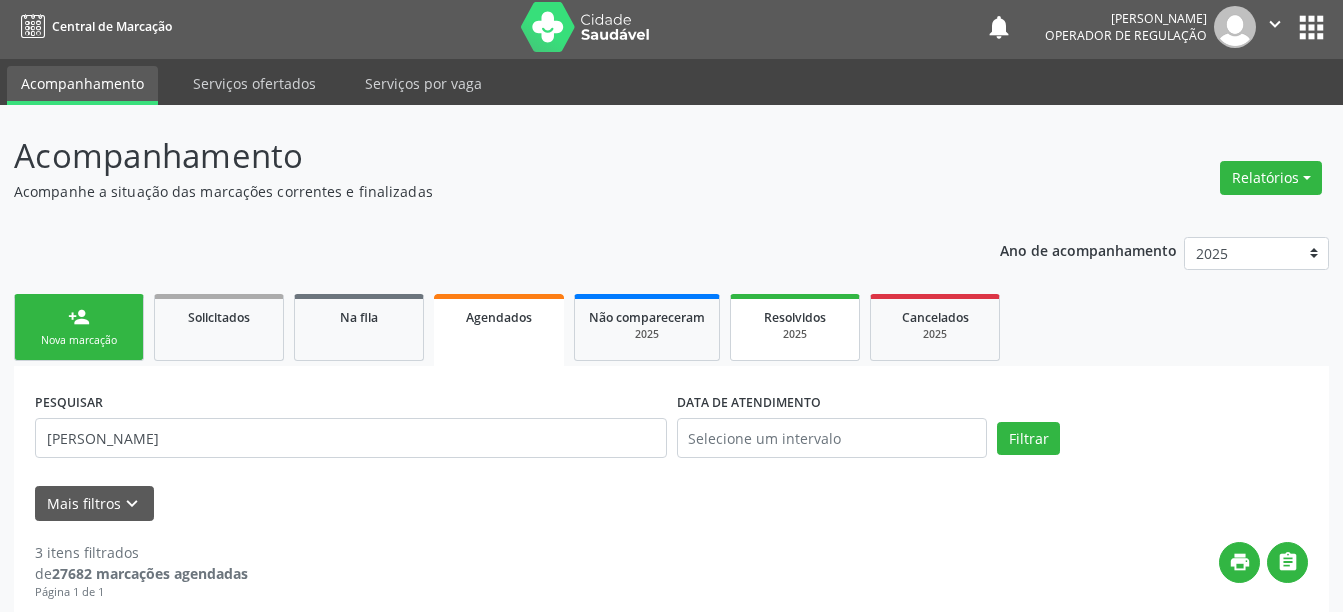 scroll, scrollTop: 0, scrollLeft: 0, axis: both 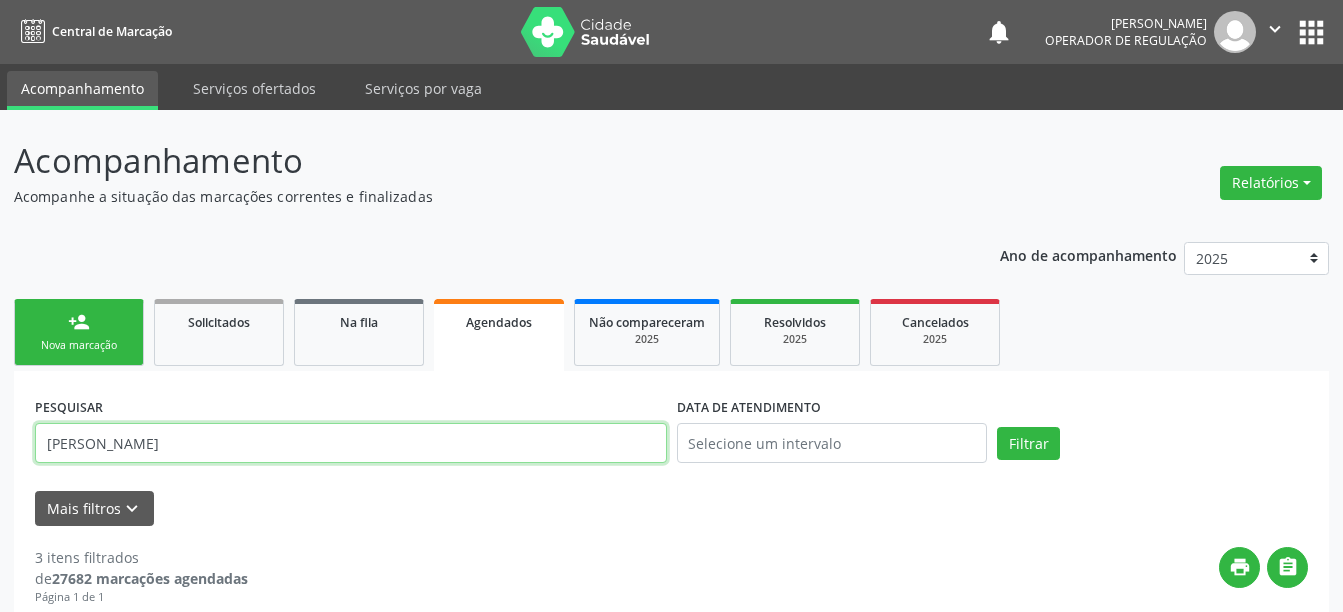 click on "[PERSON_NAME]" at bounding box center (351, 443) 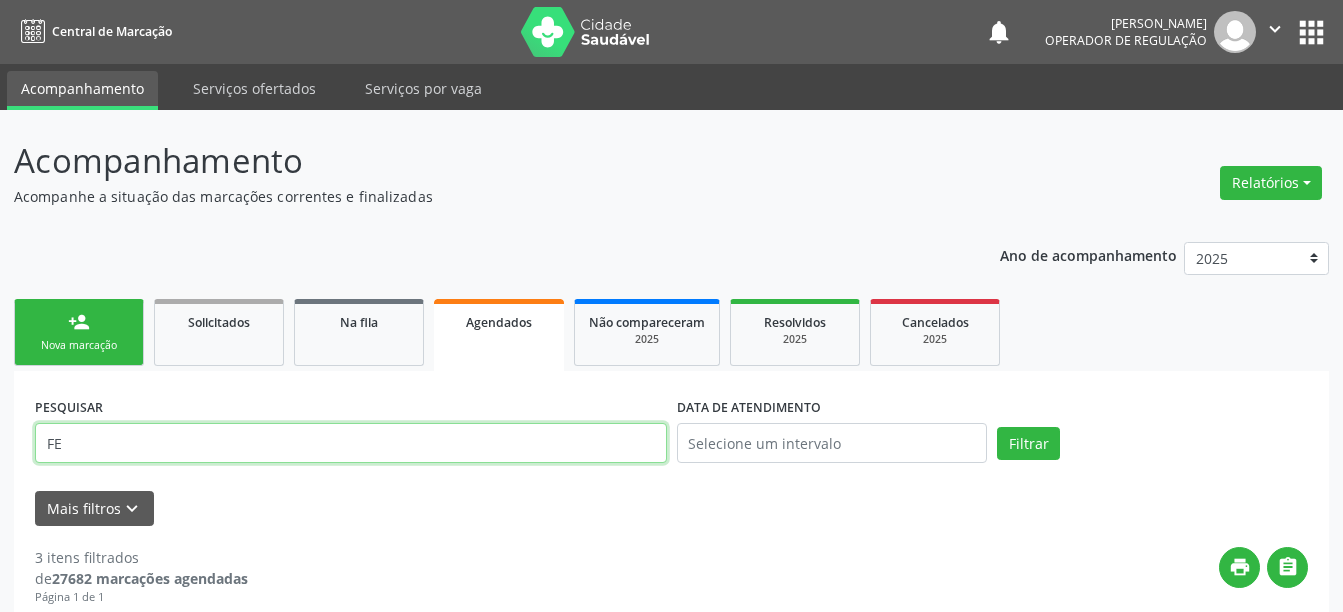 type on "F" 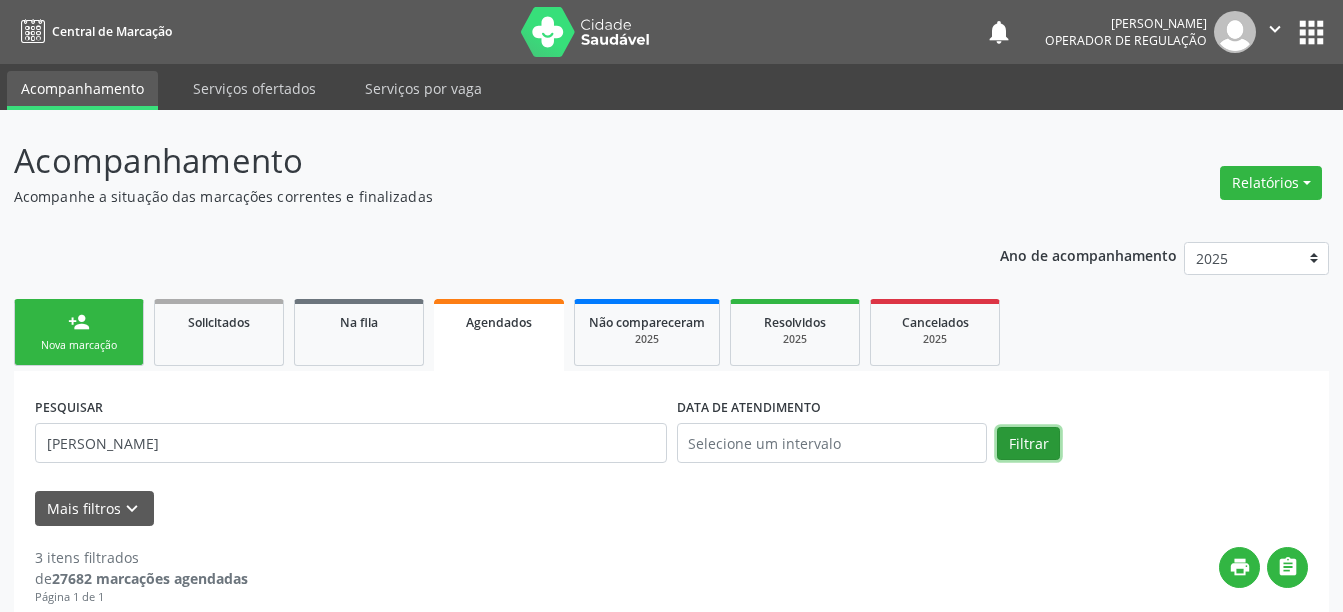 click on "Filtrar" at bounding box center (1028, 444) 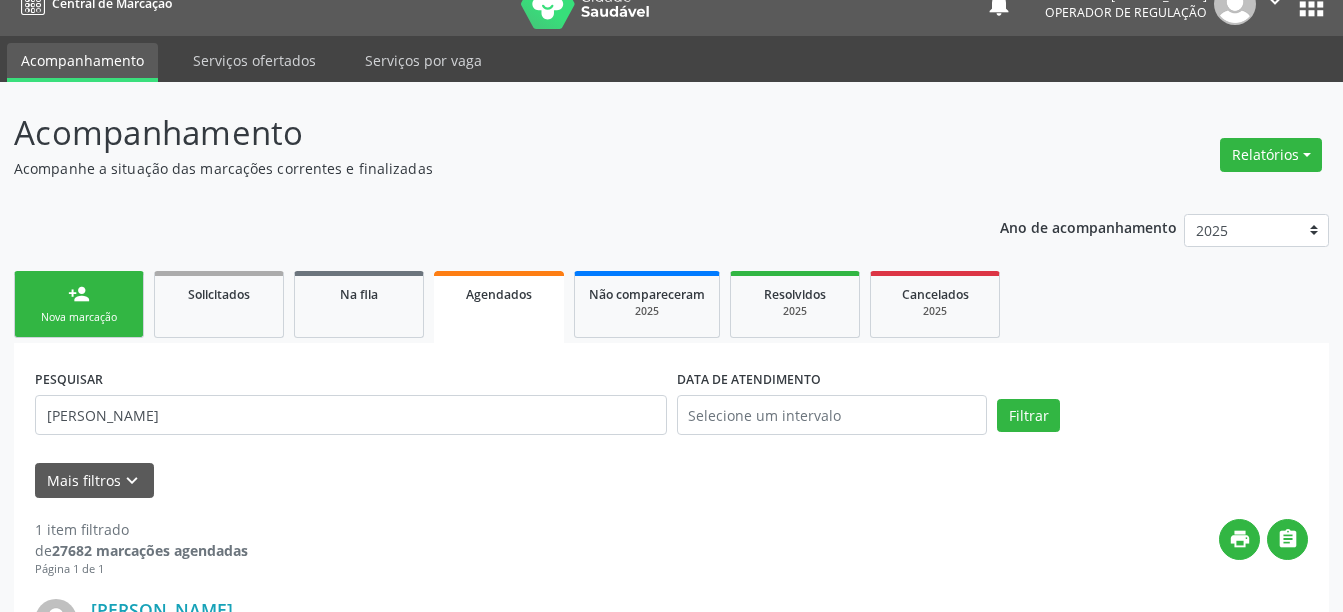 scroll, scrollTop: 316, scrollLeft: 0, axis: vertical 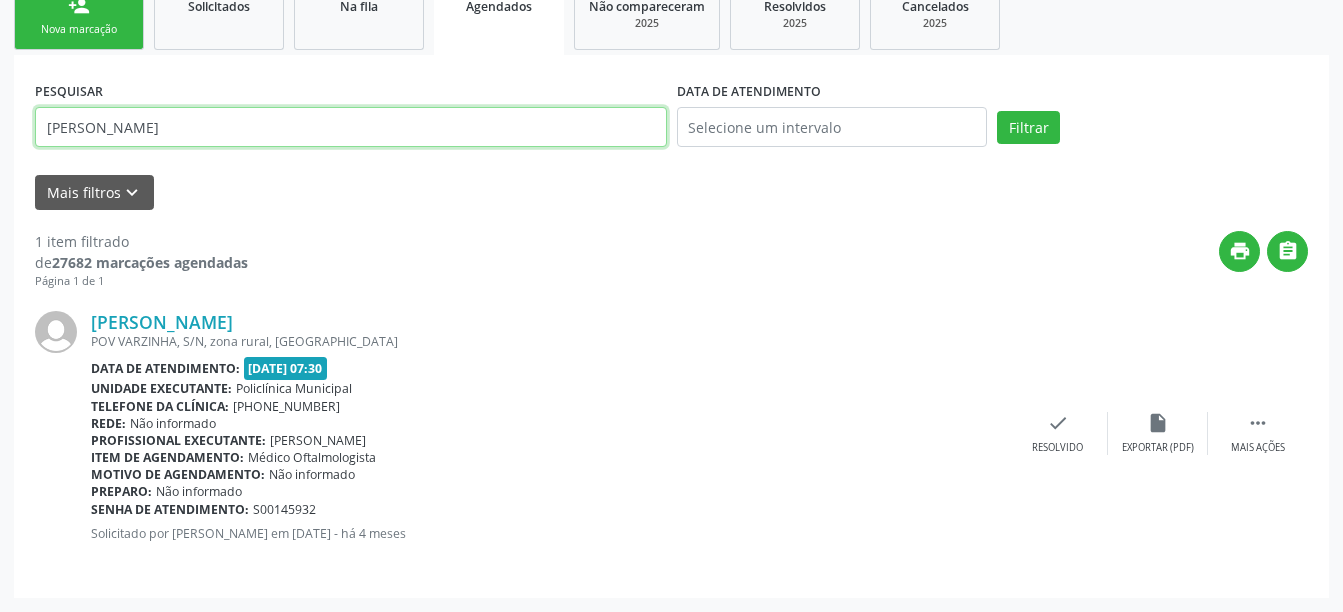 click on "[PERSON_NAME]" at bounding box center (351, 127) 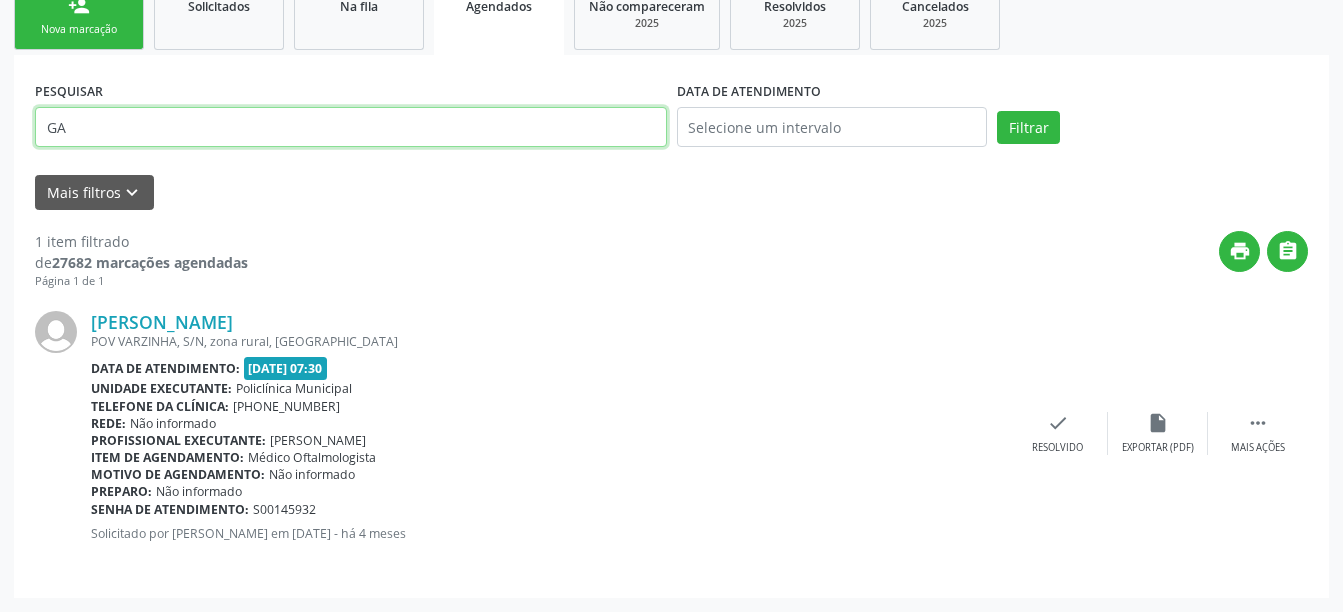 type on "G" 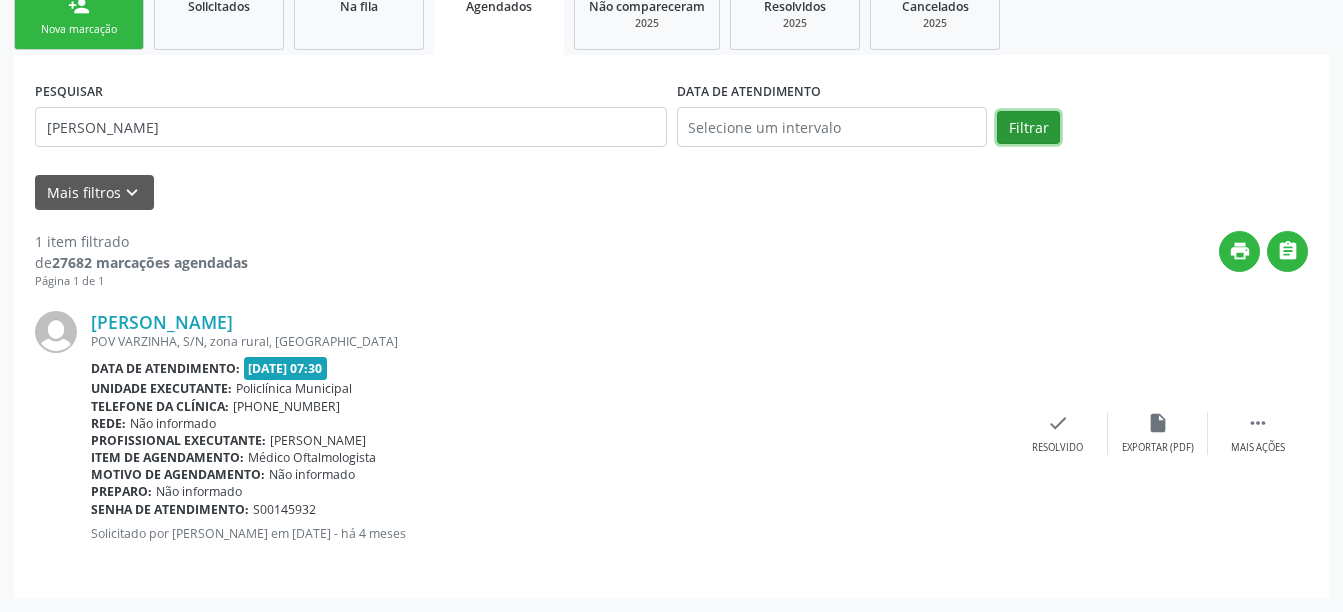 click on "Filtrar" at bounding box center (1028, 128) 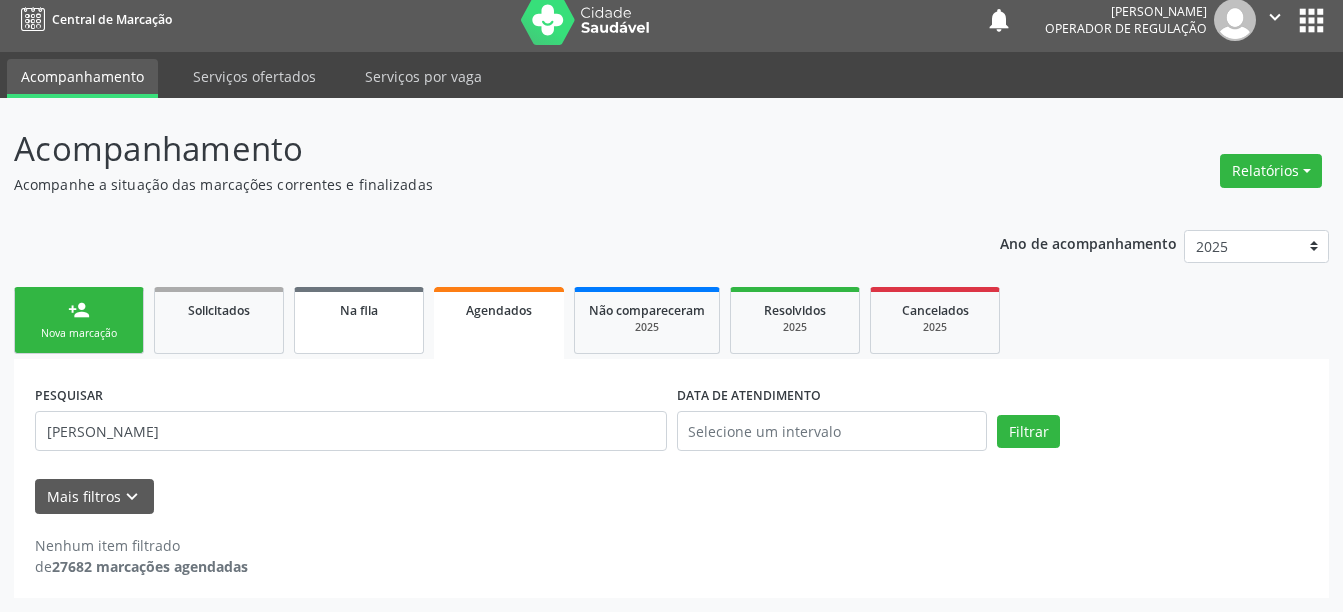 scroll, scrollTop: 12, scrollLeft: 0, axis: vertical 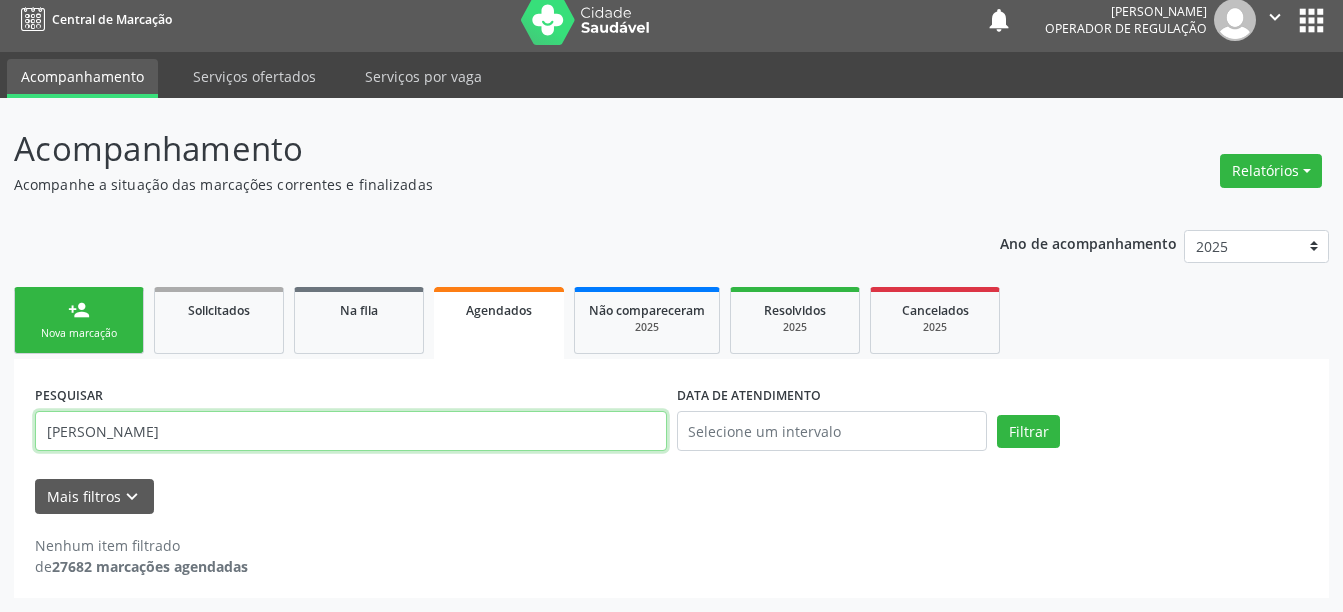 click on "[PERSON_NAME]" at bounding box center (351, 431) 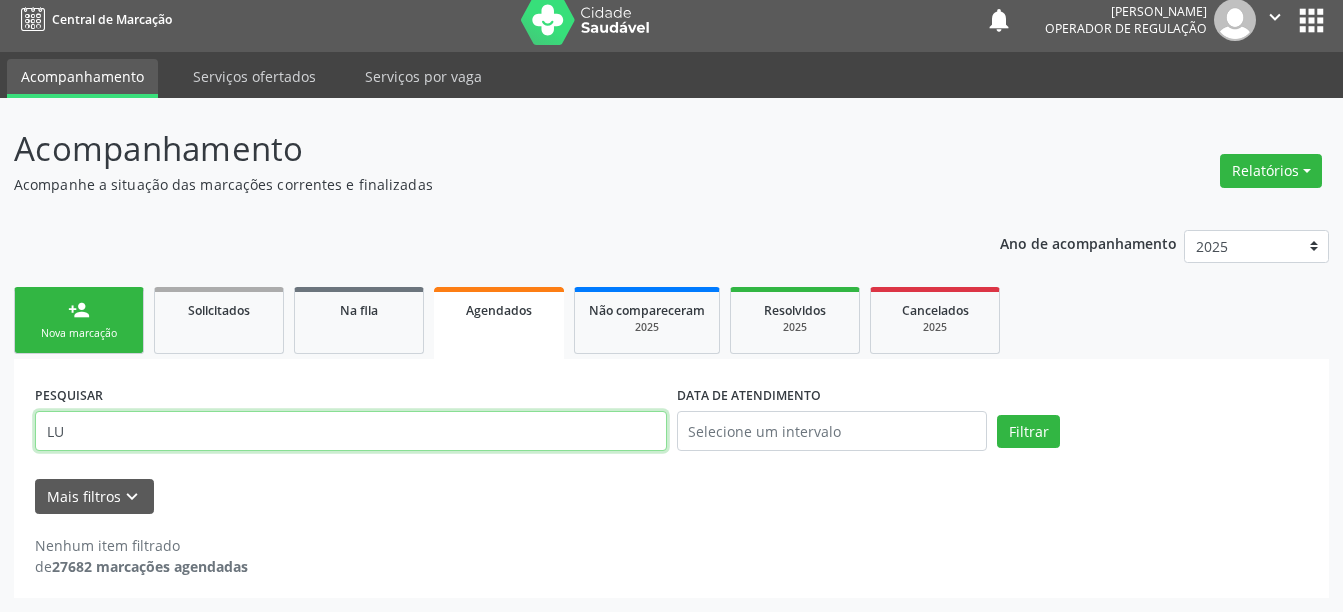 type on "L" 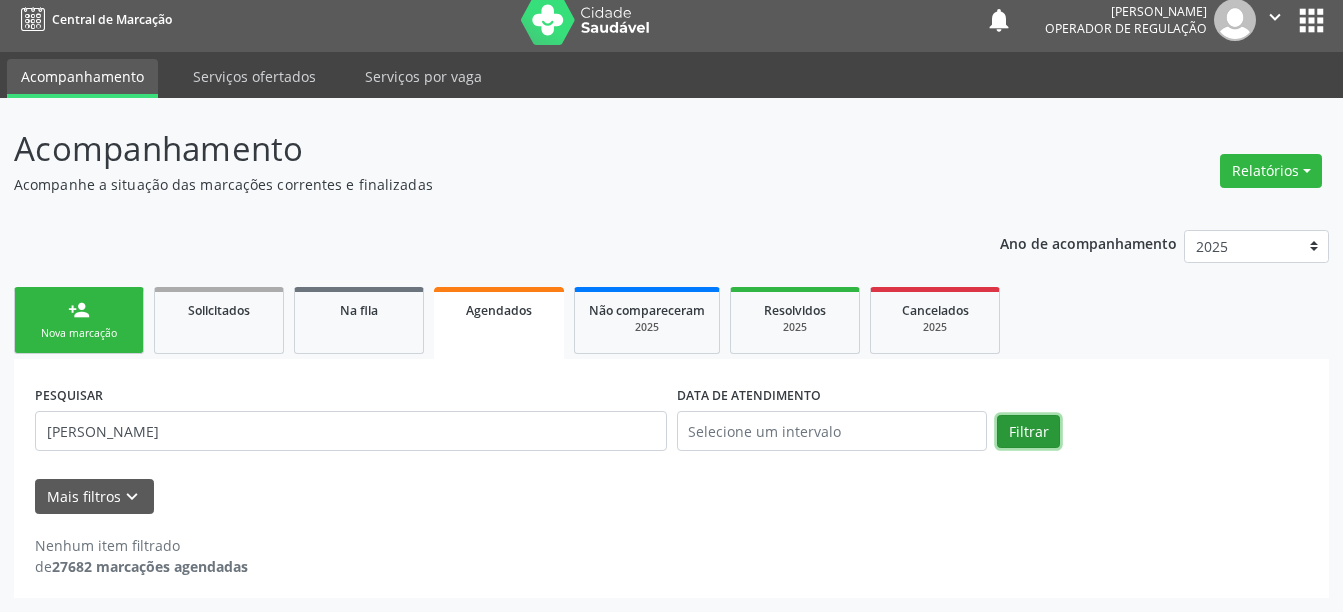 click on "Filtrar" at bounding box center (1028, 432) 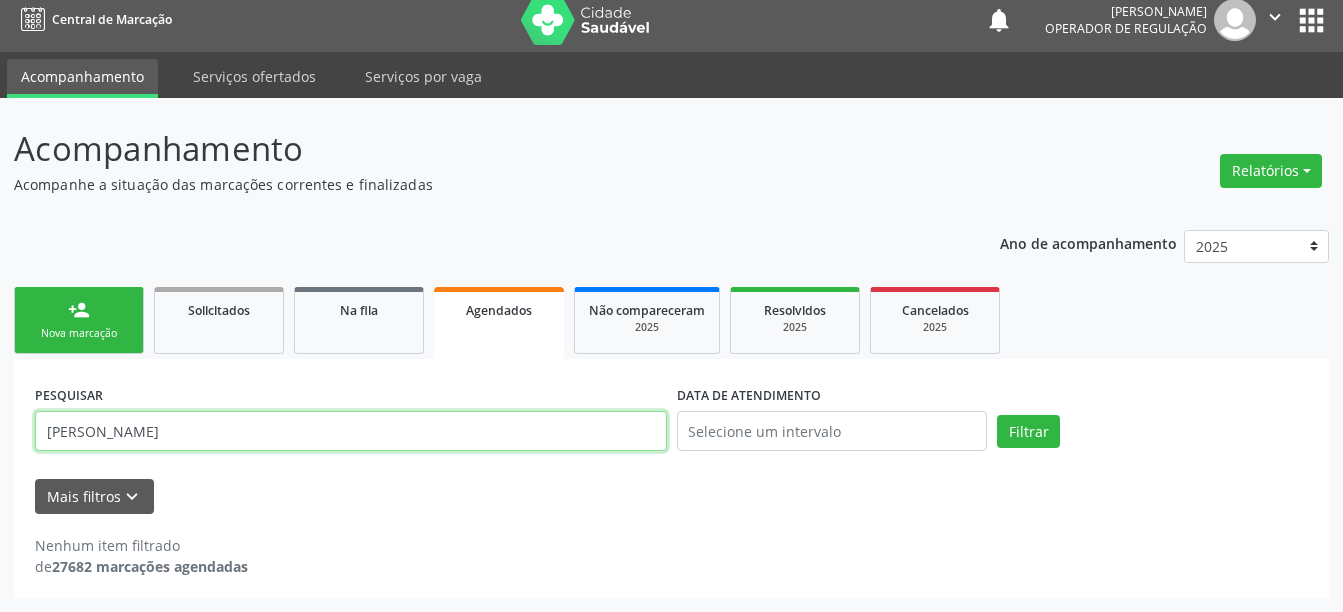 click on "[PERSON_NAME]" at bounding box center [351, 431] 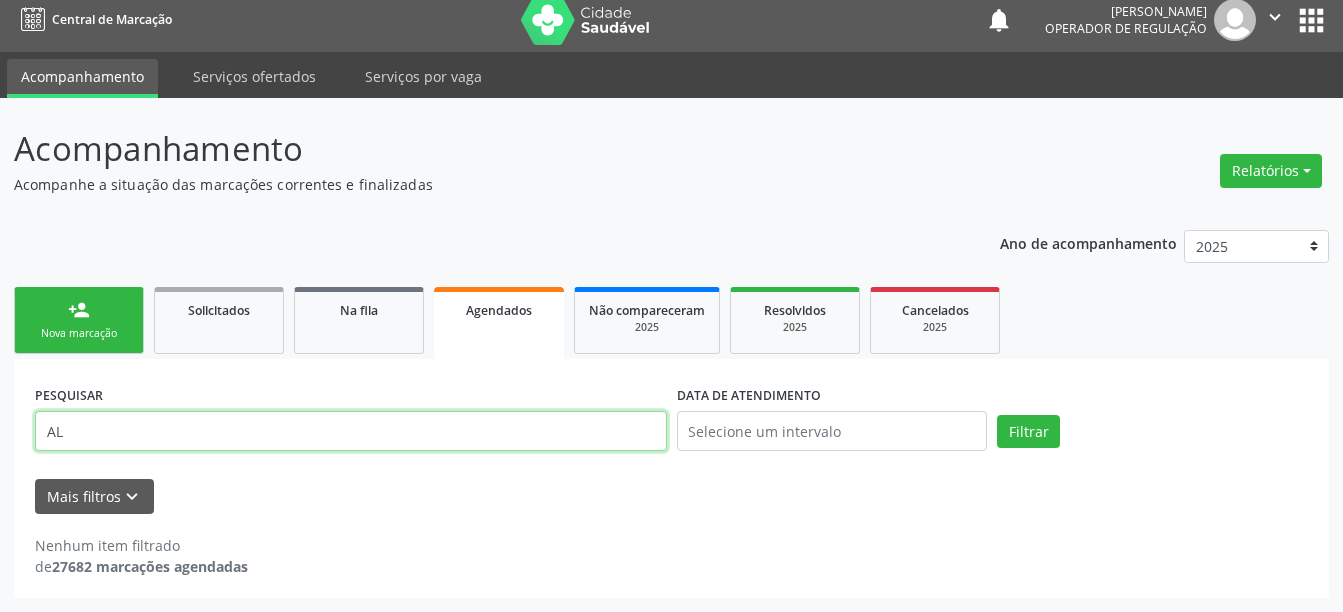 type on "A" 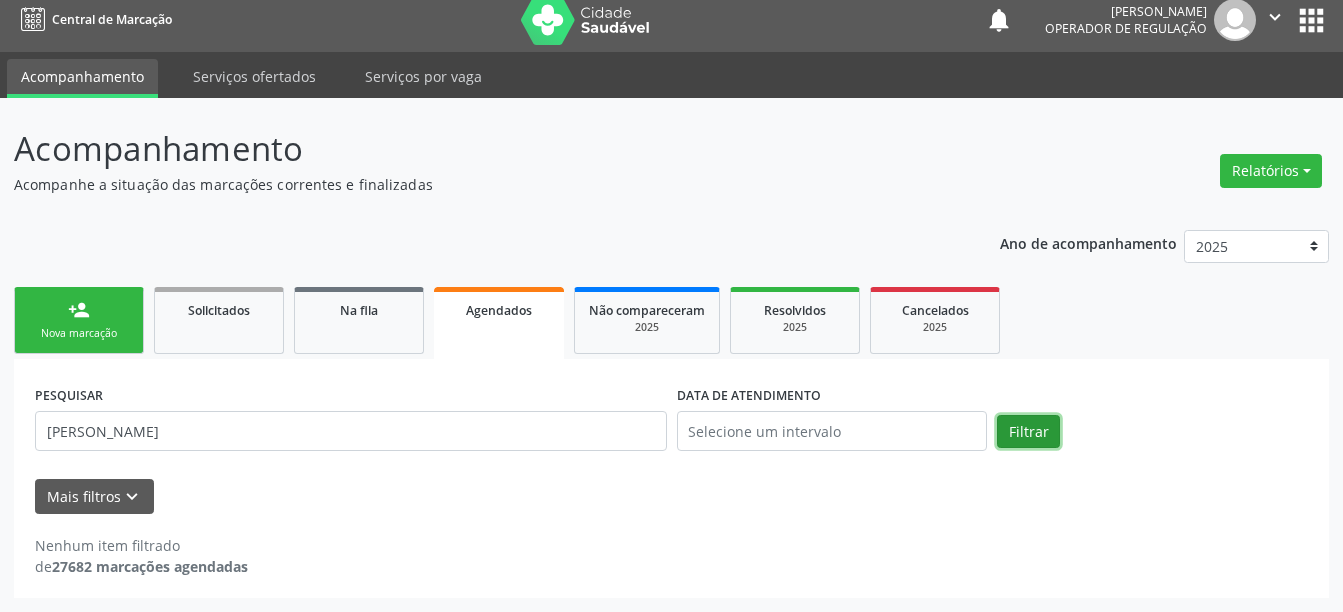 click on "Filtrar" at bounding box center (1028, 432) 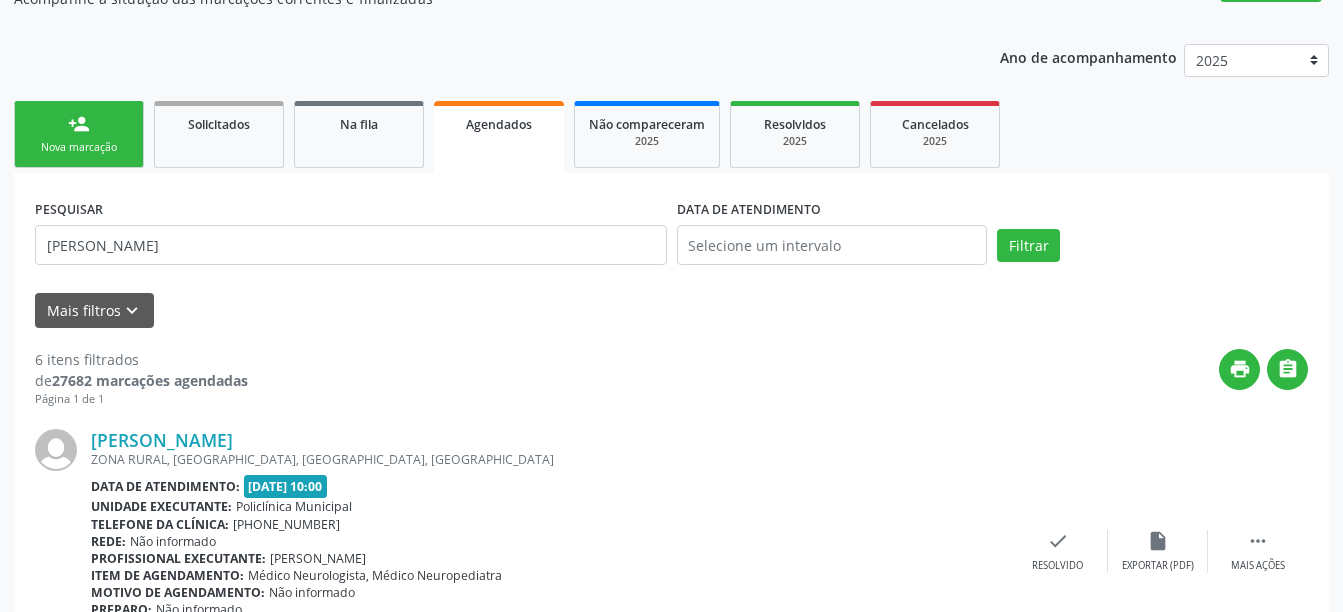 scroll, scrollTop: 157, scrollLeft: 0, axis: vertical 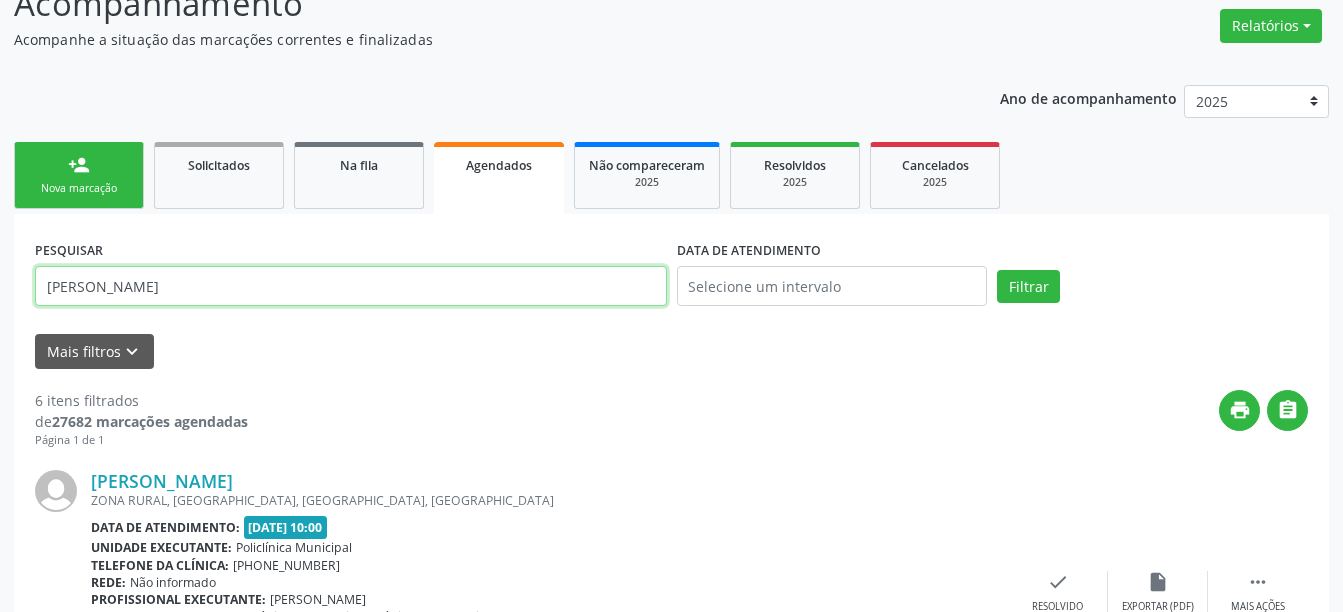 click on "[PERSON_NAME]" at bounding box center (351, 286) 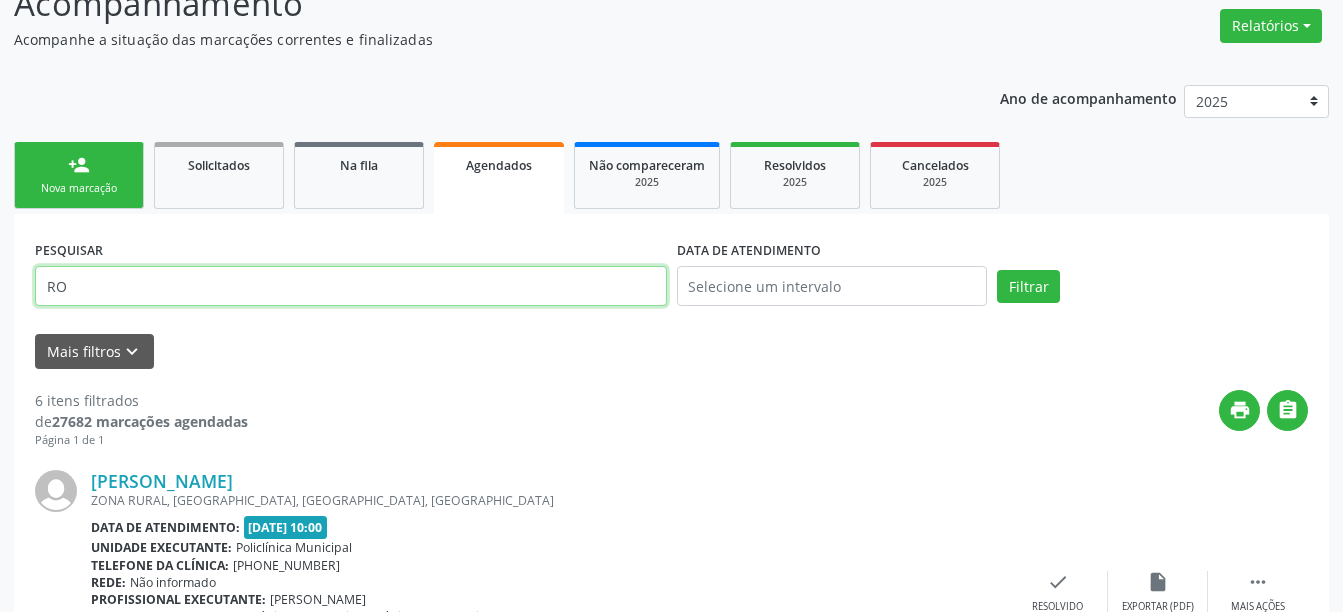 type on "R" 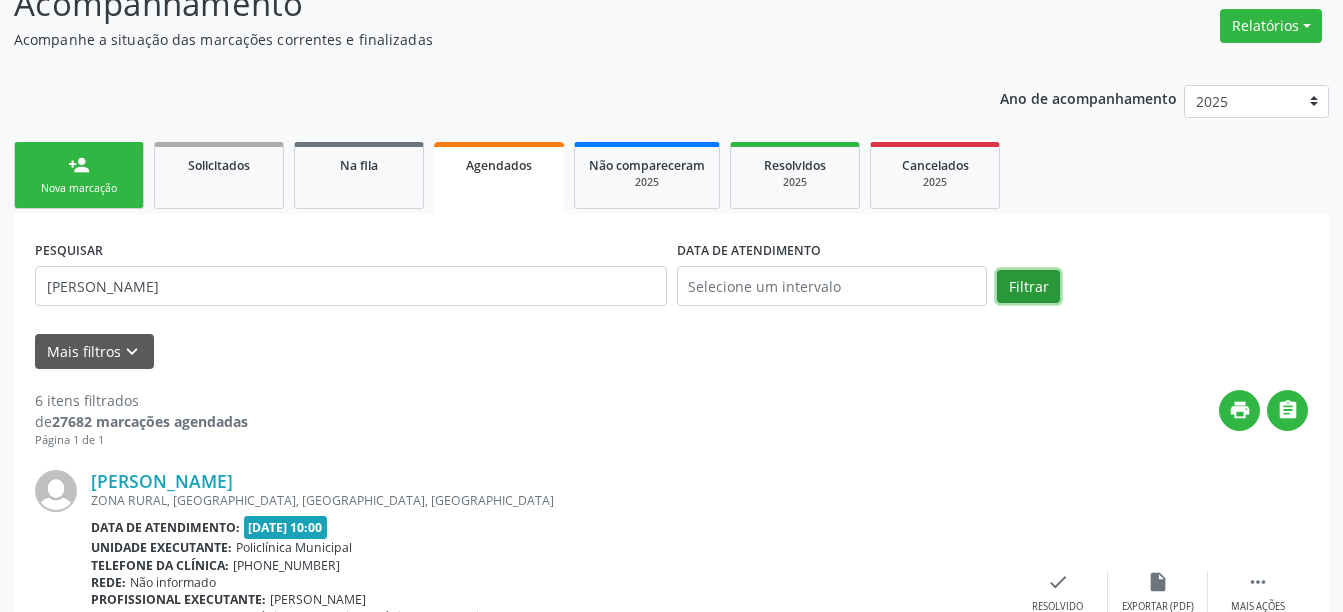 click on "Filtrar" at bounding box center (1028, 287) 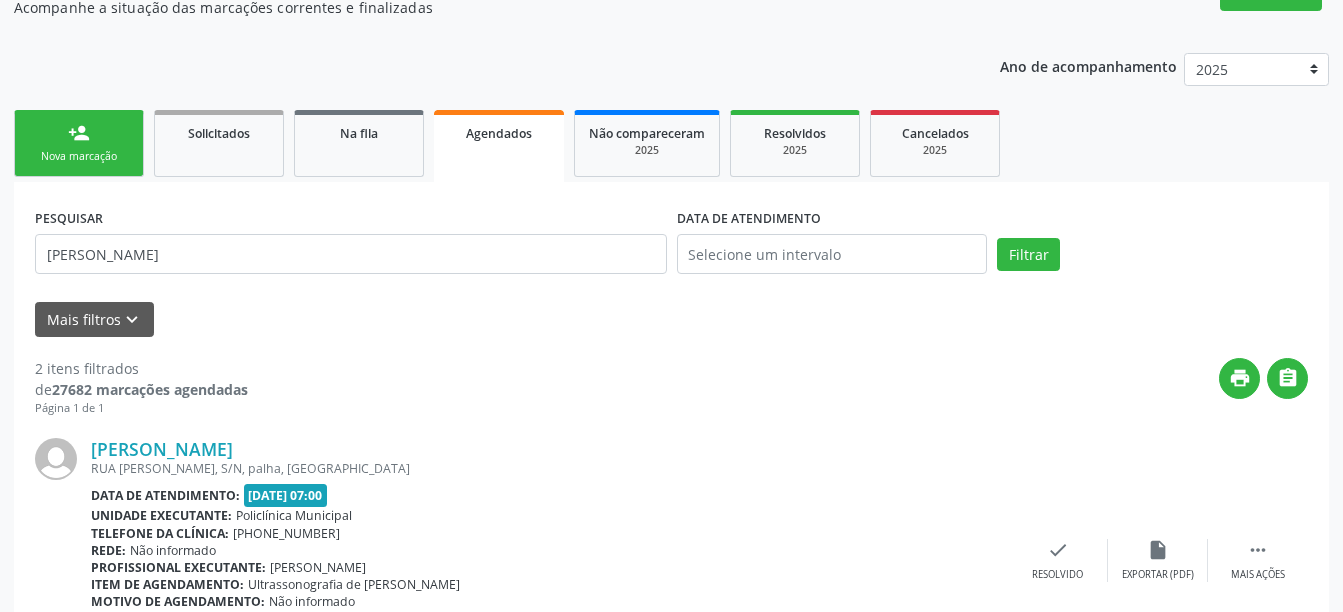 scroll, scrollTop: 104, scrollLeft: 0, axis: vertical 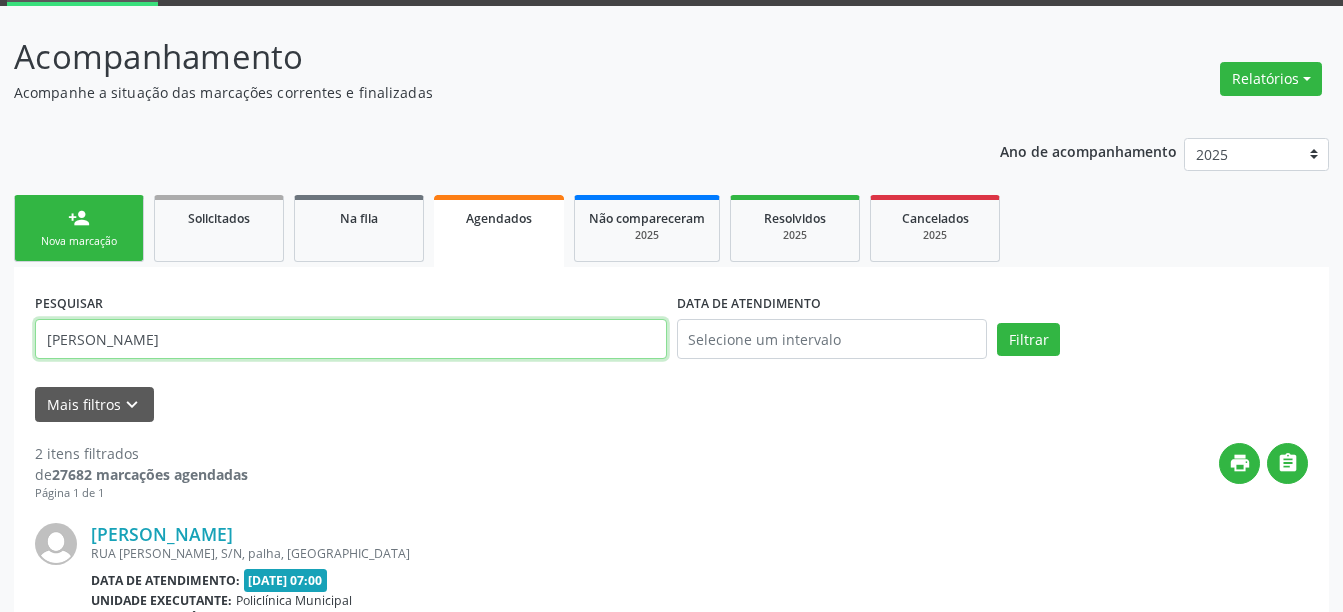 click on "[PERSON_NAME]" at bounding box center [351, 339] 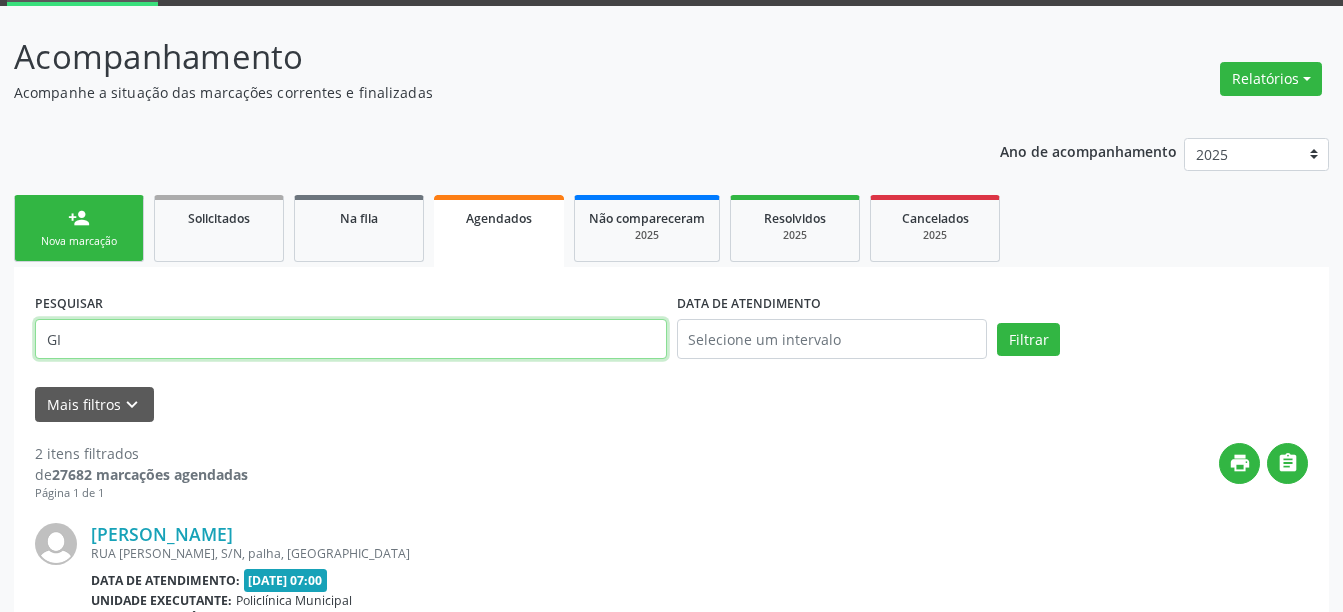 type on "G" 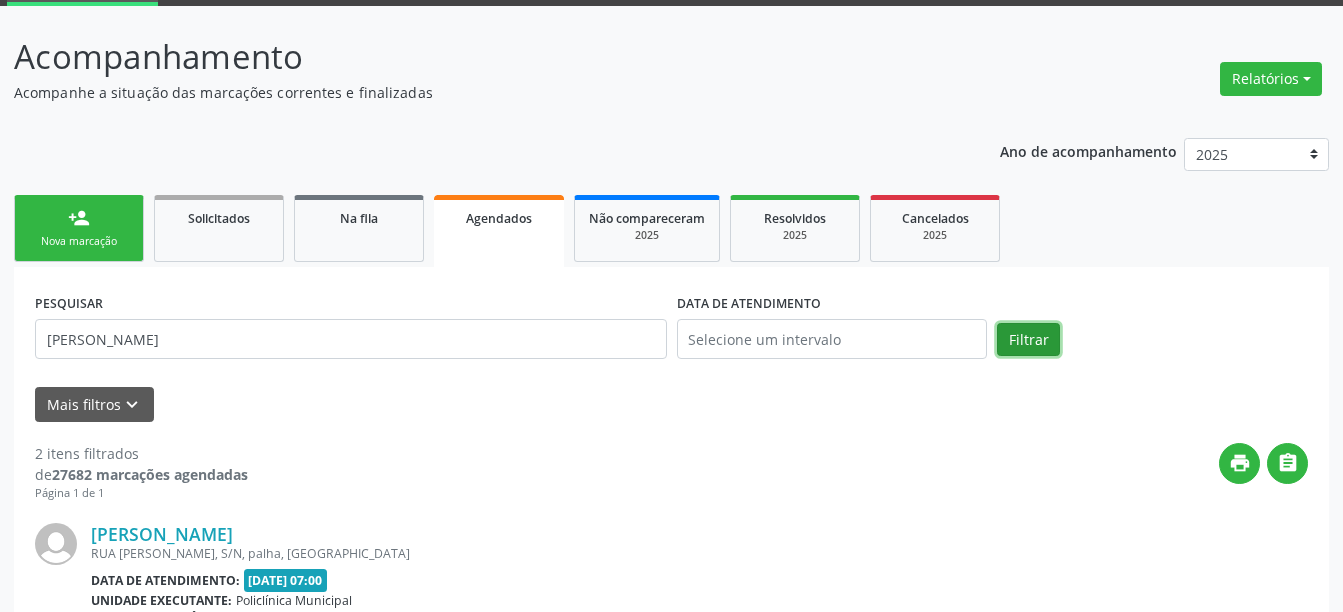 click on "Filtrar" at bounding box center (1028, 340) 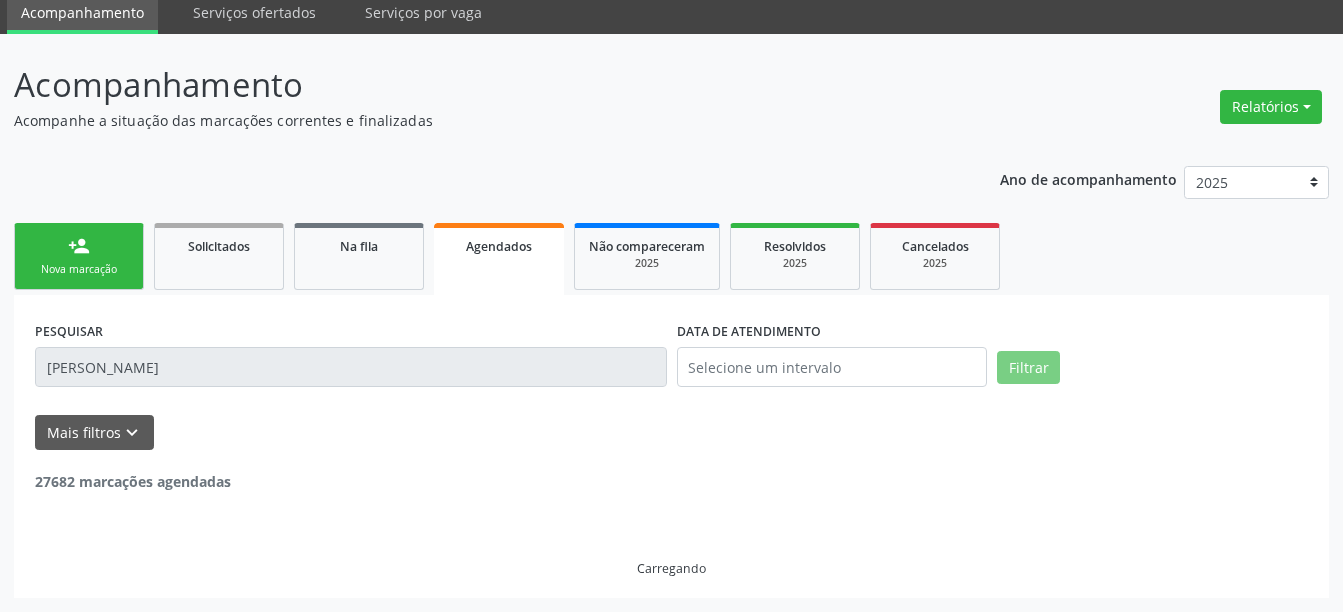 scroll, scrollTop: 12, scrollLeft: 0, axis: vertical 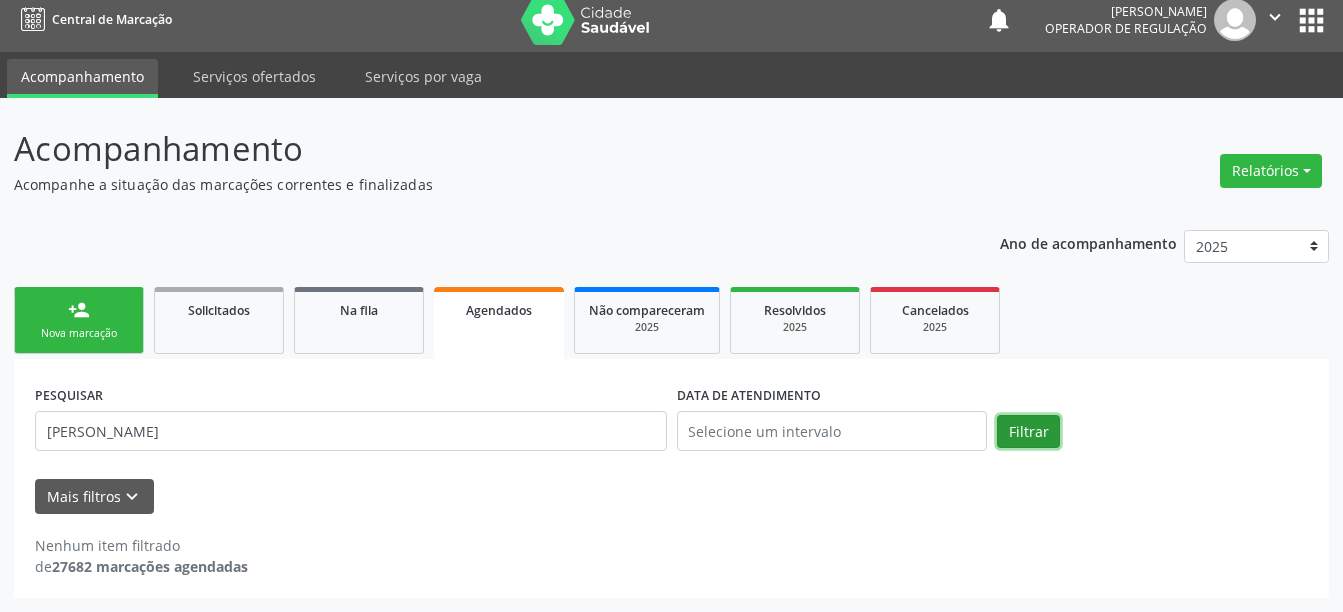 click on "Filtrar" at bounding box center (1028, 432) 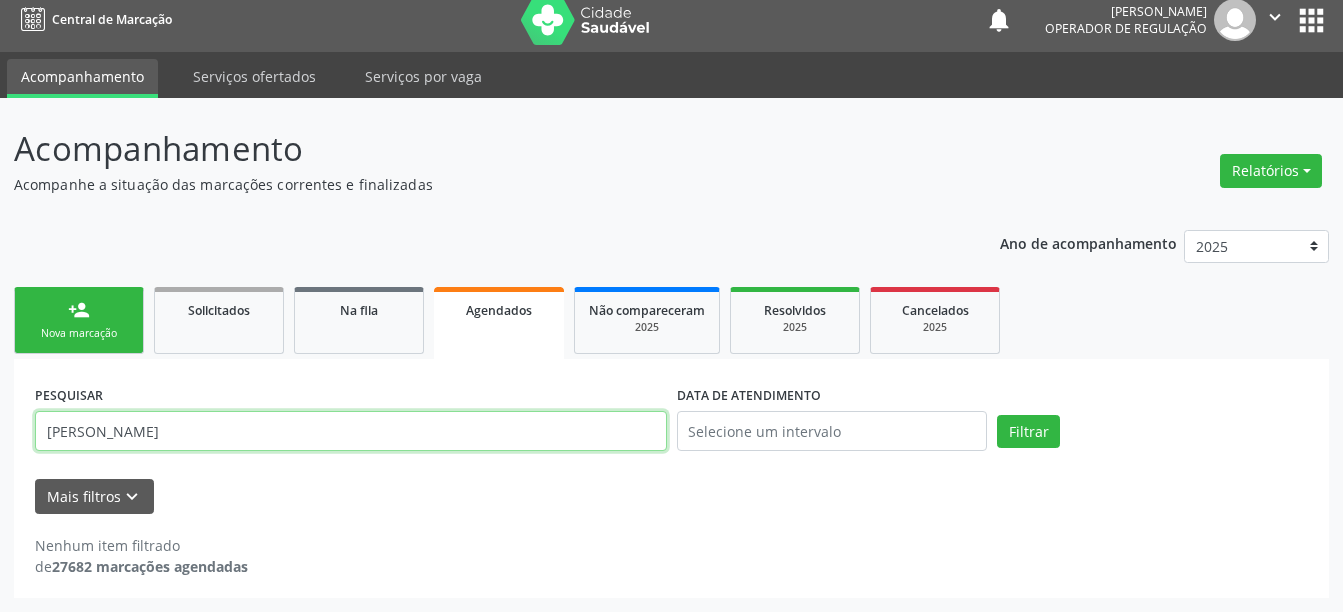 click on "[PERSON_NAME]" at bounding box center (351, 431) 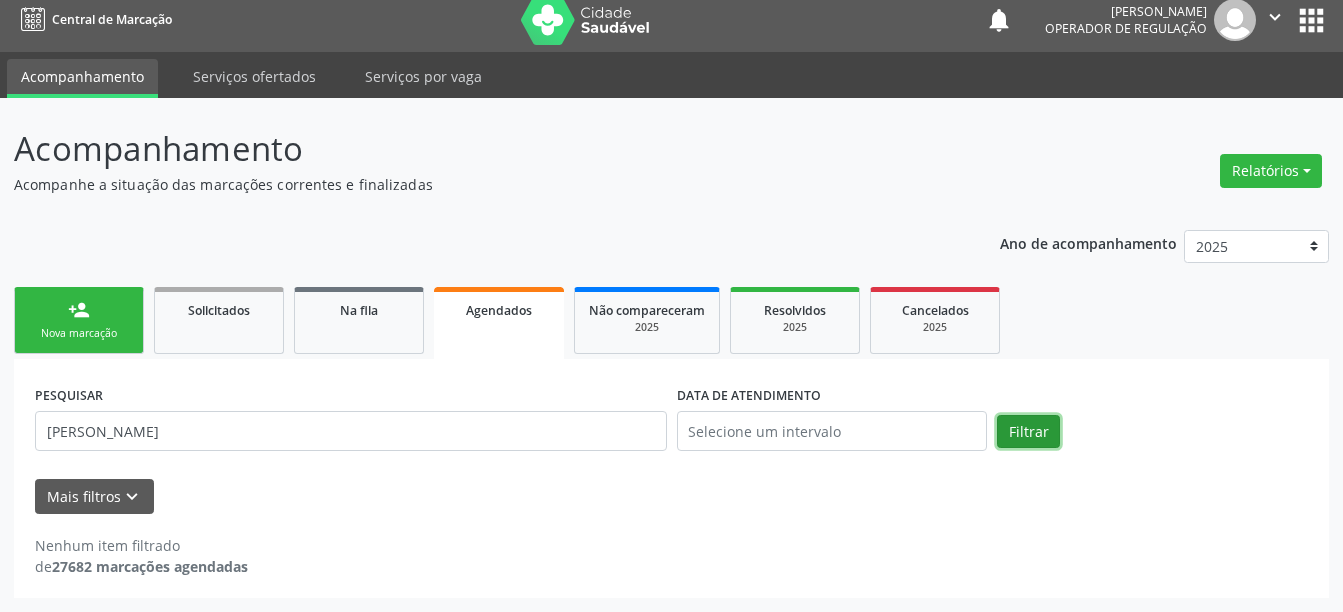 click on "Filtrar" at bounding box center [1028, 432] 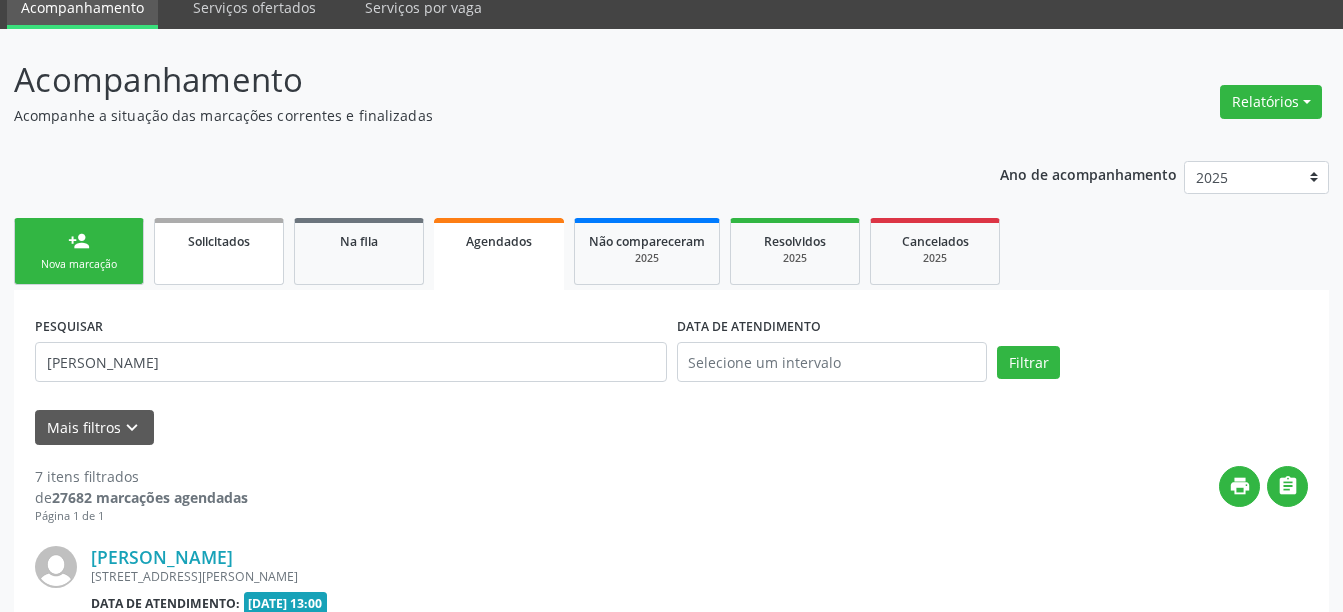 scroll, scrollTop: 0, scrollLeft: 0, axis: both 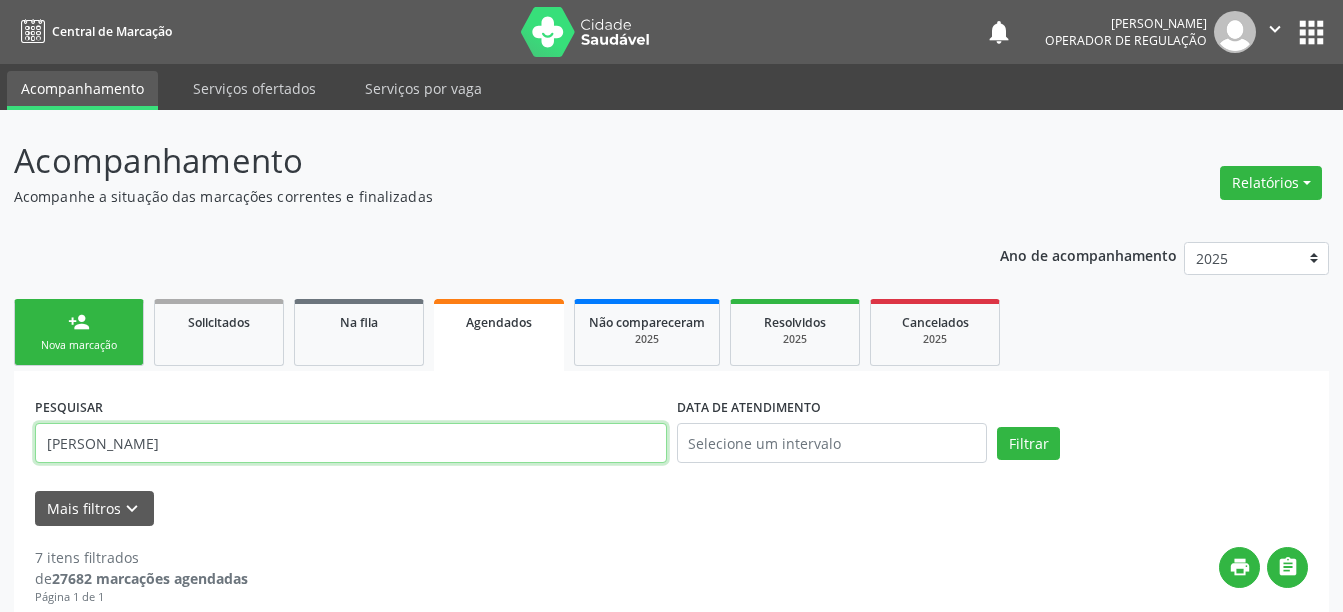 click on "[PERSON_NAME]" at bounding box center [351, 443] 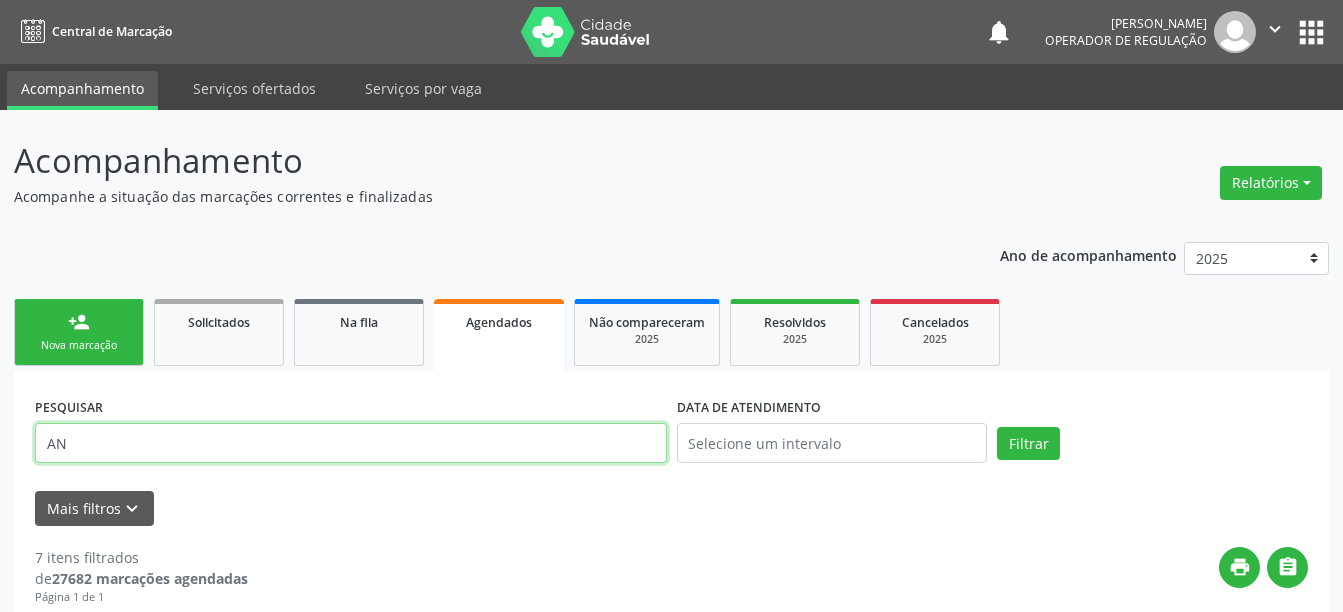 type on "A" 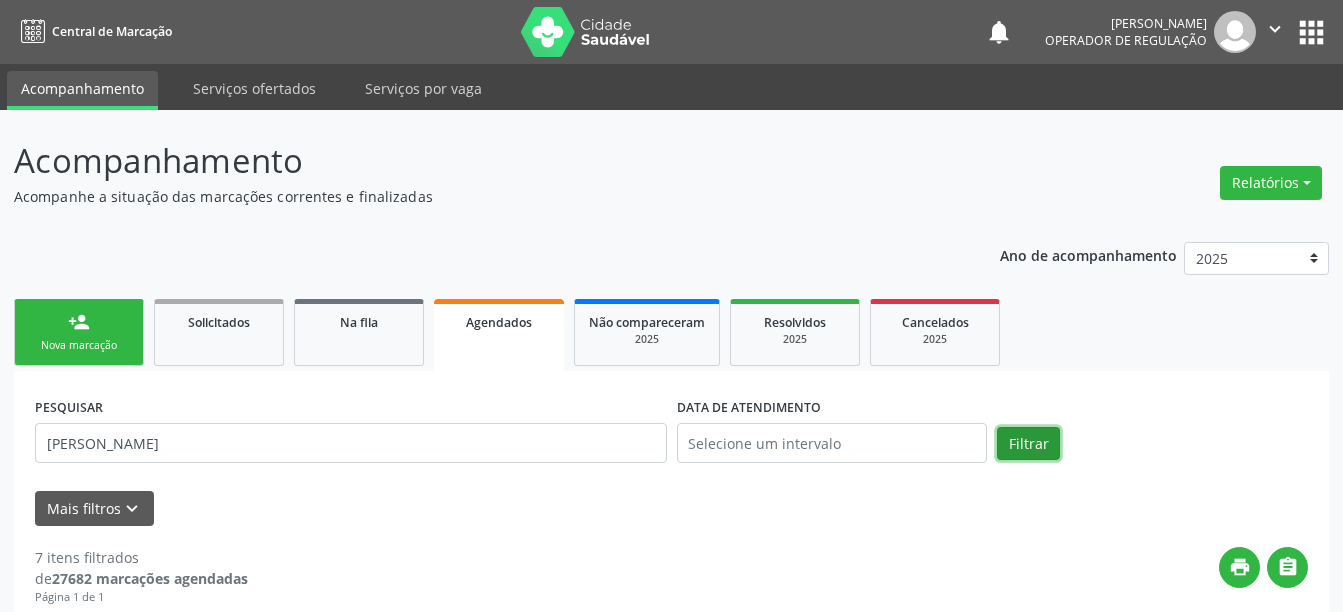 click on "Filtrar" at bounding box center (1028, 444) 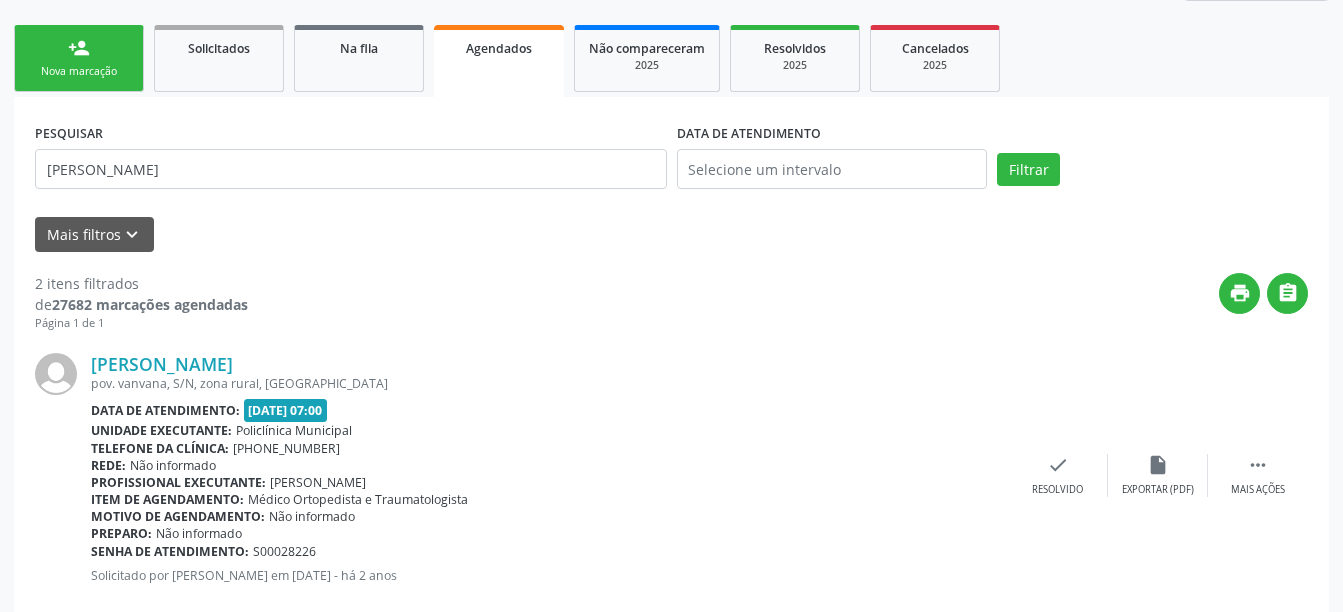 scroll, scrollTop: 0, scrollLeft: 0, axis: both 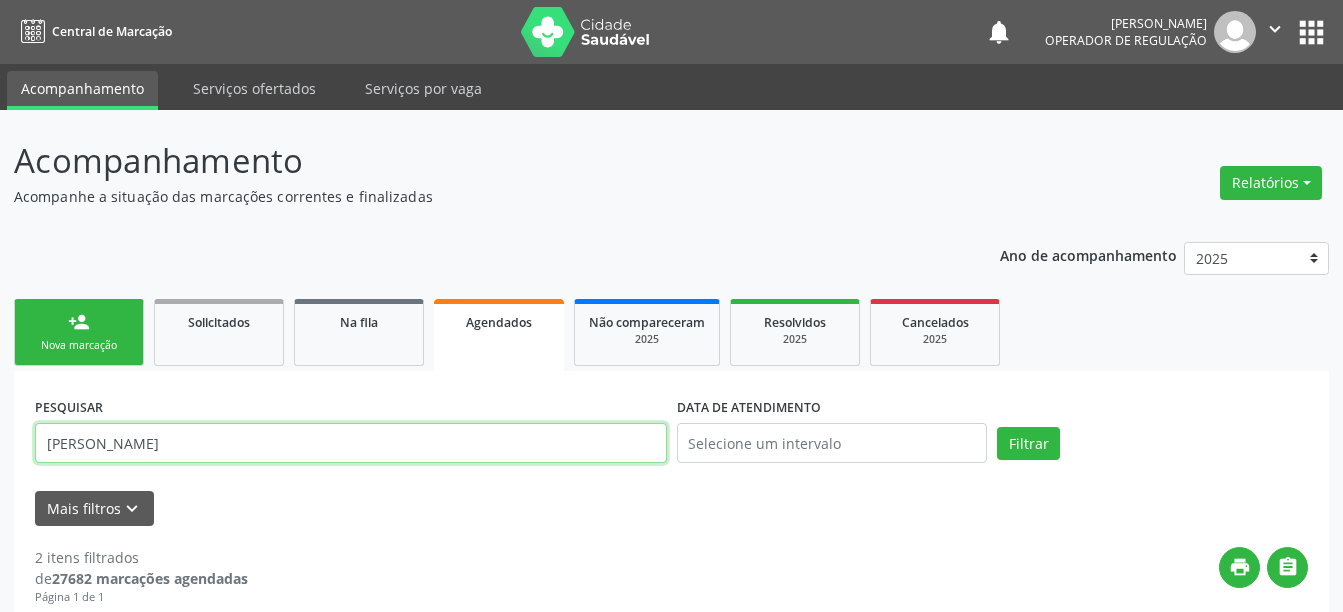 click on "[PERSON_NAME]" at bounding box center [351, 443] 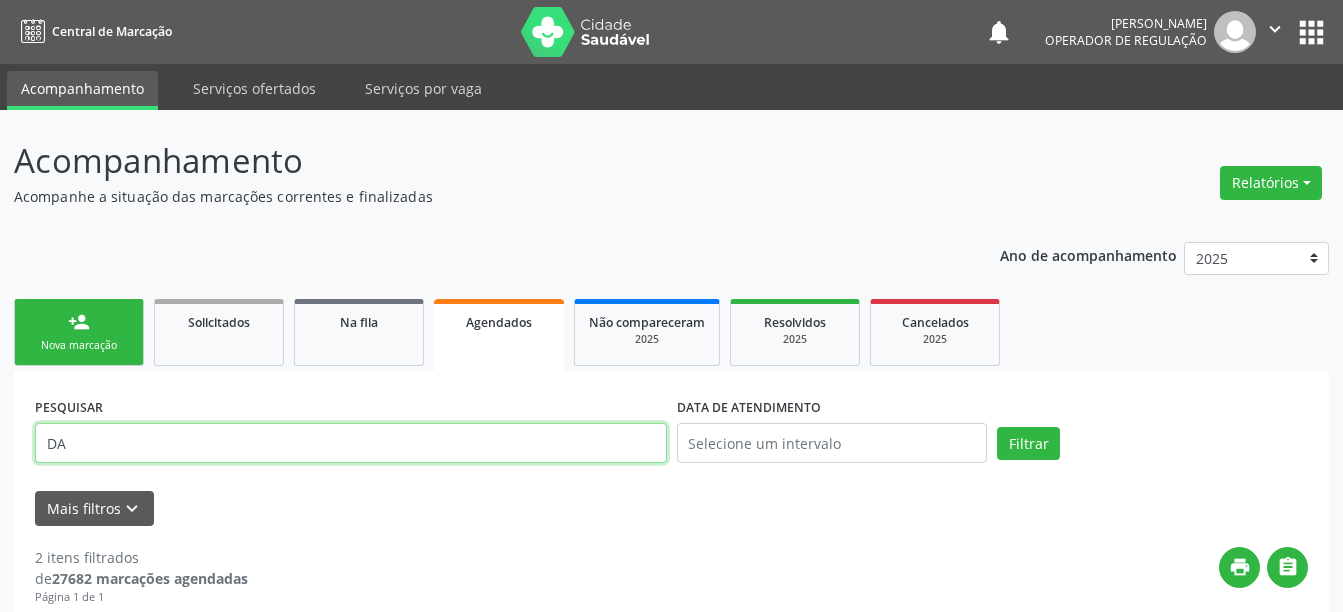 type on "D" 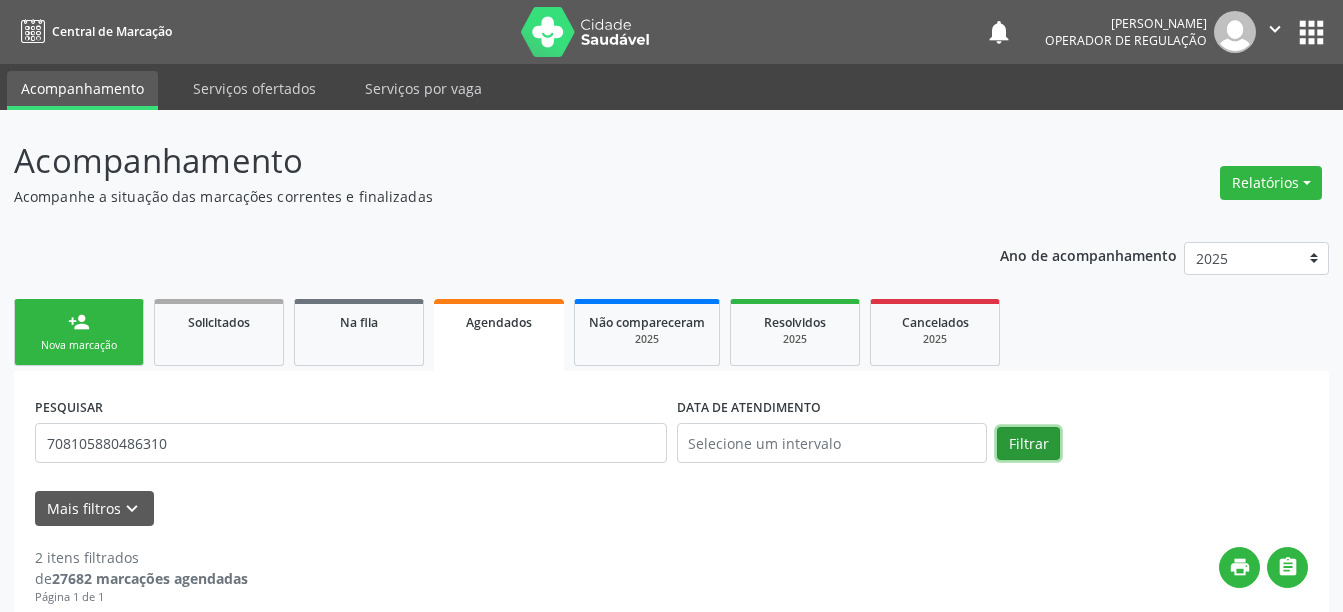 click on "Filtrar" at bounding box center (1028, 444) 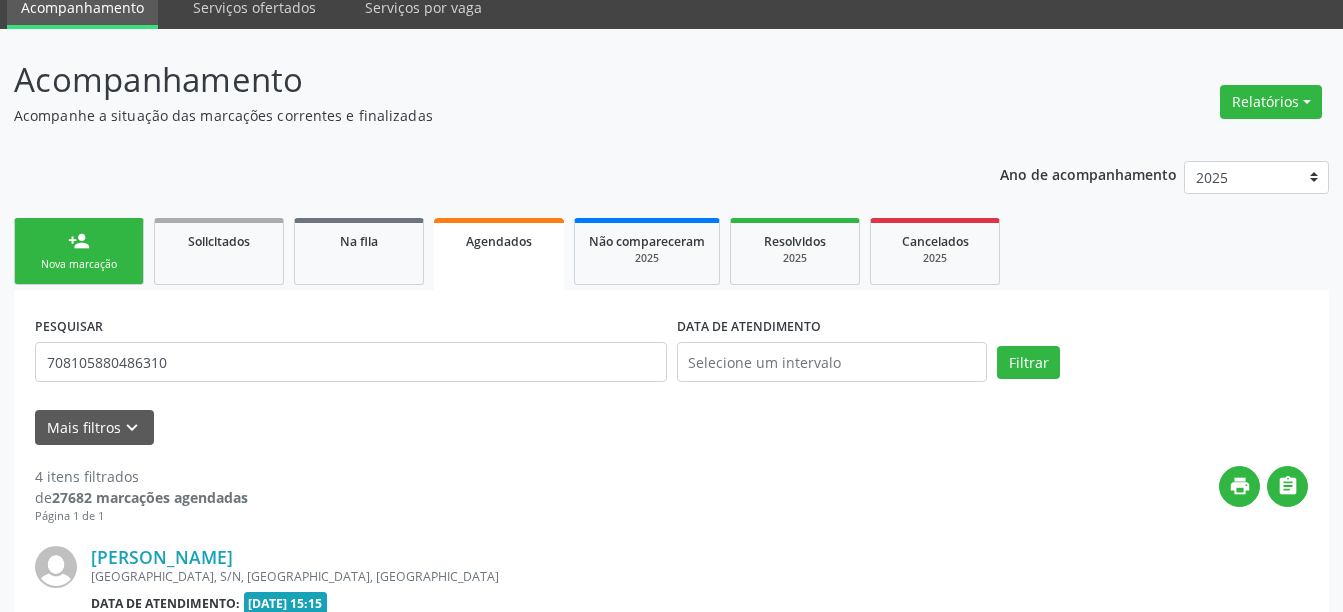 scroll, scrollTop: 0, scrollLeft: 0, axis: both 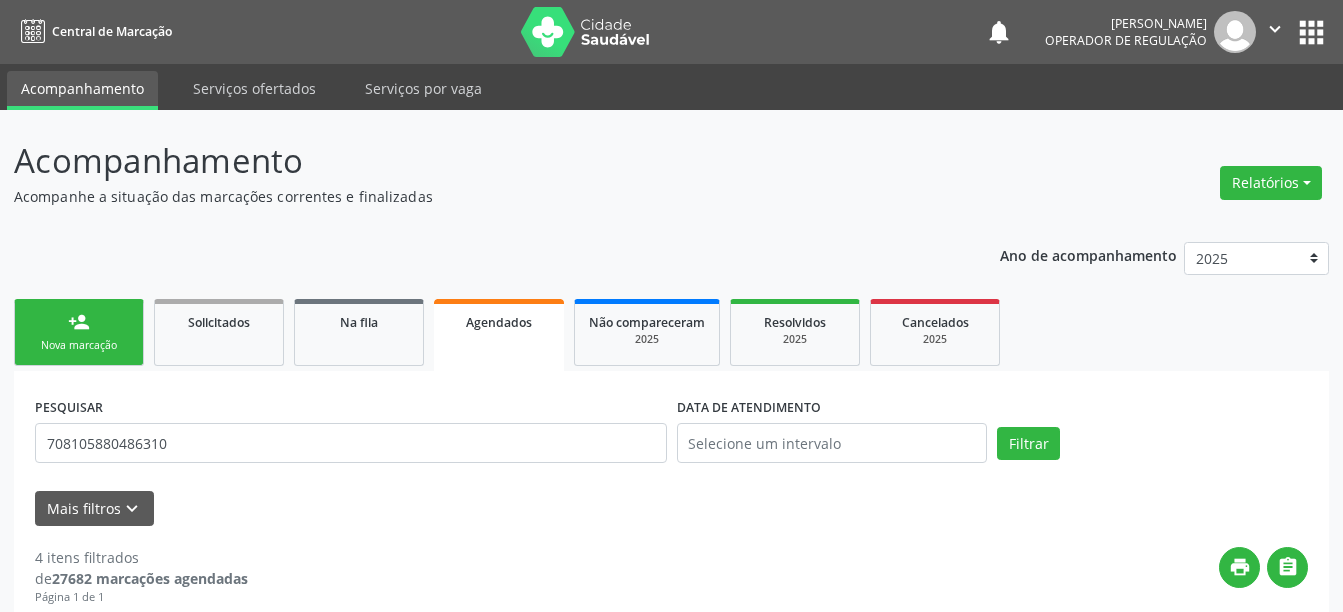 click on "PESQUISAR
708105880486310" at bounding box center [351, 434] 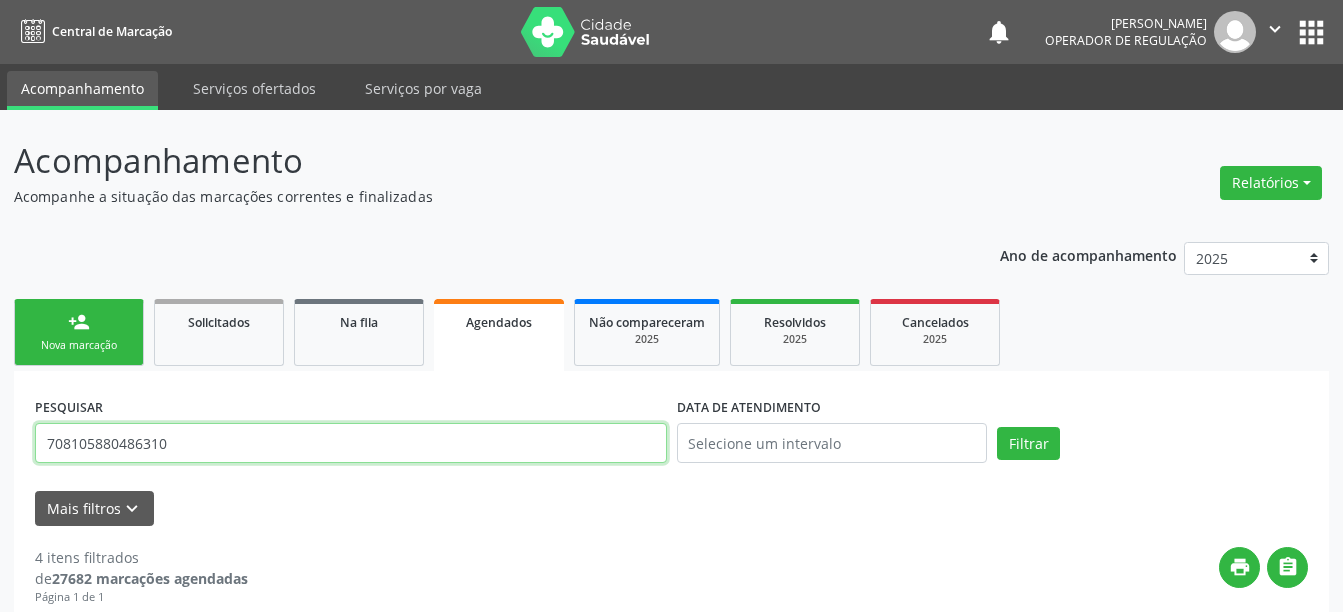 click on "708105880486310" at bounding box center [351, 443] 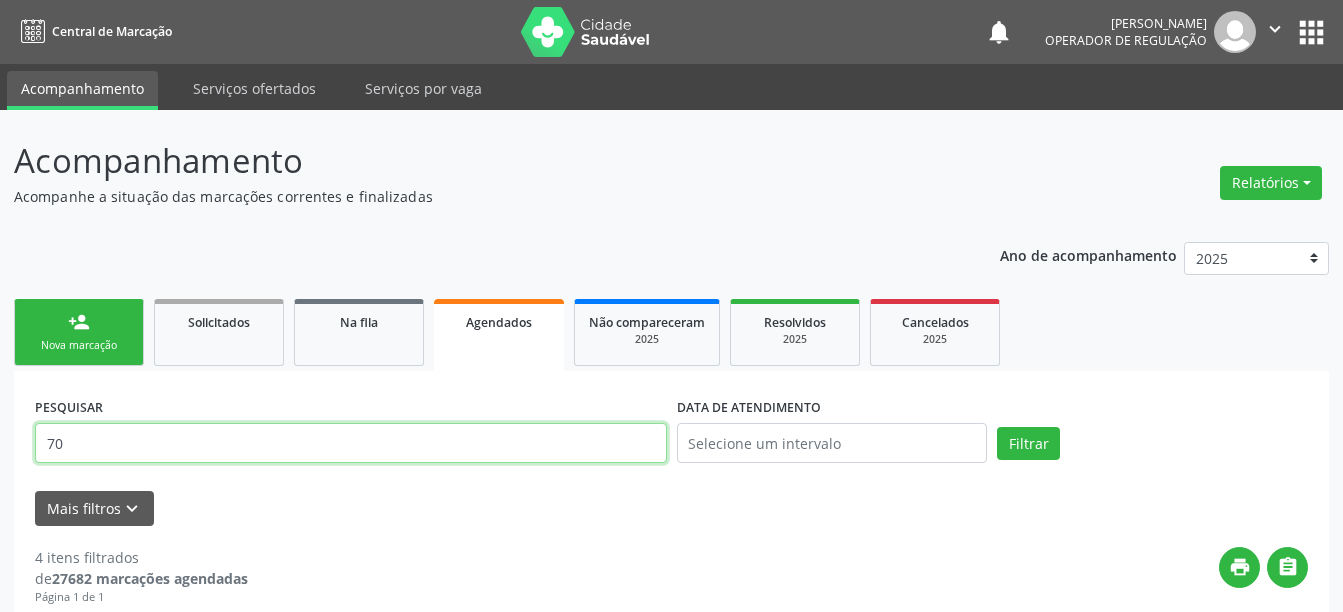 type on "7" 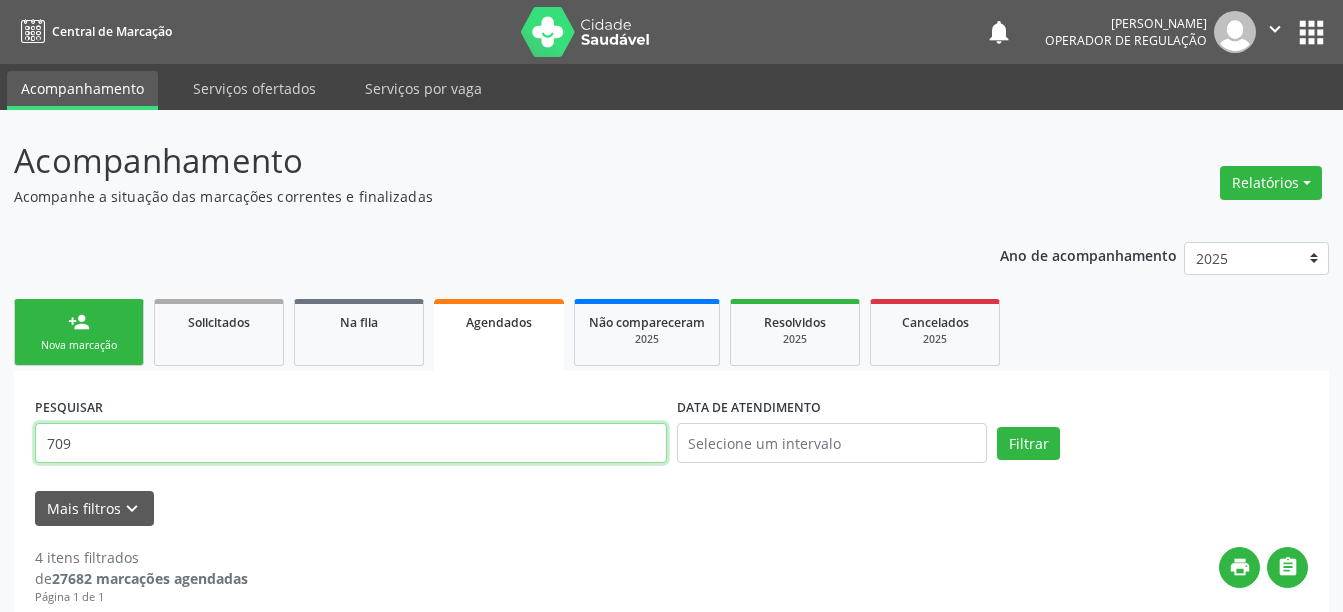 click on "709" at bounding box center (351, 443) 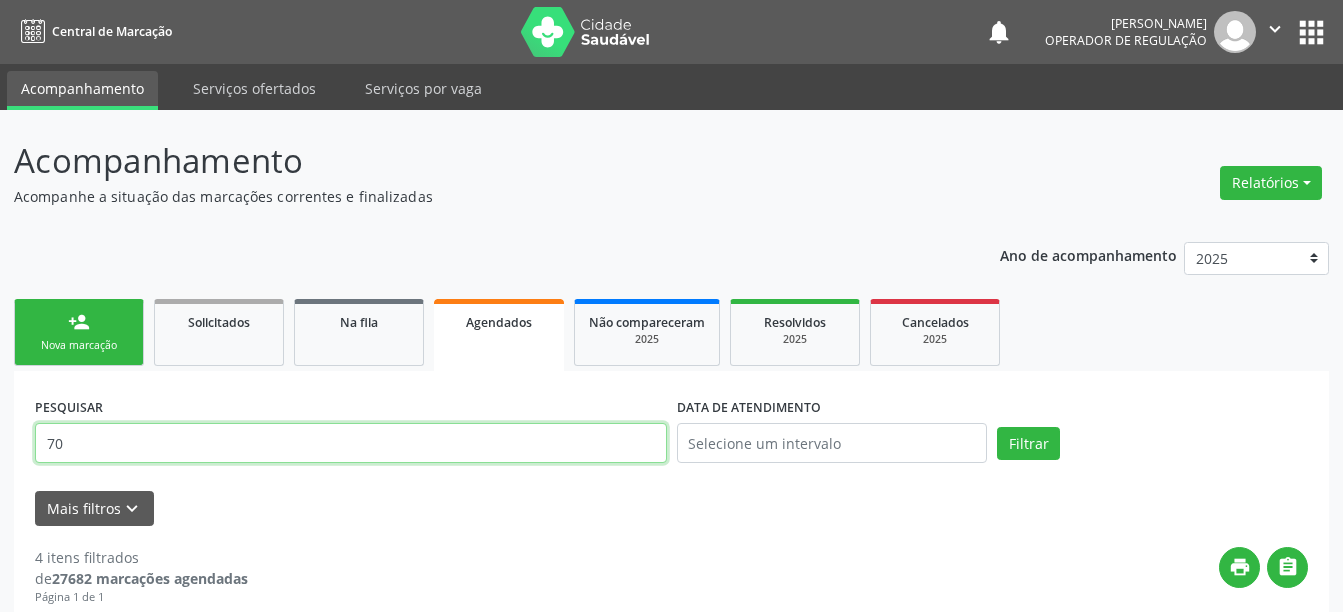 type on "7" 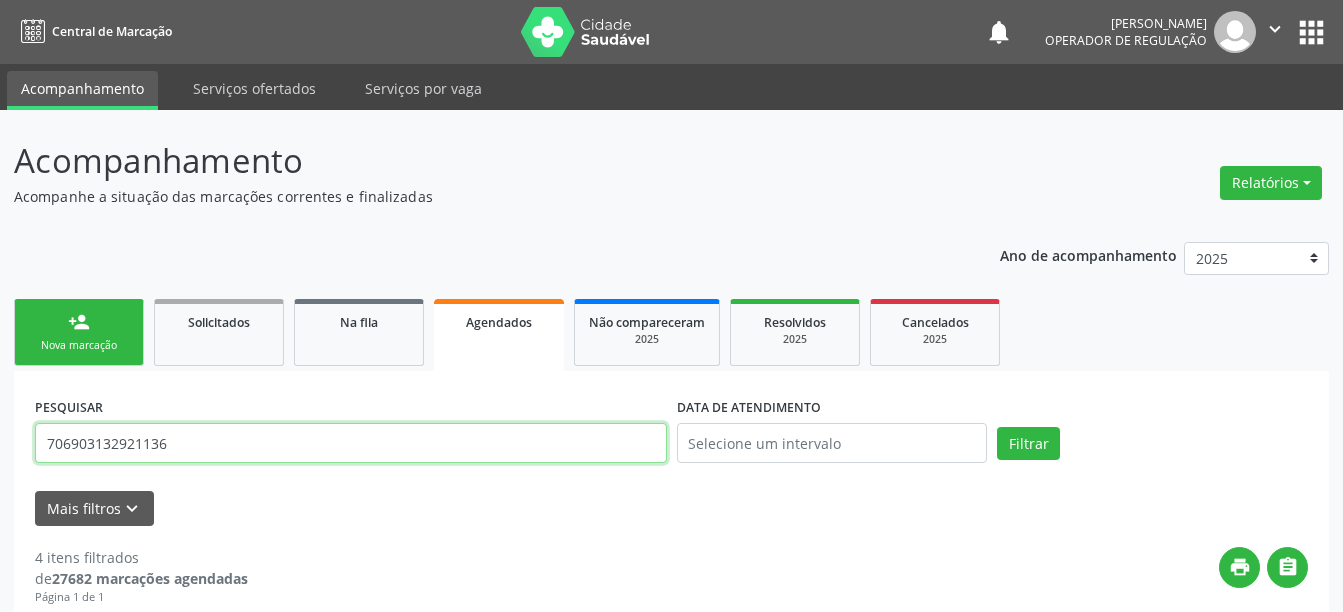 click on "Filtrar" at bounding box center (1028, 444) 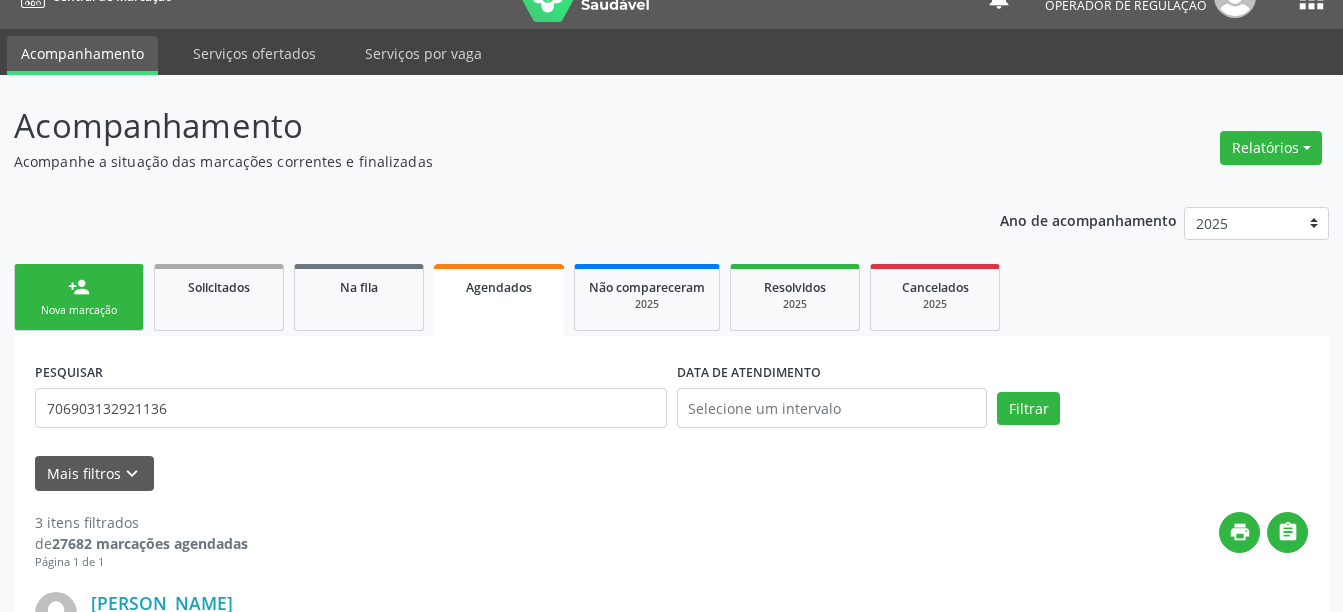scroll, scrollTop: 100, scrollLeft: 0, axis: vertical 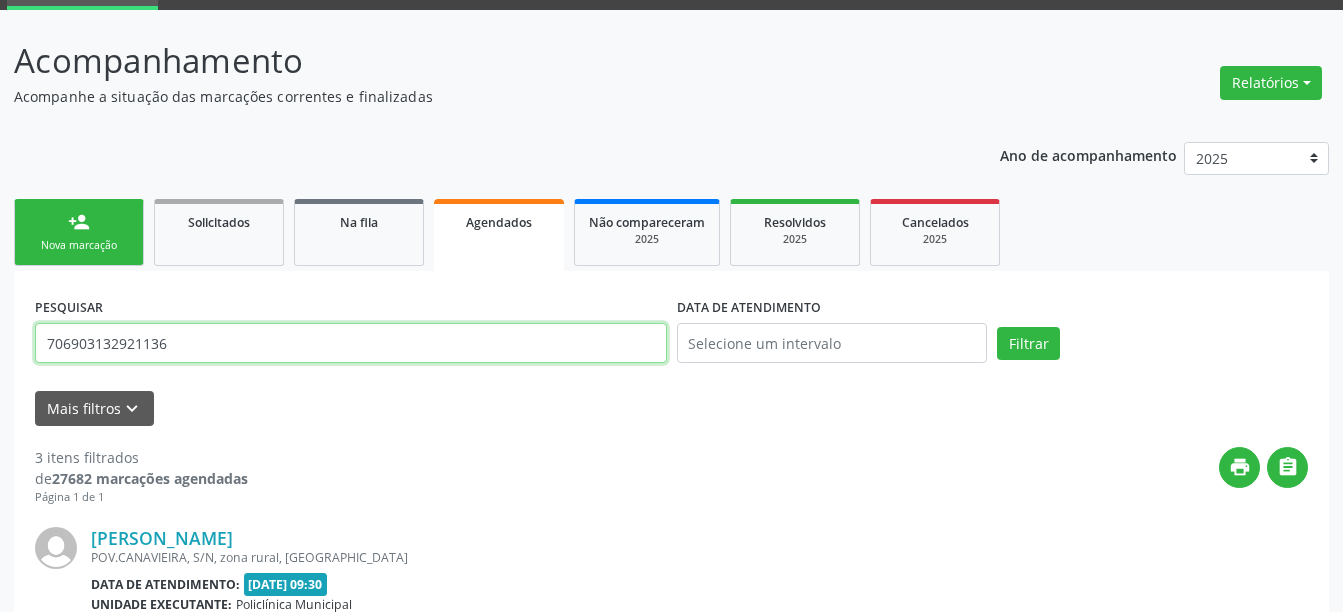 click on "706903132921136" at bounding box center (351, 343) 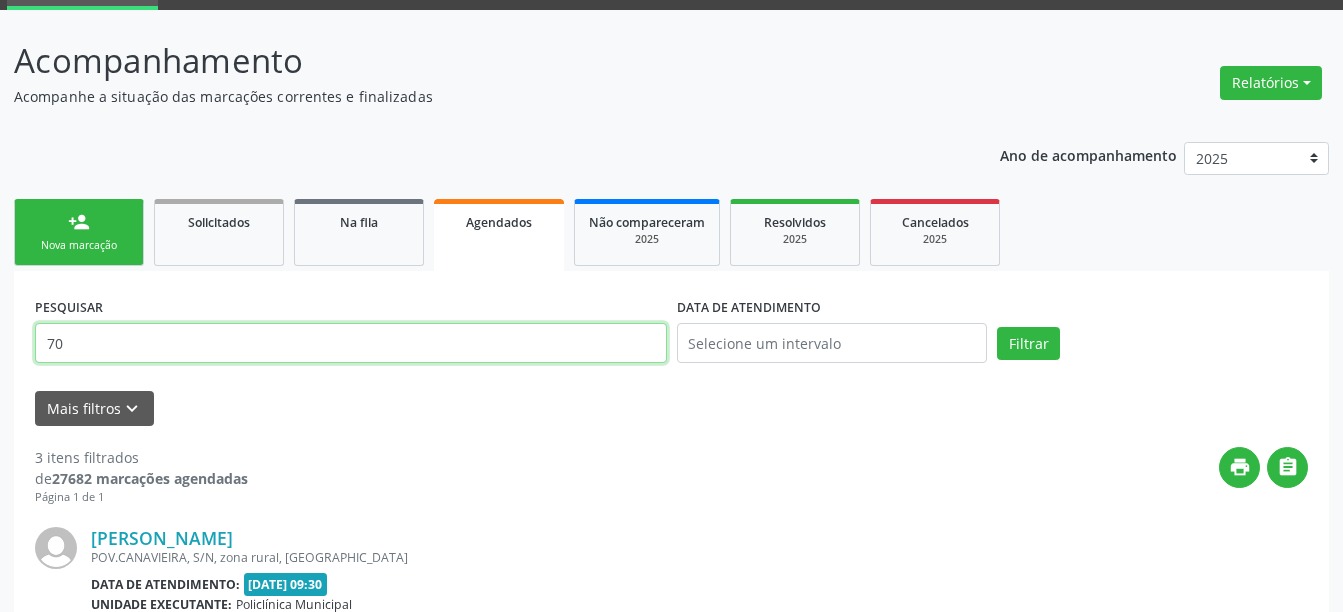 type on "7" 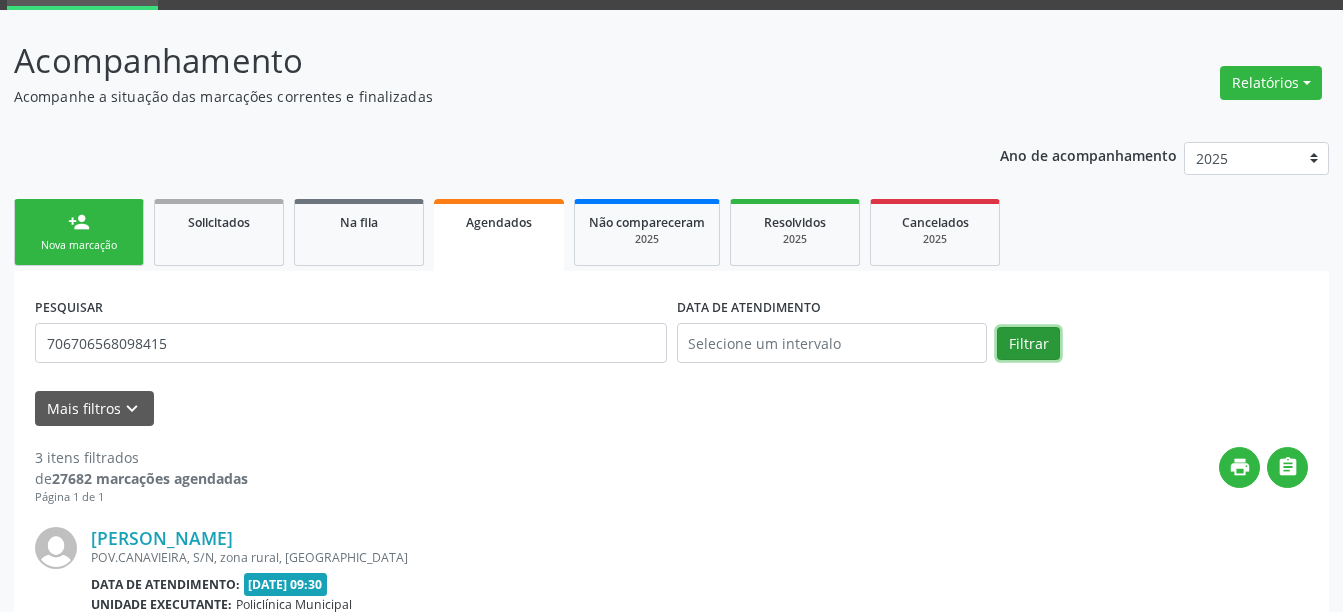 click on "Filtrar" at bounding box center (1028, 344) 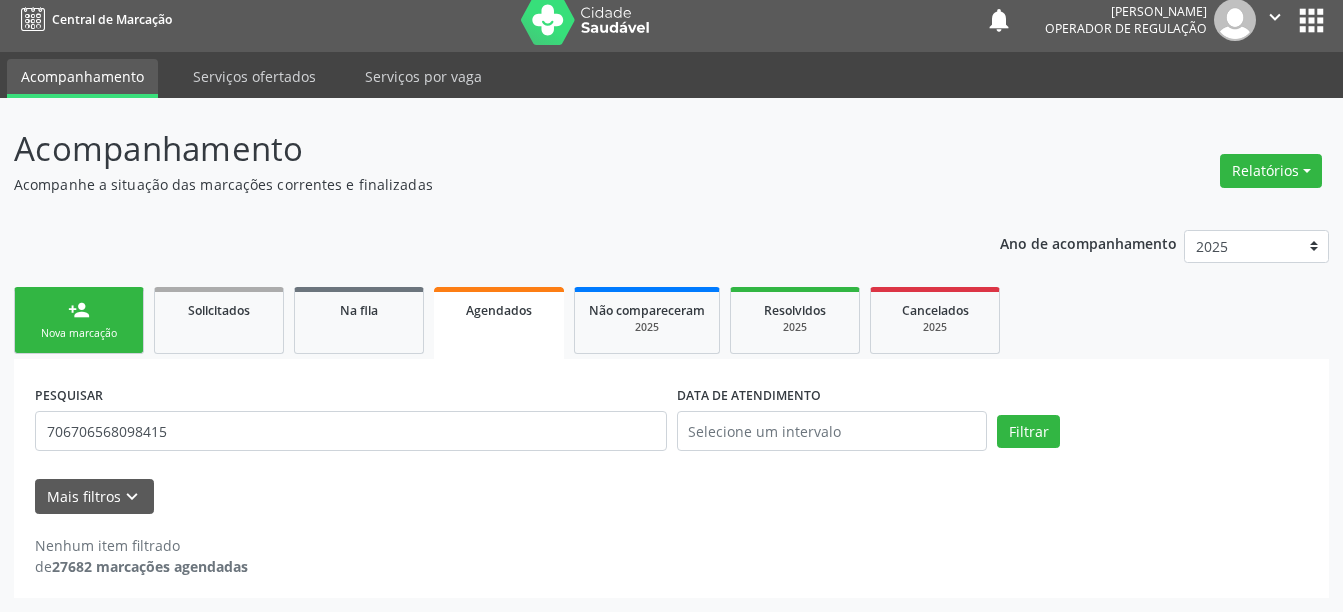 scroll, scrollTop: 12, scrollLeft: 0, axis: vertical 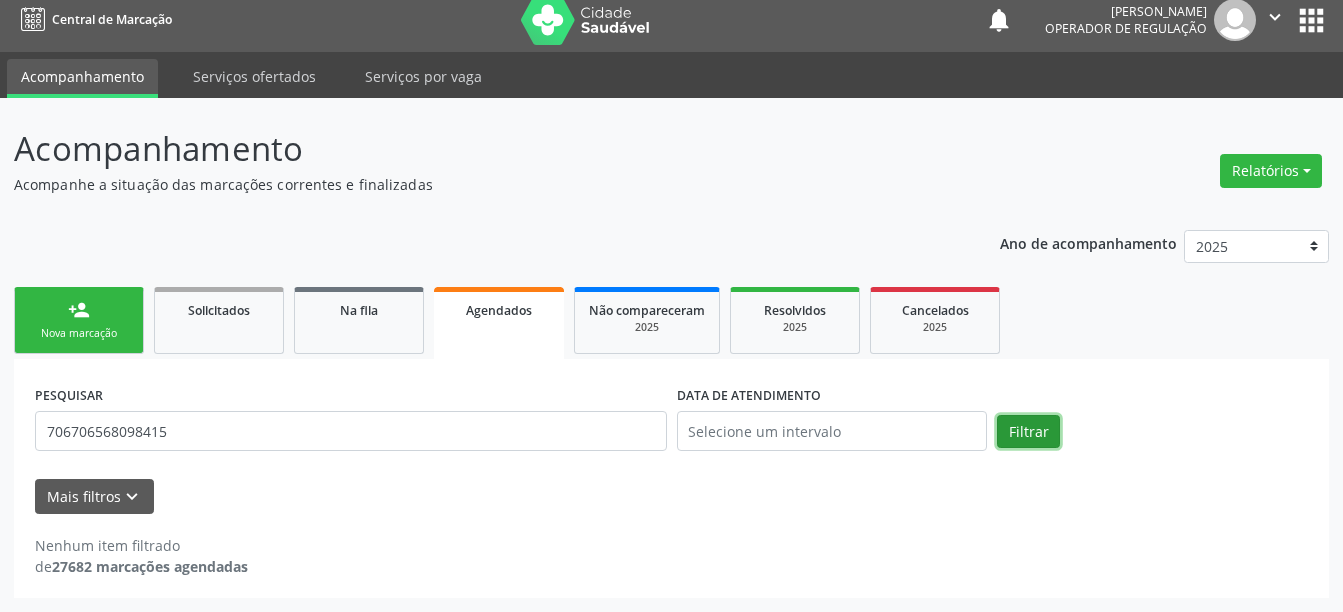 click on "Filtrar" at bounding box center [1028, 432] 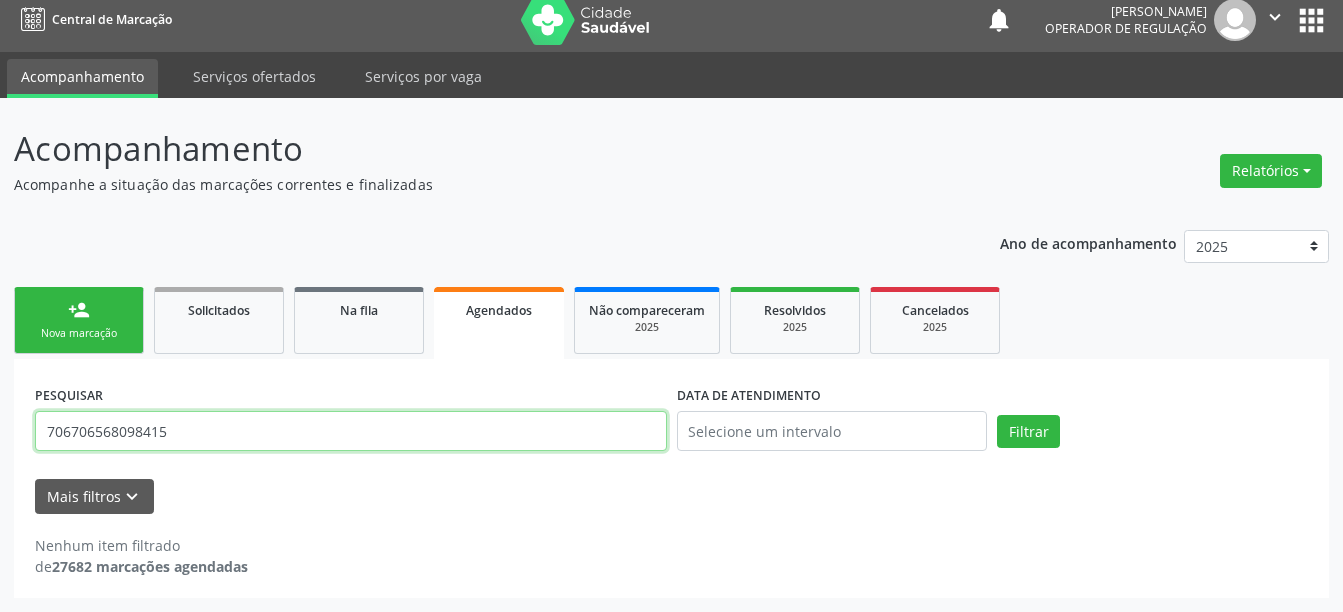 click on "706706568098415" at bounding box center [351, 431] 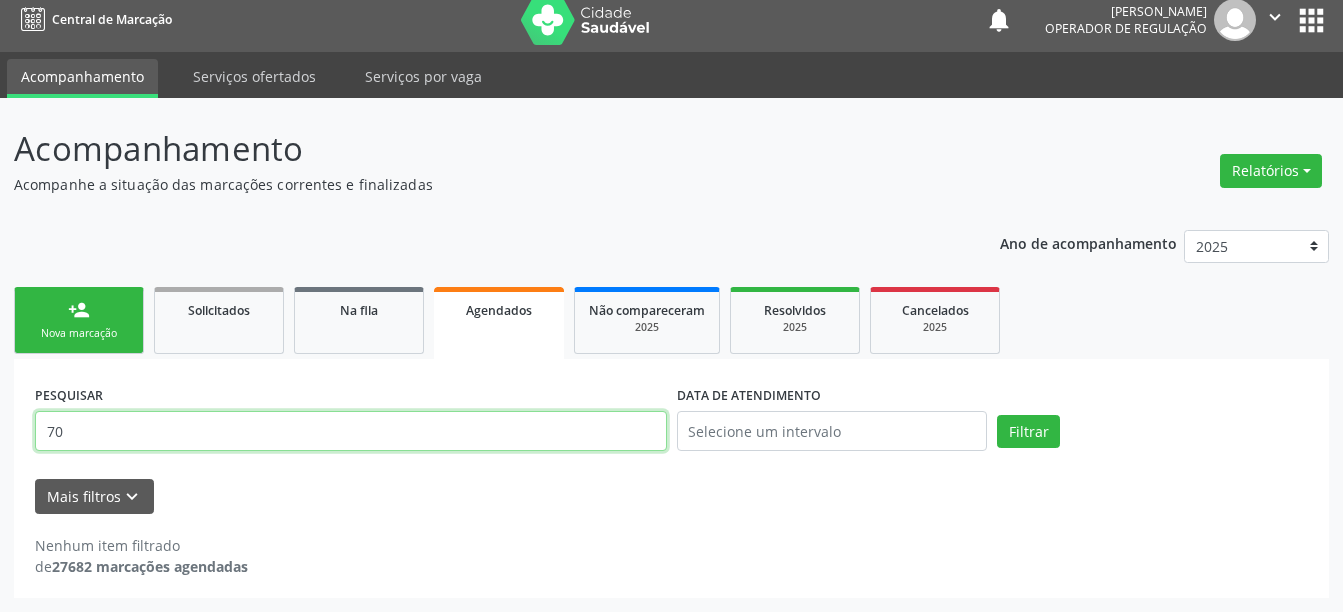 type on "7" 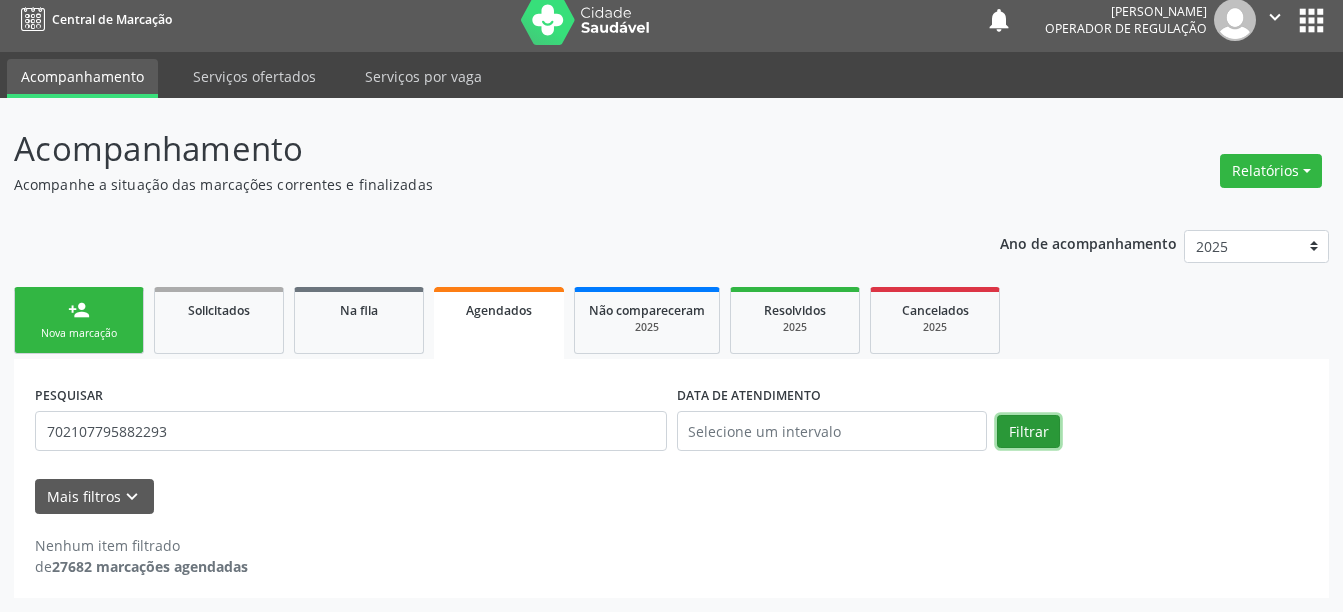 drag, startPoint x: 1052, startPoint y: 426, endPoint x: 1039, endPoint y: 435, distance: 15.811388 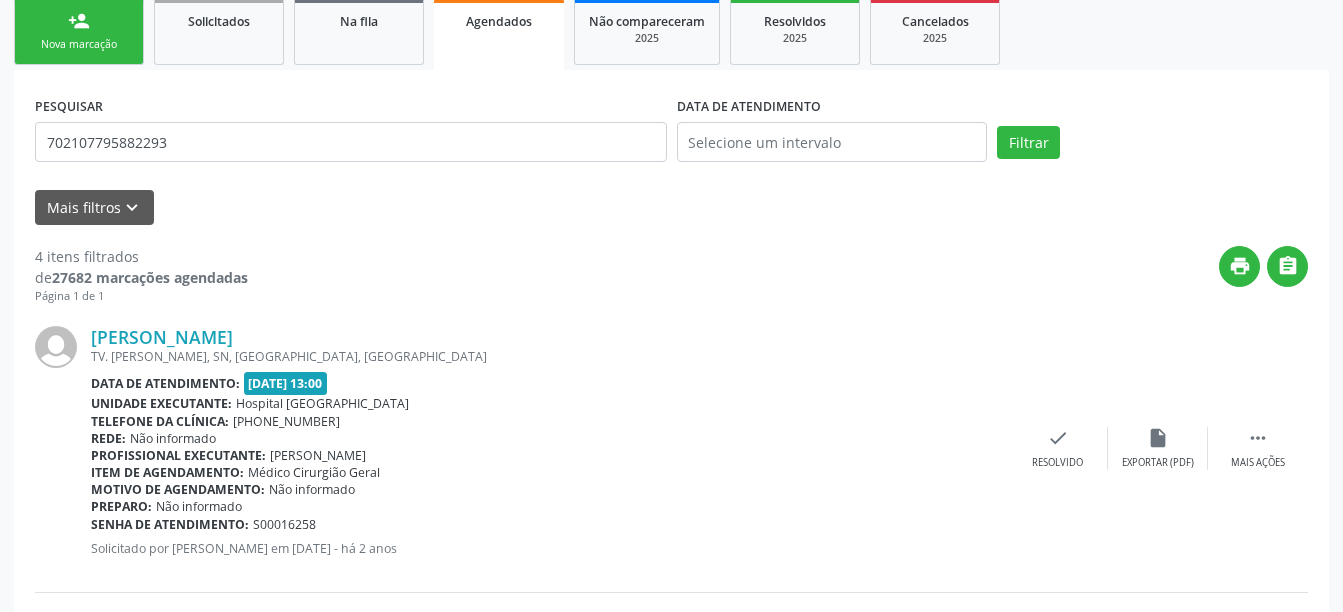 scroll, scrollTop: 181, scrollLeft: 0, axis: vertical 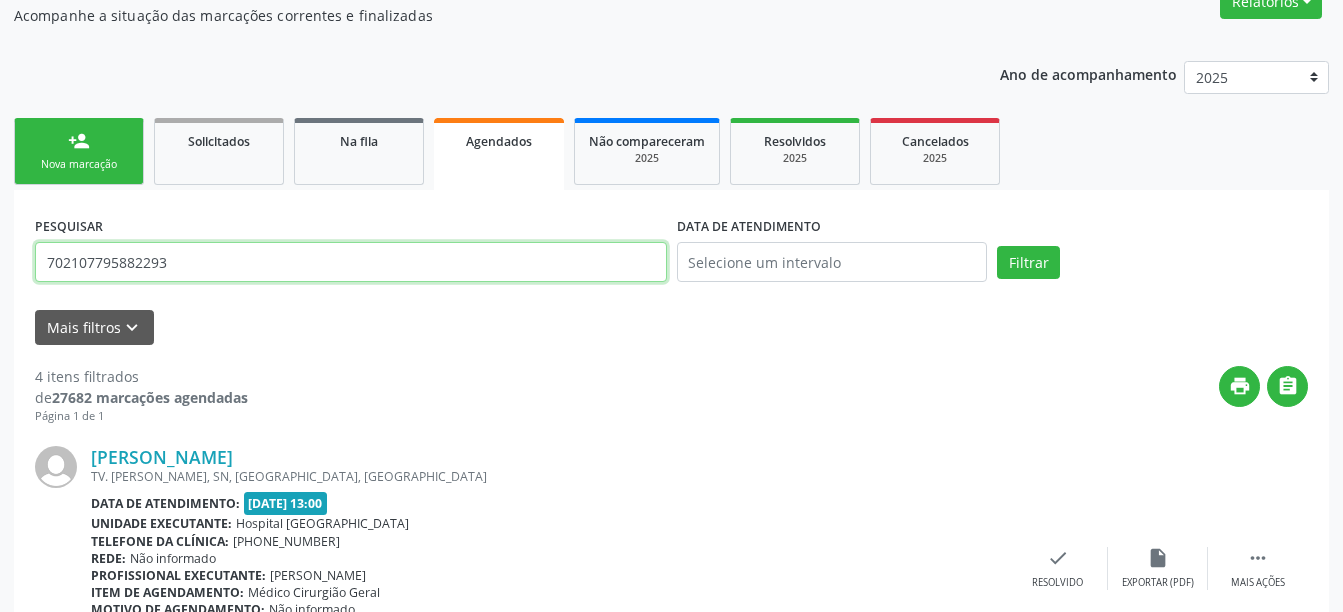 click on "702107795882293" at bounding box center [351, 262] 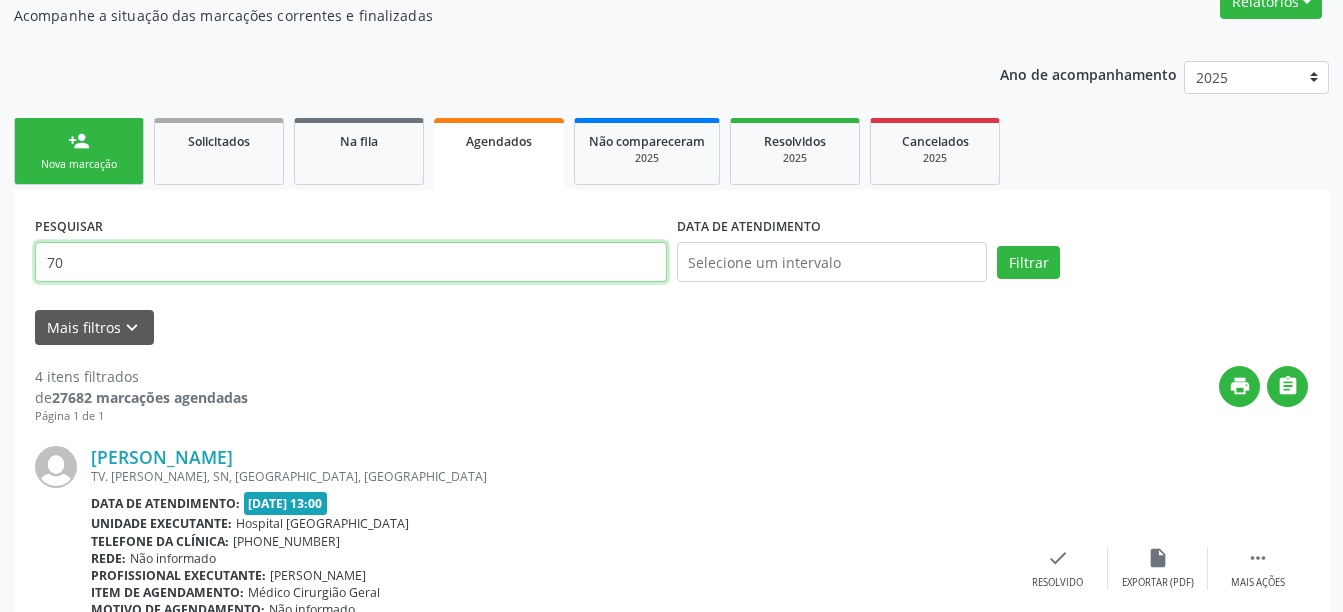 type on "7" 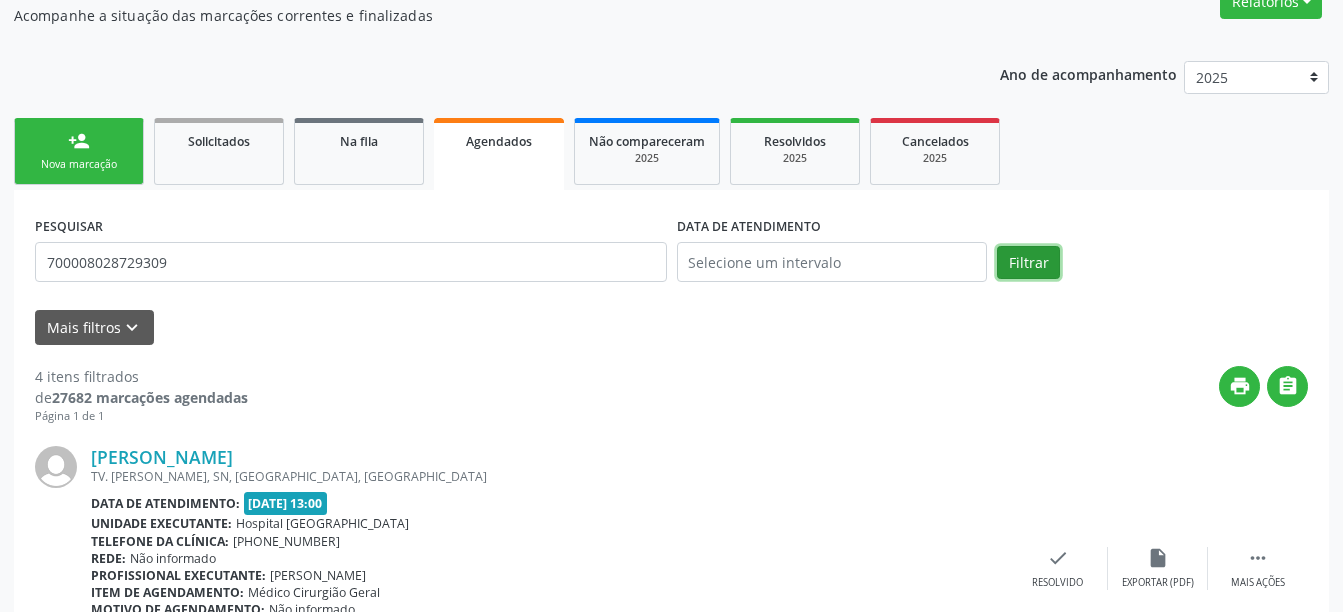 click on "Filtrar" at bounding box center [1028, 263] 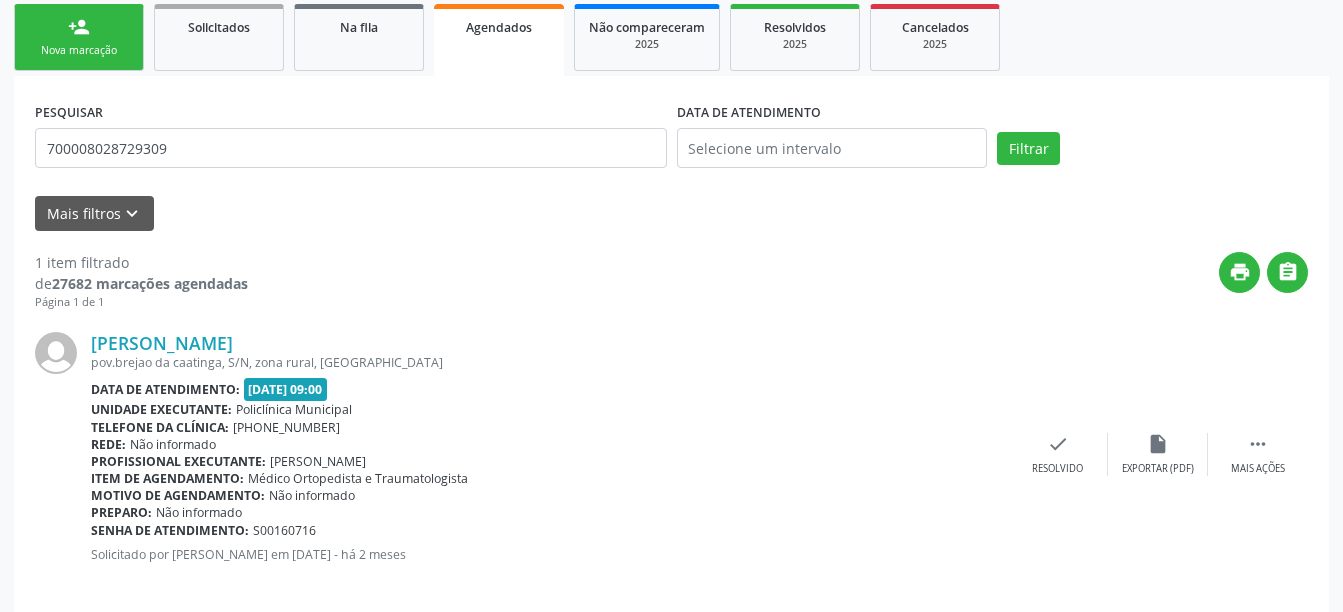 scroll, scrollTop: 316, scrollLeft: 0, axis: vertical 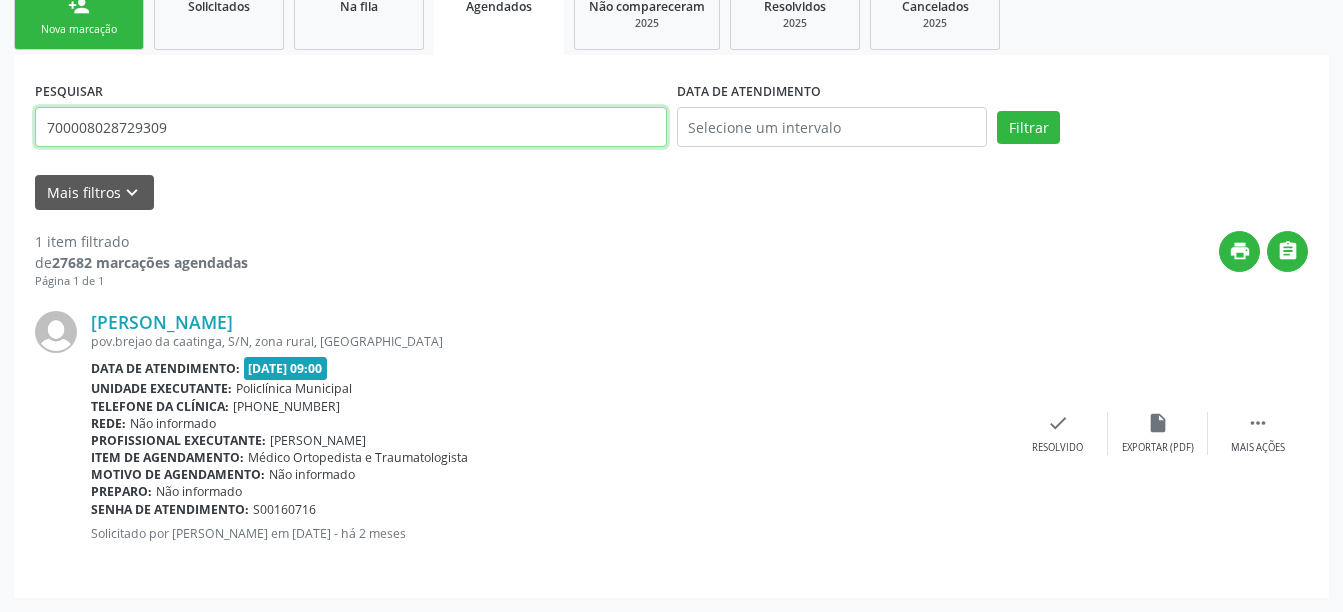 click on "700008028729309" at bounding box center (351, 127) 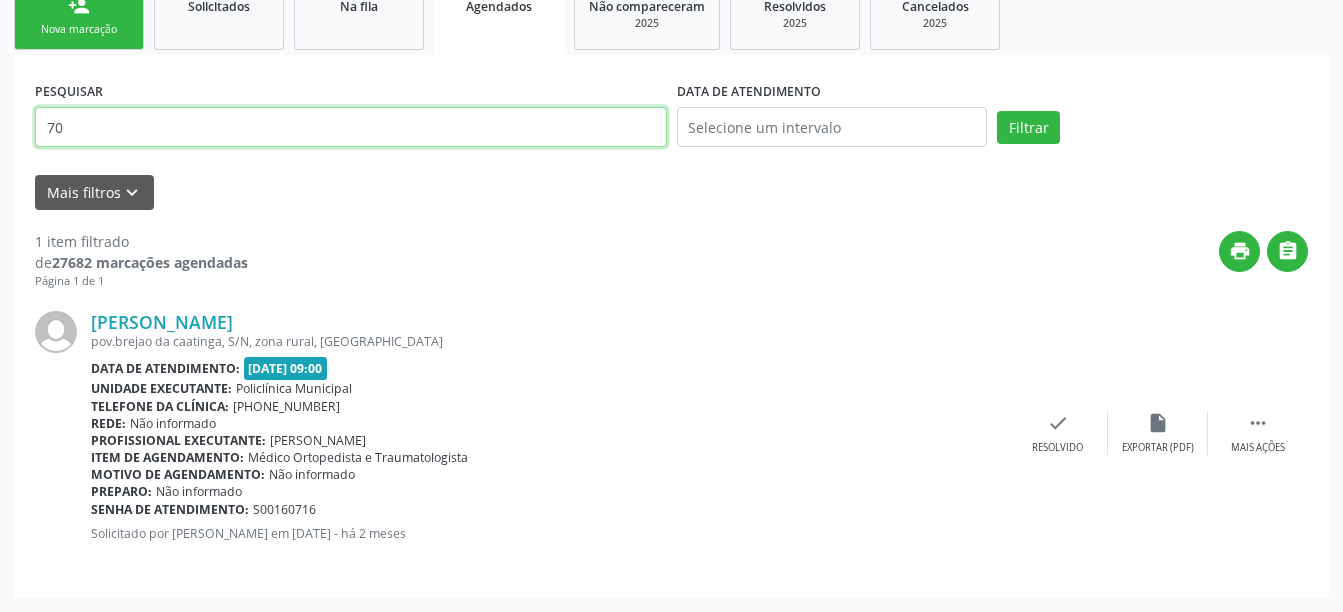 type on "7" 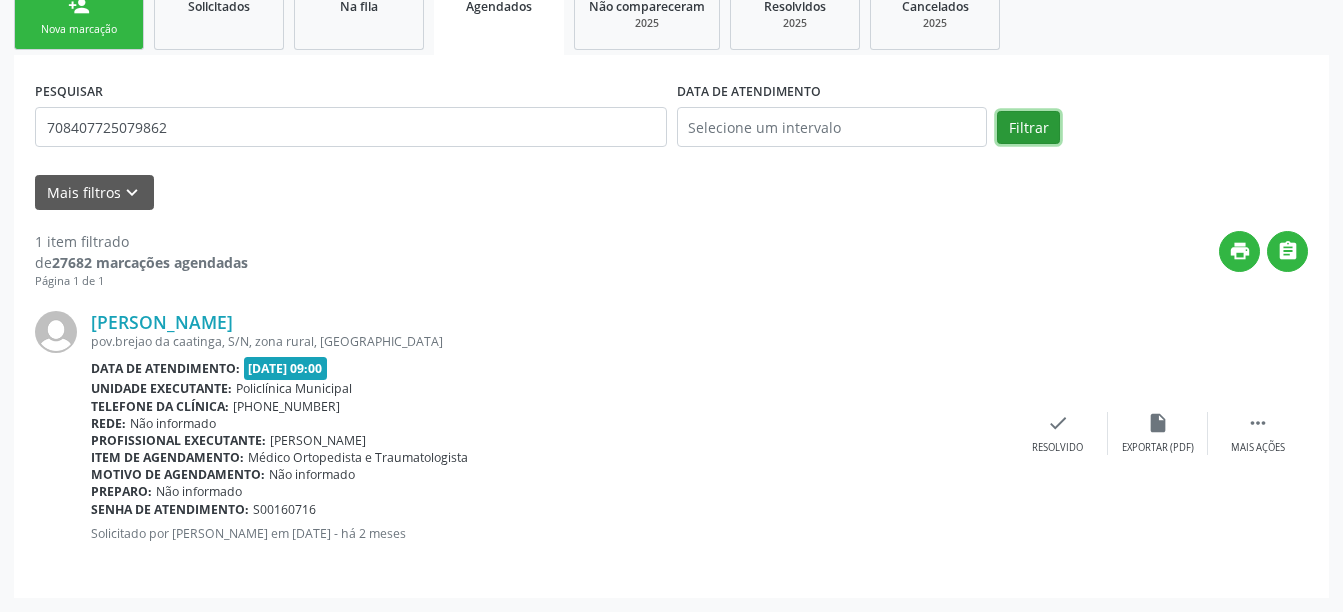 click on "Filtrar" at bounding box center [1028, 128] 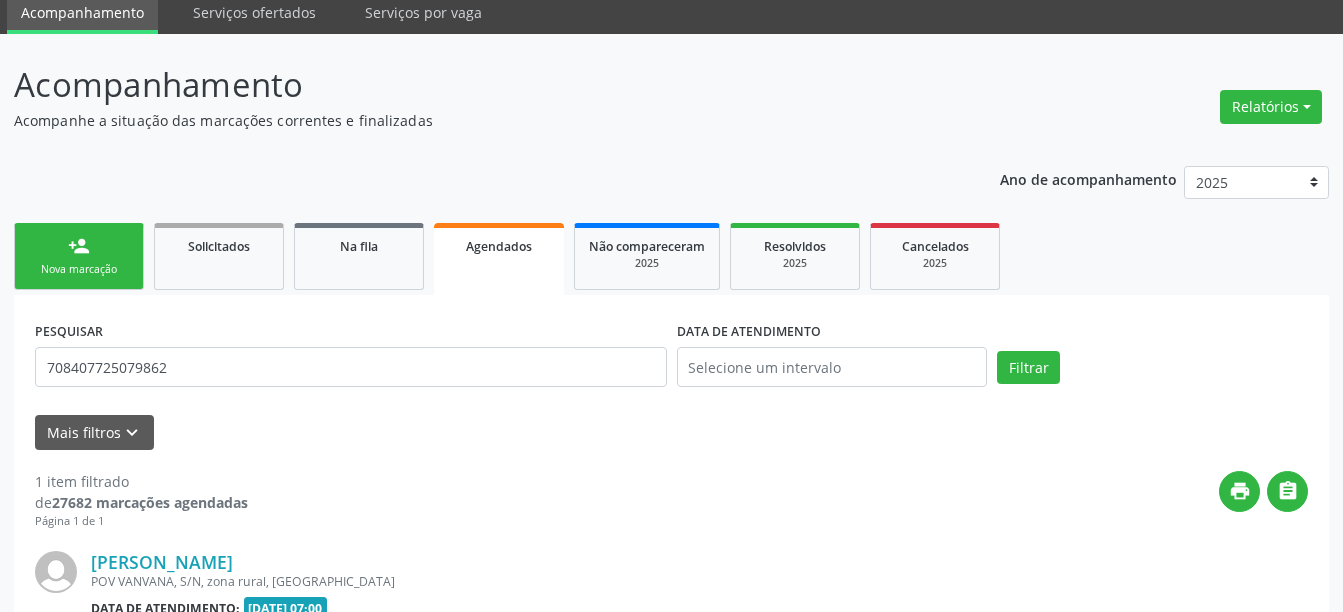 scroll, scrollTop: 316, scrollLeft: 0, axis: vertical 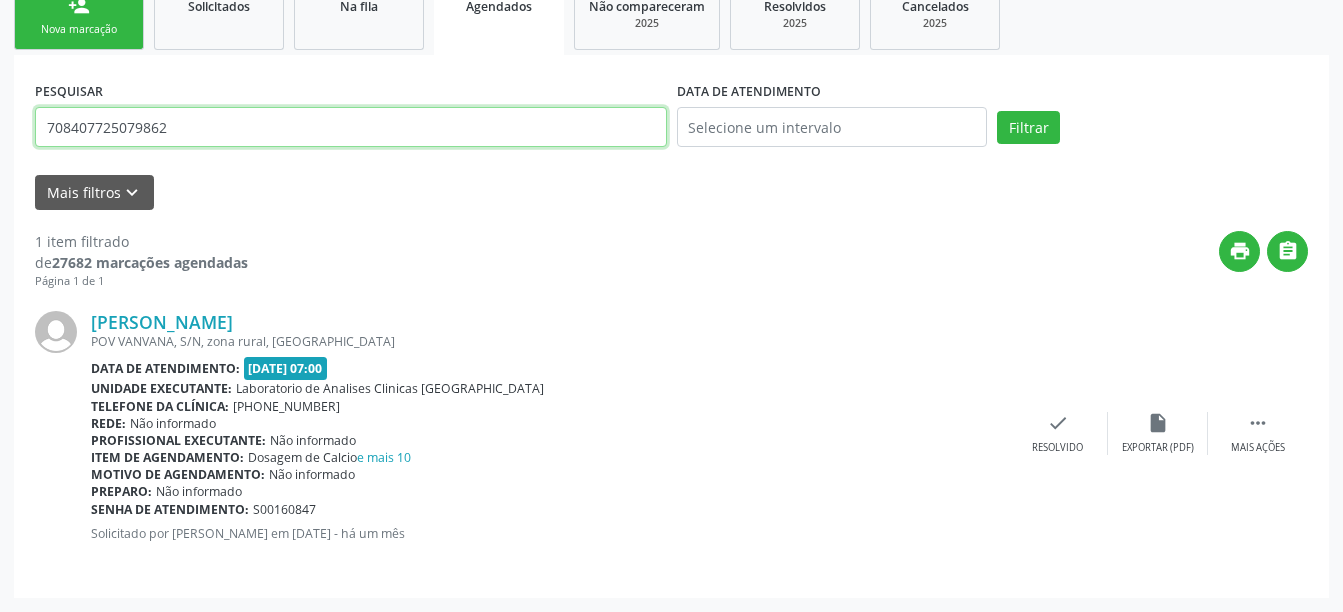 click on "708407725079862" at bounding box center [351, 127] 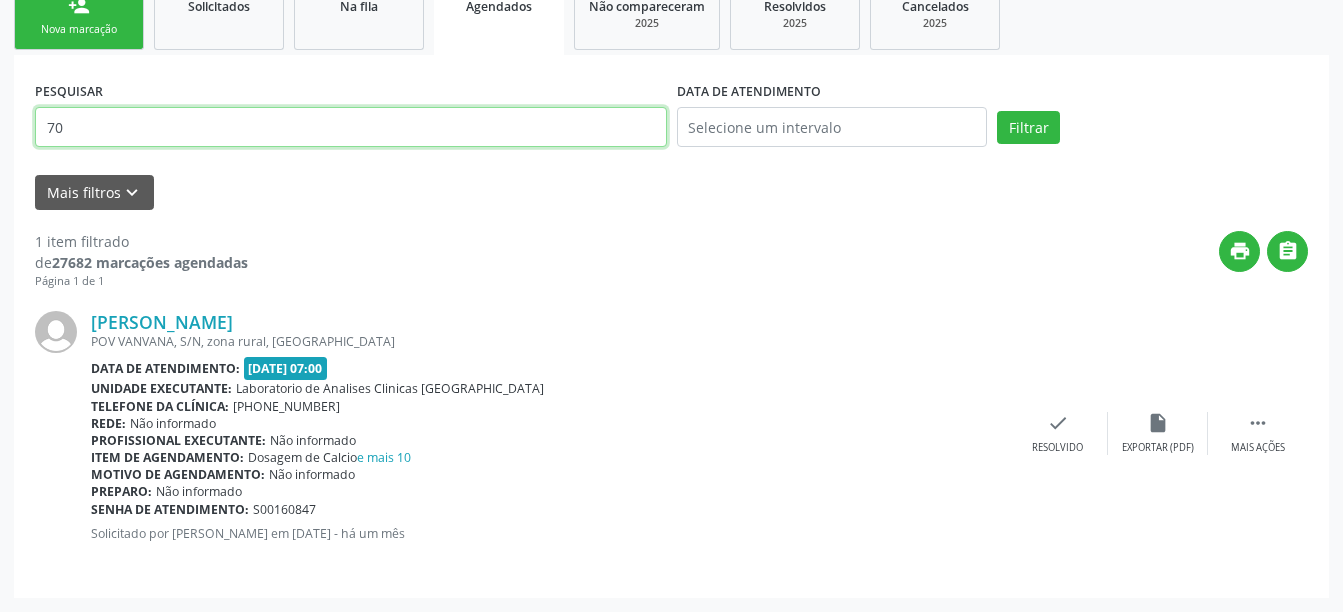 type on "7" 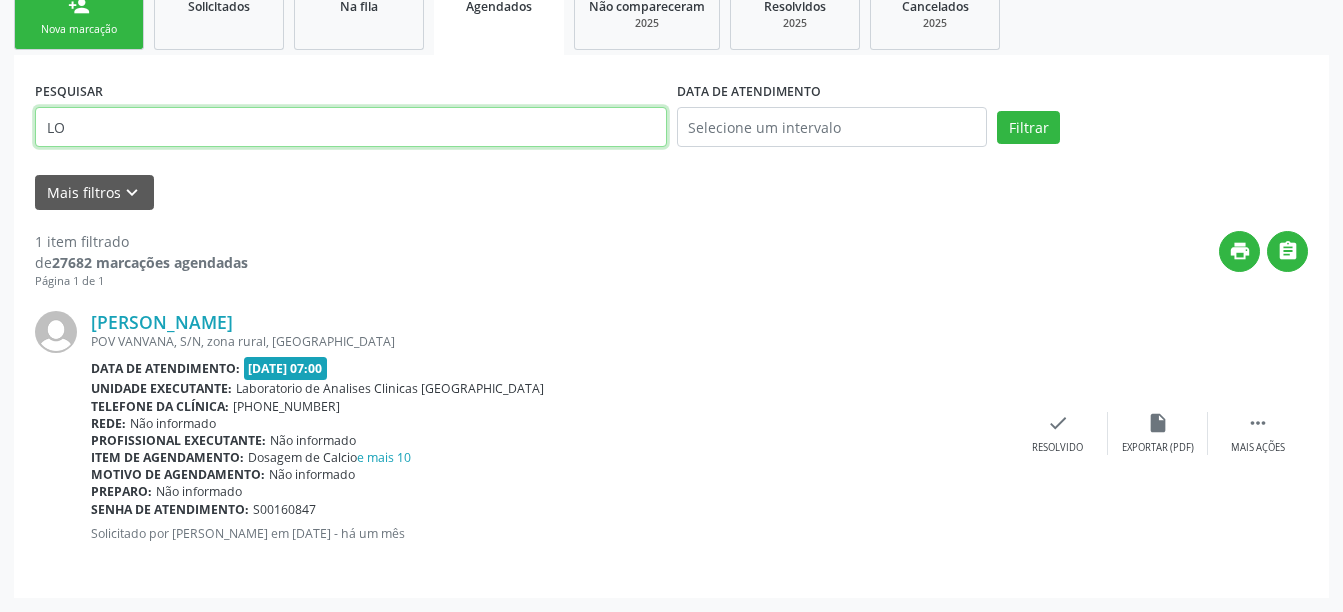 type on "L" 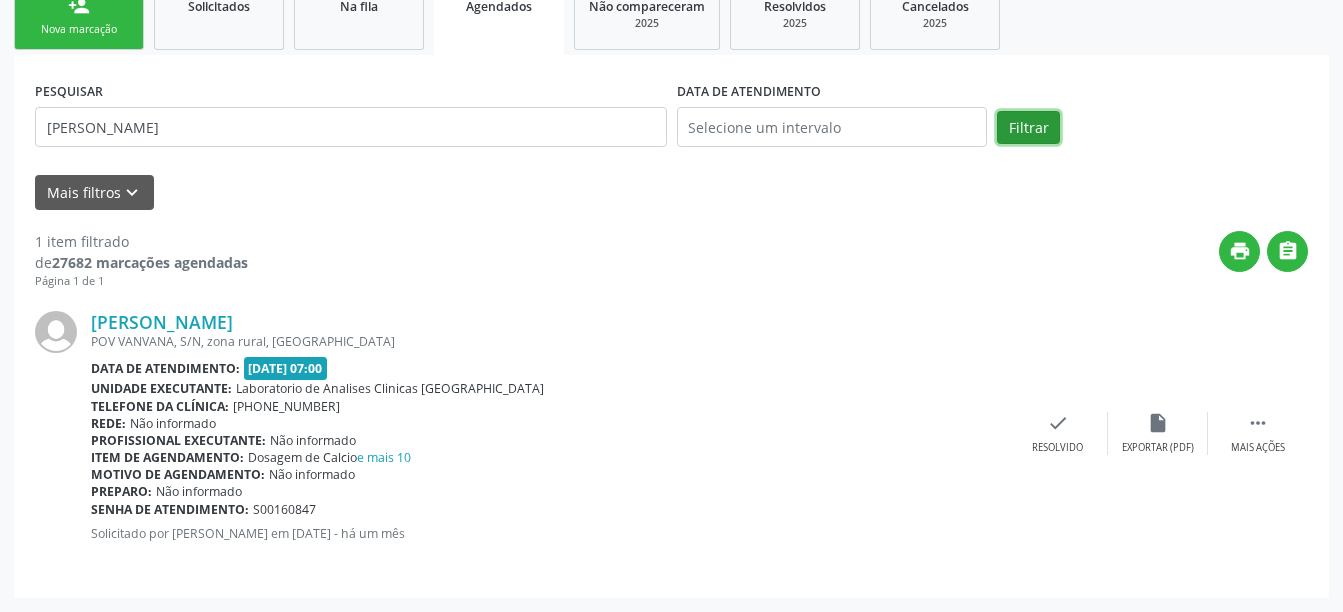 click on "Filtrar" at bounding box center [1028, 128] 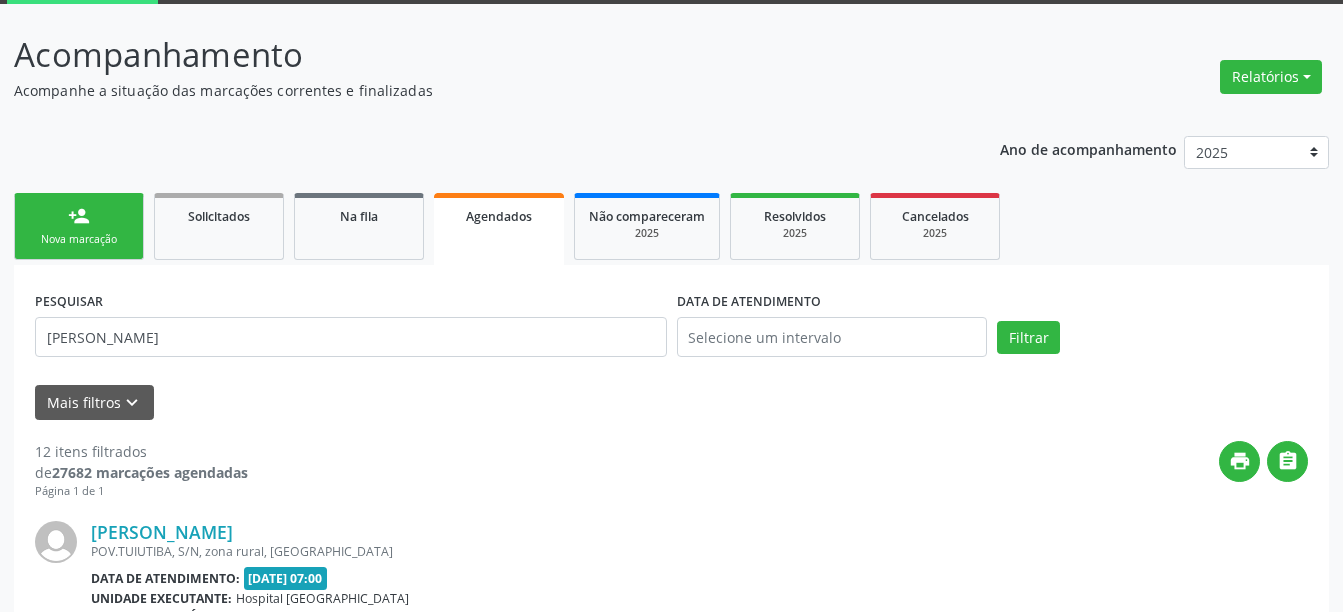 scroll, scrollTop: 0, scrollLeft: 0, axis: both 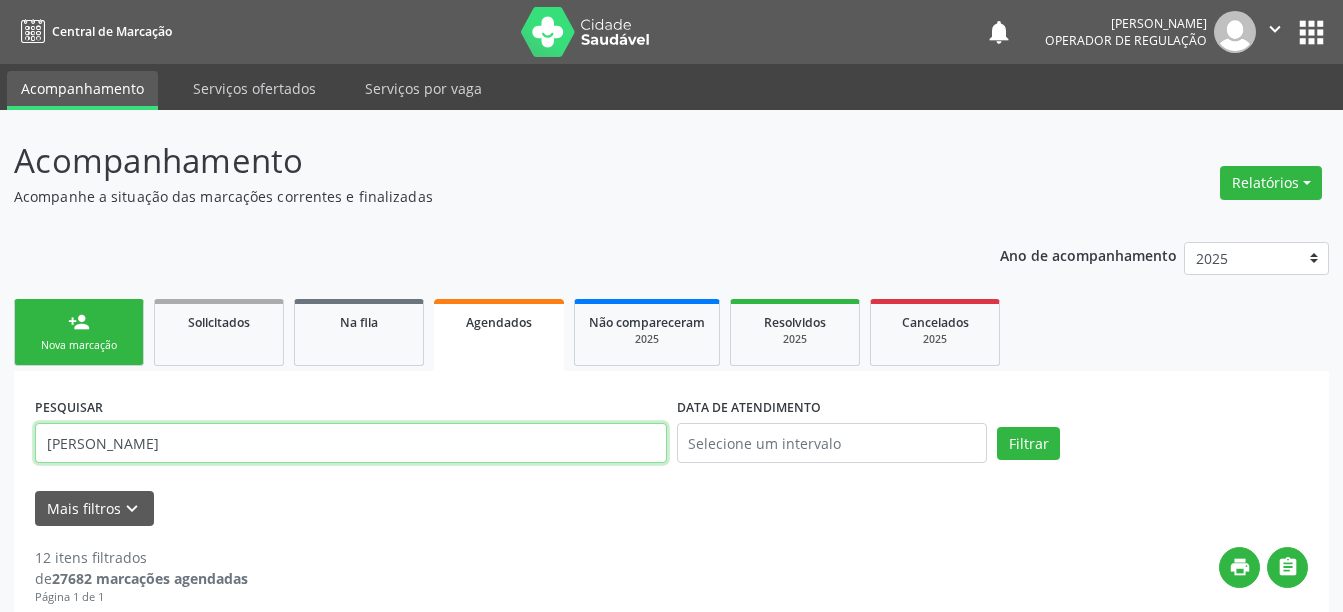 click on "[PERSON_NAME]" at bounding box center [351, 443] 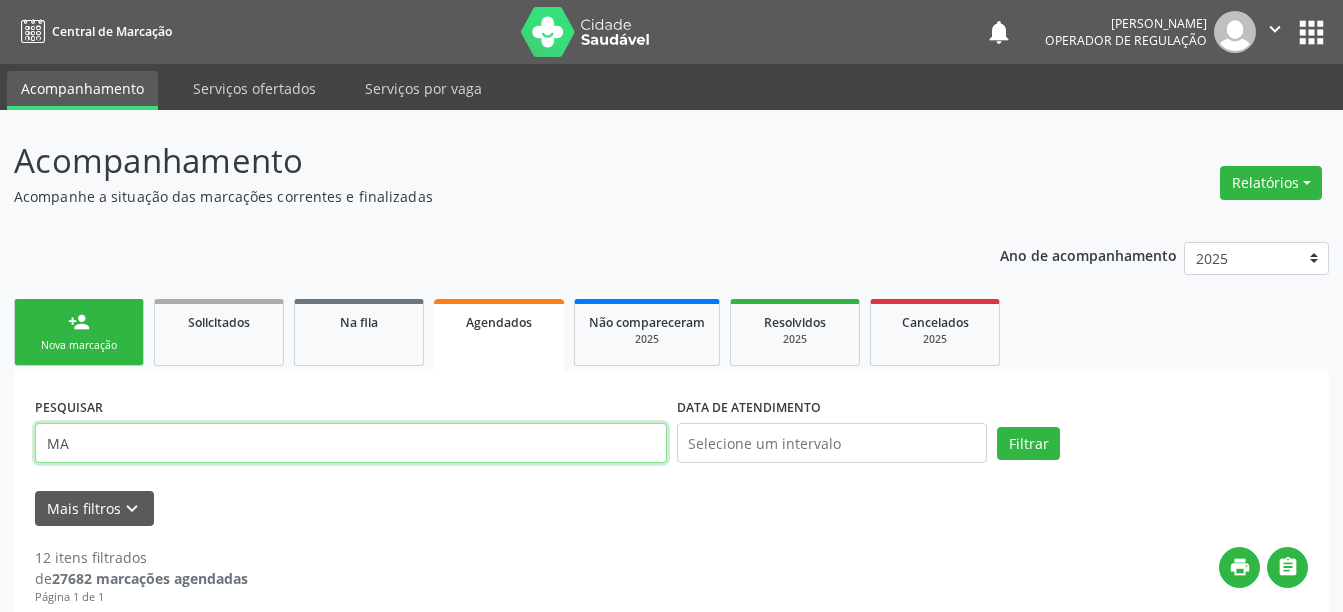 type on "M" 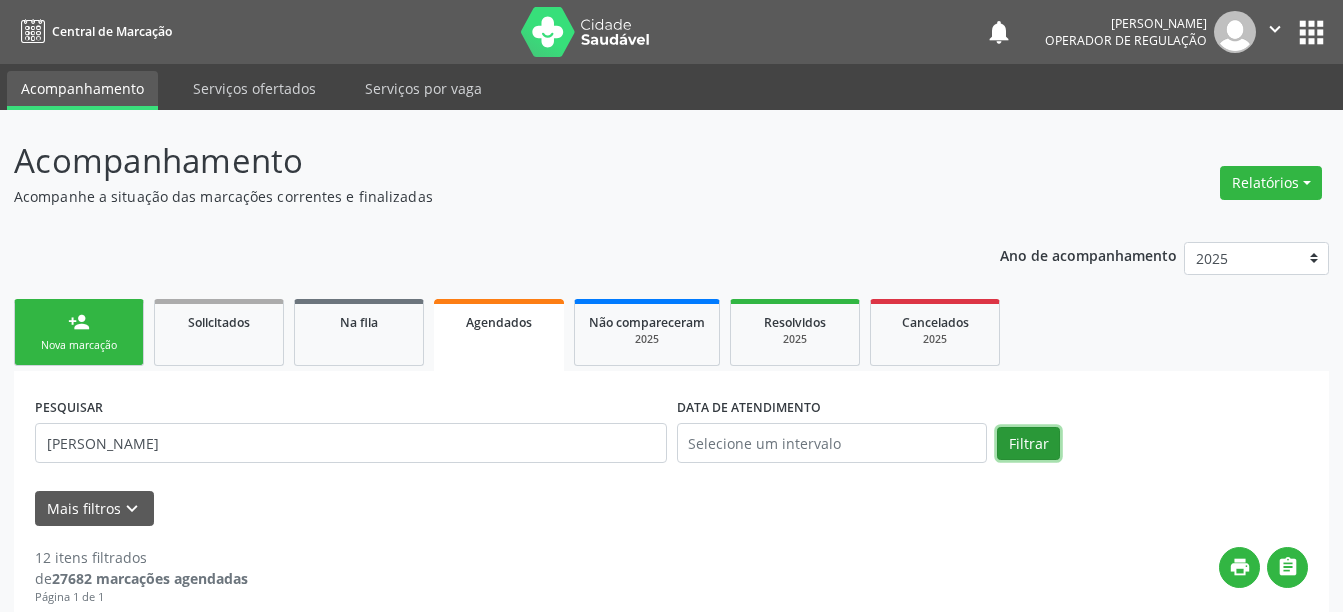click on "Filtrar" at bounding box center [1028, 444] 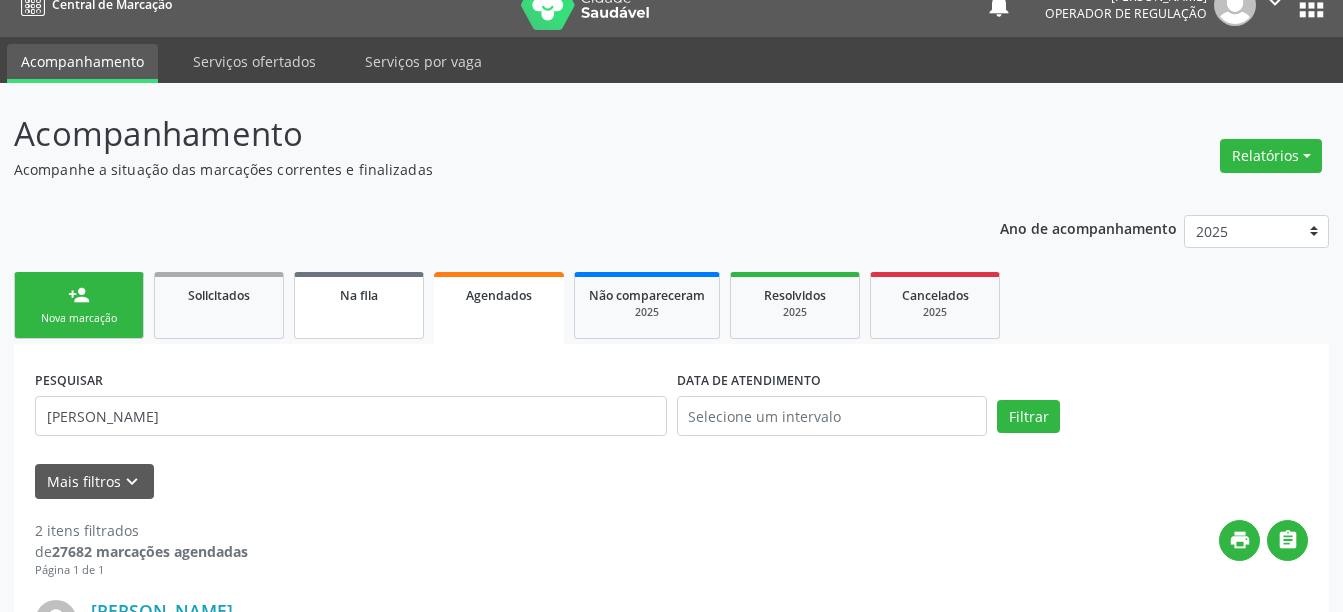scroll, scrollTop: 0, scrollLeft: 0, axis: both 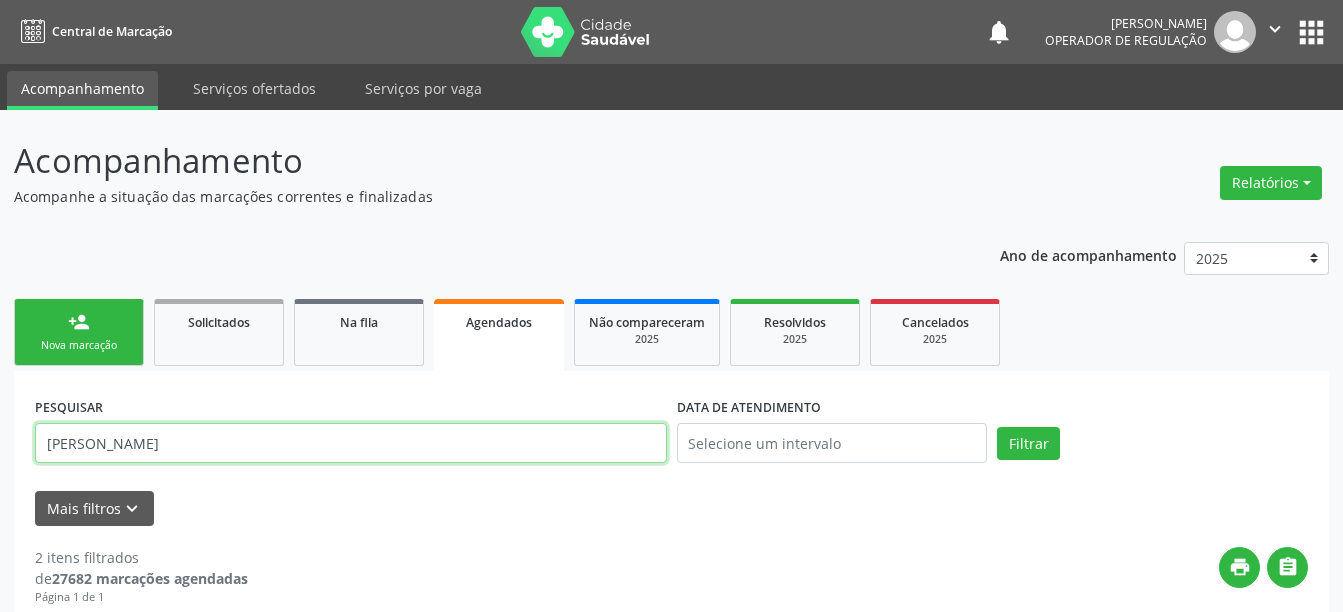 click on "[PERSON_NAME]" at bounding box center [351, 443] 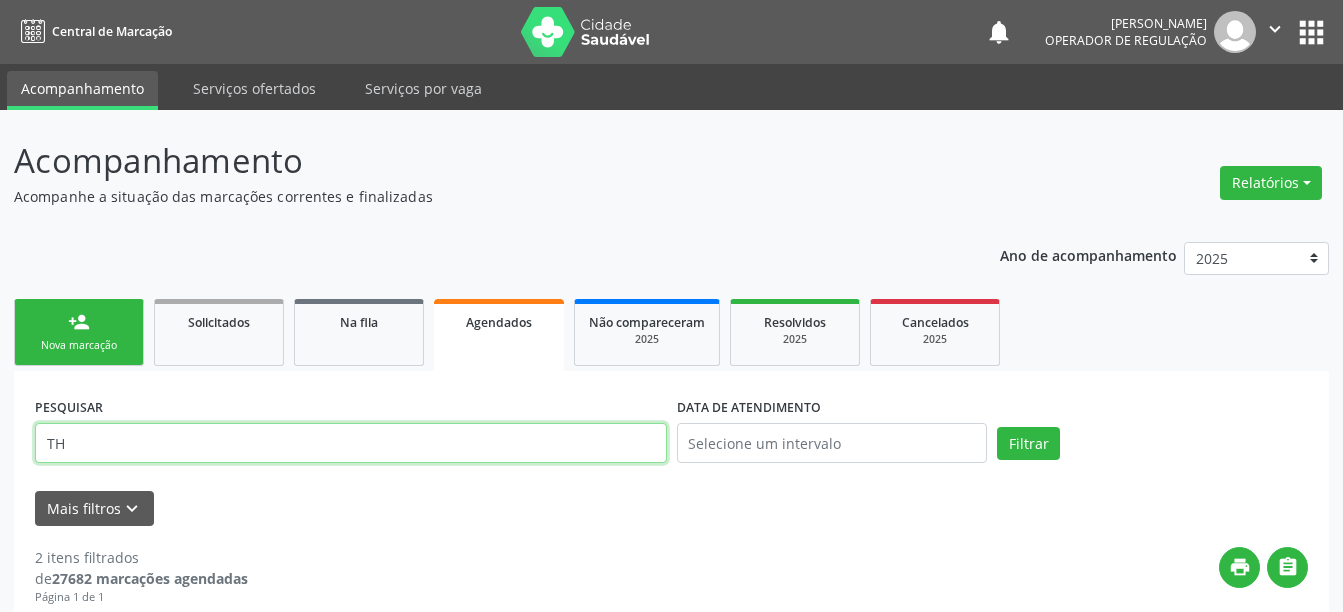 type on "T" 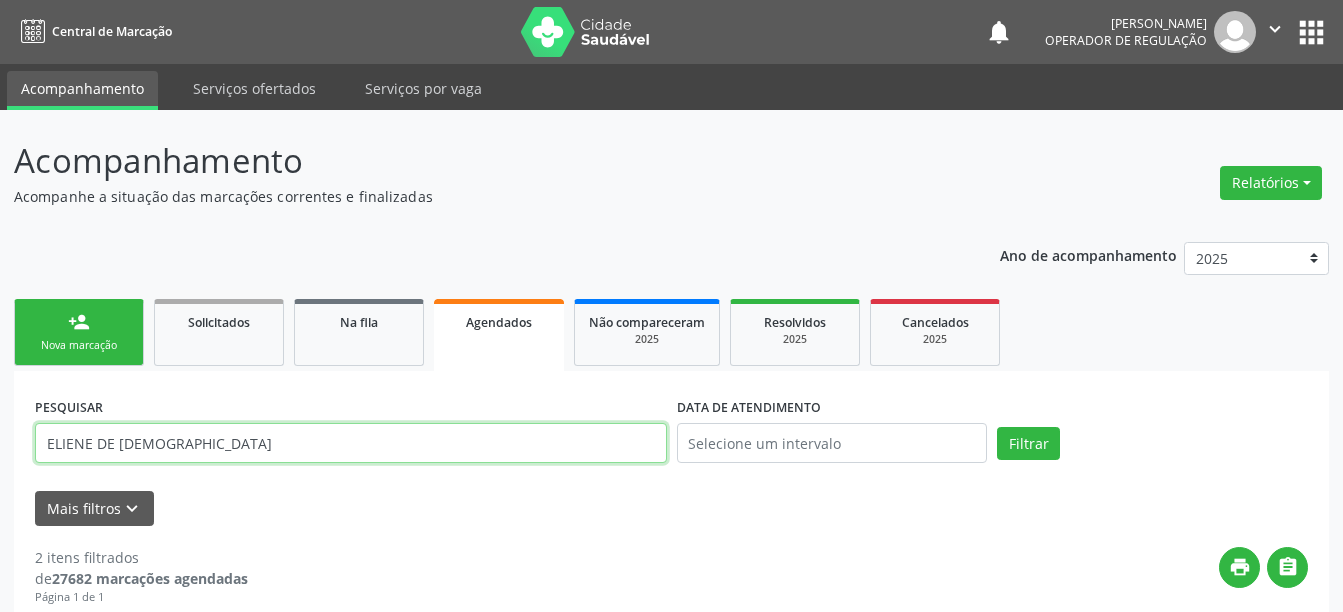 click on "Filtrar" at bounding box center [1028, 444] 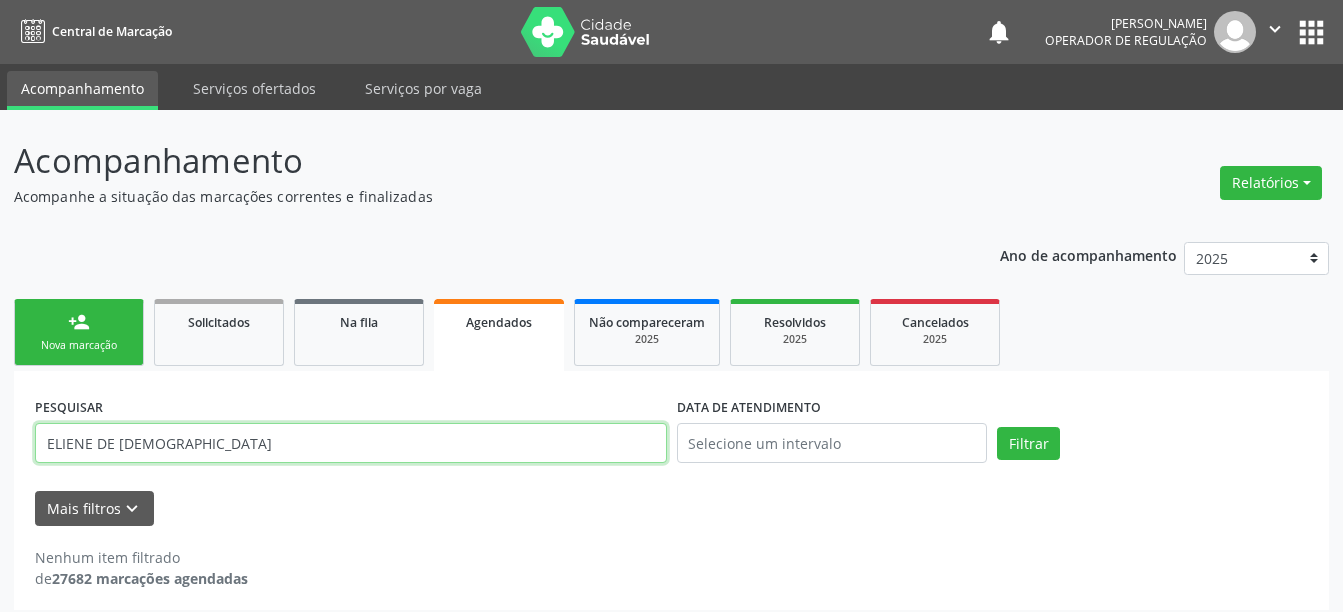click on "ELIENE DE [DEMOGRAPHIC_DATA]" at bounding box center [351, 443] 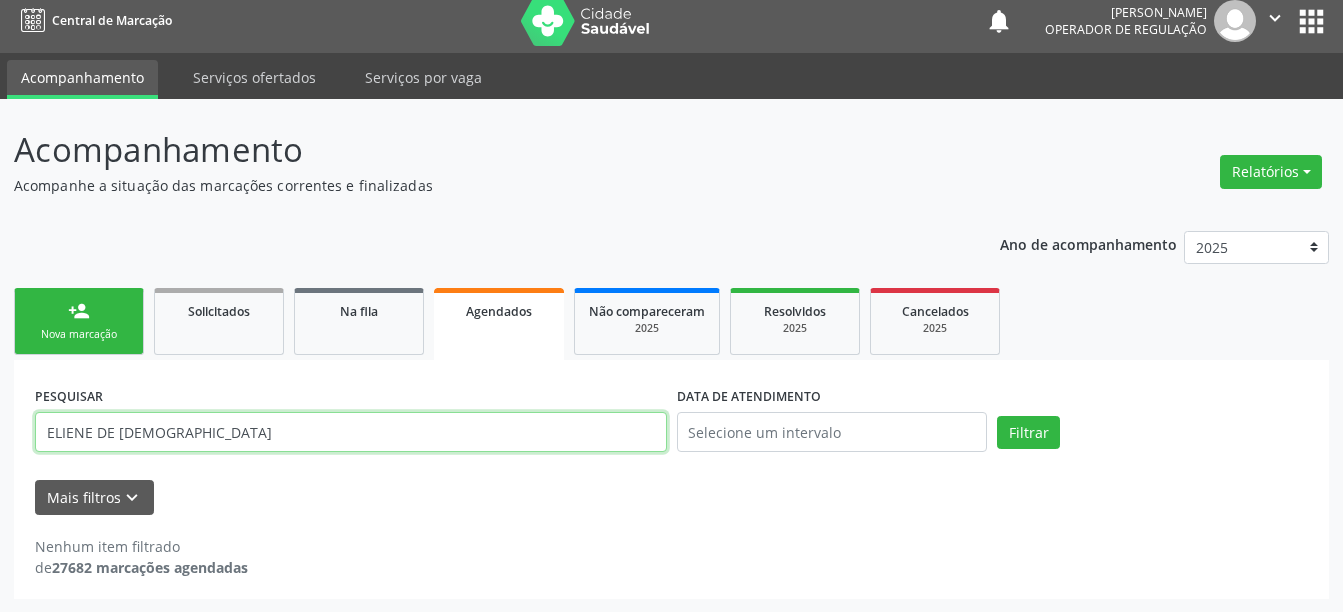 scroll, scrollTop: 12, scrollLeft: 0, axis: vertical 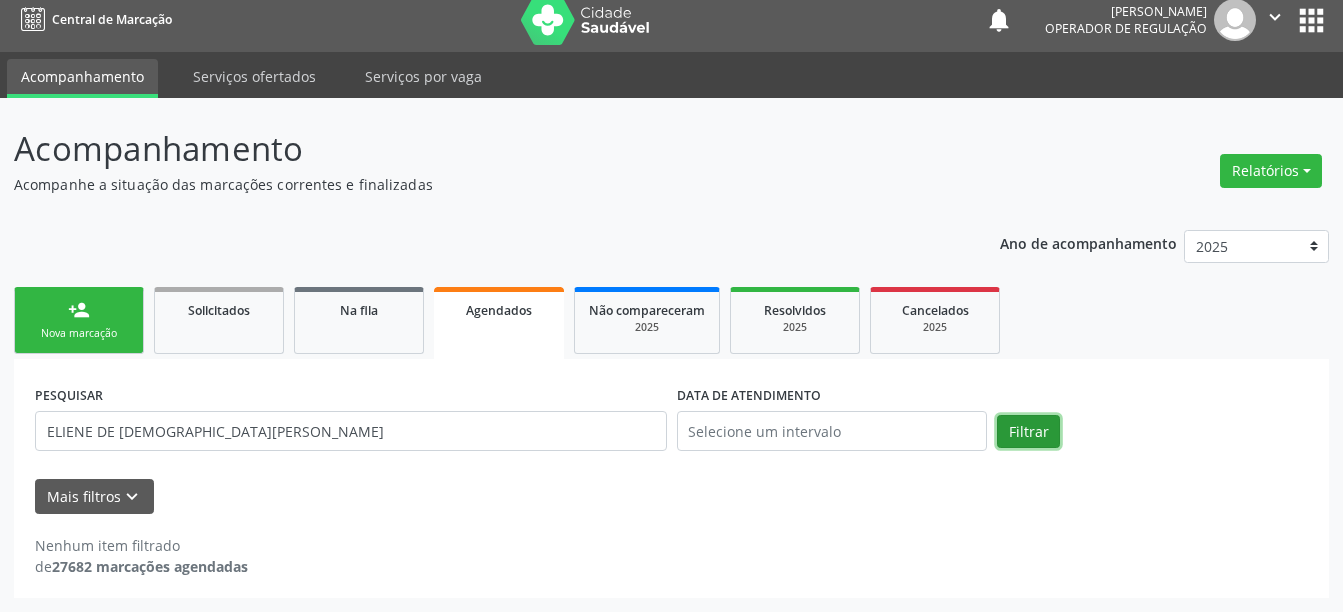 click on "Filtrar" at bounding box center (1028, 432) 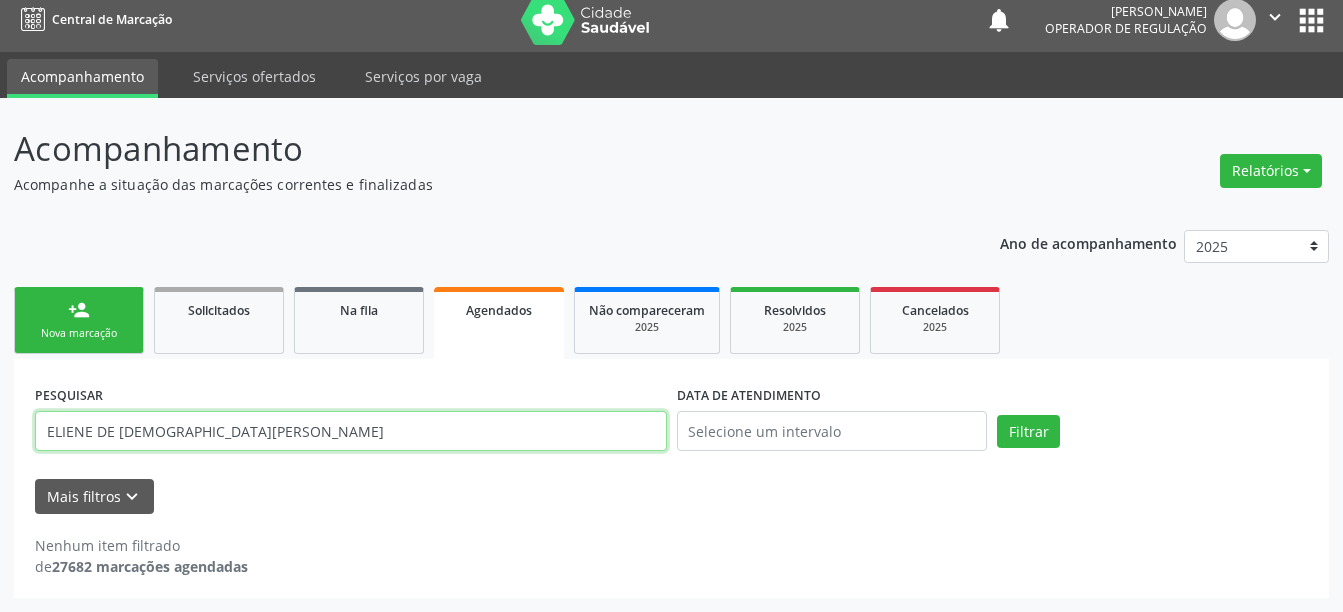 click on "ELIENE DE [DEMOGRAPHIC_DATA][PERSON_NAME]" at bounding box center (351, 431) 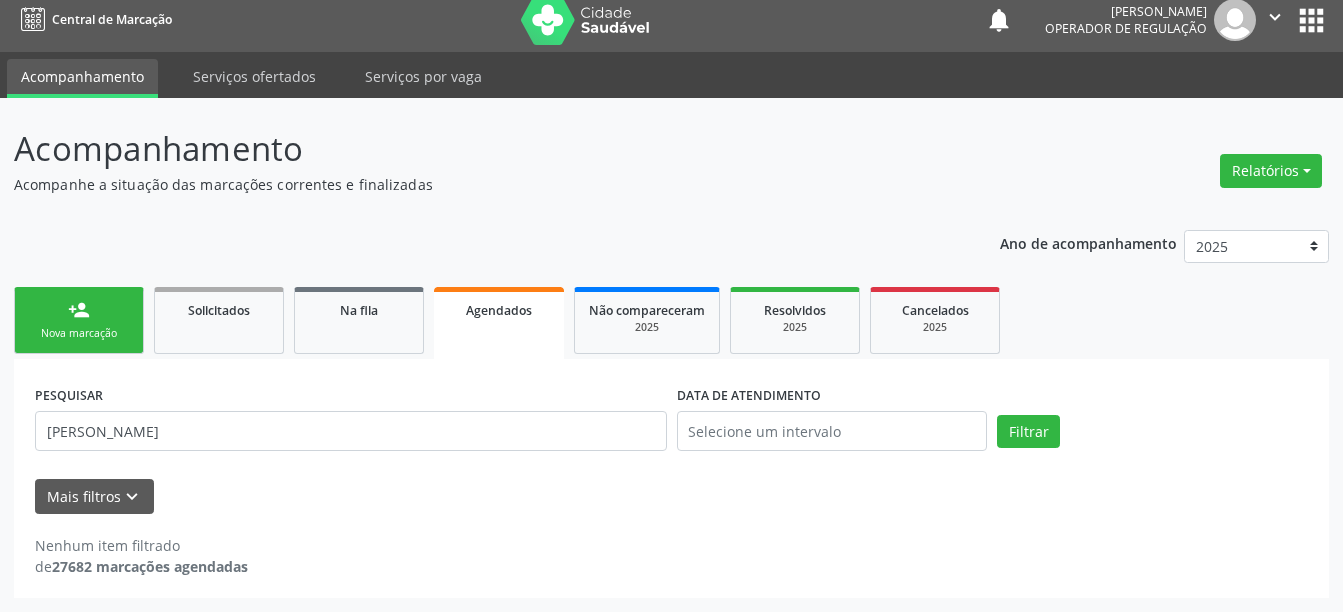 click on "Filtrar" at bounding box center [1152, 432] 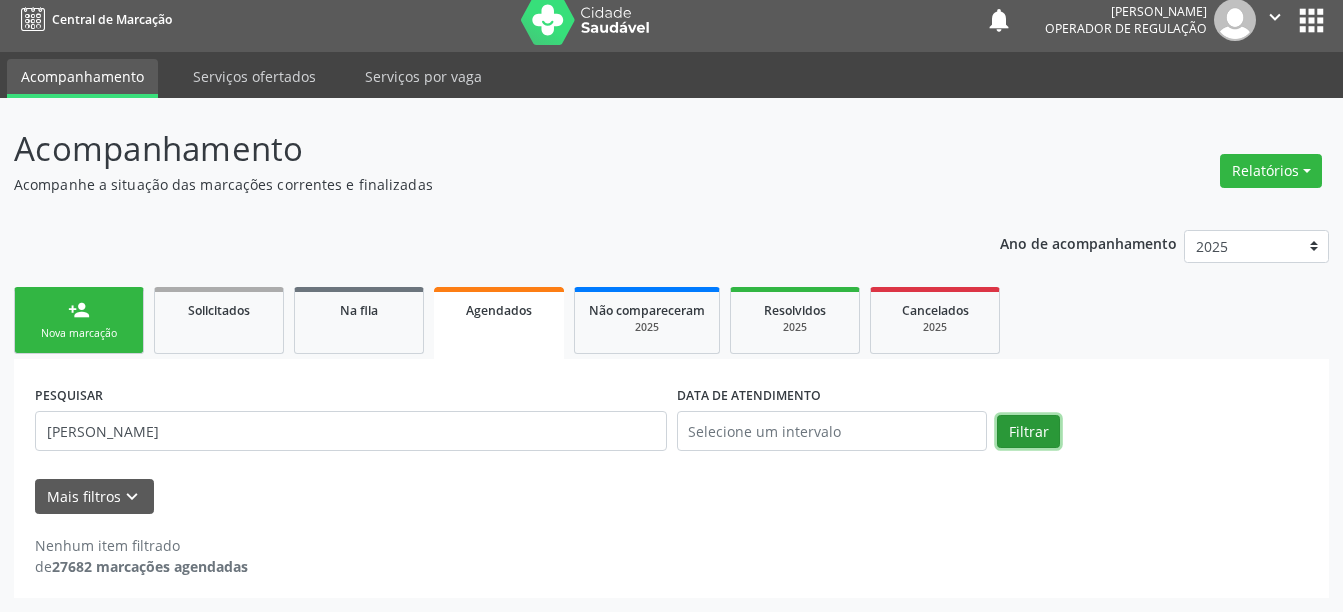 click on "Filtrar" at bounding box center (1028, 432) 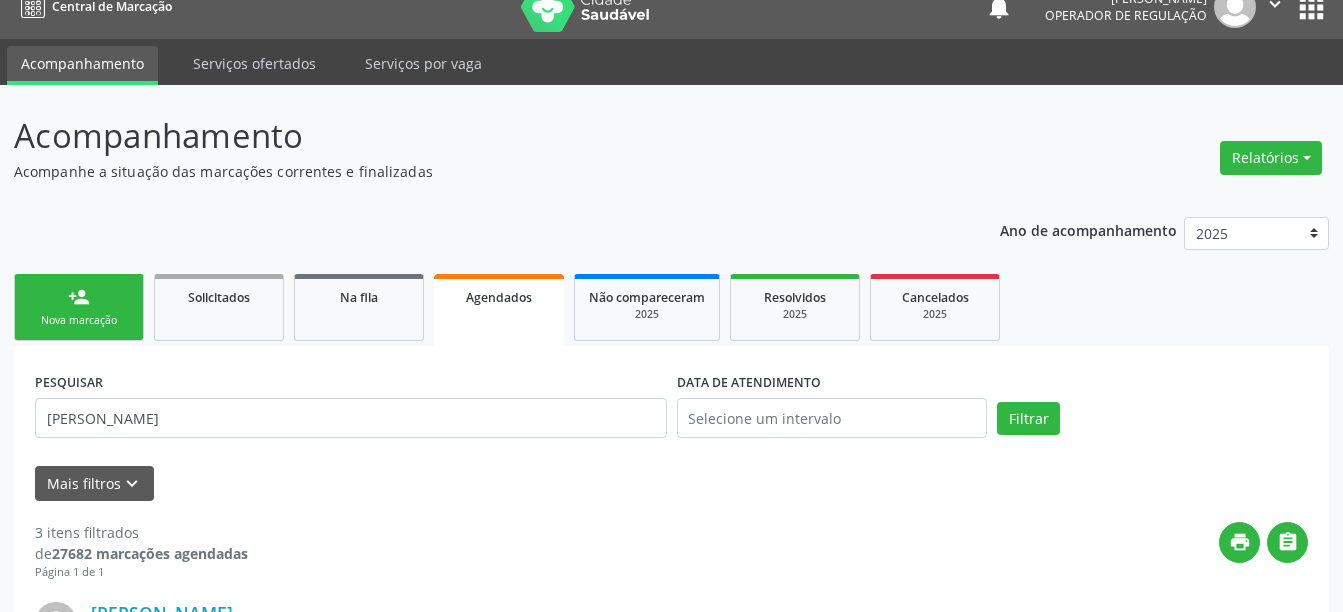 scroll, scrollTop: 0, scrollLeft: 0, axis: both 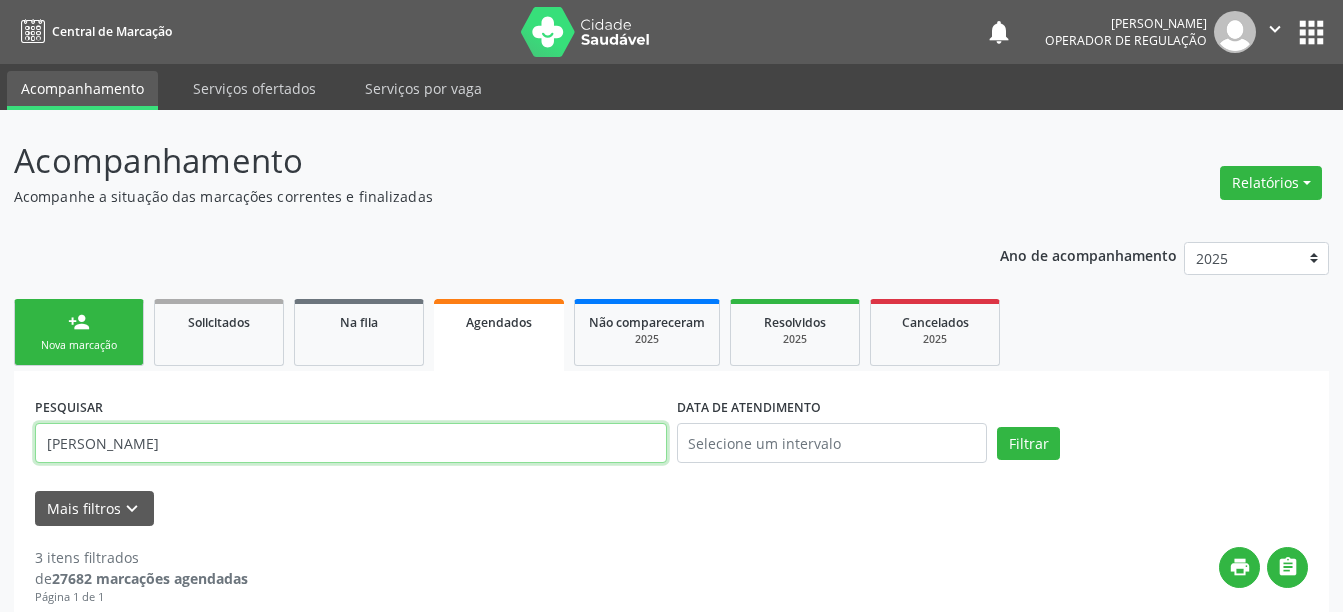 click on "[PERSON_NAME]" at bounding box center [351, 443] 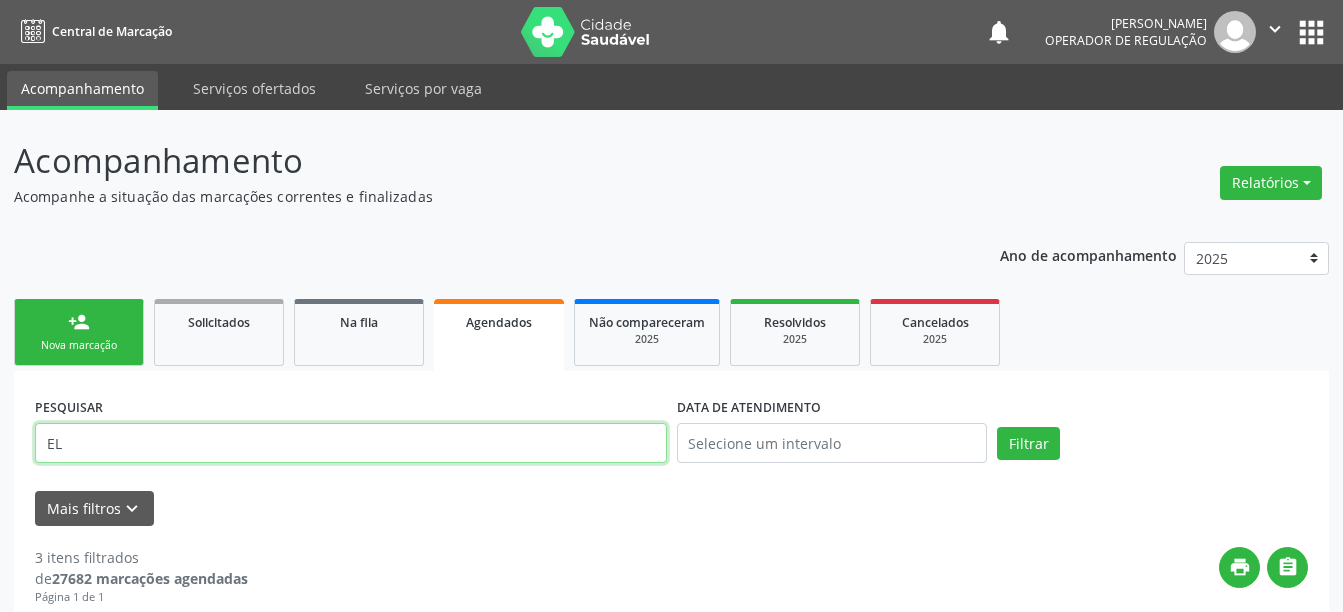 type on "E" 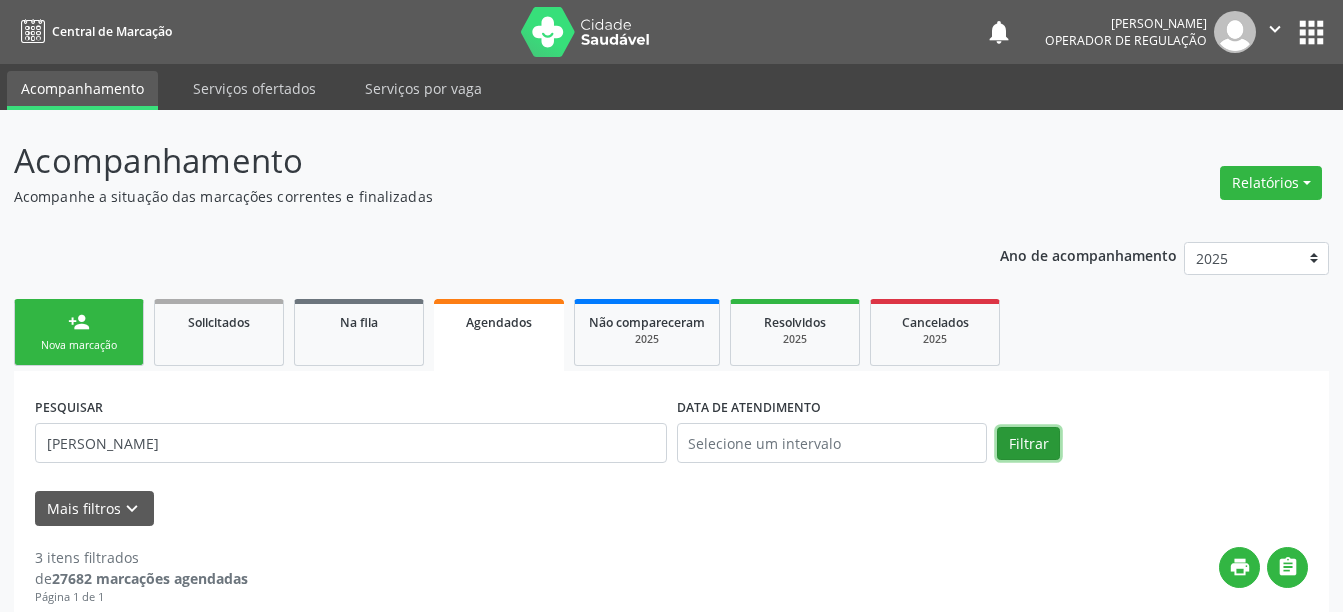 click on "Filtrar" at bounding box center [1028, 444] 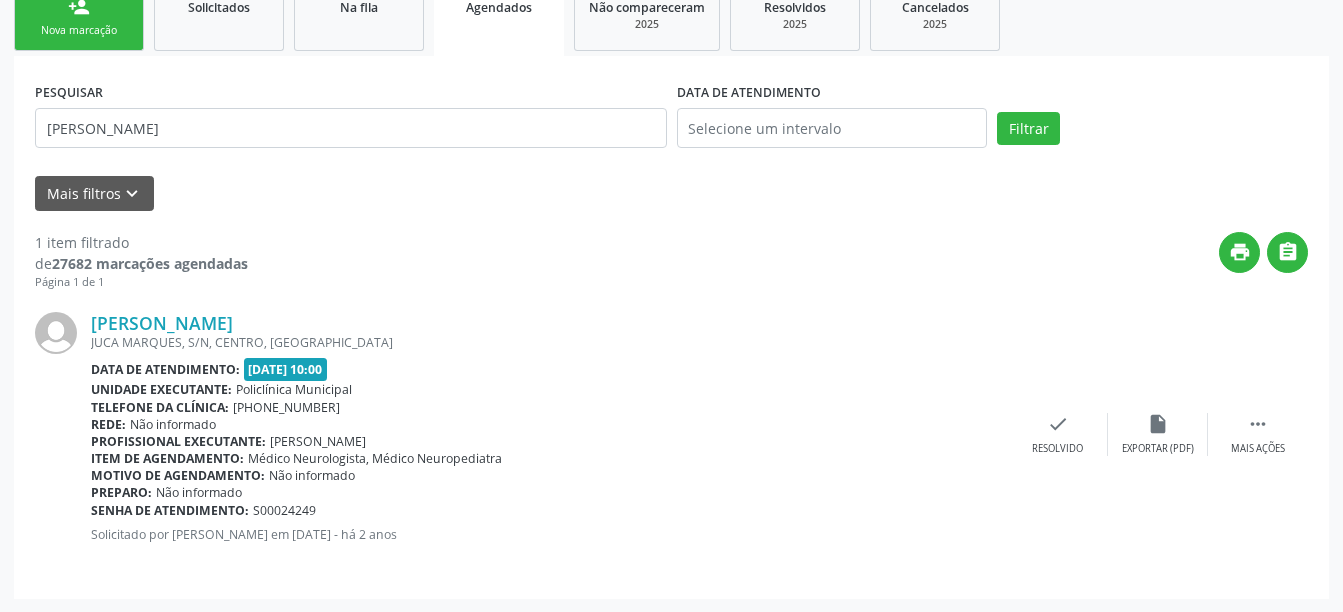 scroll, scrollTop: 316, scrollLeft: 0, axis: vertical 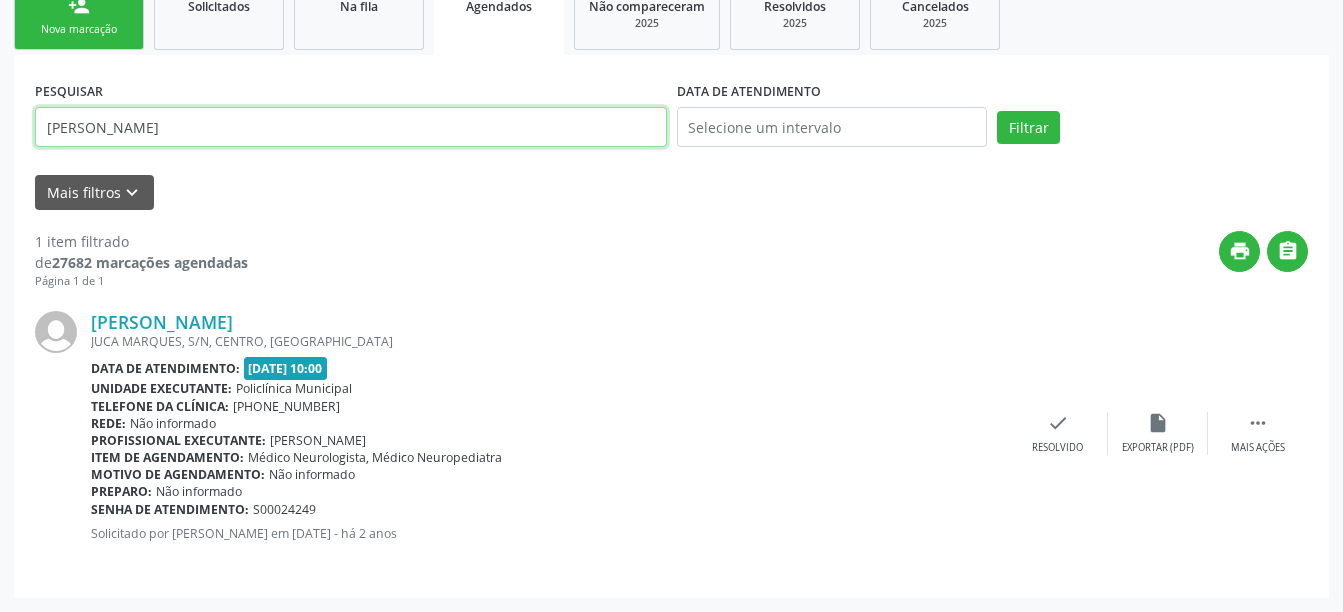 click on "[PERSON_NAME]" at bounding box center [351, 127] 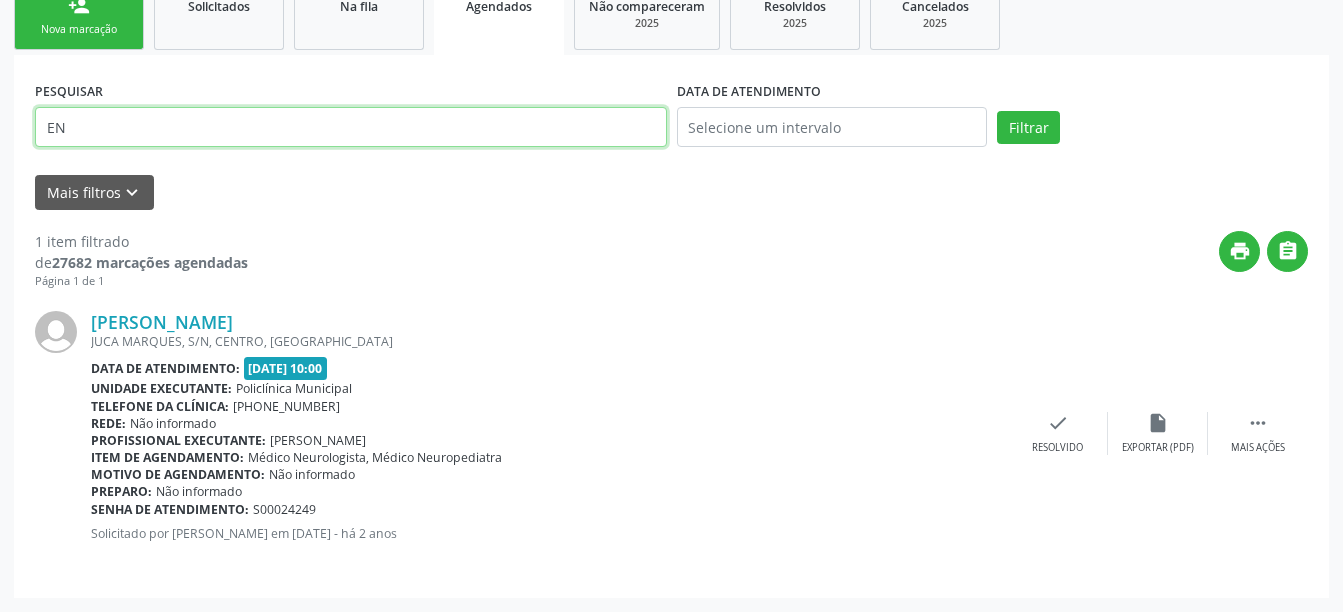 type on "E" 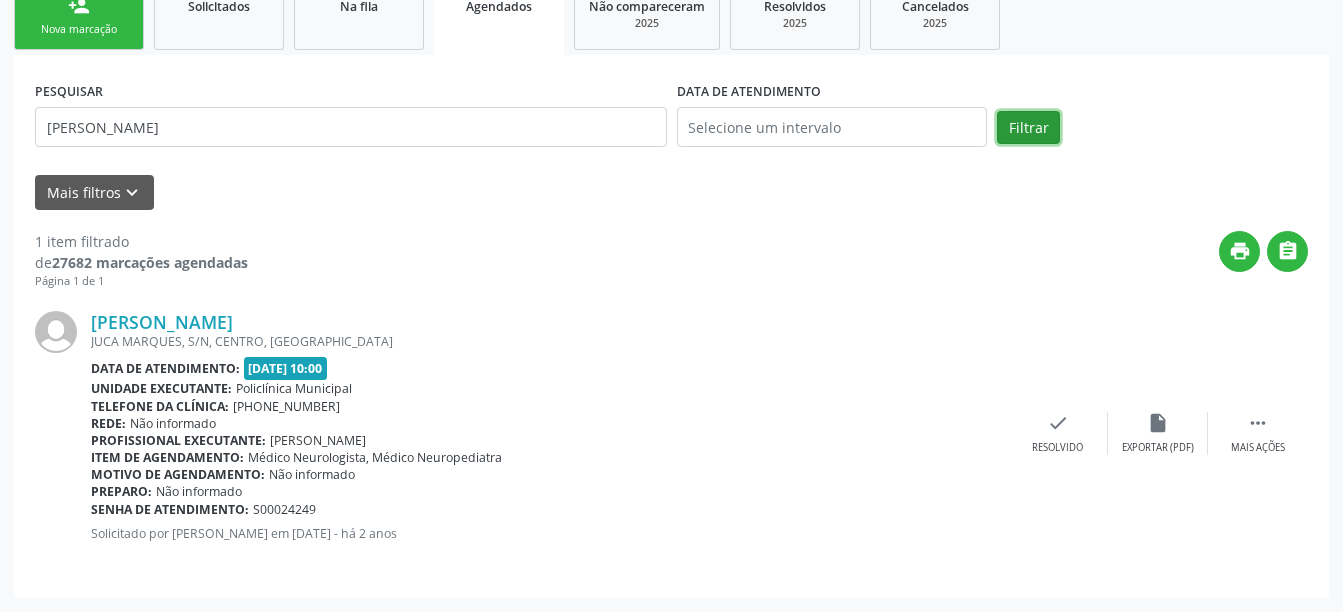 click on "Filtrar" at bounding box center [1028, 128] 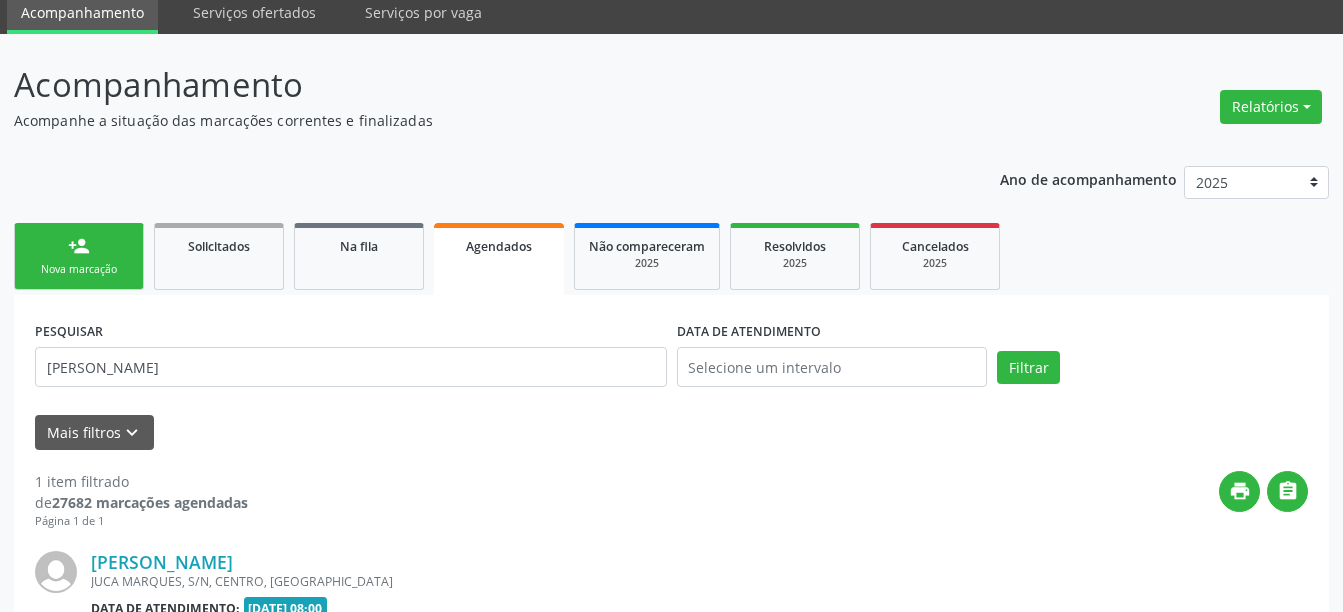 scroll, scrollTop: 316, scrollLeft: 0, axis: vertical 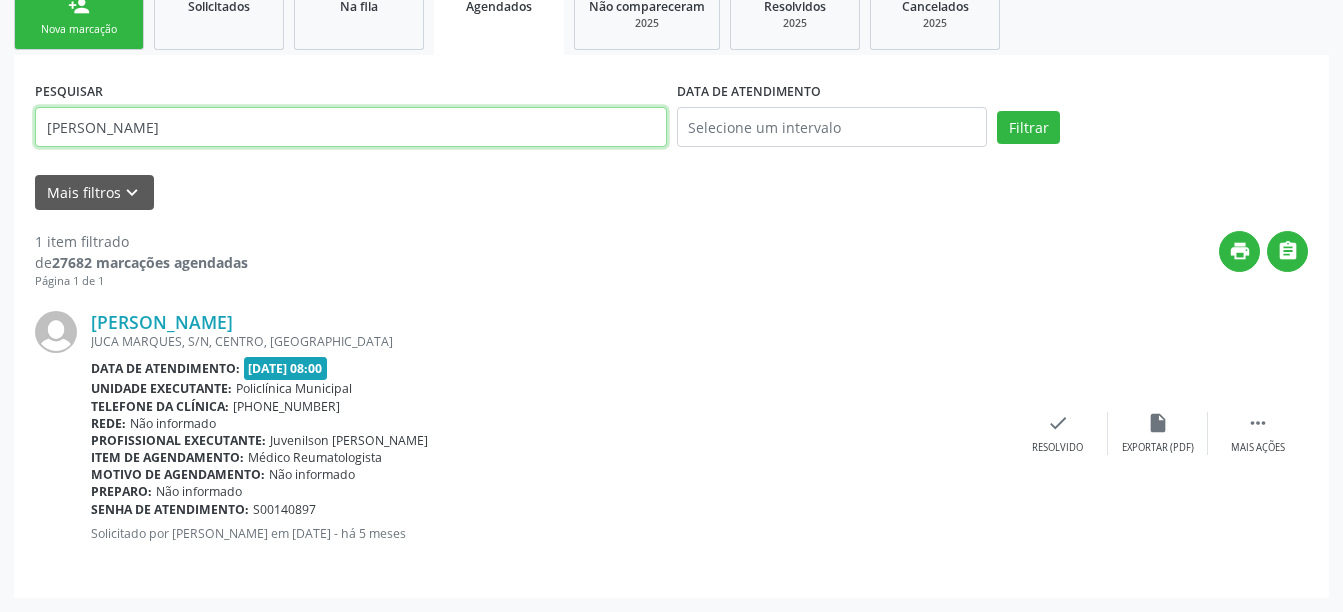 click on "[PERSON_NAME]" at bounding box center (351, 127) 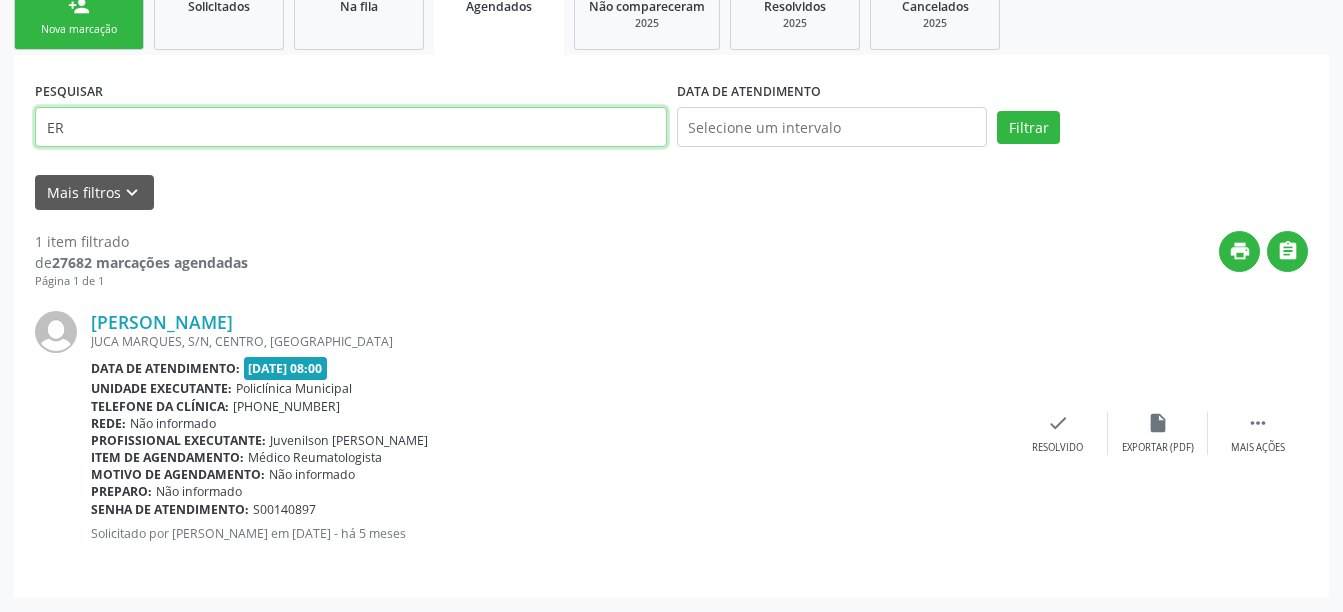 type on "E" 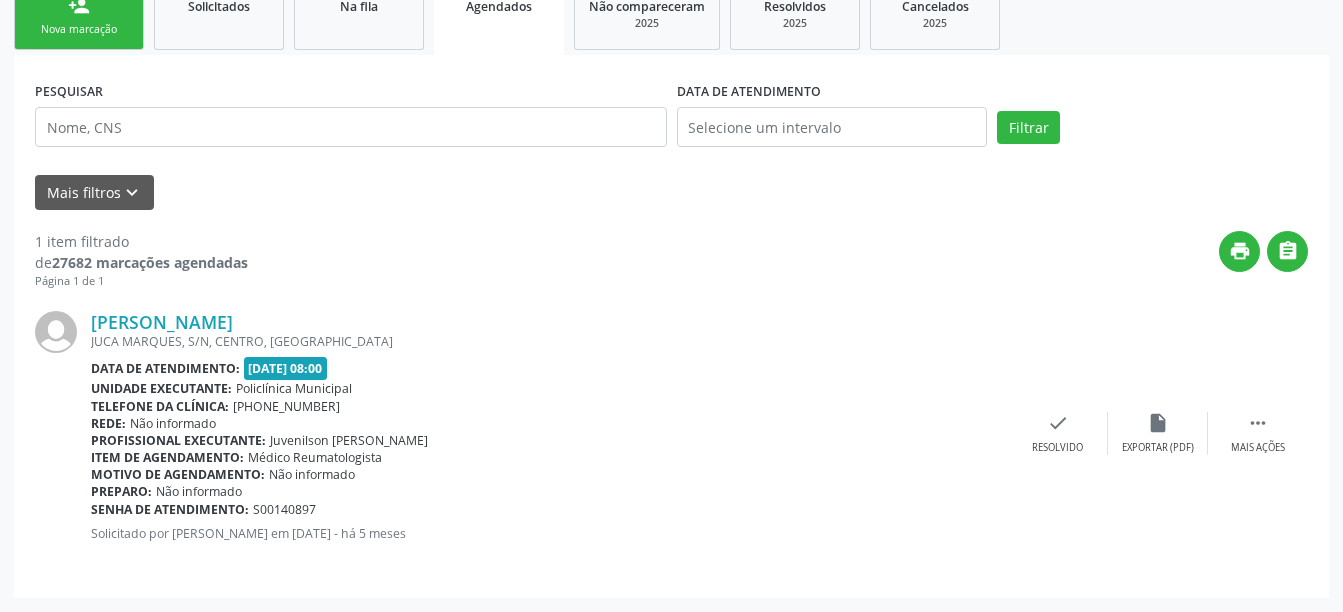click on "print   " at bounding box center (778, 260) 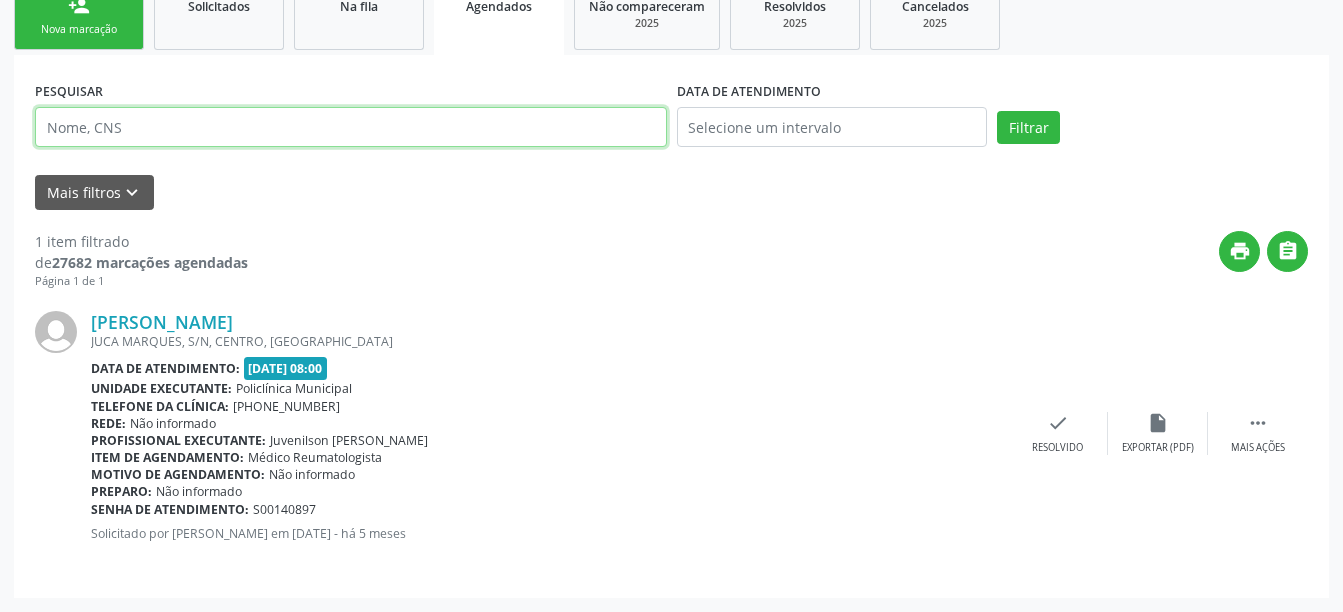 click at bounding box center [351, 127] 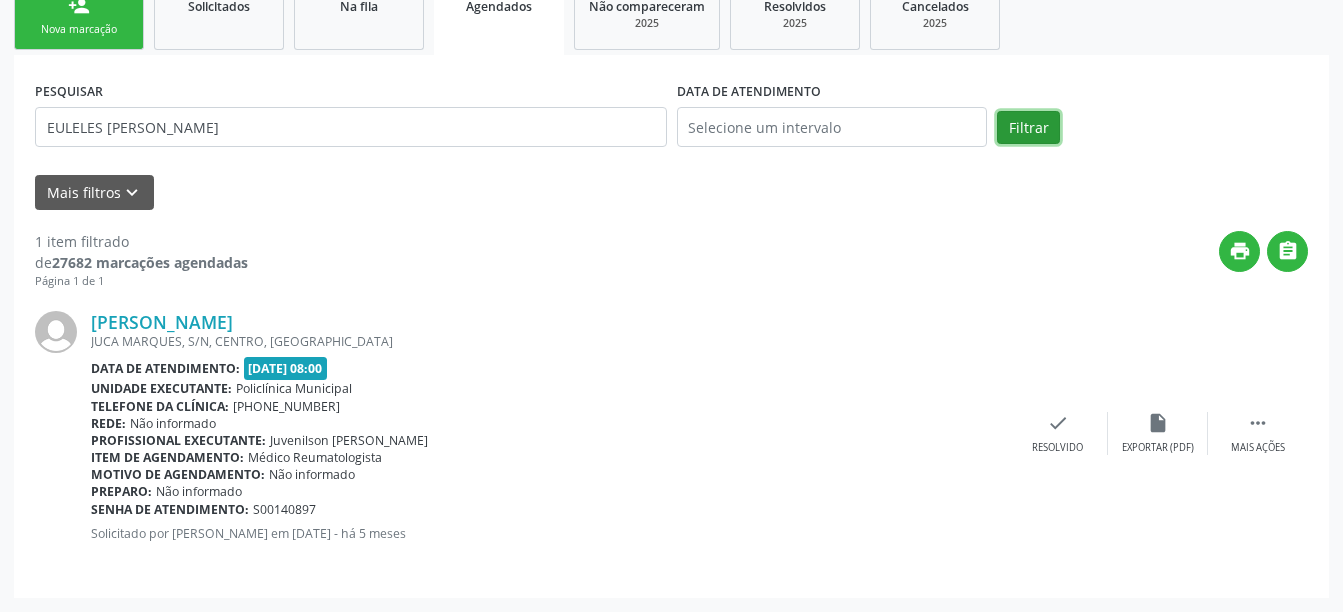 click on "Filtrar" at bounding box center [1028, 128] 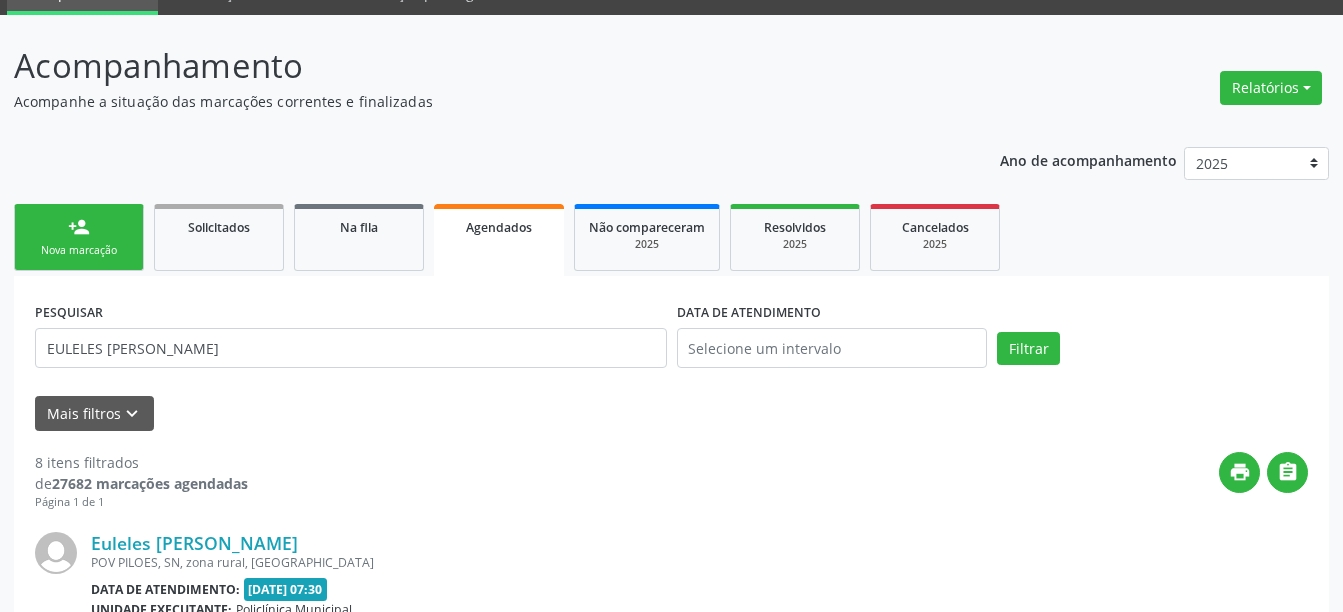 scroll, scrollTop: 0, scrollLeft: 0, axis: both 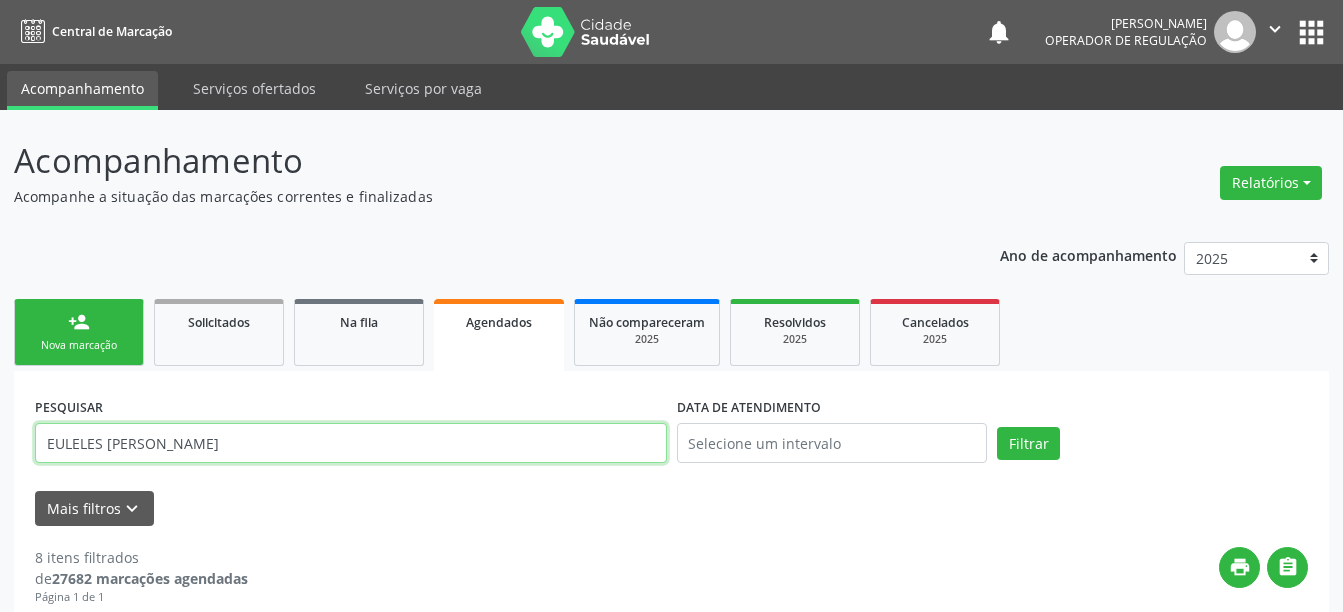 click on "EULELES [PERSON_NAME]" at bounding box center (351, 443) 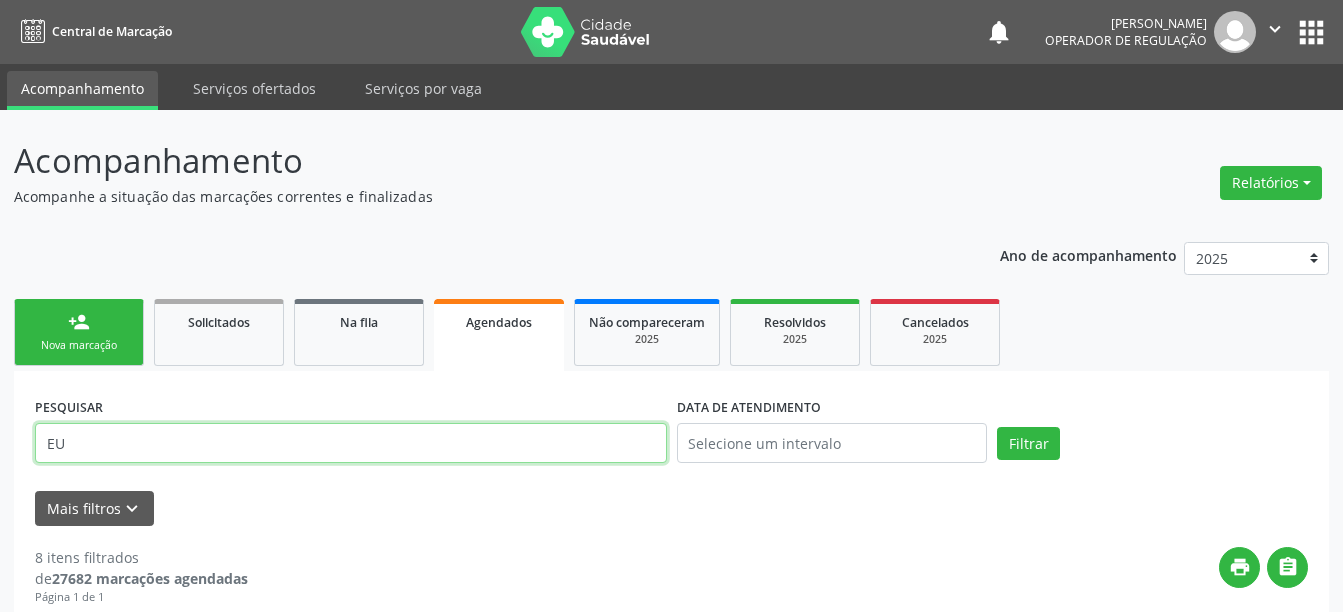 type on "E" 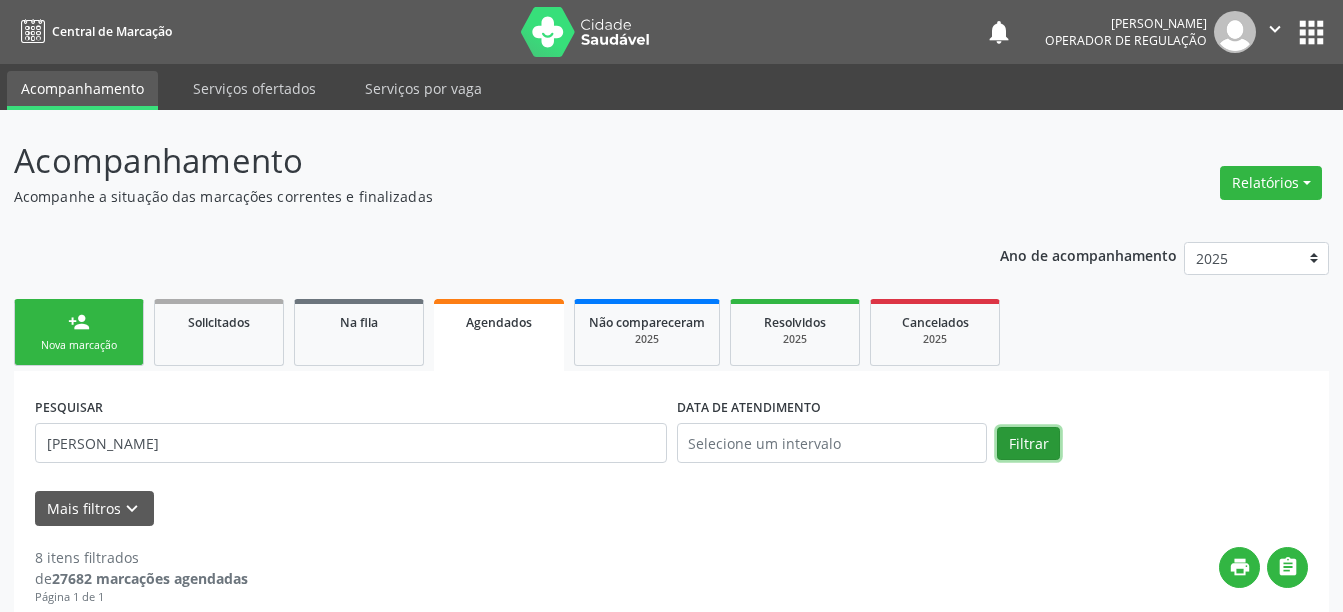 click on "Filtrar" at bounding box center (1028, 444) 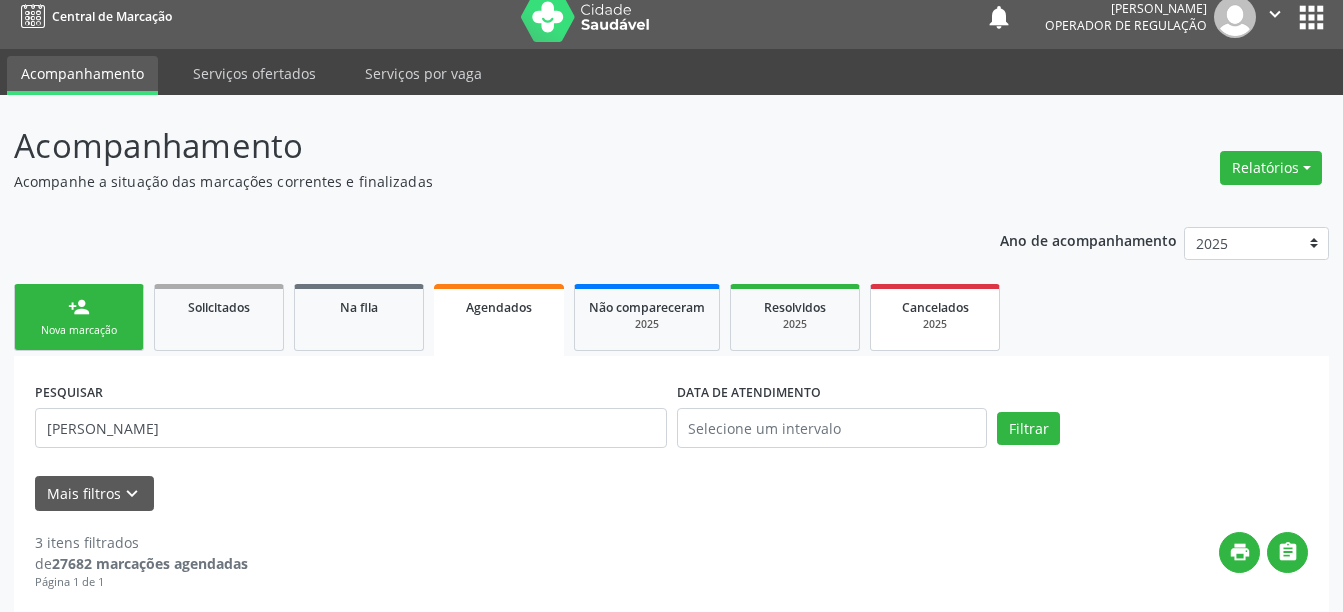 scroll, scrollTop: 0, scrollLeft: 0, axis: both 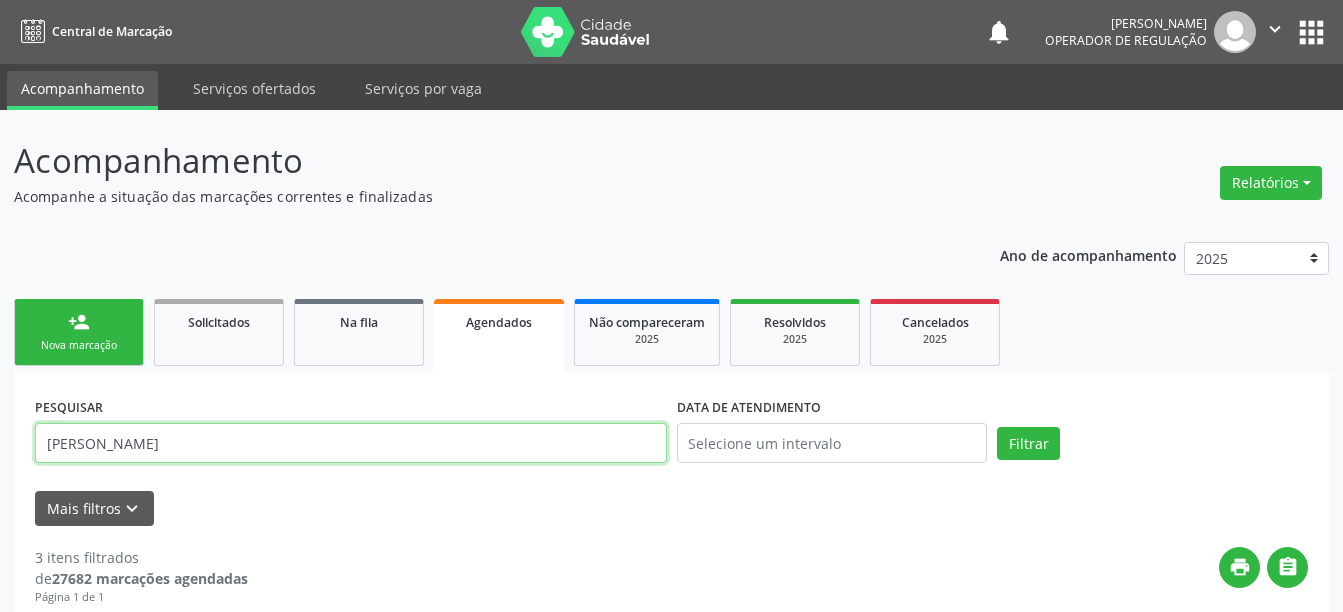 click on "[PERSON_NAME]" at bounding box center [351, 443] 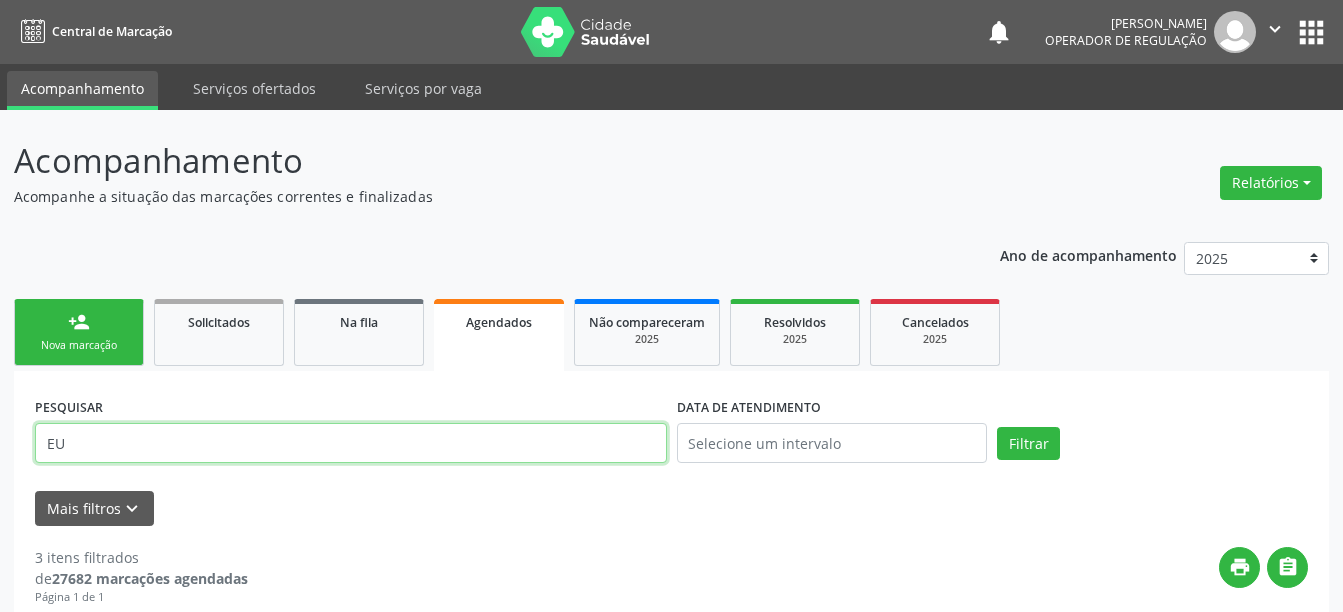 type on "E" 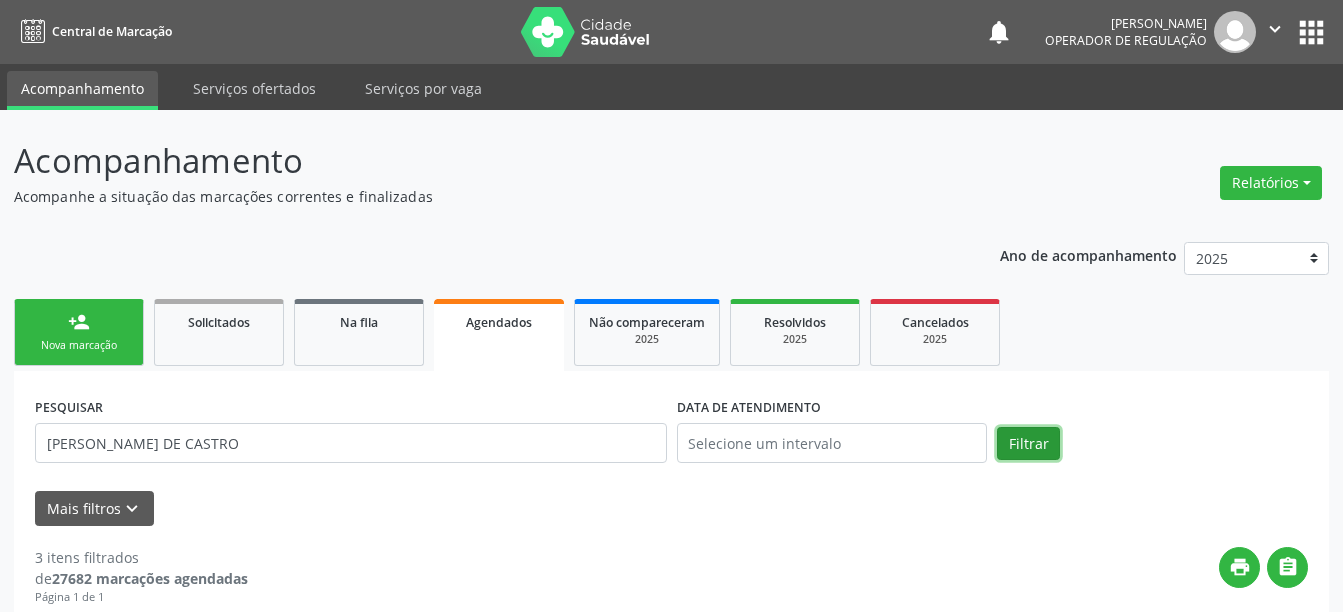 click on "Filtrar" at bounding box center [1028, 444] 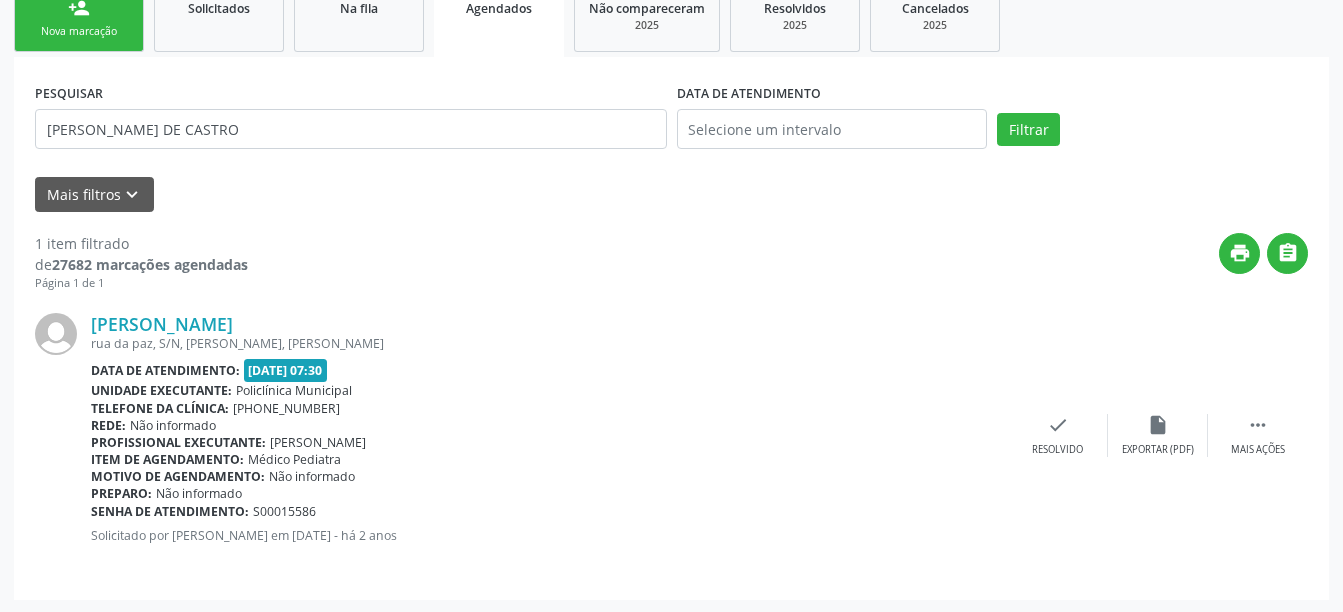 scroll, scrollTop: 316, scrollLeft: 0, axis: vertical 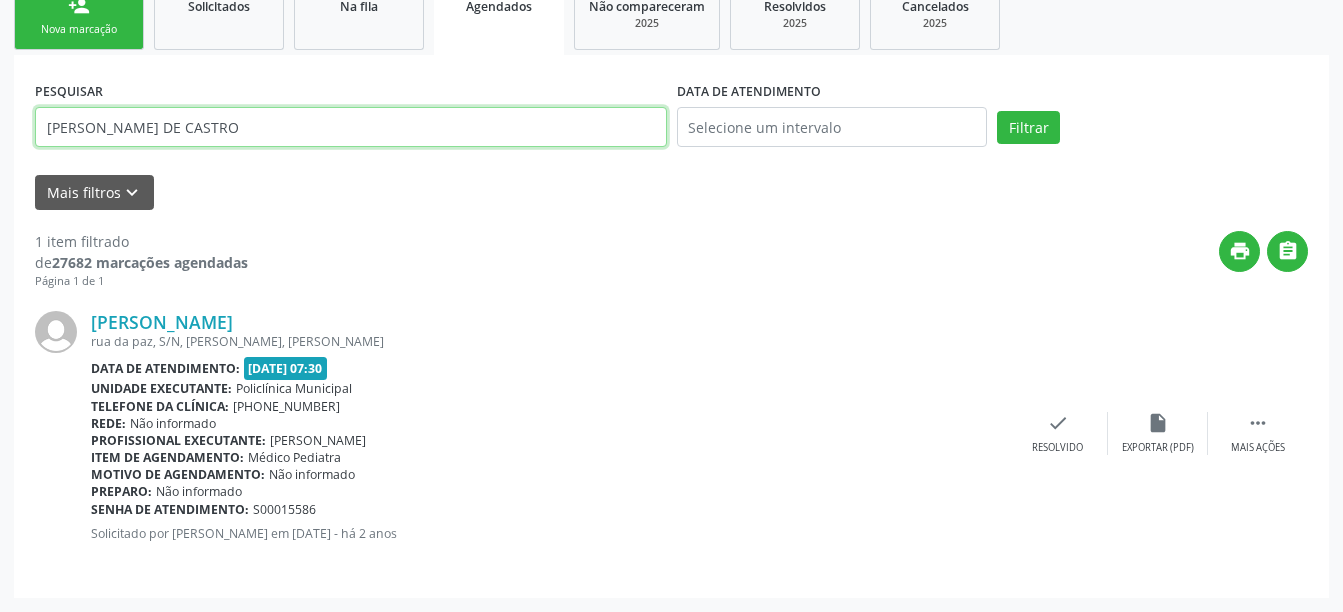 click on "[PERSON_NAME] DE CASTRO" at bounding box center [351, 127] 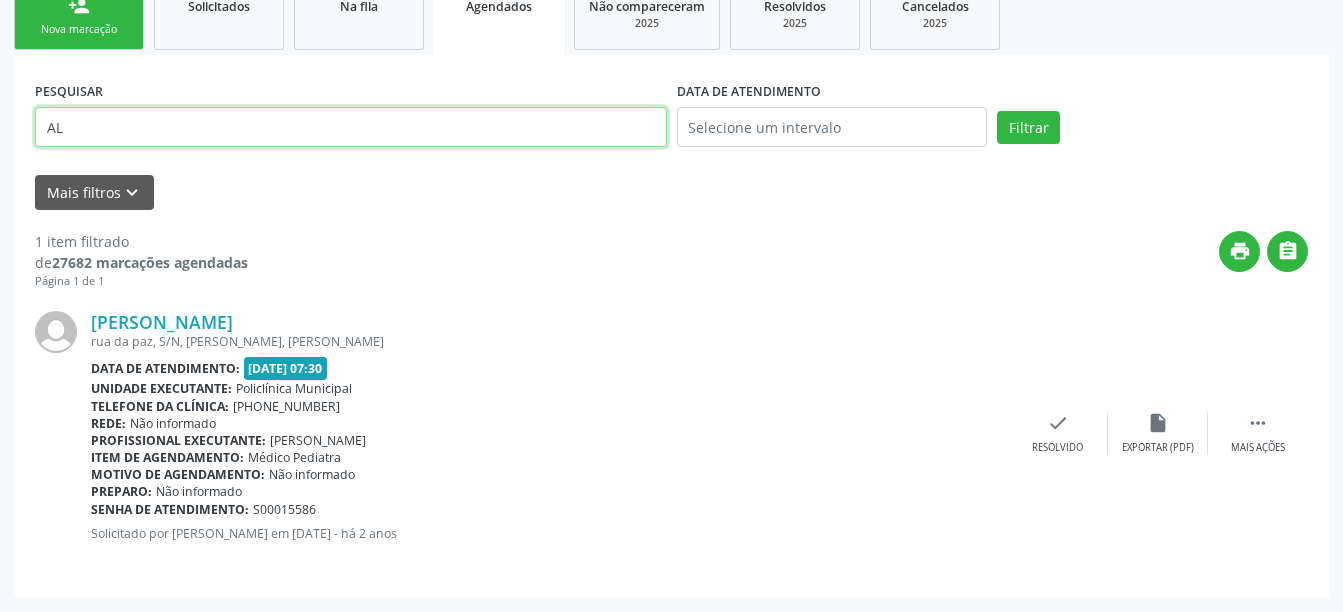 type on "A" 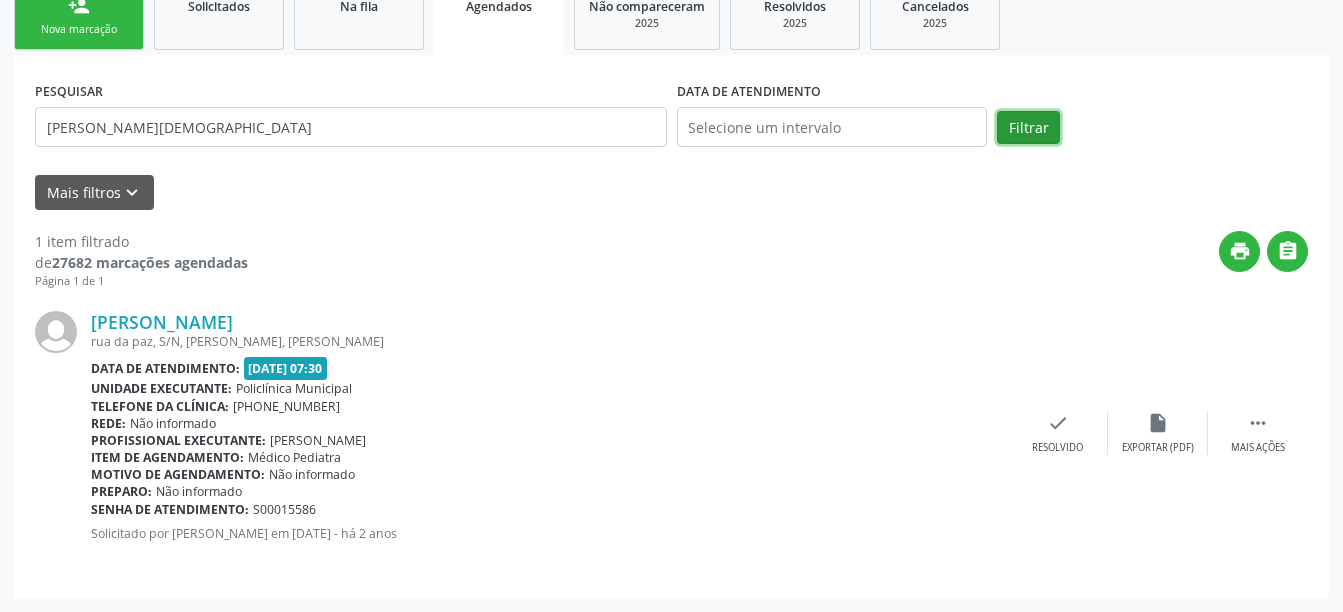 click on "Filtrar" at bounding box center (1028, 128) 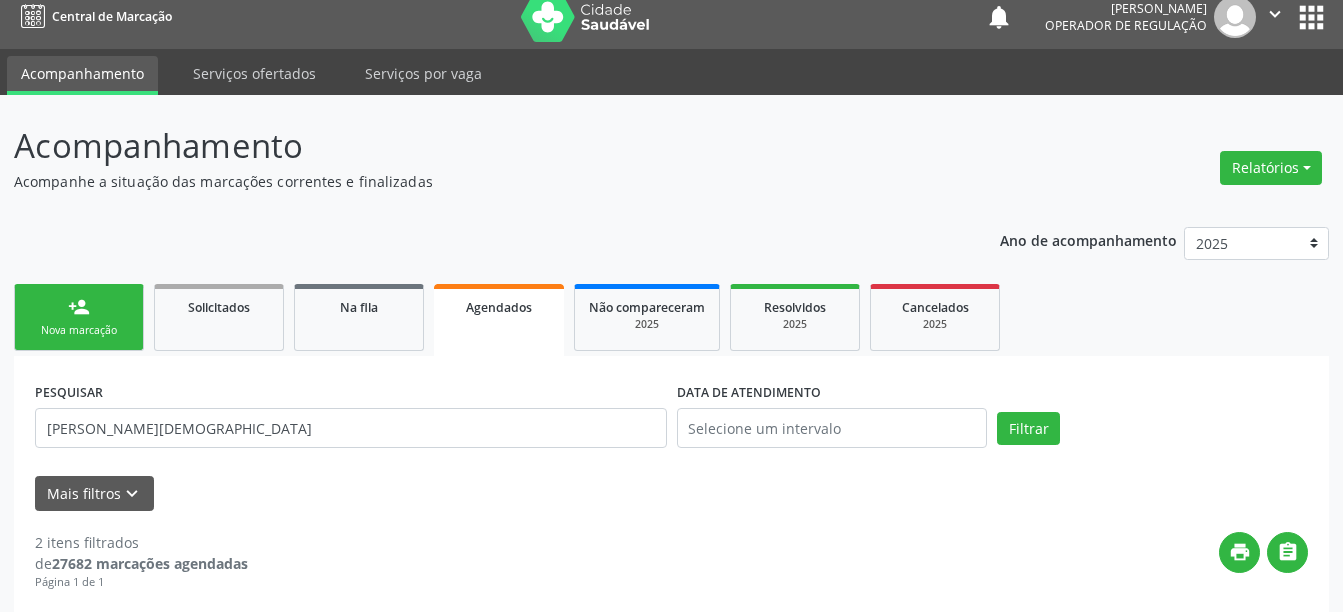 scroll, scrollTop: 0, scrollLeft: 0, axis: both 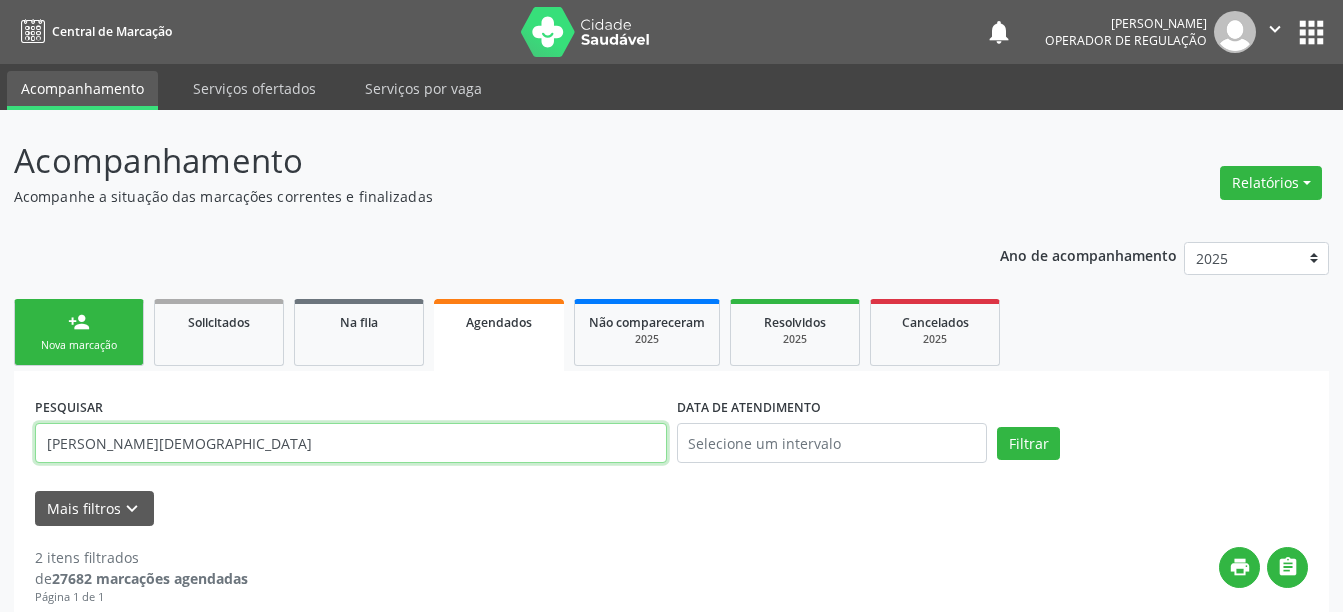 click on "[PERSON_NAME][DEMOGRAPHIC_DATA]" at bounding box center [351, 443] 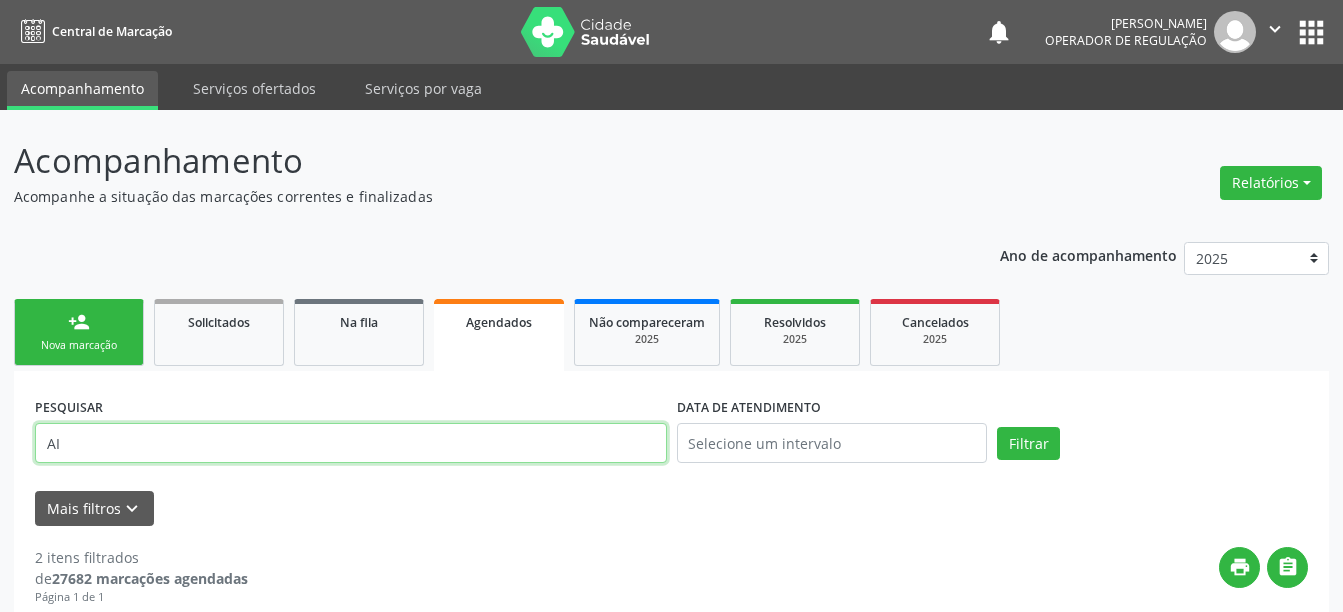 type on "A" 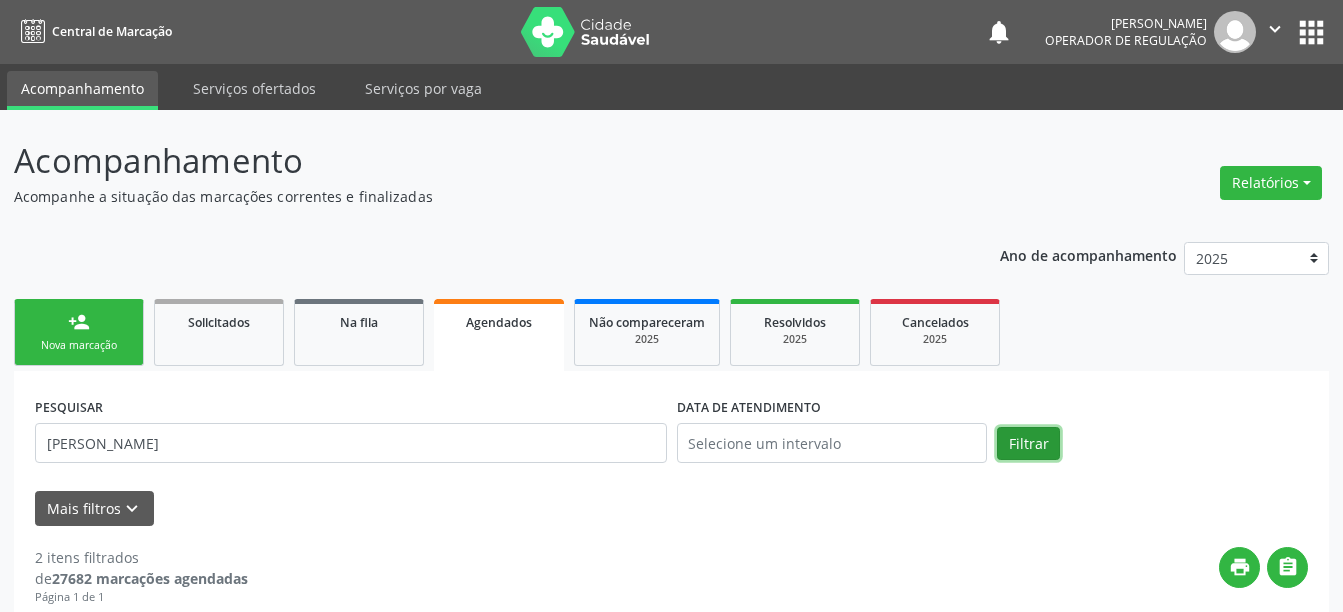 click on "Filtrar" at bounding box center [1028, 444] 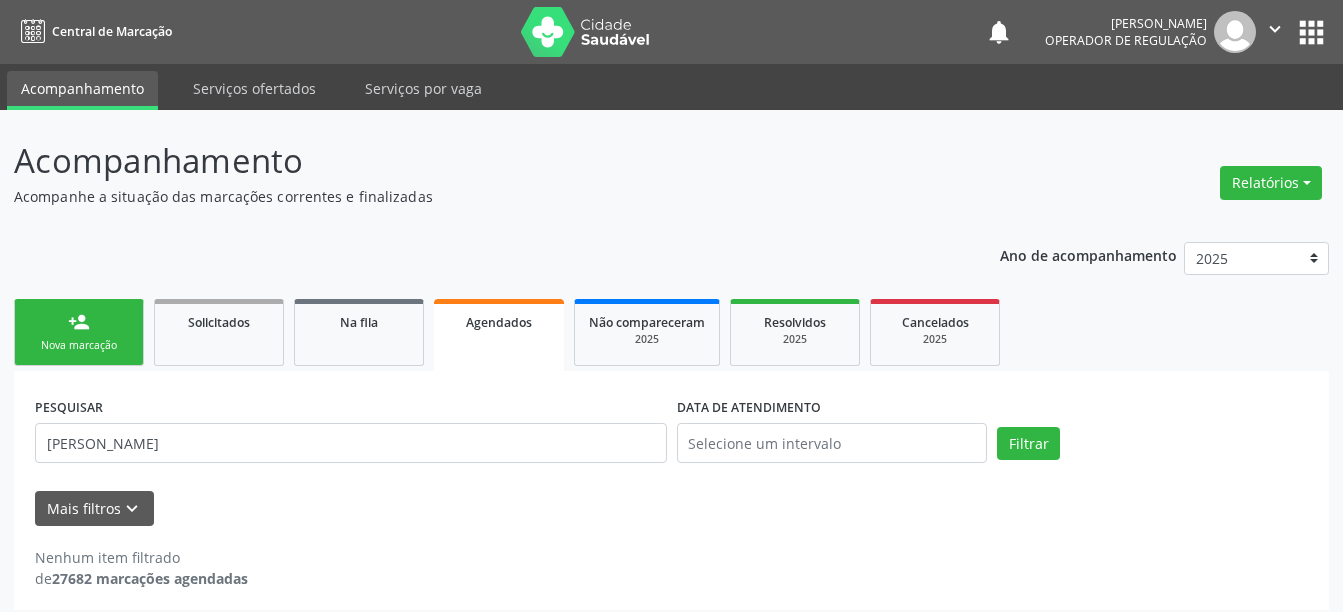 scroll, scrollTop: 12, scrollLeft: 0, axis: vertical 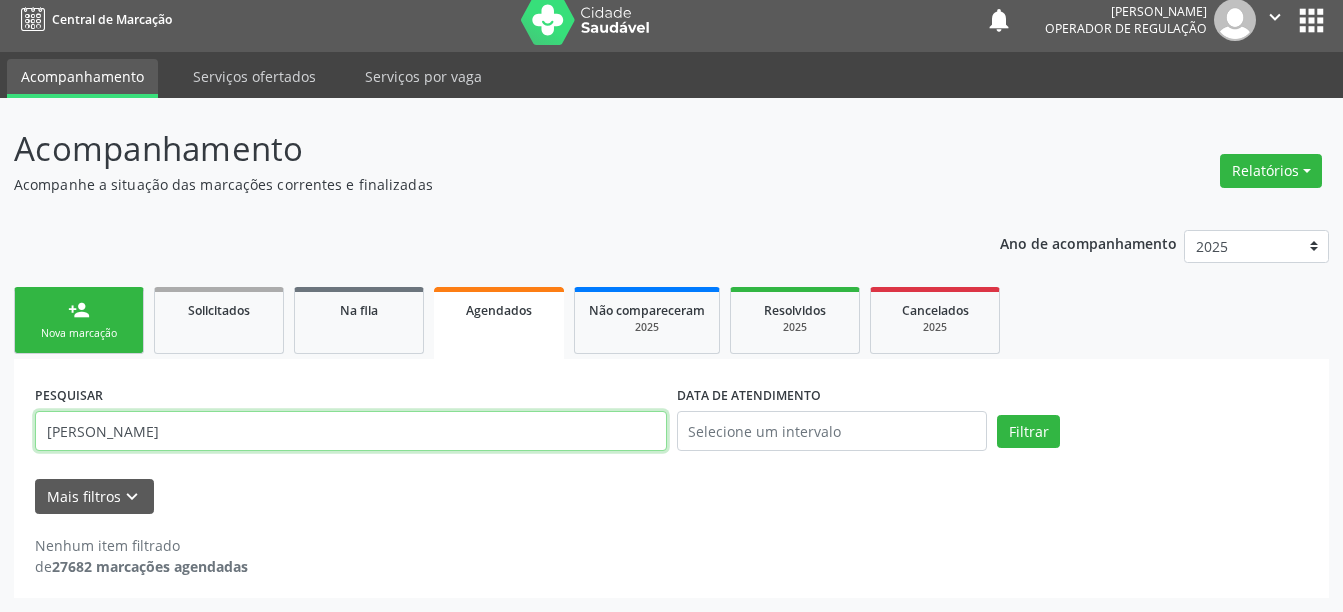click on "[PERSON_NAME]" at bounding box center [351, 431] 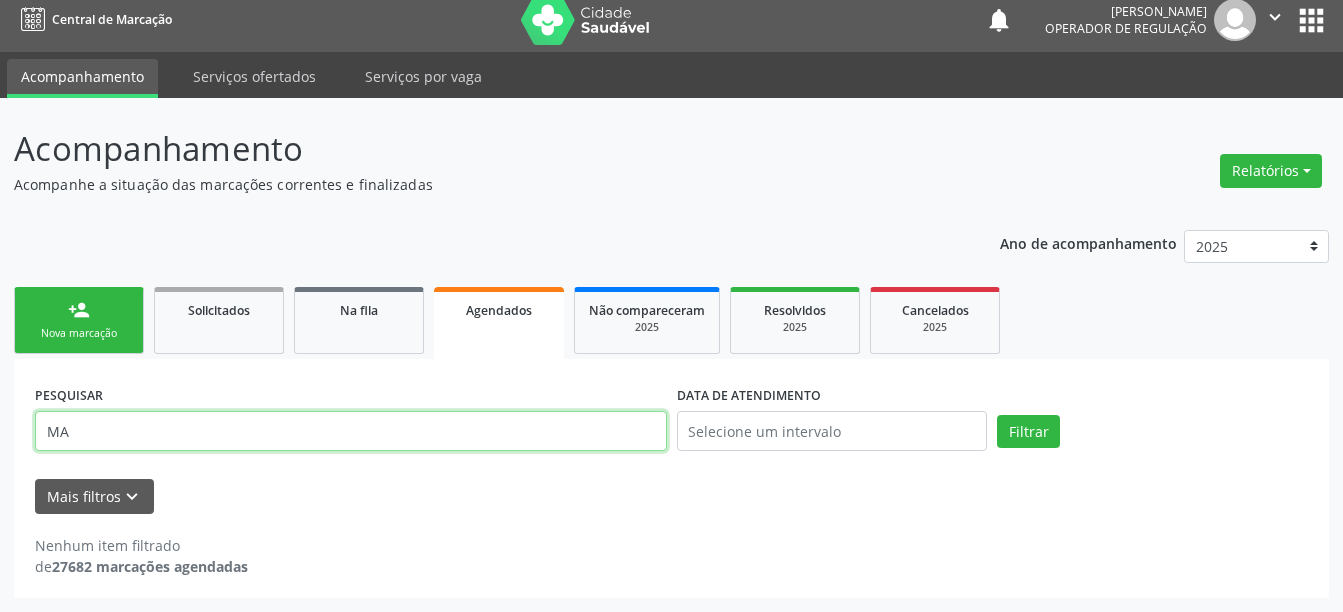 type on "M" 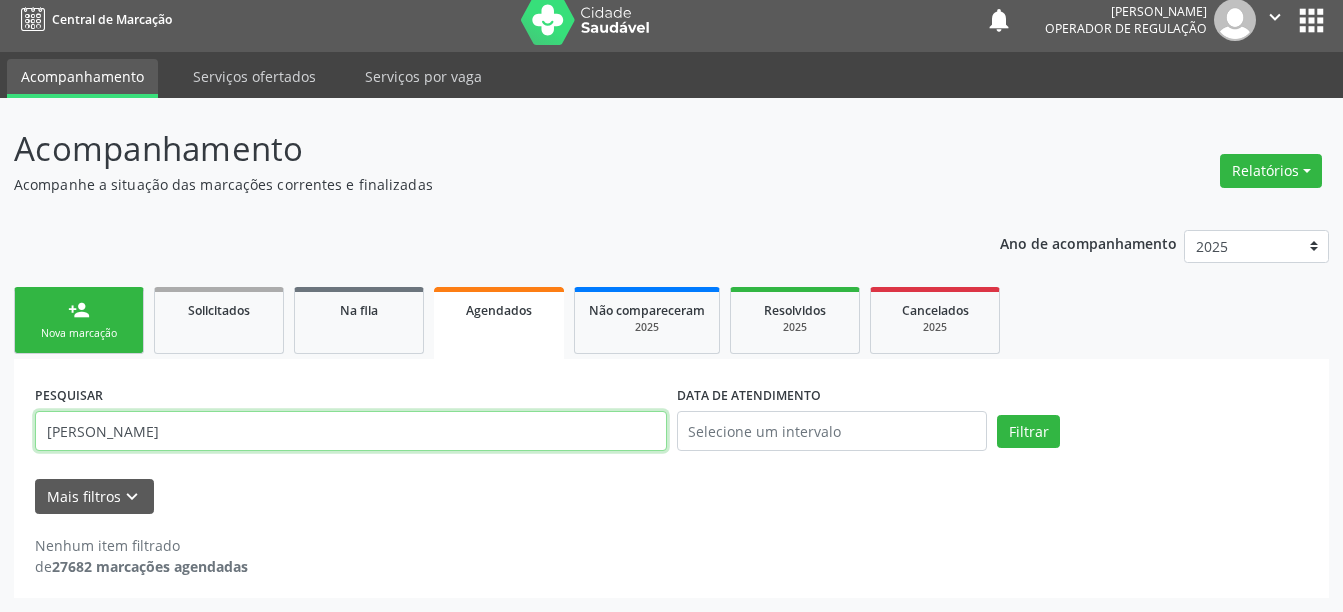 type on "[PERSON_NAME]" 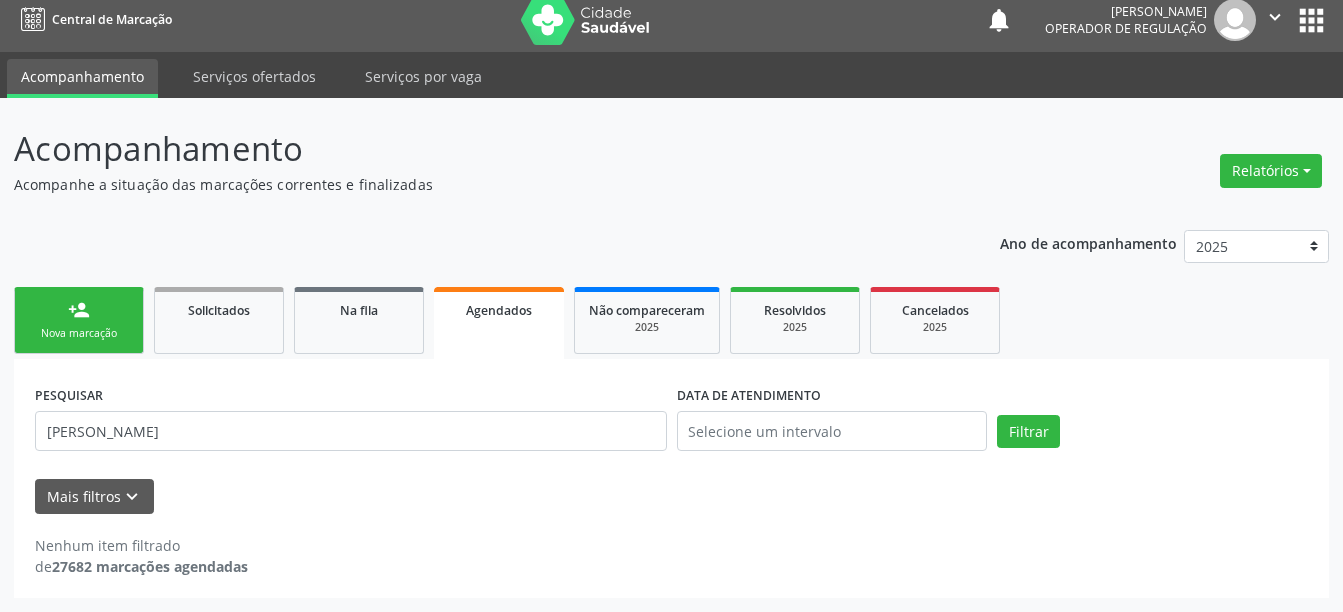 click on "PESQUISAR
[PERSON_NAME]
DATA DE ATENDIMENTO
Filtrar" at bounding box center [671, 422] 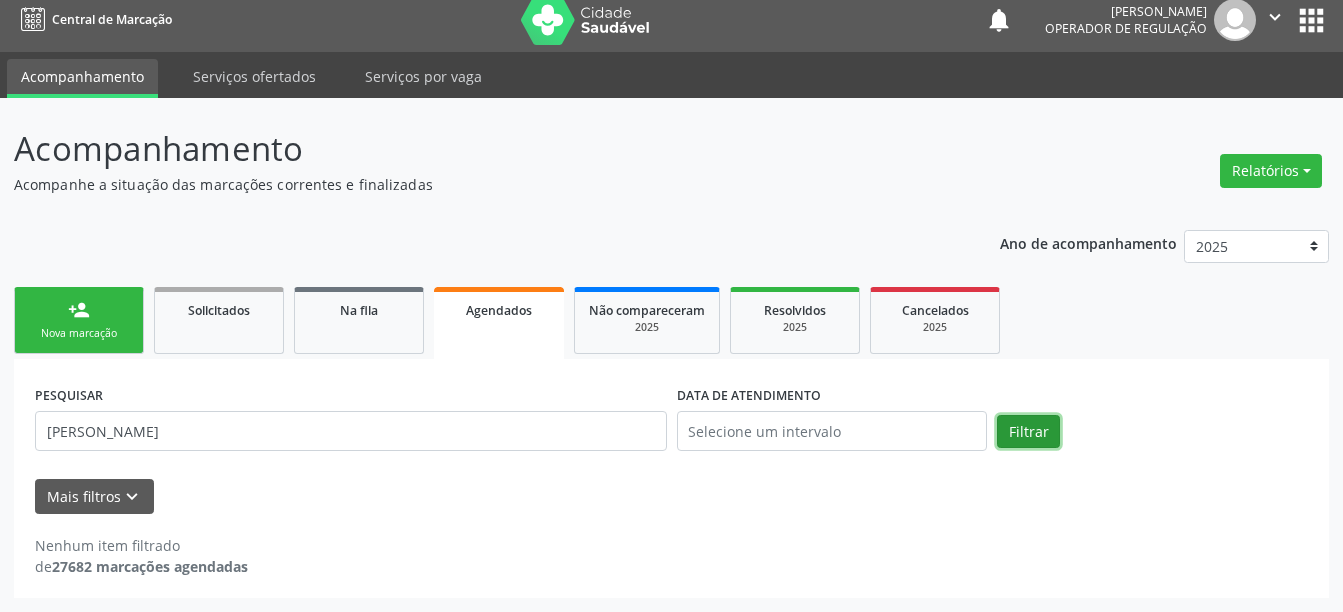 click on "Filtrar" at bounding box center [1028, 432] 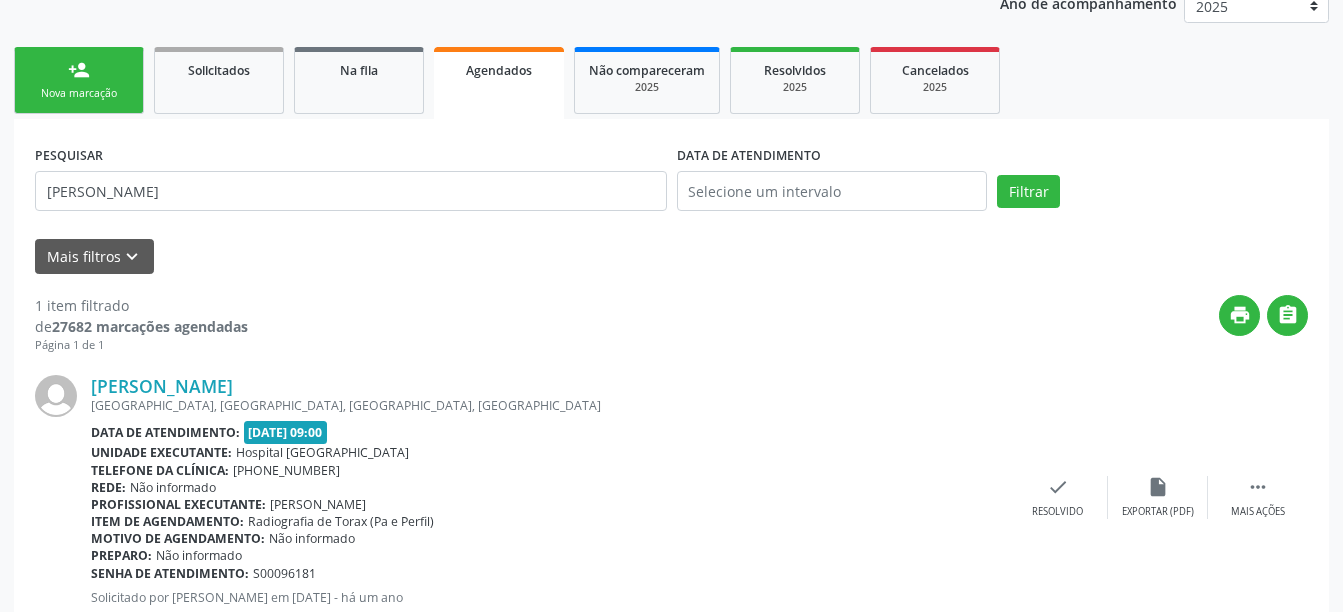 scroll, scrollTop: 316, scrollLeft: 0, axis: vertical 